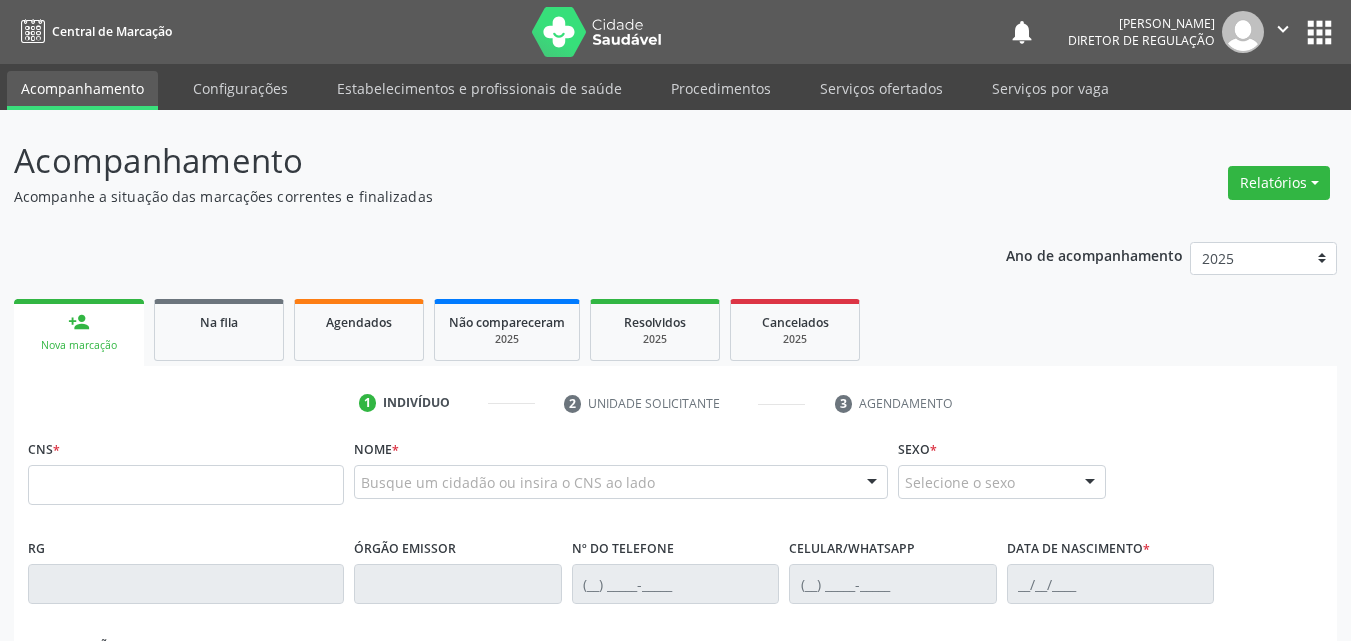 scroll, scrollTop: 0, scrollLeft: 0, axis: both 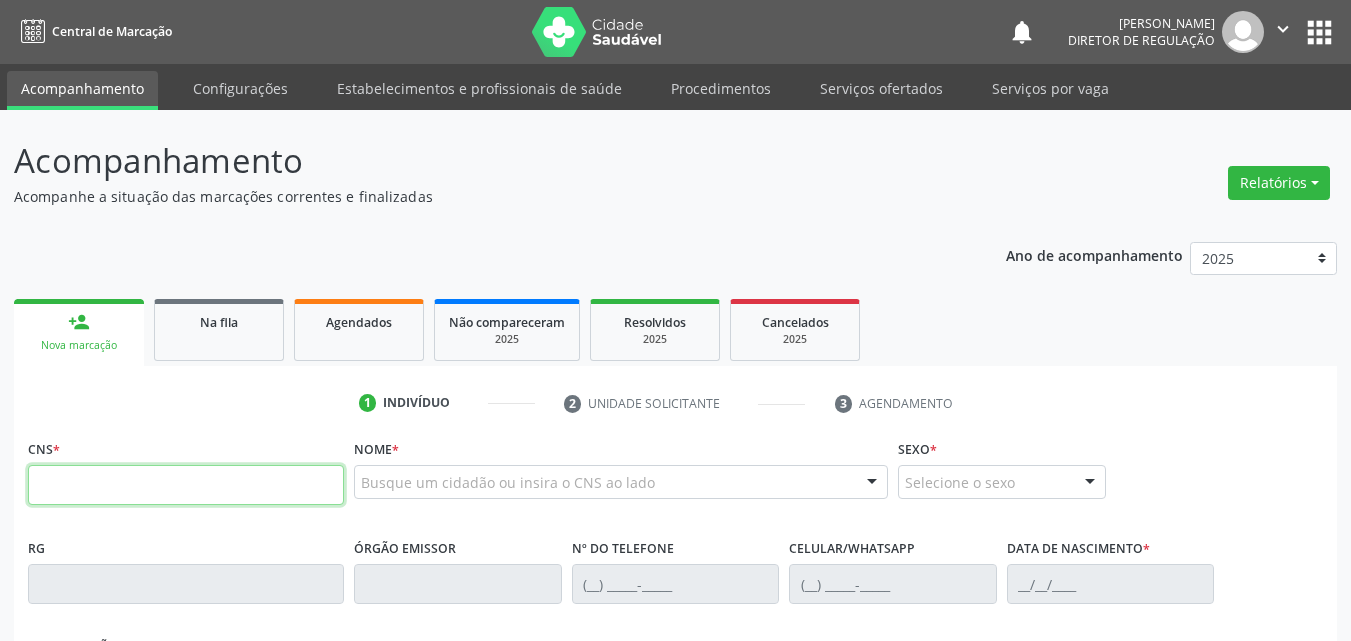 click at bounding box center (186, 485) 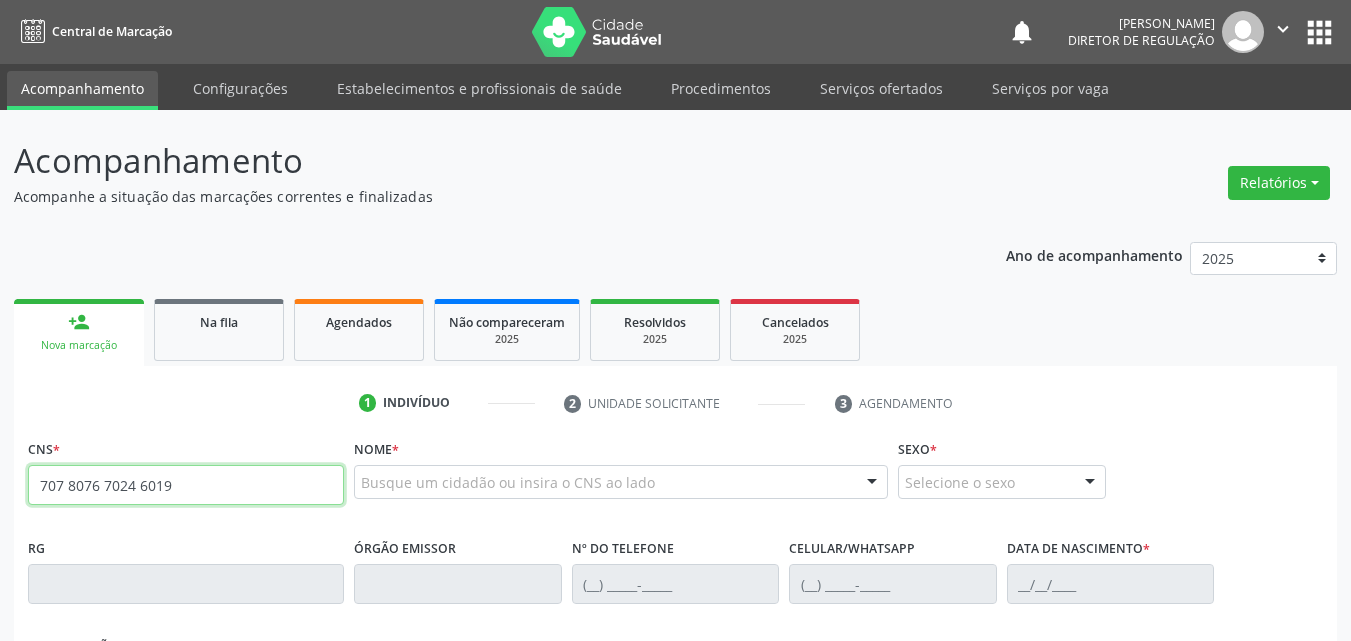 type on "707 8076 7024 6019" 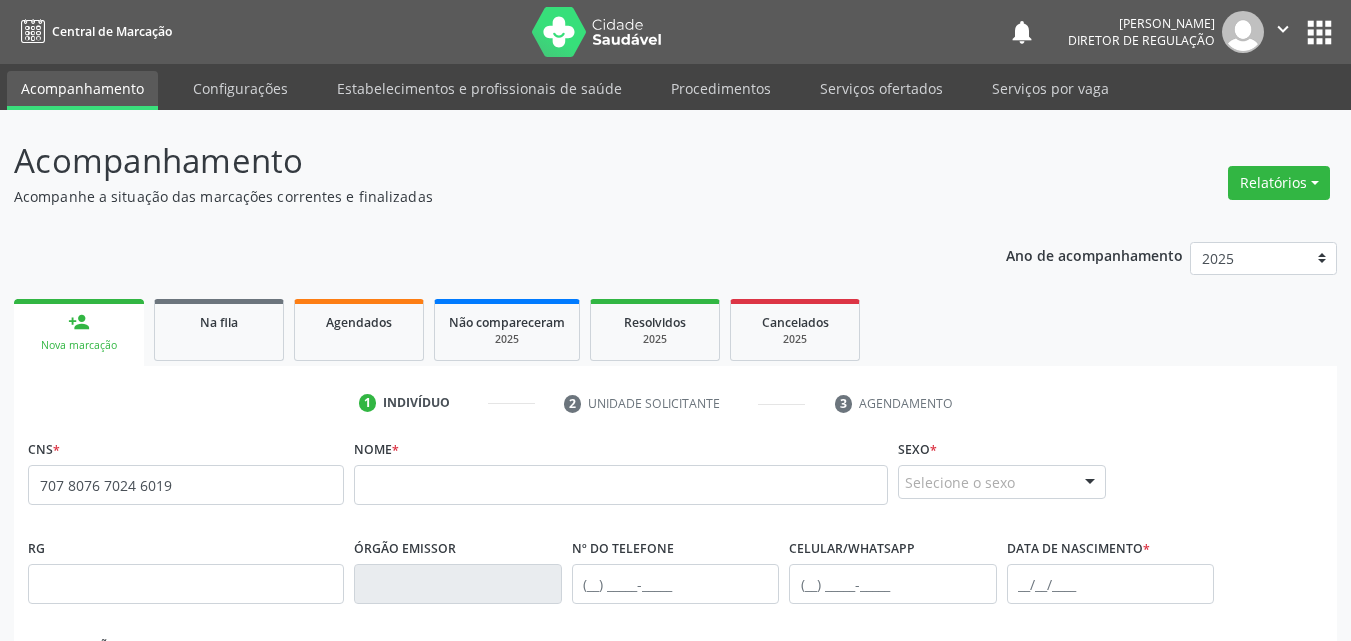 scroll, scrollTop: 429, scrollLeft: 0, axis: vertical 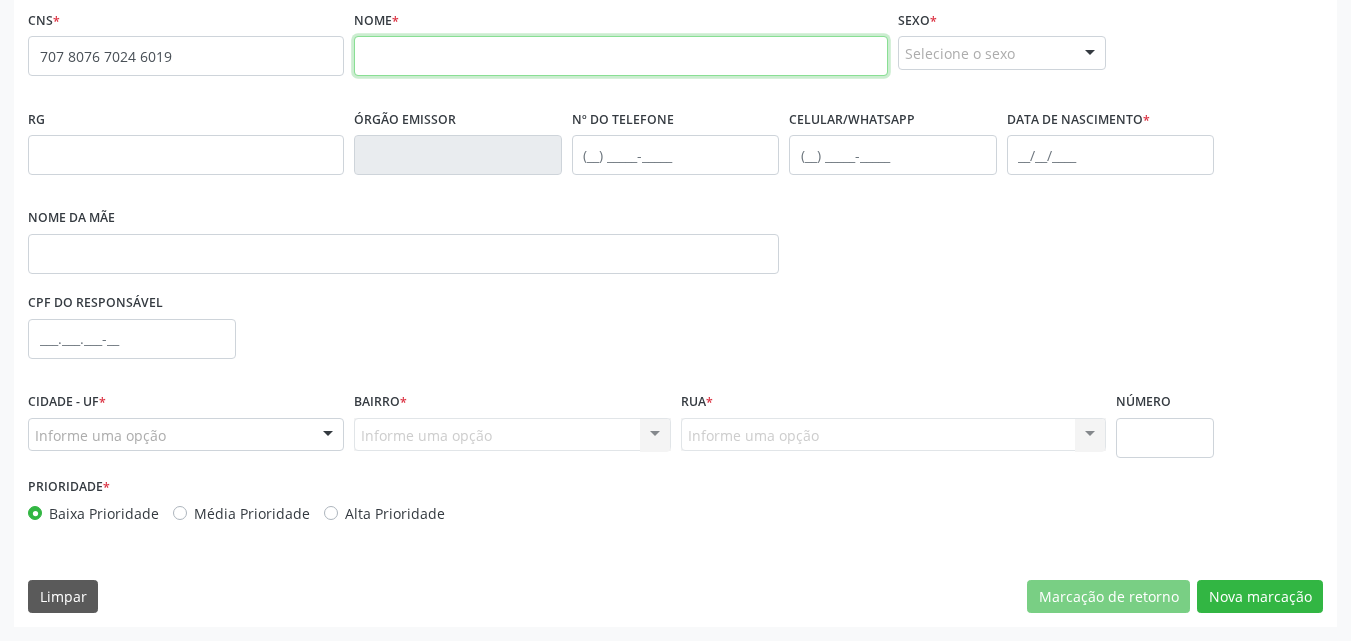click at bounding box center (621, 56) 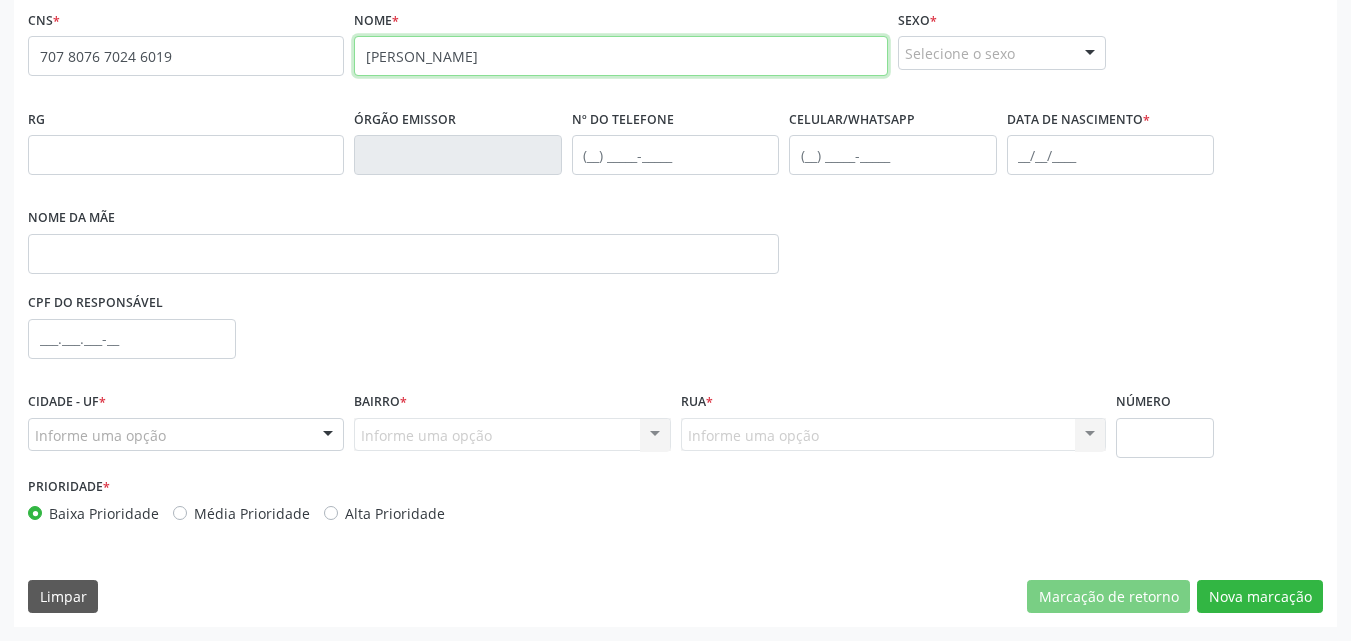 type on "JAIRO MOREIRA DA SILVA" 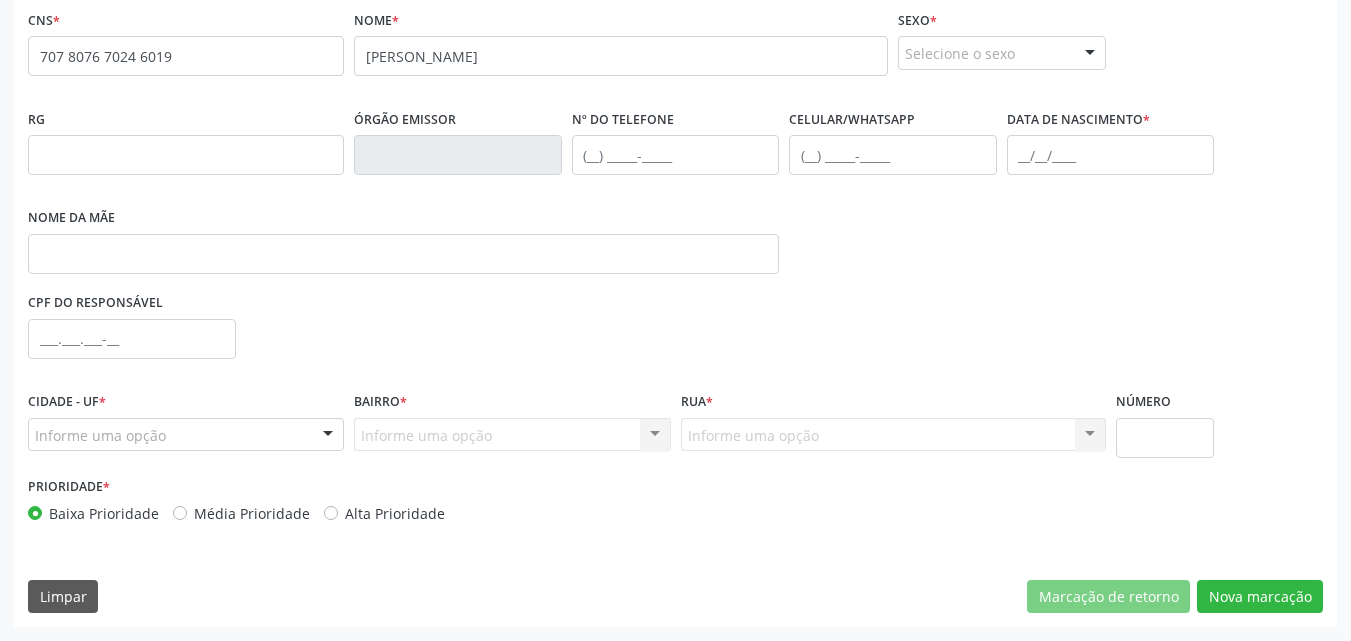 click on "Selecione o sexo" at bounding box center (1002, 53) 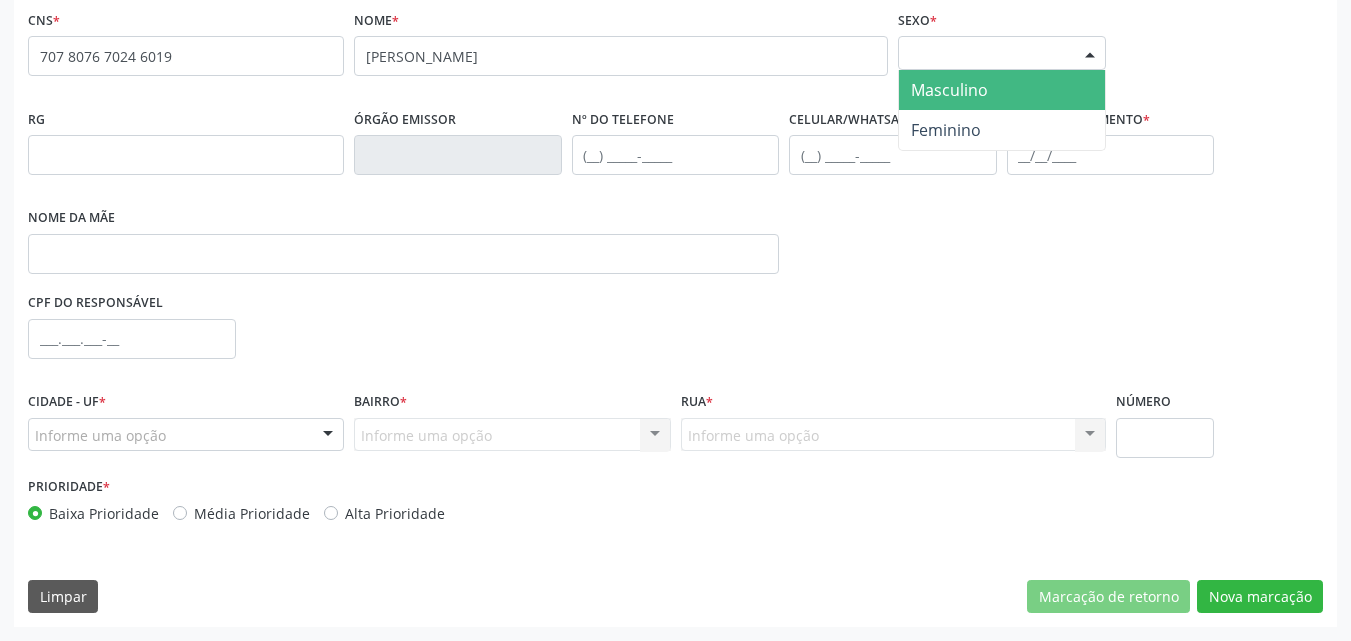 click on "Masculino" at bounding box center [949, 90] 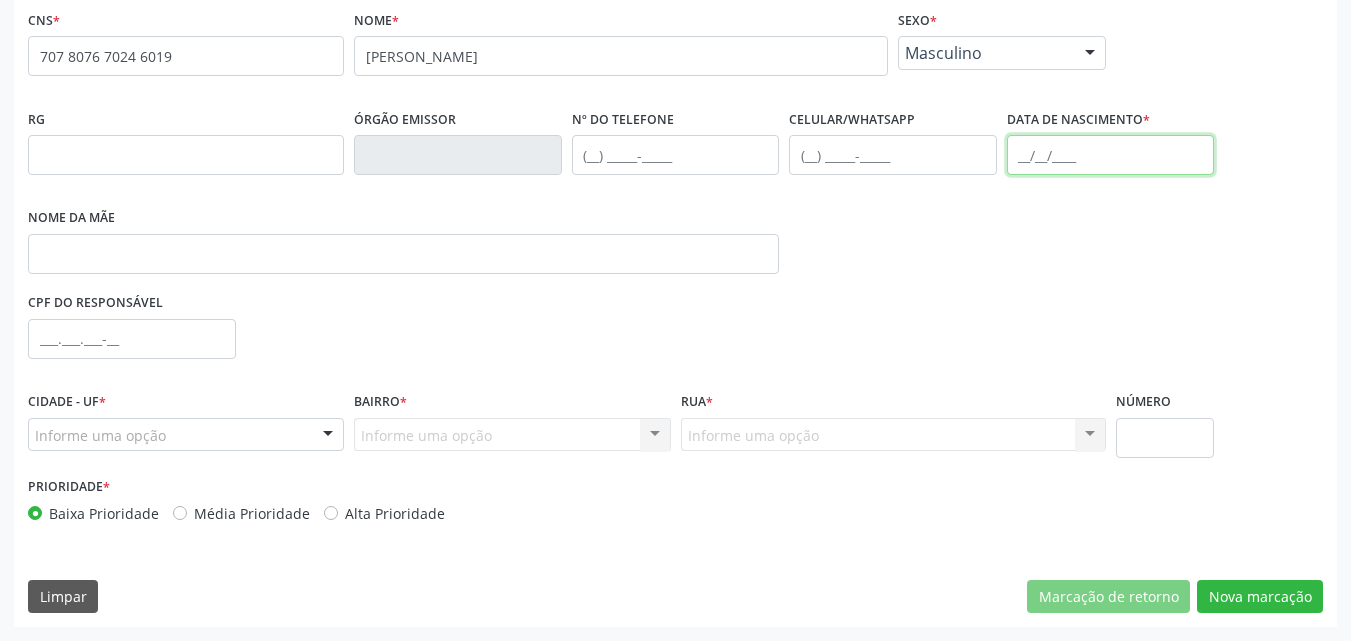 click at bounding box center [1111, 155] 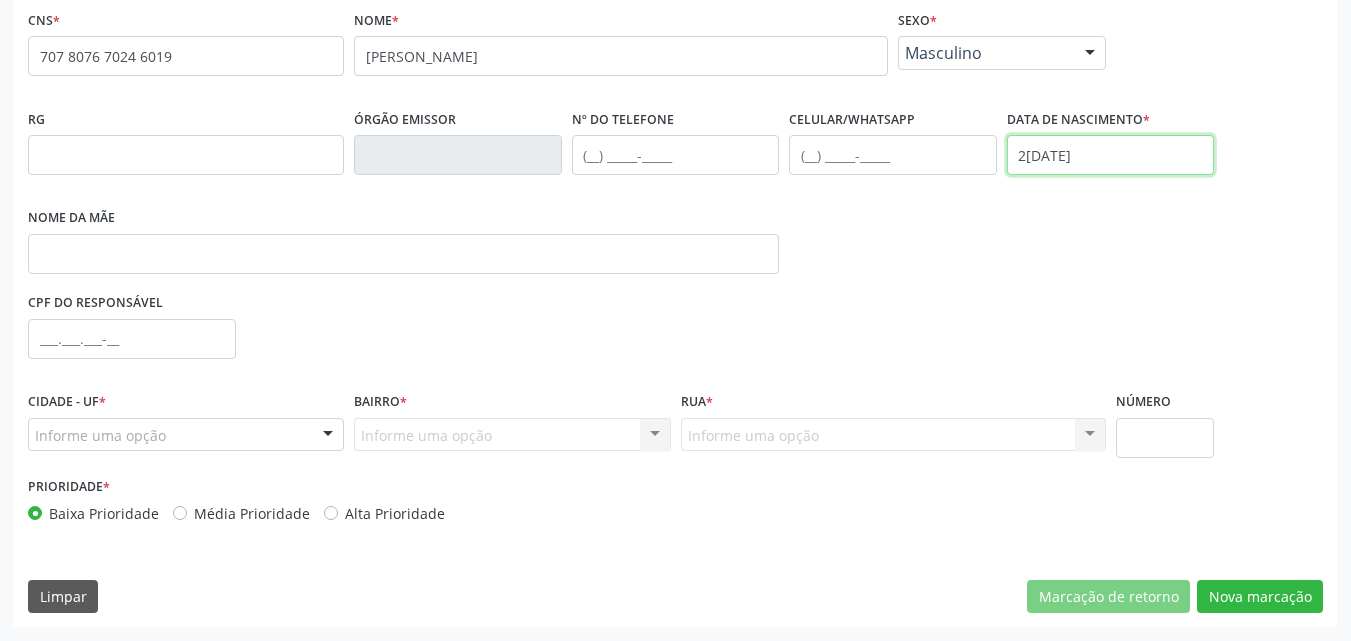 type on "22/01/1975" 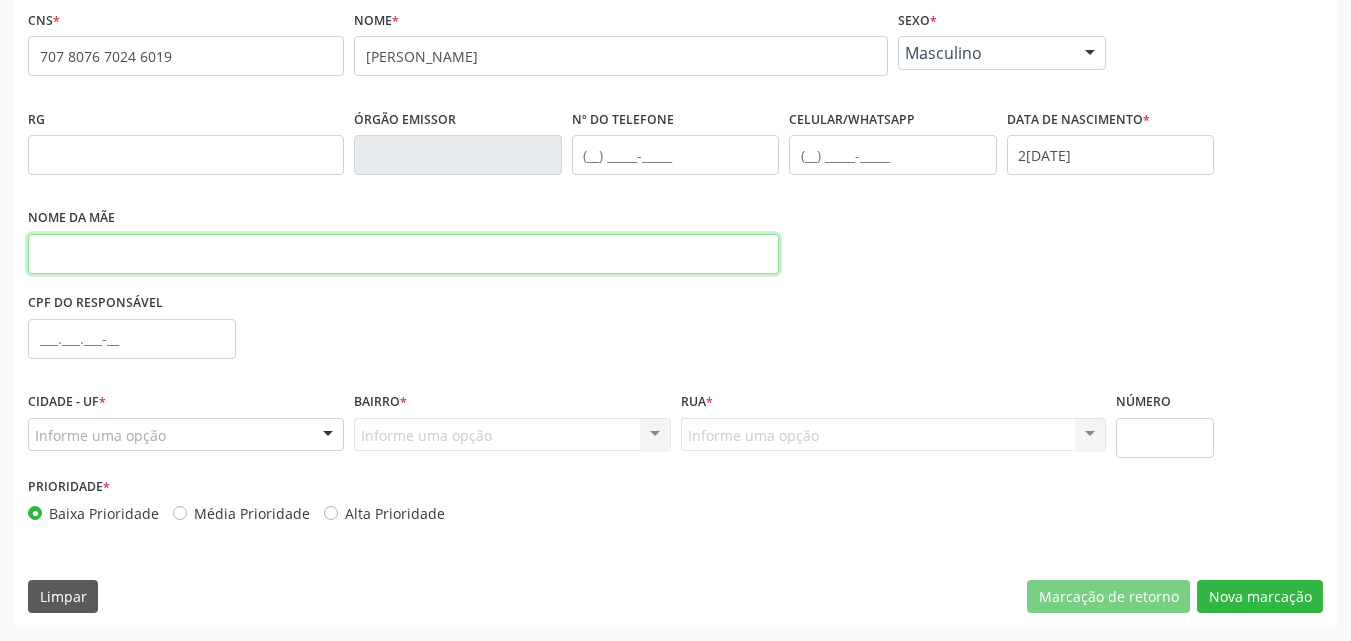 click at bounding box center (403, 254) 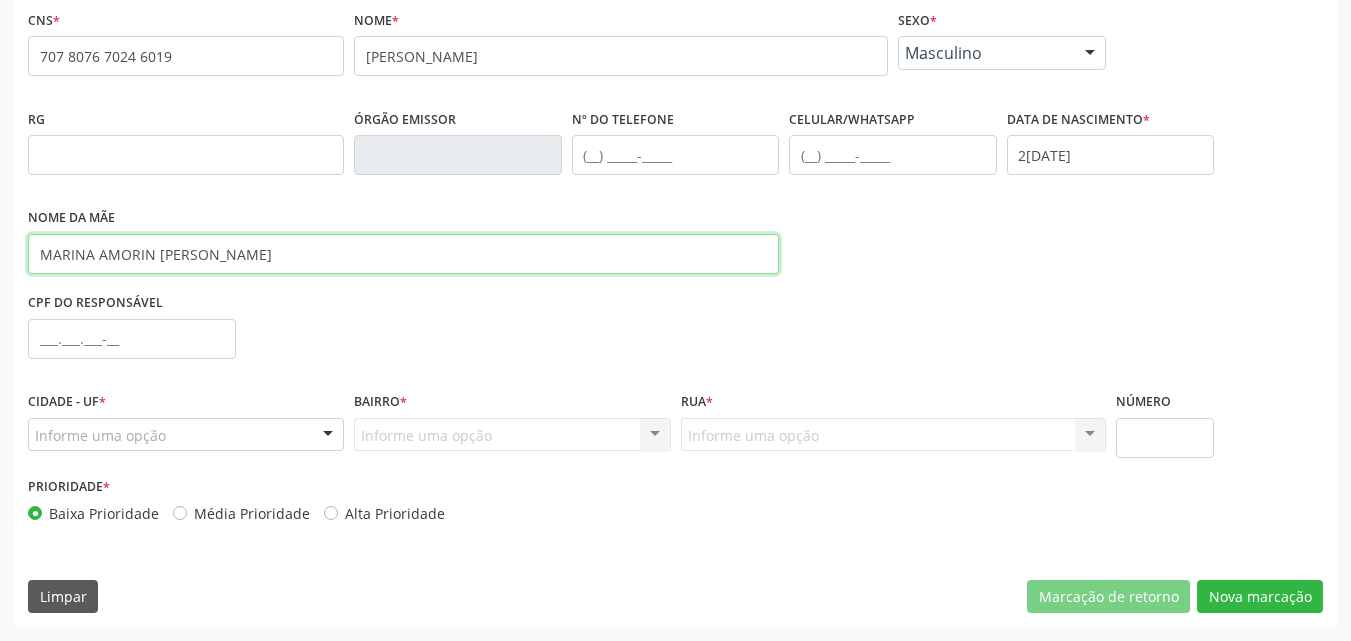 type on "MARINA AMORIN NUNES DA SILVA" 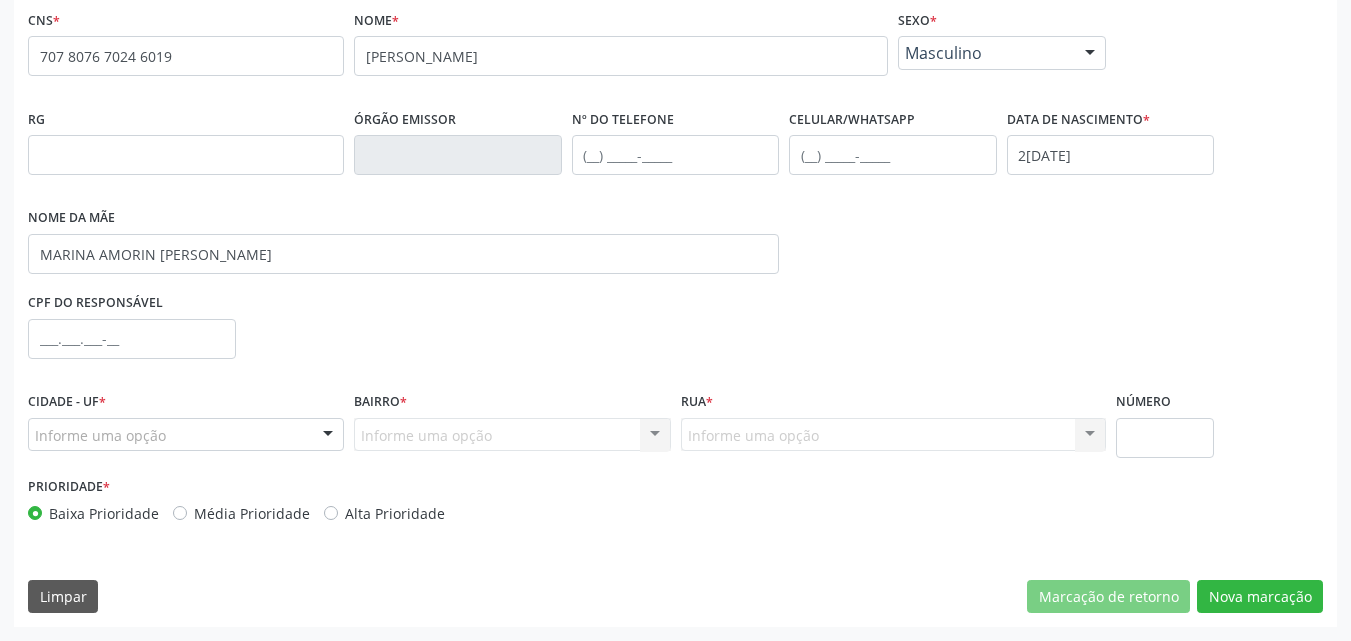click on "Informe uma opção
Afrânio - PE
Nenhum resultado encontrado para: "   "
Nenhuma opção encontrada" at bounding box center (186, 435) 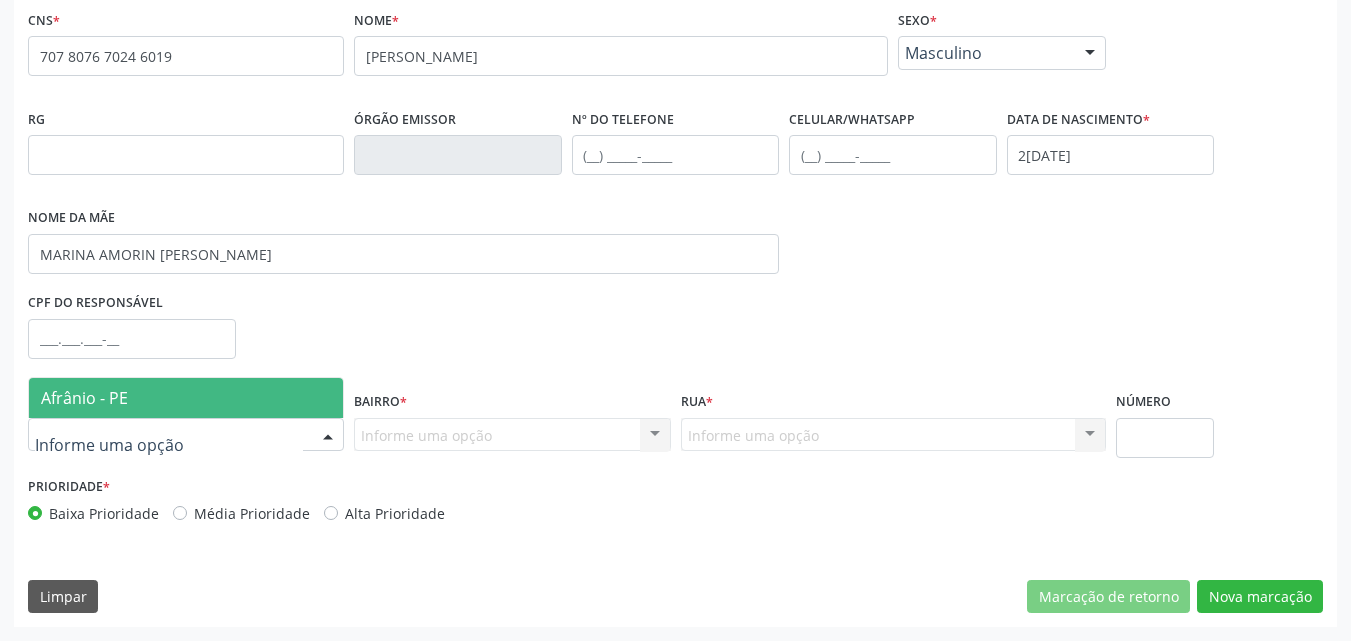 click on "Afrânio - PE" at bounding box center [186, 398] 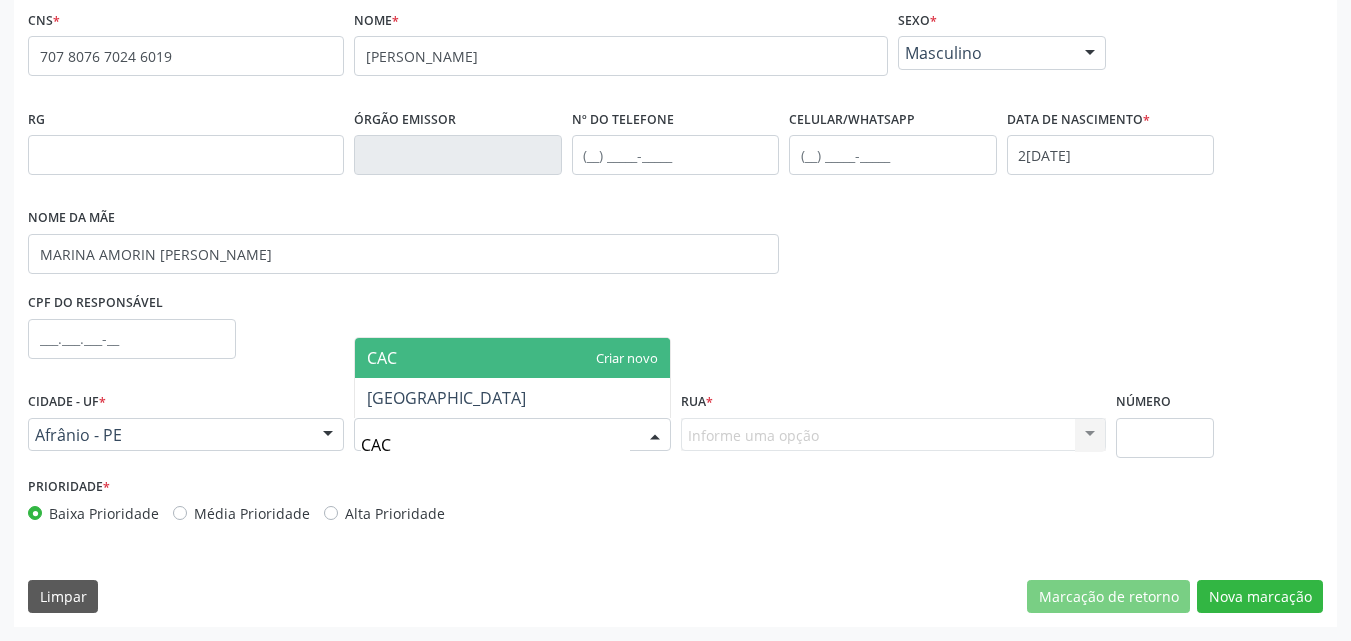 type on "CACH" 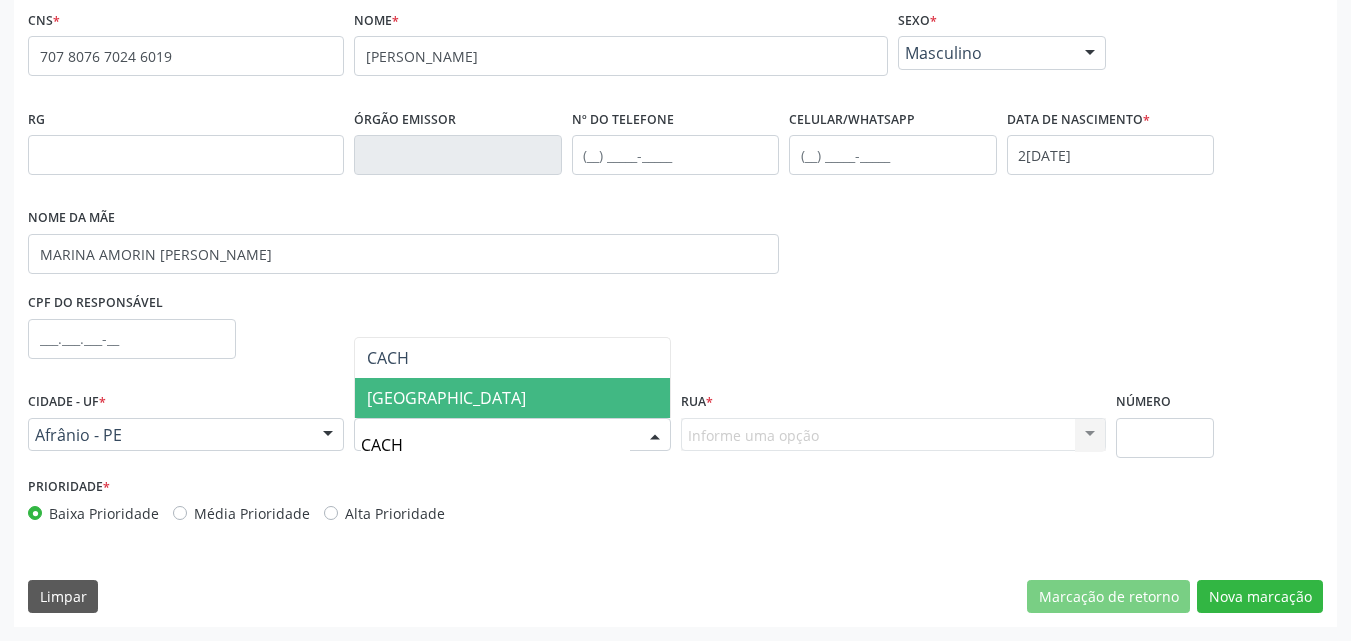 click on "Distrito de Cachoeir" at bounding box center (446, 398) 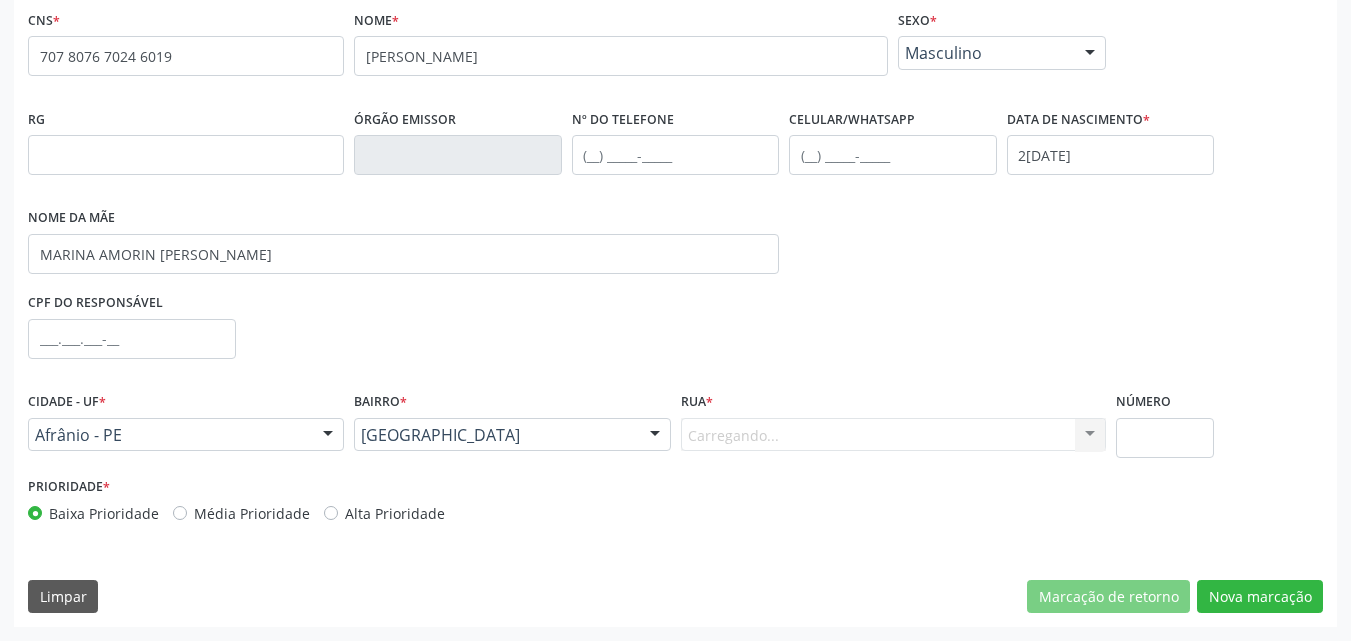 click on "Carregando...
Nenhum resultado encontrado para: "   "
Nenhuma opção encontrada. Digite para adicionar." at bounding box center (893, 435) 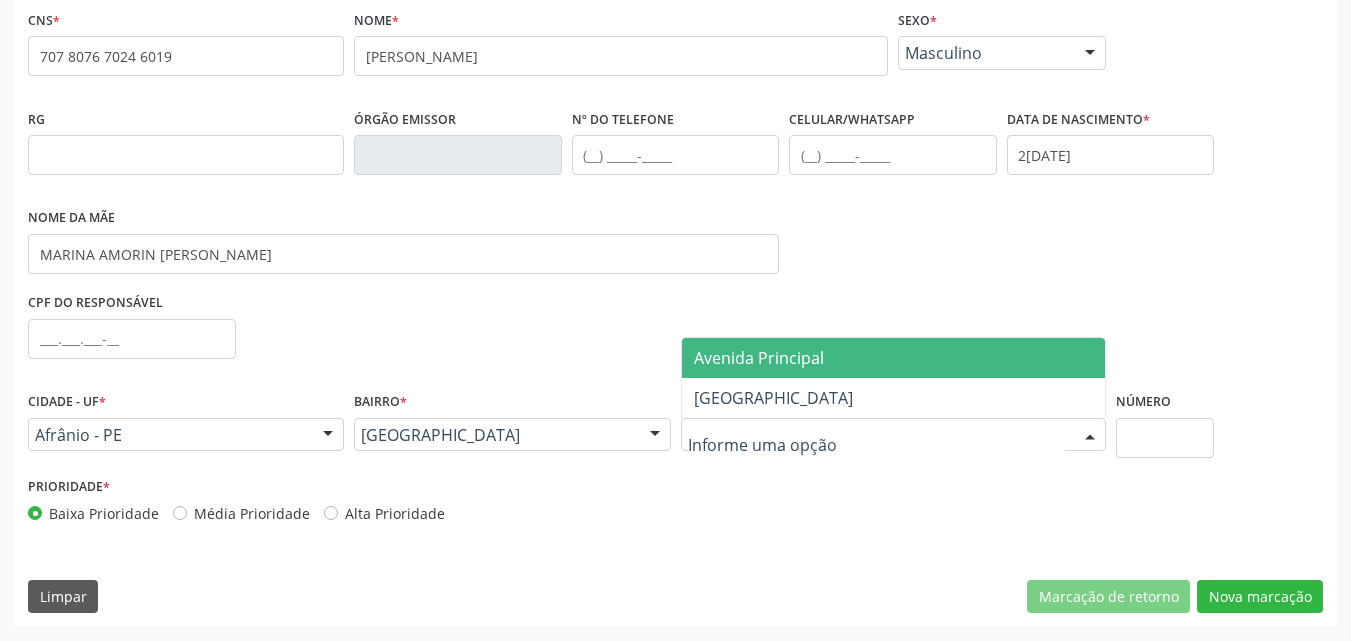 click on "Avenida Principal" at bounding box center (759, 358) 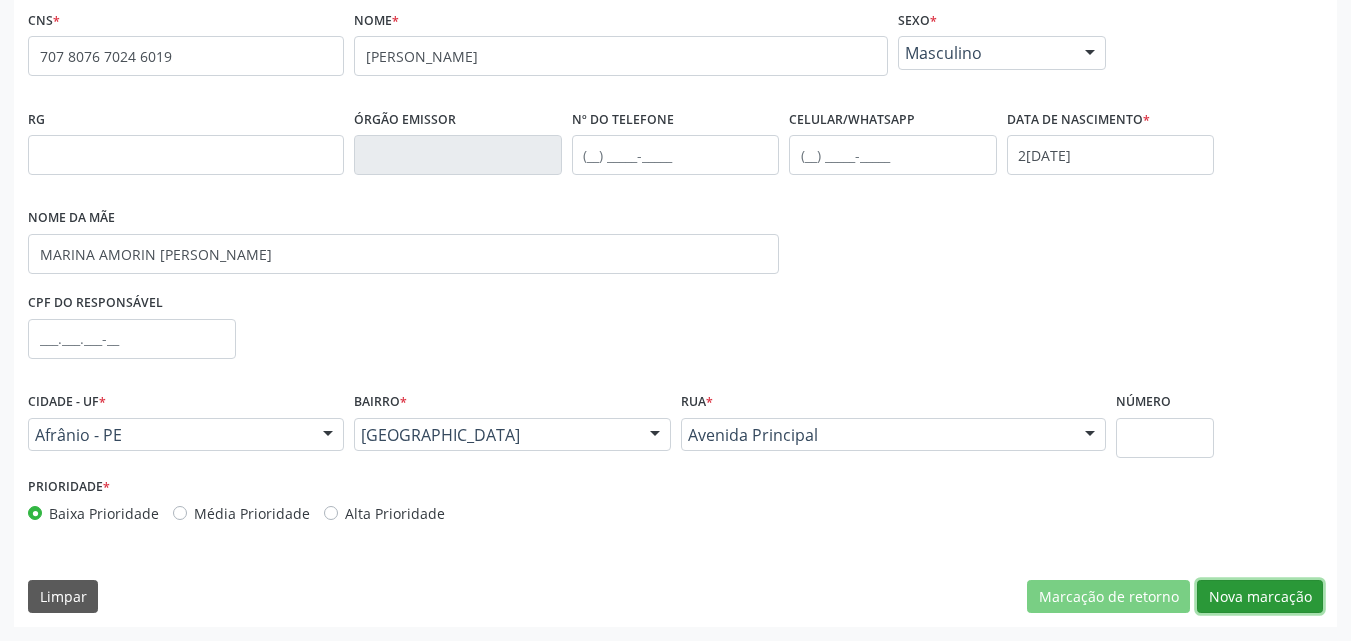 click on "Nova marcação" at bounding box center [1260, 597] 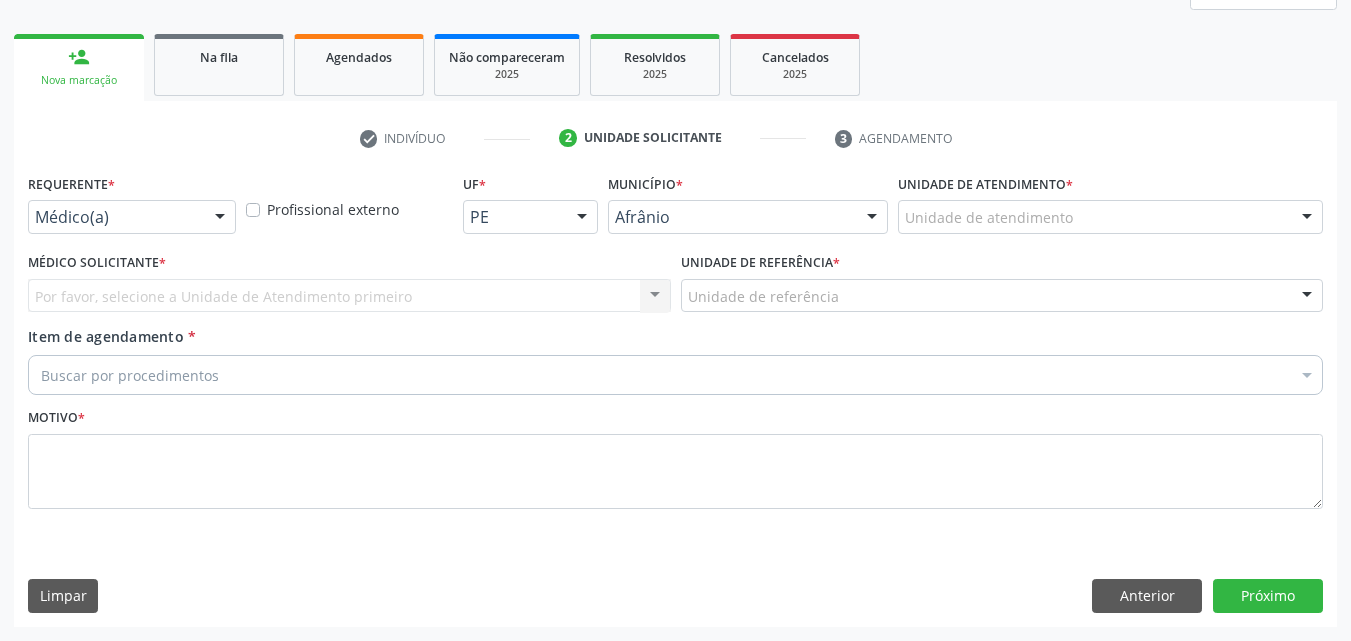 scroll, scrollTop: 265, scrollLeft: 0, axis: vertical 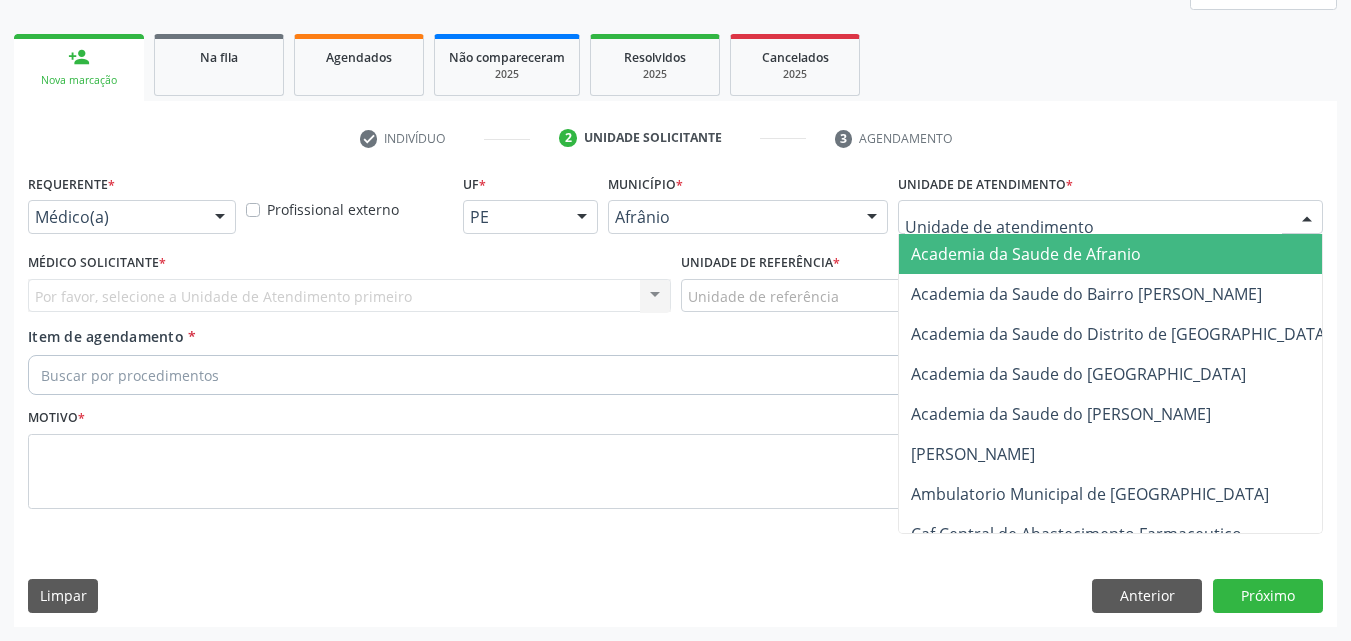 click at bounding box center [1110, 217] 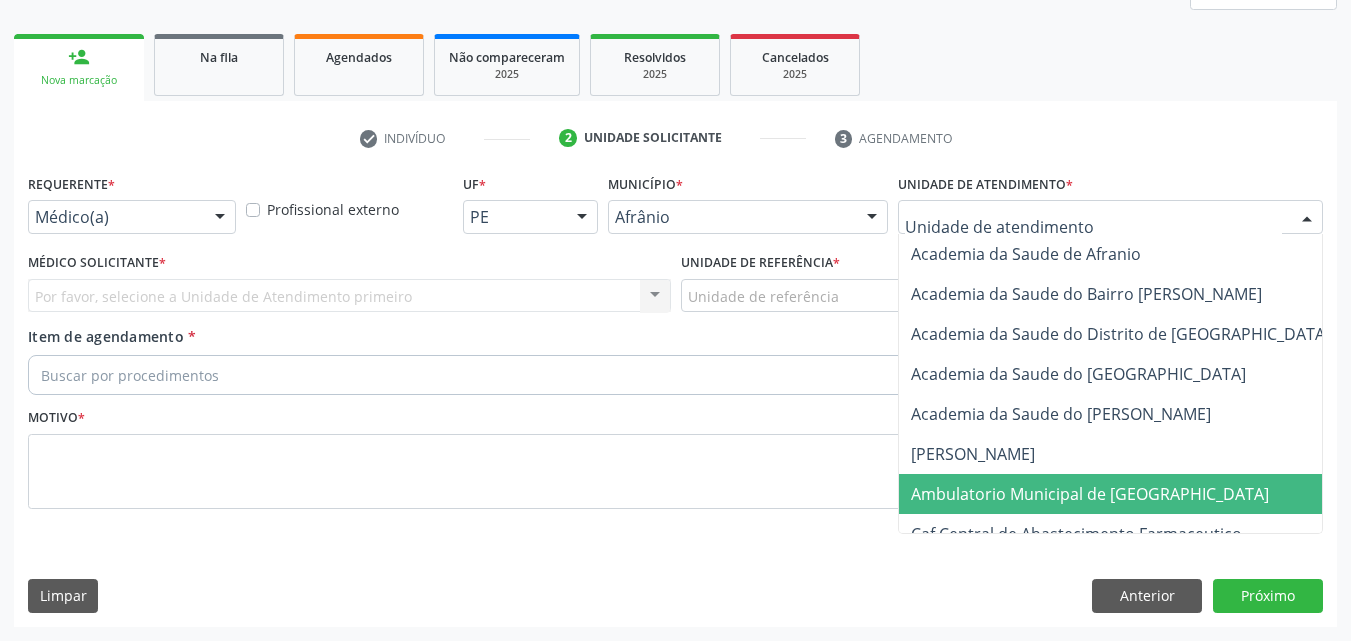 click on "Ambulatorio Municipal de [GEOGRAPHIC_DATA]" at bounding box center [1090, 494] 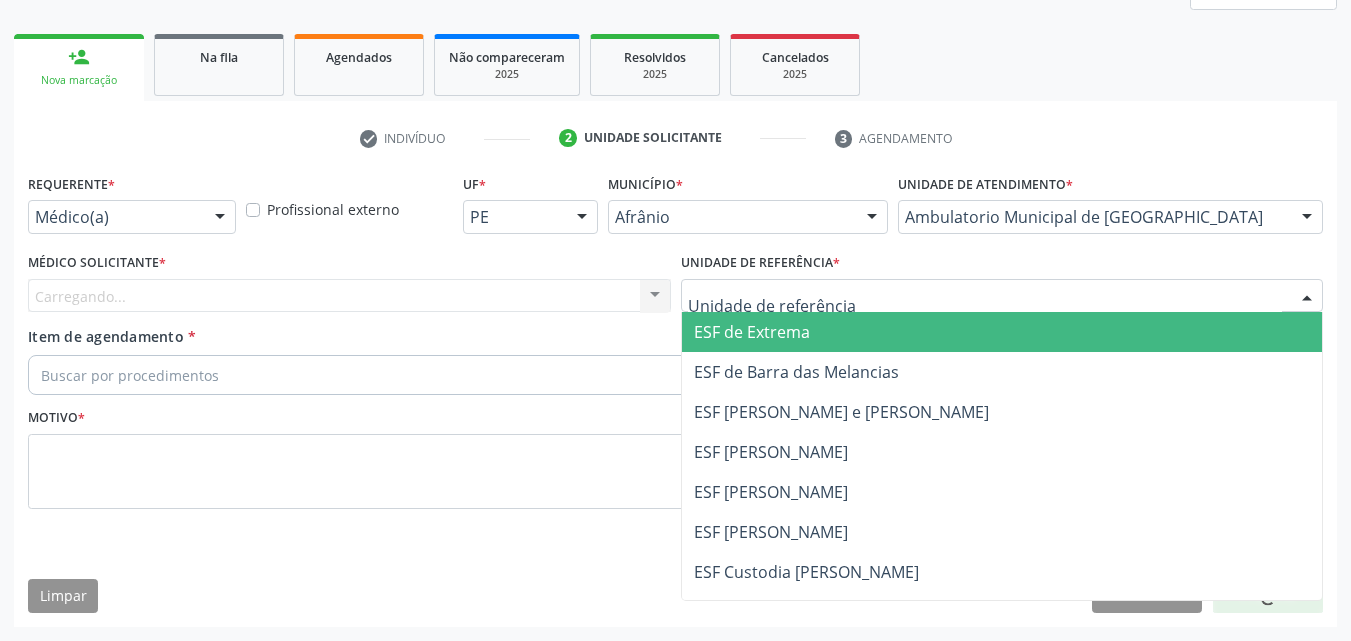 click at bounding box center (1002, 296) 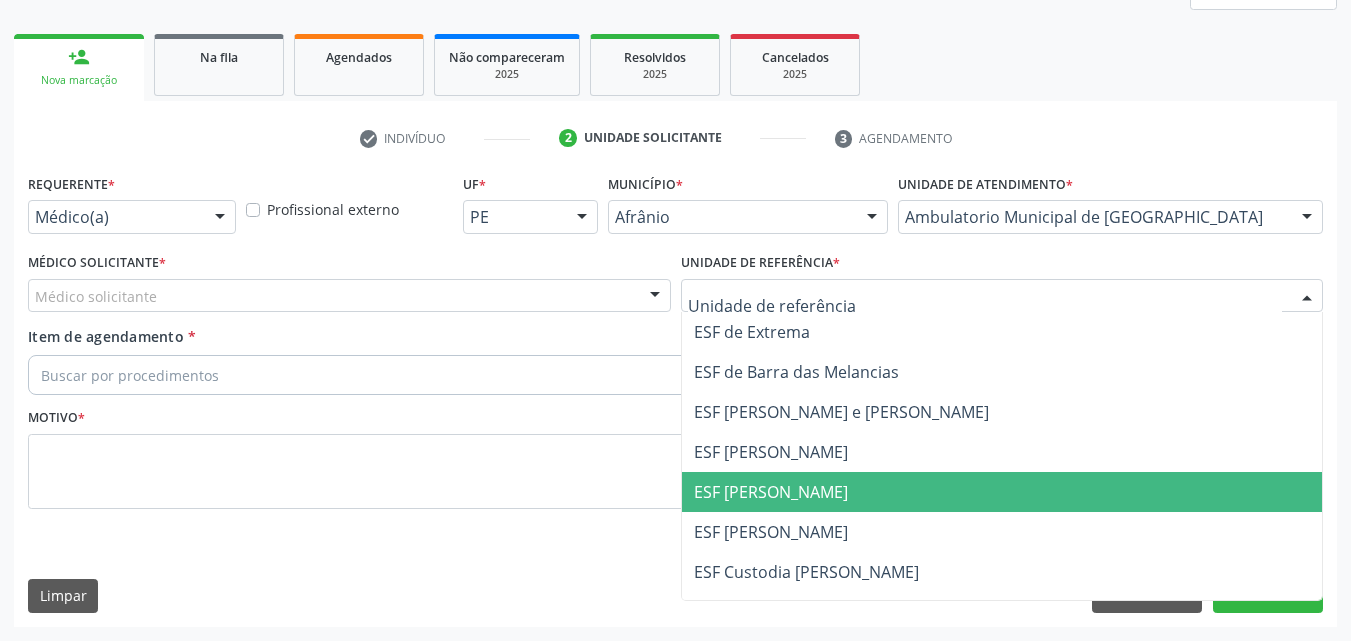 drag, startPoint x: 929, startPoint y: 485, endPoint x: 874, endPoint y: 472, distance: 56.515484 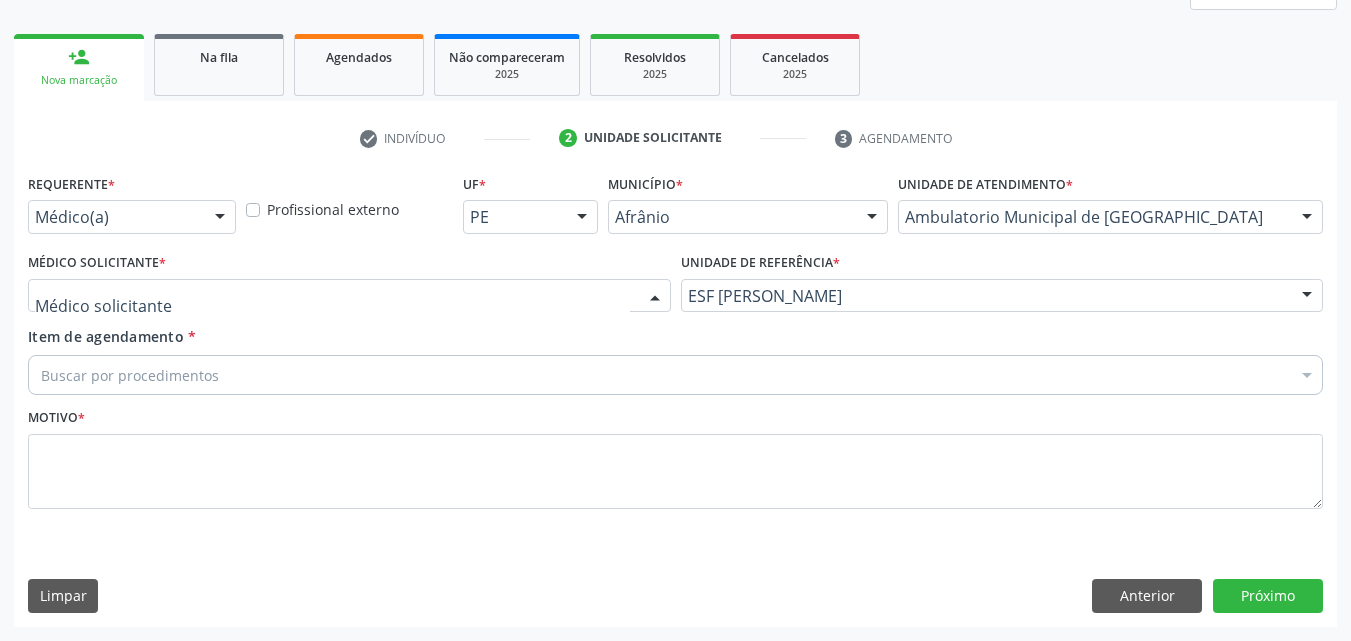 click at bounding box center [349, 296] 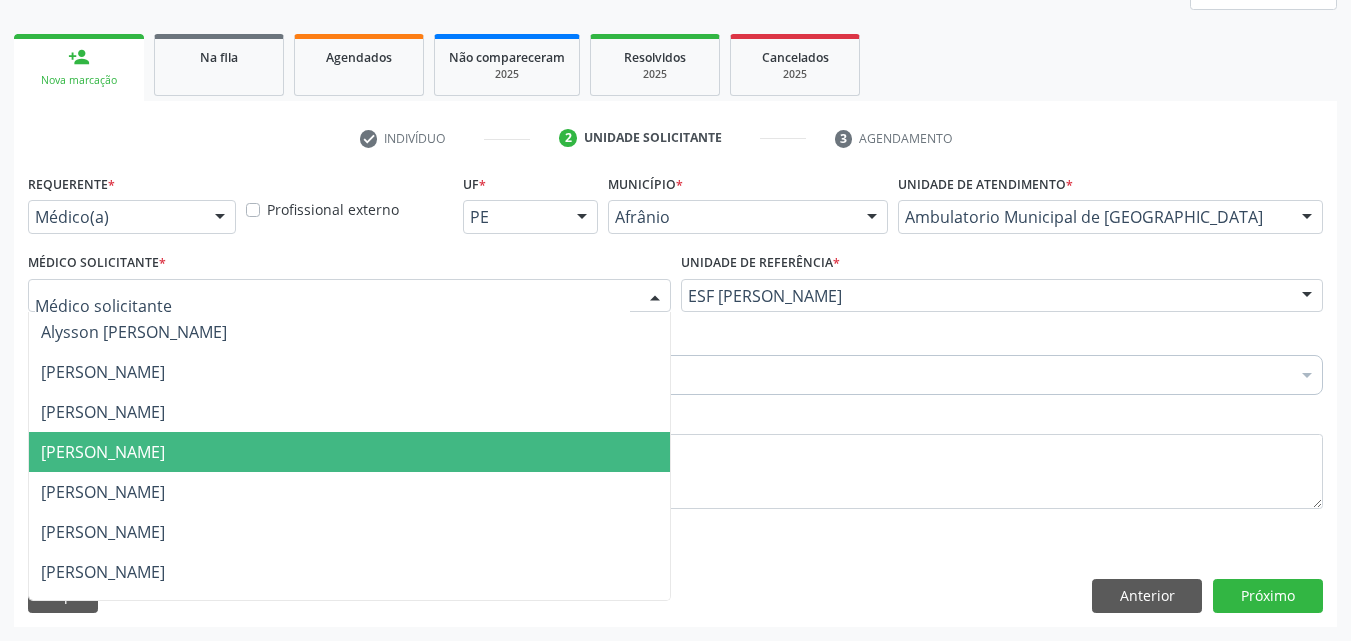 drag, startPoint x: 532, startPoint y: 443, endPoint x: 511, endPoint y: 439, distance: 21.377558 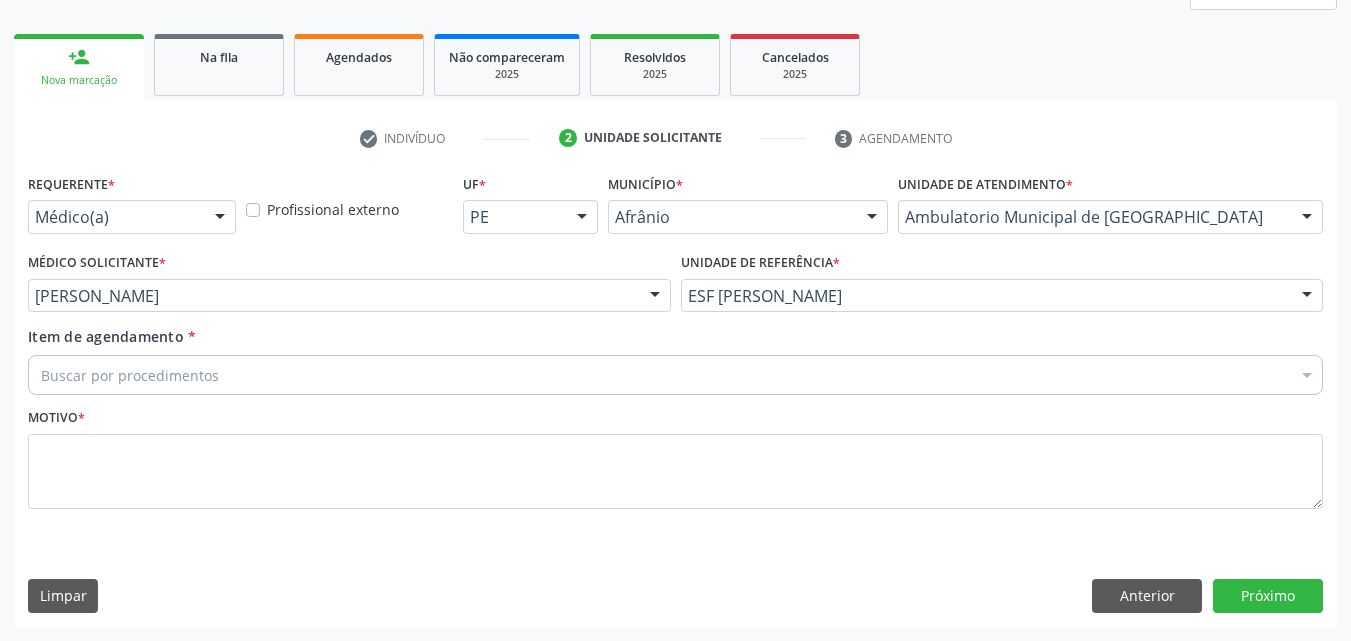 click on "Buscar por procedimentos" at bounding box center [675, 375] 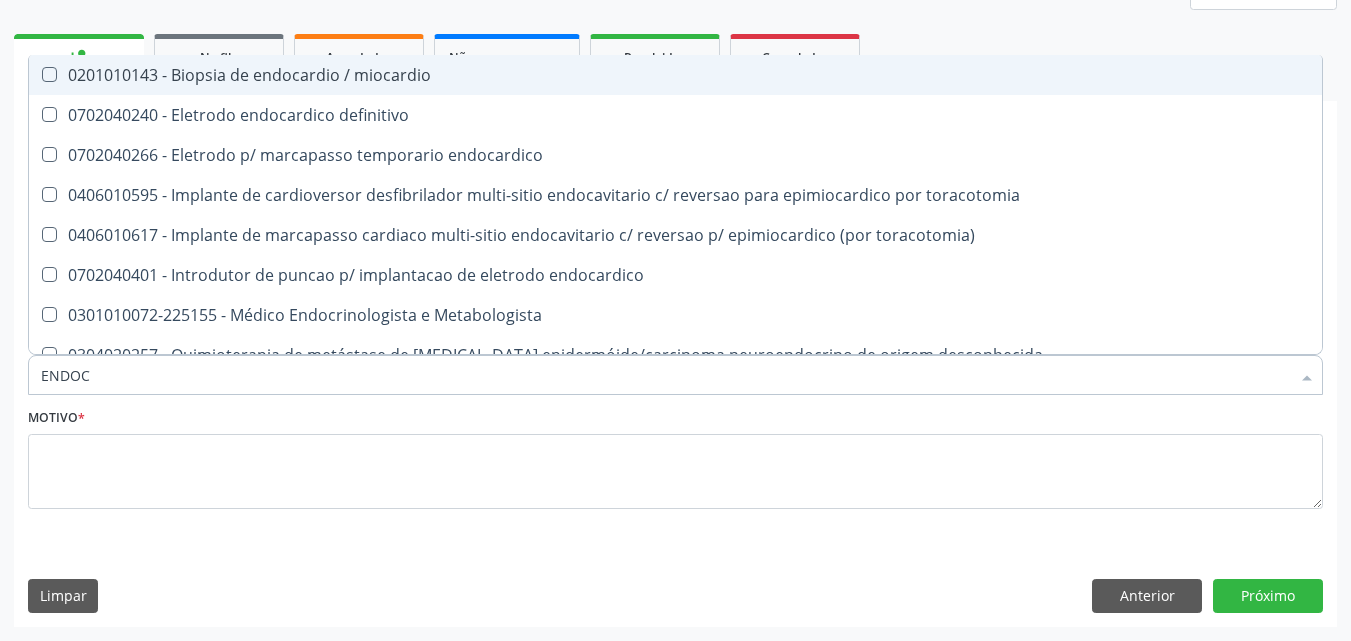 type on "ENDOCR" 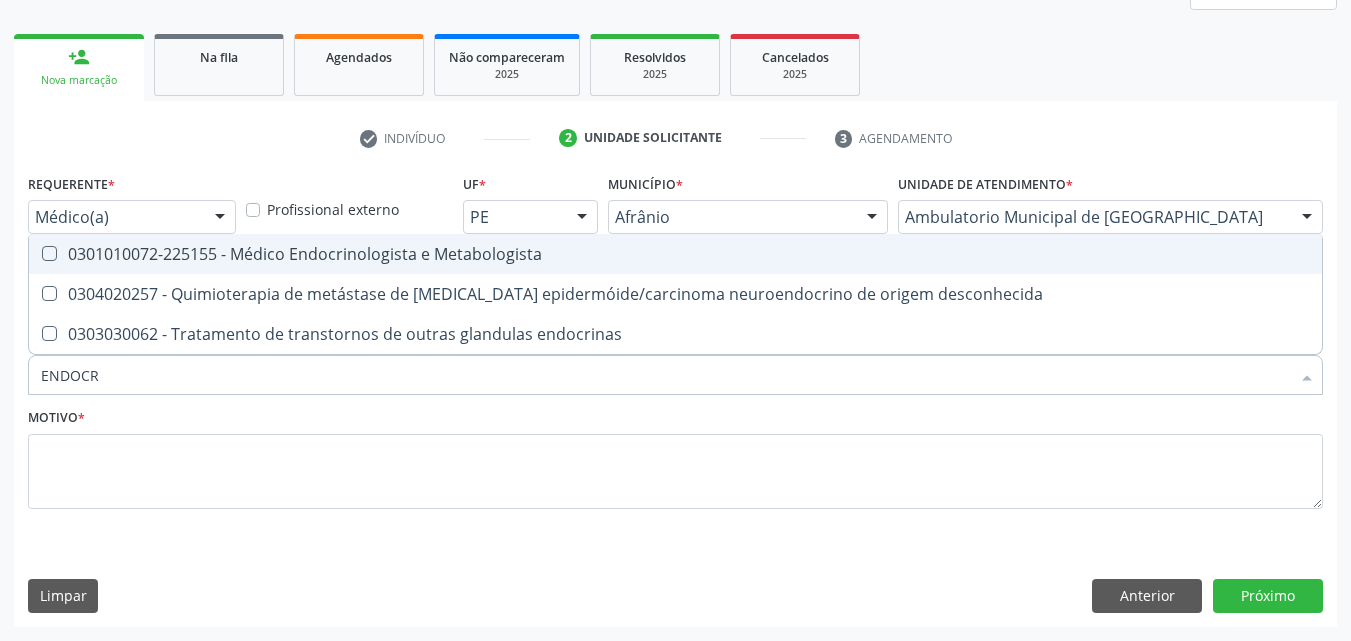 click on "0301010072-225155 - Médico Endocrinologista e Metabologista" at bounding box center [675, 254] 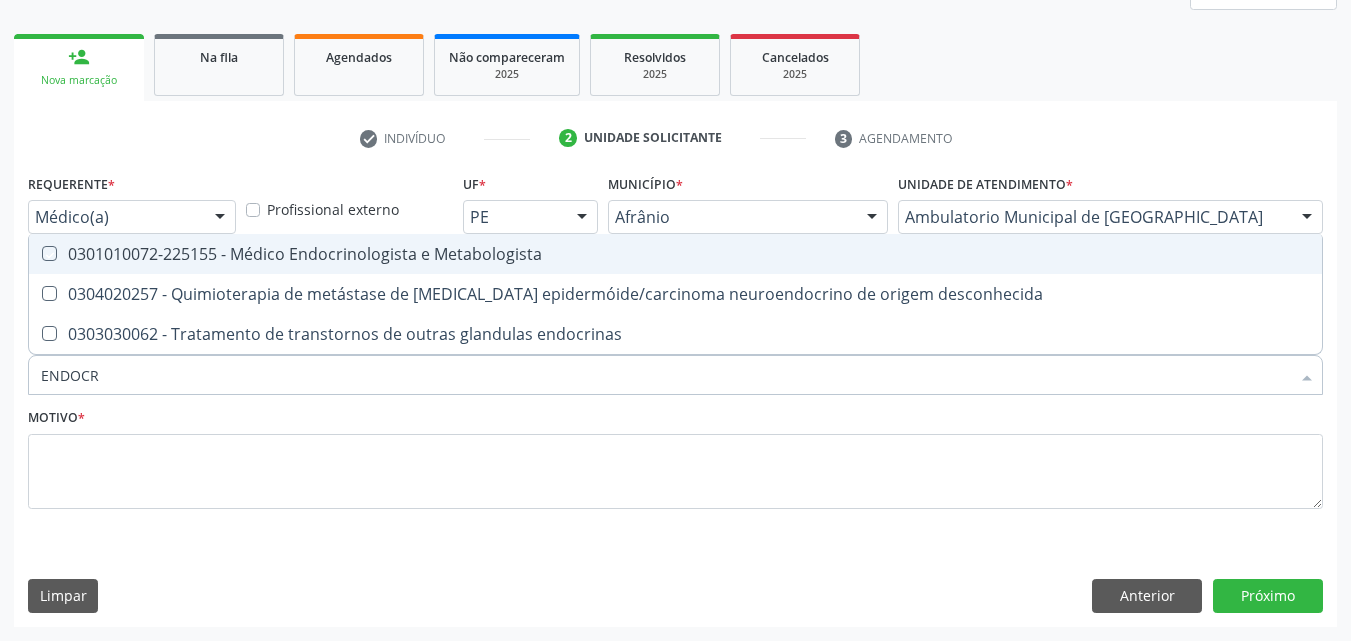 checkbox on "true" 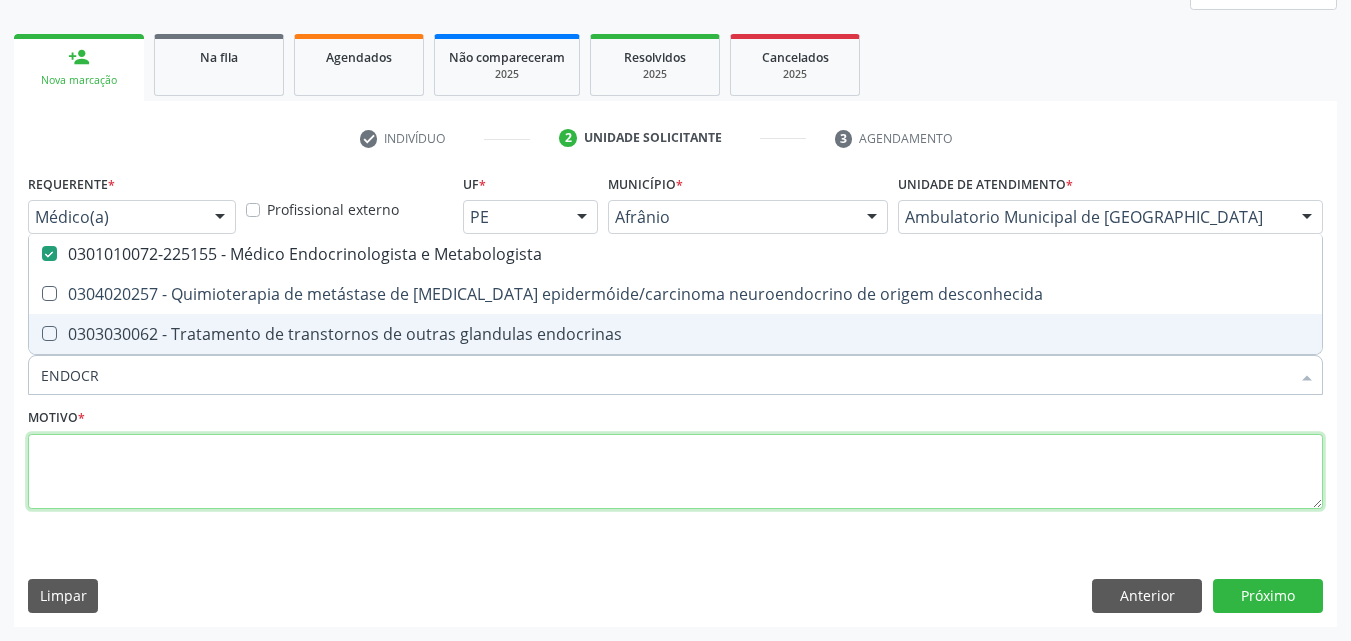 click at bounding box center (675, 472) 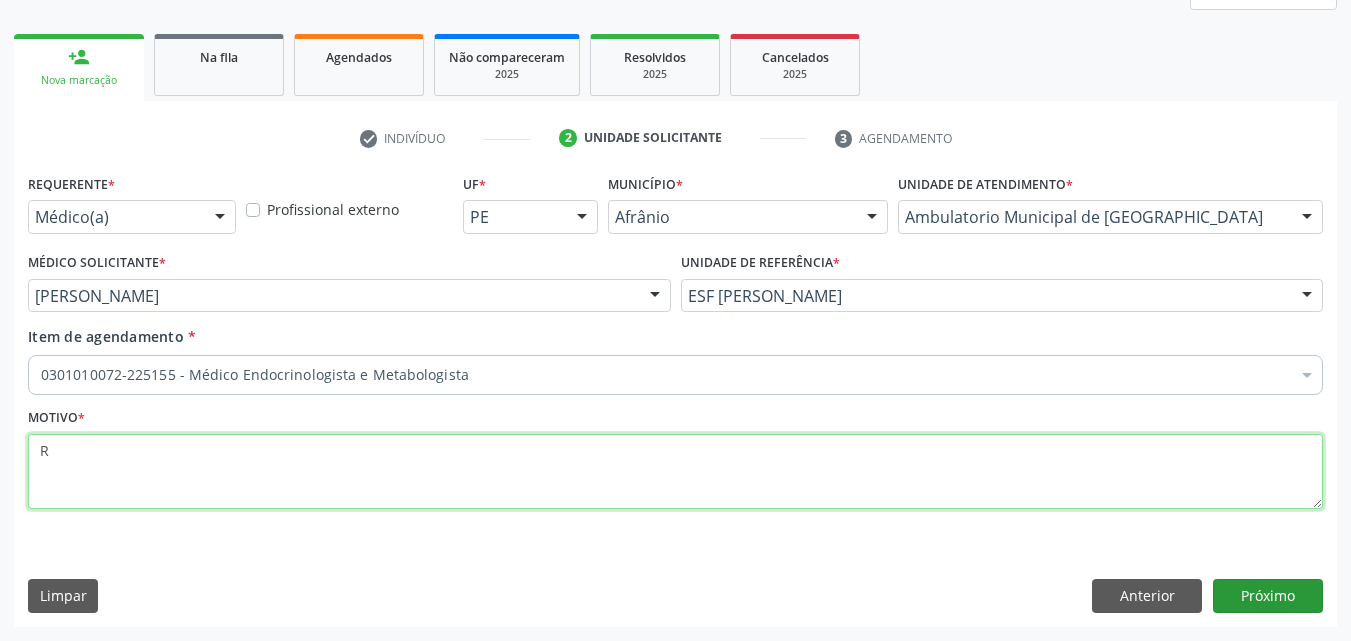 type on "R" 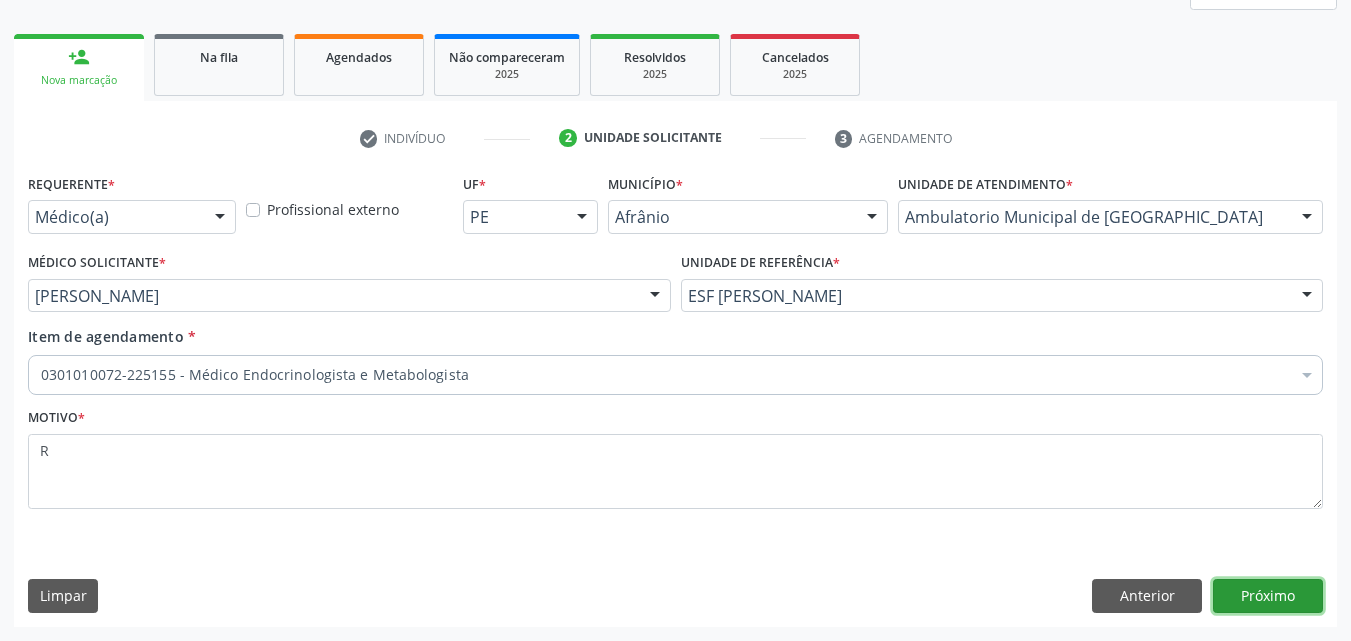 click on "Próximo" at bounding box center (1268, 596) 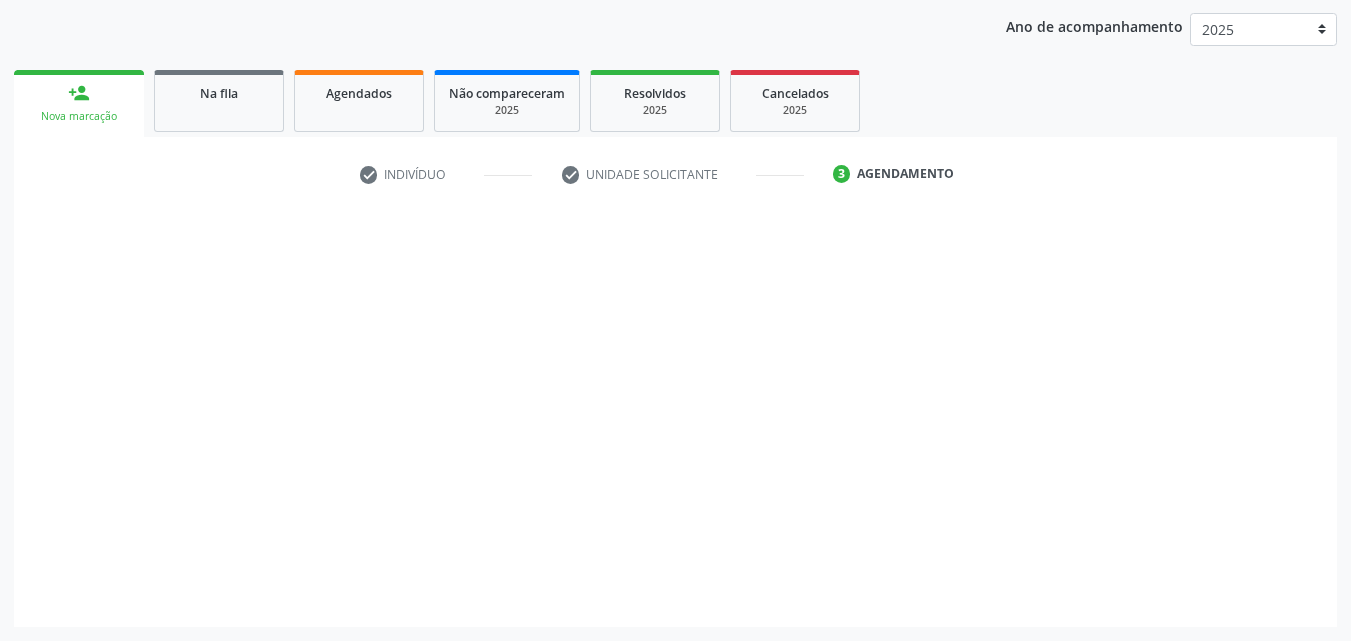 scroll, scrollTop: 229, scrollLeft: 0, axis: vertical 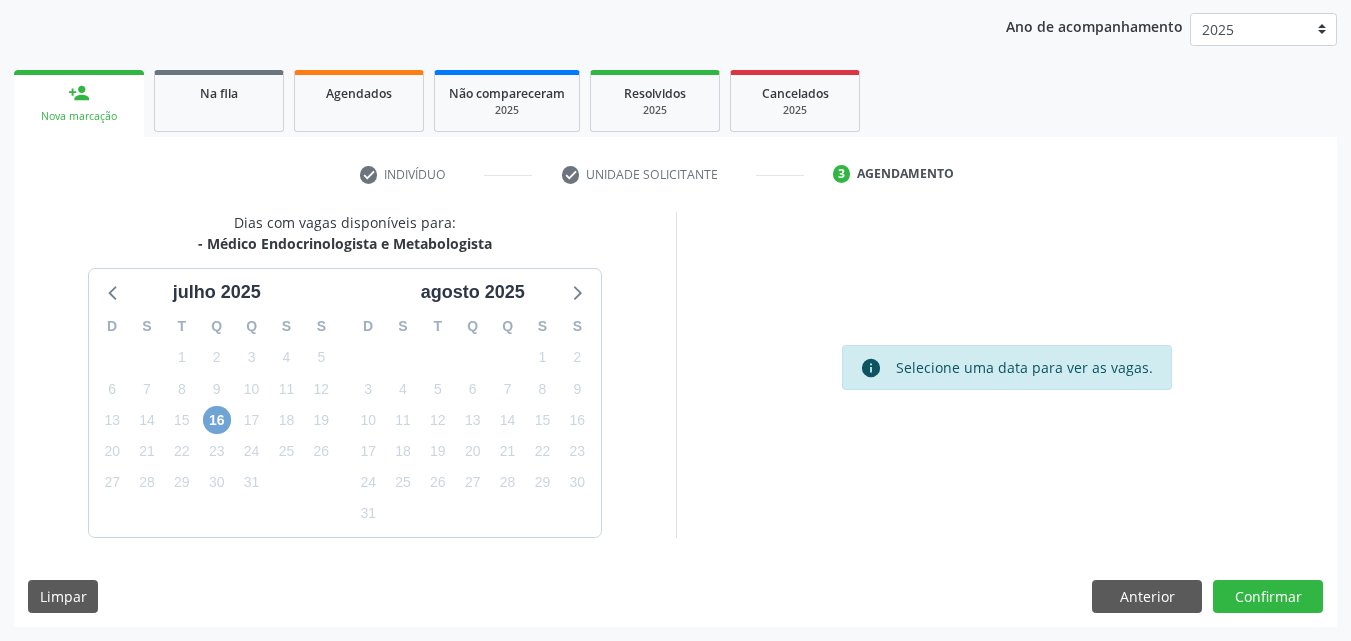 click on "16" at bounding box center [217, 420] 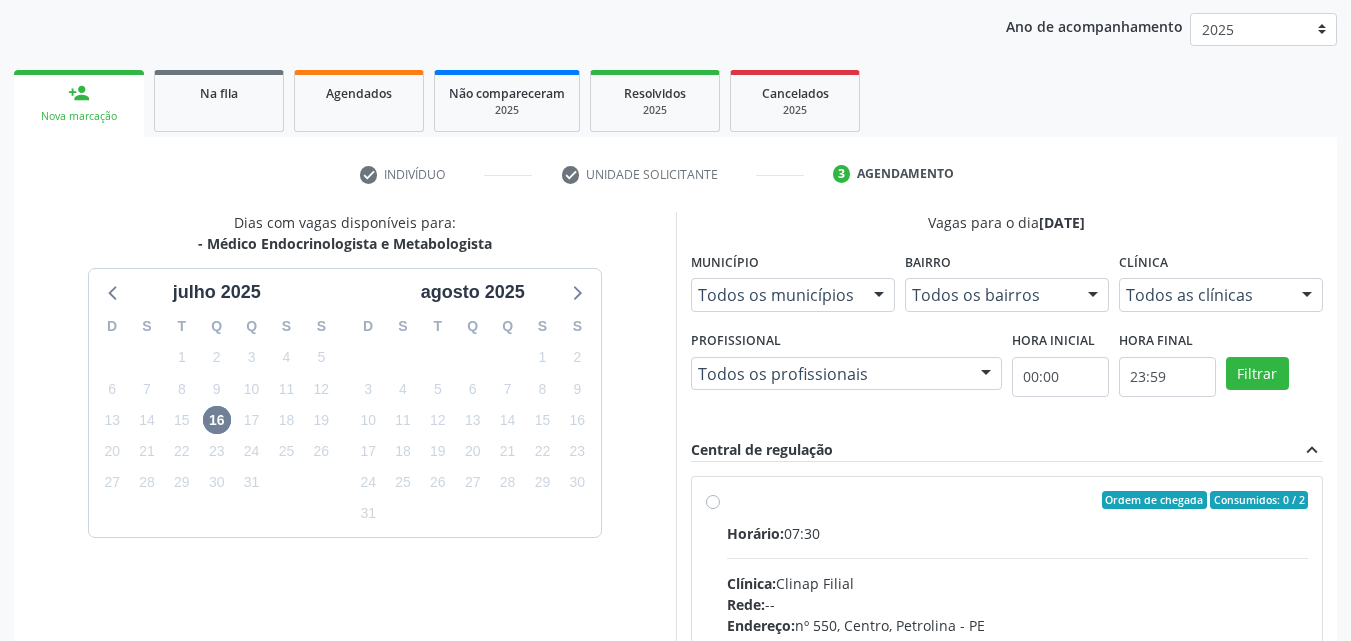 click on "Ordem de chegada
Consumidos: 0 / 2" at bounding box center [1018, 500] 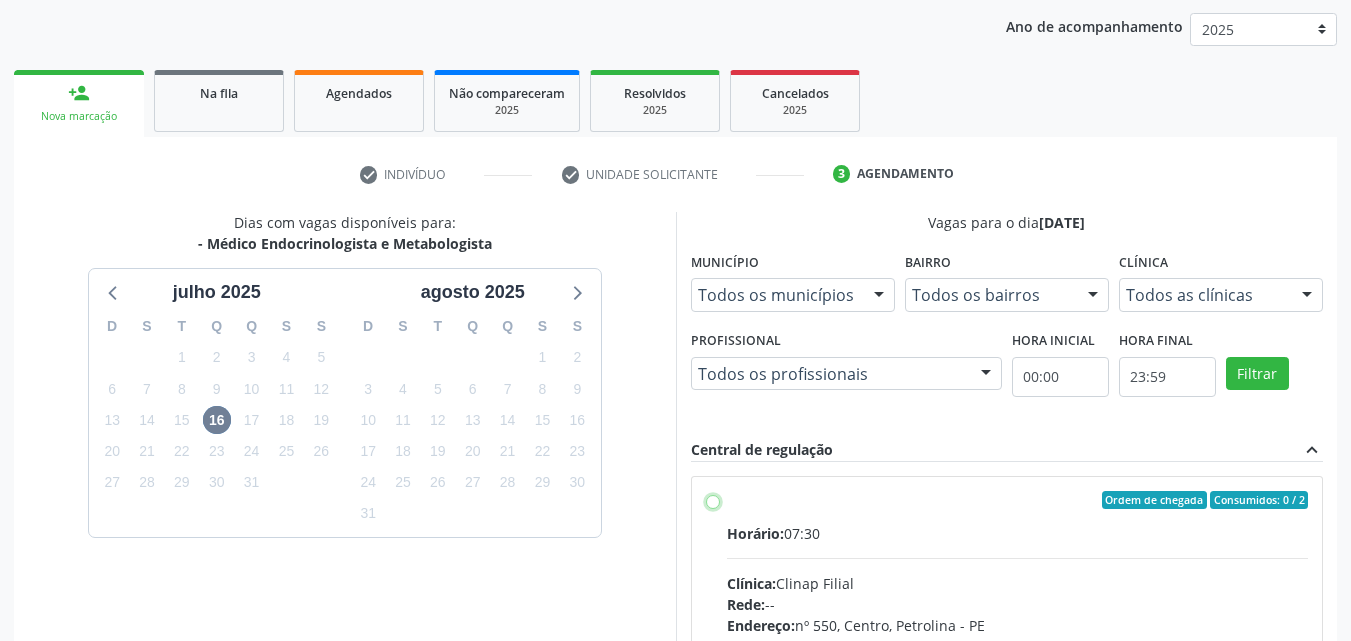 click on "Ordem de chegada
Consumidos: 0 / 2
Horário:   07:30
Clínica:  Clinap Filial
Rede:
--
Endereço:   nº 550, Centro, Petrolina - PE
Telefone:   (87) 30241211
Profissional:
--
Informações adicionais sobre o atendimento
Idade de atendimento:
Sem restrição
Gênero(s) atendido(s):
Sem restrição
Informações adicionais:
--" at bounding box center (713, 500) 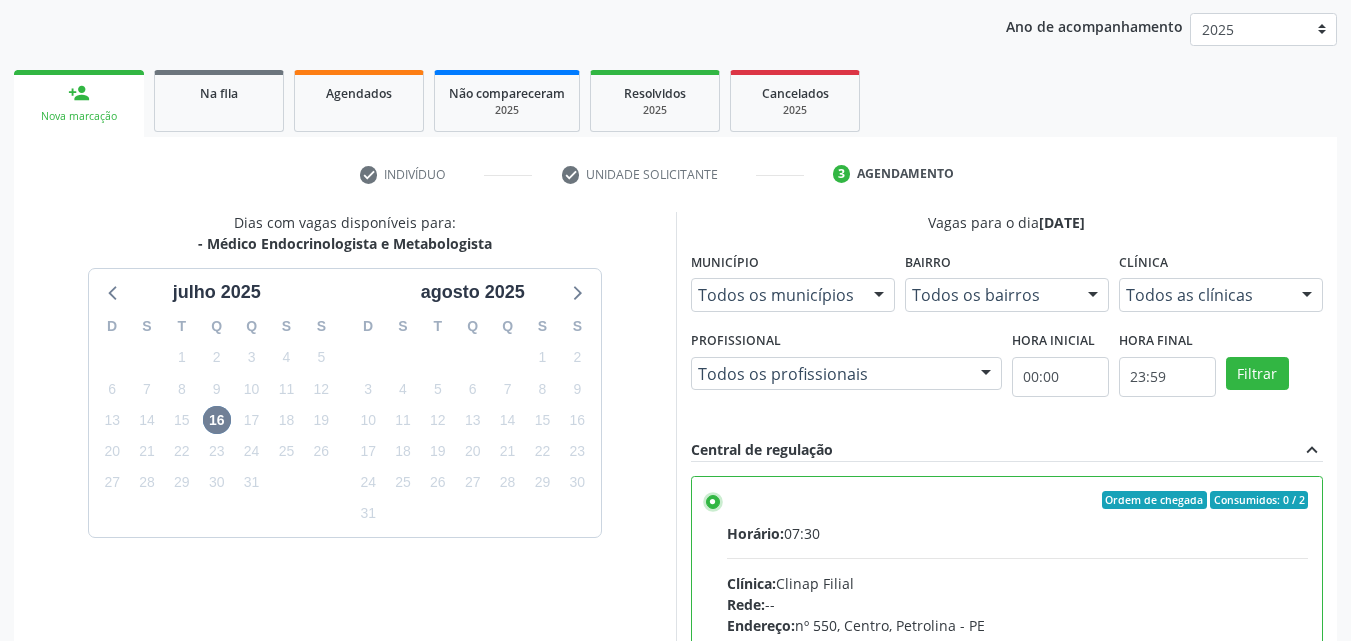scroll, scrollTop: 99, scrollLeft: 0, axis: vertical 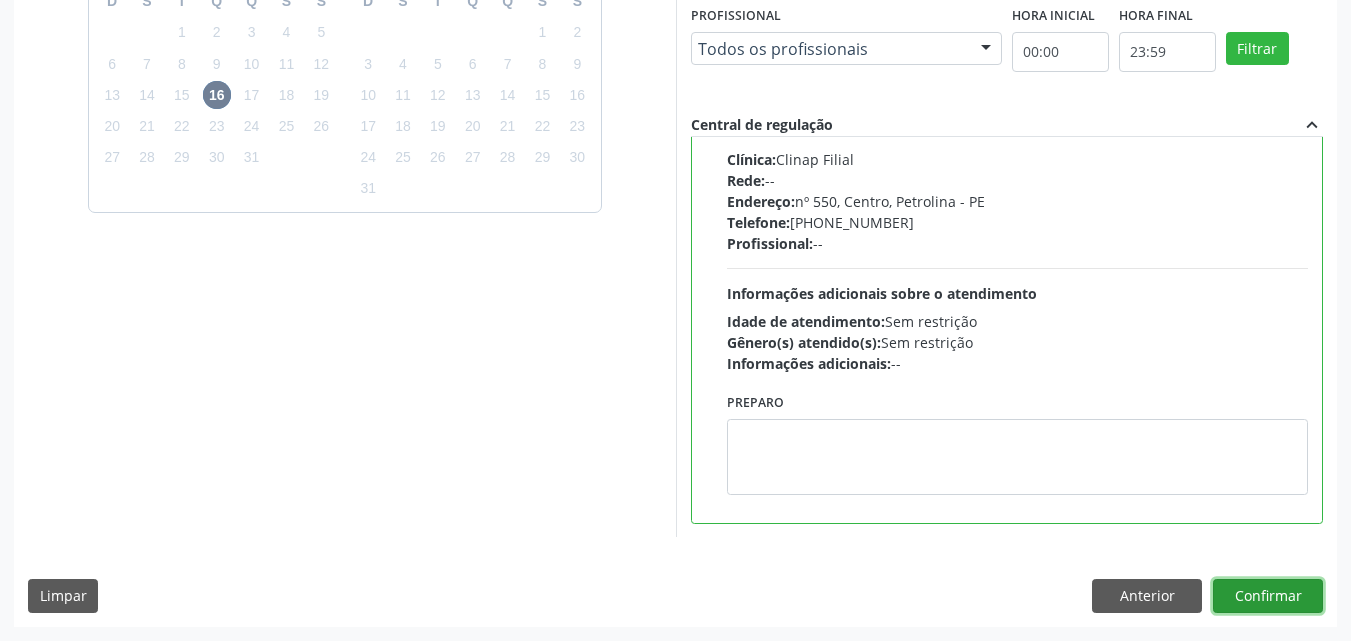 click on "Confirmar" at bounding box center (1268, 596) 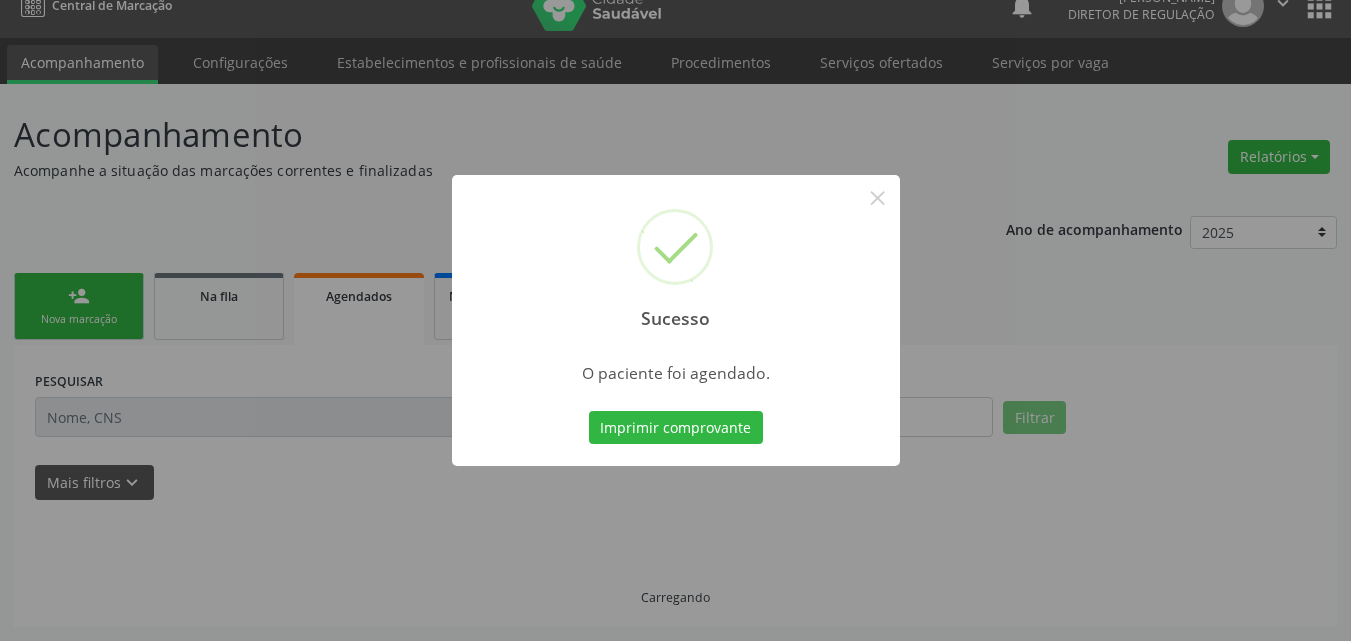 scroll, scrollTop: 26, scrollLeft: 0, axis: vertical 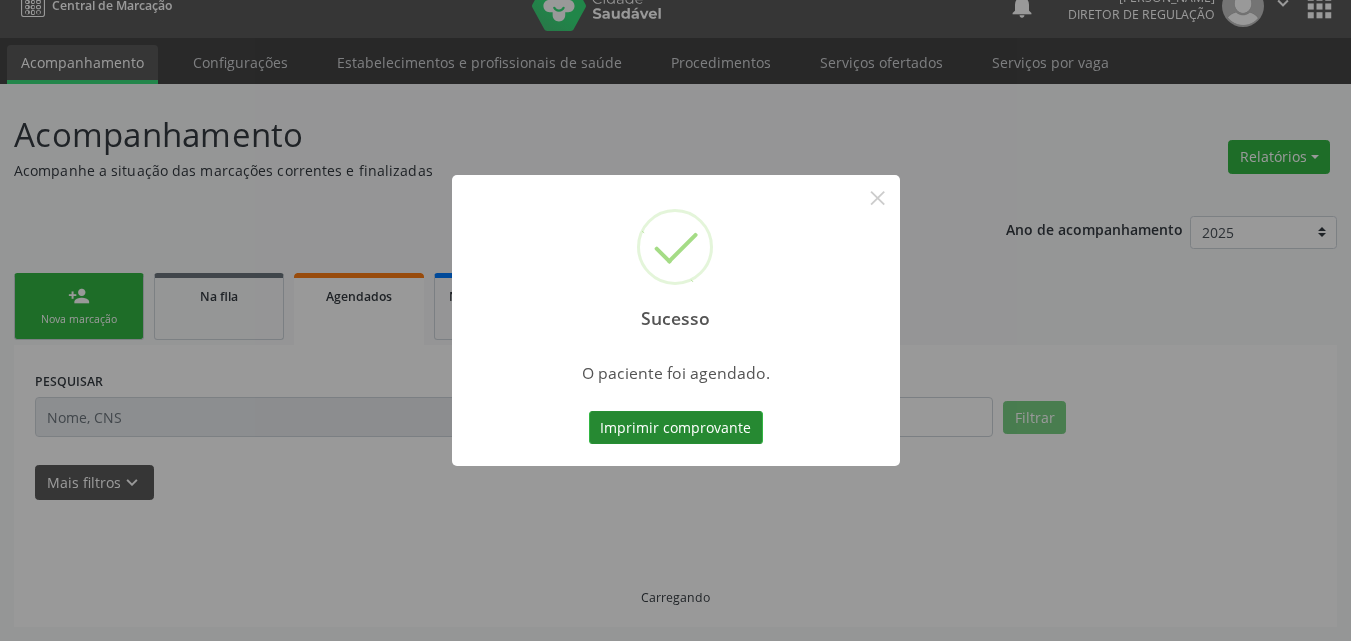click on "Imprimir comprovante" at bounding box center (676, 428) 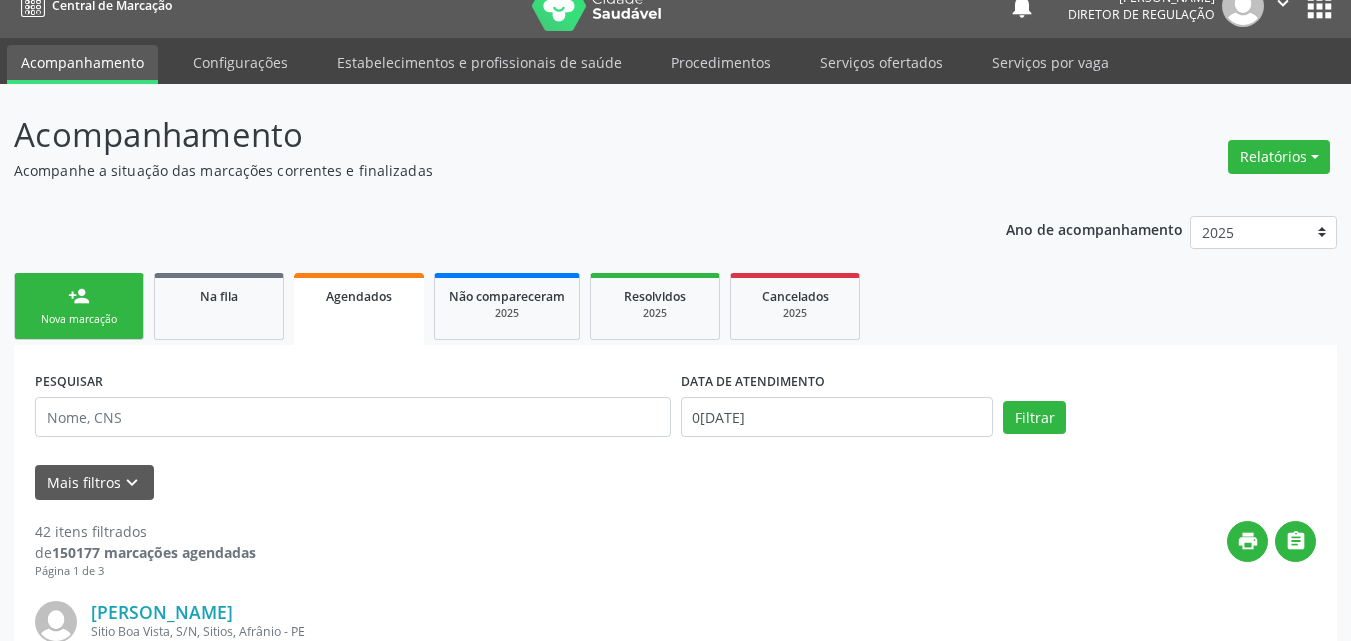 click on "person_add
Nova marcação" at bounding box center (79, 306) 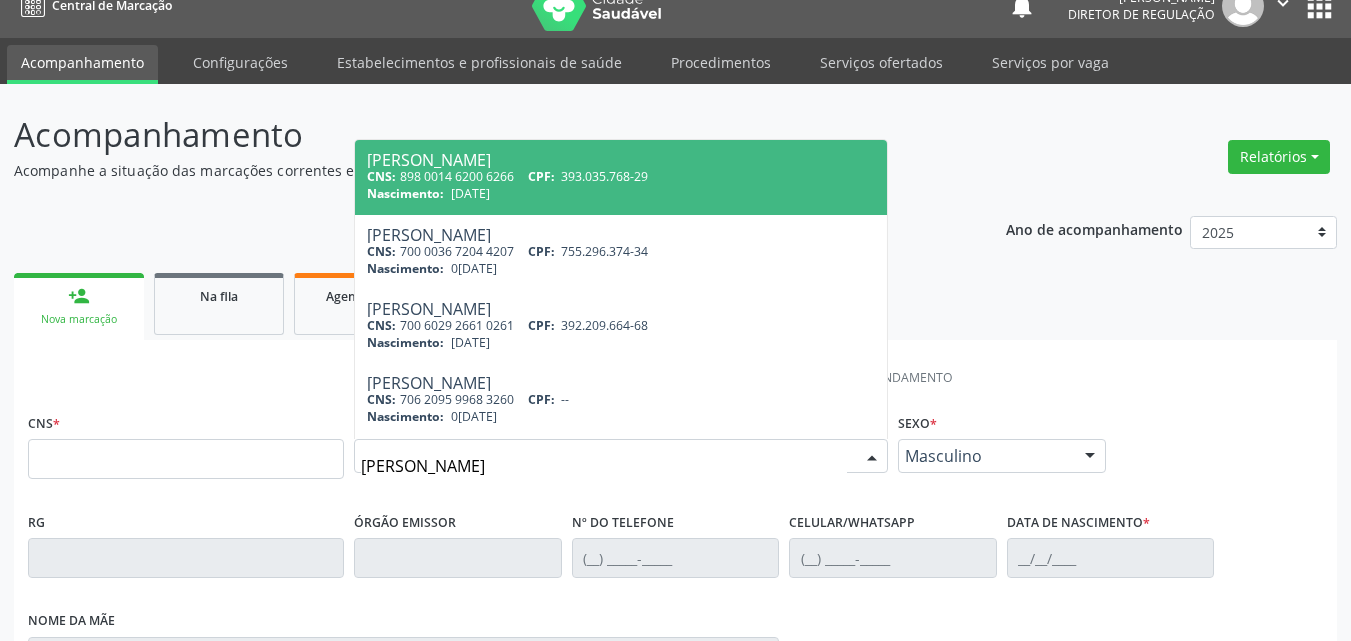 type on "JOSE DOS SANTOS GOM" 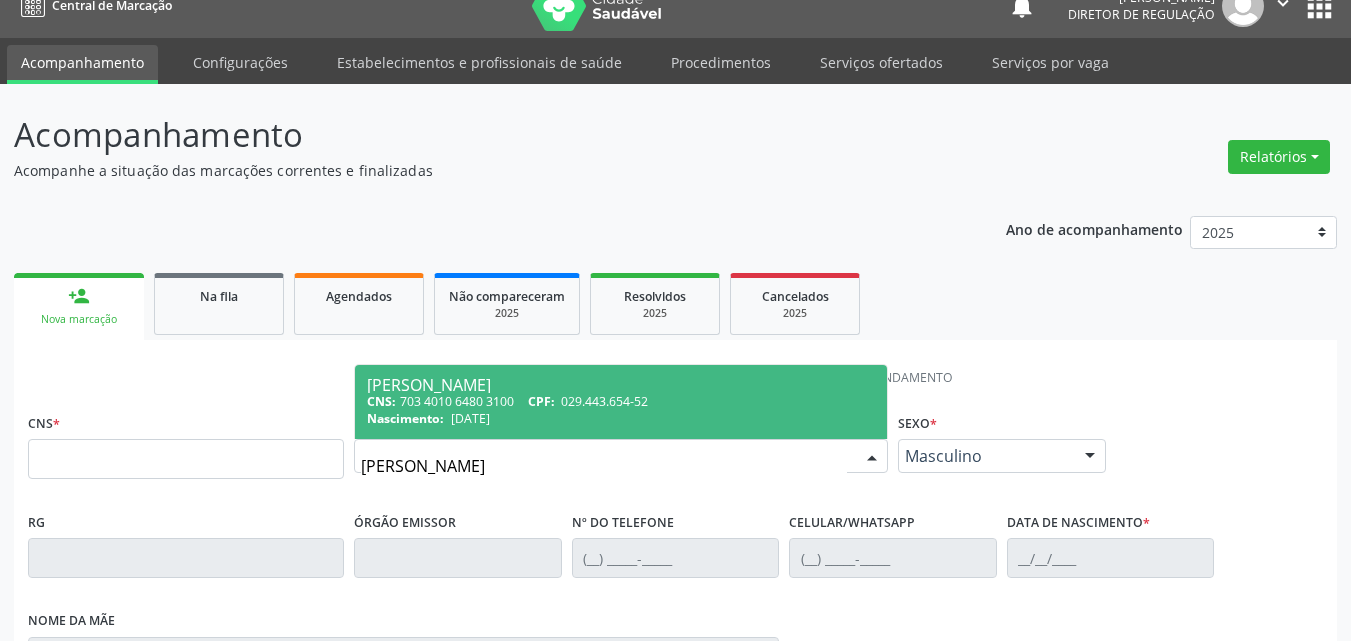 click on "CNS:
703 4010 6480 3100
CPF:
029.443.654-52" at bounding box center (621, 401) 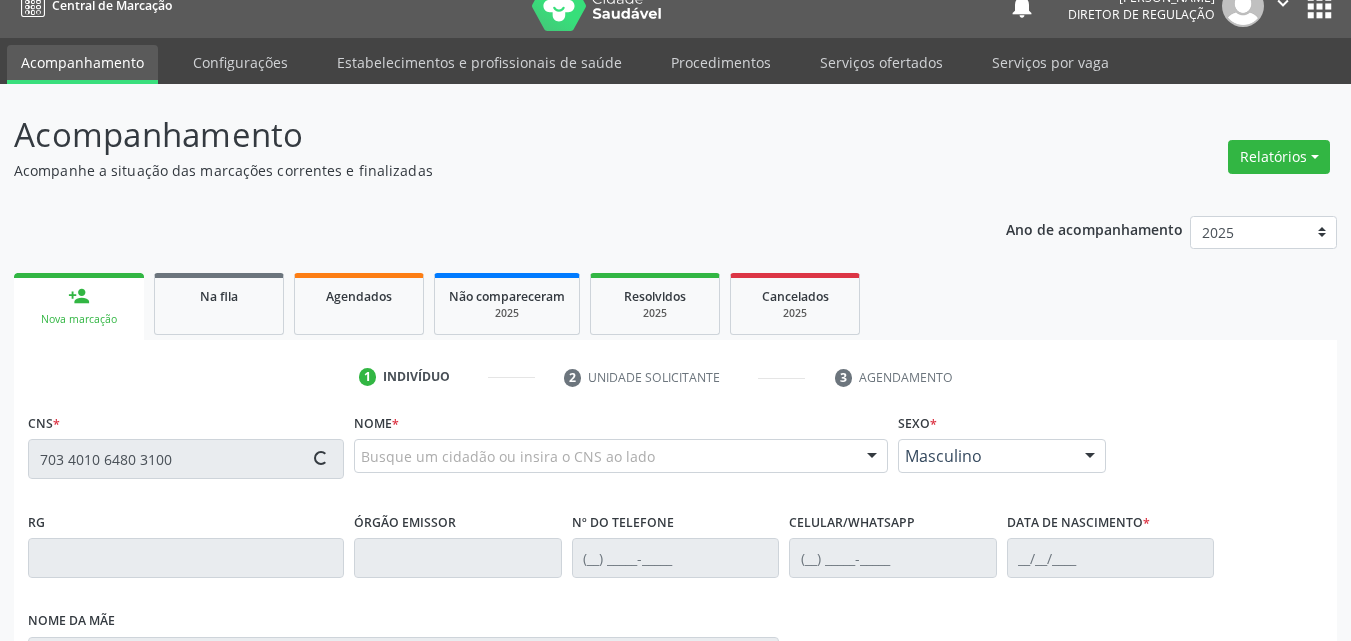 type on "703 4010 6480 3100" 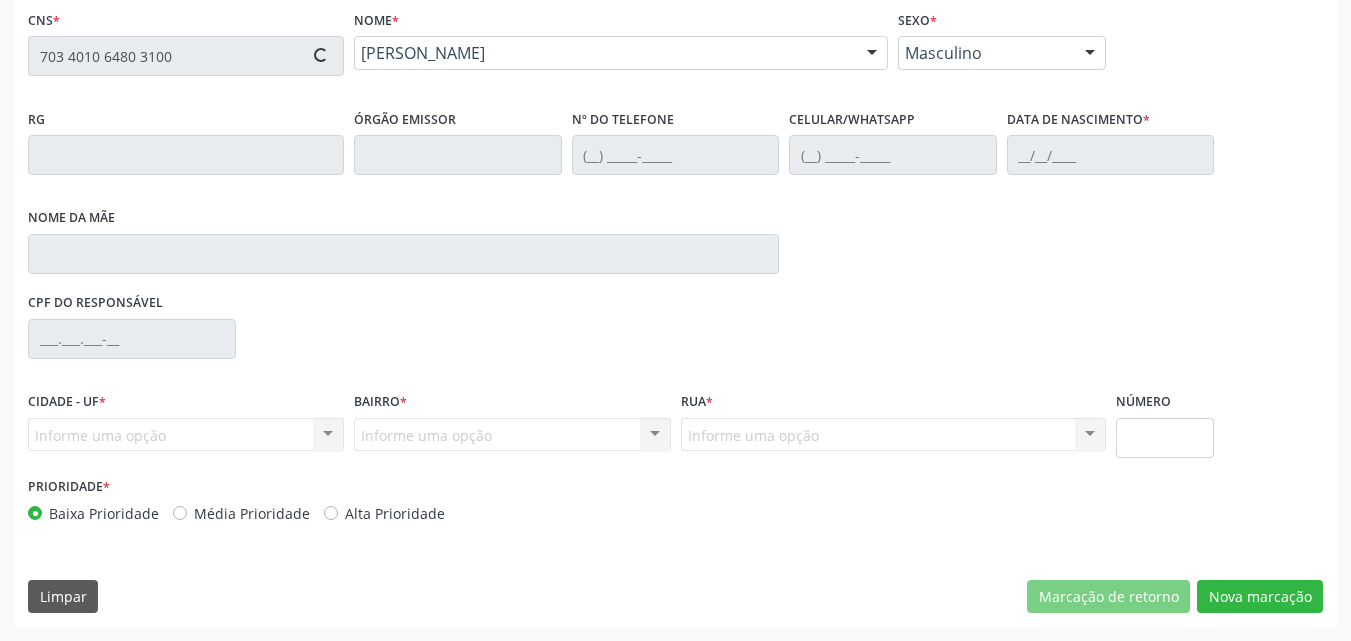 type on "(87) 98818-5852" 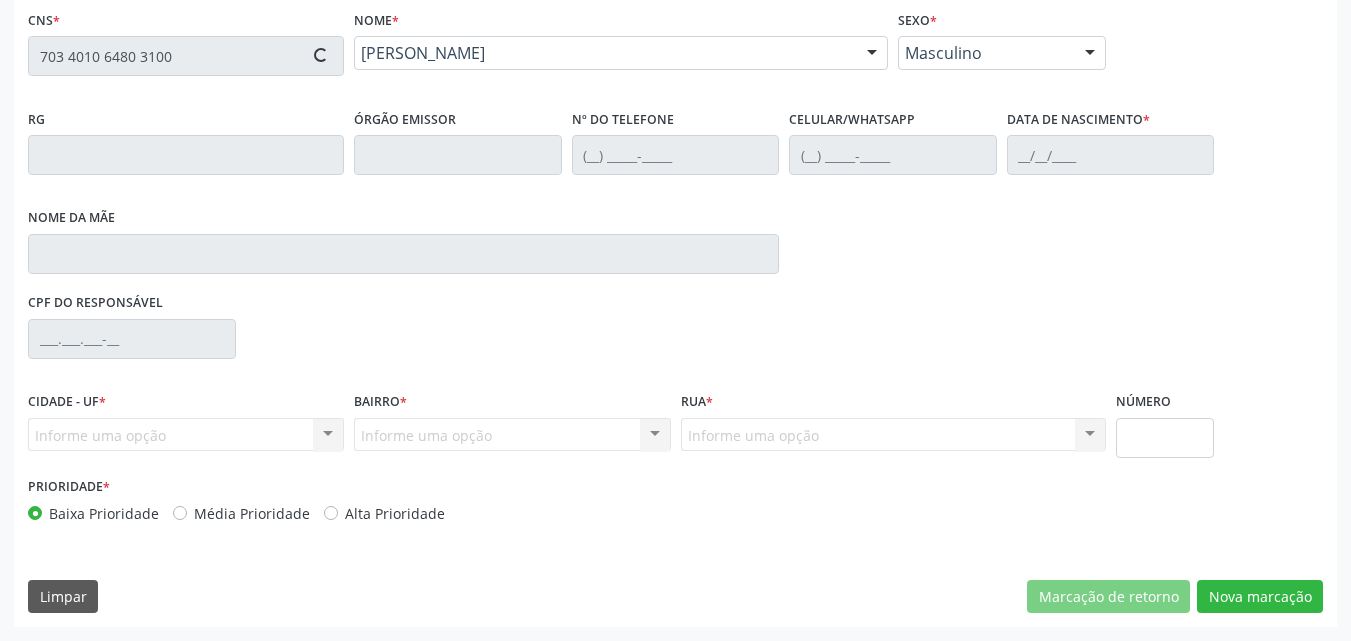 type on "(87) 98818-5852" 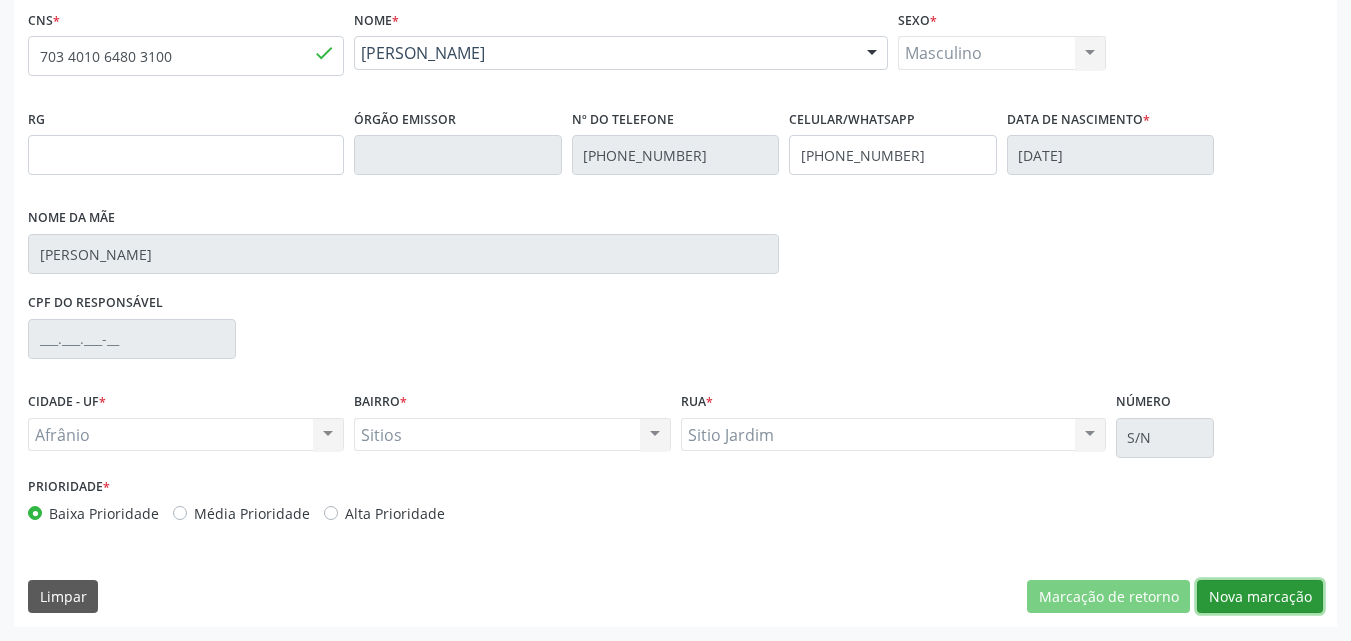 click on "Nova marcação" at bounding box center [1260, 597] 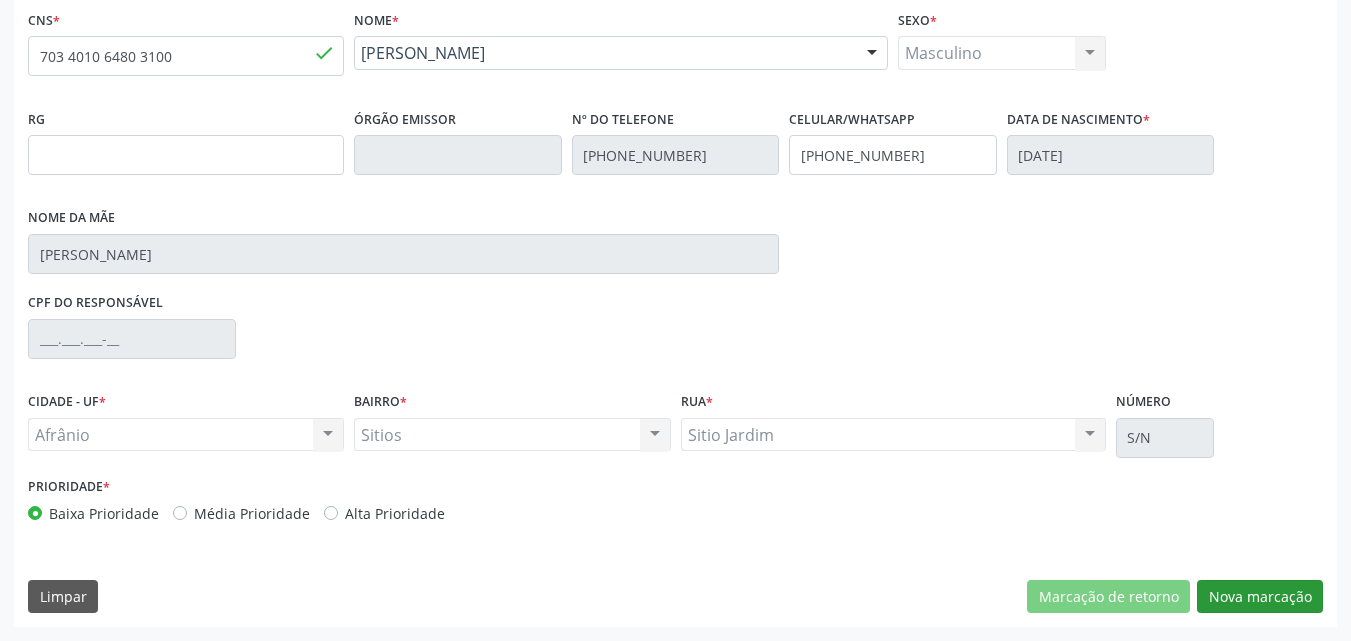 scroll, scrollTop: 265, scrollLeft: 0, axis: vertical 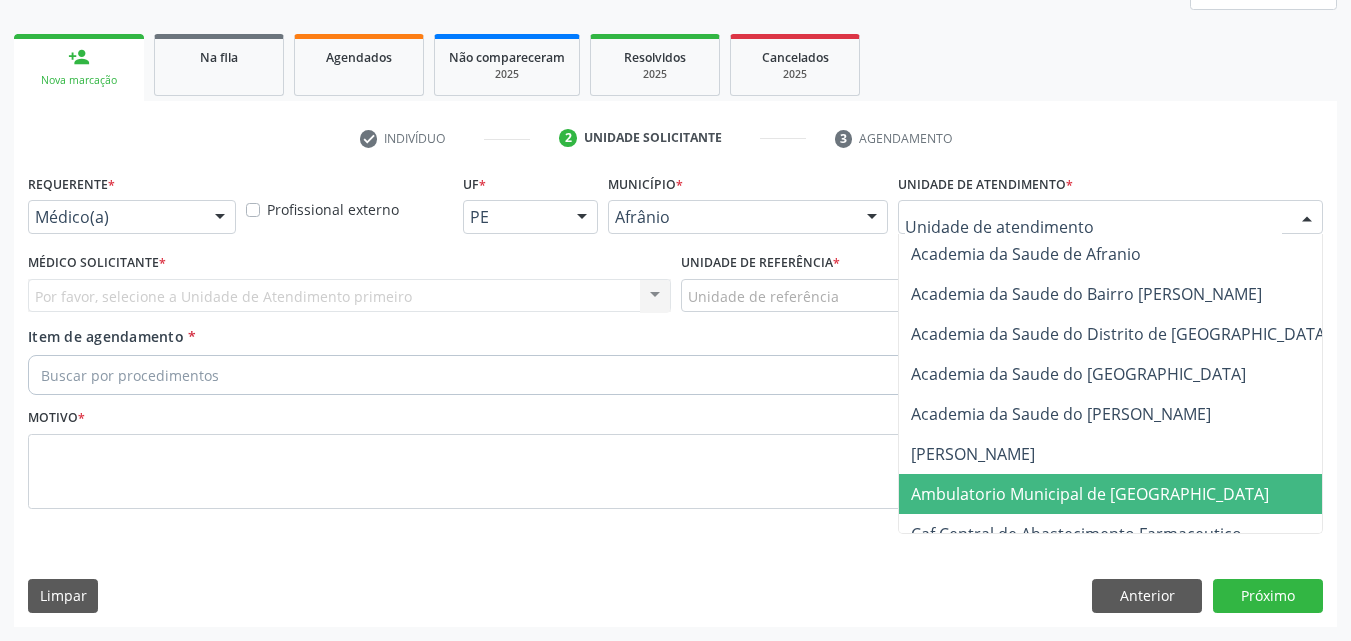 click on "Ambulatorio Municipal de [GEOGRAPHIC_DATA]" at bounding box center [1090, 494] 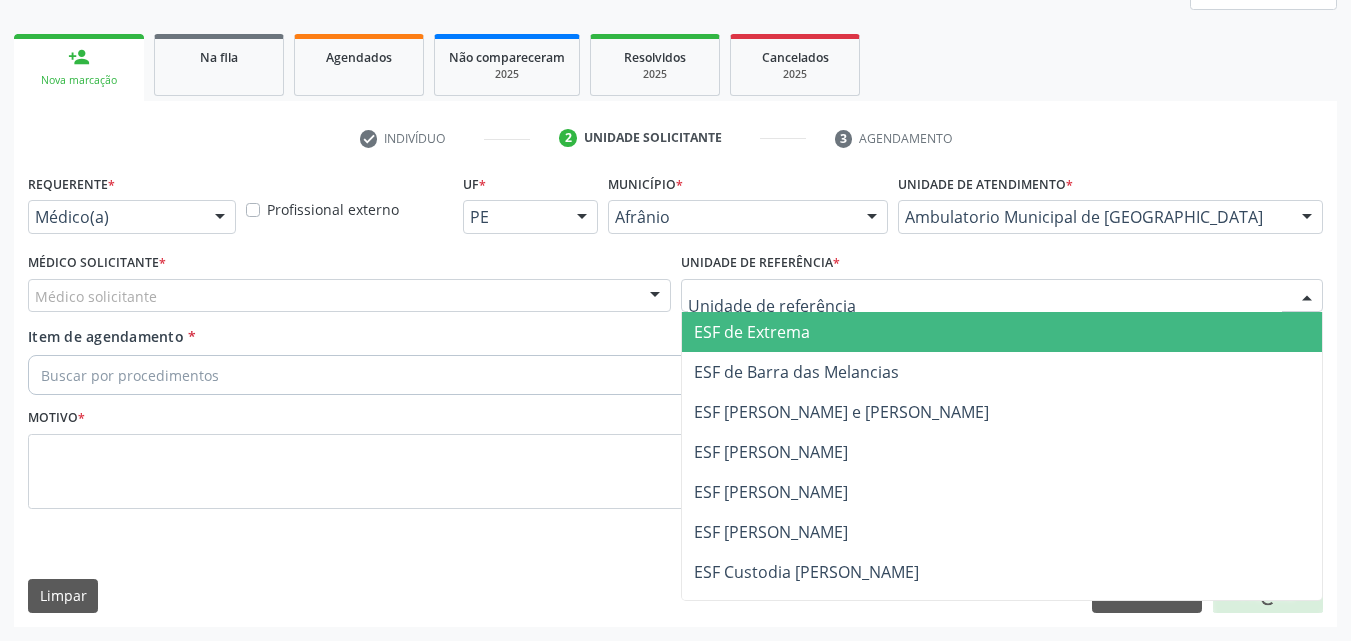 click at bounding box center [1002, 296] 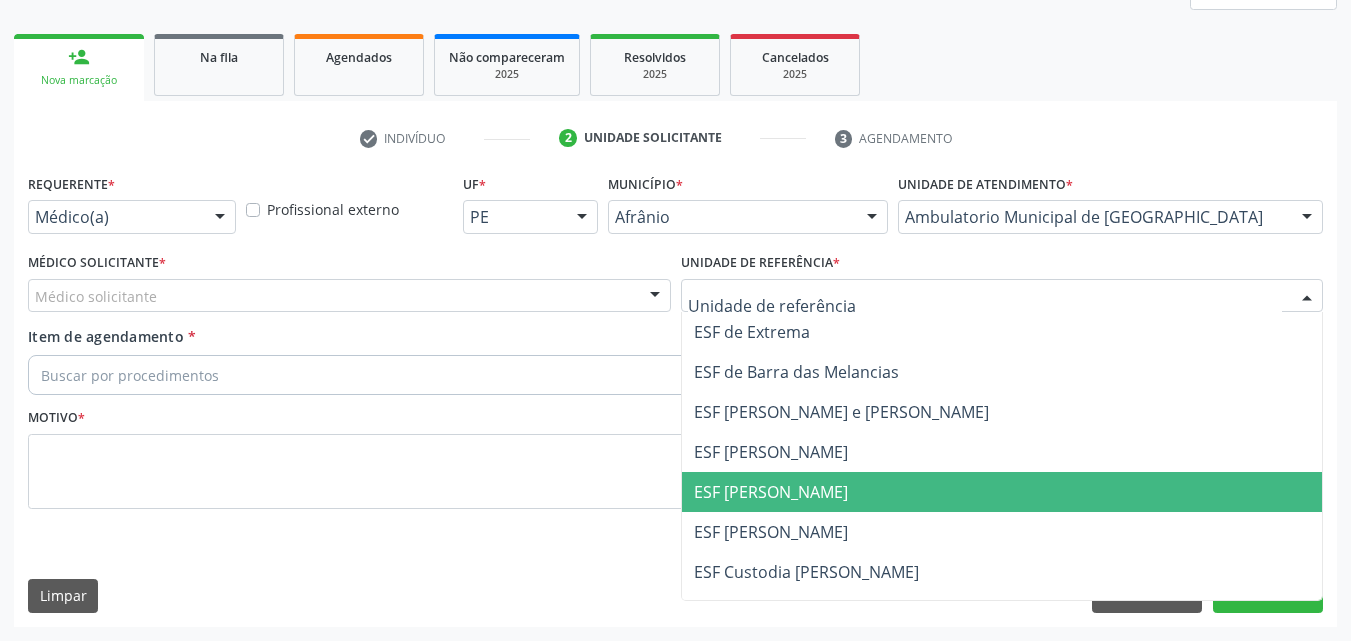 click on "ESF [PERSON_NAME]" at bounding box center [1002, 492] 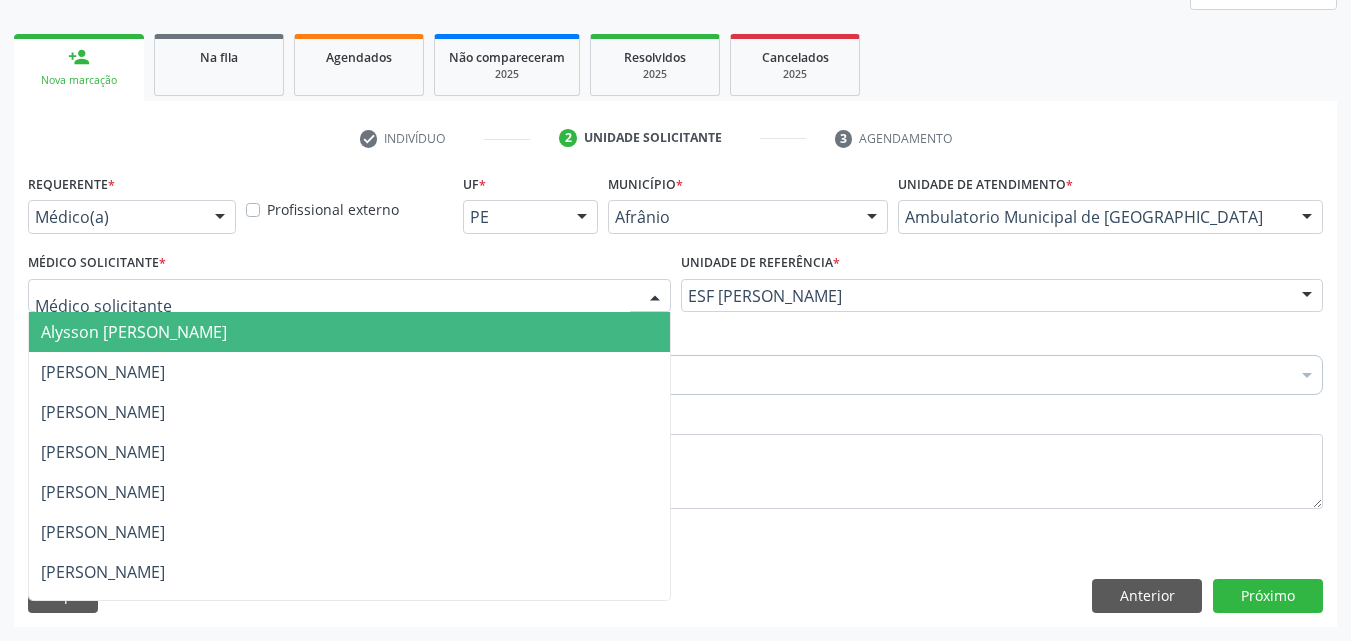 click at bounding box center (349, 296) 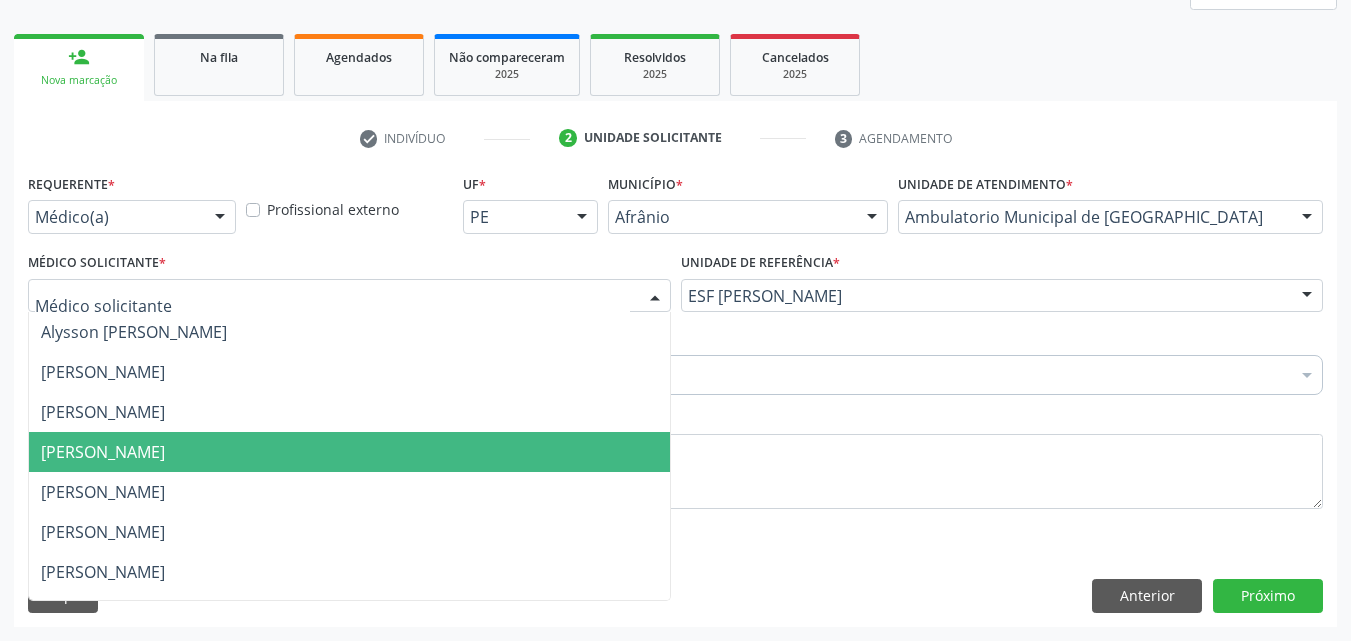 click on "[PERSON_NAME]" at bounding box center (349, 452) 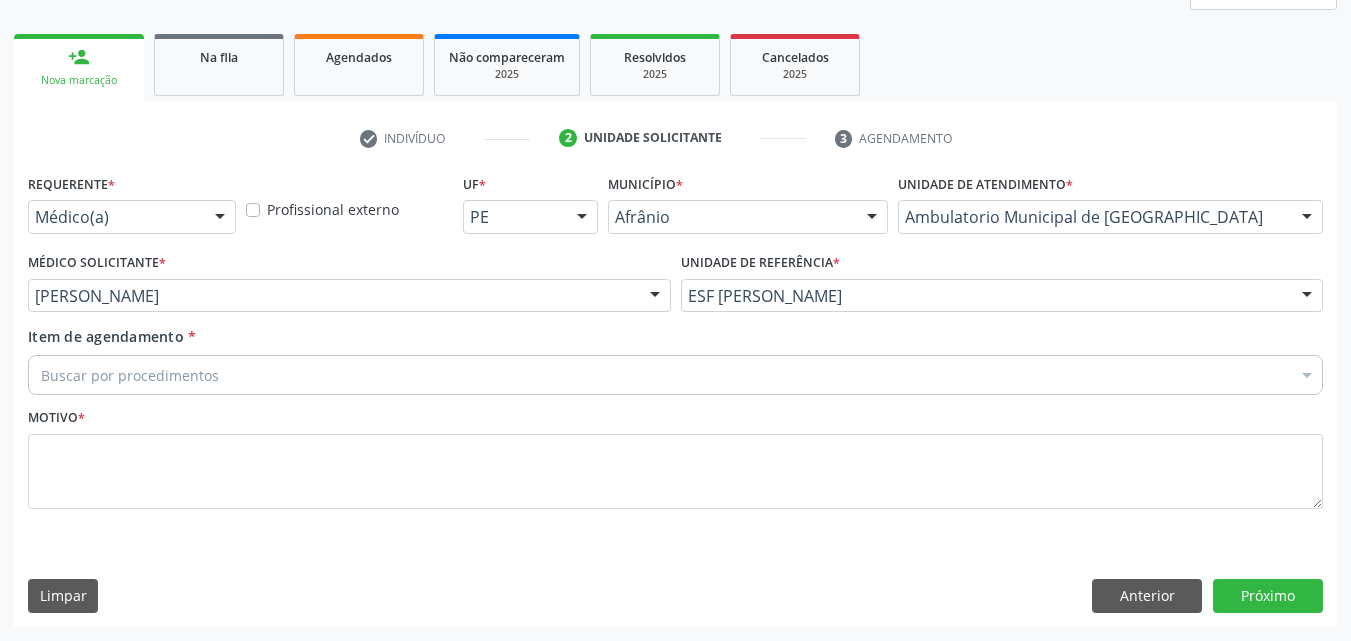 click on "Buscar por procedimentos" at bounding box center (675, 375) 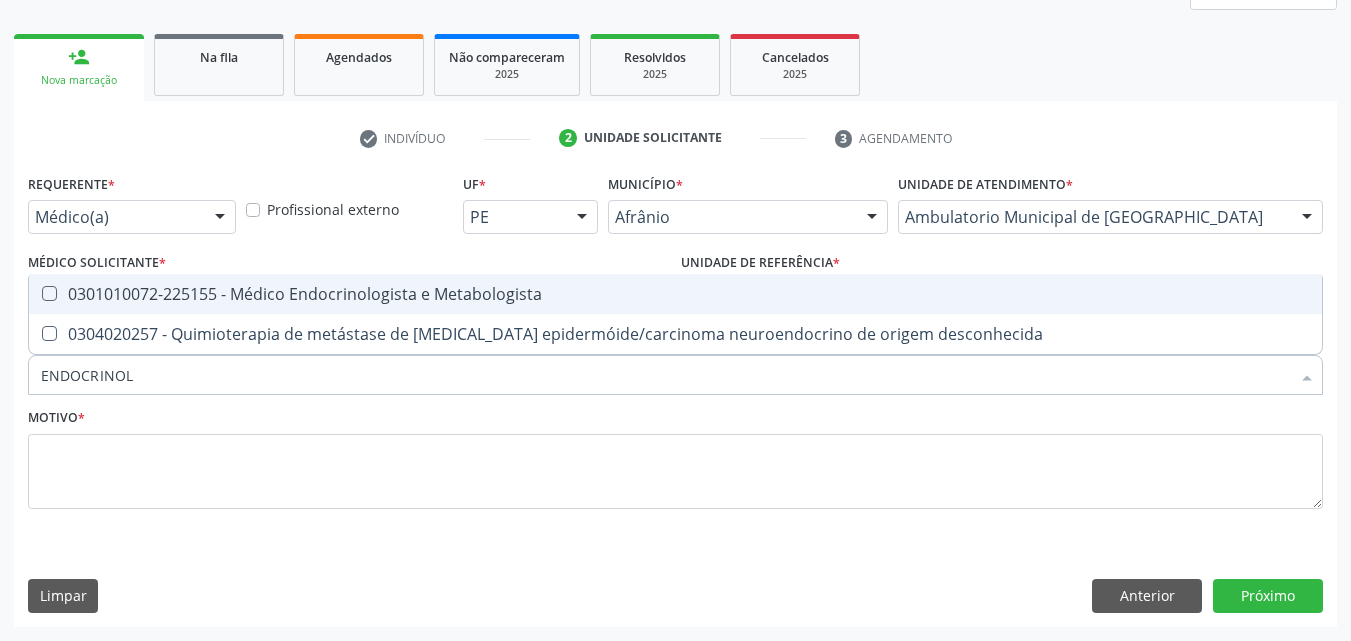 type on "ENDOCRINOLO" 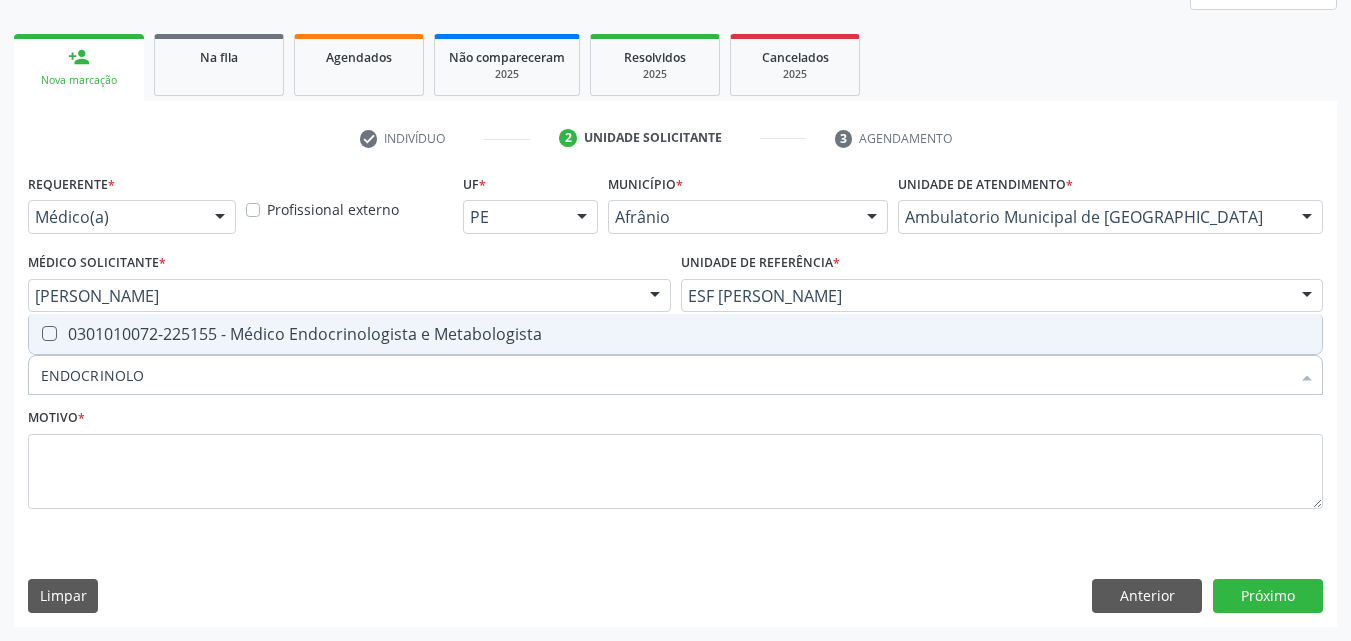 click on "0301010072-225155 - Médico Endocrinologista e Metabologista" at bounding box center [675, 334] 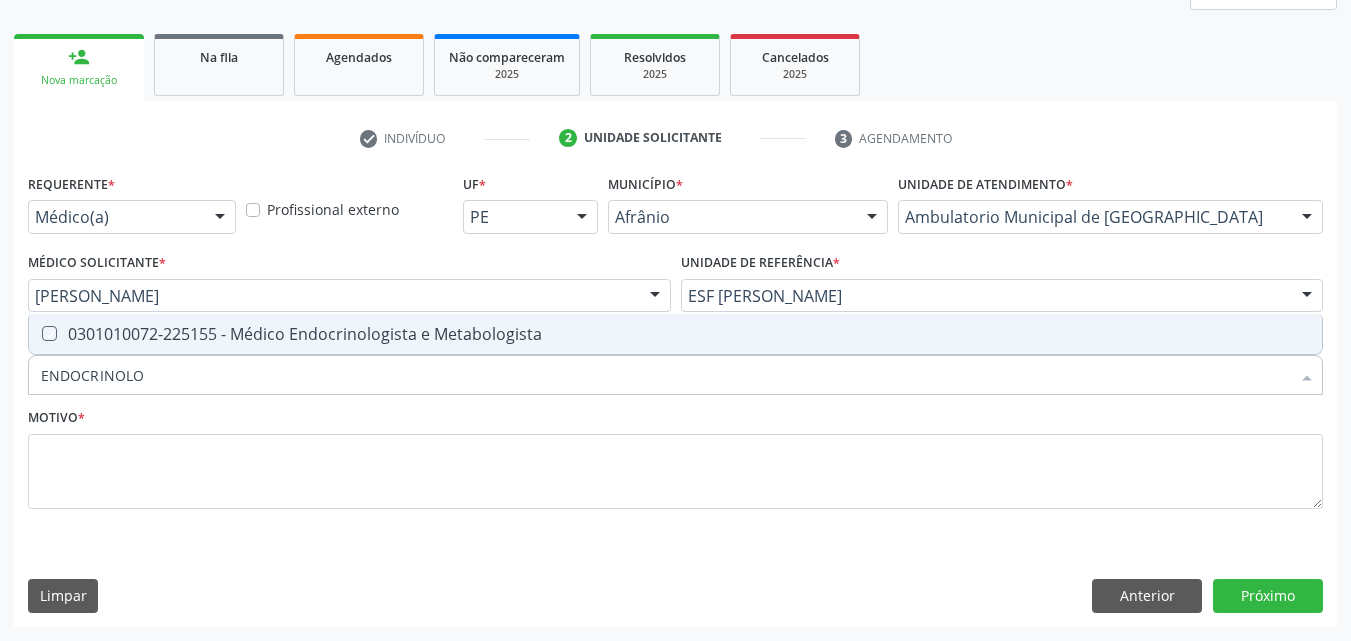 checkbox on "true" 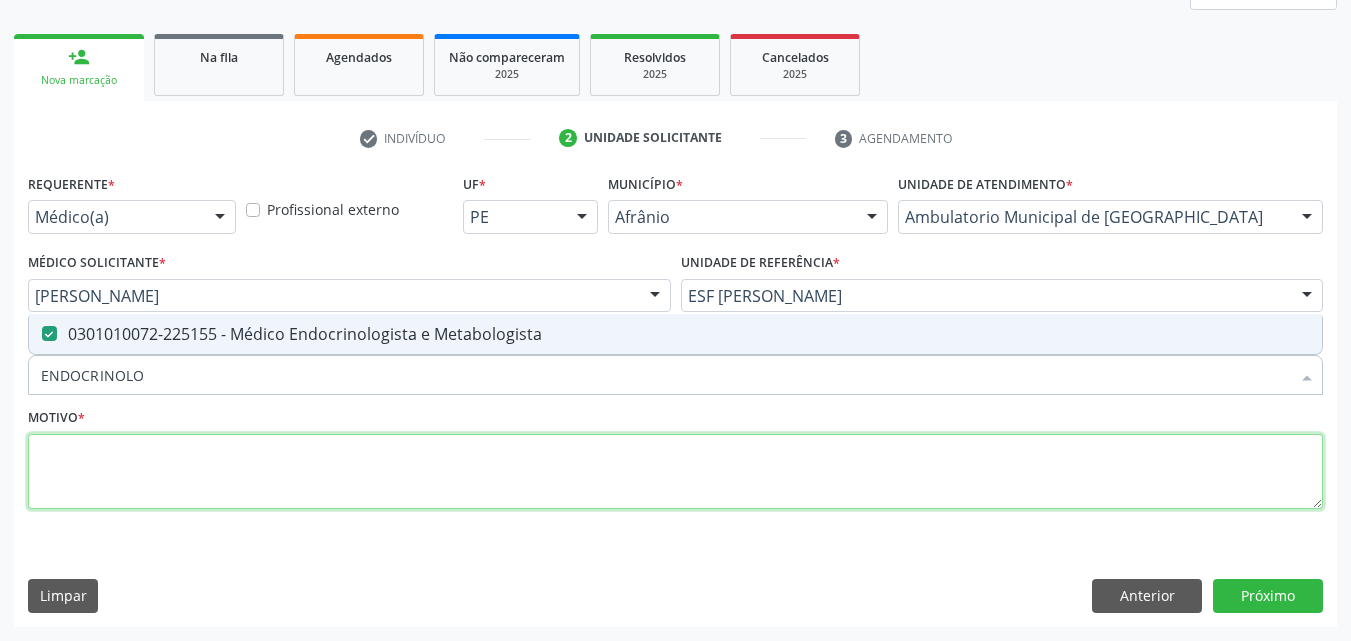 click at bounding box center (675, 472) 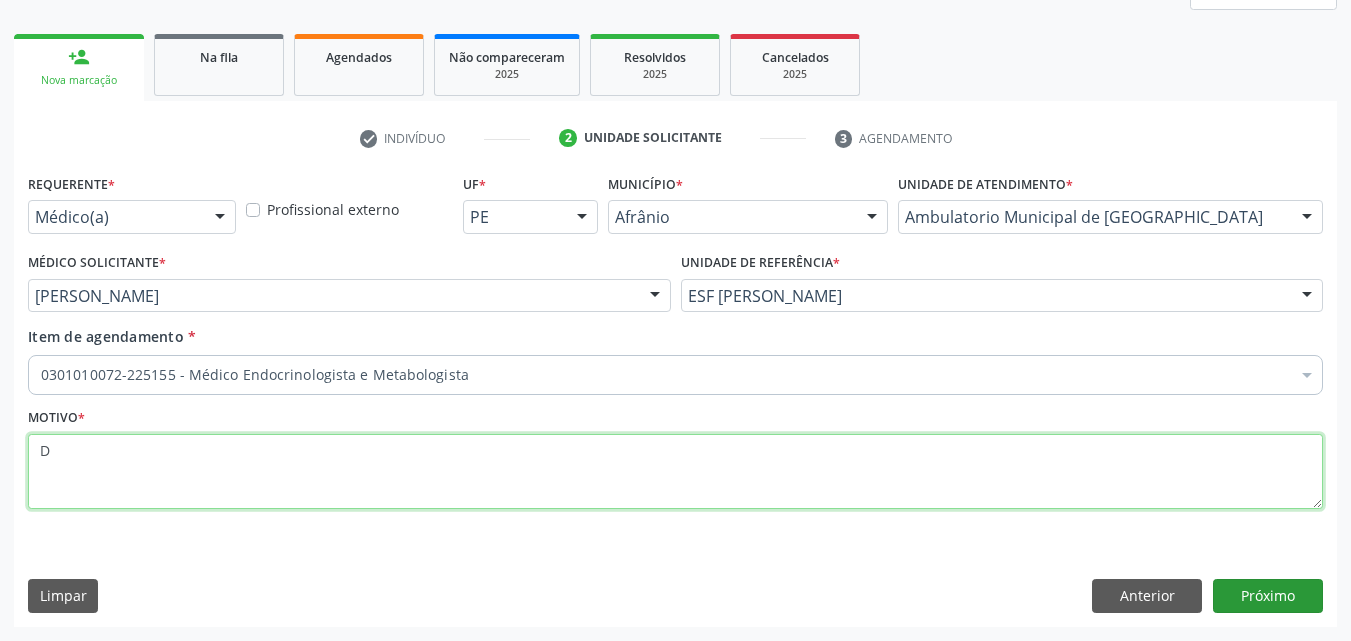 type on "D" 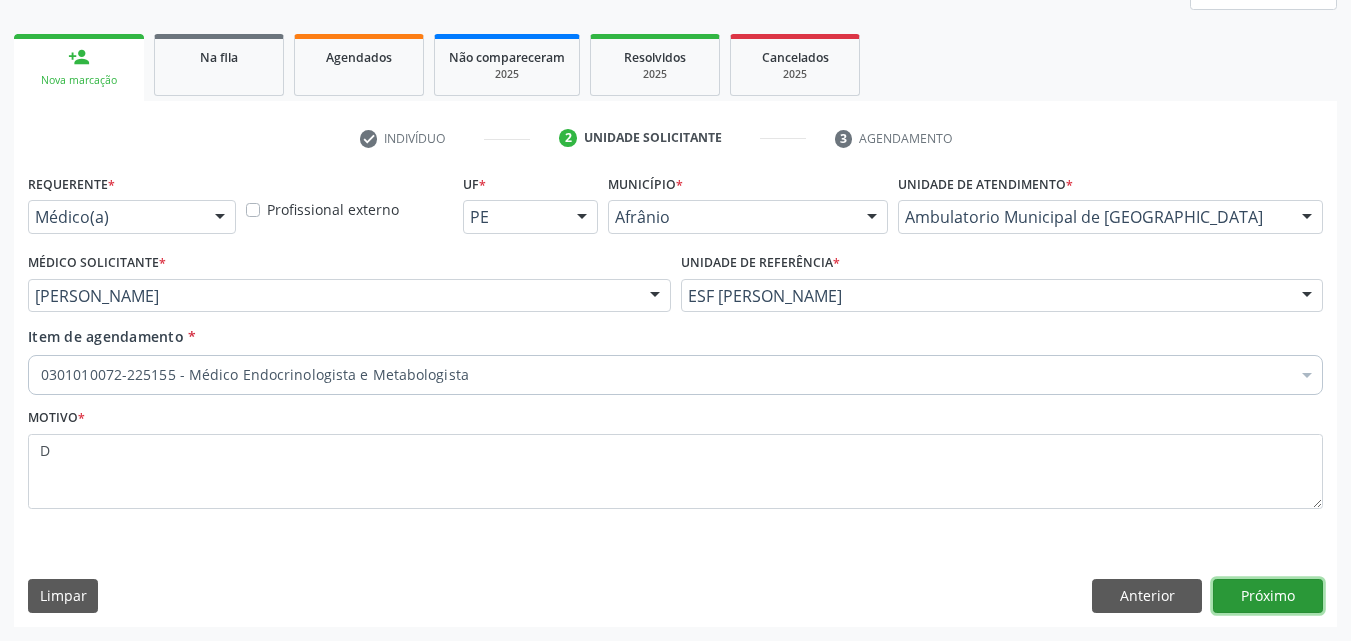 click on "Próximo" at bounding box center [1268, 596] 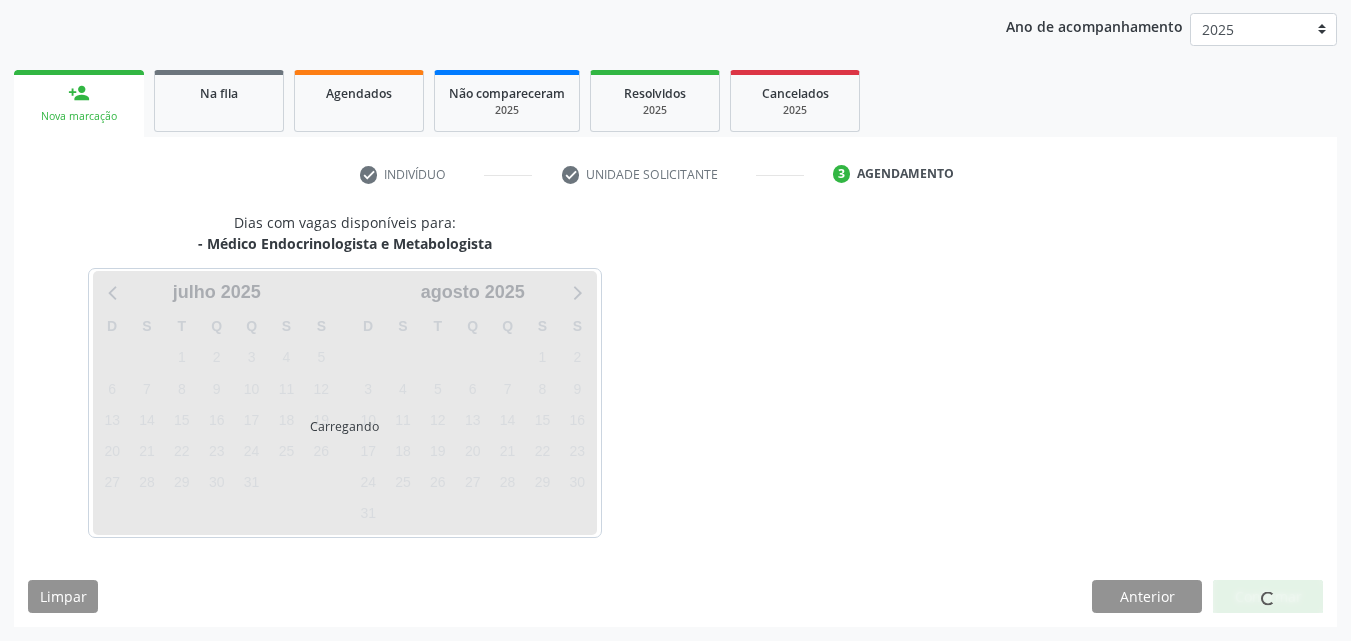 scroll, scrollTop: 229, scrollLeft: 0, axis: vertical 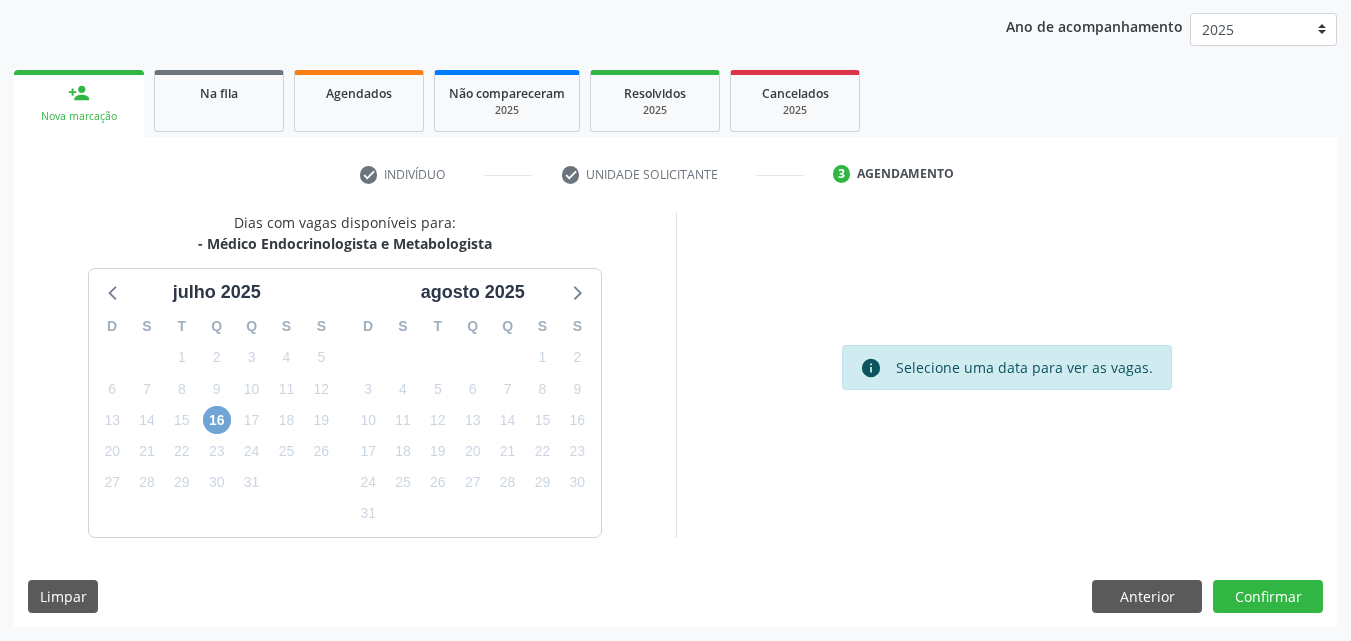 click on "16" at bounding box center (217, 420) 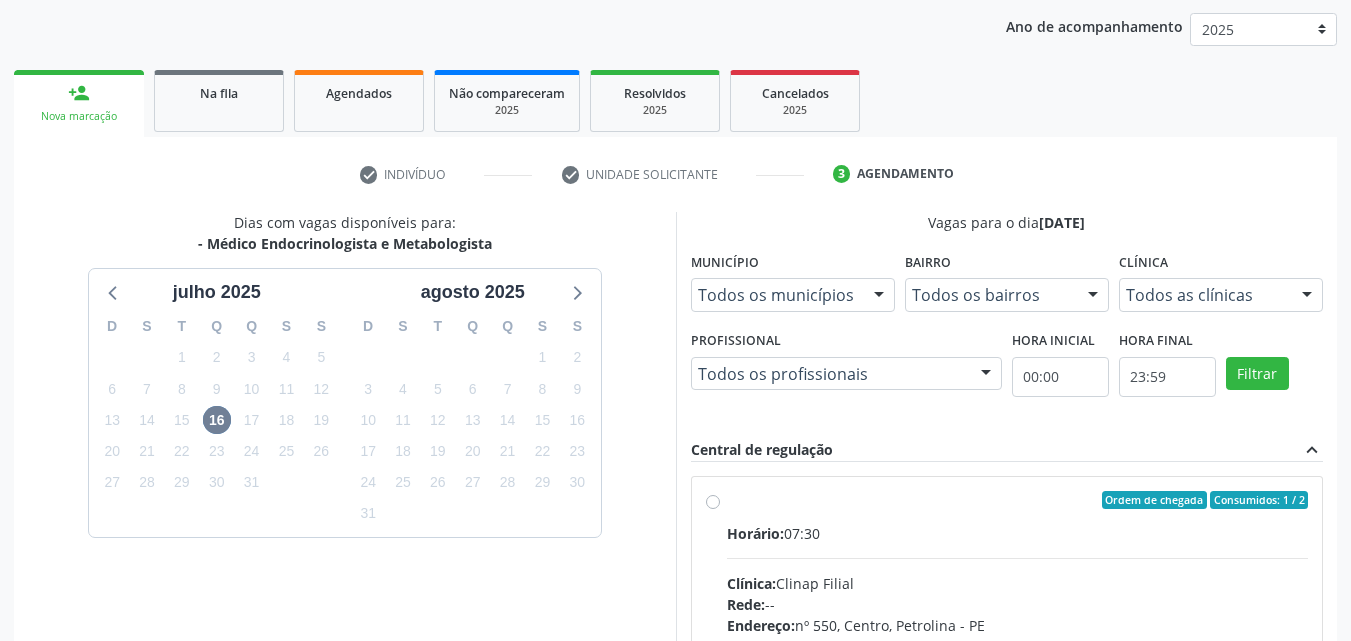 click on "Ordem de chegada
Consumidos: 1 / 2
Horário:   07:30
Clínica:  Clinap Filial
Rede:
--
Endereço:   nº 550, Centro, Petrolina - PE
Telefone:   (87) 30241211
Profissional:
--
Informações adicionais sobre o atendimento
Idade de atendimento:
Sem restrição
Gênero(s) atendido(s):
Sem restrição
Informações adicionais:
--" at bounding box center (1018, 644) 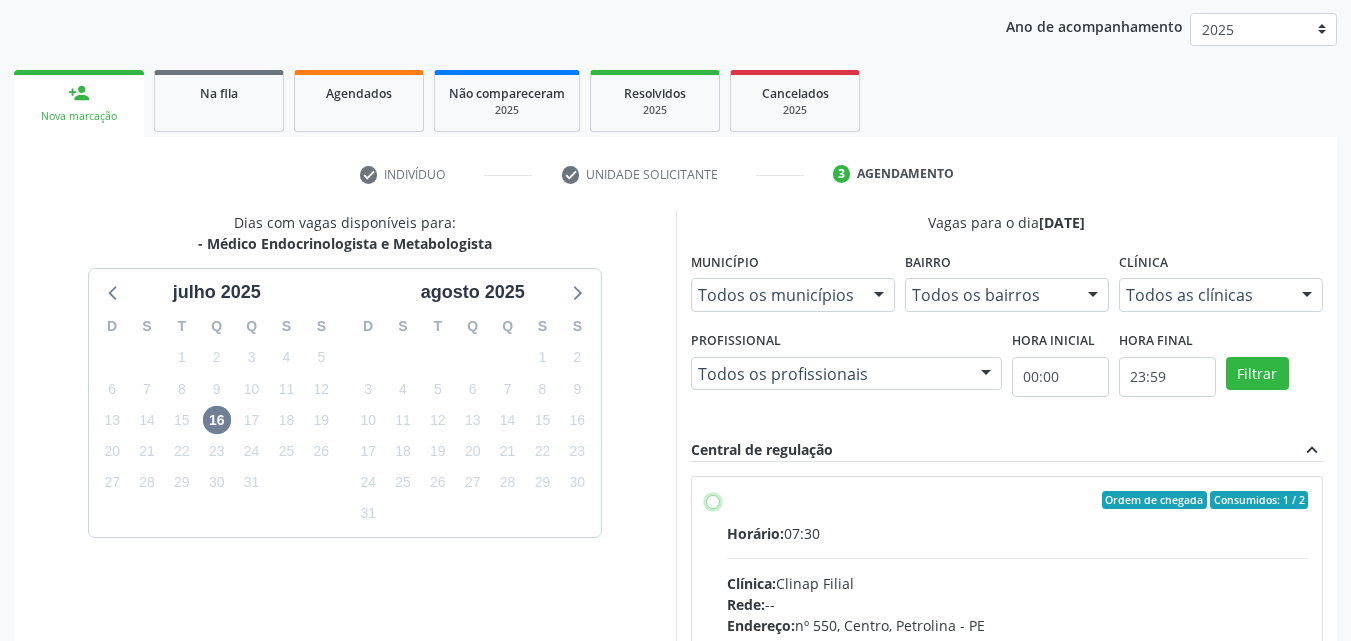 click on "Ordem de chegada
Consumidos: 1 / 2
Horário:   07:30
Clínica:  Clinap Filial
Rede:
--
Endereço:   nº 550, Centro, Petrolina - PE
Telefone:   (87) 30241211
Profissional:
--
Informações adicionais sobre o atendimento
Idade de atendimento:
Sem restrição
Gênero(s) atendido(s):
Sem restrição
Informações adicionais:
--" at bounding box center (713, 500) 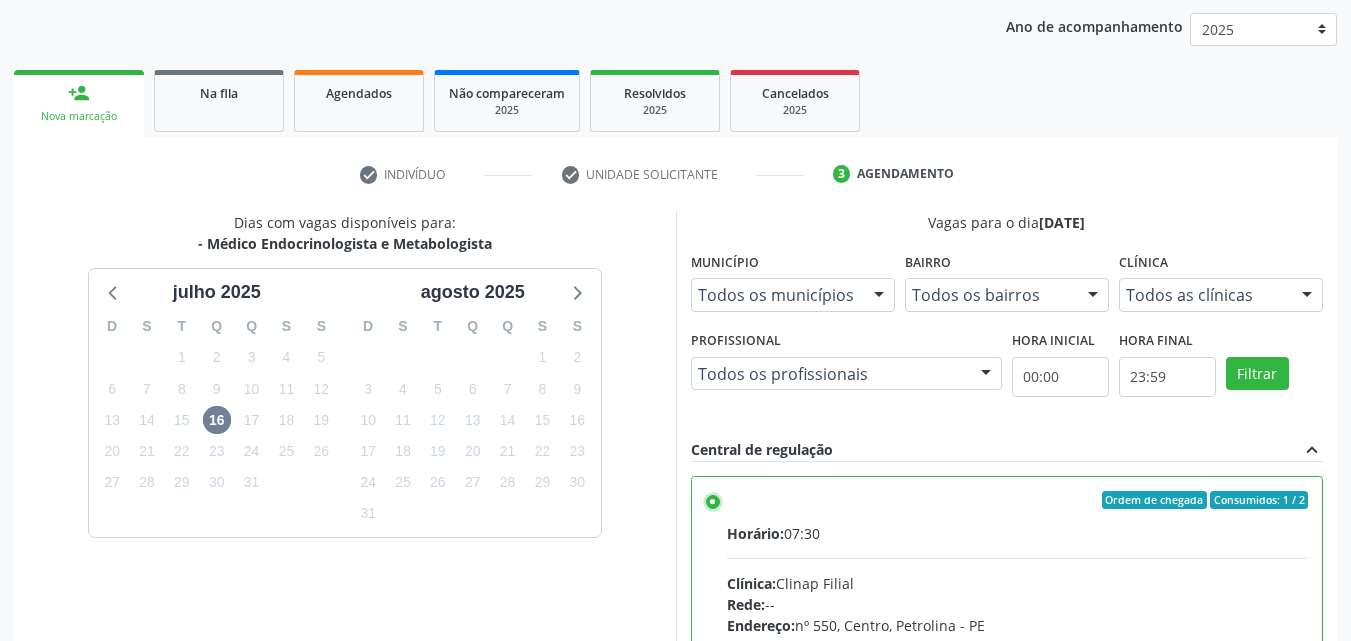 scroll, scrollTop: 329, scrollLeft: 0, axis: vertical 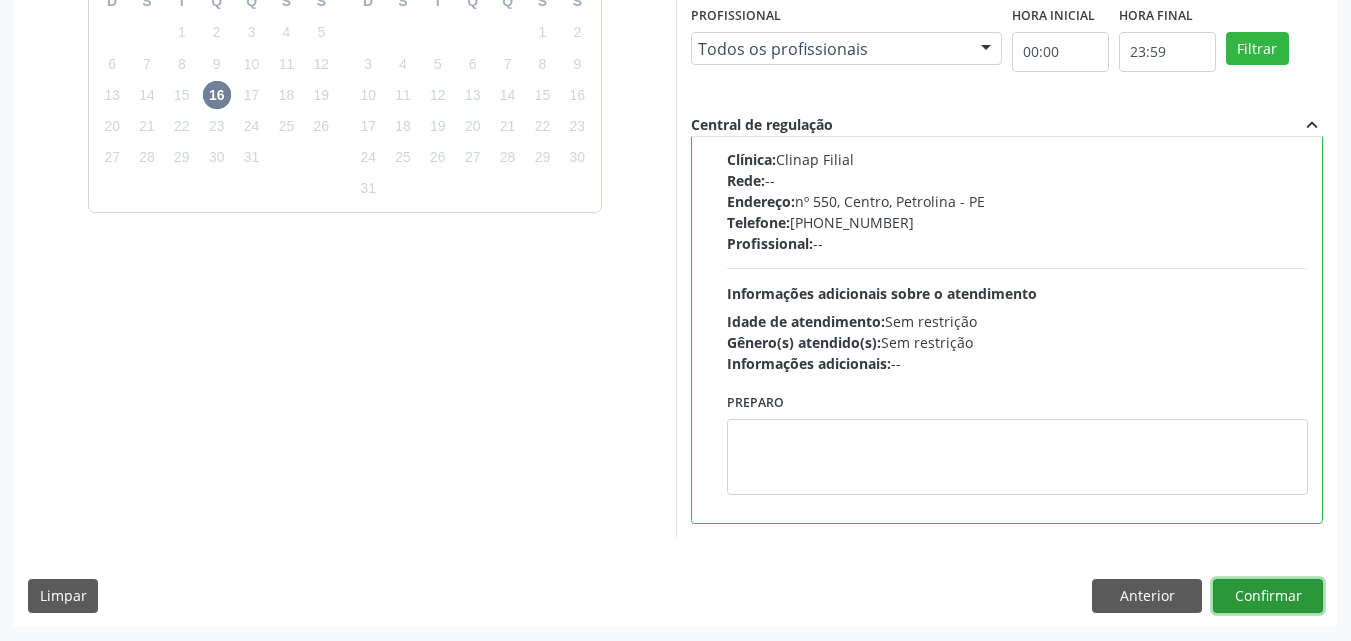 click on "Confirmar" at bounding box center [1268, 596] 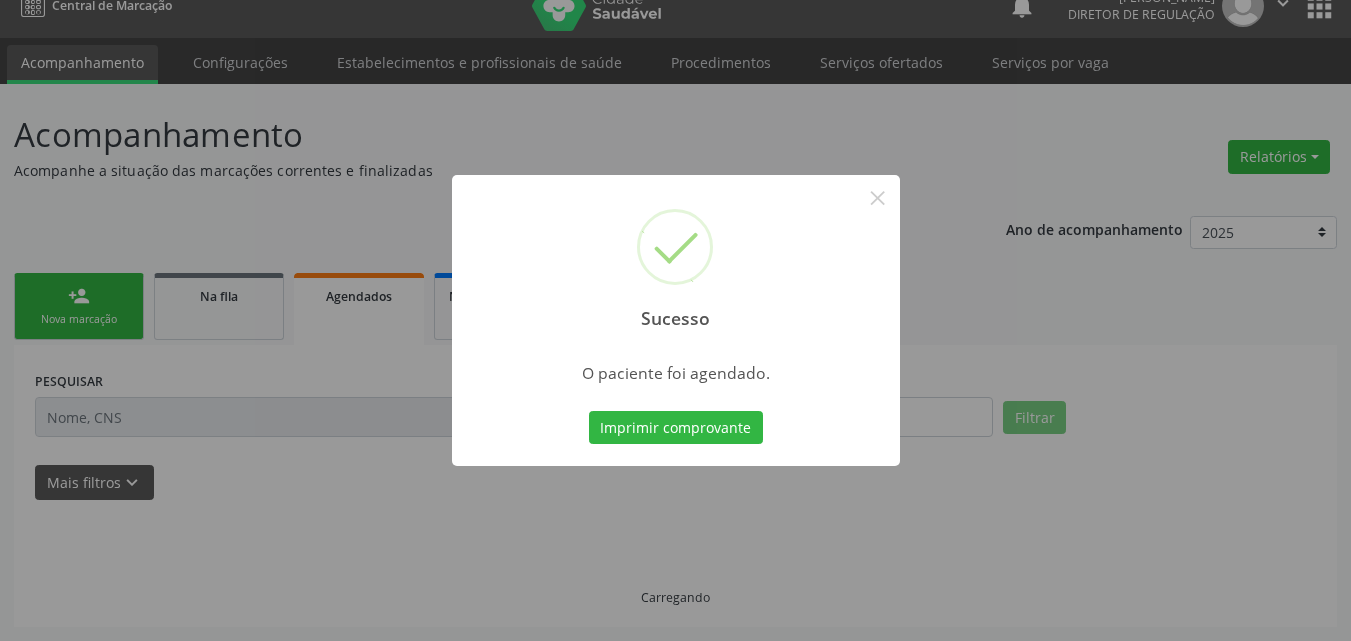 scroll, scrollTop: 26, scrollLeft: 0, axis: vertical 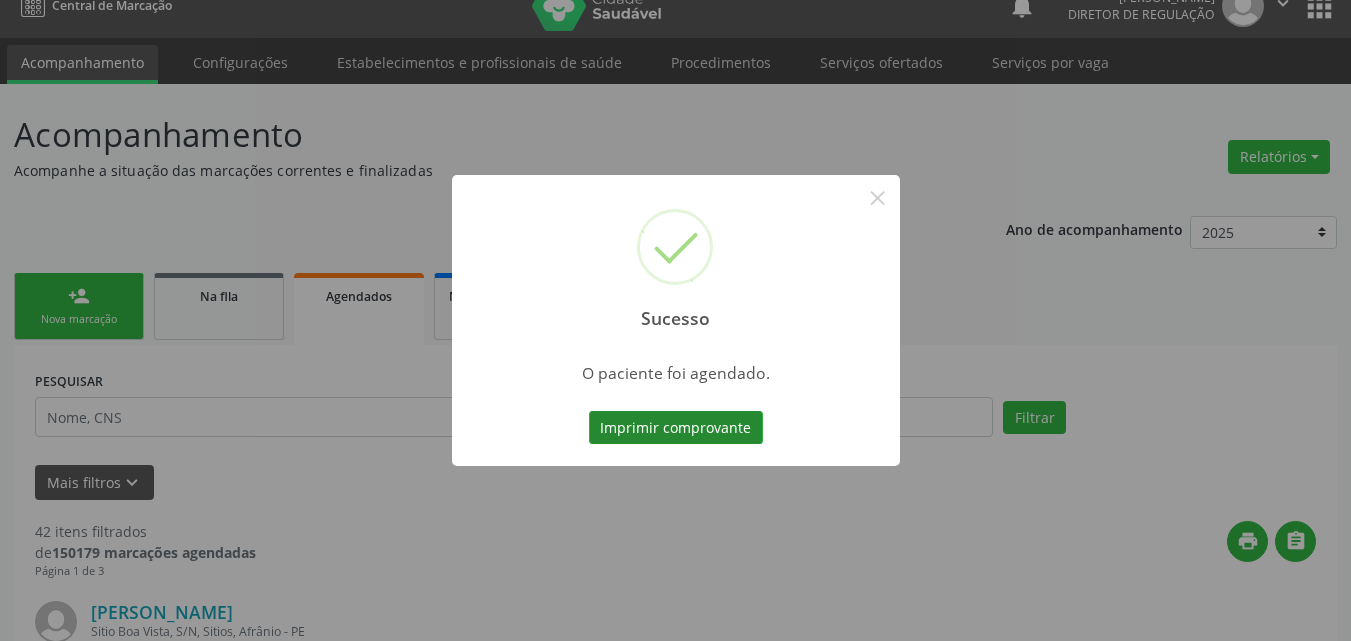 click on "Imprimir comprovante" at bounding box center (676, 428) 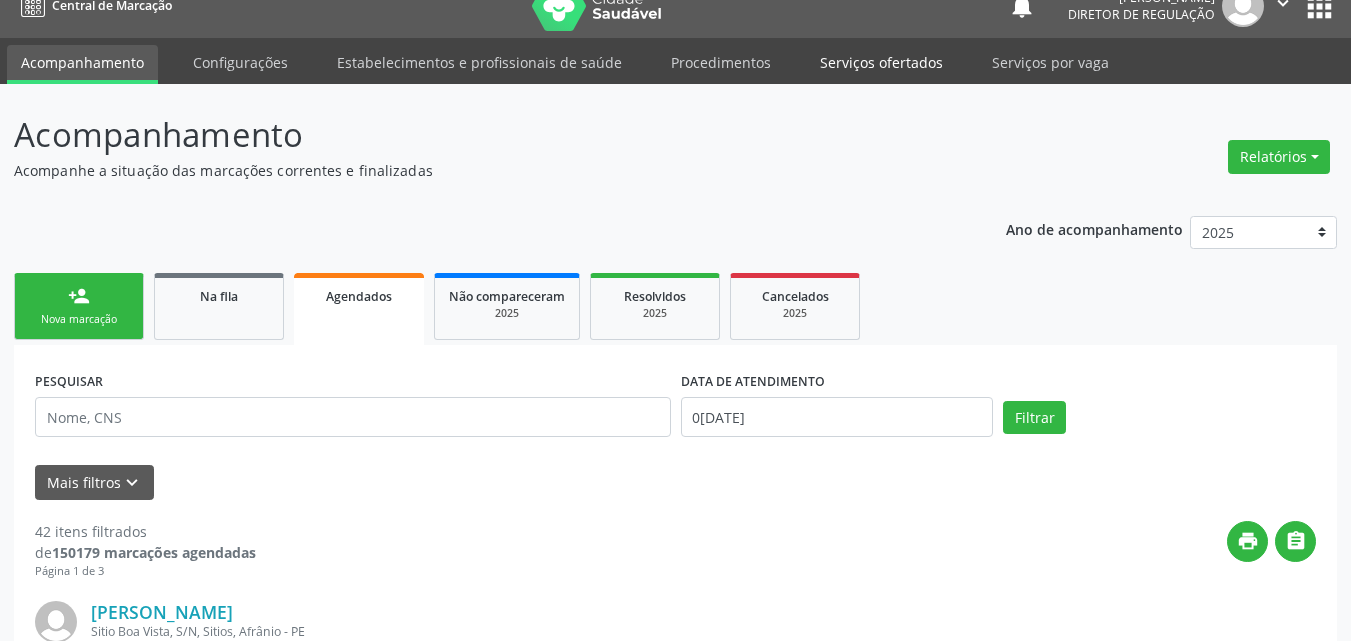click on "Serviços ofertados" at bounding box center (881, 62) 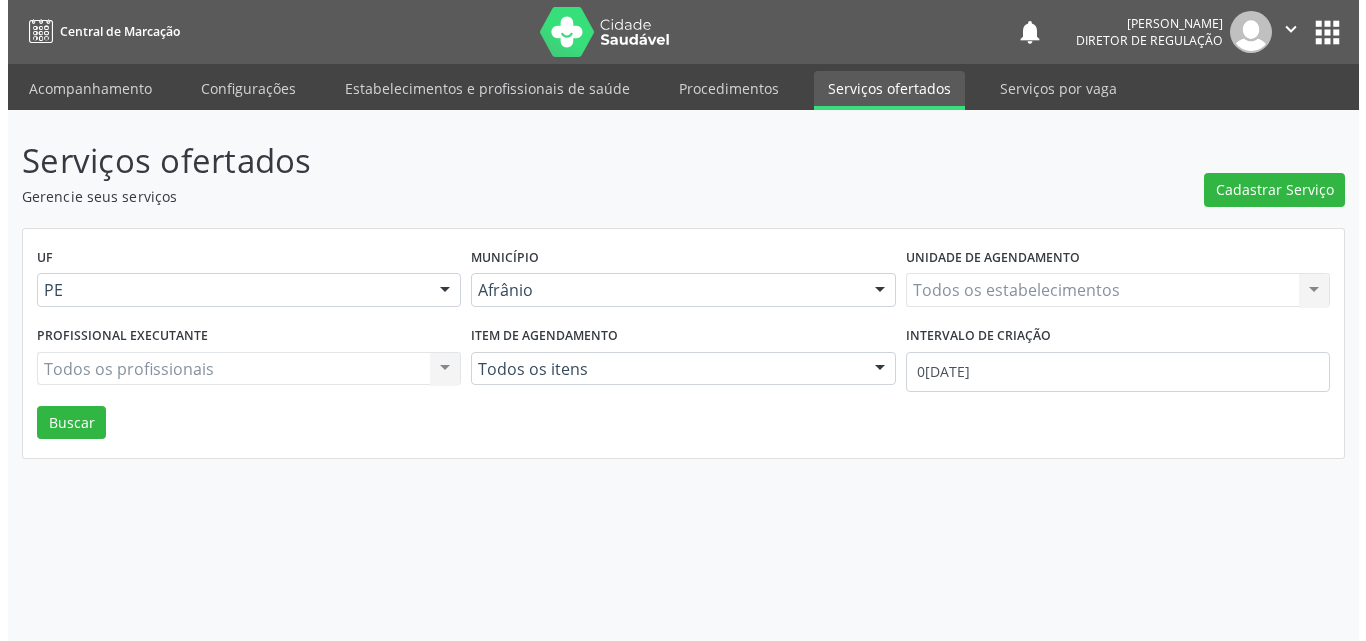 scroll, scrollTop: 0, scrollLeft: 0, axis: both 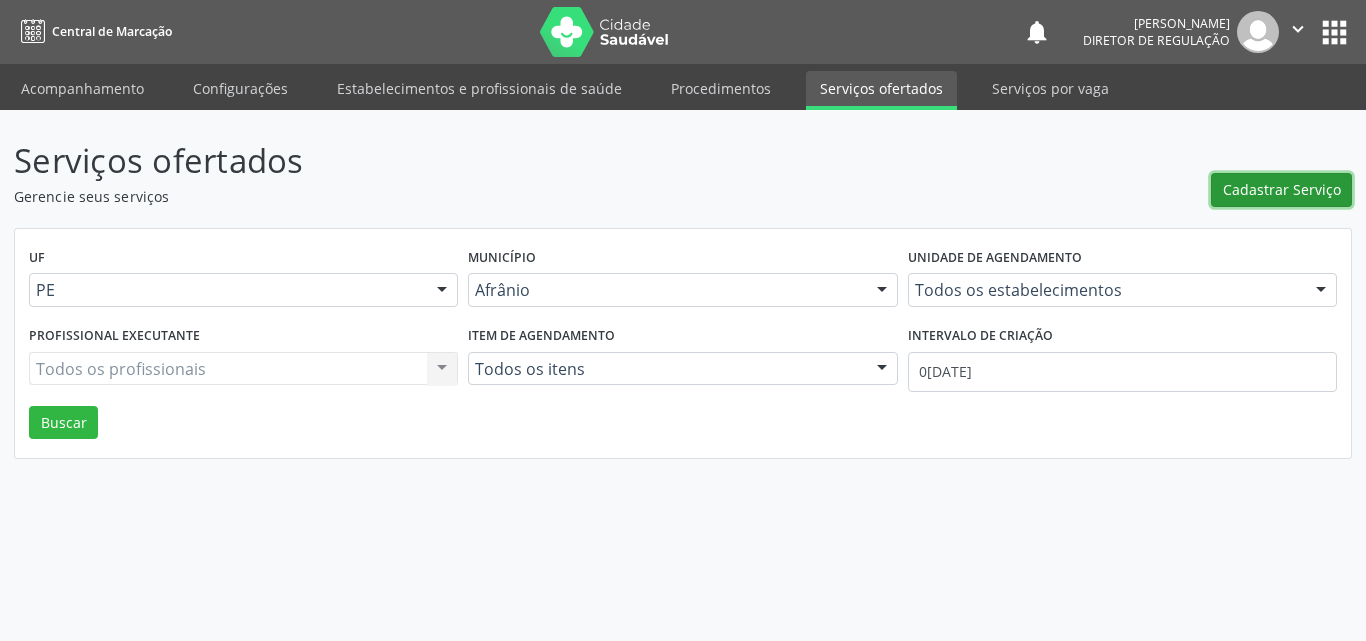 click on "Cadastrar Serviço" at bounding box center (1282, 189) 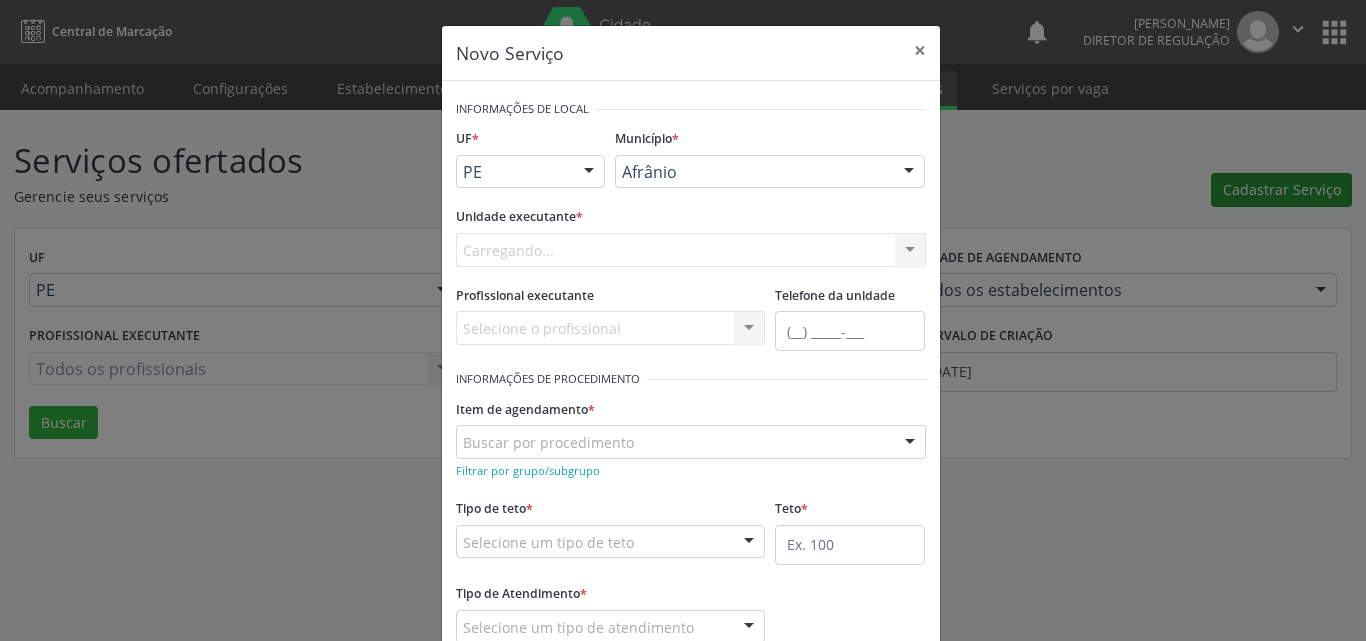 scroll, scrollTop: 0, scrollLeft: 0, axis: both 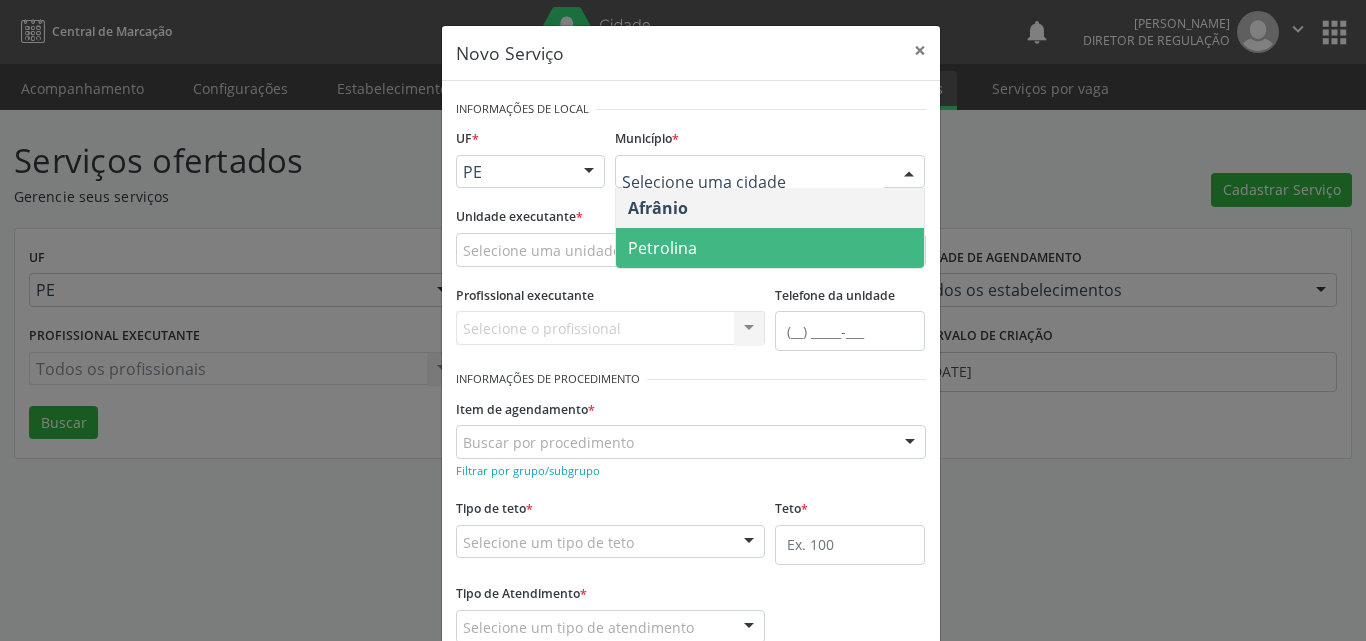 click on "Petrolina" at bounding box center [770, 248] 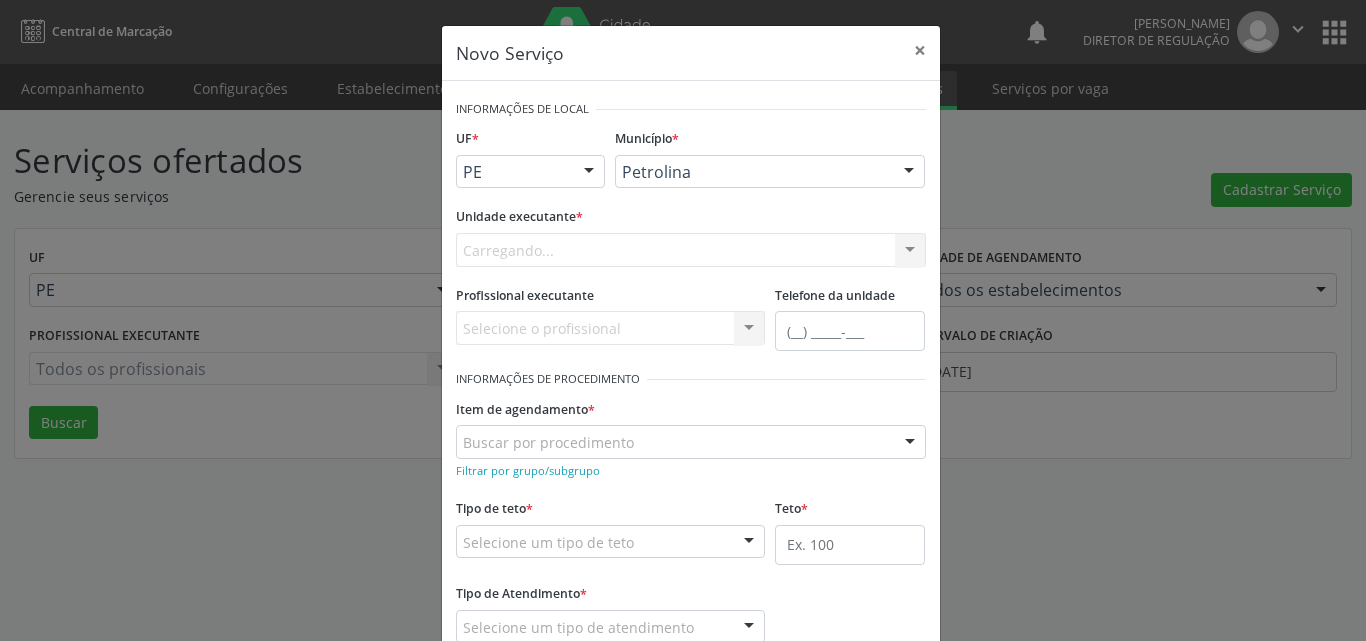 click on "Carregando...
Academia da Saude de Afranio   Academia da Saude do Bairro [PERSON_NAME]   Academia da Saude do Distrito de [GEOGRAPHIC_DATA] do Distrito de Extrema   [GEOGRAPHIC_DATA] do [PERSON_NAME]   Ambulatorio Municipal de Saude   Caf Central de Abastecimento Farmaceutico   Centro de Atencao Psicossocial de Afranio Pe   Centro de Especialidades   Cime   Cuidar   Equipe de Atencao Basica Prisional Tipo I com Saude Mental   Esf [PERSON_NAME] Nonato   Esf Custodia Maria da Conceicao   Esf [PERSON_NAME] e [PERSON_NAME]   Esf [PERSON_NAME]   Esf de Barra das Melancias   Esf de Extrema   Farmacia Basica do Municipio de [GEOGRAPHIC_DATA][PERSON_NAME] [MEDICAL_DATA] Ambulatorio Municipal   Laboratorio de Protese Dentario   Lid Laboratorio de Investigacoes e Diagnosticos               Selac" at bounding box center [691, 250] 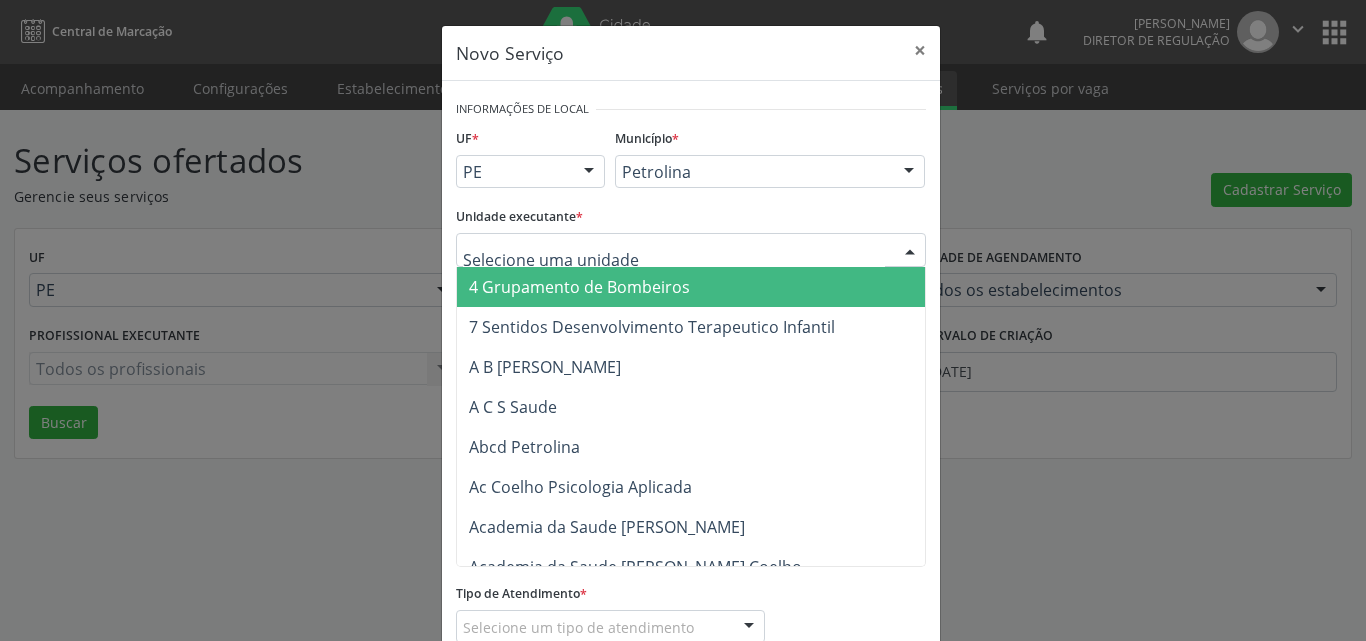 click at bounding box center (691, 250) 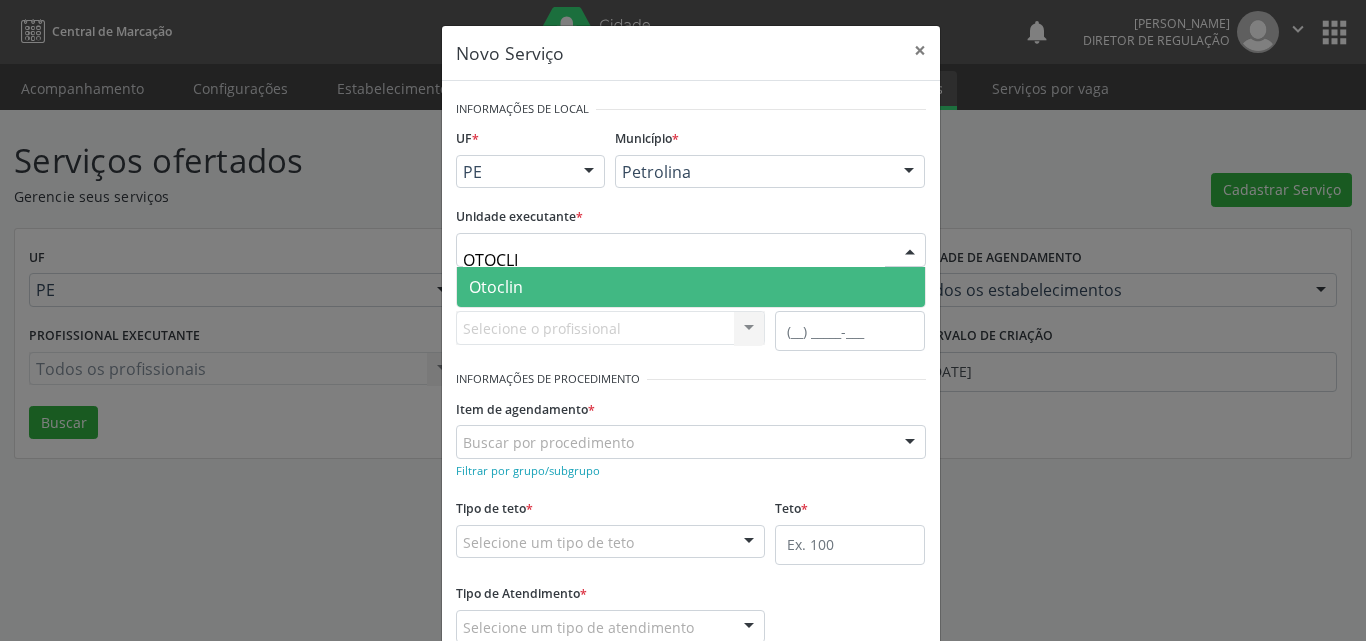 type on "OTOCLIN" 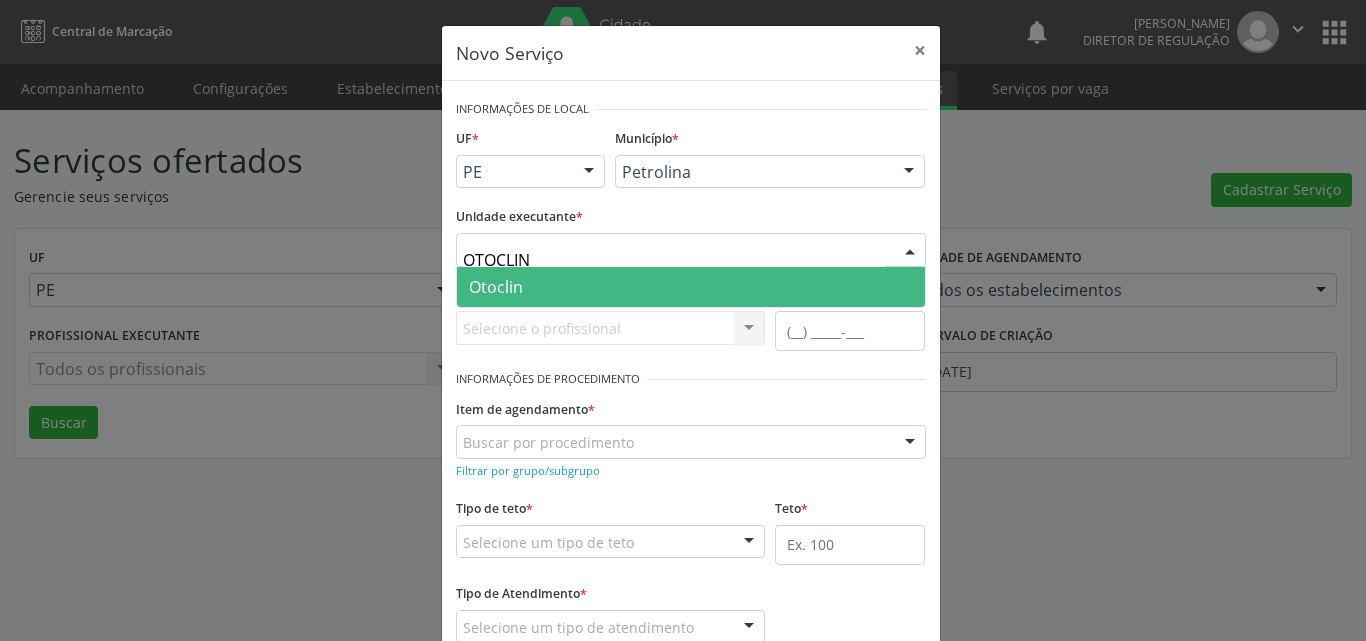 click on "Otoclin" at bounding box center [691, 287] 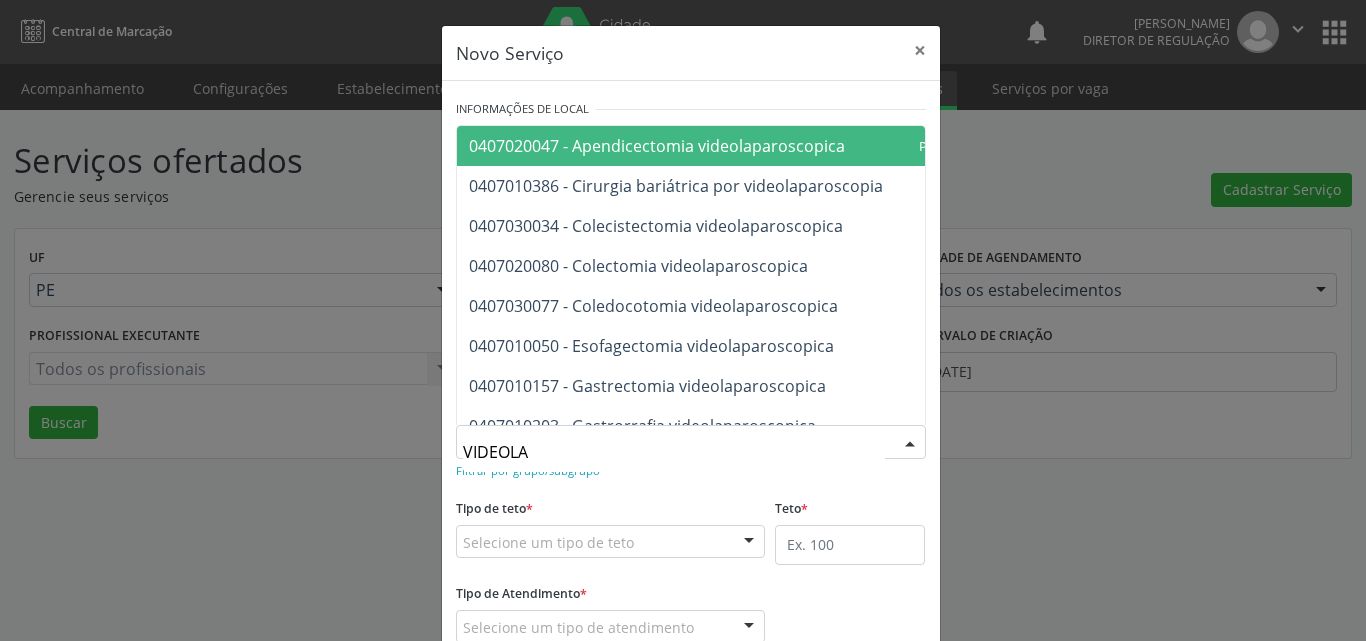 type on "VIDEOLAR" 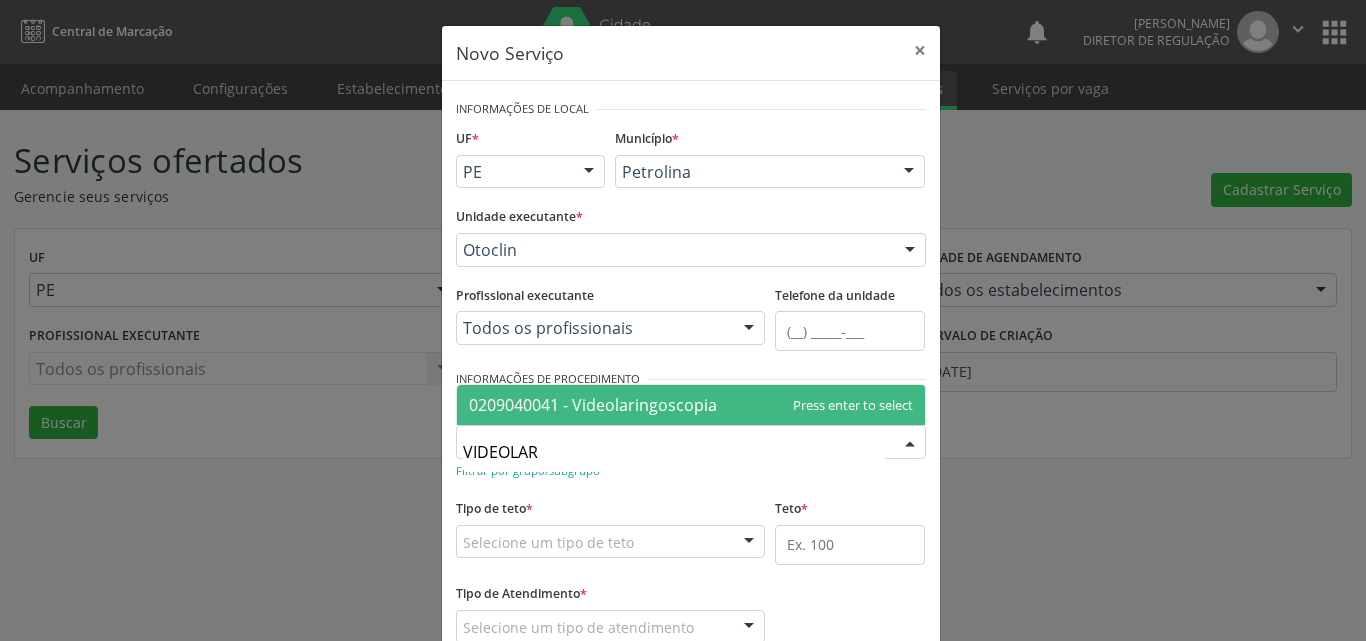 click on "0209040041 - Videolaringoscopia" at bounding box center (593, 405) 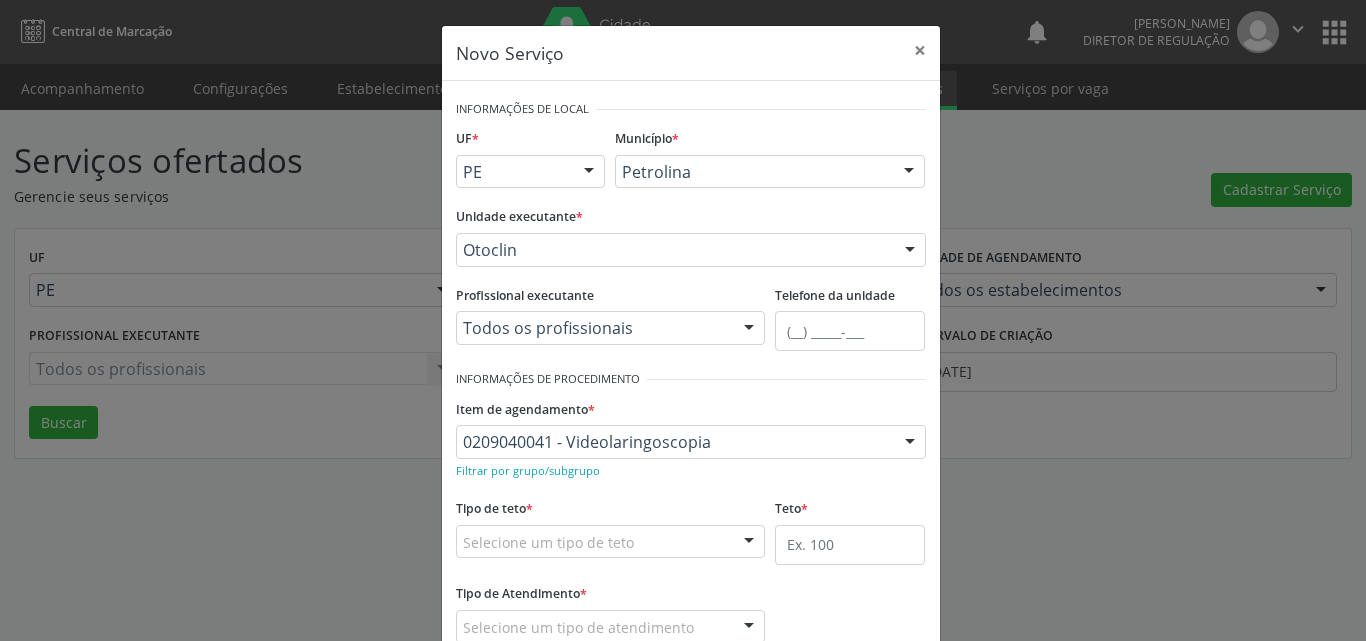 click on "Selecione um tipo de teto" at bounding box center [611, 542] 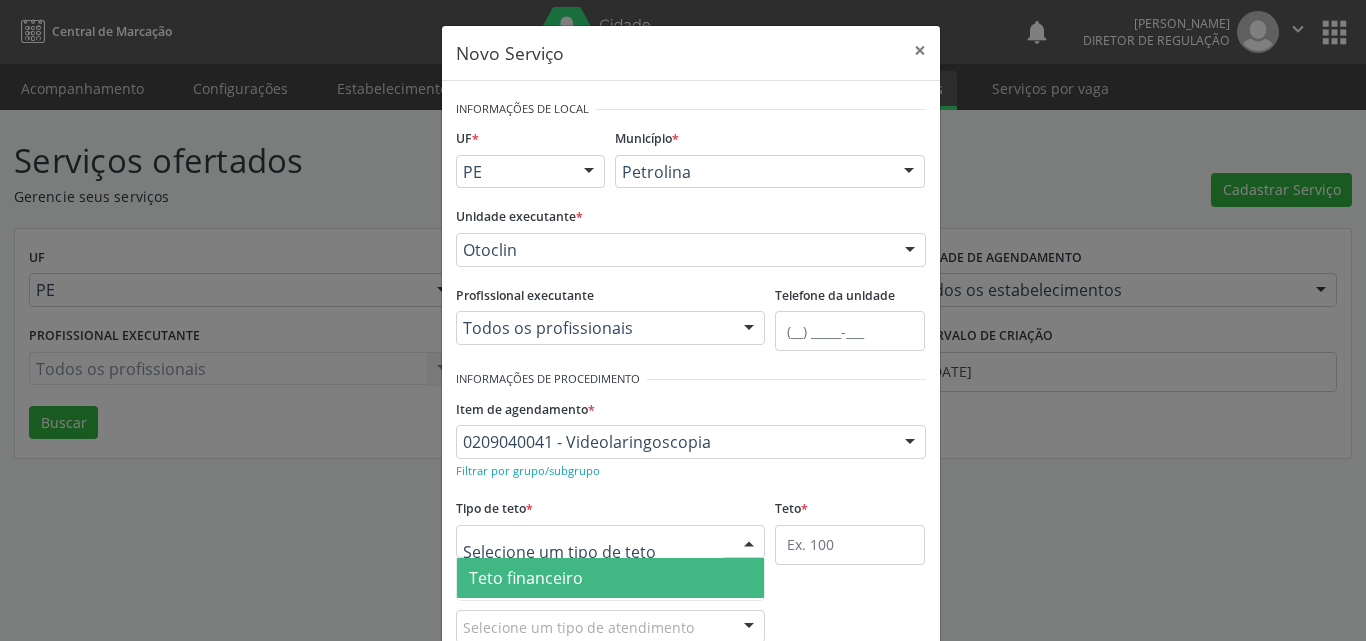 scroll, scrollTop: 132, scrollLeft: 0, axis: vertical 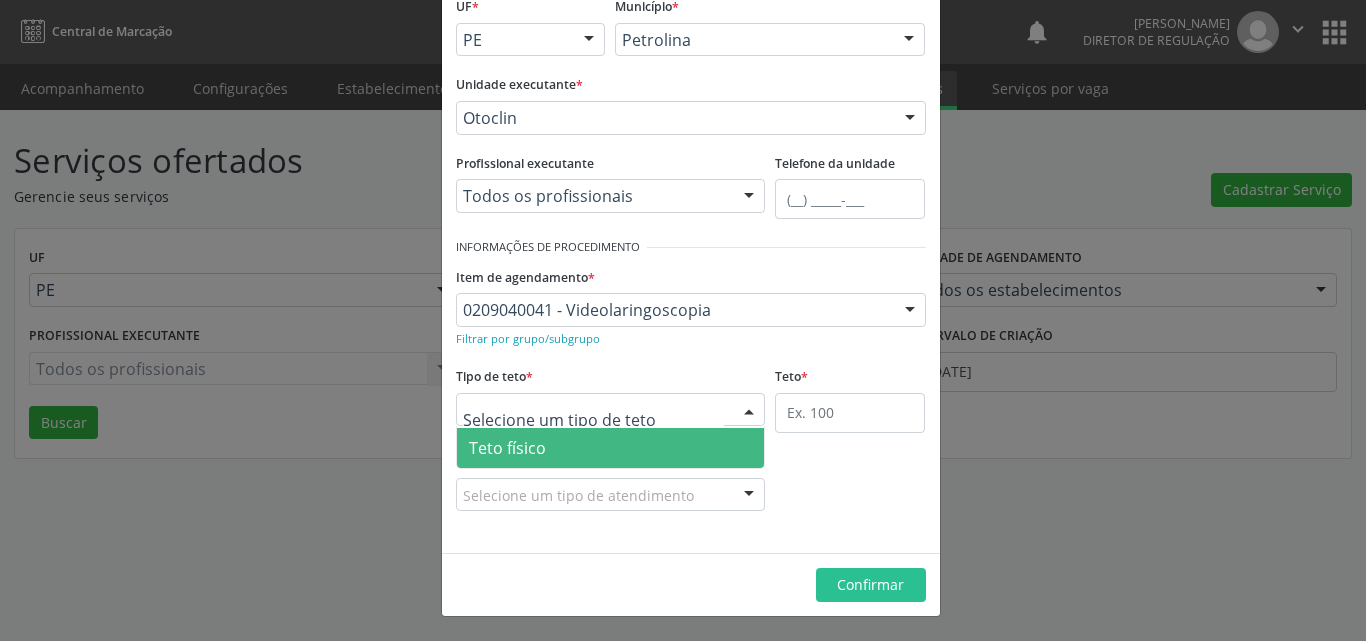 drag, startPoint x: 612, startPoint y: 445, endPoint x: 706, endPoint y: 445, distance: 94 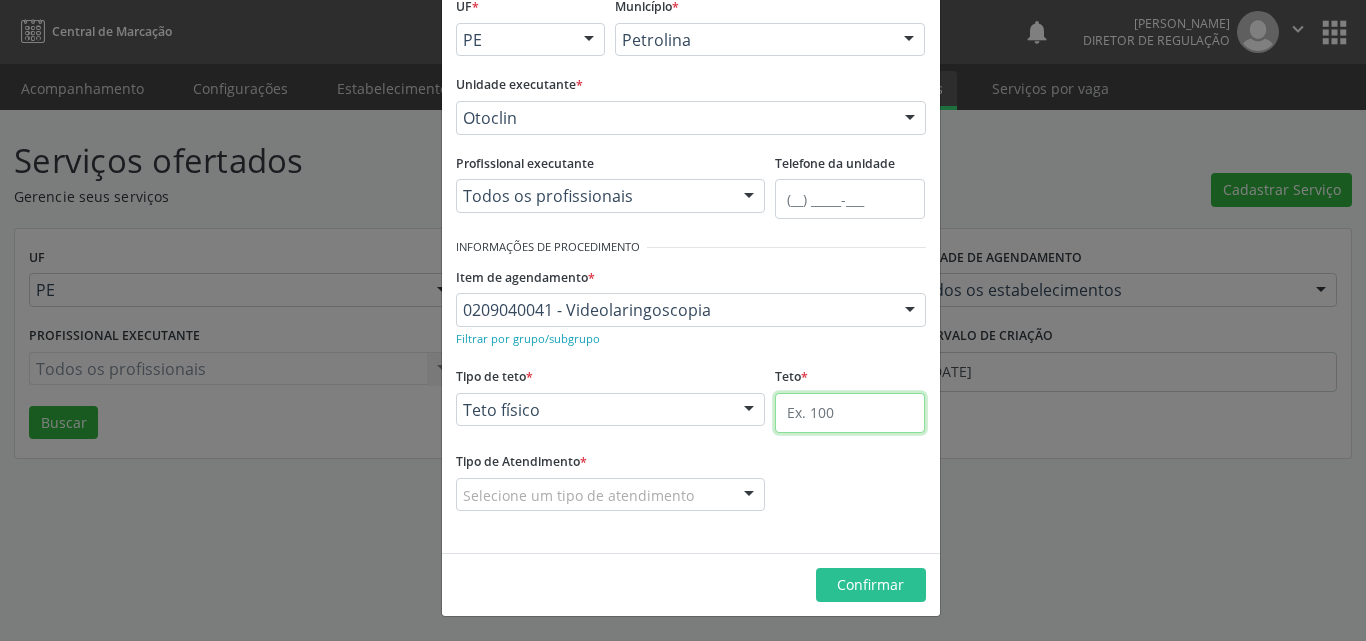 click at bounding box center (850, 413) 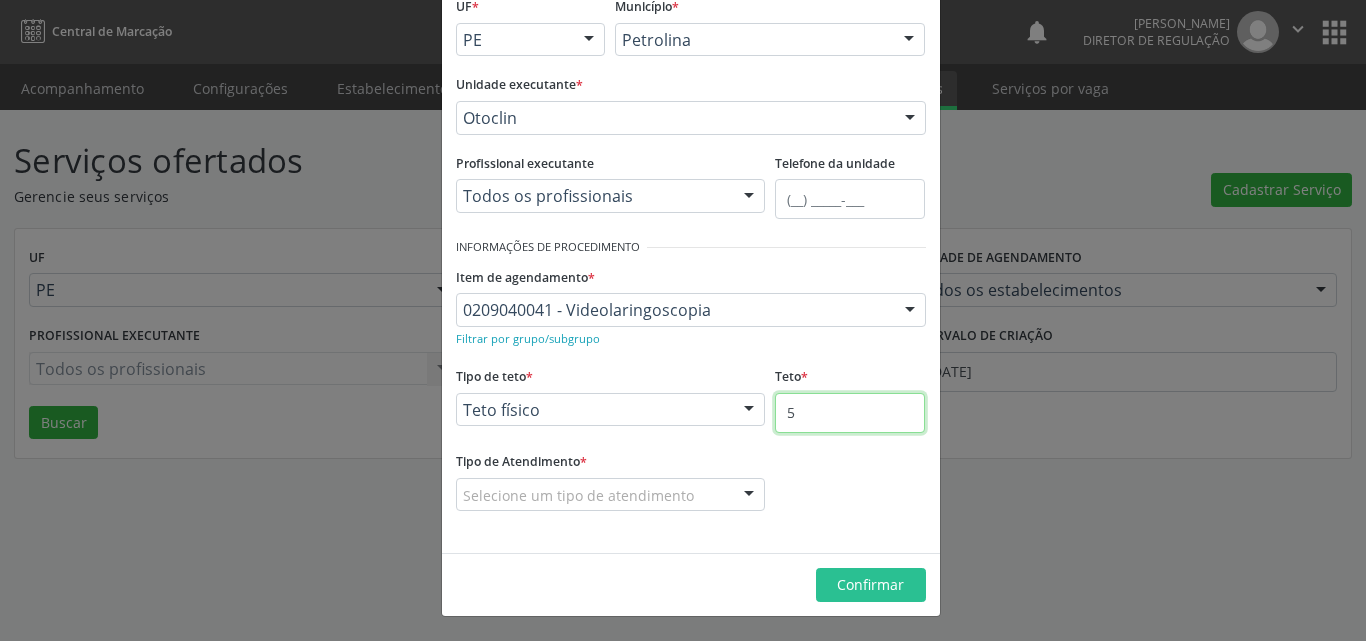 type on "5" 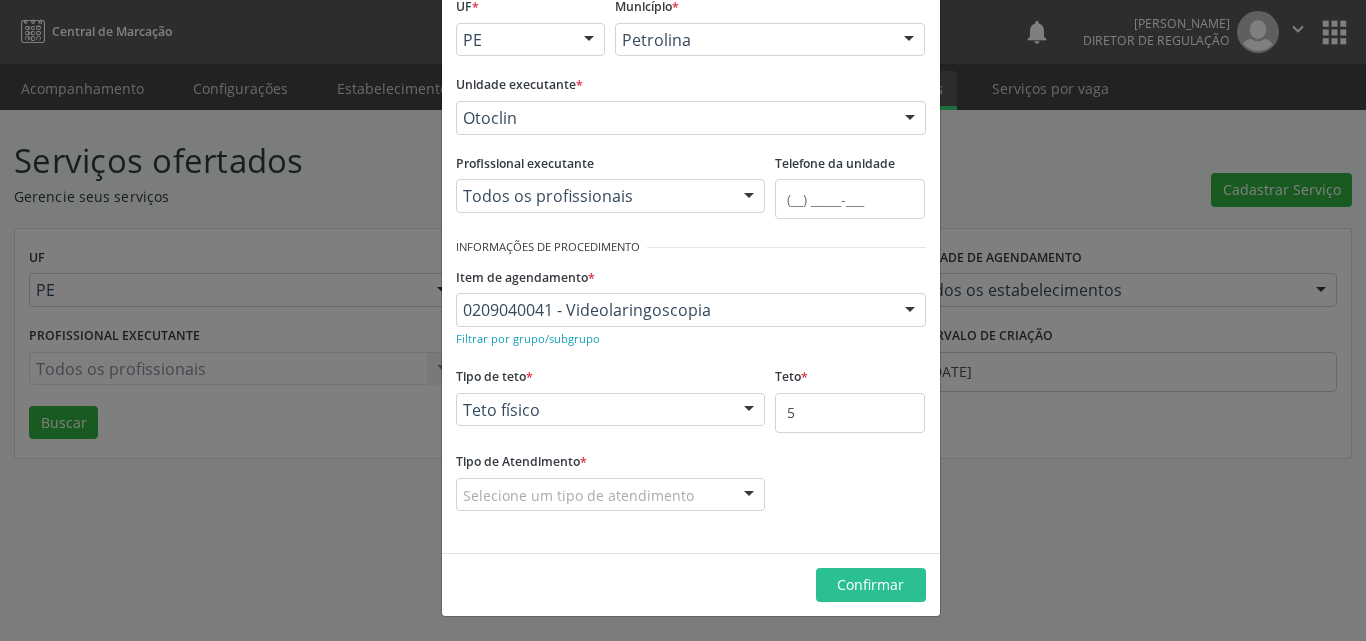 click on "Selecione um tipo de atendimento" at bounding box center [611, 495] 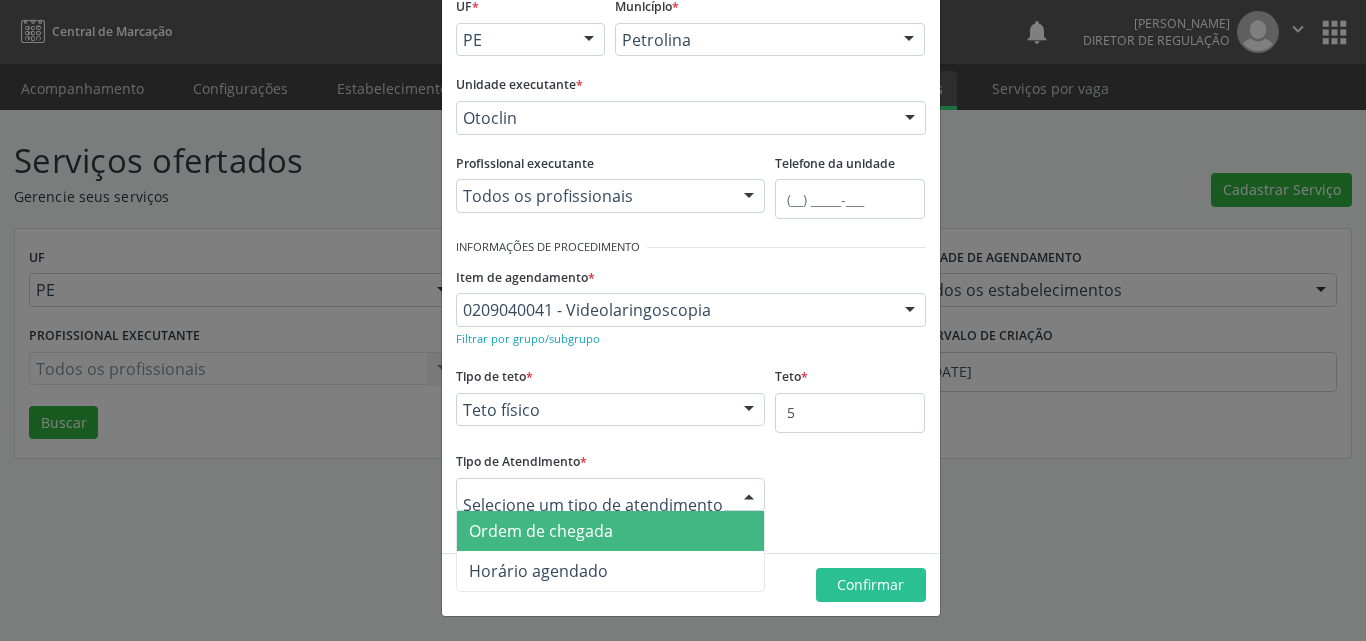 click on "Ordem de chegada" at bounding box center (611, 531) 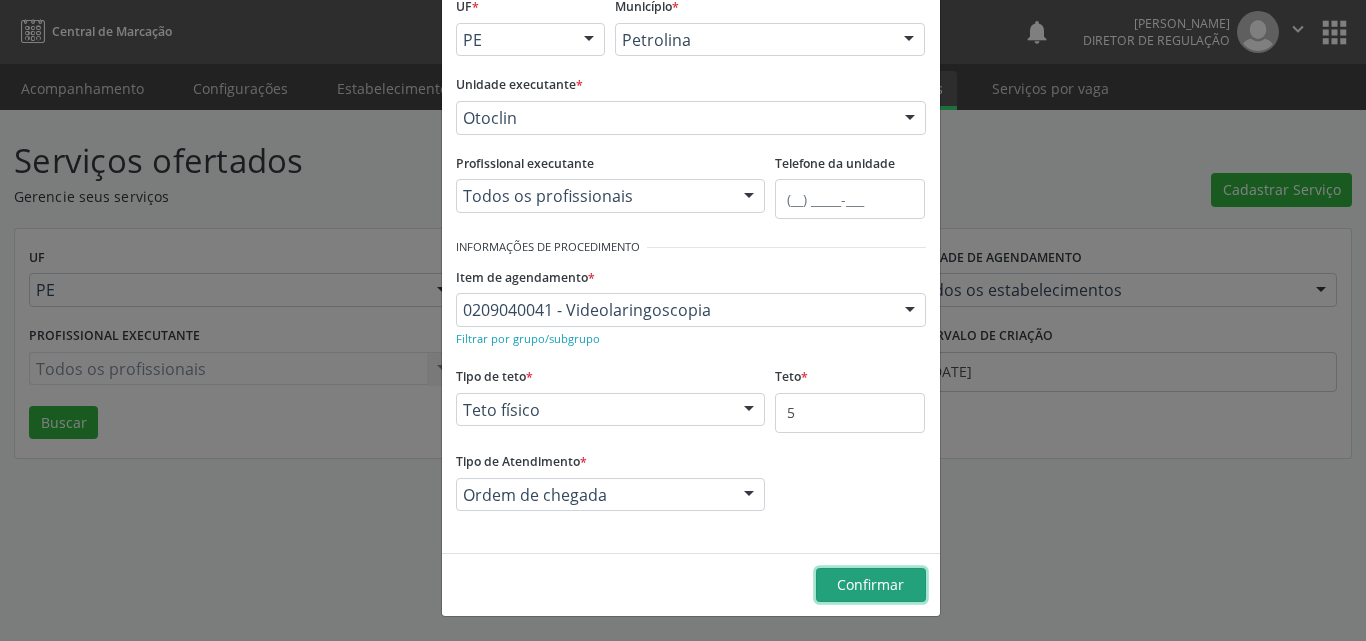 click on "Confirmar" at bounding box center [870, 584] 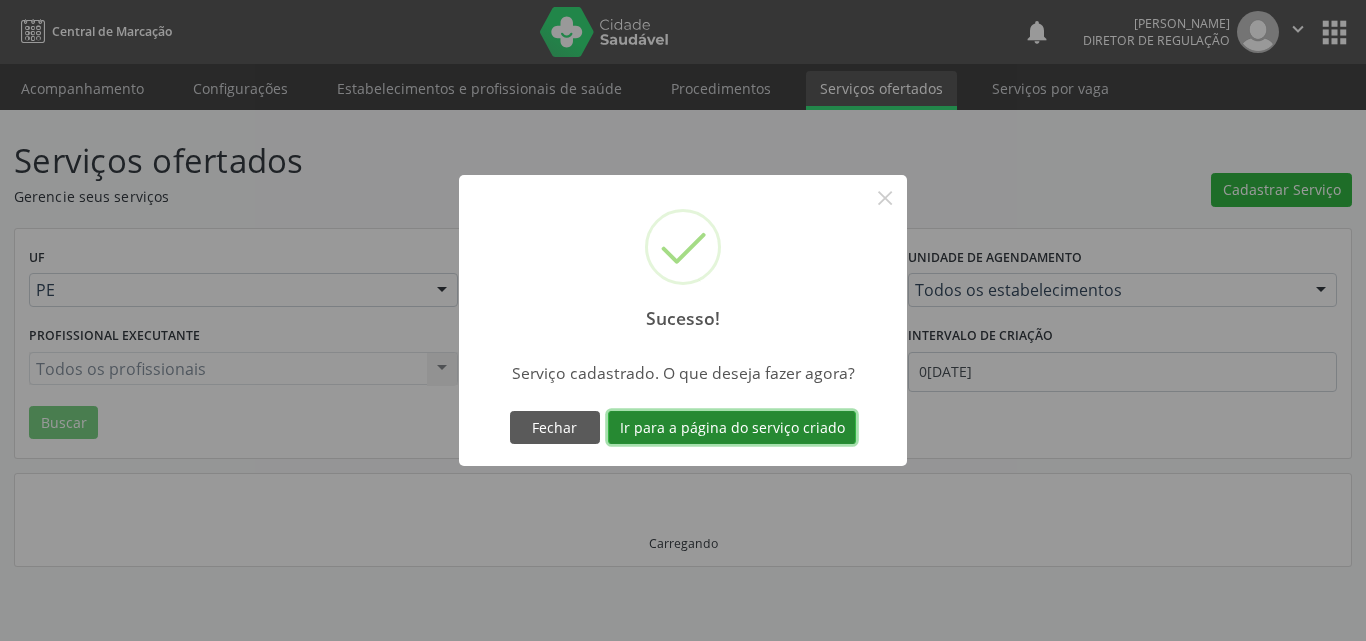 click on "Ir para a página do serviço criado" at bounding box center [732, 428] 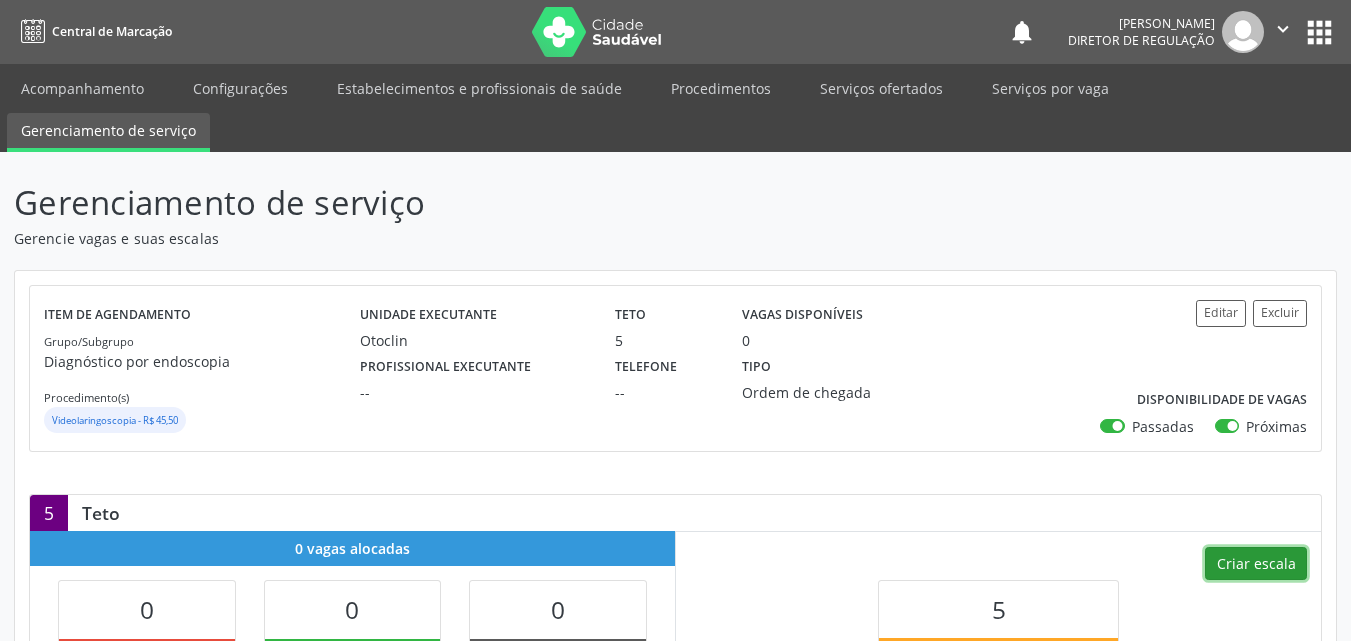 click on "Criar escala" at bounding box center (1256, 564) 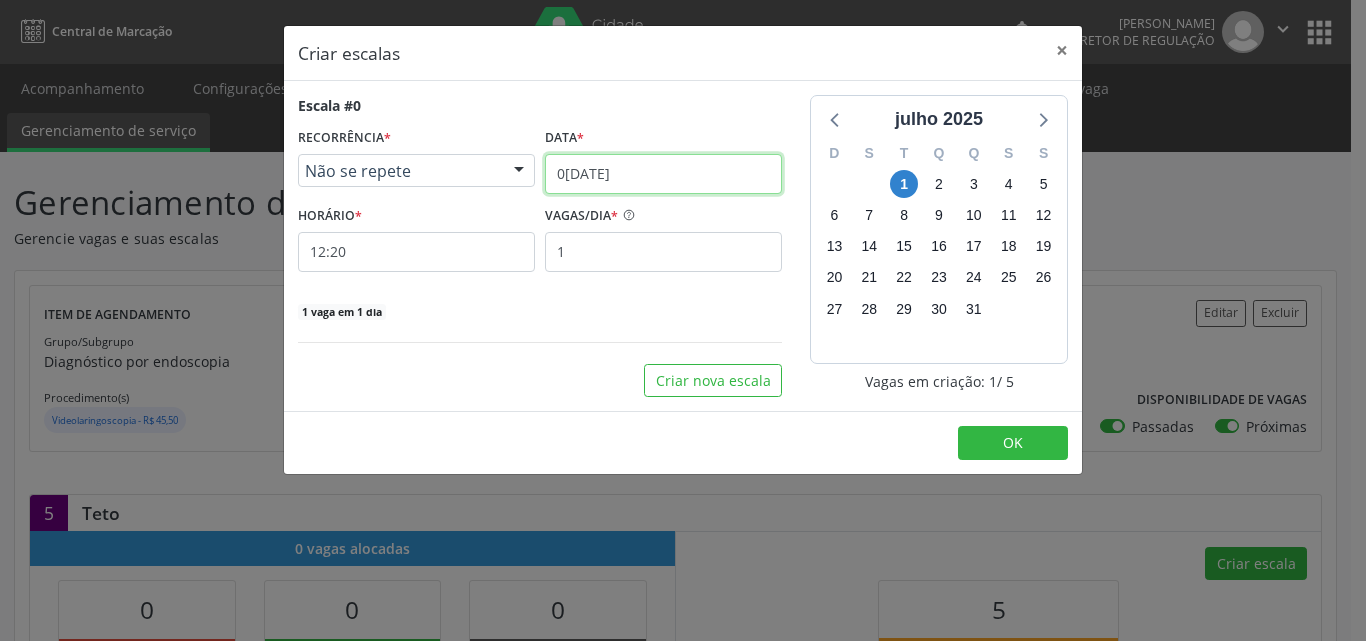 click on "[DATE]" at bounding box center (663, 174) 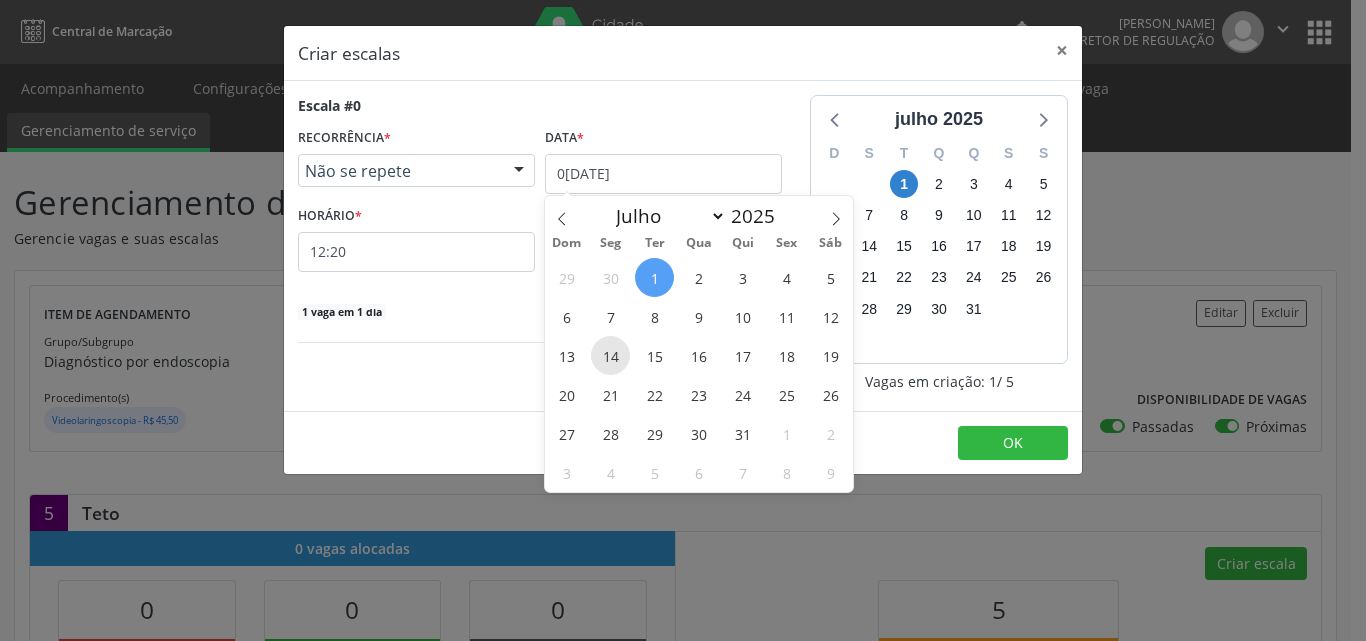 click on "14" at bounding box center [610, 355] 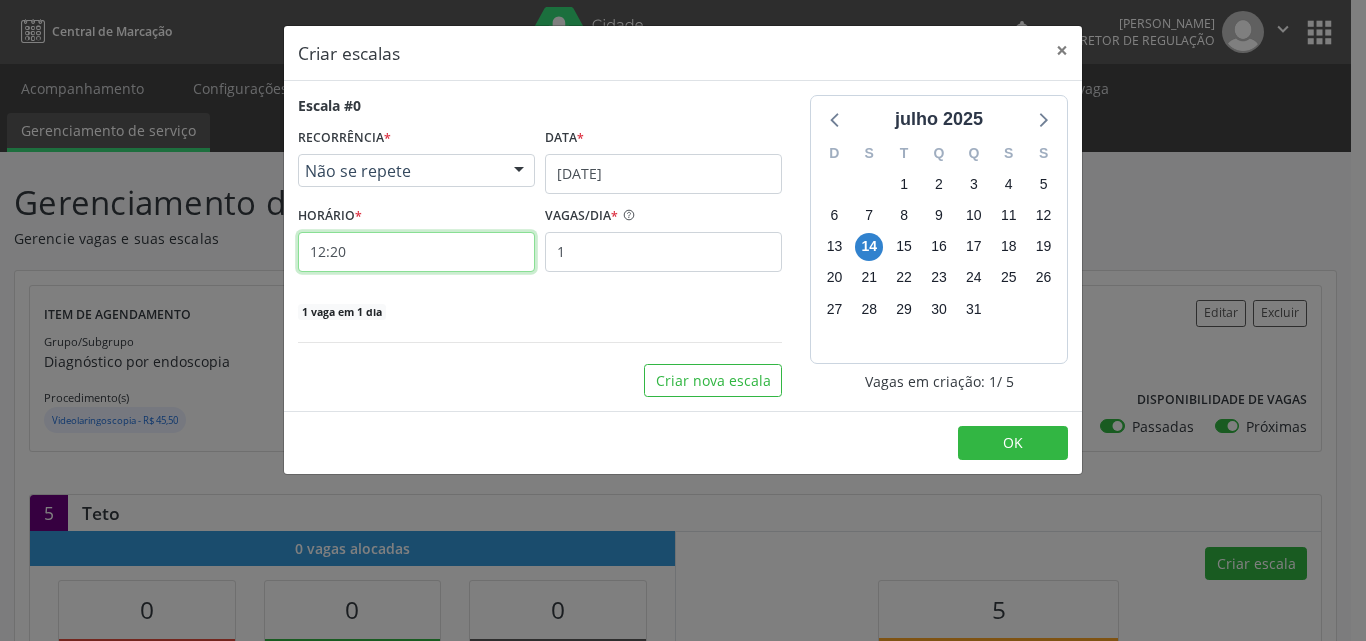 click on "12:20" at bounding box center (416, 252) 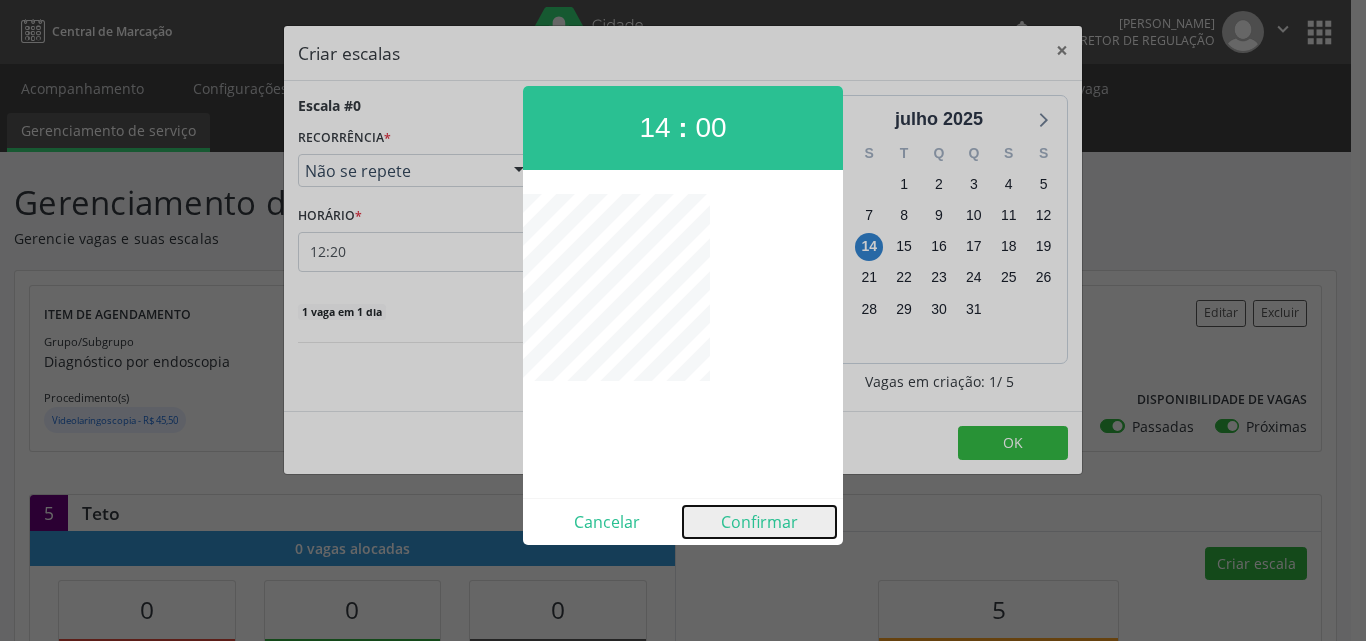 click on "Confirmar" at bounding box center (759, 522) 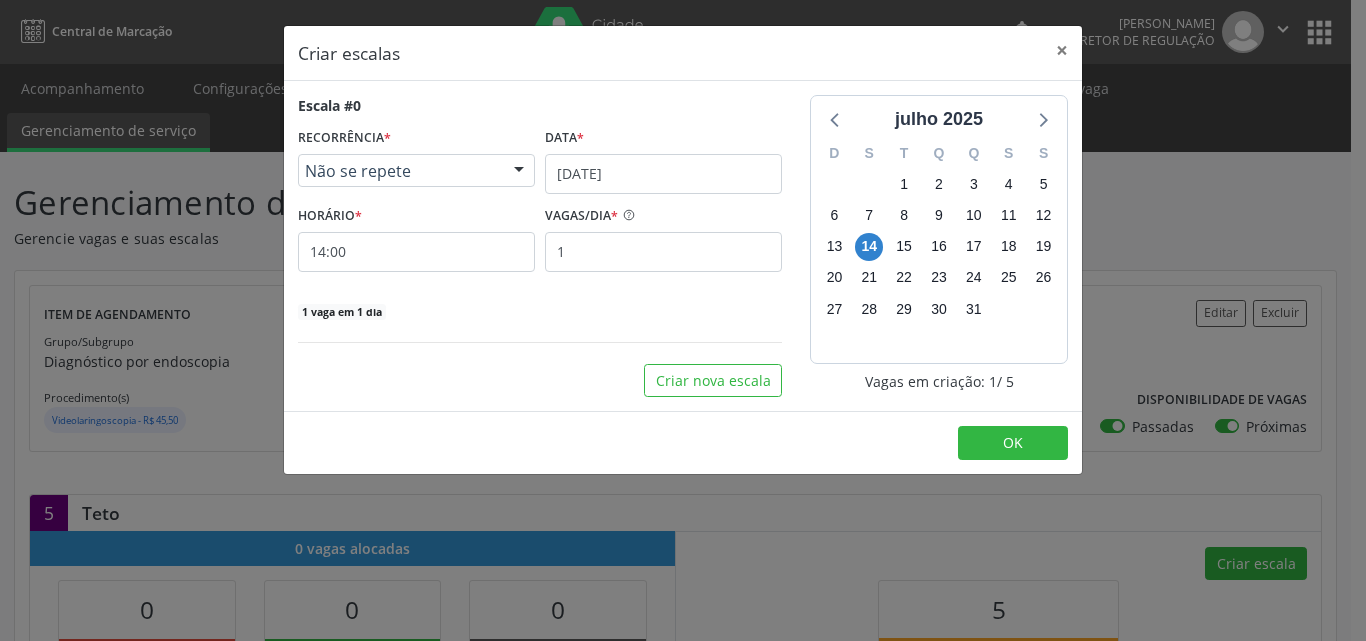 click on "VAGAS/DIA
*
1" at bounding box center [663, 236] 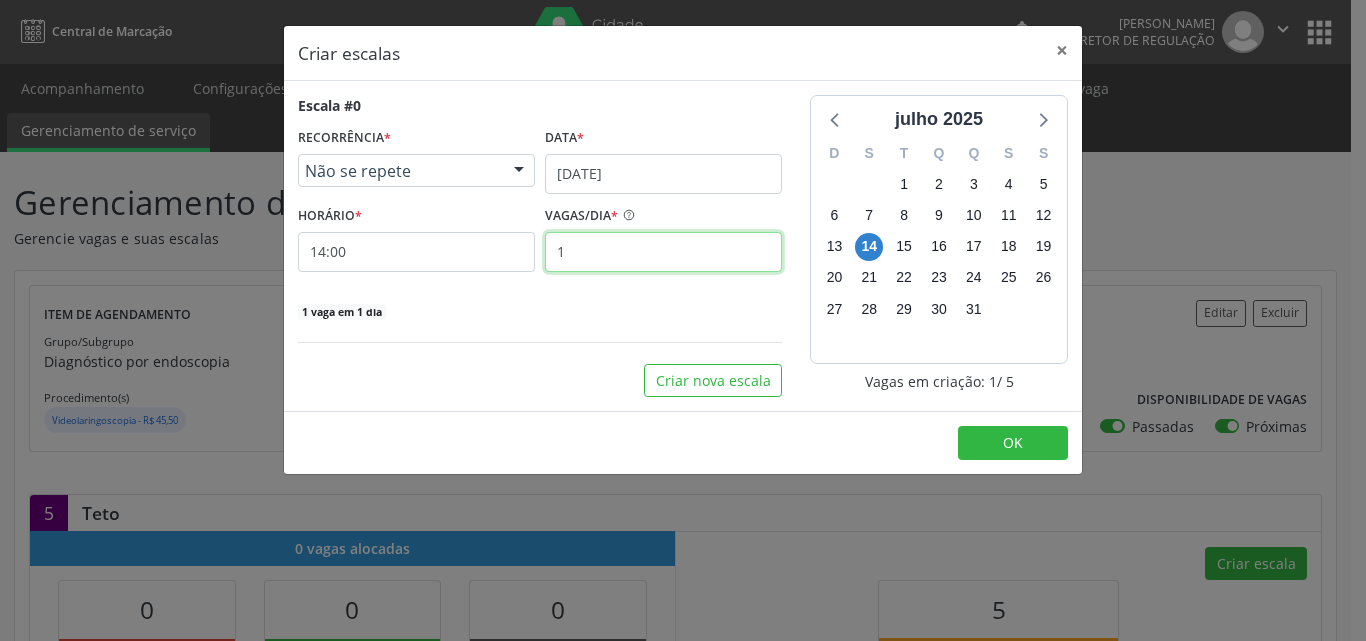 click on "1" at bounding box center (663, 252) 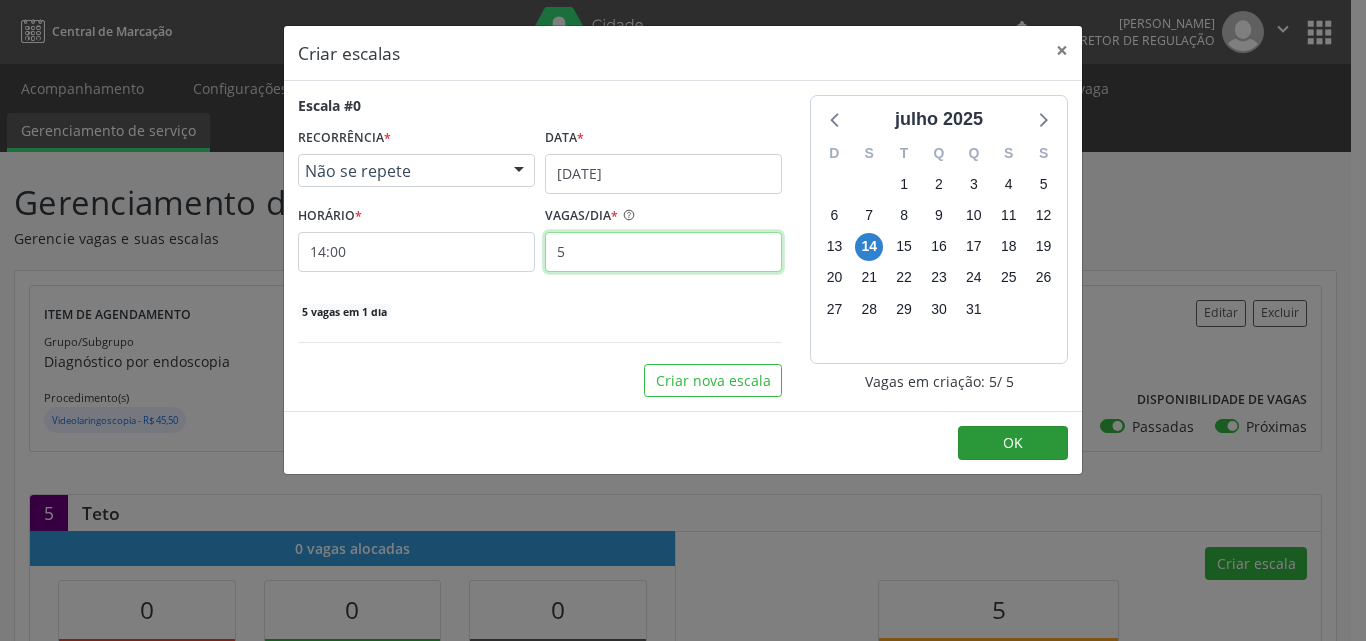 type on "5" 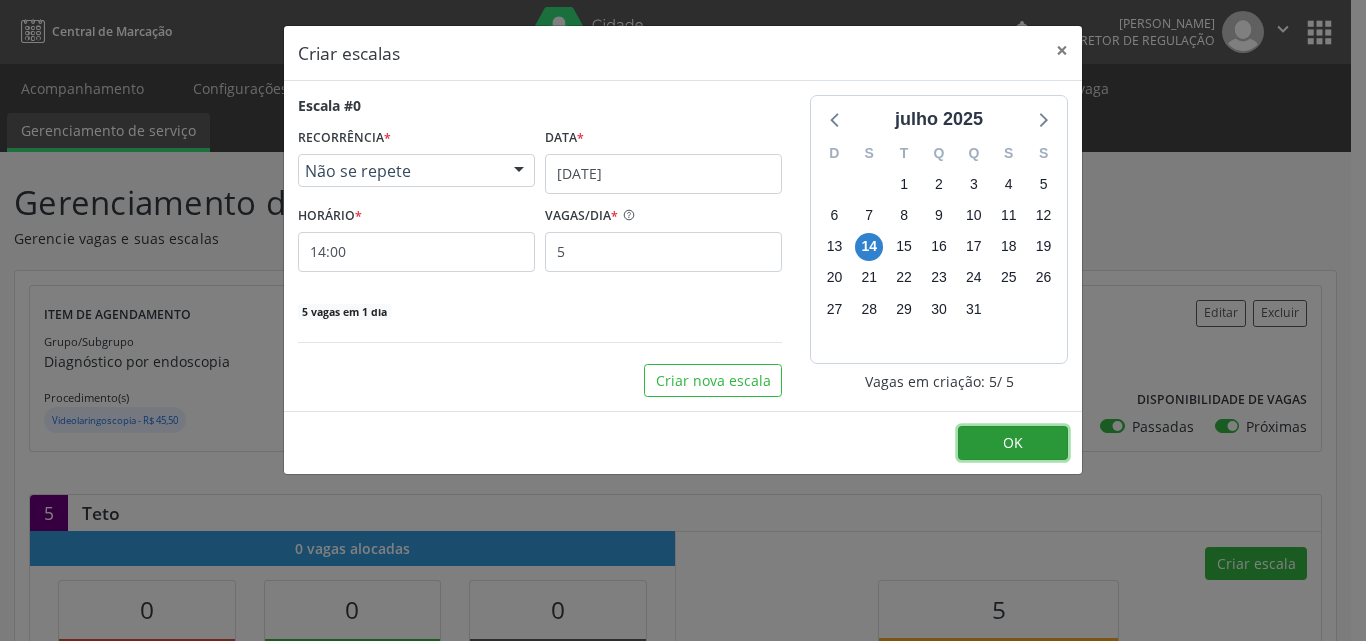 click on "OK" at bounding box center [1013, 442] 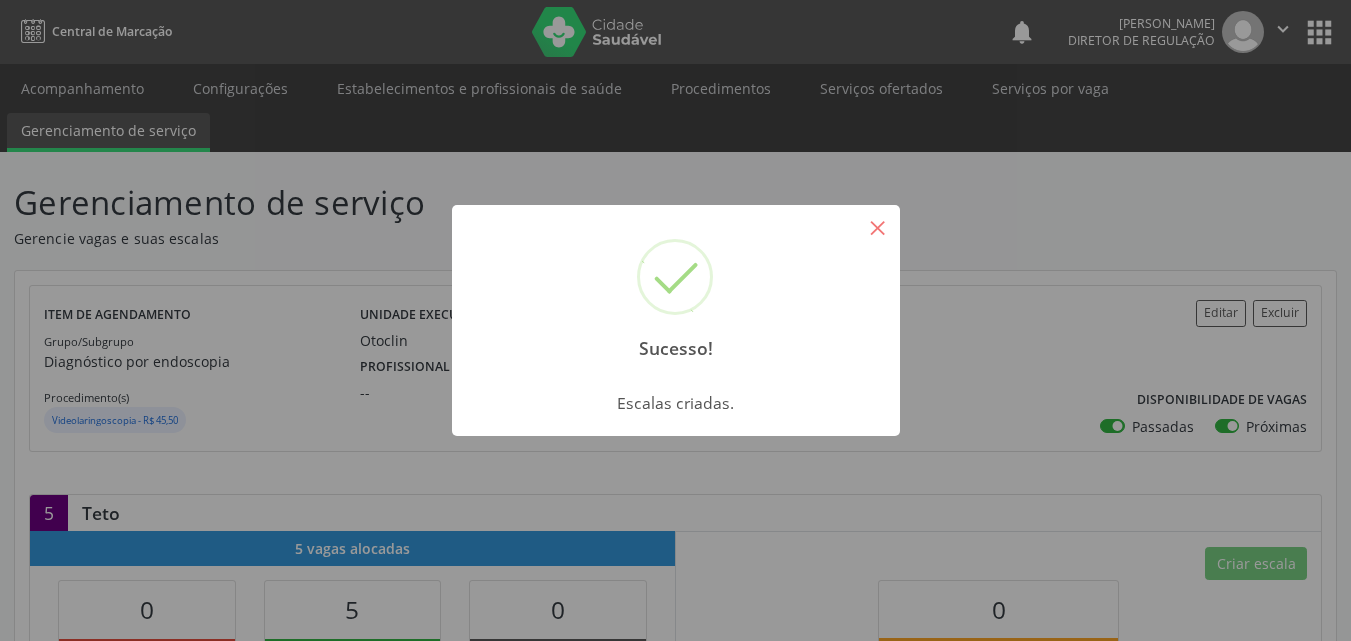 click on "×" at bounding box center (878, 227) 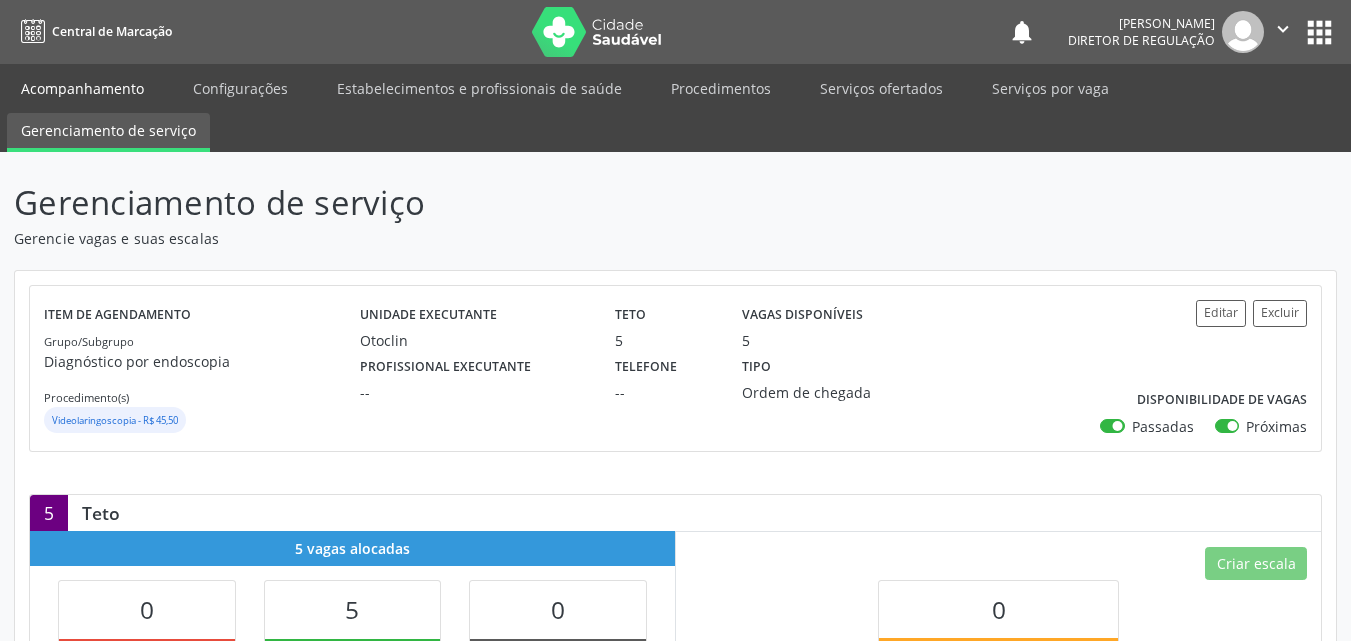 click on "Acompanhamento" at bounding box center (82, 88) 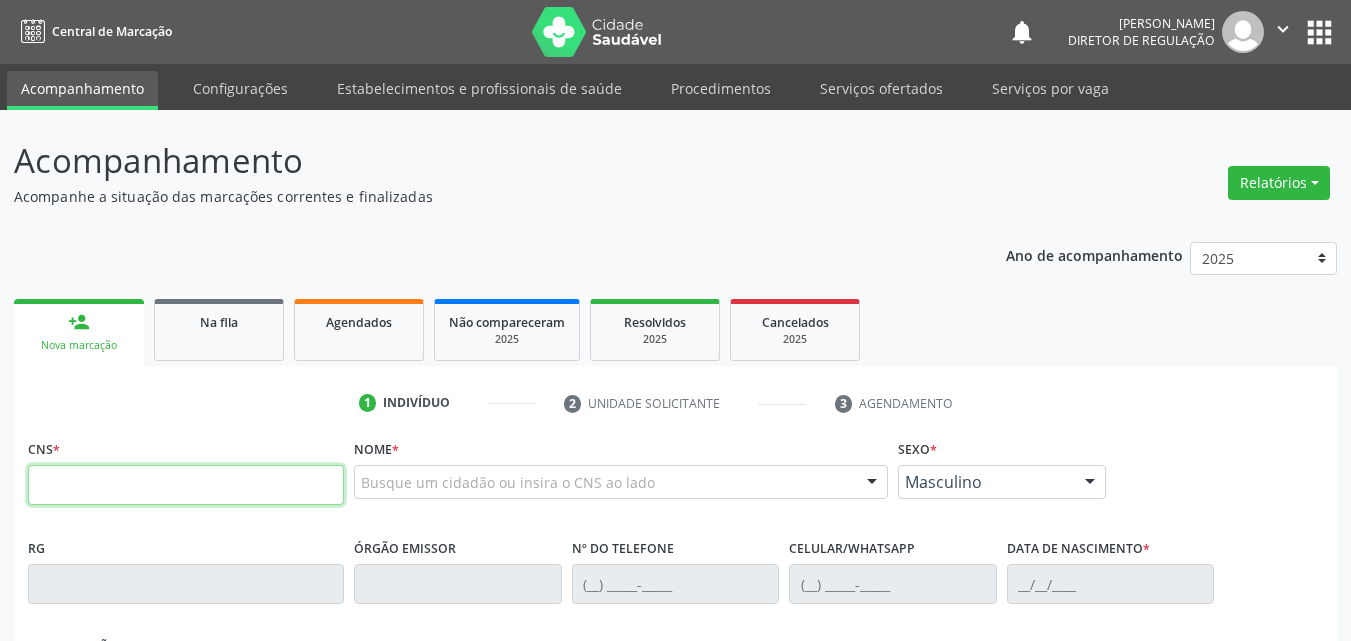 drag, startPoint x: 326, startPoint y: 482, endPoint x: 299, endPoint y: 479, distance: 27.166155 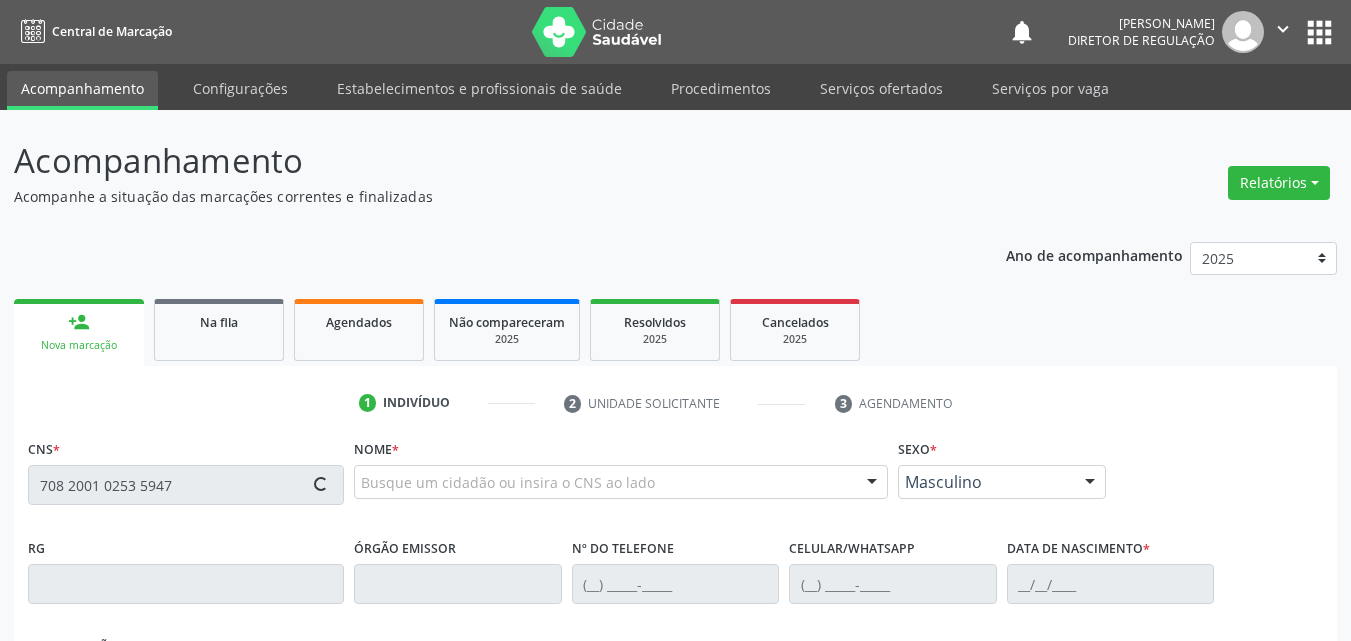 type on "708 2001 0253 5947" 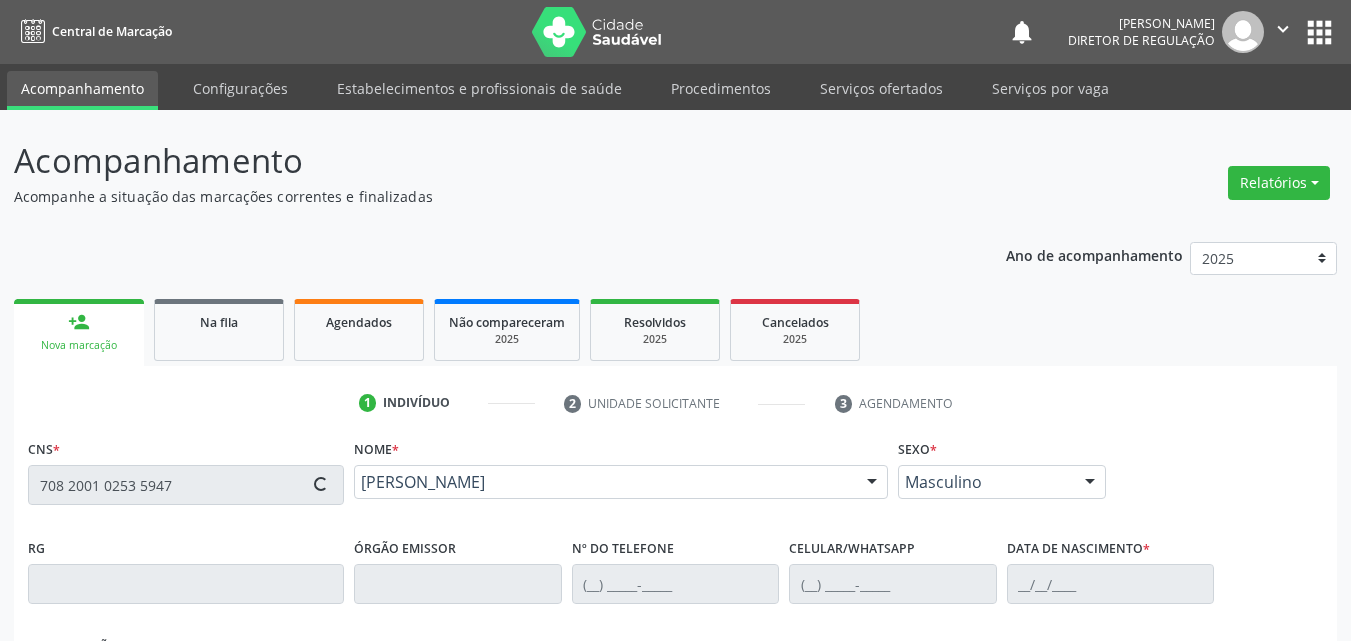 scroll, scrollTop: 429, scrollLeft: 0, axis: vertical 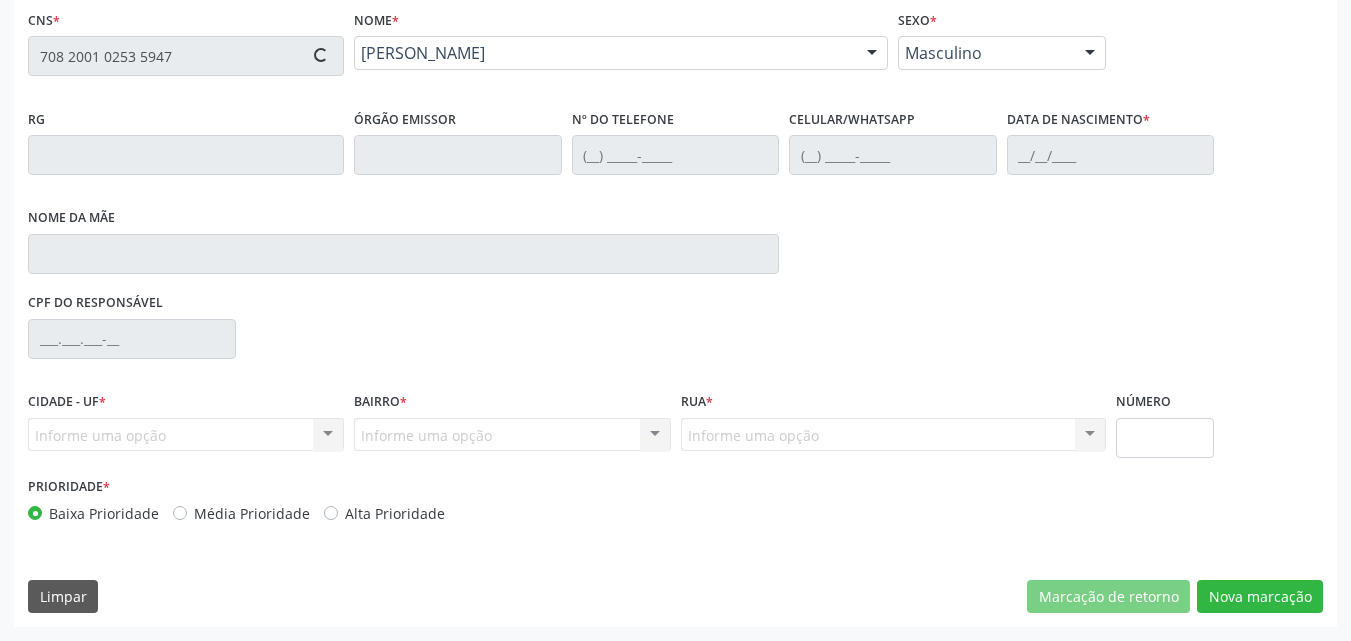 type on "(87) 9113-6379" 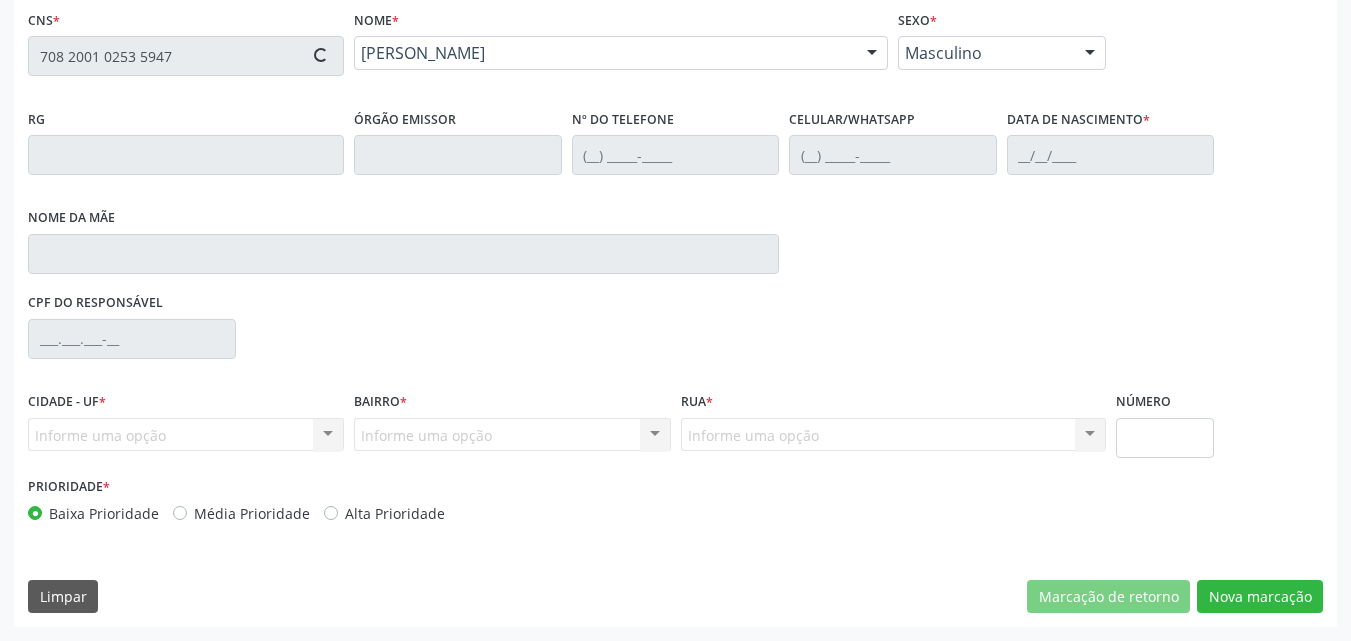 type on "(87) 98840-0995" 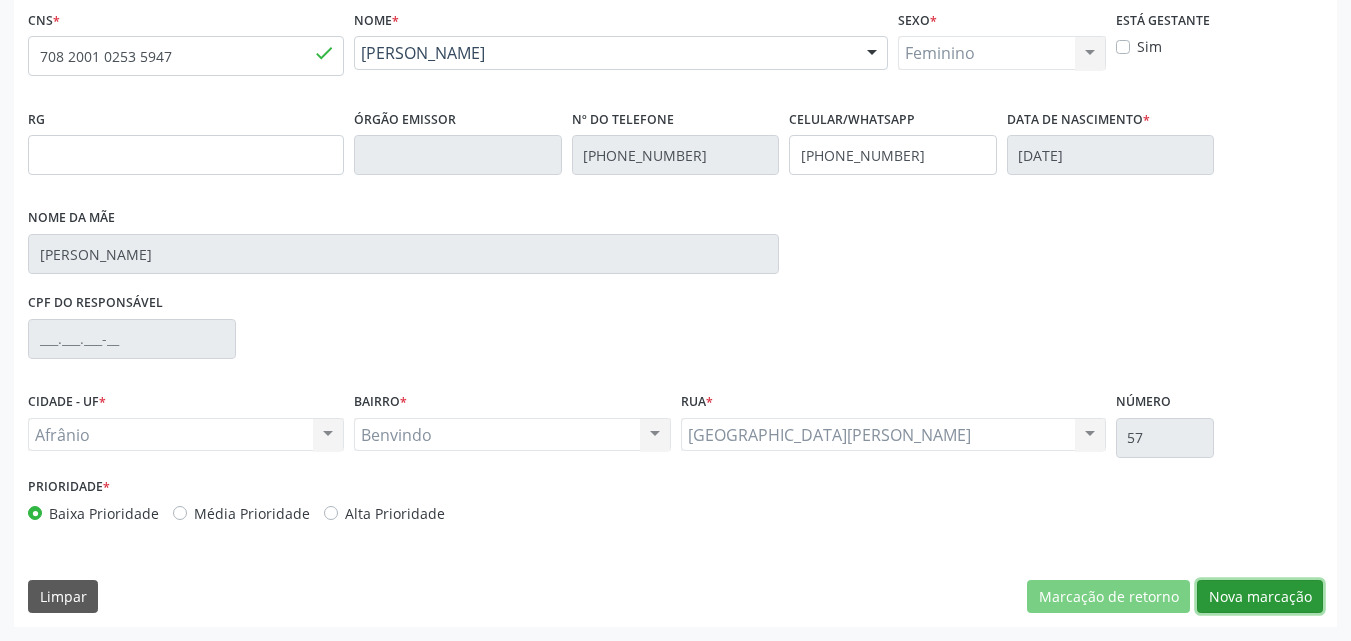 click on "Nova marcação" at bounding box center (1260, 597) 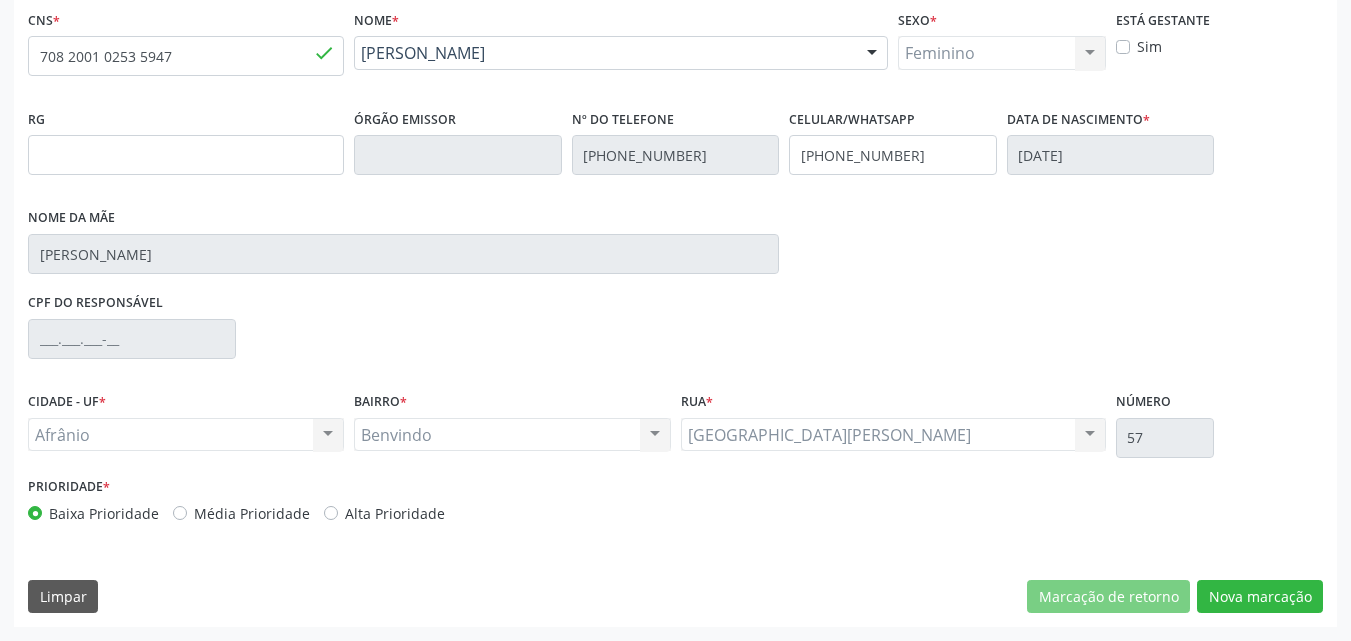 scroll, scrollTop: 265, scrollLeft: 0, axis: vertical 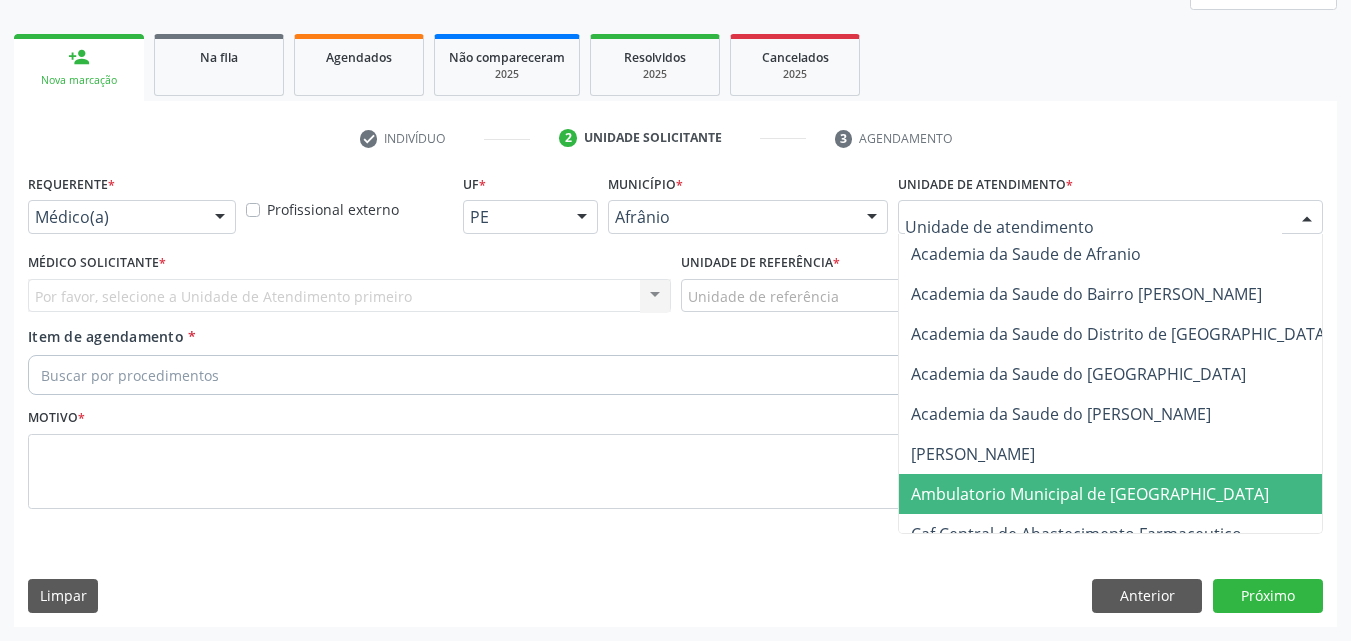 click on "Ambulatorio Municipal de [GEOGRAPHIC_DATA]" at bounding box center (1143, 494) 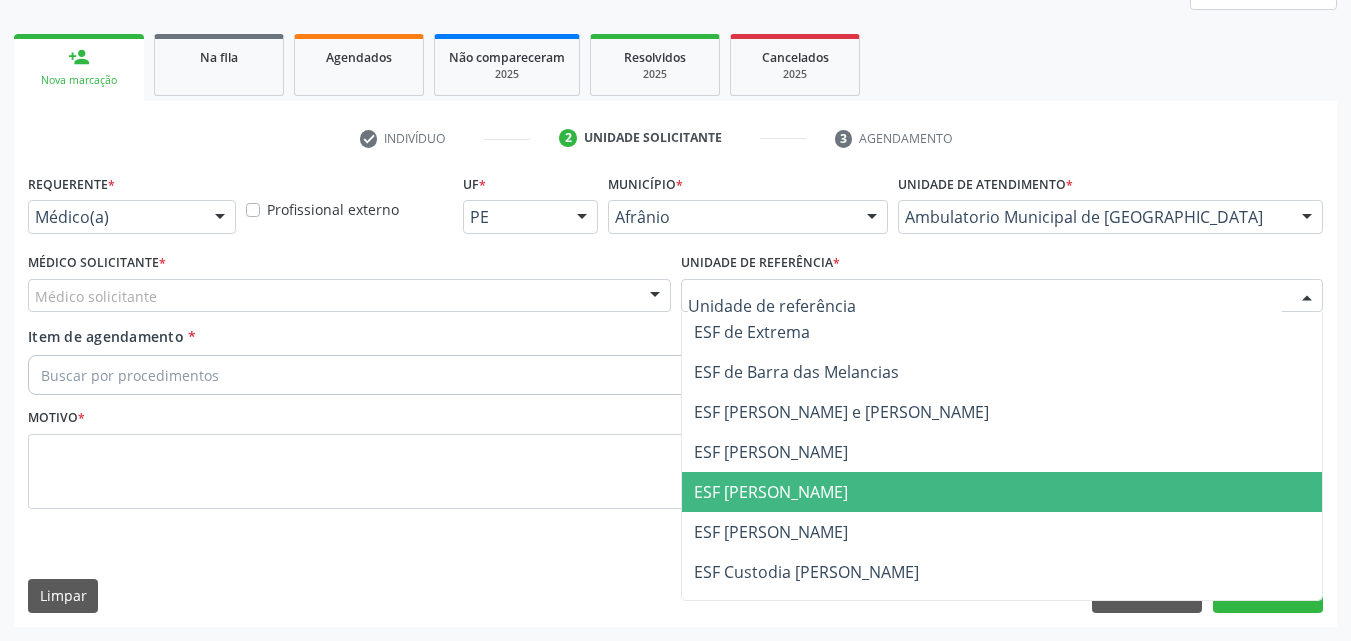 drag, startPoint x: 836, startPoint y: 496, endPoint x: 753, endPoint y: 474, distance: 85.86617 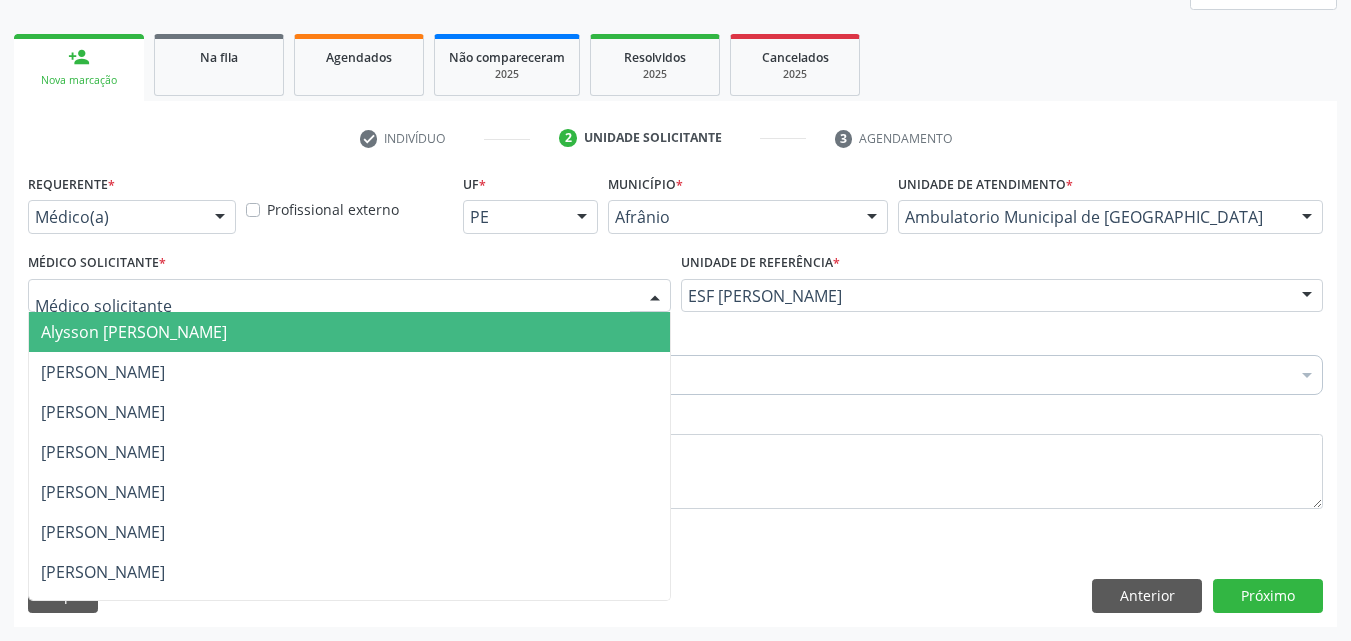 click at bounding box center (349, 296) 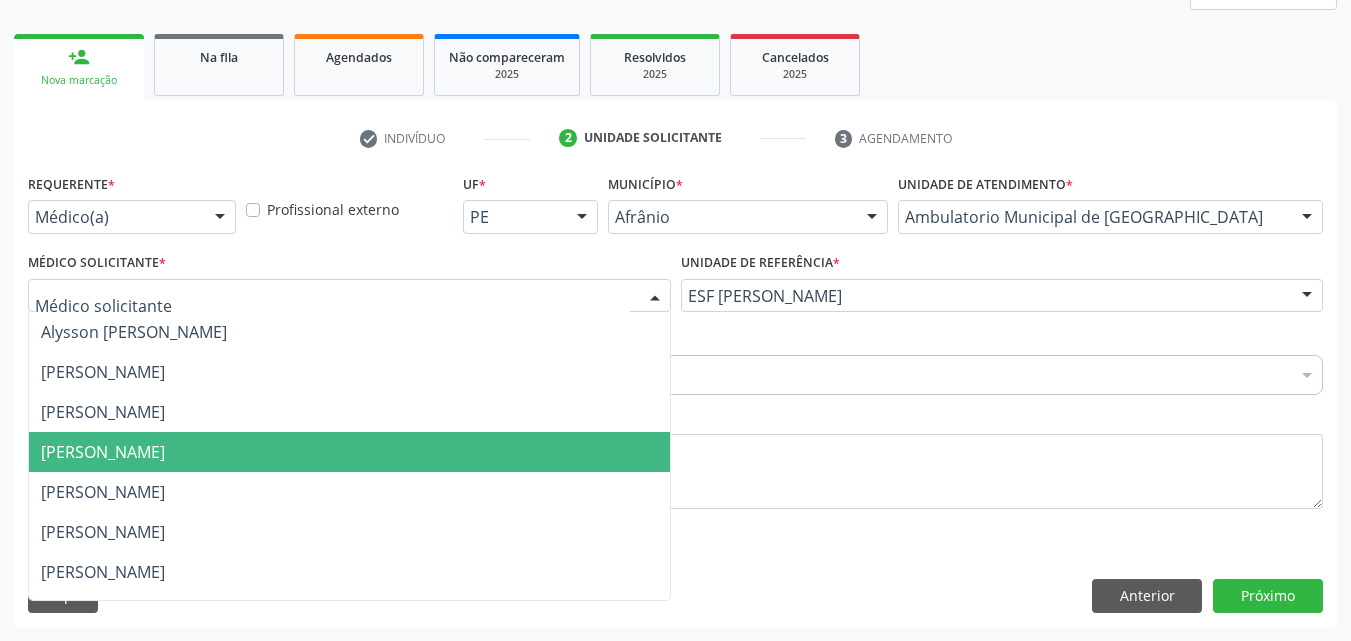 click on "[PERSON_NAME]" at bounding box center (349, 452) 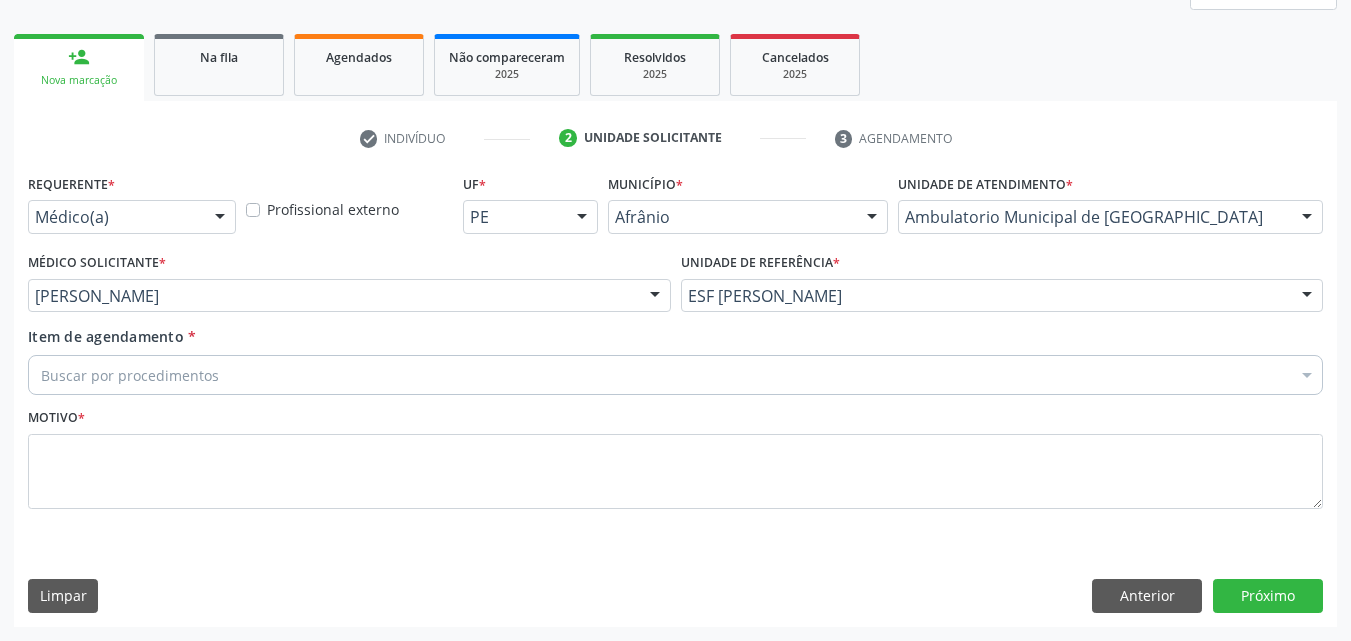 click on "Buscar por procedimentos" at bounding box center (675, 375) 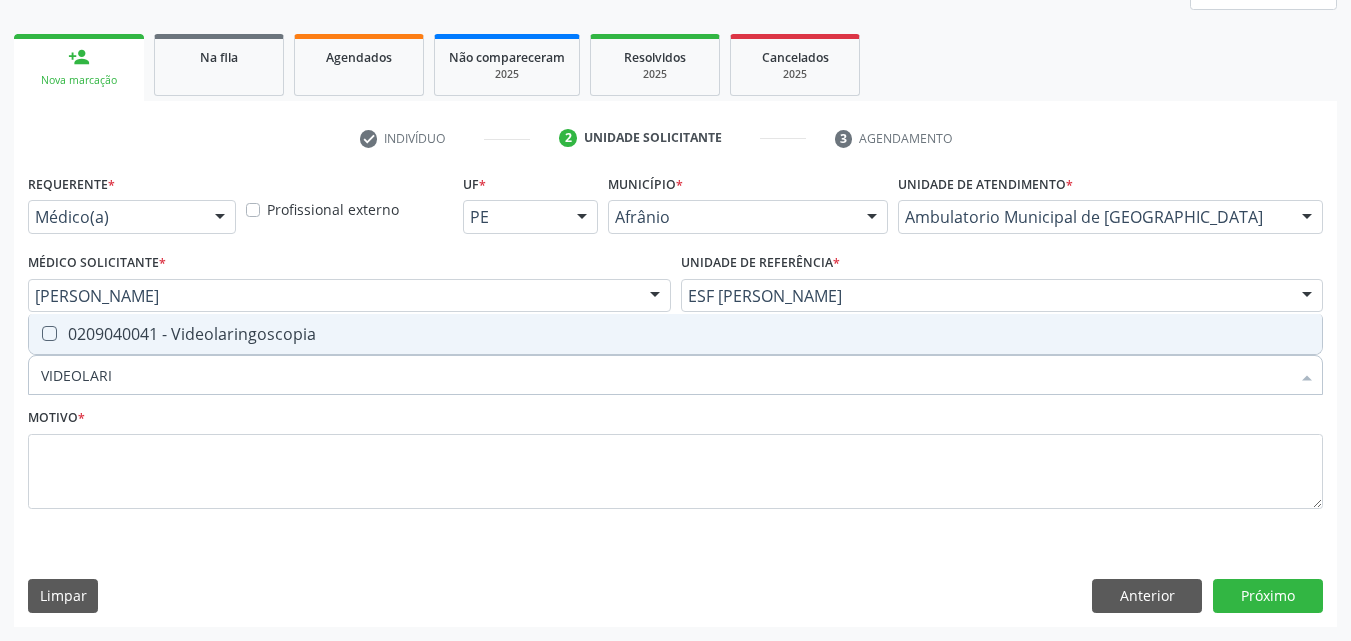 type on "VIDEOLARIN" 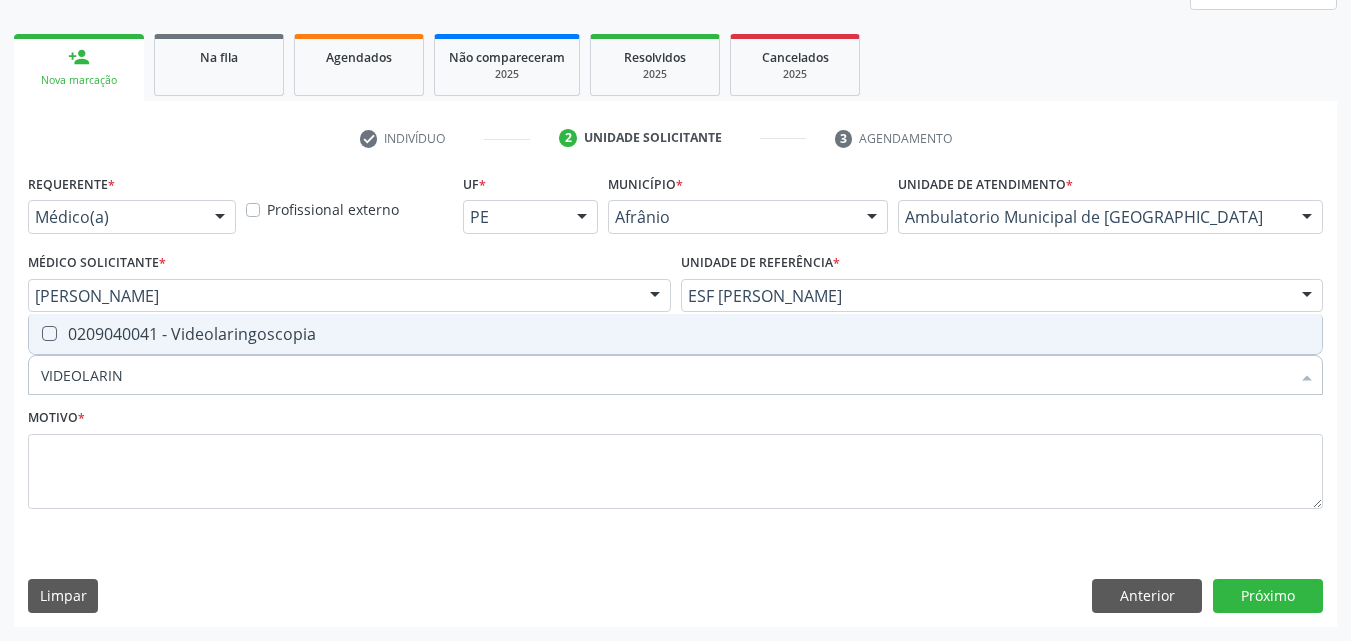 click on "0209040041 - Videolaringoscopia" at bounding box center (675, 334) 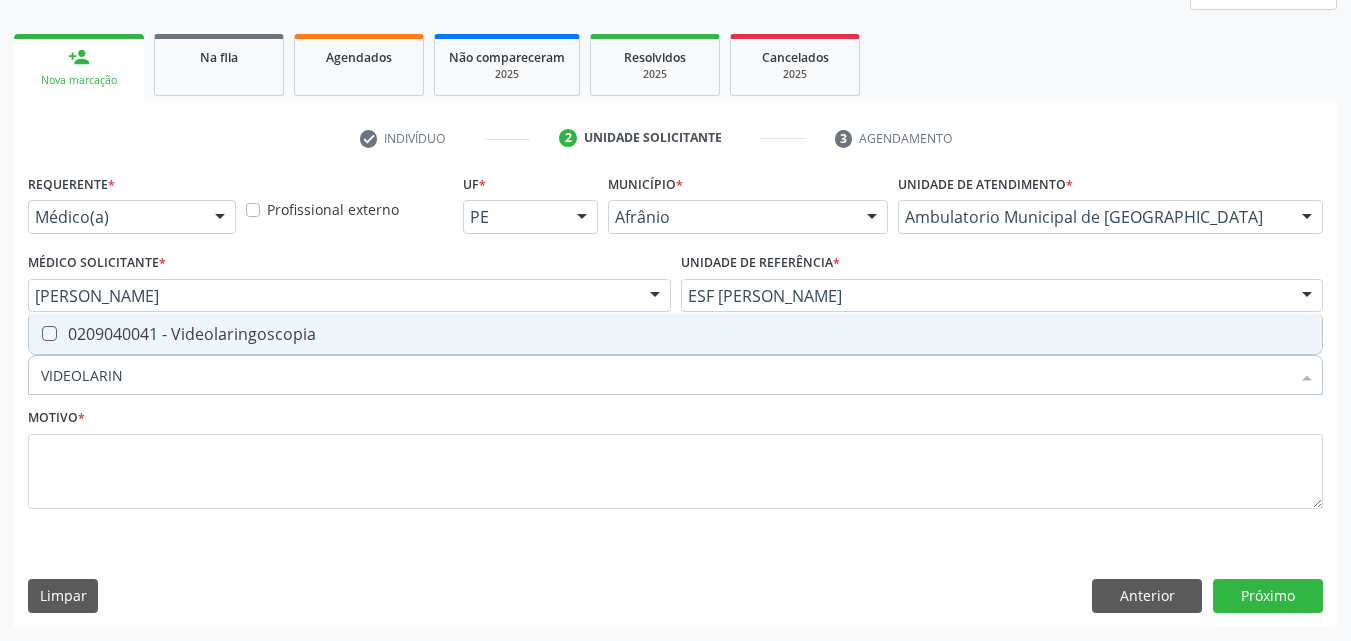 checkbox on "true" 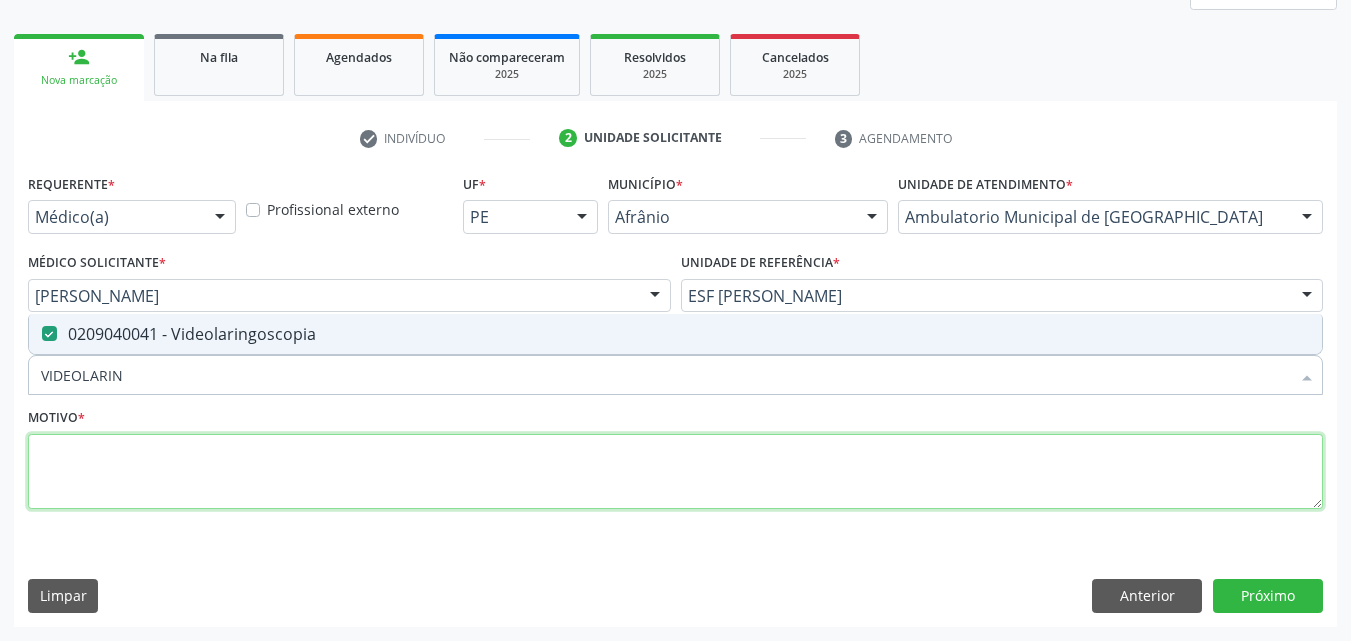 click at bounding box center [675, 472] 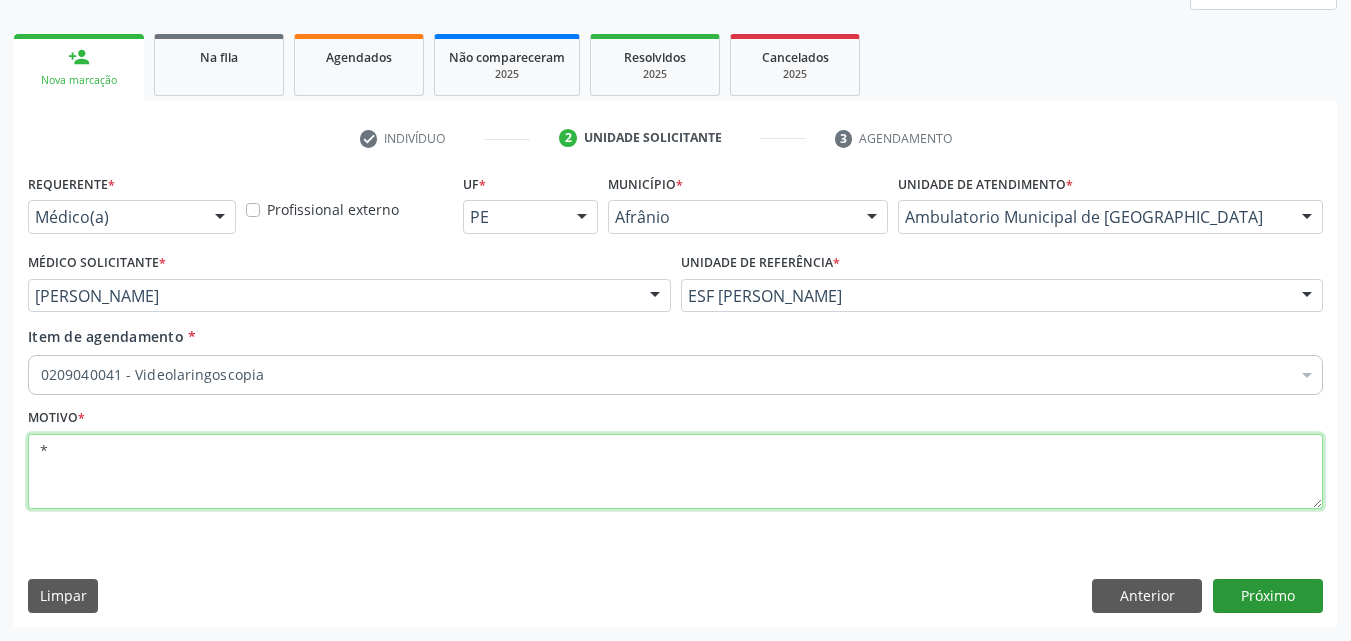 type on "*" 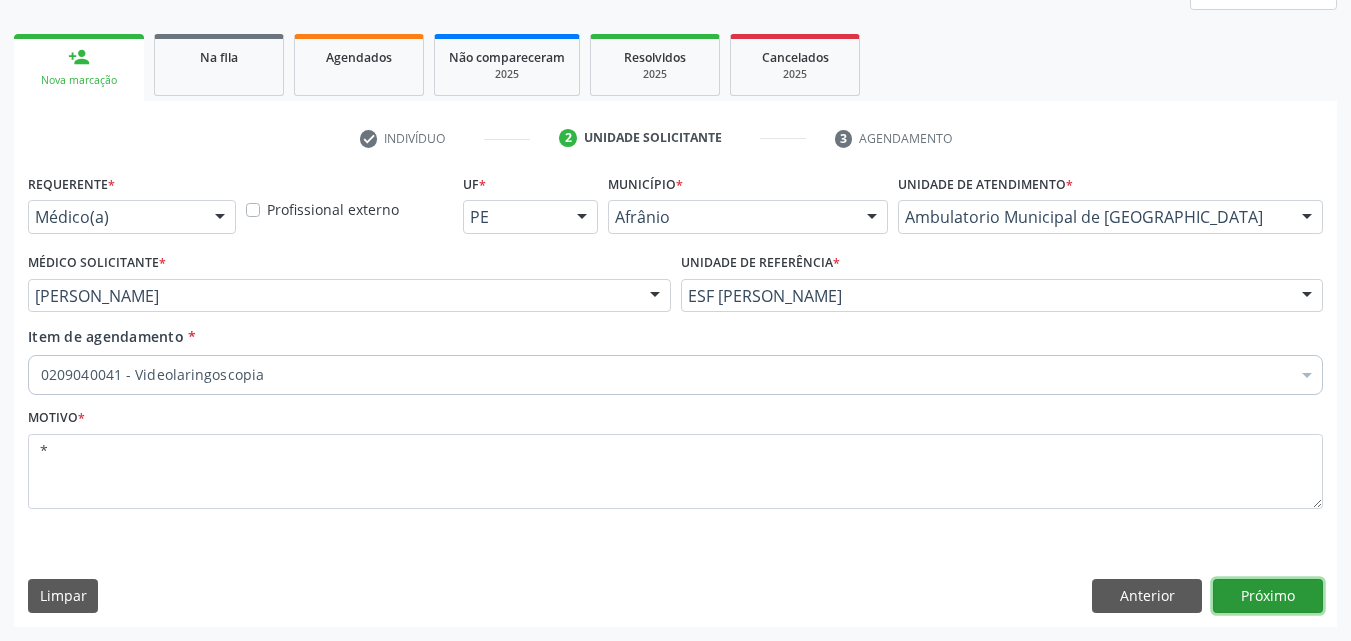 click on "Próximo" at bounding box center (1268, 596) 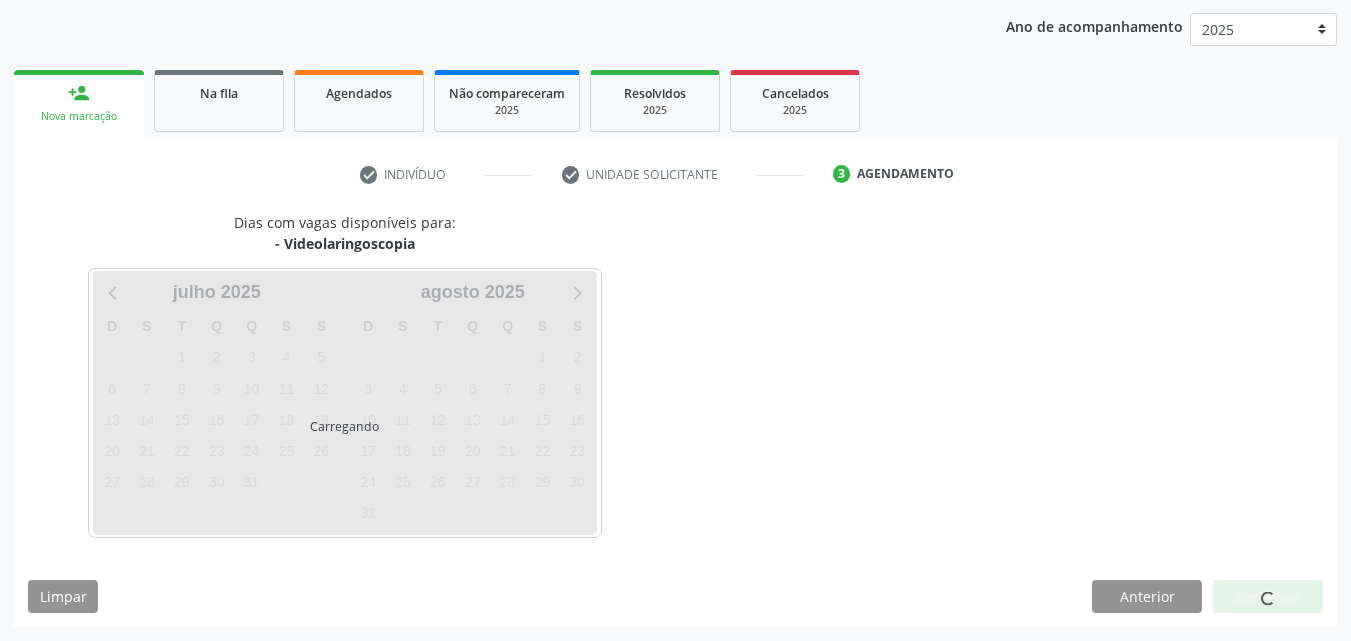 scroll, scrollTop: 229, scrollLeft: 0, axis: vertical 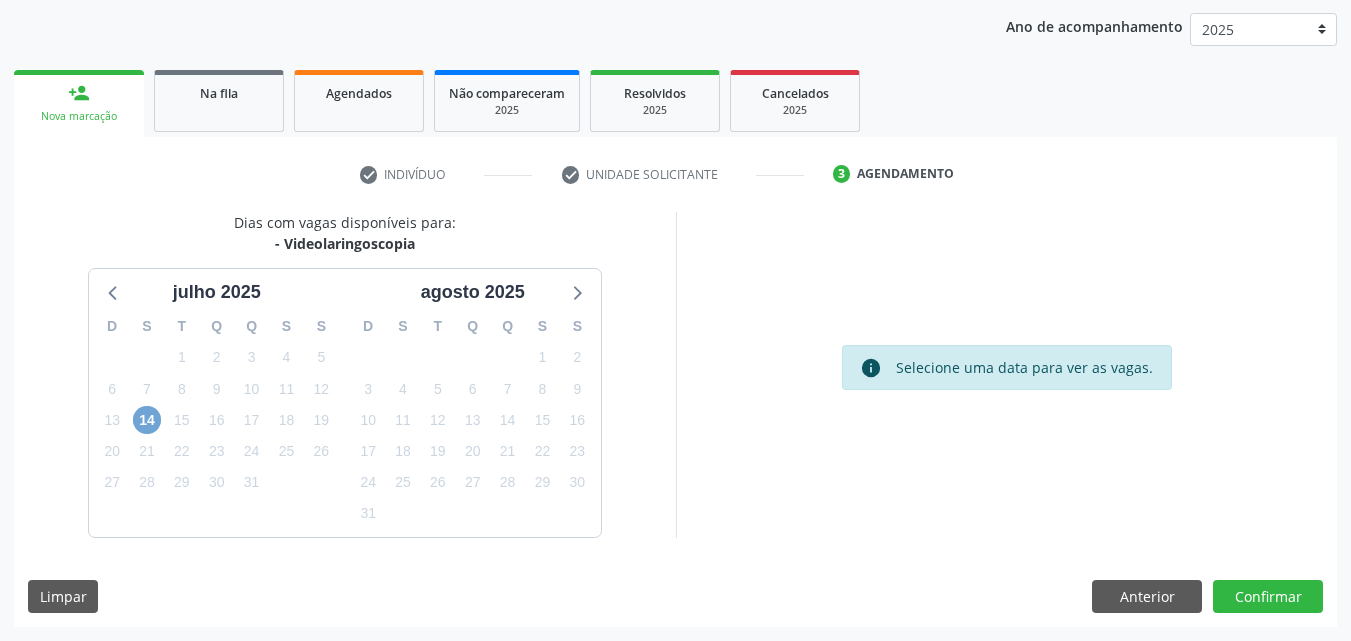 click on "14" at bounding box center [147, 420] 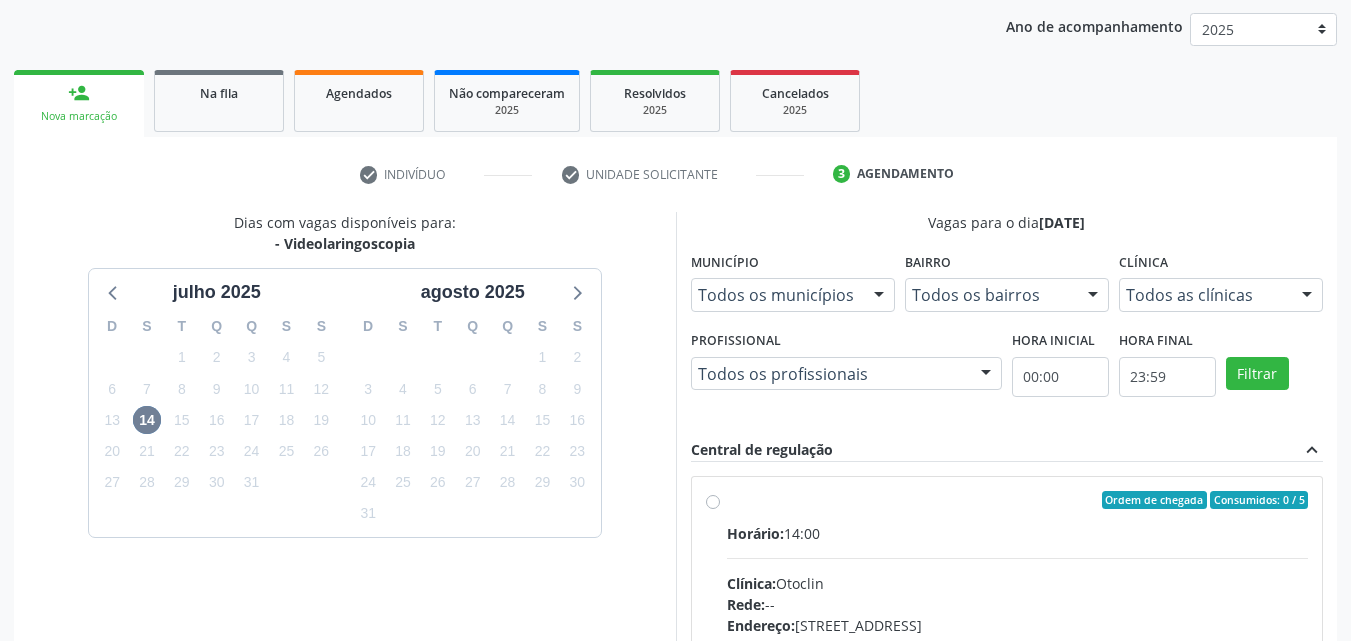 click on "Ordem de chegada
Consumidos: 0 / 5" at bounding box center (1018, 500) 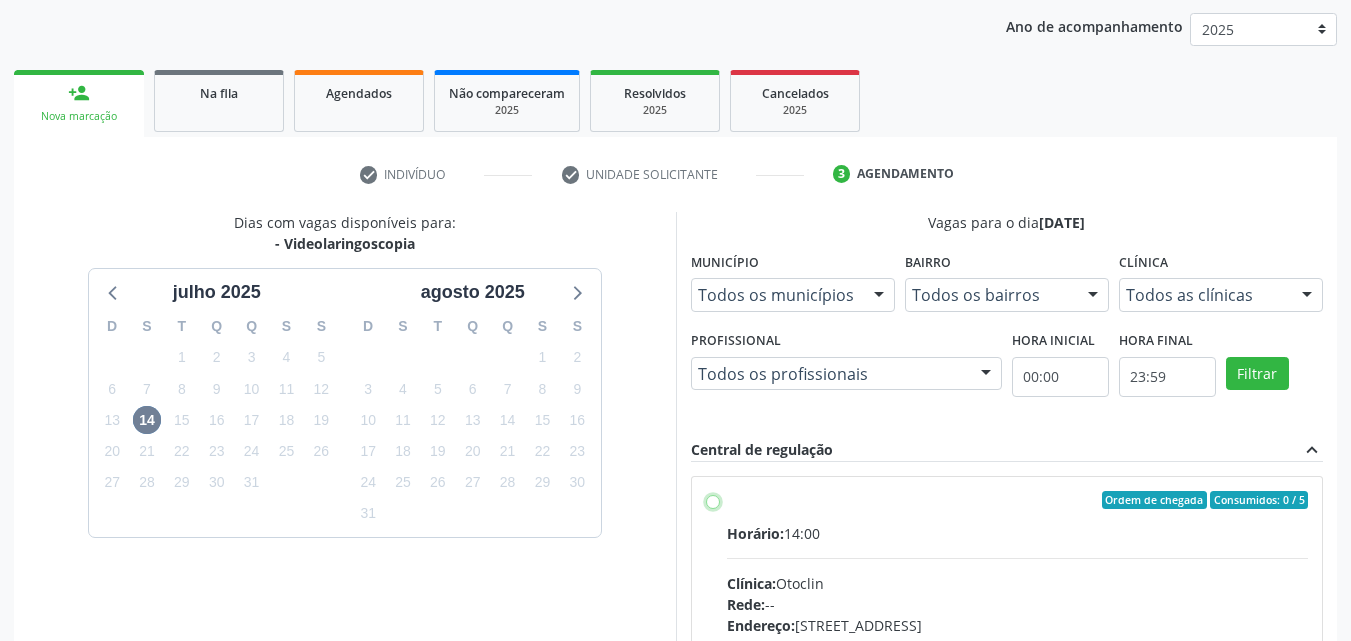 click on "Ordem de chegada
Consumidos: 0 / 5
Horário:   14:00
Clínica:  Otoclin
Rede:
--
Endereço:   nº 154, Centro, Petrolina - PE
Telefone:   (71) 93877515
Profissional:
--
Informações adicionais sobre o atendimento
Idade de atendimento:
Sem restrição
Gênero(s) atendido(s):
Sem restrição
Informações adicionais:
--" at bounding box center (713, 500) 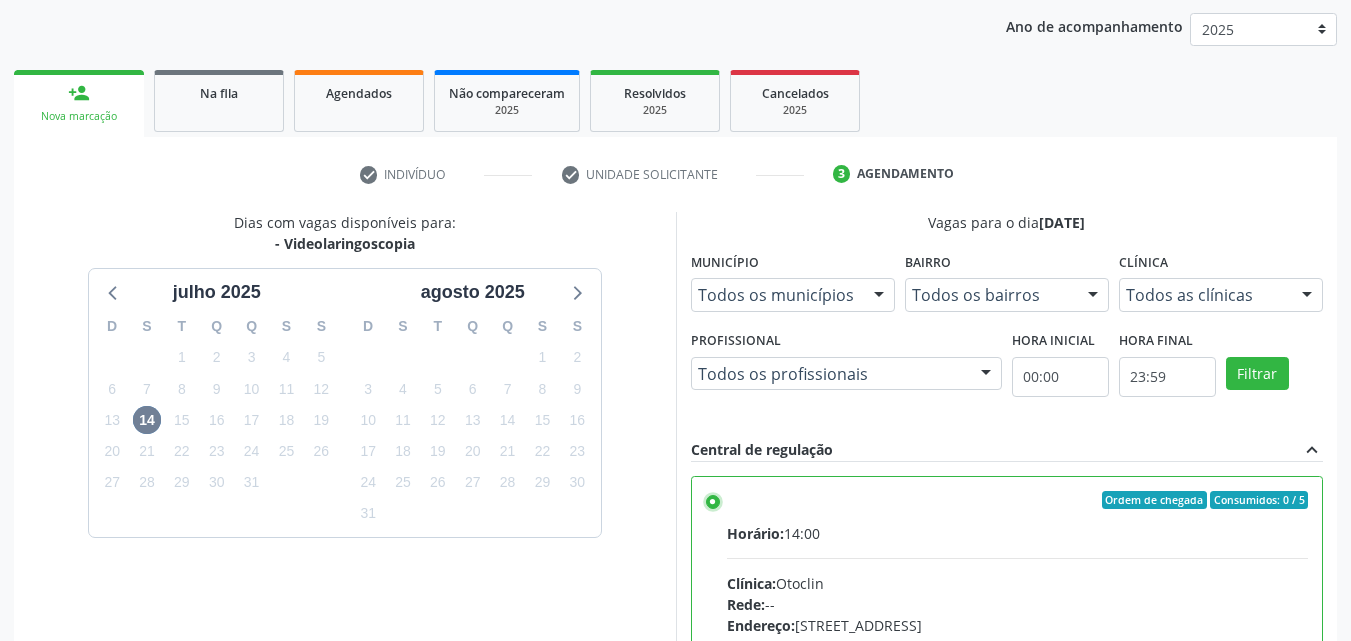 scroll, scrollTop: 429, scrollLeft: 0, axis: vertical 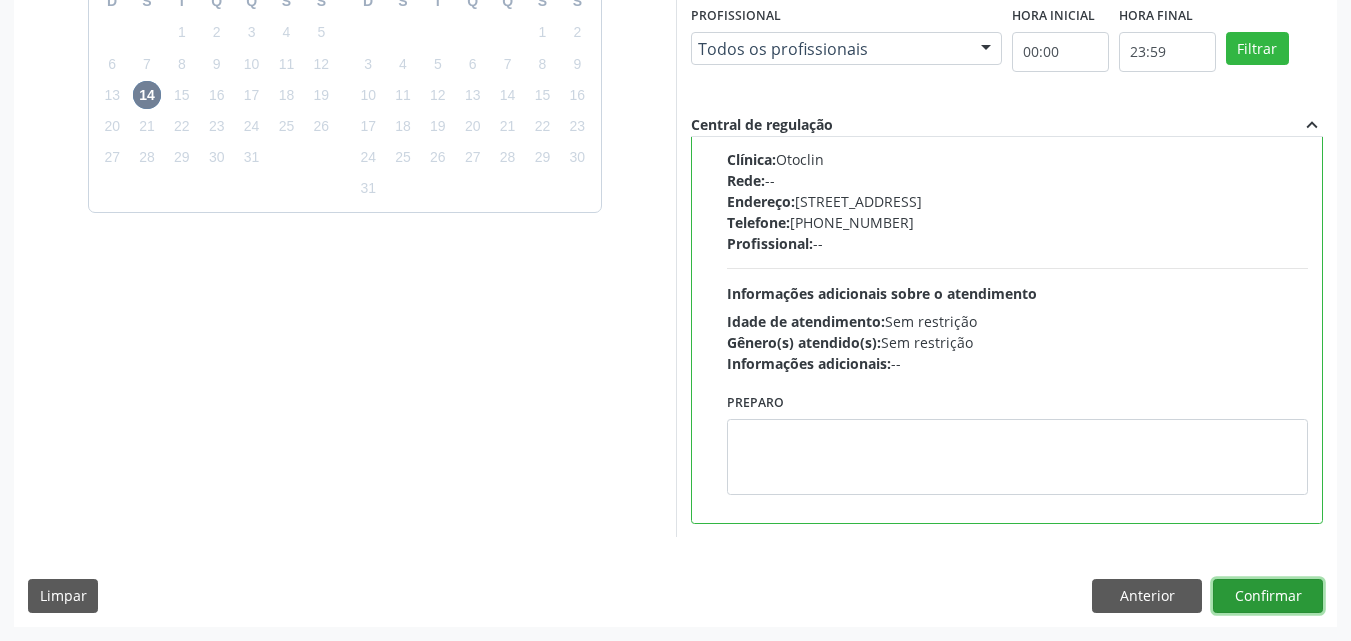 click on "Confirmar" at bounding box center [1268, 596] 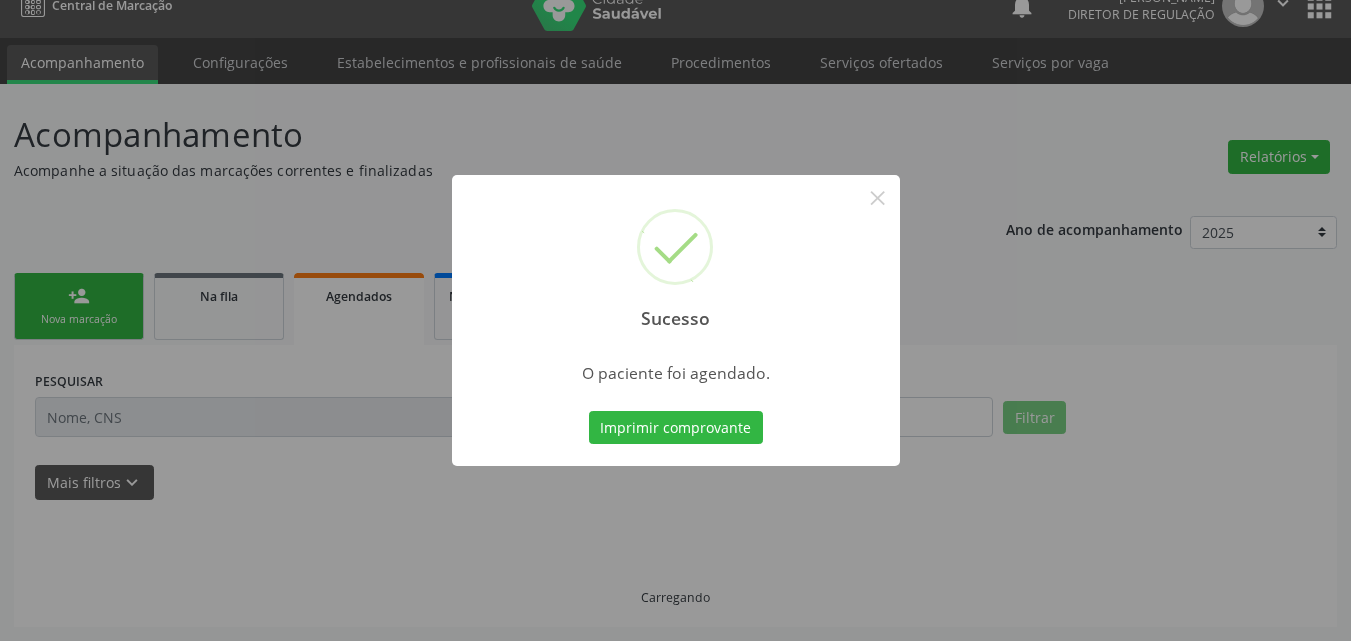 scroll, scrollTop: 26, scrollLeft: 0, axis: vertical 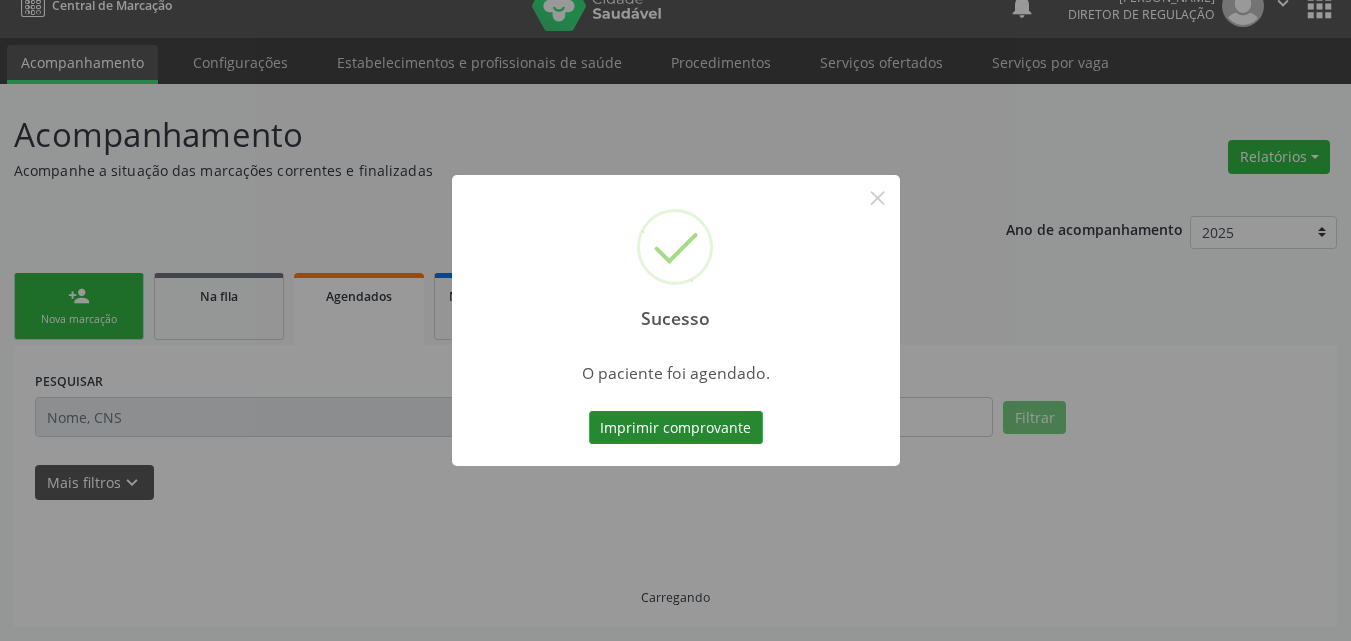 click on "Imprimir comprovante" at bounding box center [676, 428] 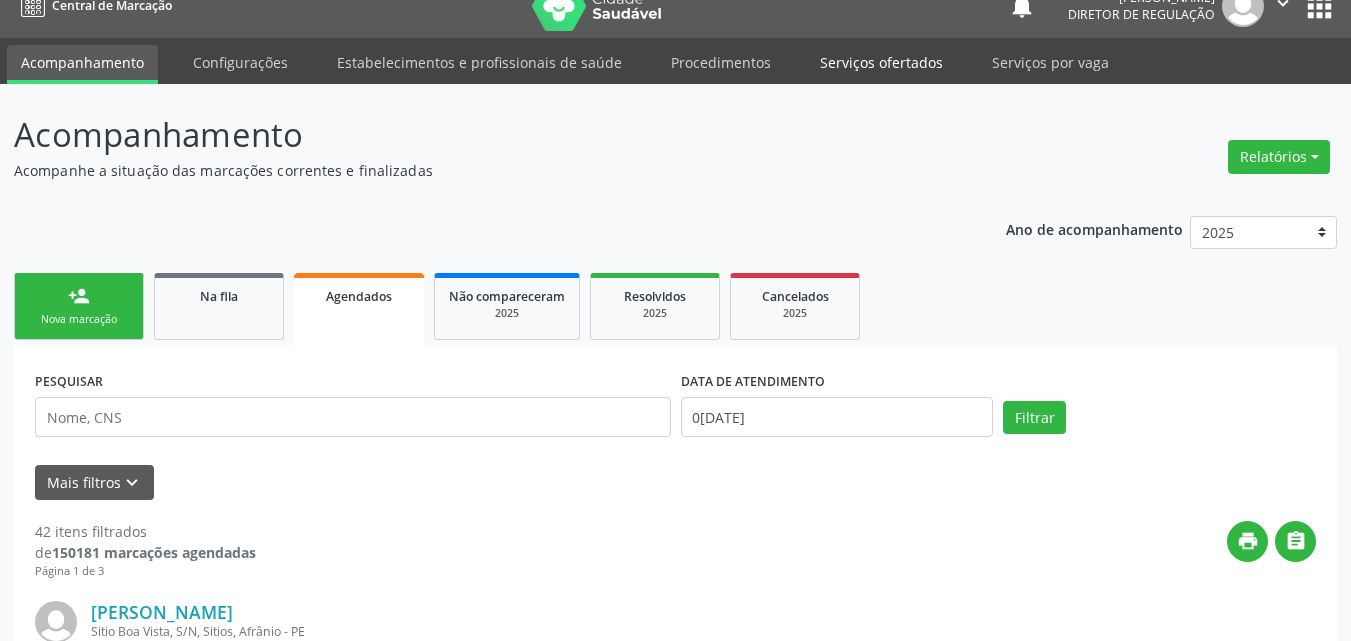 click on "Serviços ofertados" at bounding box center [881, 62] 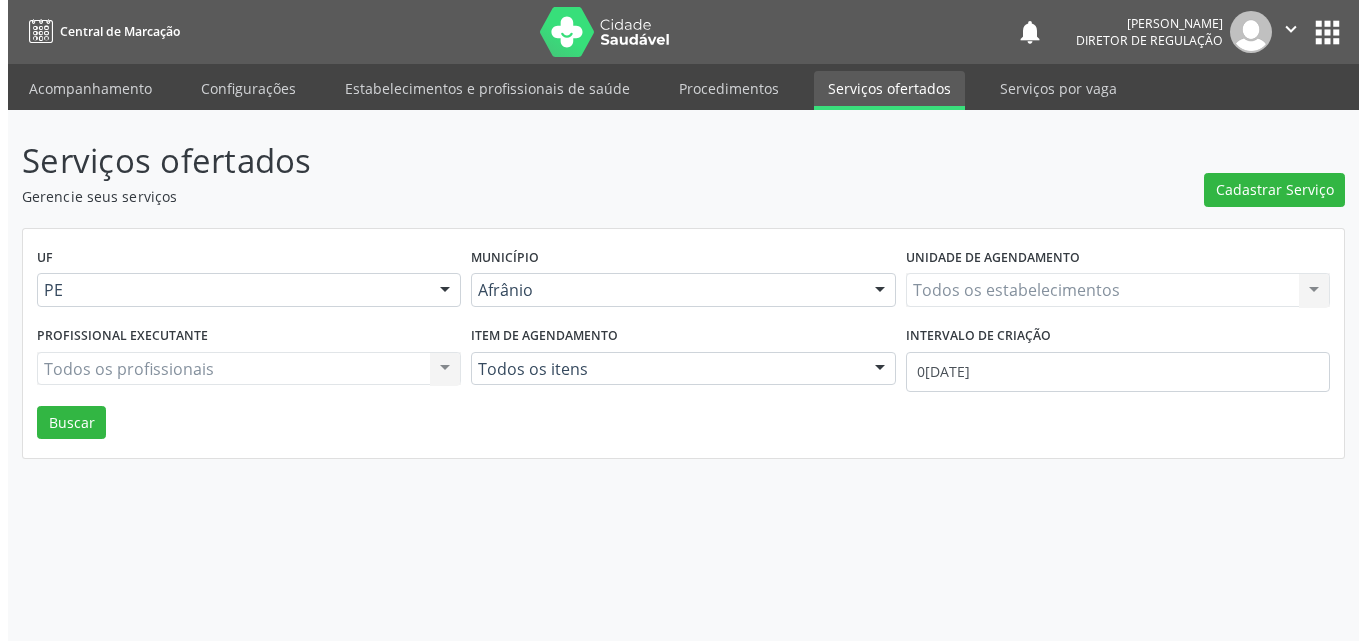 scroll, scrollTop: 0, scrollLeft: 0, axis: both 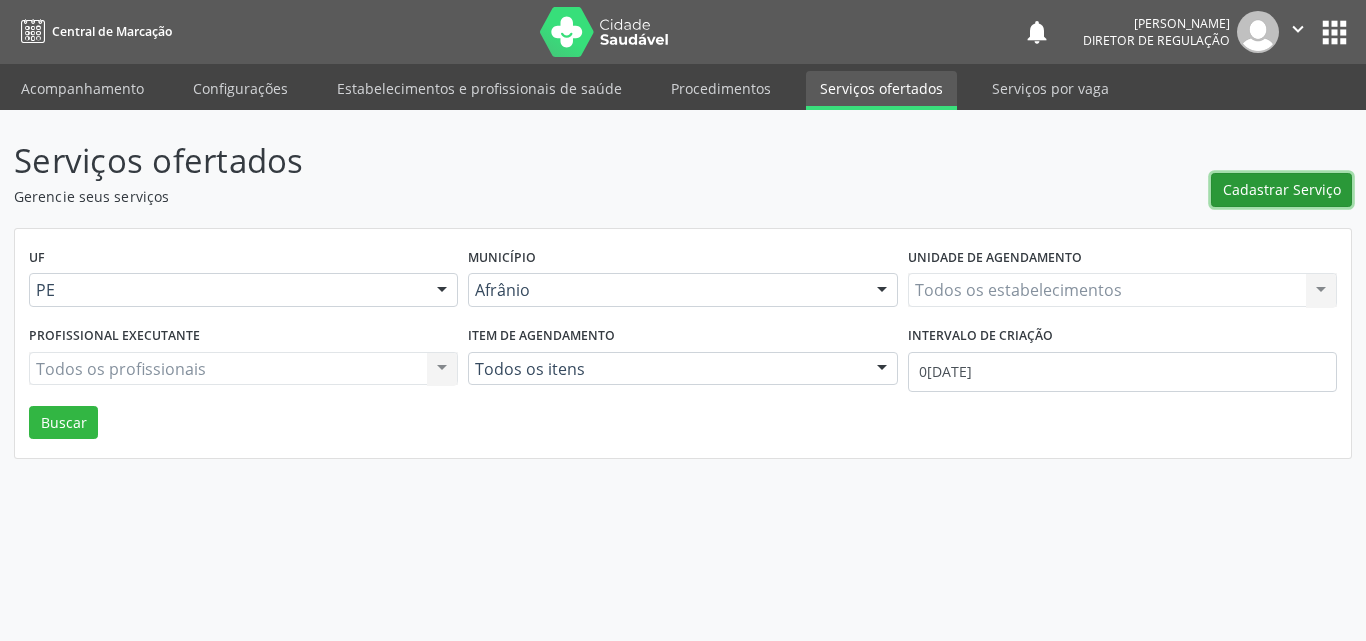 click on "Cadastrar Serviço" at bounding box center (1282, 189) 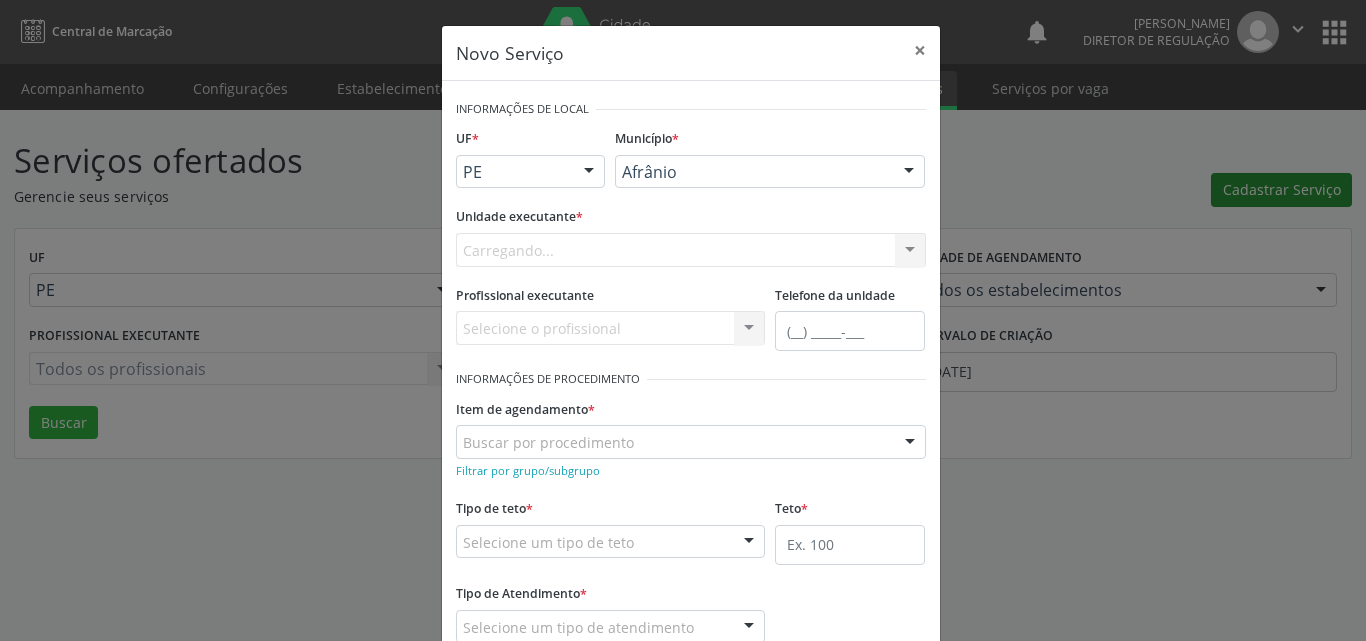 scroll, scrollTop: 0, scrollLeft: 0, axis: both 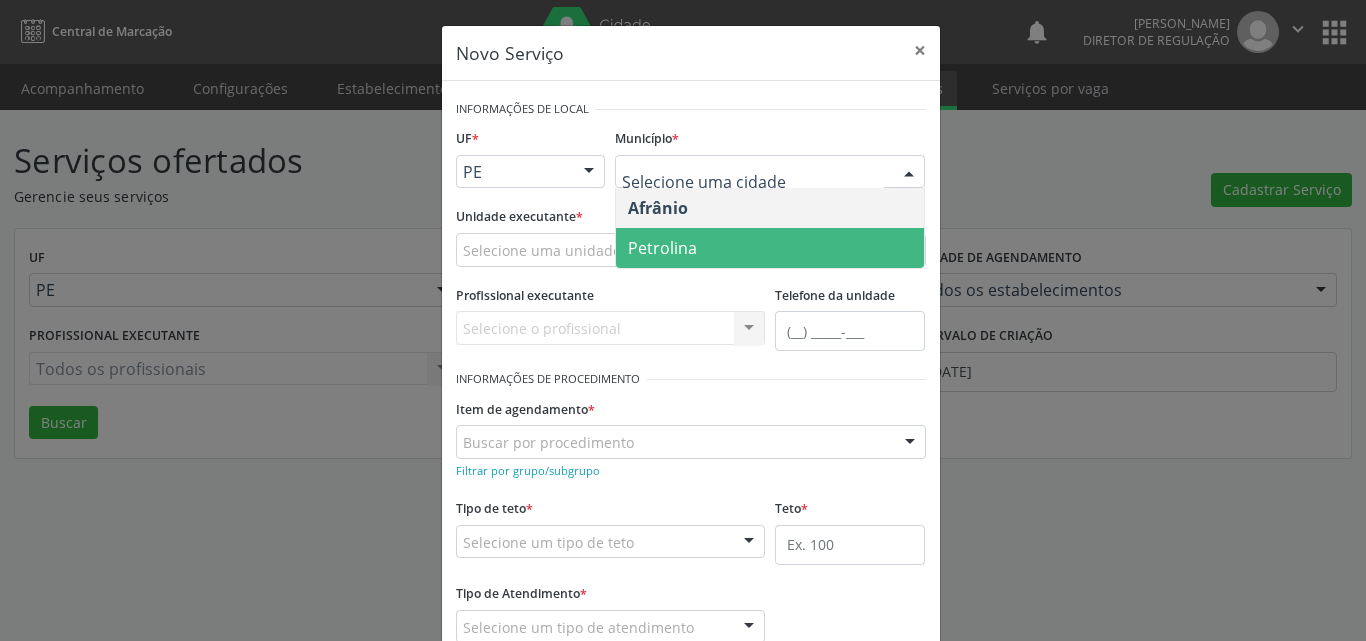 click on "Petrolina" at bounding box center (770, 248) 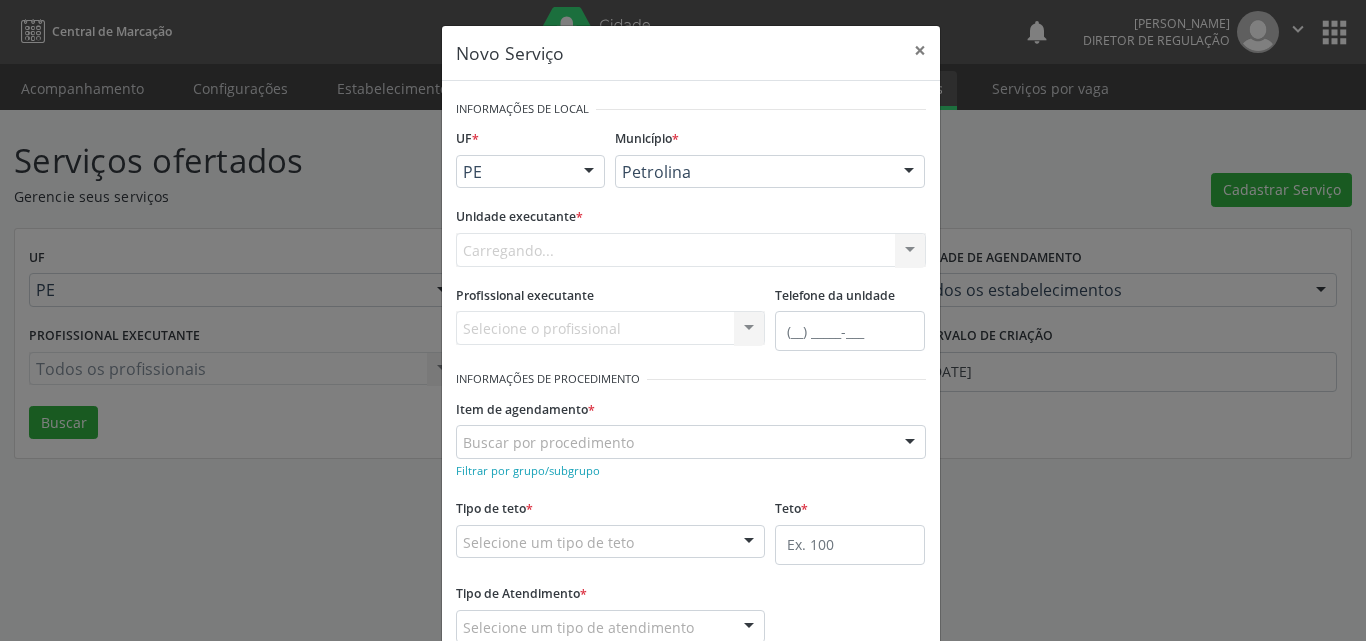 click on "Carregando...
Academia da Saude de Afranio   Academia da Saude do Bairro Roberto Luis   Academia da Saude do Distrito de Cachoeira do Roberto   Academia da Saude do Distrito de Extrema   Academia da Saude do Jose Ramos   Alves Landim   Ambulatorio Municipal de Saude   Caf Central de Abastecimento Farmaceutico   Centro de Atencao Psicossocial de Afranio Pe   Centro de Especialidades   Cime   Cuidar   Equipe de Atencao Basica Prisional Tipo I com Saude Mental   Esf Ana Coelho Nonato   Esf Custodia Maria da Conceicao   Esf Isabel Gomes   Esf Jose Ramos   Esf Jose e Maria Rodrigues de Macedo   Esf Maria Dilurdes da Silva   Esf Maria da Silva Pereira   Esf Rosalia Cavalcanti Gomes   Esf de Barra das Melancias   Esf de Extrema   Farmacia Basica do Municipio de Afranio   Hospital Municipal Maria Coelho Cavalcanti Rodrigues   Hospital de Campanha Covid 19 Ambulatorio Municipal   Laboratorio de Protese Dentario   Lid Laboratorio de Investigacoes e Diagnosticos               Selac" at bounding box center [691, 250] 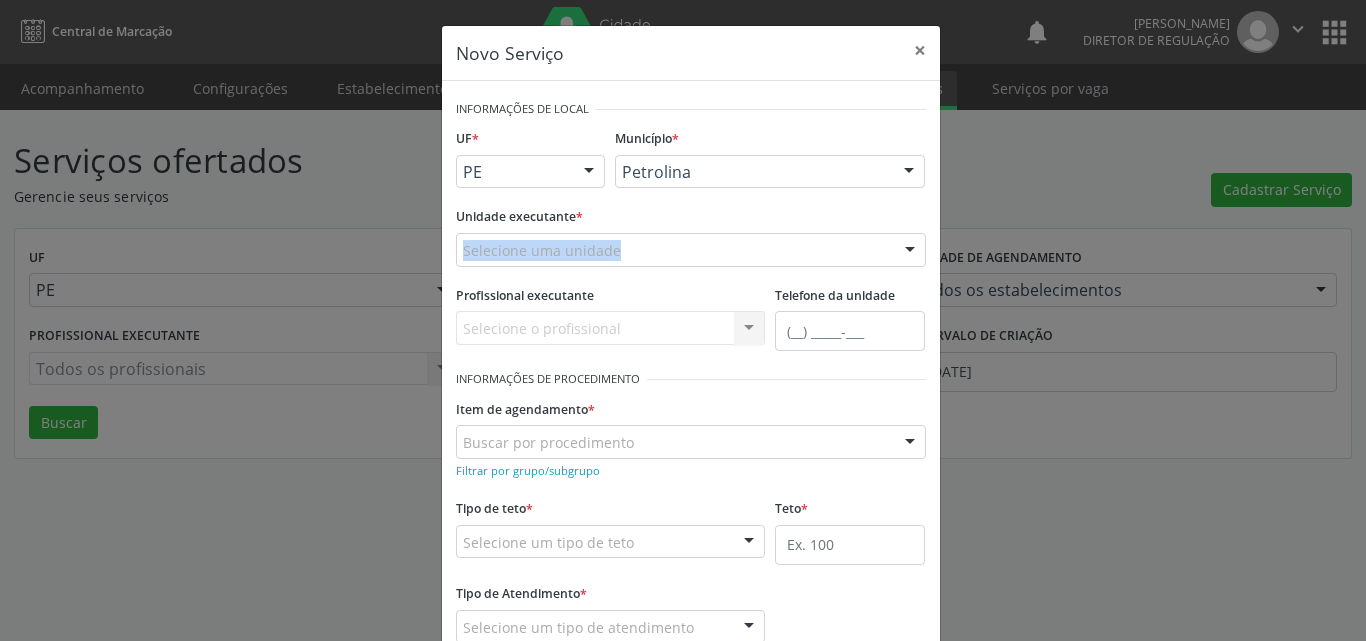 click on "Selecione uma unidade" at bounding box center (691, 250) 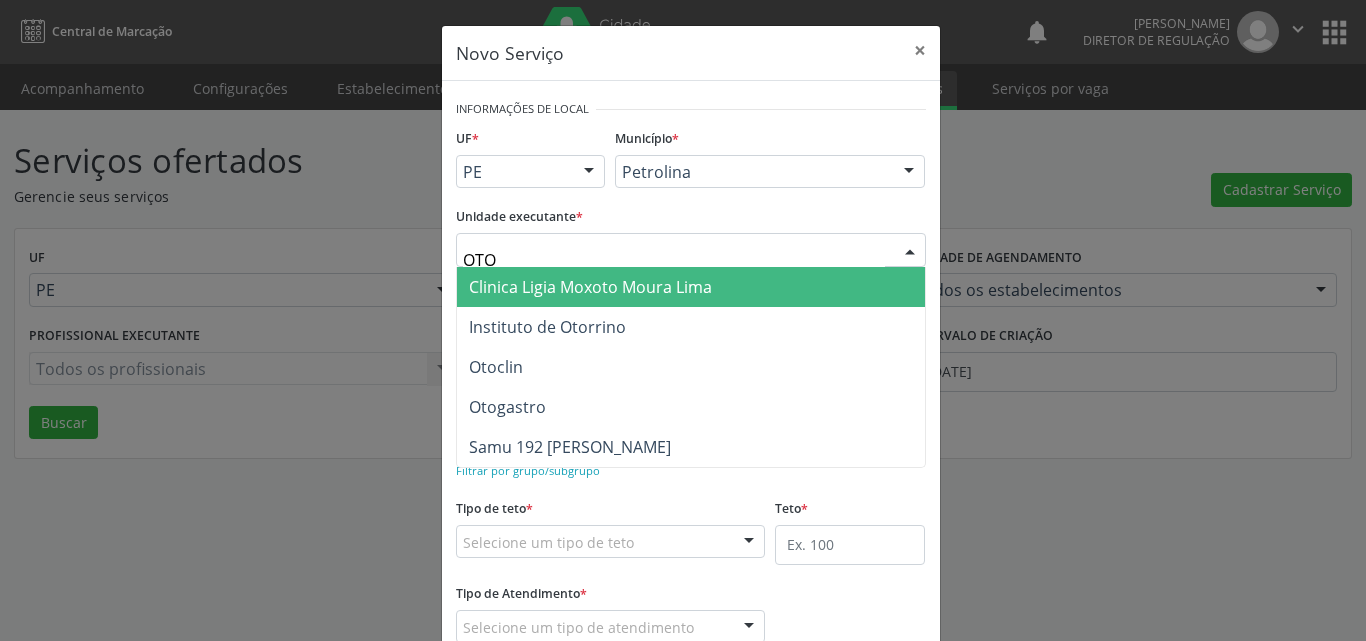 type on "OTOC" 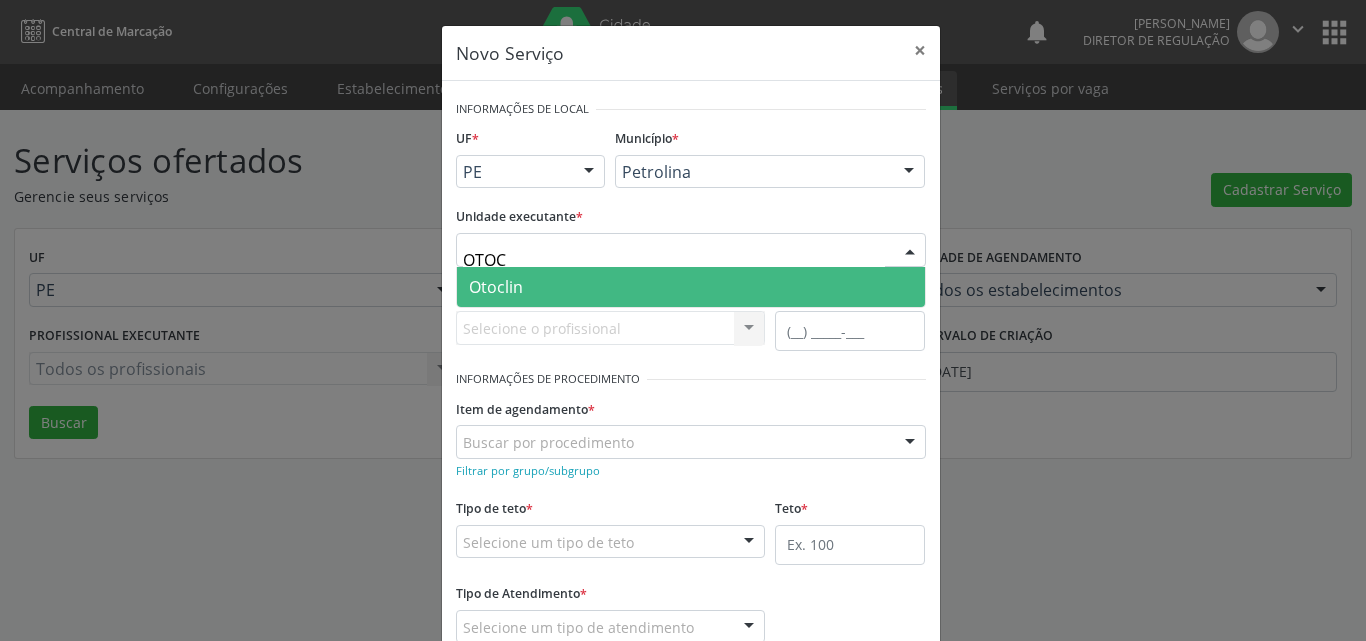 click on "Otoclin" at bounding box center (691, 287) 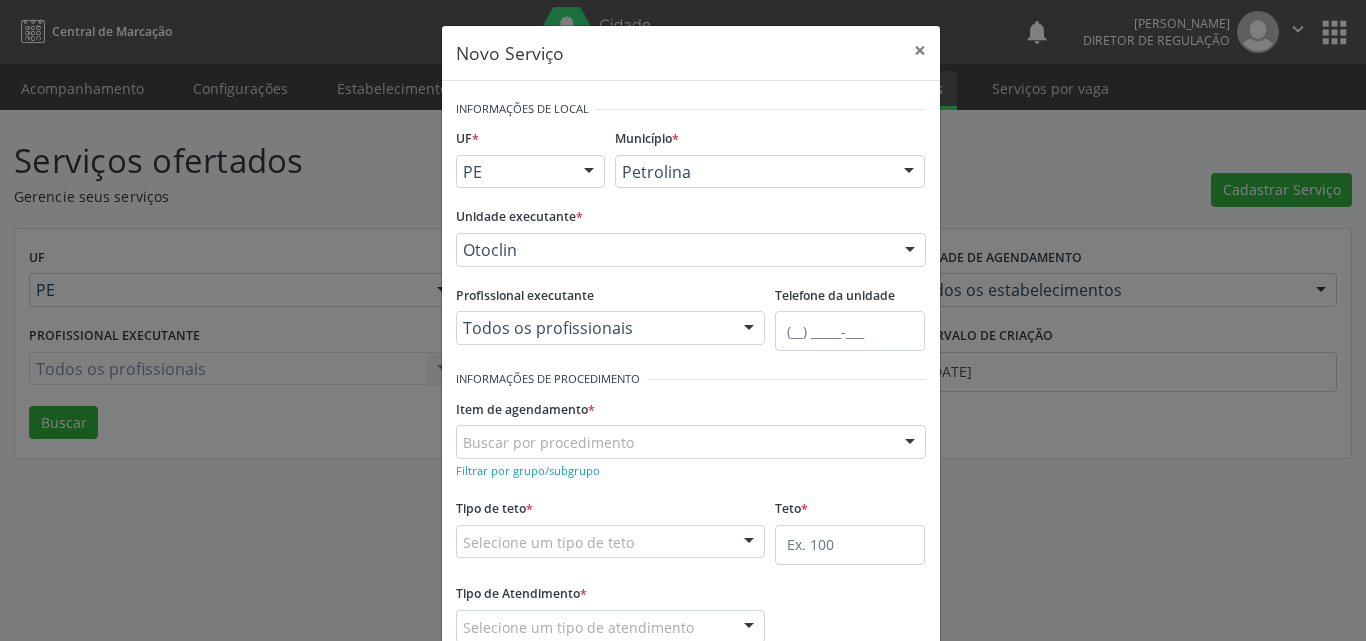 click on "Buscar por procedimento" at bounding box center (691, 442) 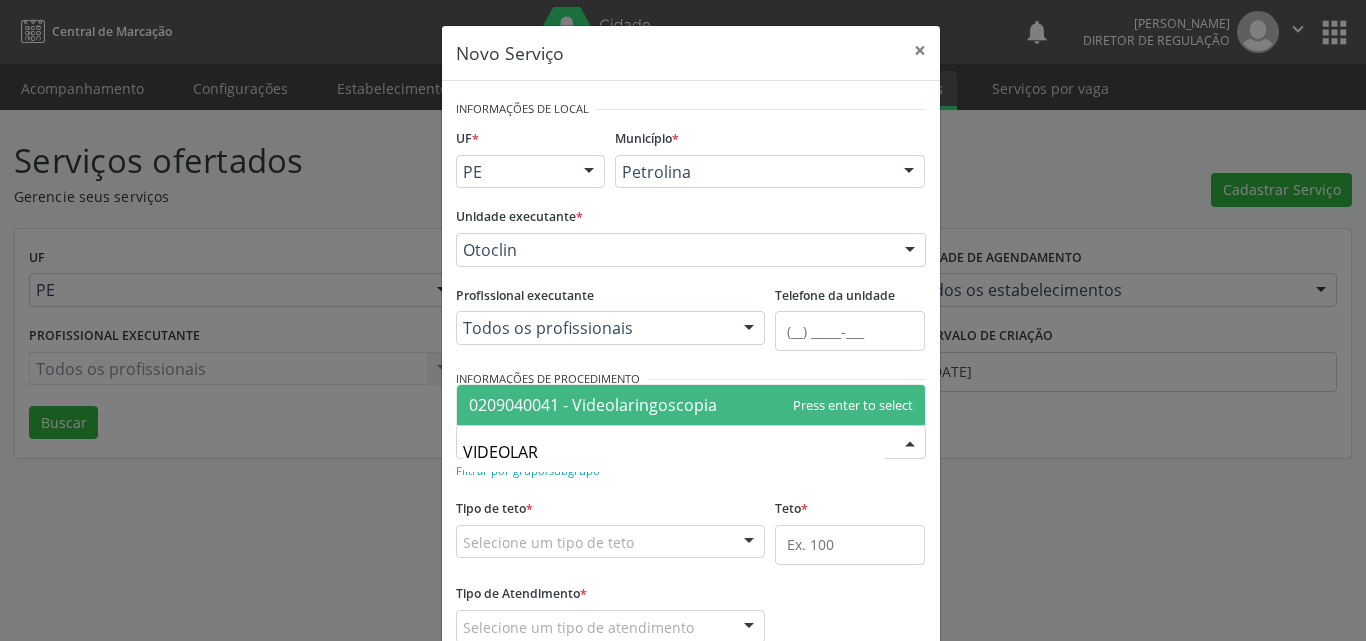 type on "VIDEOLARI" 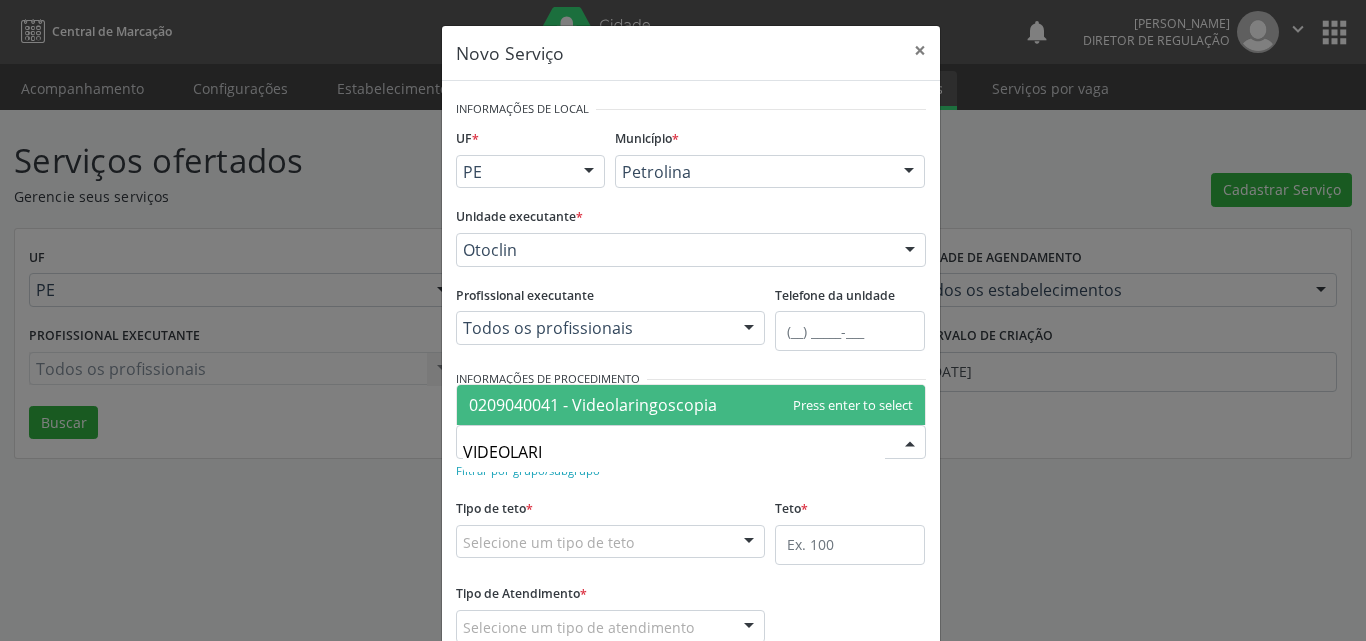 click on "0209040041 - Videolaringoscopia" at bounding box center [593, 405] 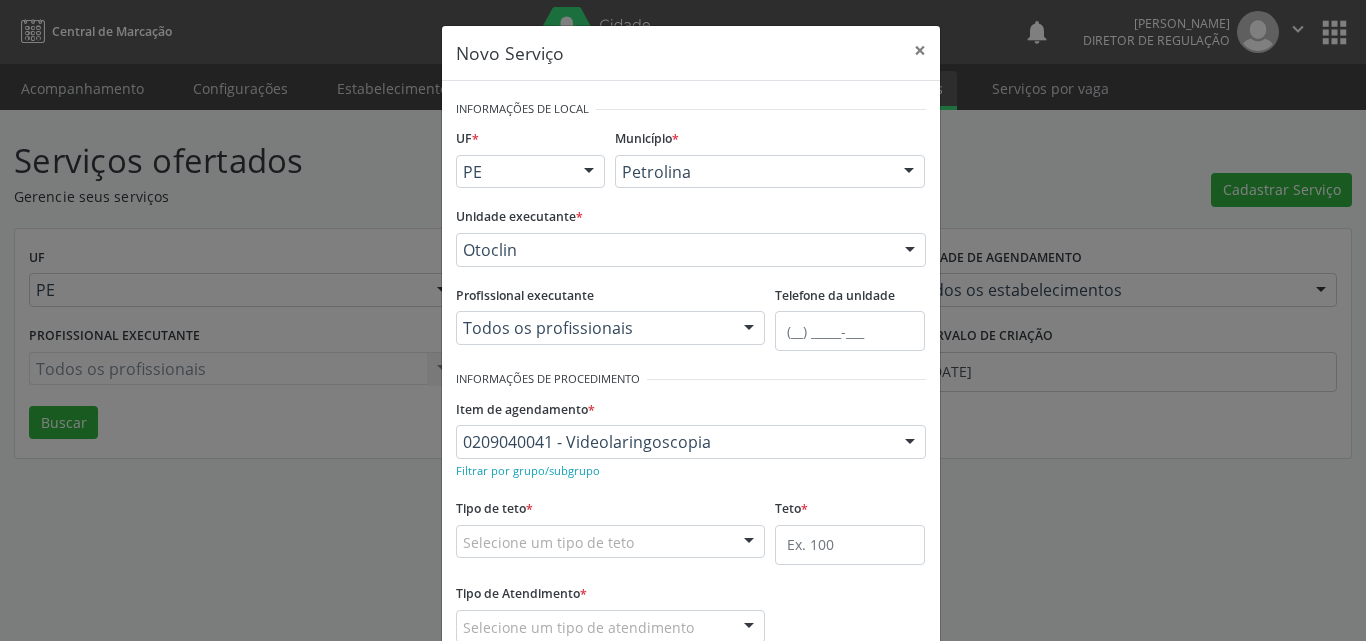 click on "Selecione um tipo de teto" at bounding box center [611, 542] 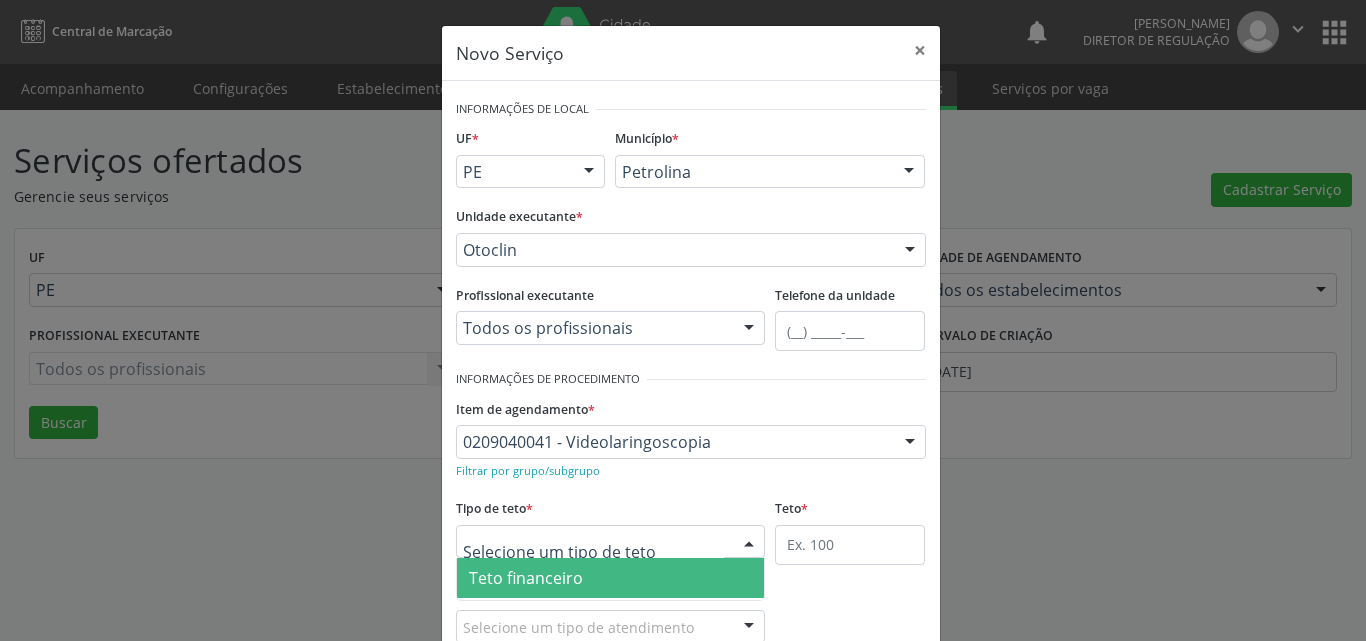 scroll, scrollTop: 100, scrollLeft: 0, axis: vertical 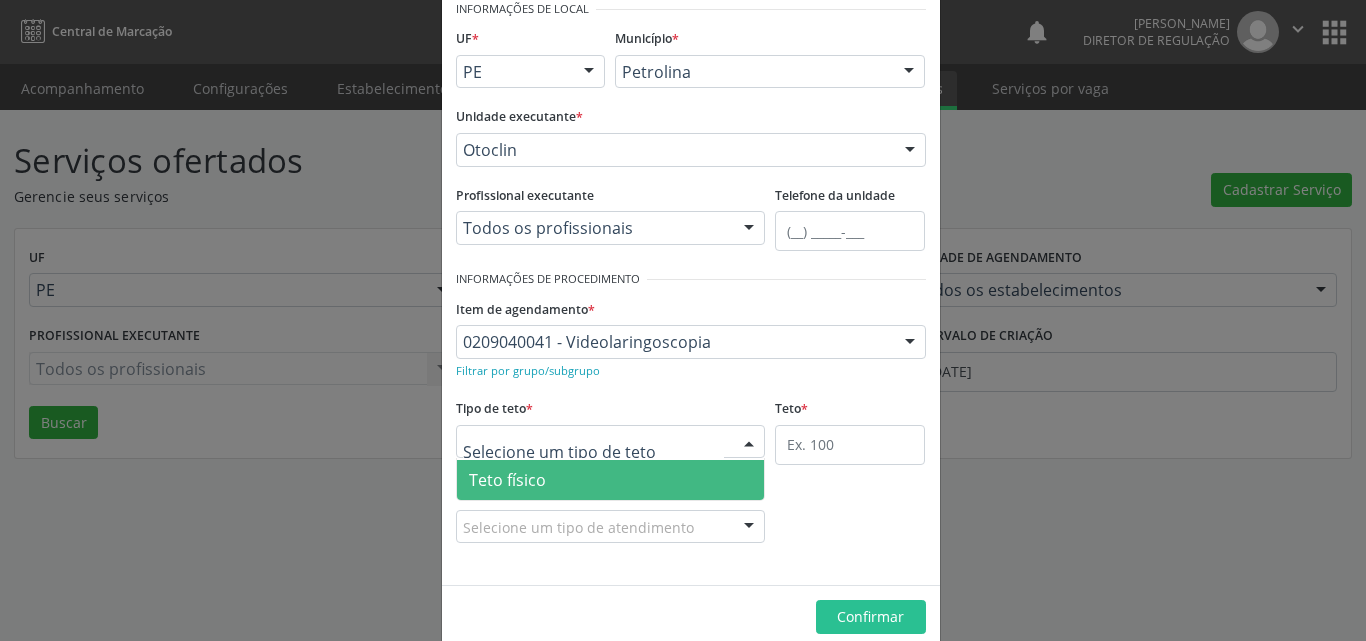 click on "Teto físico" at bounding box center (611, 480) 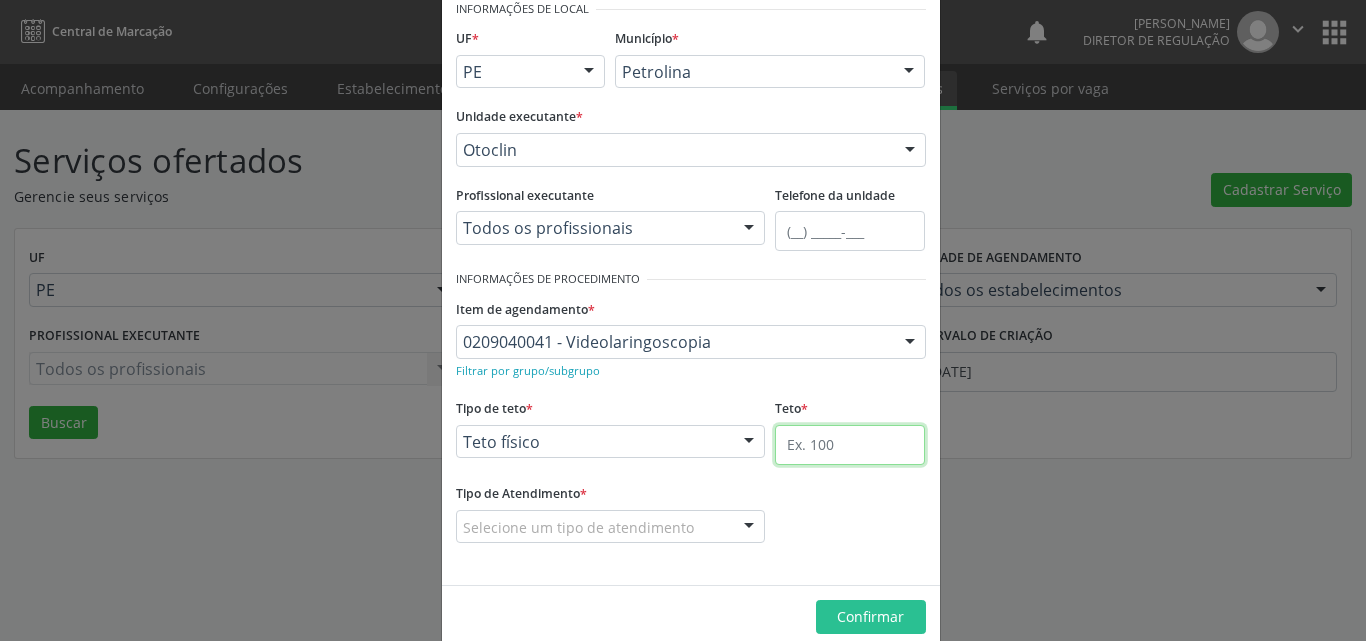 click at bounding box center (850, 445) 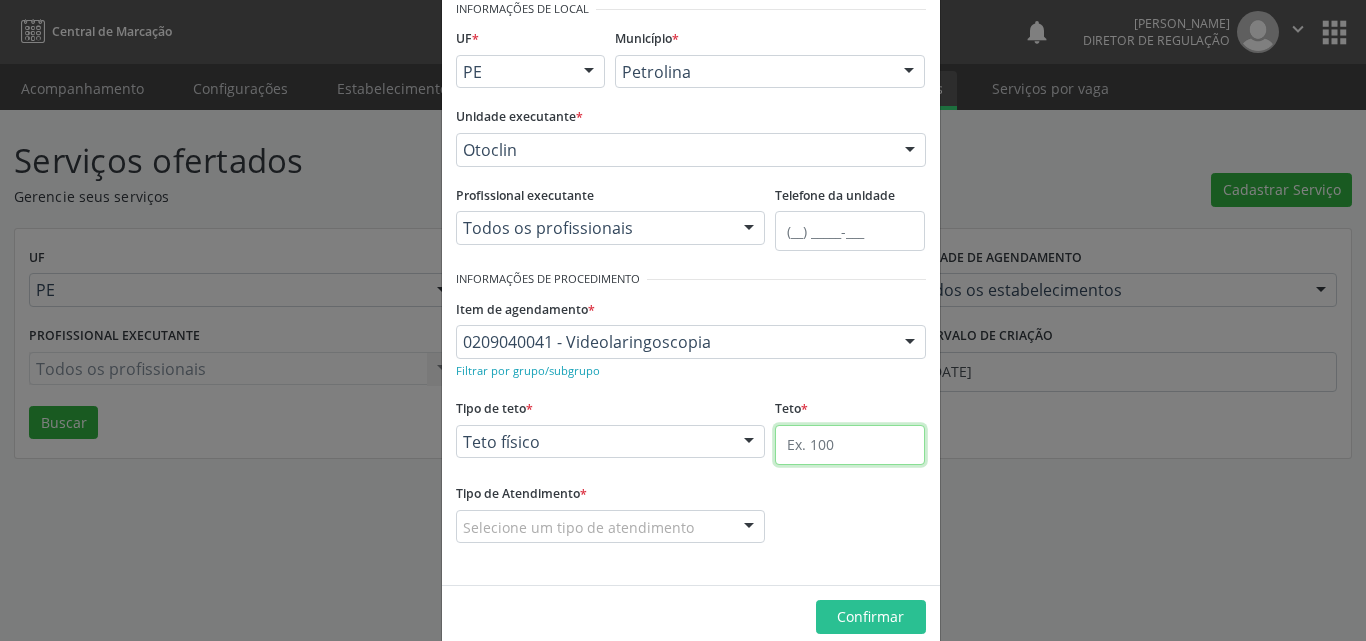 type on "2" 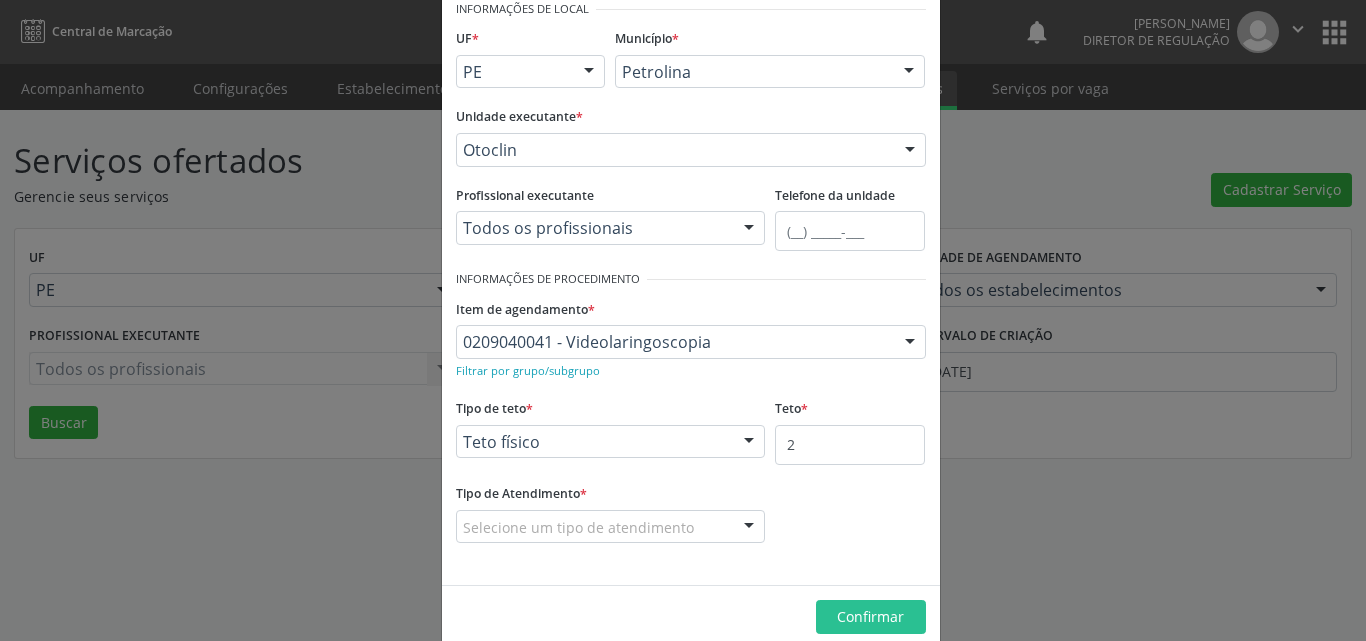 click on "Selecione um tipo de atendimento" at bounding box center (611, 527) 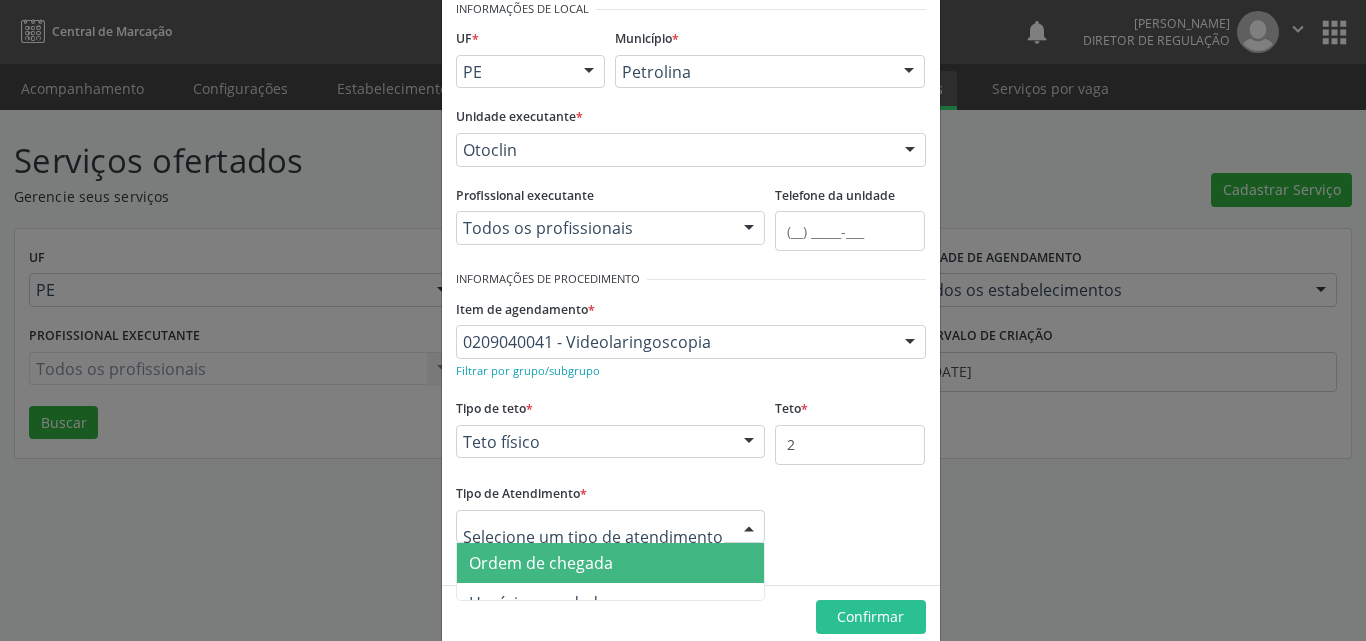 click on "Ordem de chegada" at bounding box center (611, 563) 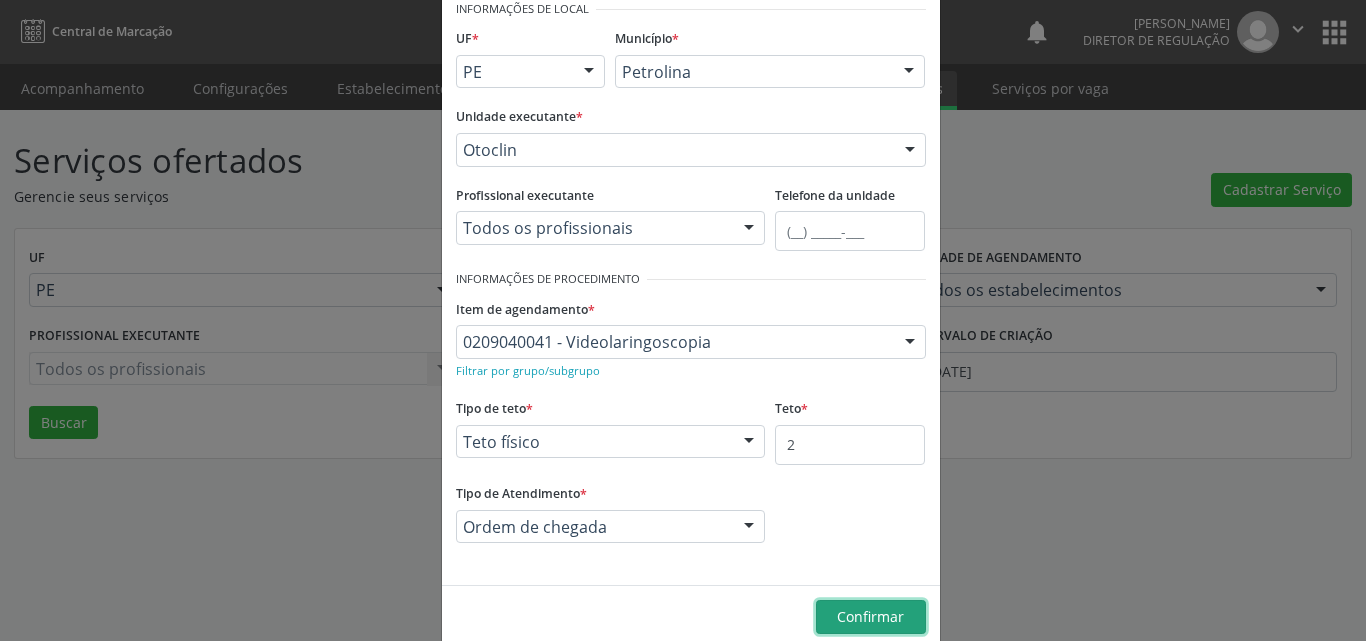 click on "Confirmar" at bounding box center (870, 616) 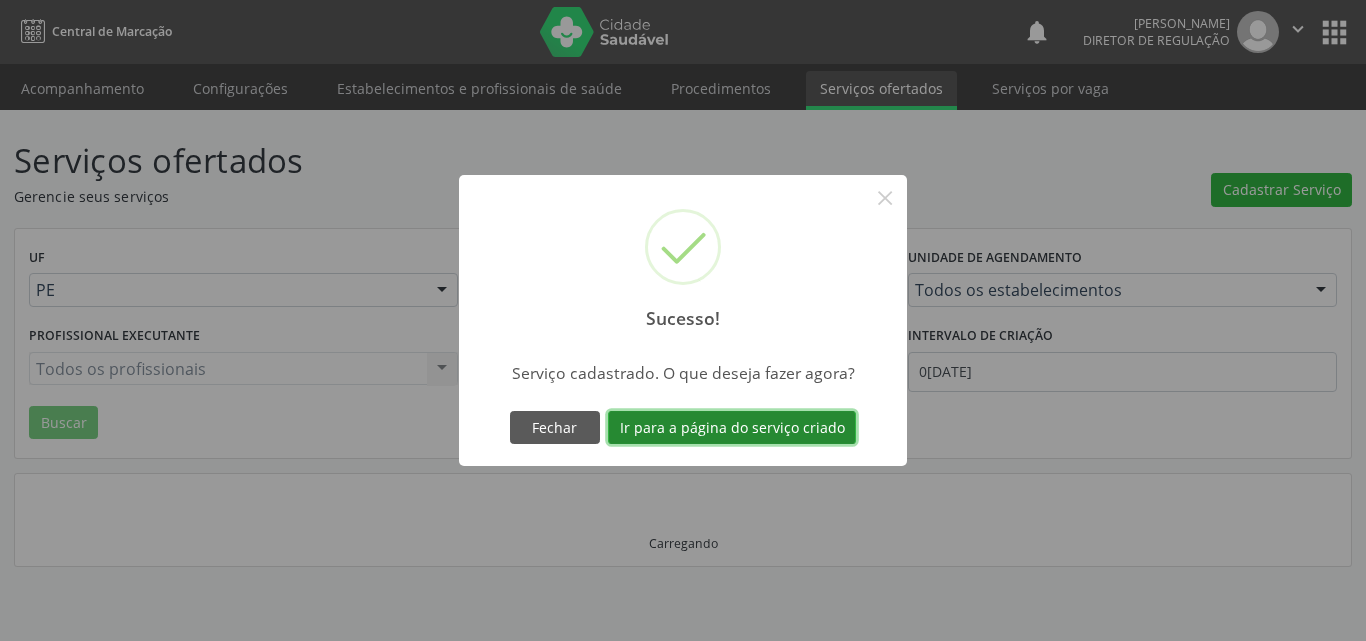 click on "Ir para a página do serviço criado" at bounding box center [732, 428] 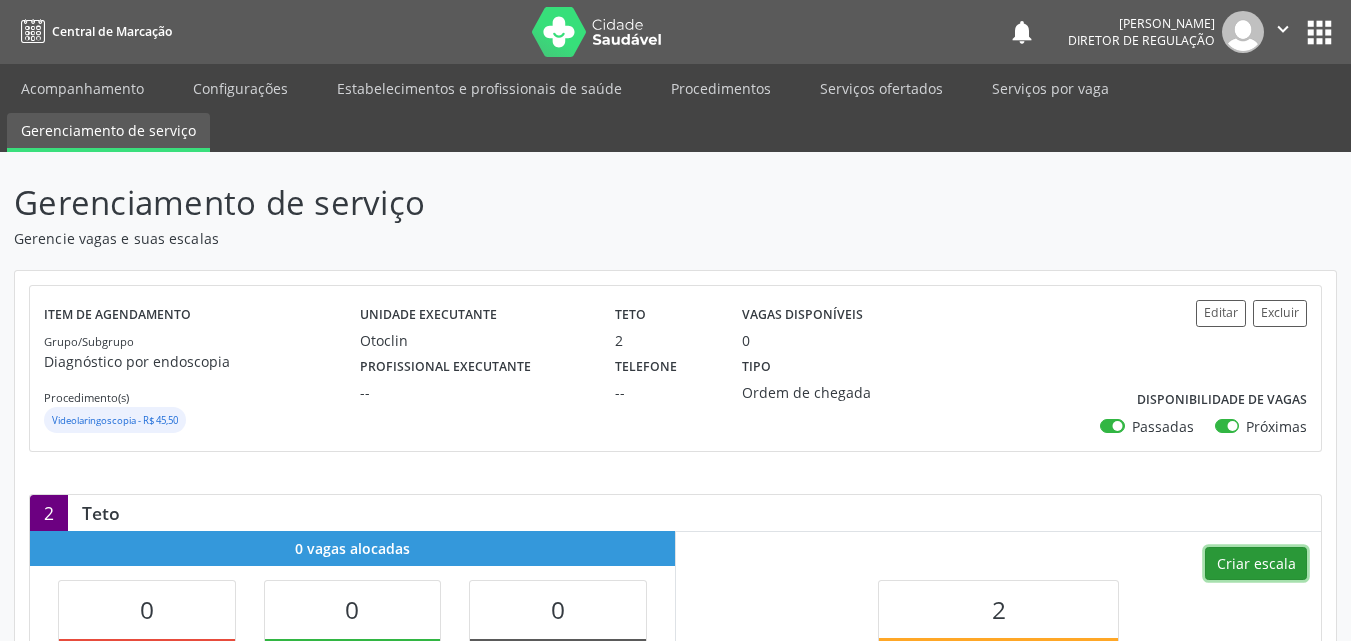 click on "Criar escala" at bounding box center (1256, 564) 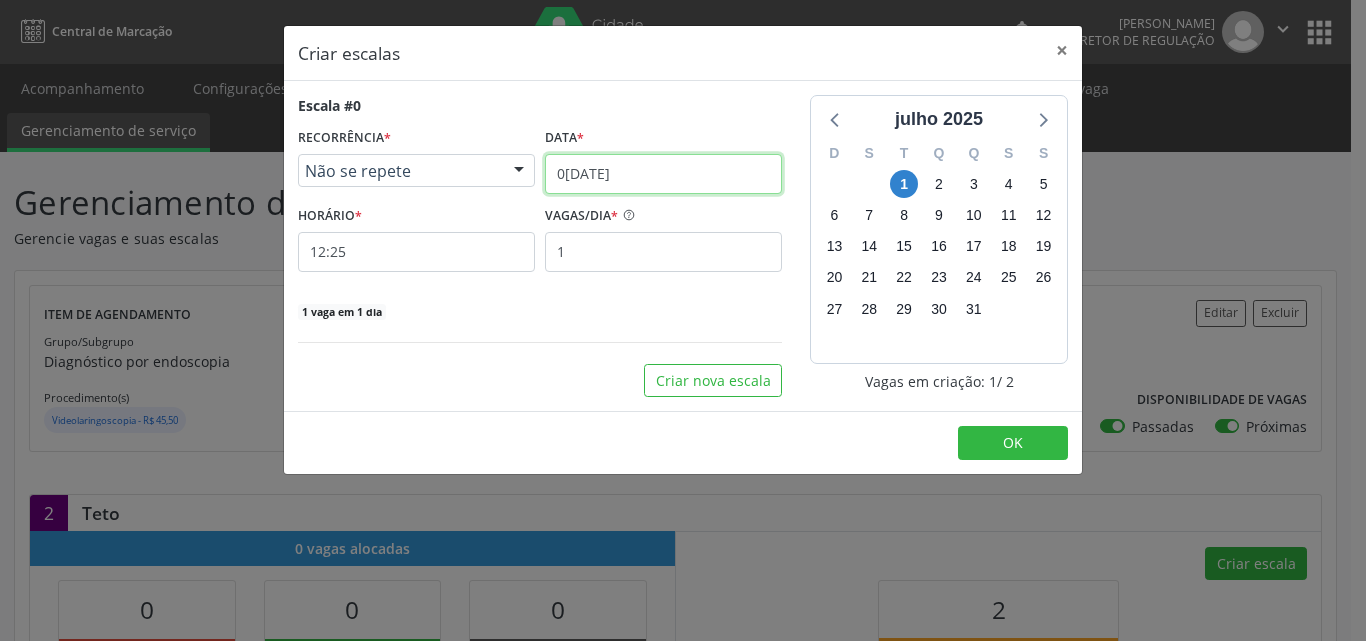 click on "0[DATE]" at bounding box center [663, 174] 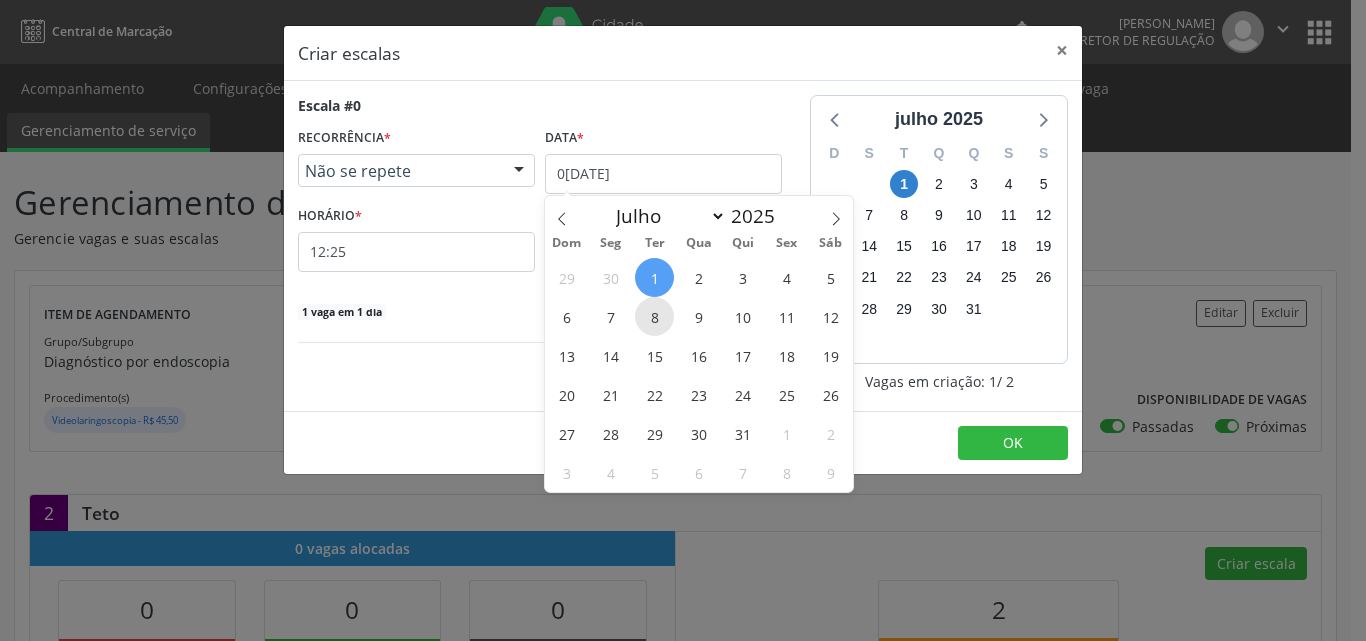 click on "8" at bounding box center [654, 316] 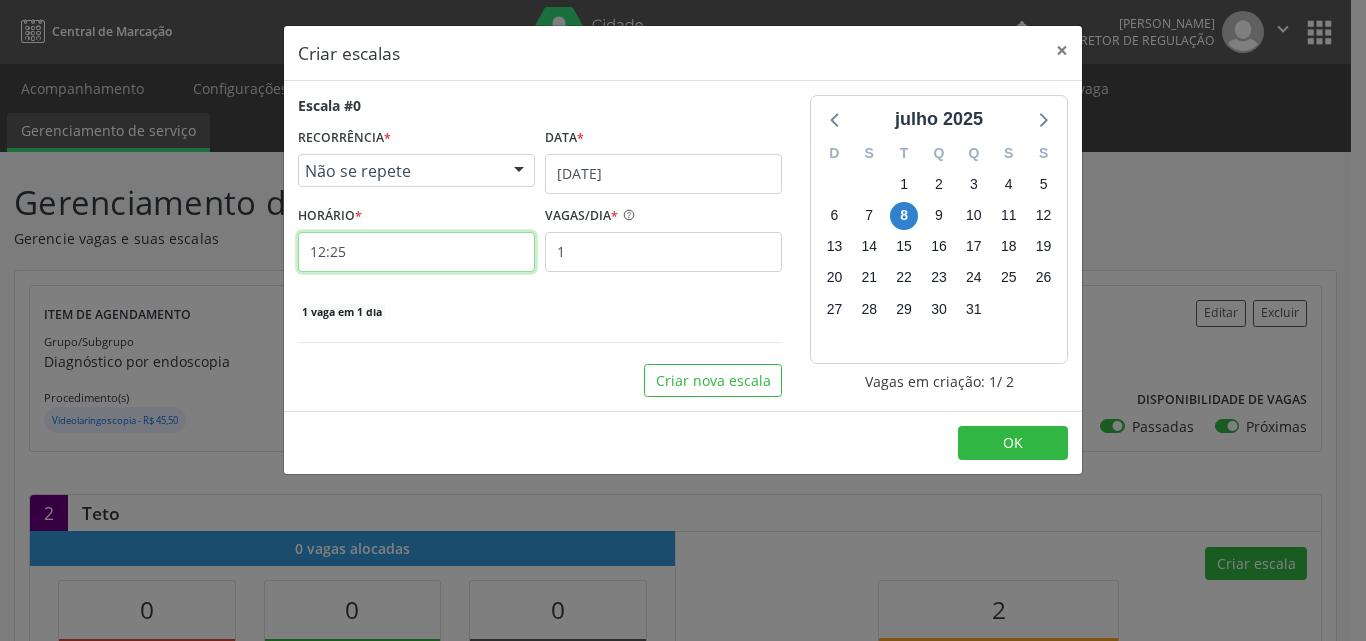 click on "12:25" at bounding box center (416, 252) 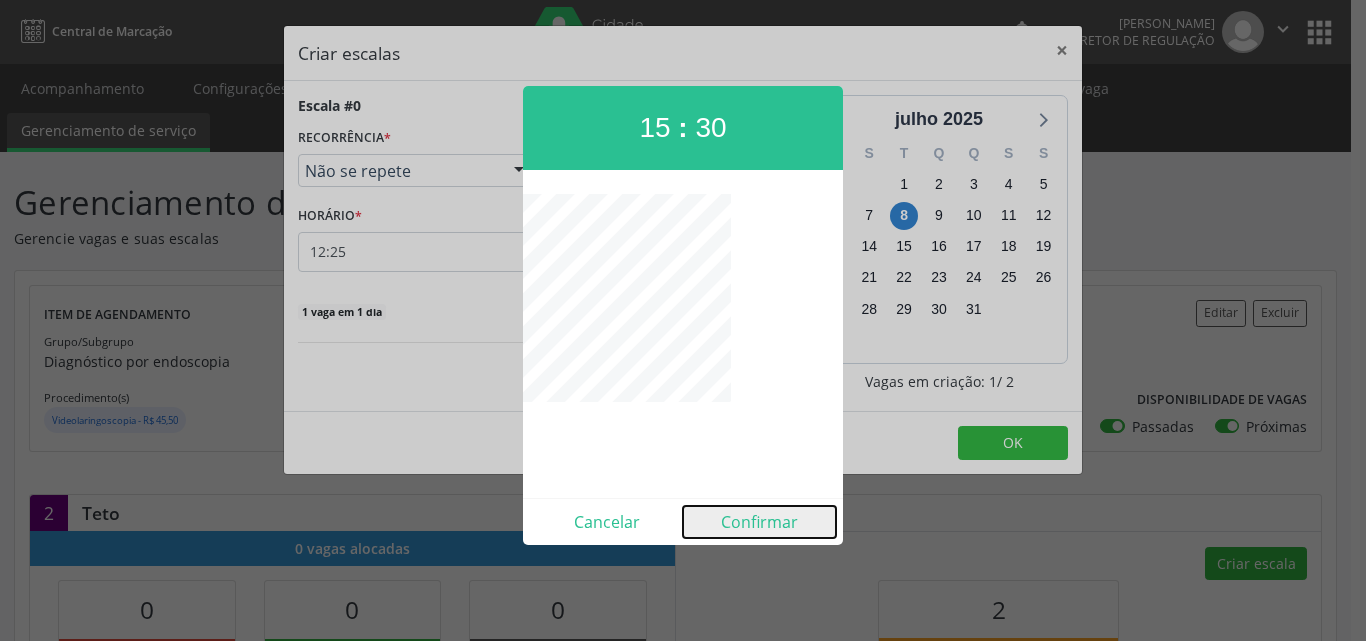 click on "Confirmar" at bounding box center (759, 522) 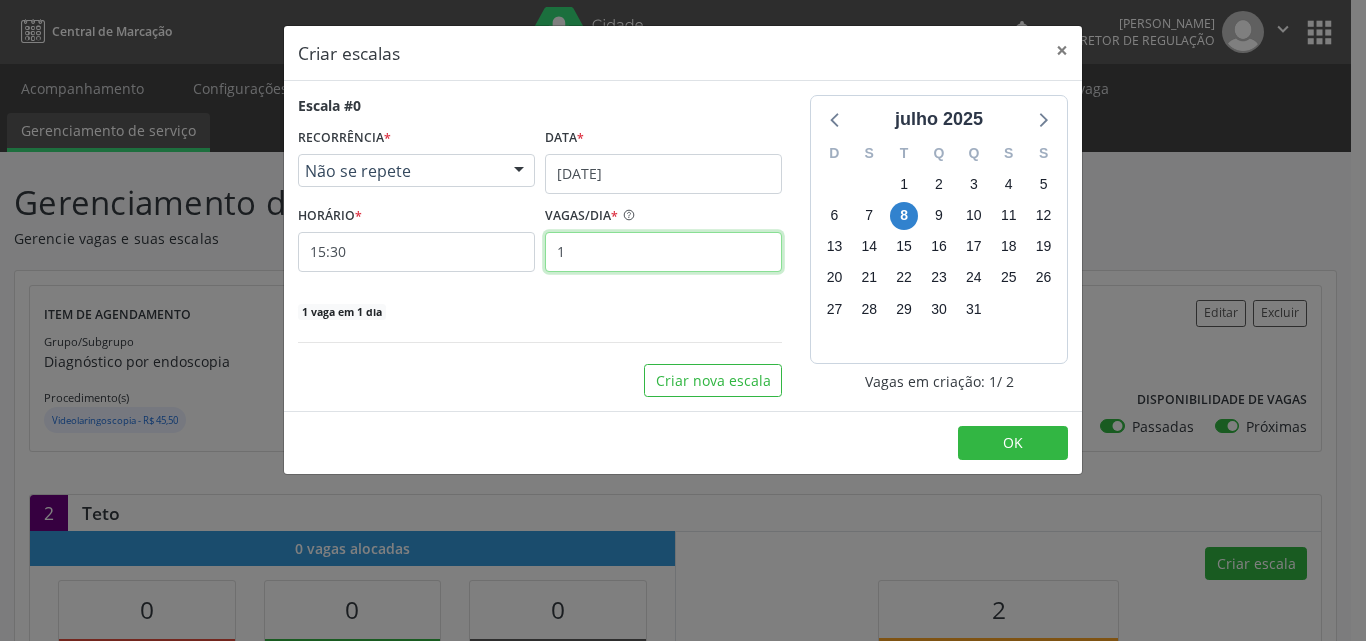 click on "1" at bounding box center [663, 252] 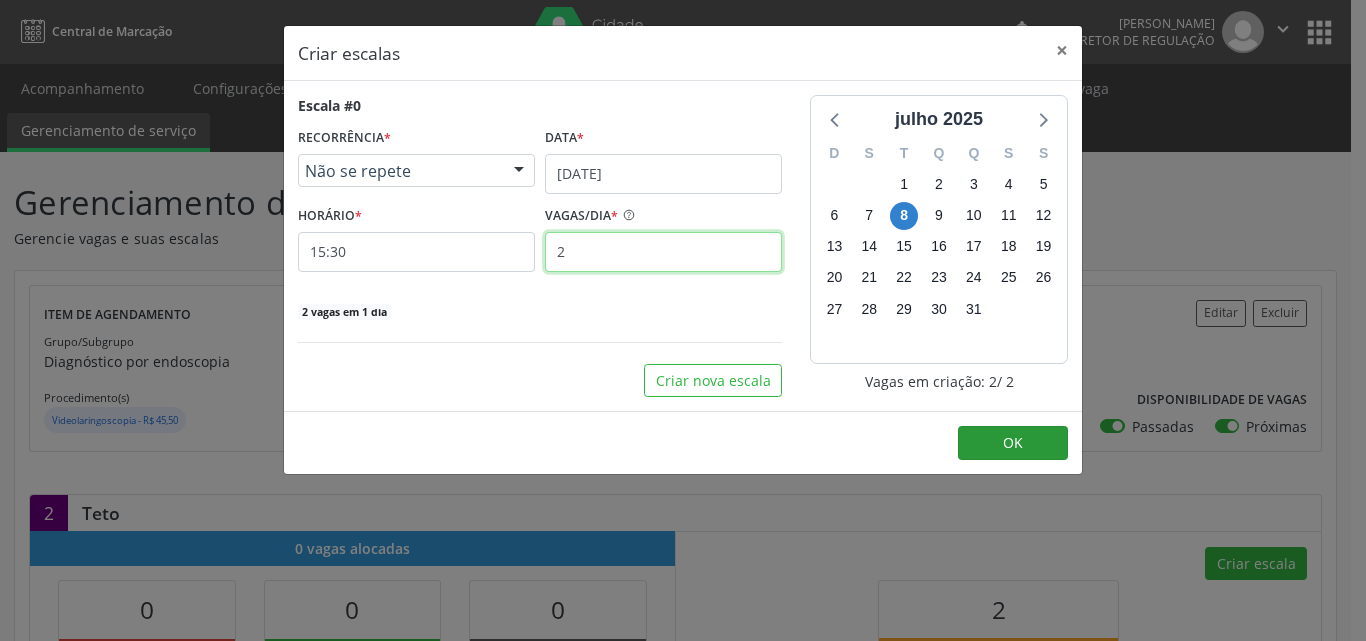 type on "2" 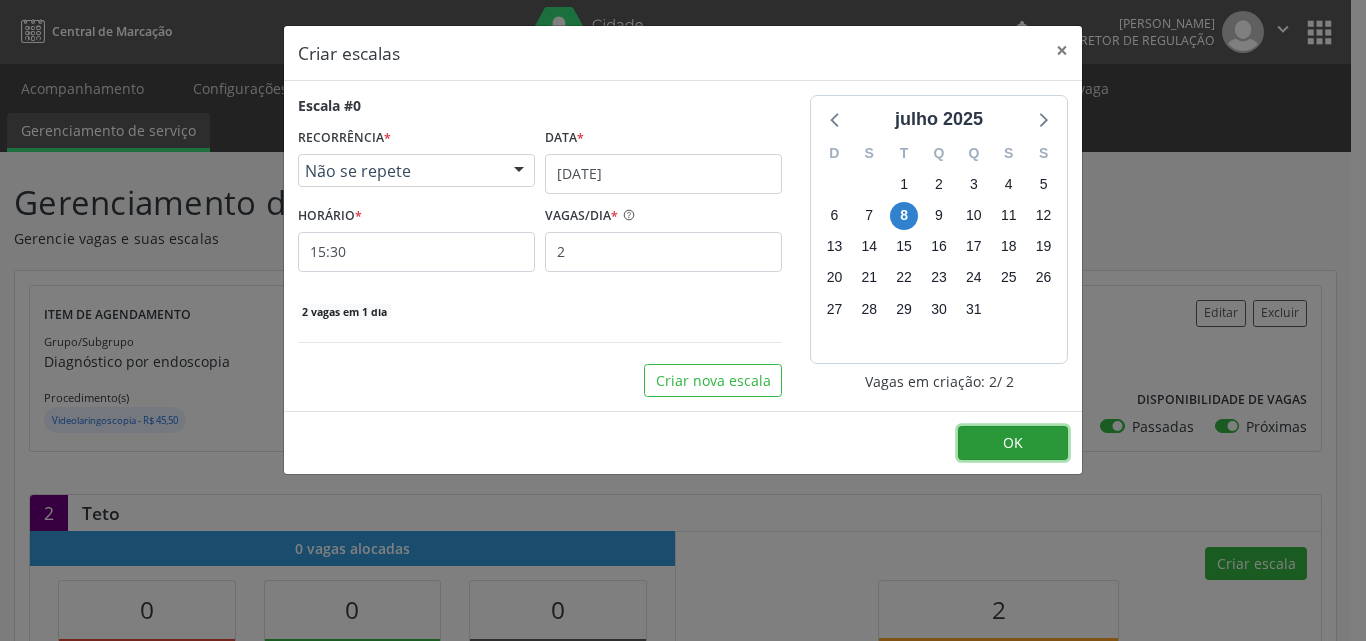 click on "OK" at bounding box center (1013, 443) 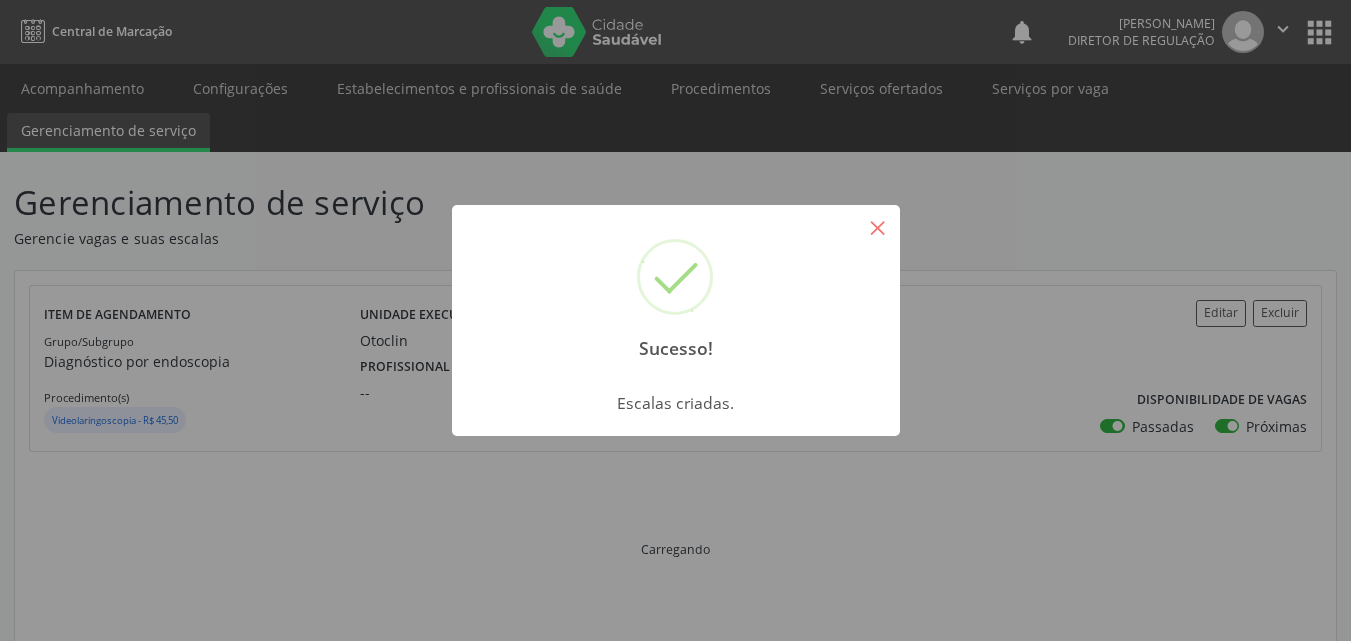 click on "×" at bounding box center [878, 227] 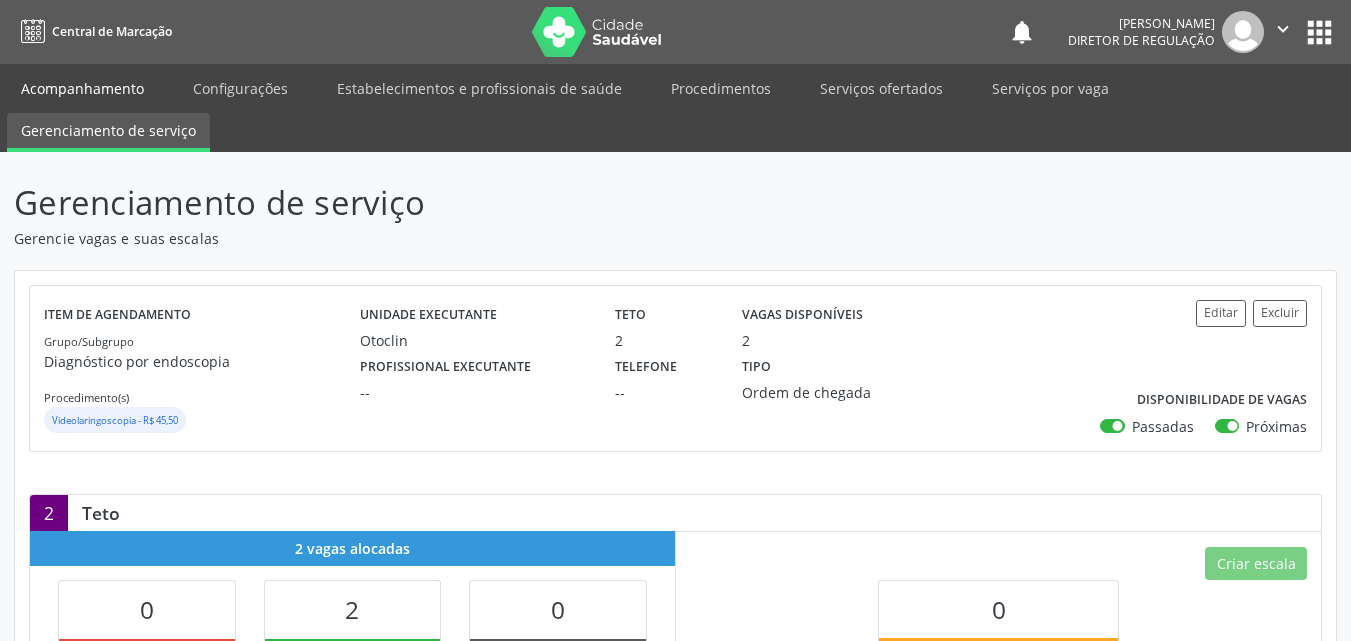 click on "Acompanhamento" at bounding box center [82, 88] 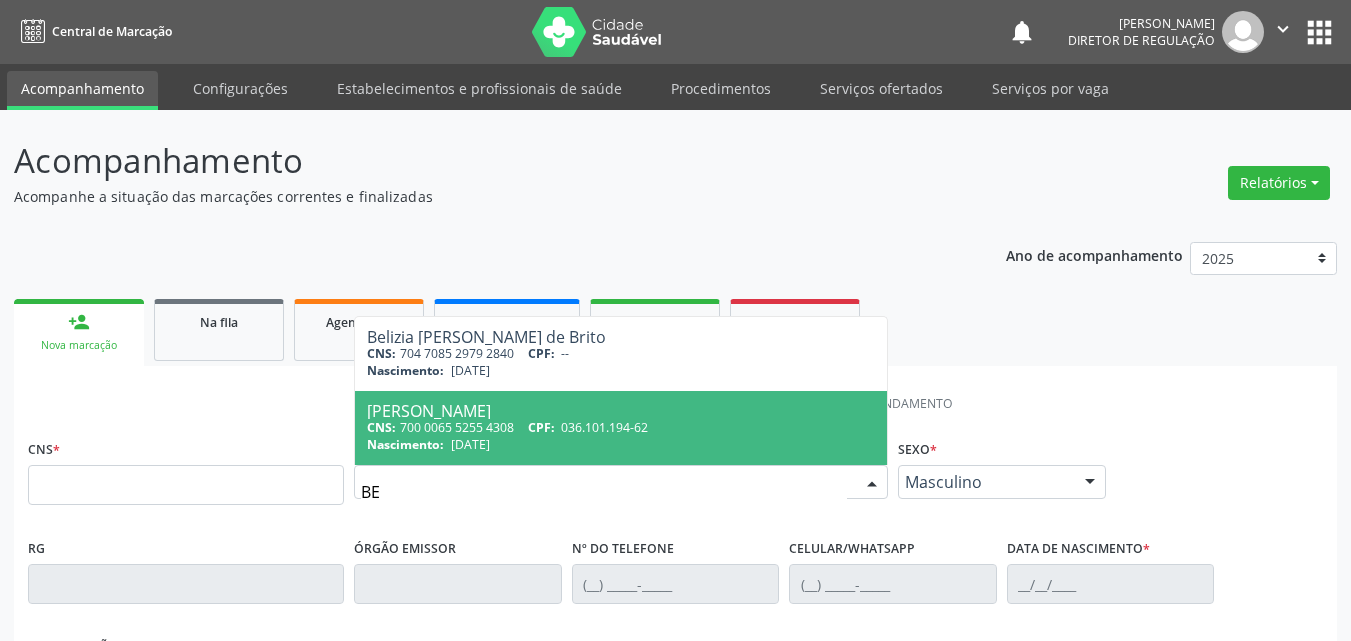 type on "B" 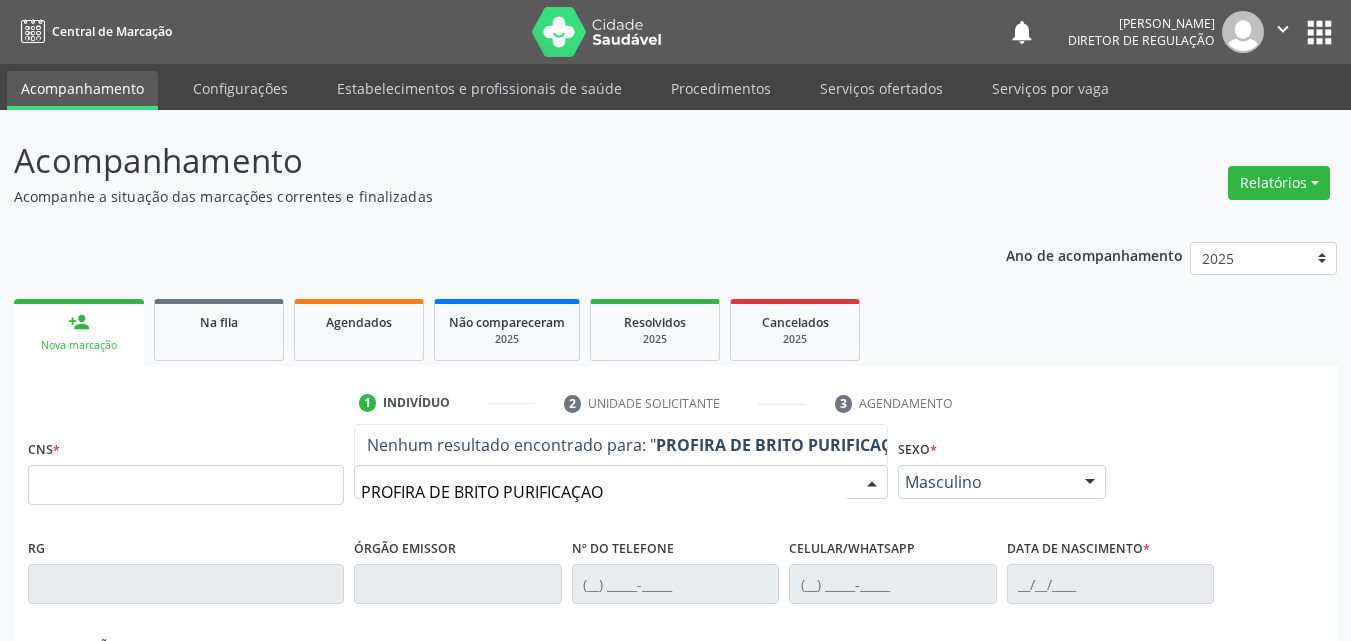 click on "PROFIRA DE BRITO PURIFICAÇAO" at bounding box center (604, 492) 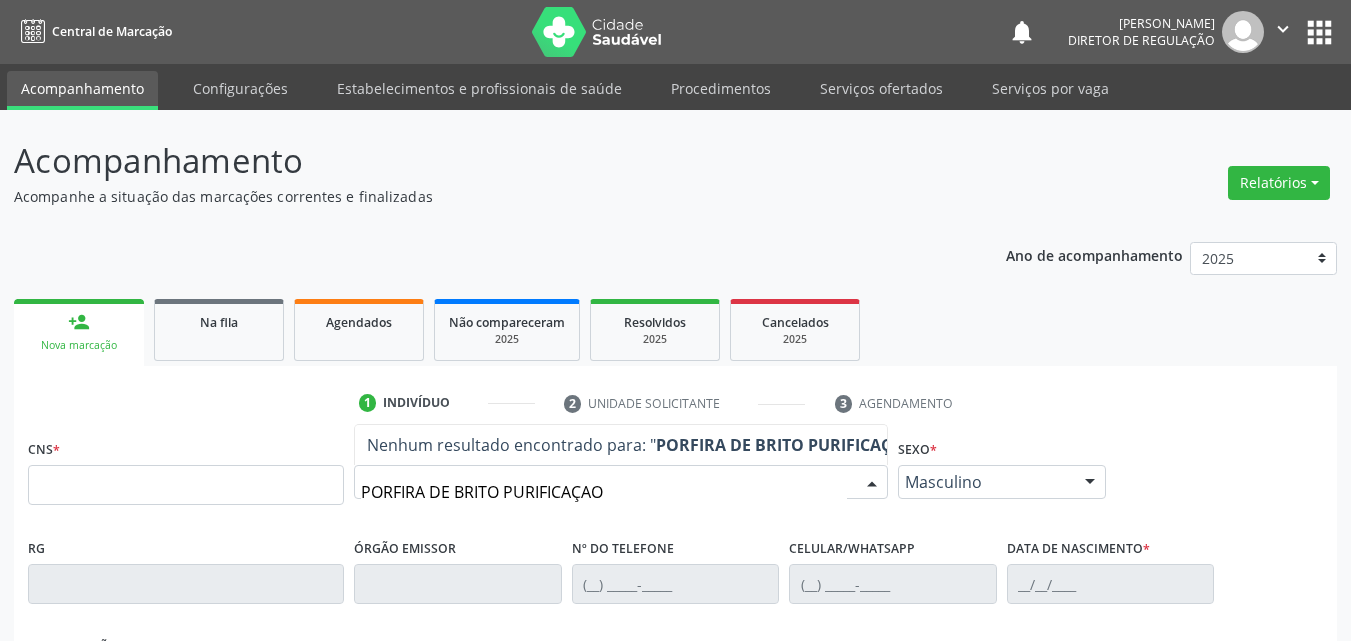 click on "PORFIRA DE BRITO PURIFICAÇAO" at bounding box center [604, 492] 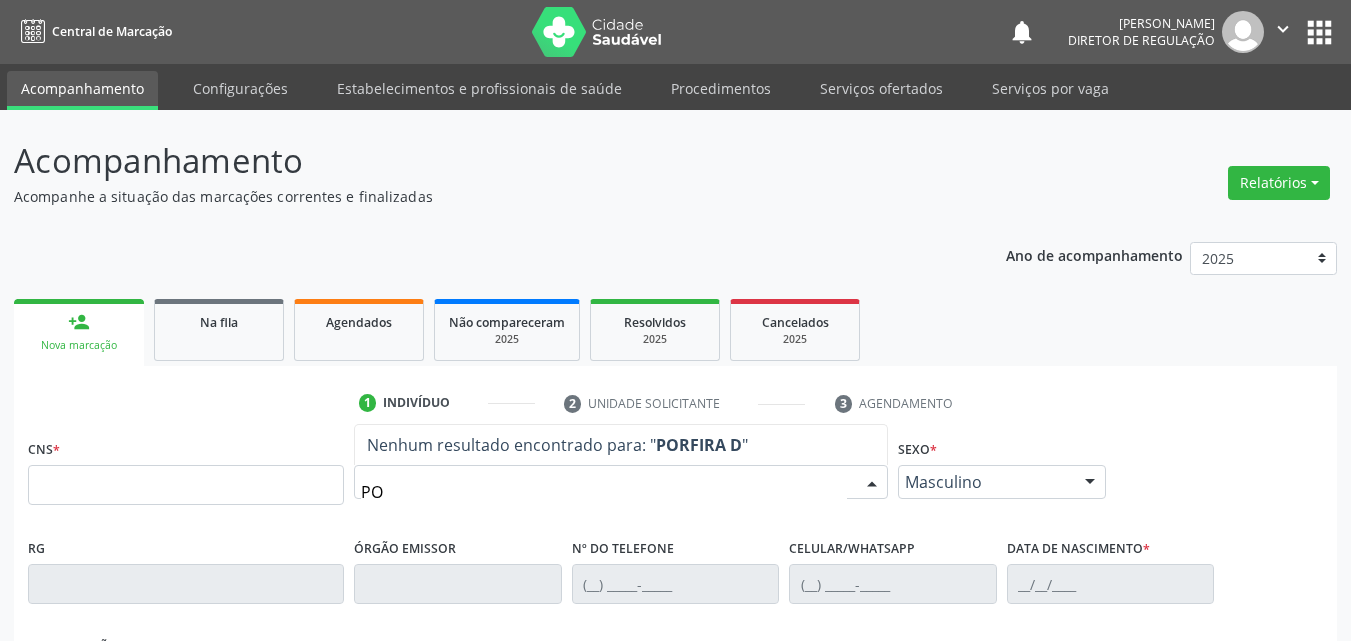 type on "P" 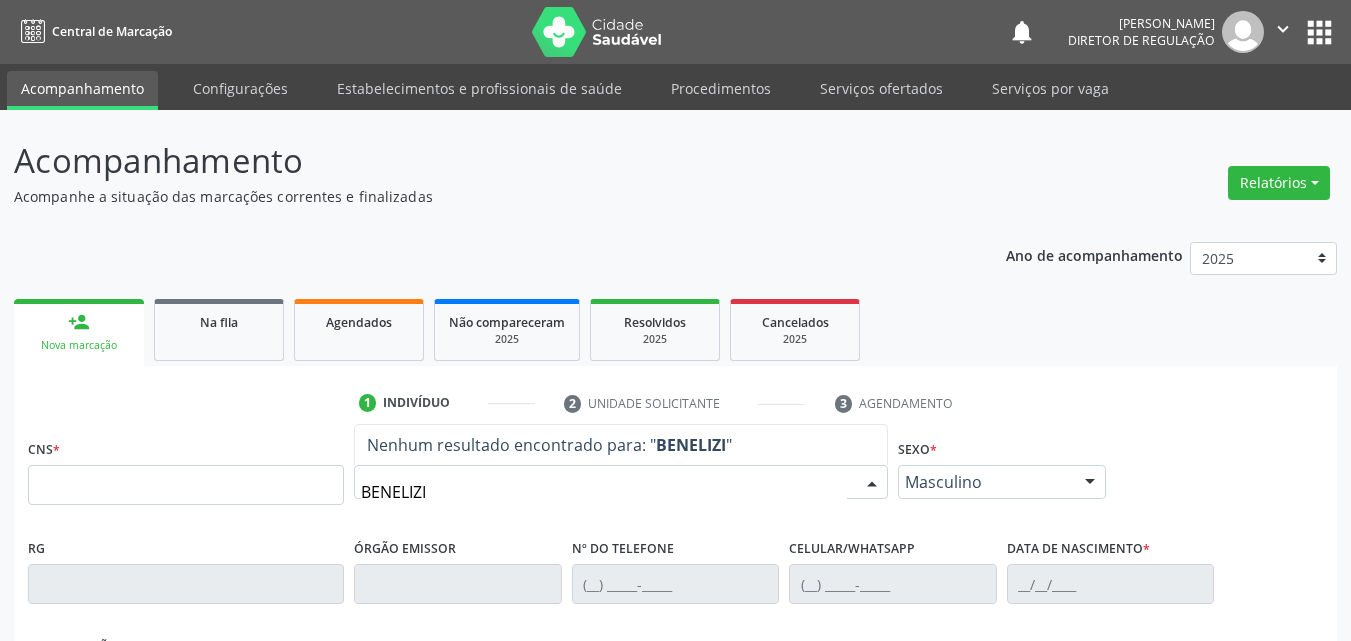 type on "BENELIZIA" 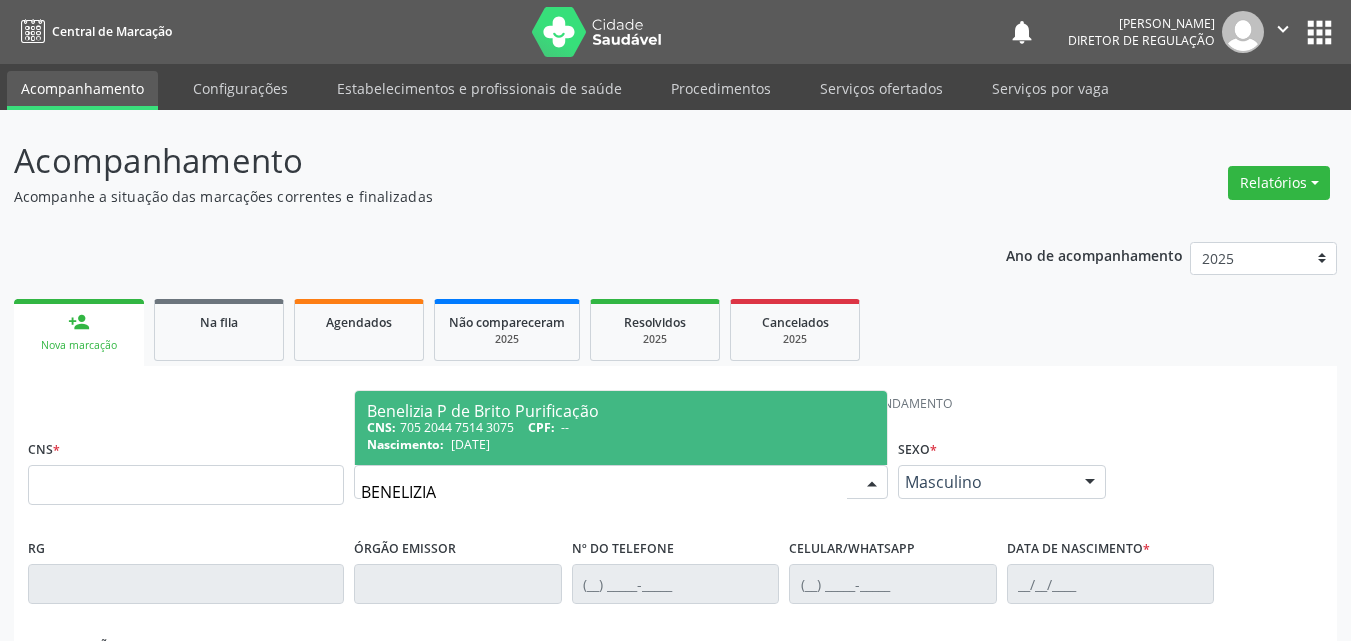 click on "CNS:
705 2044 7514 3075
CPF:    --" at bounding box center (621, 427) 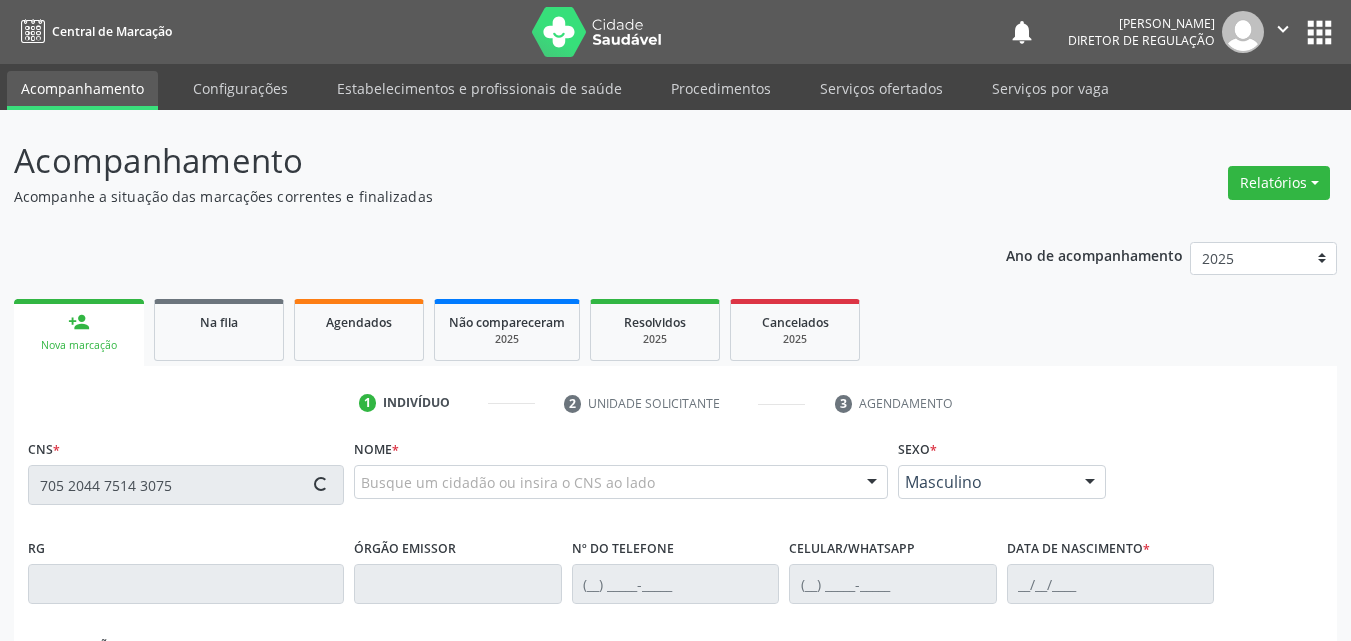 type on "705 2044 7514 3075" 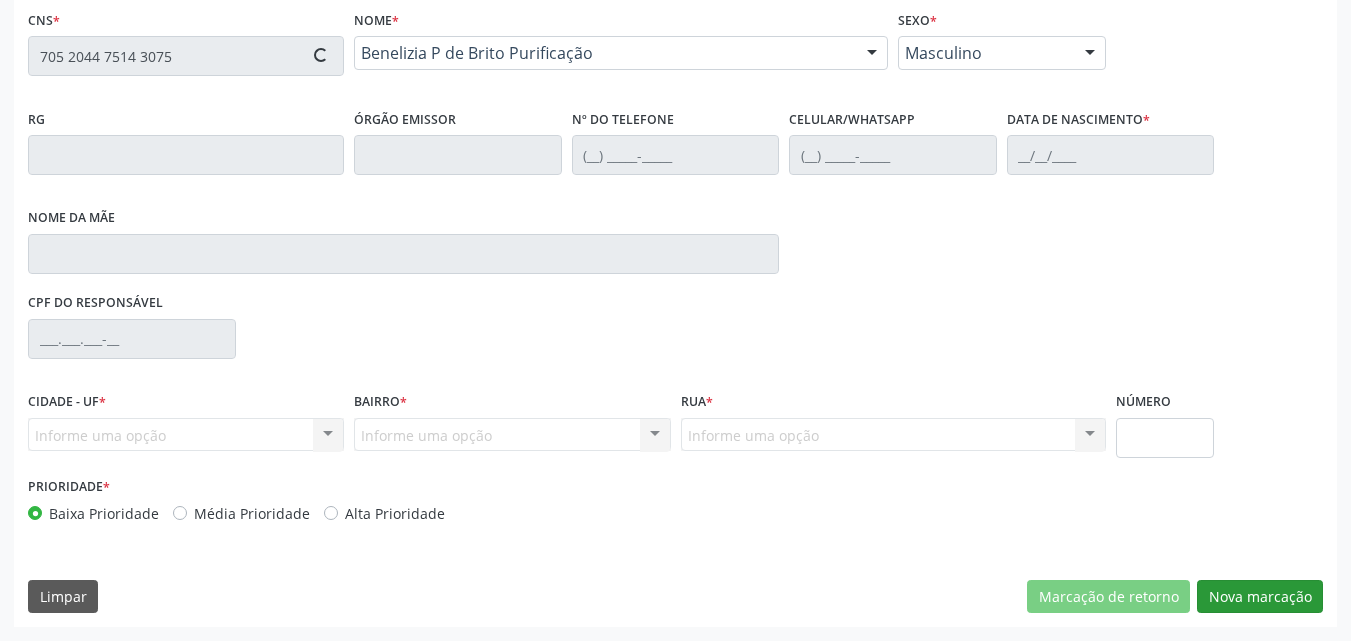 type on "(87) 98817-8747" 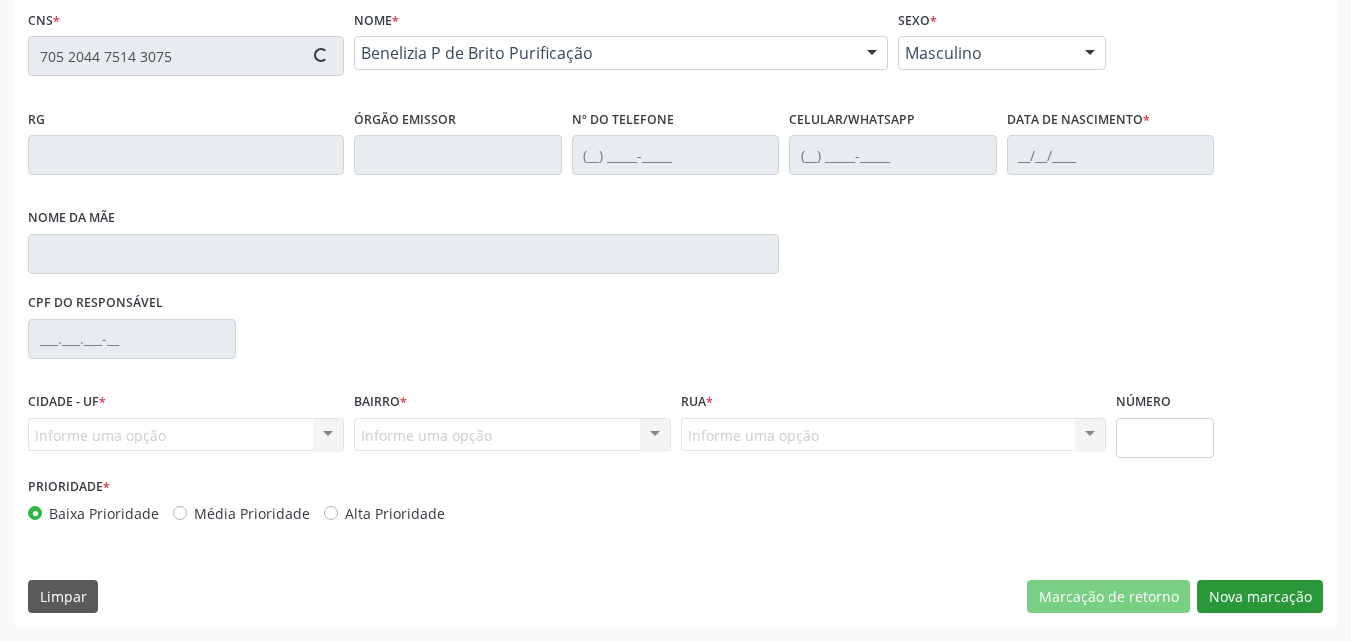 type on "25/06/1951" 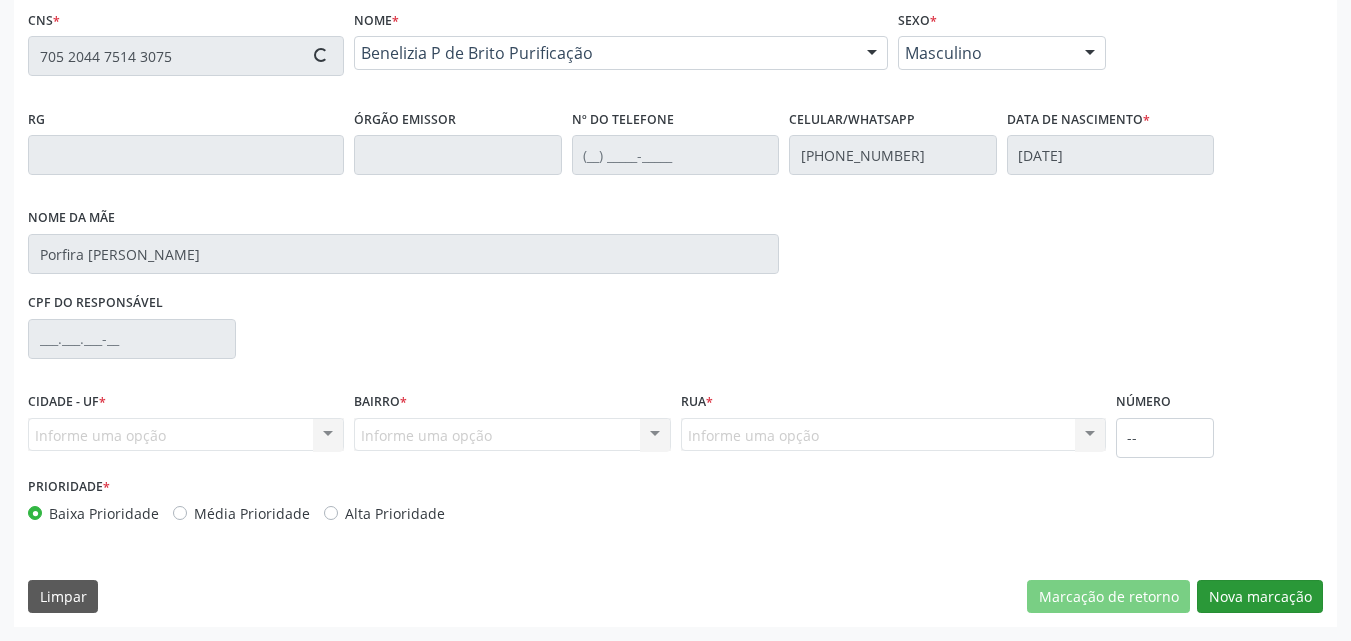 click on "Nova marcação" at bounding box center (1260, 597) 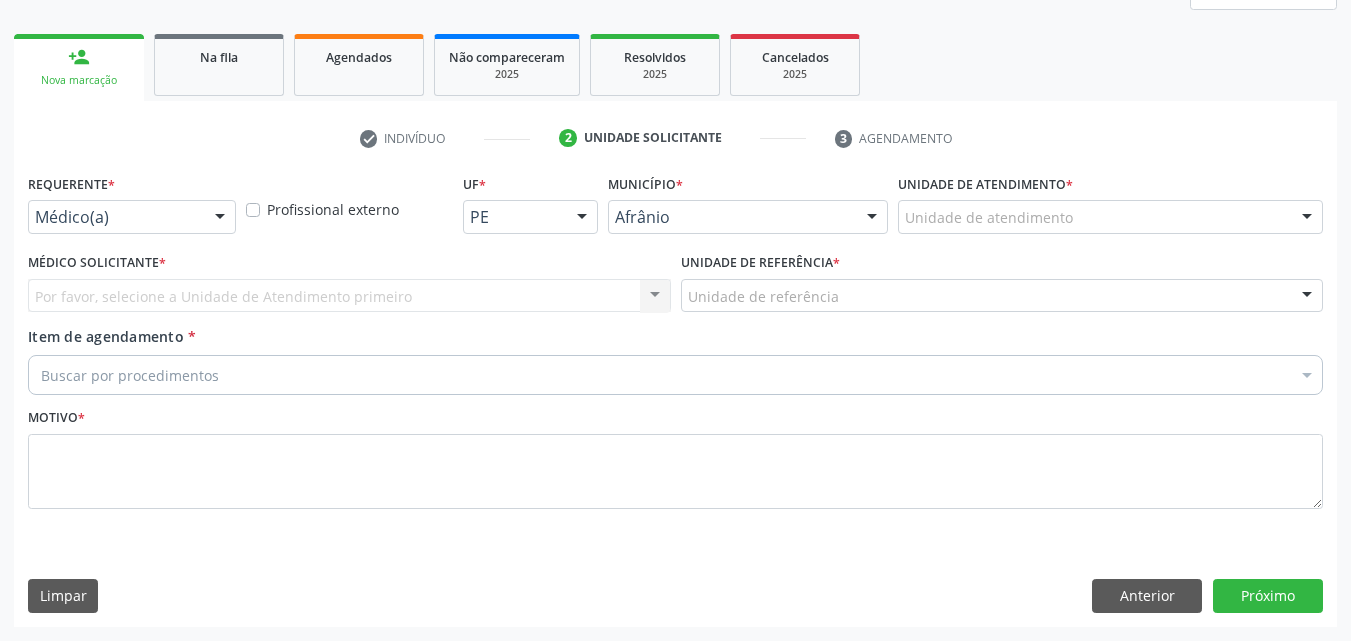 scroll, scrollTop: 265, scrollLeft: 0, axis: vertical 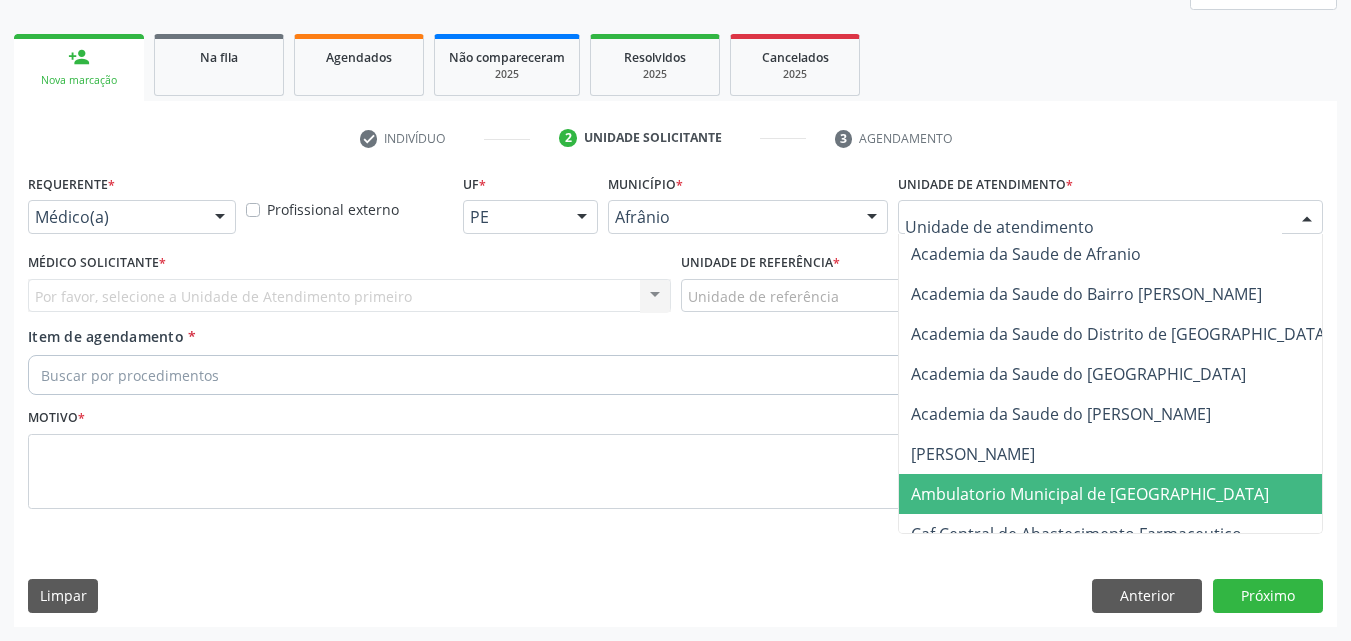 click on "Ambulatorio Municipal de [GEOGRAPHIC_DATA]" at bounding box center [1143, 494] 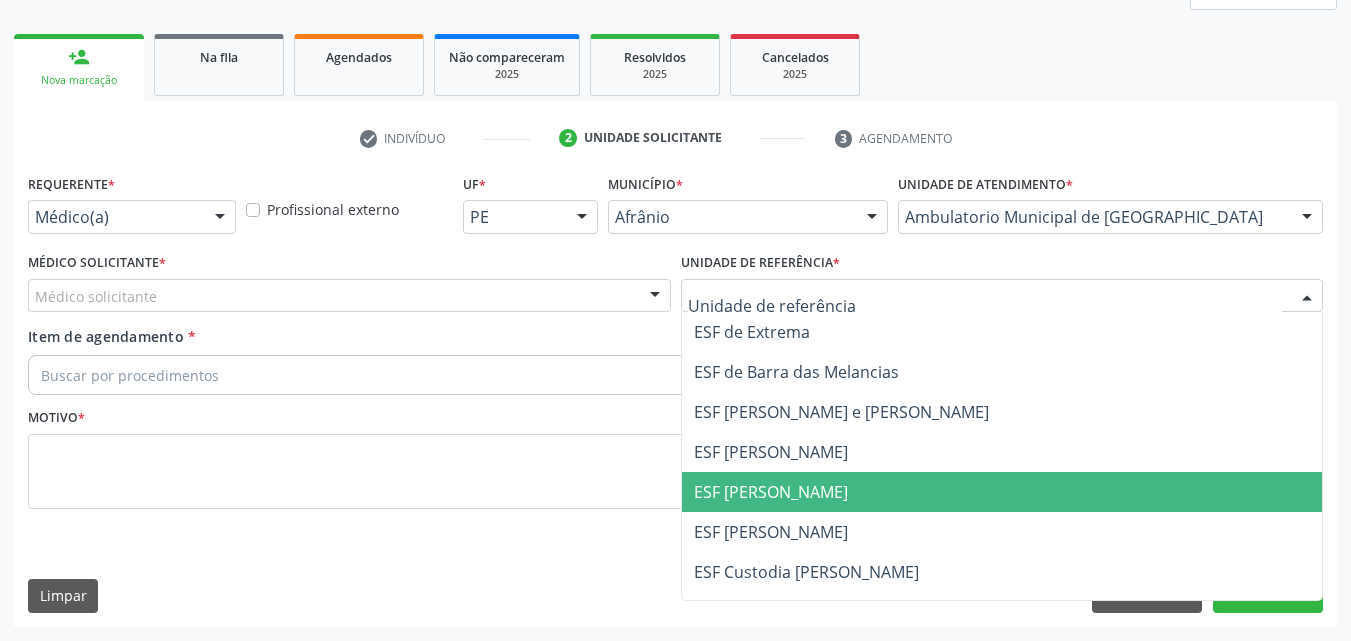 click on "ESF [PERSON_NAME]" at bounding box center [771, 492] 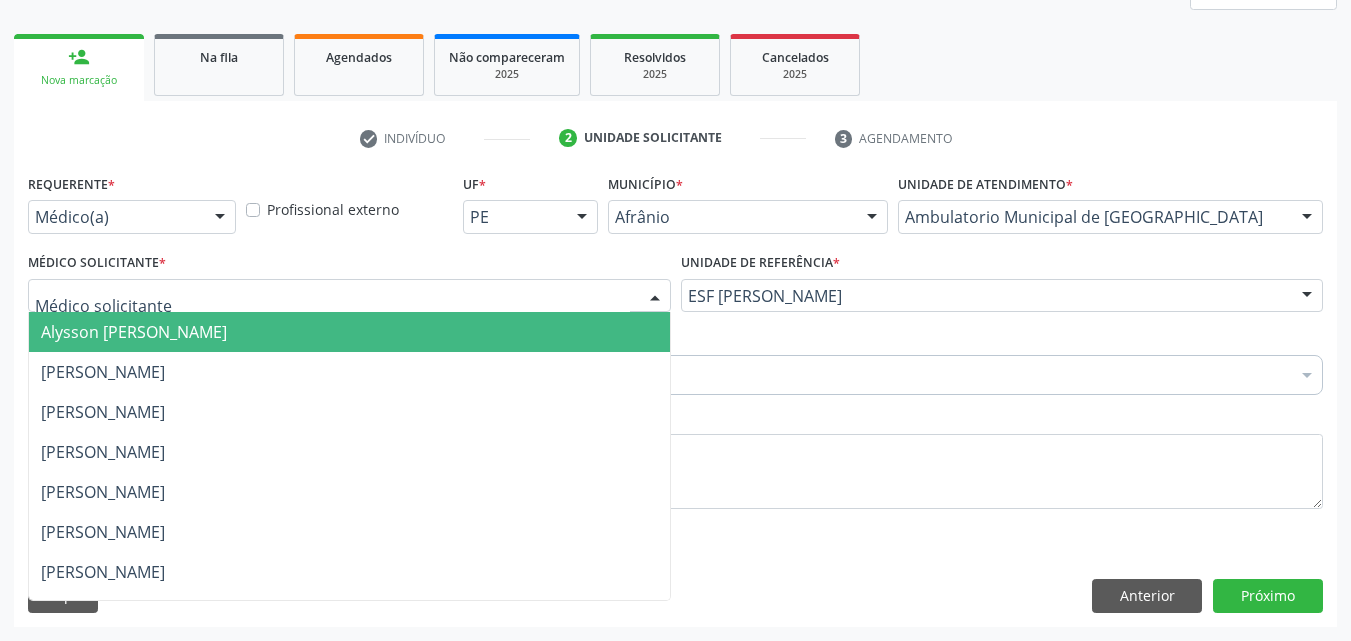 click at bounding box center [349, 296] 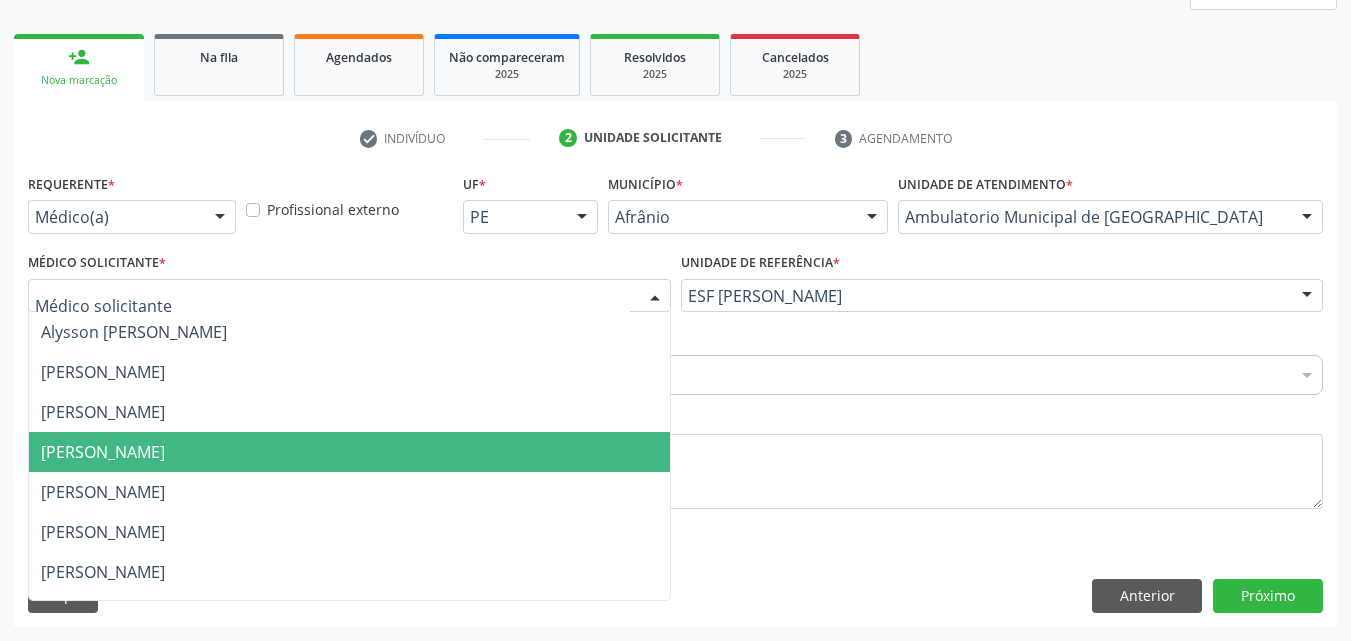click on "[PERSON_NAME]" at bounding box center [349, 452] 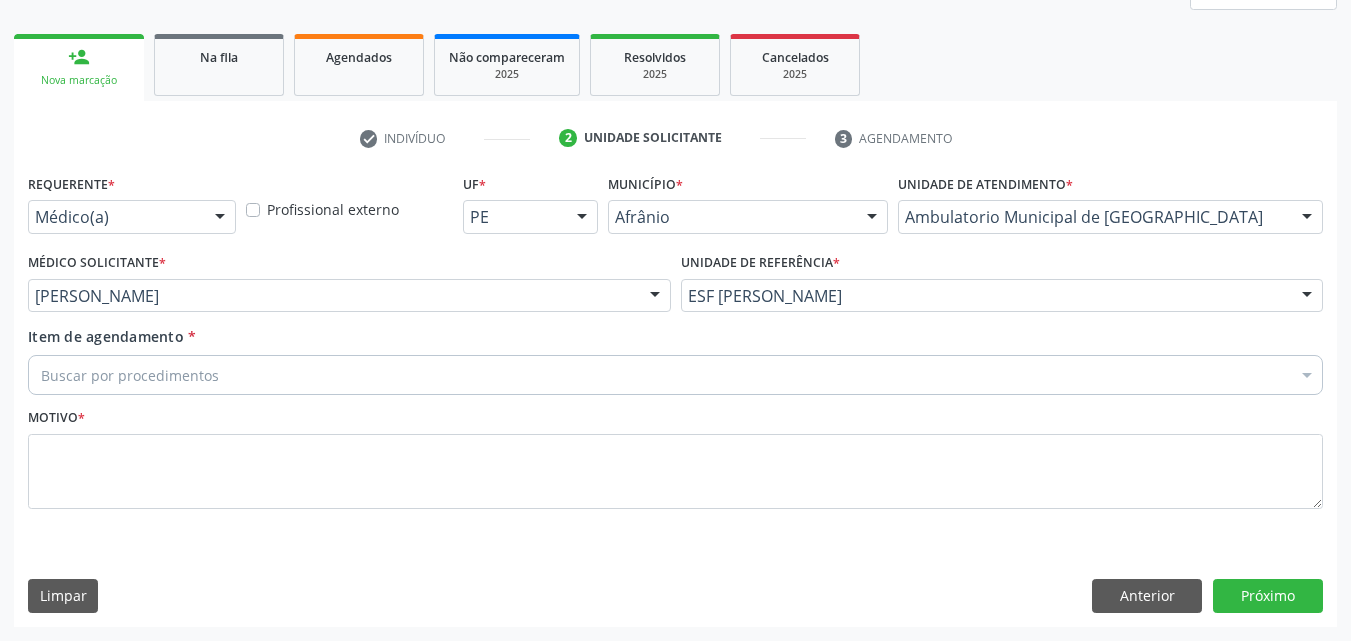 click on "Buscar por procedimentos" at bounding box center (675, 375) 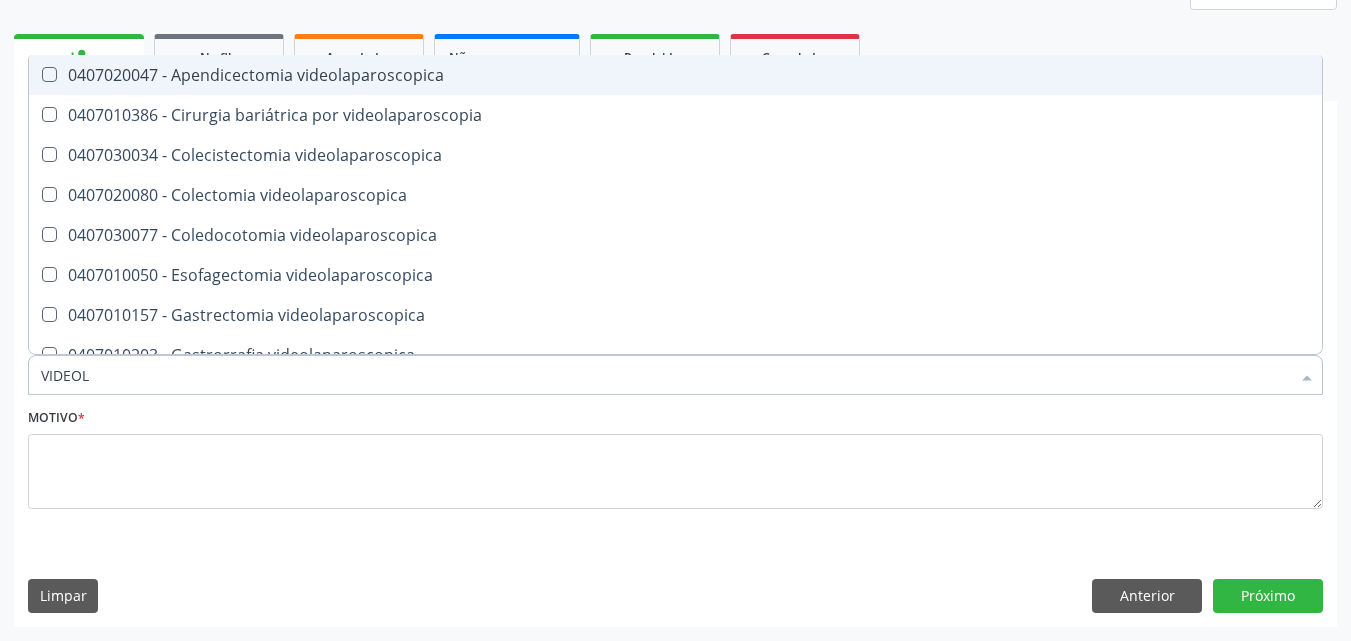 type on "VIDEOLA" 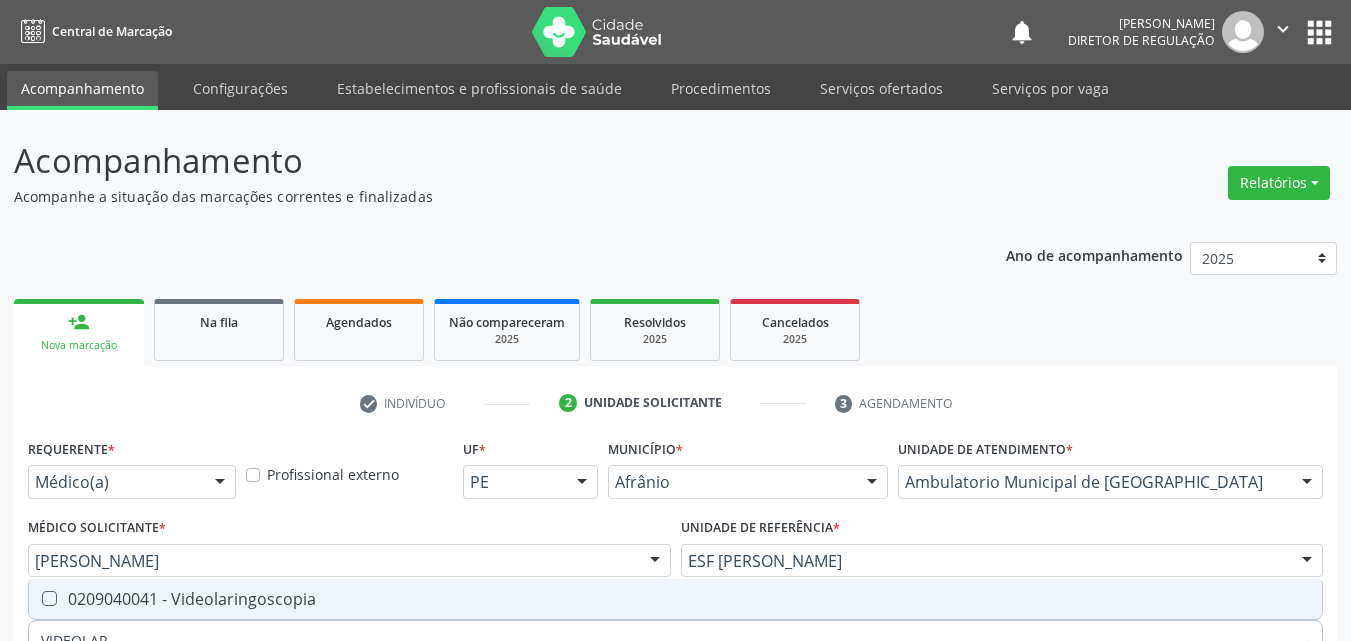 scroll, scrollTop: 265, scrollLeft: 0, axis: vertical 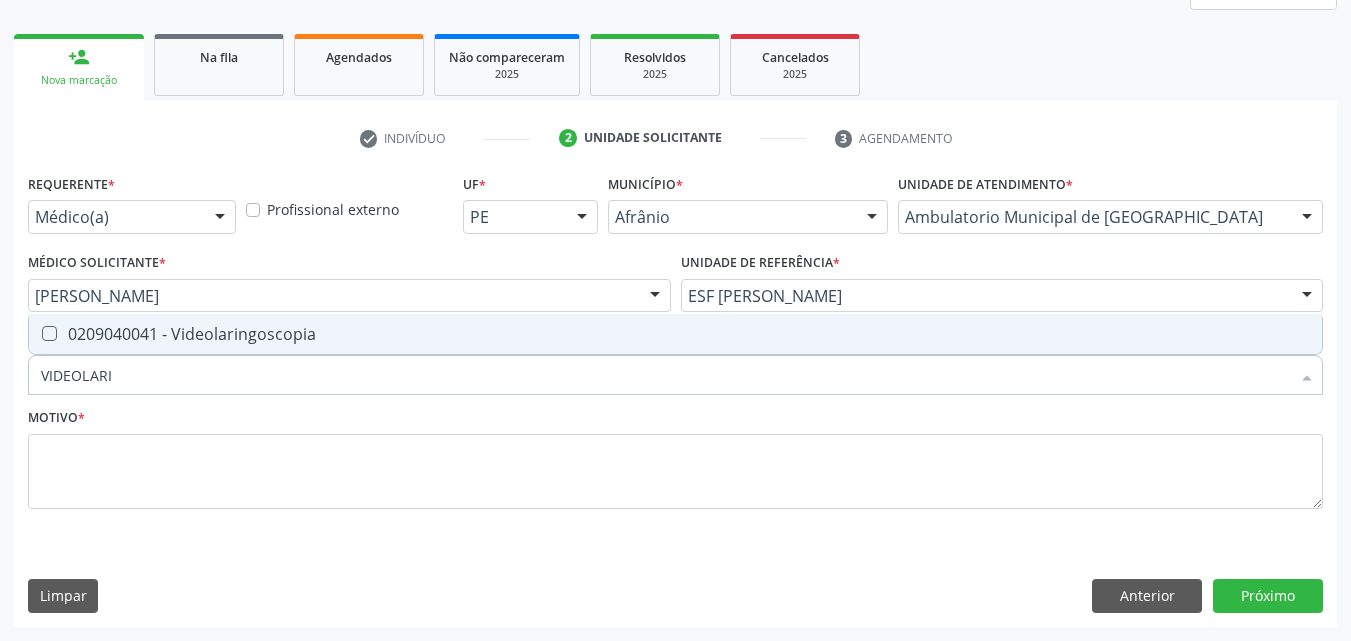 type on "VIDEOLARIN" 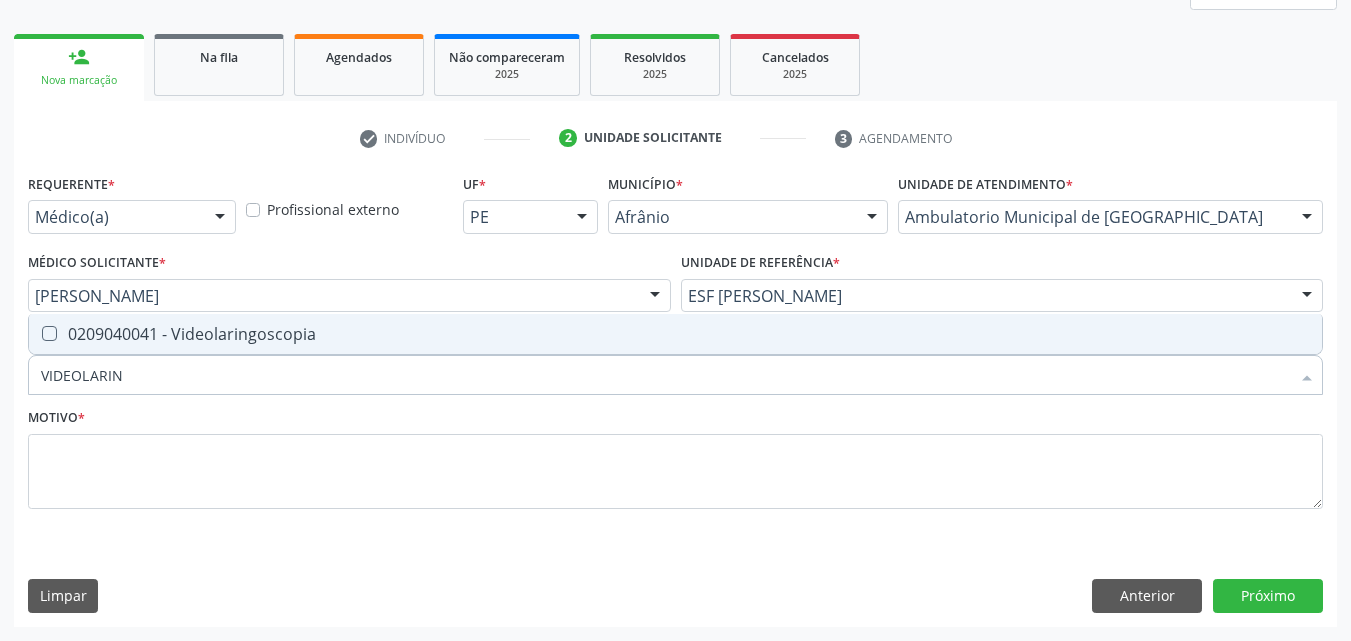 click on "0209040041 - Videolaringoscopia" at bounding box center [675, 334] 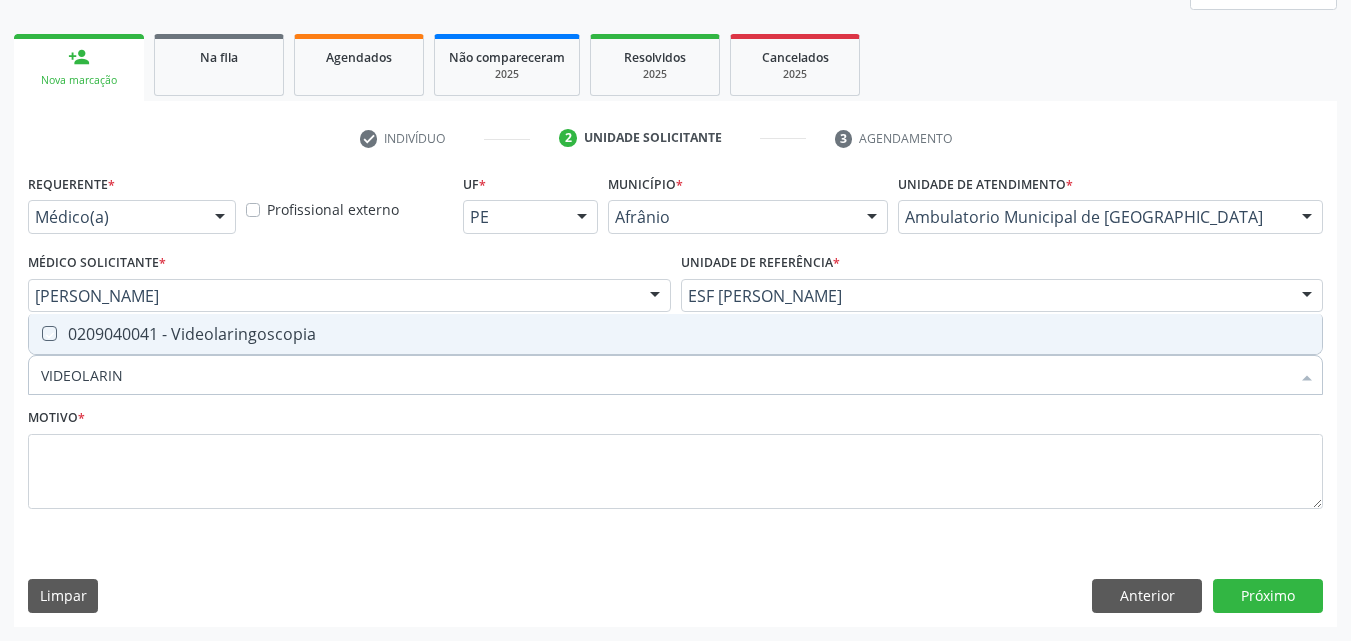 checkbox on "true" 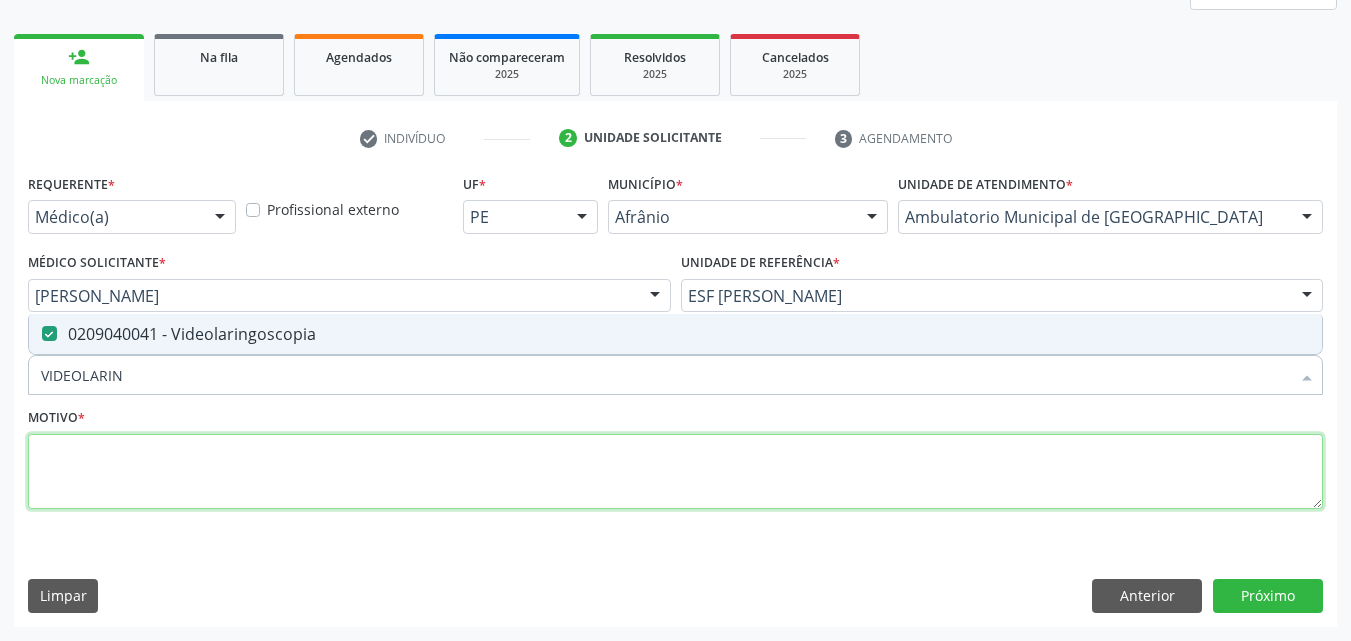 click at bounding box center [675, 472] 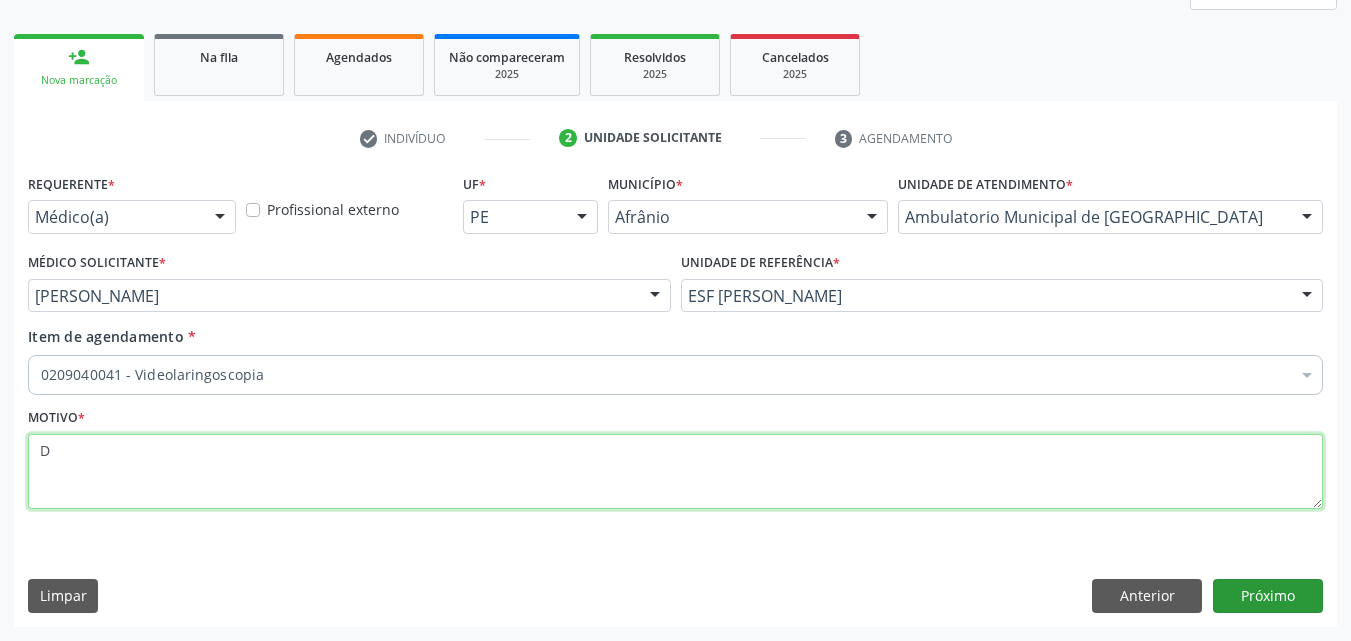 type on "D" 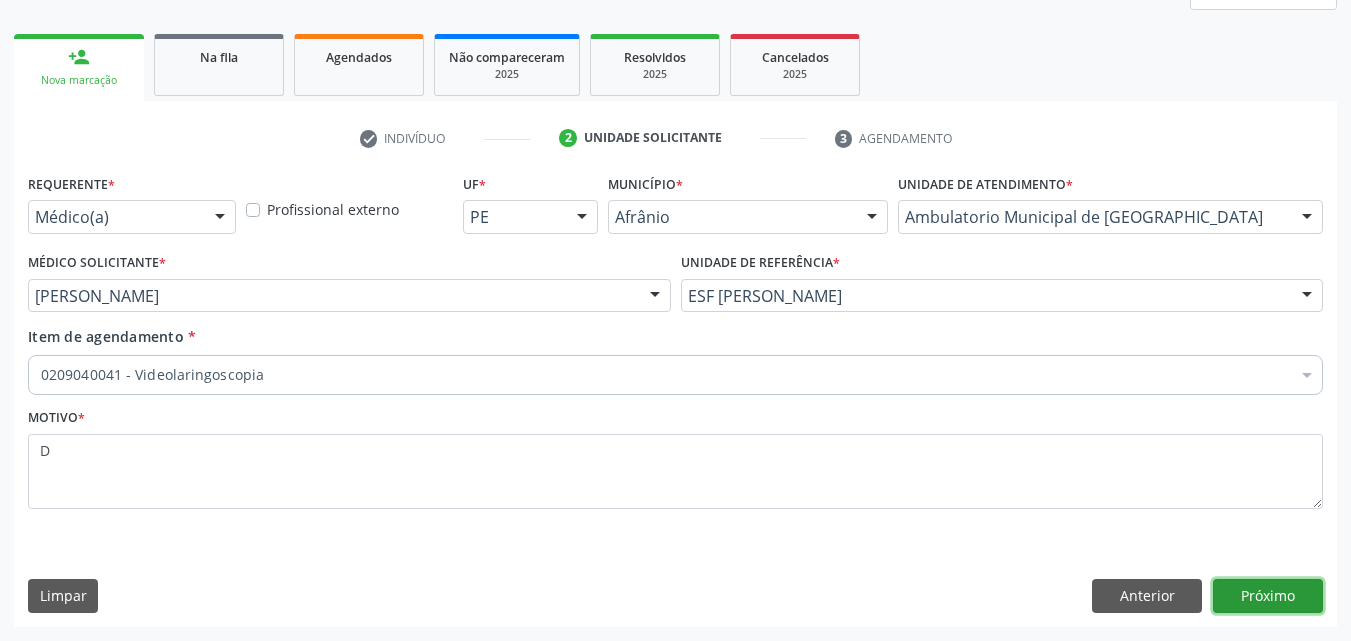 click on "Próximo" at bounding box center (1268, 596) 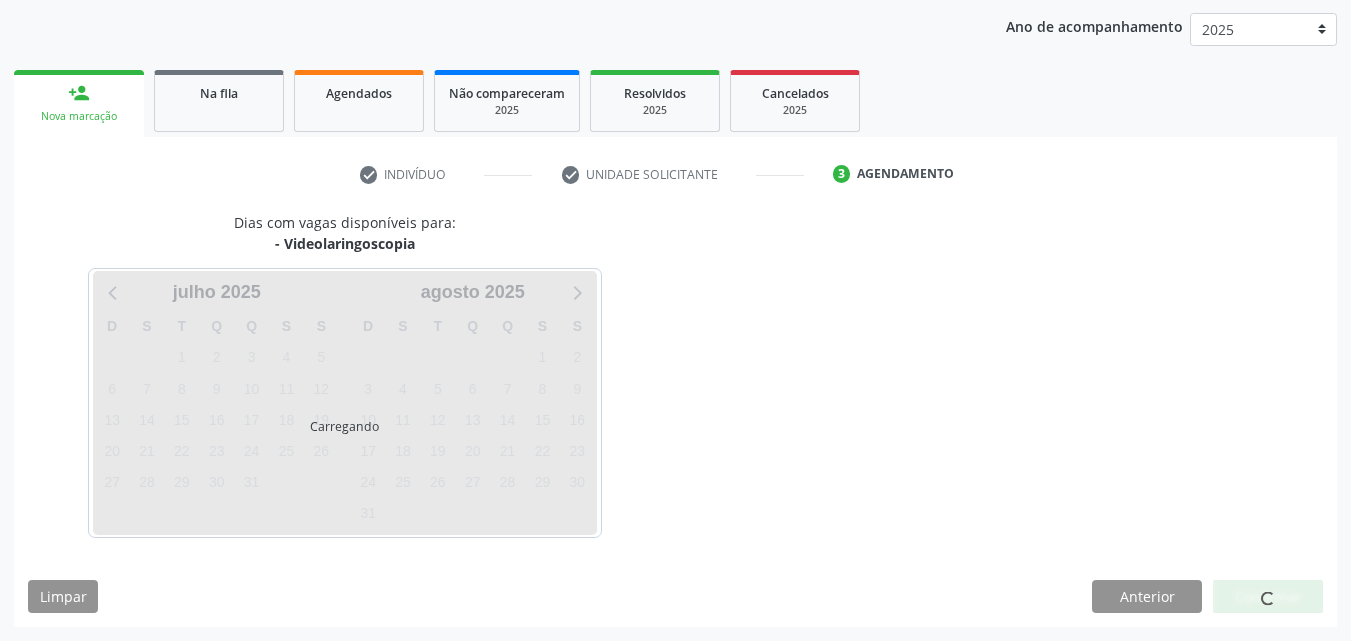 scroll, scrollTop: 229, scrollLeft: 0, axis: vertical 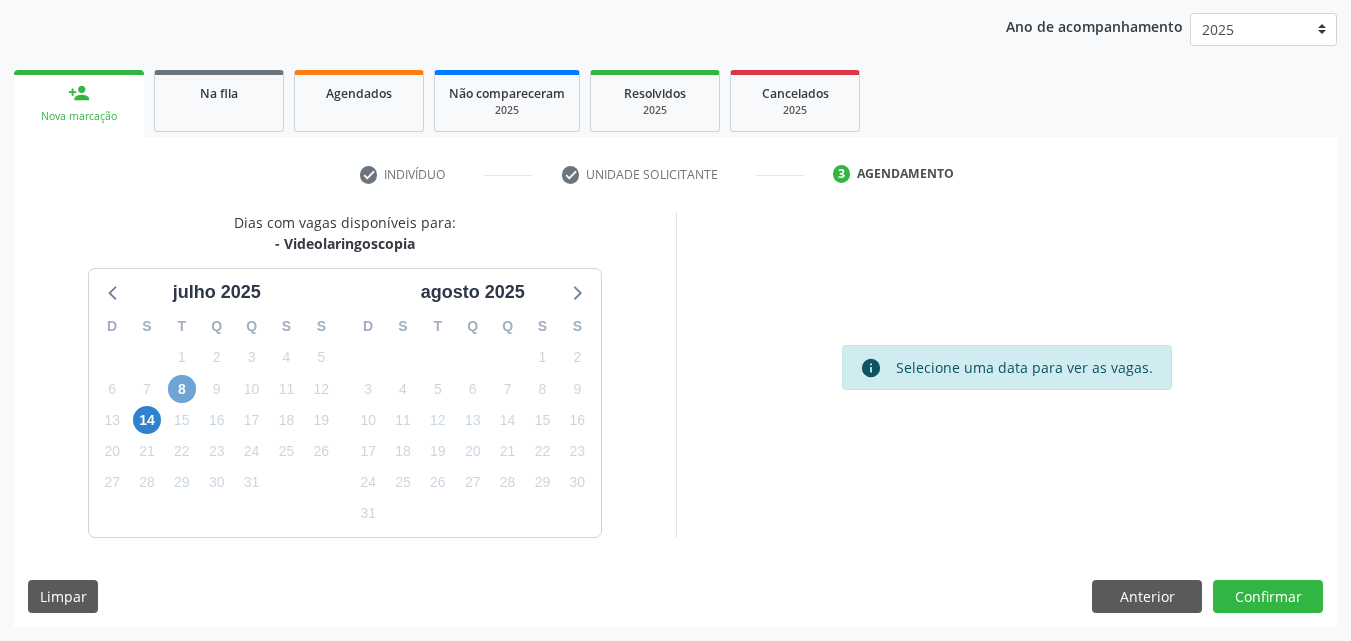 click on "8" at bounding box center [182, 389] 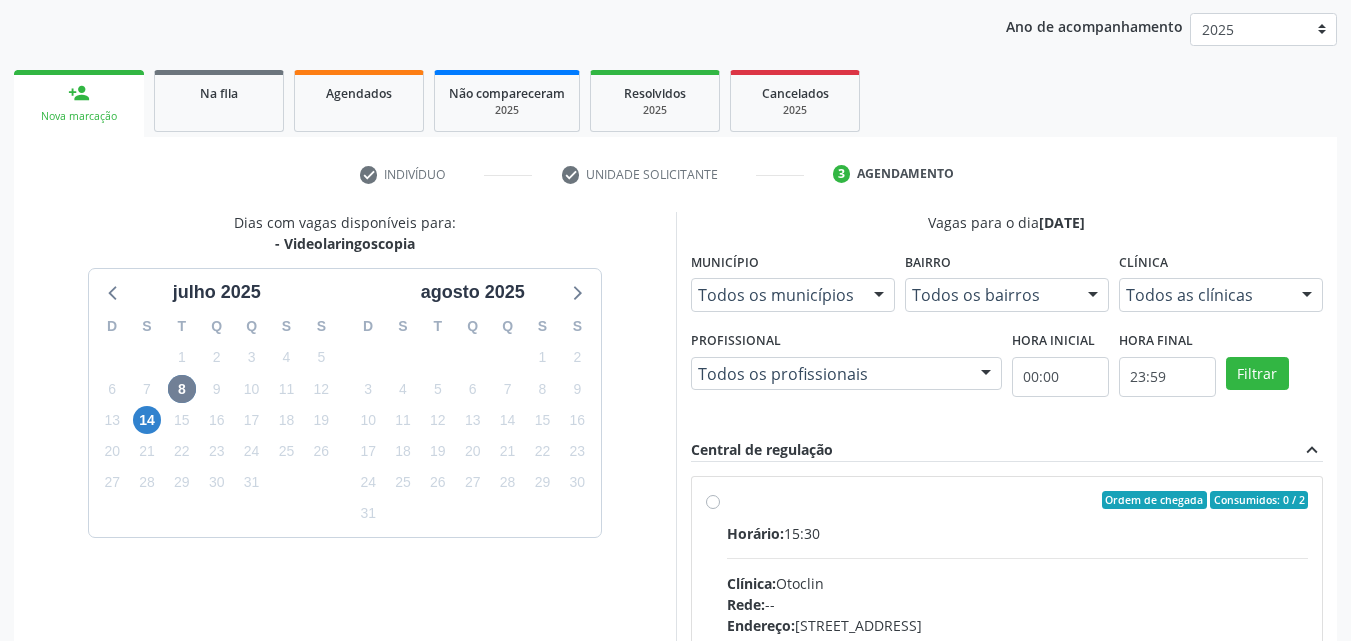 click on "Ordem de chegada
Consumidos: 0 / 2
Horário:   15:30
Clínica:  Otoclin
Rede:
--
Endereço:   nº 154, Centro, Petrolina - PE
Telefone:   (71) 93877515
Profissional:
--
Informações adicionais sobre o atendimento
Idade de atendimento:
Sem restrição
Gênero(s) atendido(s):
Sem restrição
Informações adicionais:
--" at bounding box center (1007, 644) 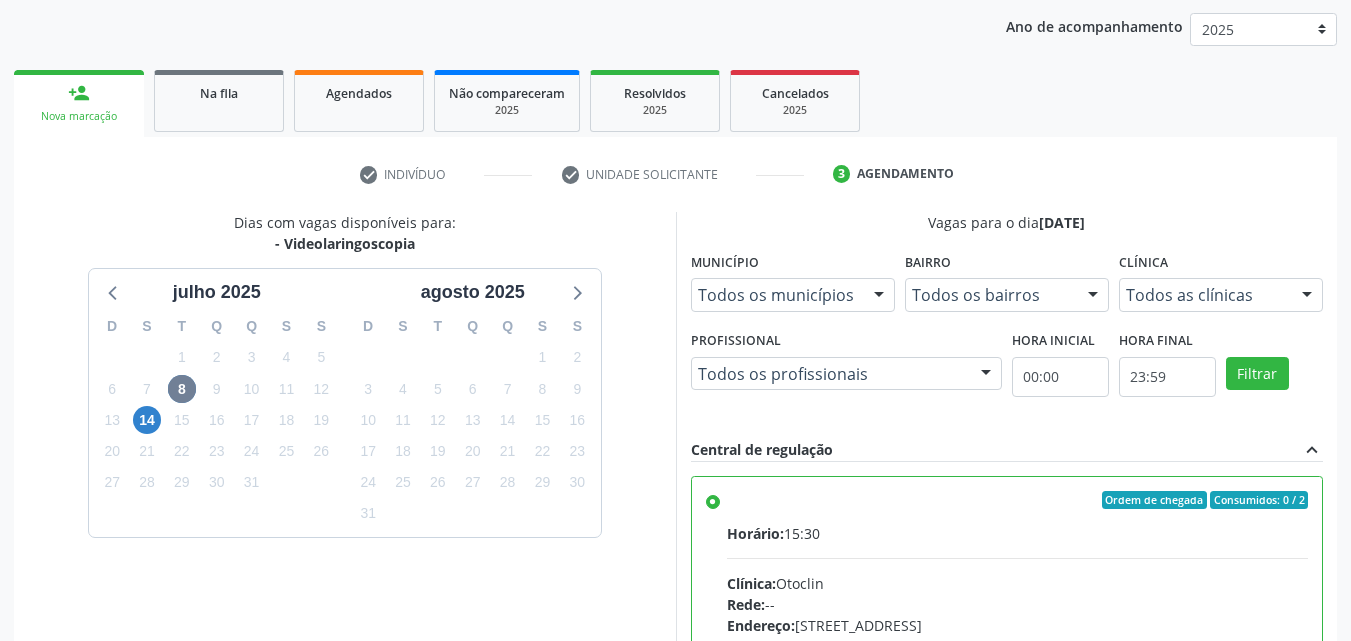 scroll, scrollTop: 99, scrollLeft: 0, axis: vertical 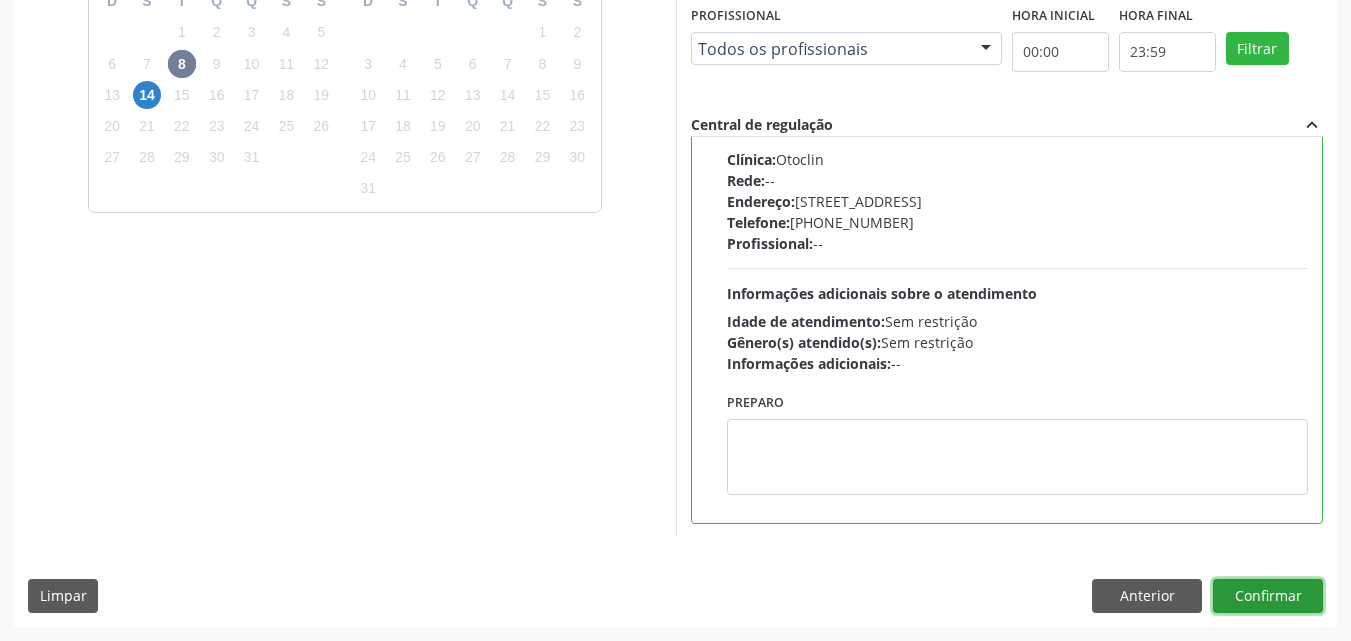 click on "Confirmar" at bounding box center (1268, 596) 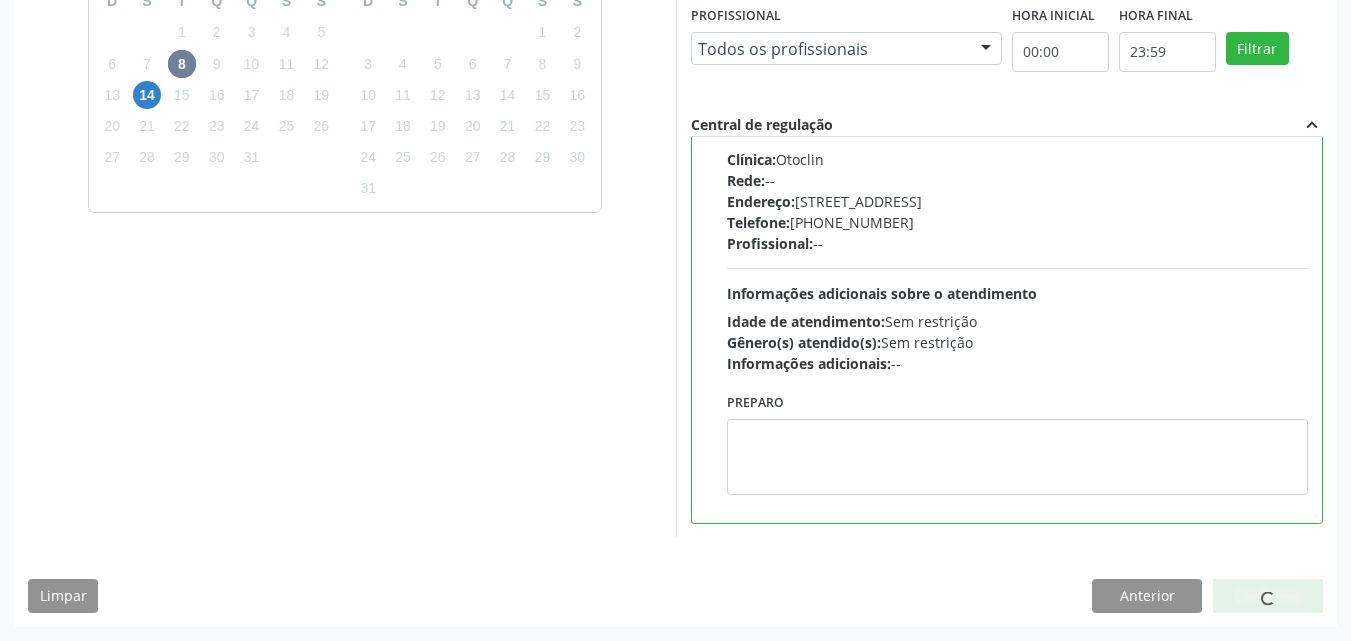 scroll, scrollTop: 26, scrollLeft: 0, axis: vertical 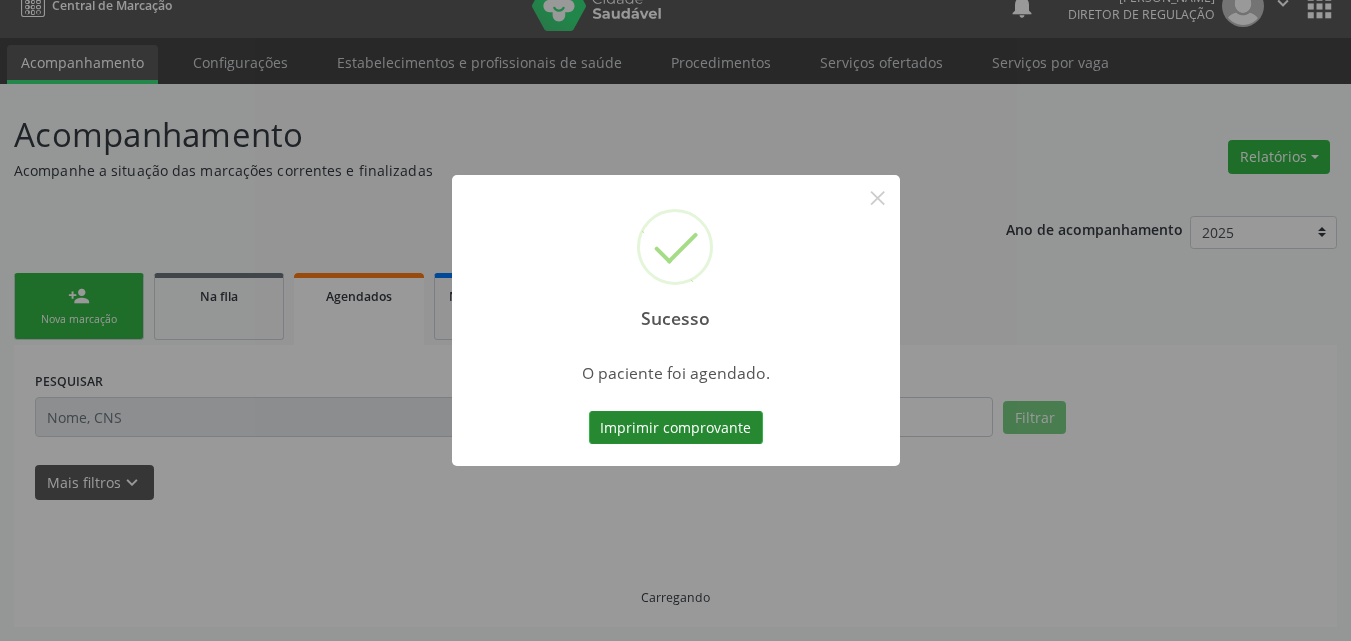 click on "Imprimir comprovante" at bounding box center (676, 428) 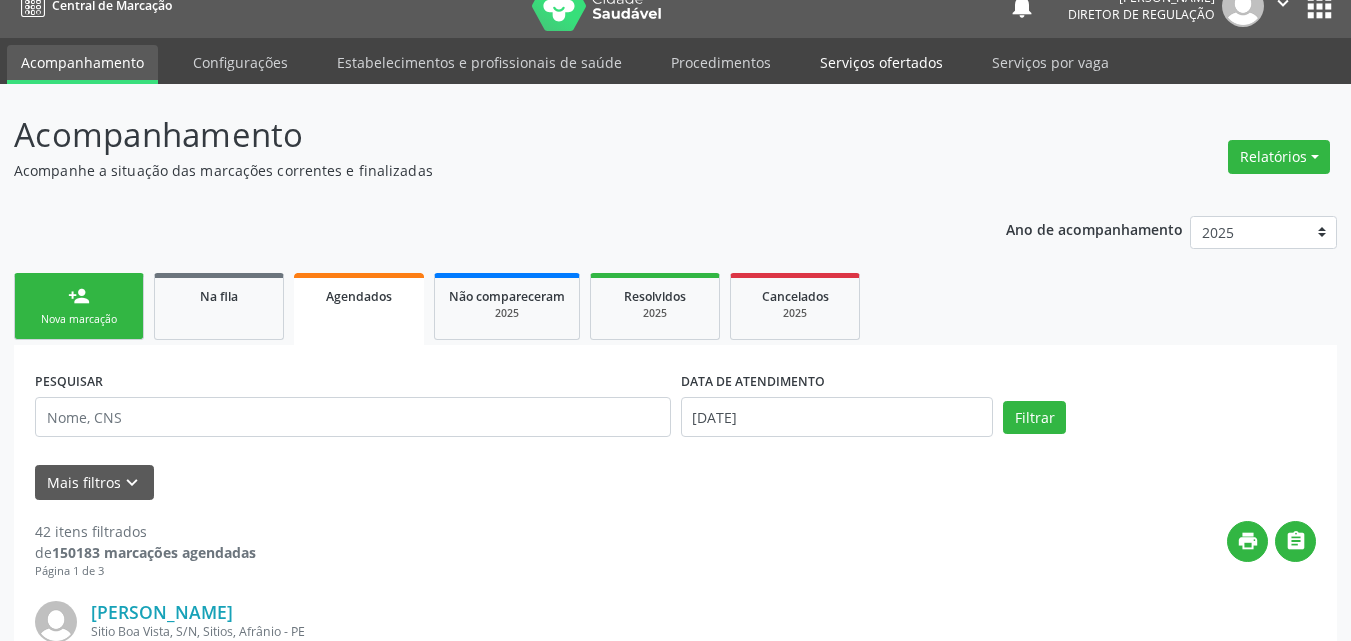 click on "Serviços ofertados" at bounding box center [881, 62] 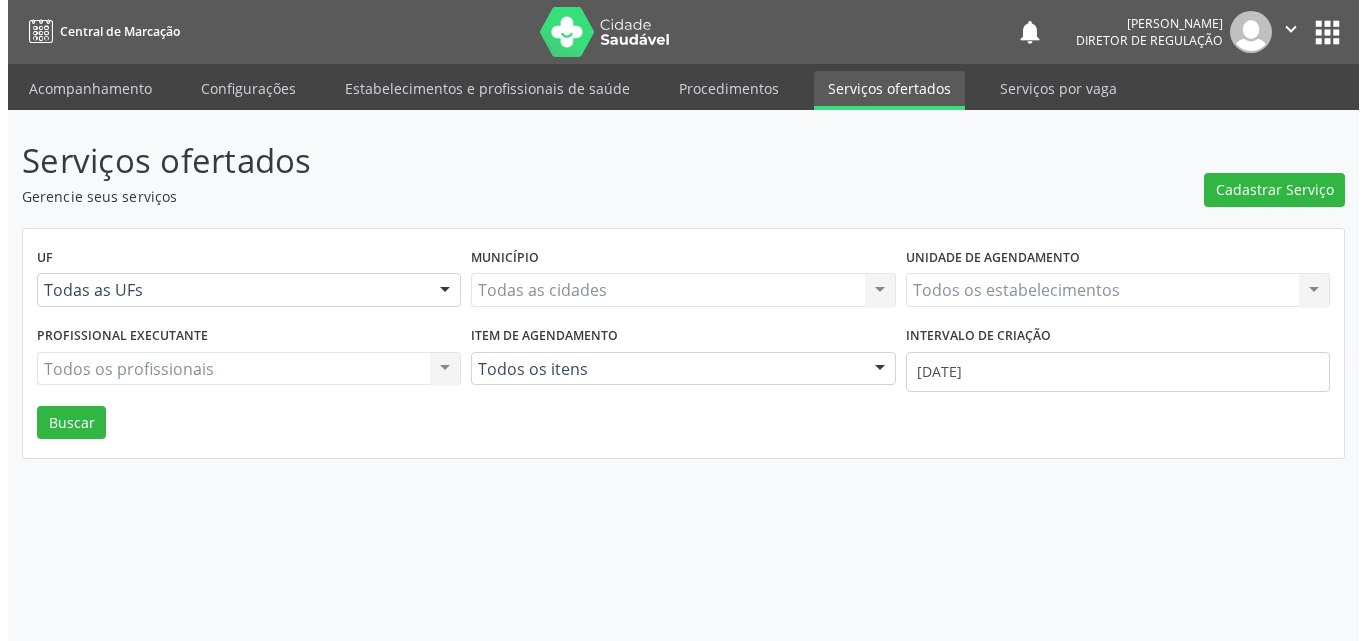 scroll, scrollTop: 0, scrollLeft: 0, axis: both 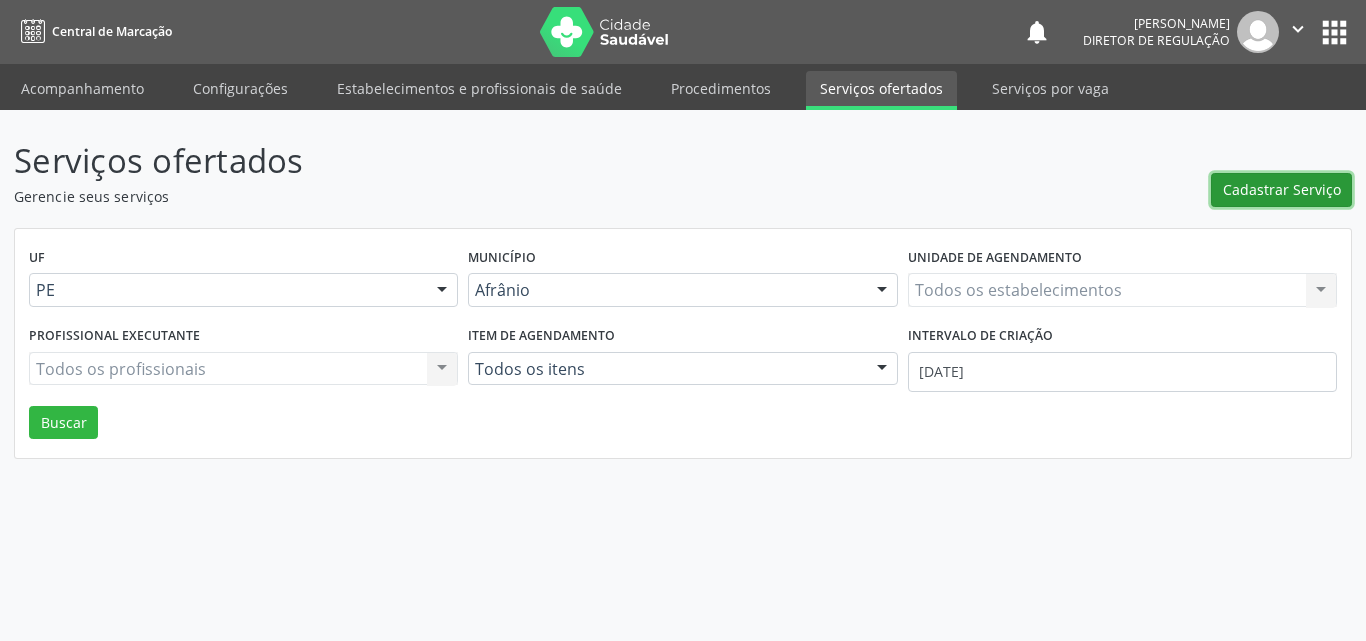 click on "Cadastrar Serviço" at bounding box center [1282, 189] 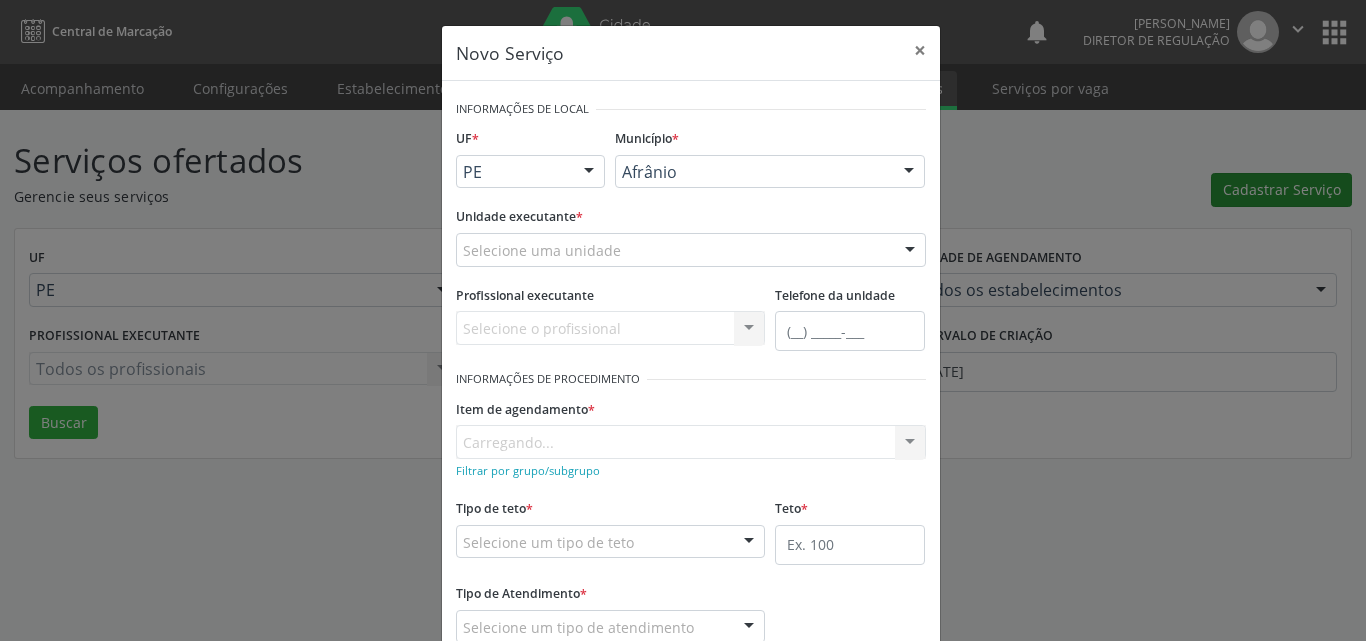 scroll, scrollTop: 0, scrollLeft: 0, axis: both 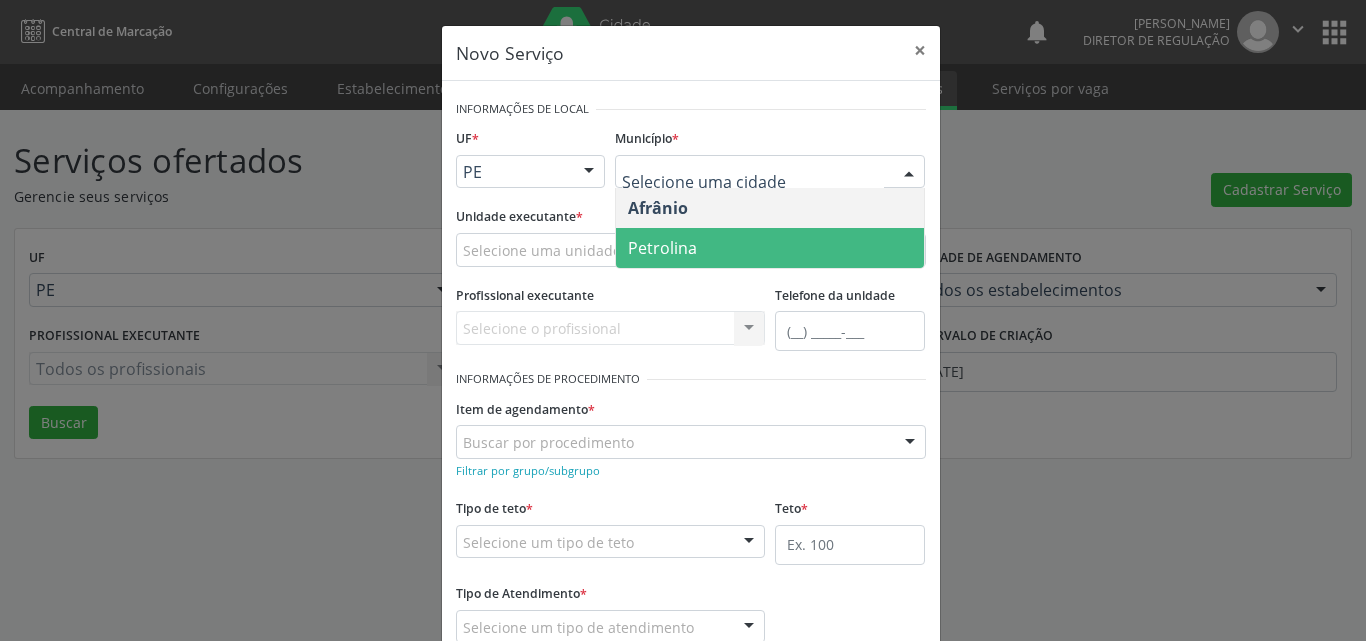 click on "Petrolina" at bounding box center (770, 248) 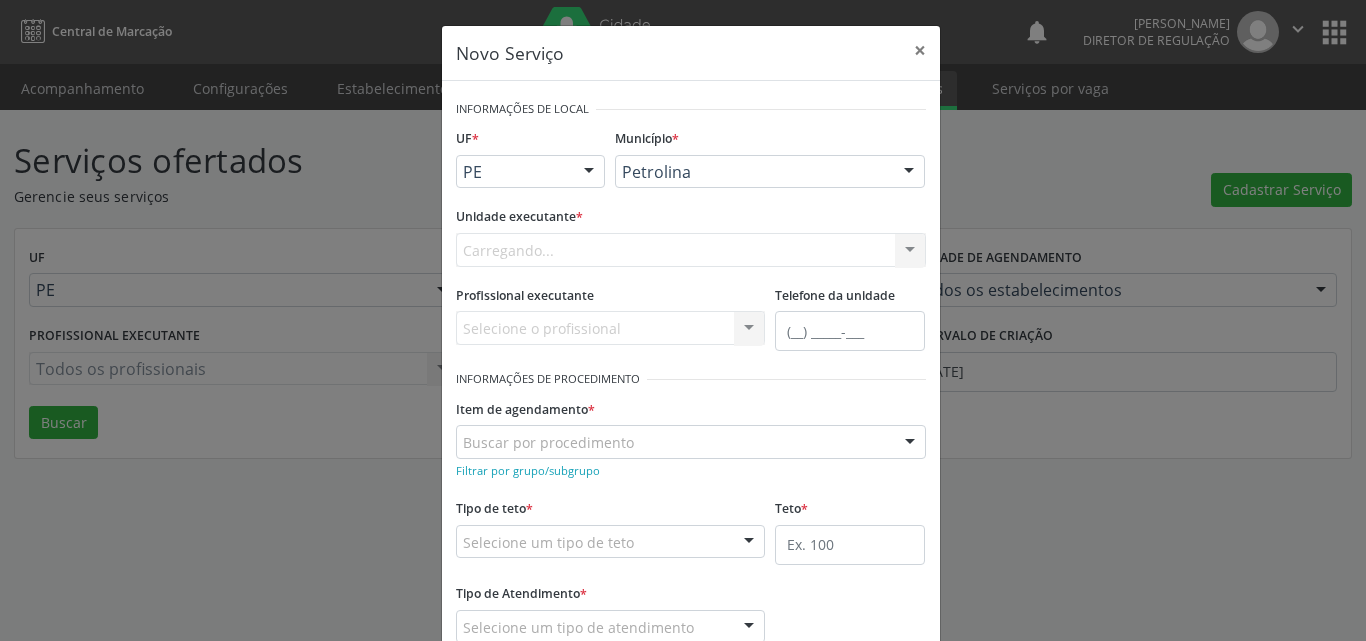 click on "Carregando...
Academia da Saude de Afranio   Academia da Saude do Bairro [PERSON_NAME]   Academia da Saude do Distrito de [GEOGRAPHIC_DATA] do Distrito de Extrema   [GEOGRAPHIC_DATA] do [PERSON_NAME]   Ambulatorio Municipal de Saude   Caf Central de Abastecimento Farmaceutico   Centro de Atencao Psicossocial de Afranio Pe   Centro de Especialidades   Cime   Cuidar   Equipe de Atencao Basica Prisional Tipo I com Saude Mental   Esf [PERSON_NAME] Nonato   Esf Custodia Maria da Conceicao   Esf [PERSON_NAME] e [PERSON_NAME]   Esf [PERSON_NAME]   Esf de Barra das Melancias   Esf de Extrema   Farmacia Basica do Municipio de [GEOGRAPHIC_DATA][PERSON_NAME] [MEDICAL_DATA] Ambulatorio Municipal   Laboratorio de Protese Dentario   Lid Laboratorio de Investigacoes e Diagnosticos               Selac" at bounding box center (691, 250) 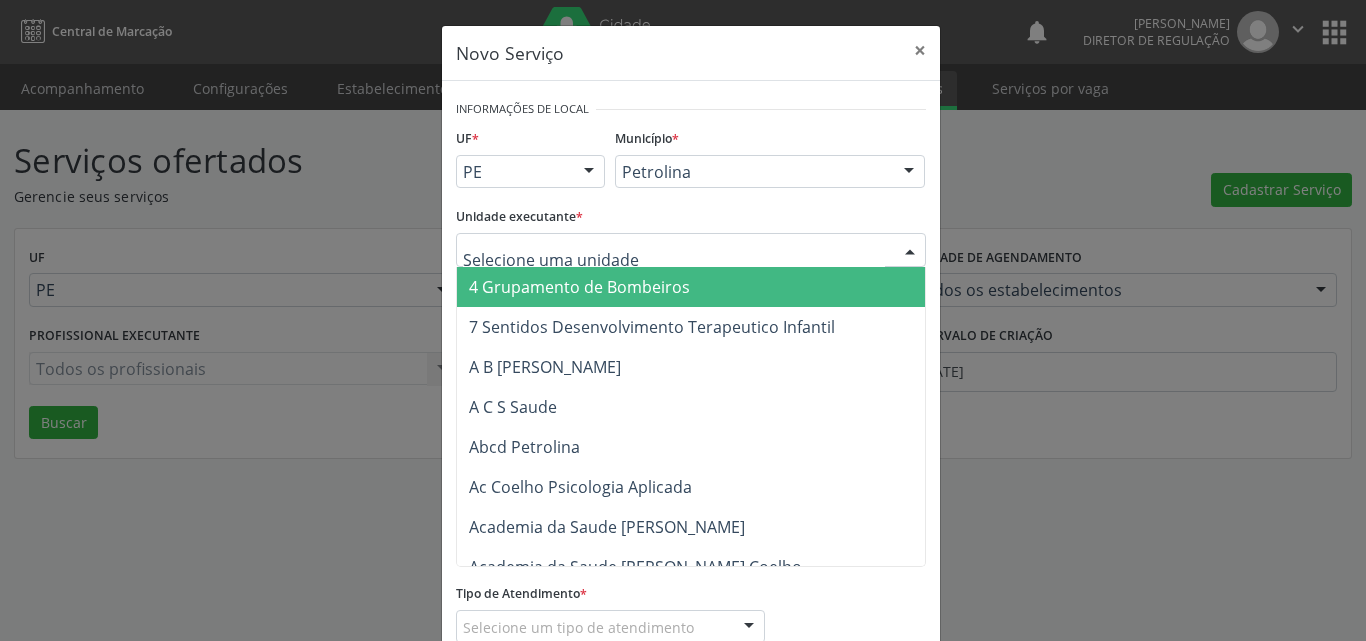 click at bounding box center [691, 250] 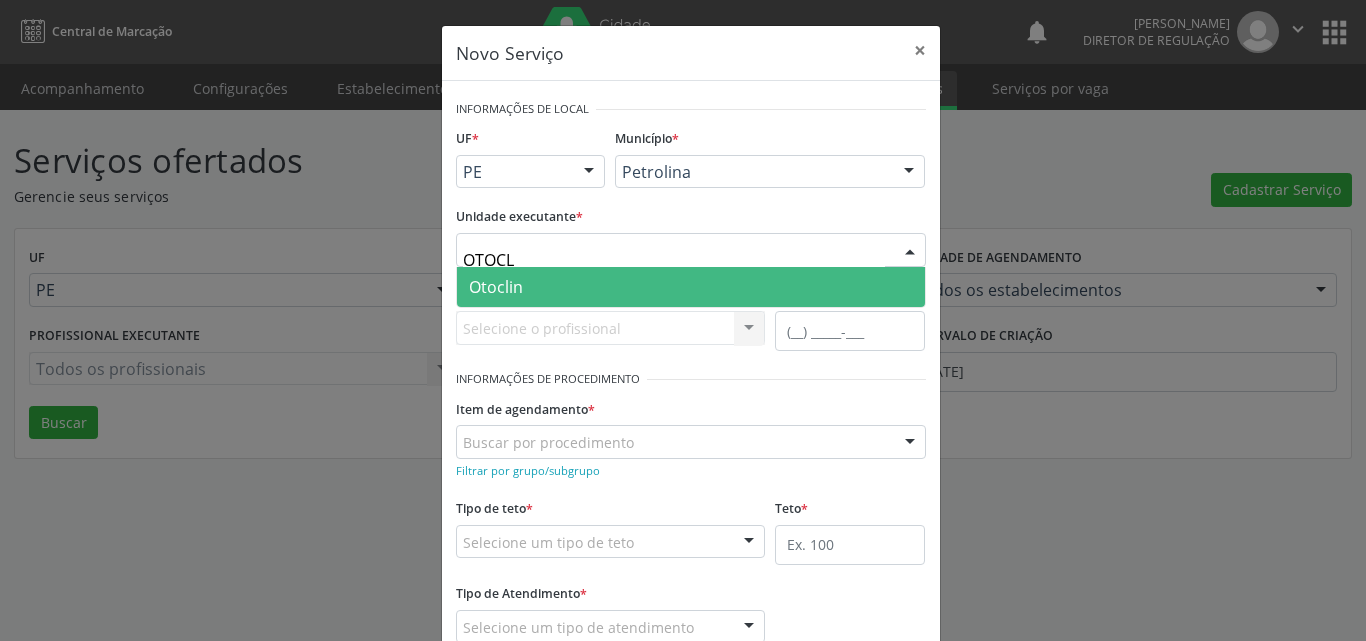 type on "OTOCLI" 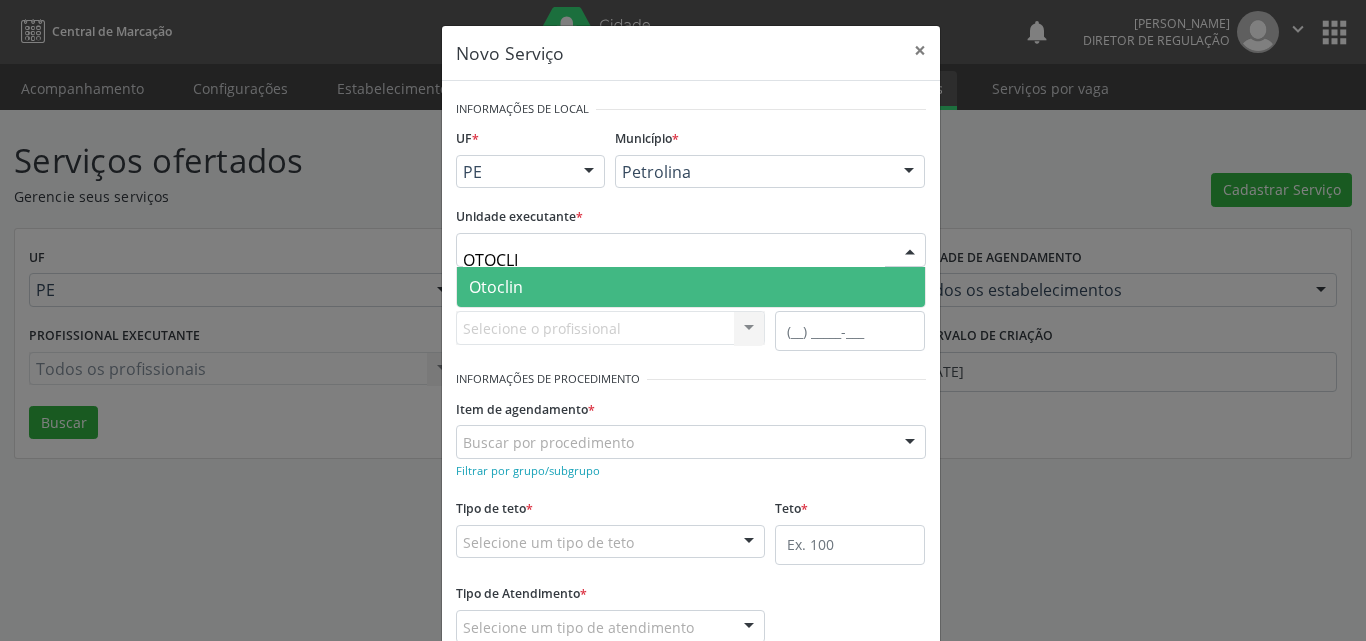 click on "Otoclin" at bounding box center (691, 287) 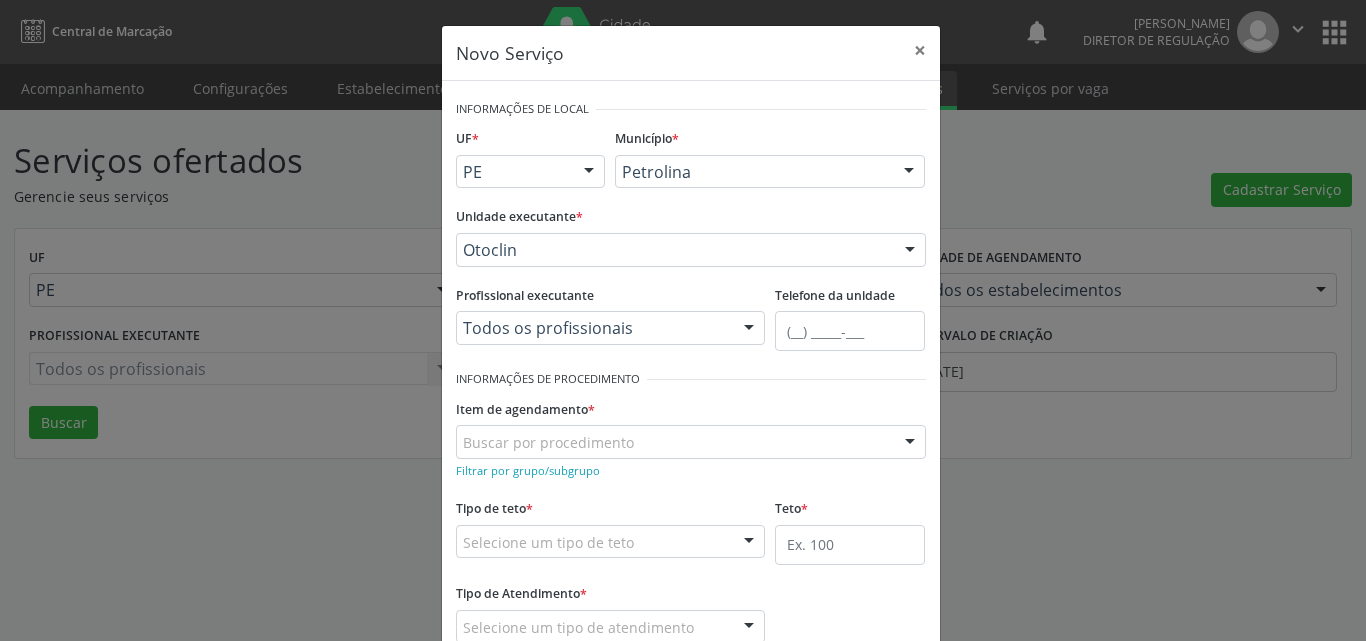 click on "Buscar por procedimento" at bounding box center (691, 442) 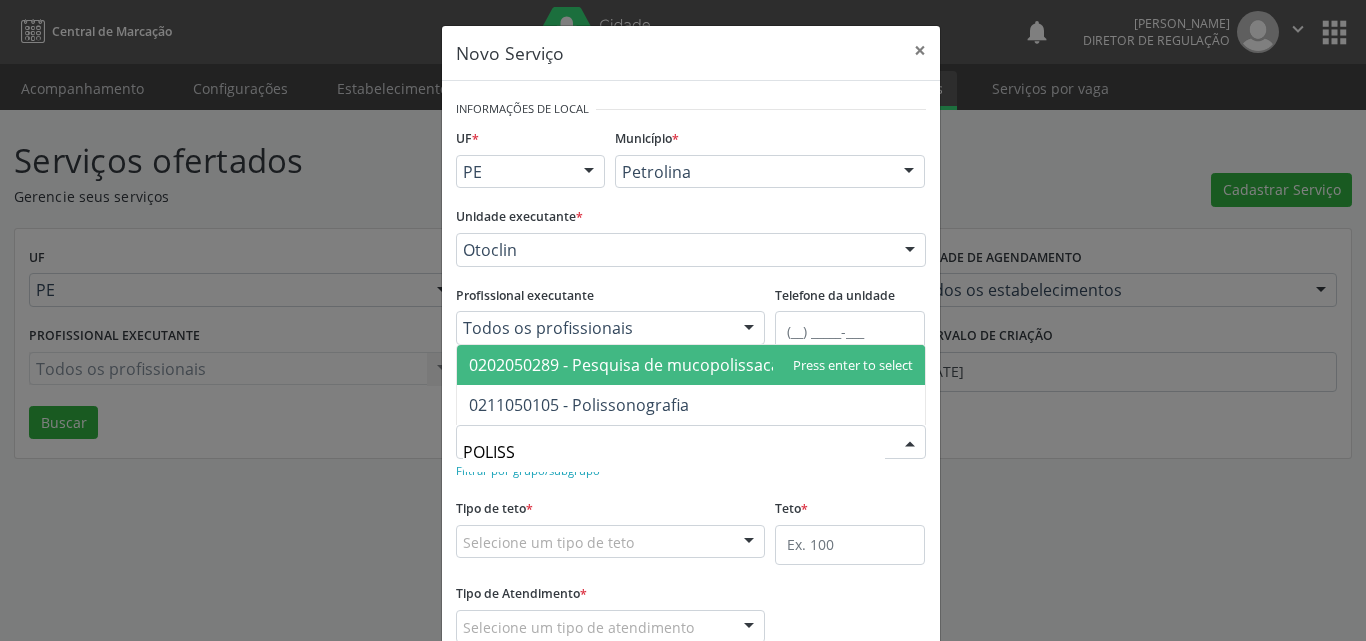 type on "POLISSO" 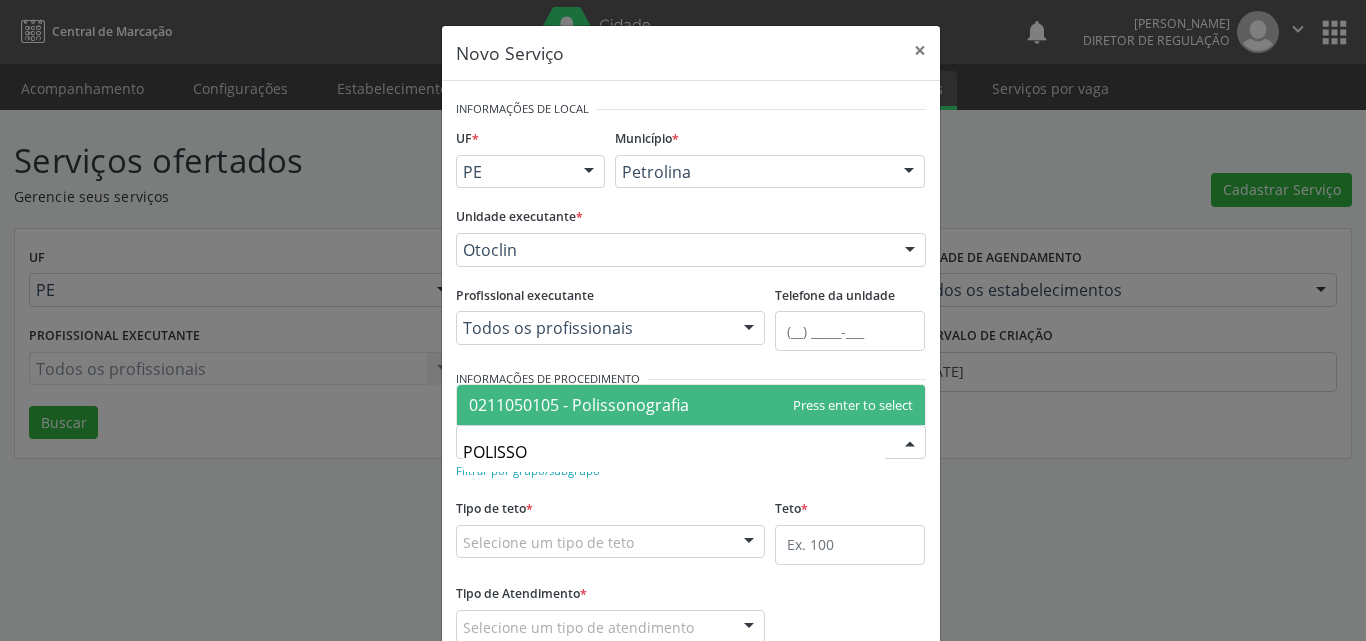 click on "0211050105 - Polissonografia" at bounding box center [579, 405] 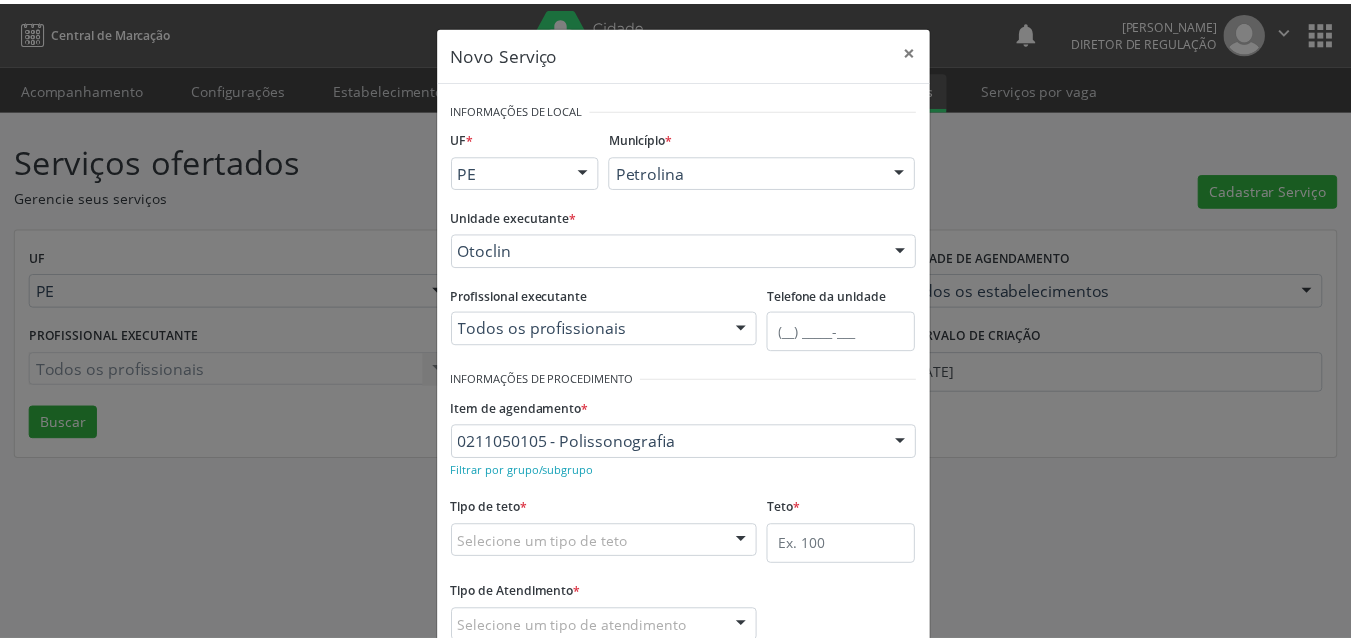 scroll, scrollTop: 132, scrollLeft: 0, axis: vertical 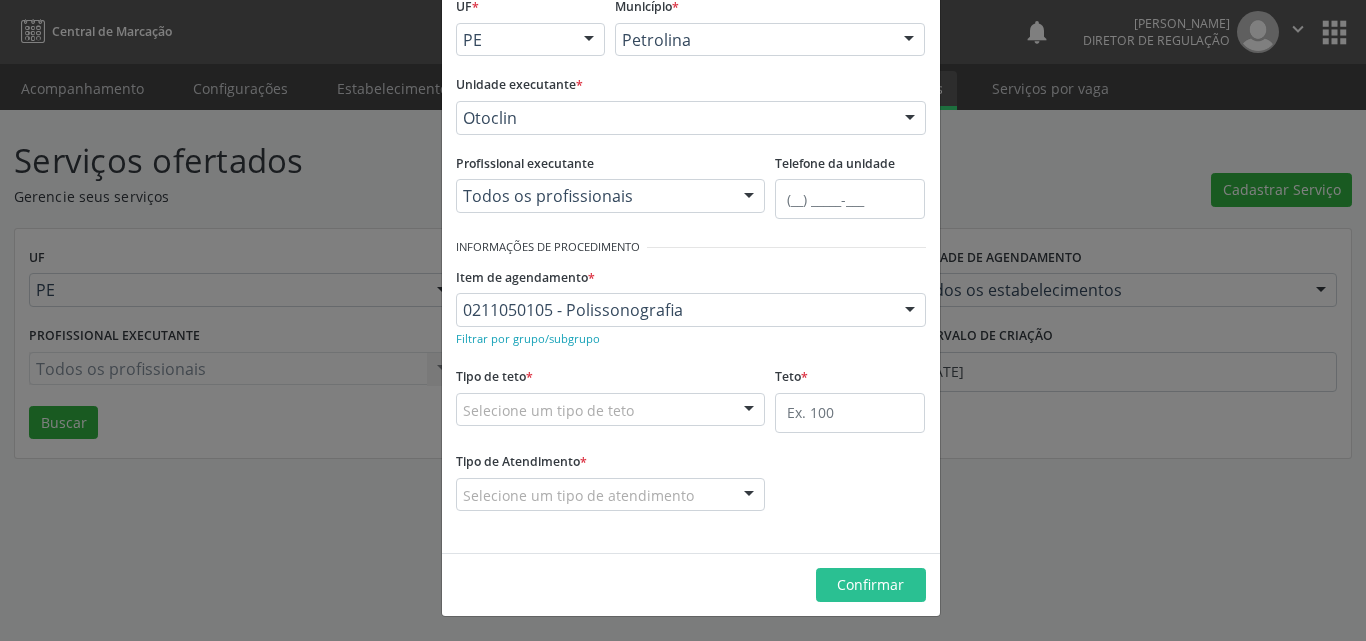 click on "Selecione um tipo de teto" at bounding box center (611, 410) 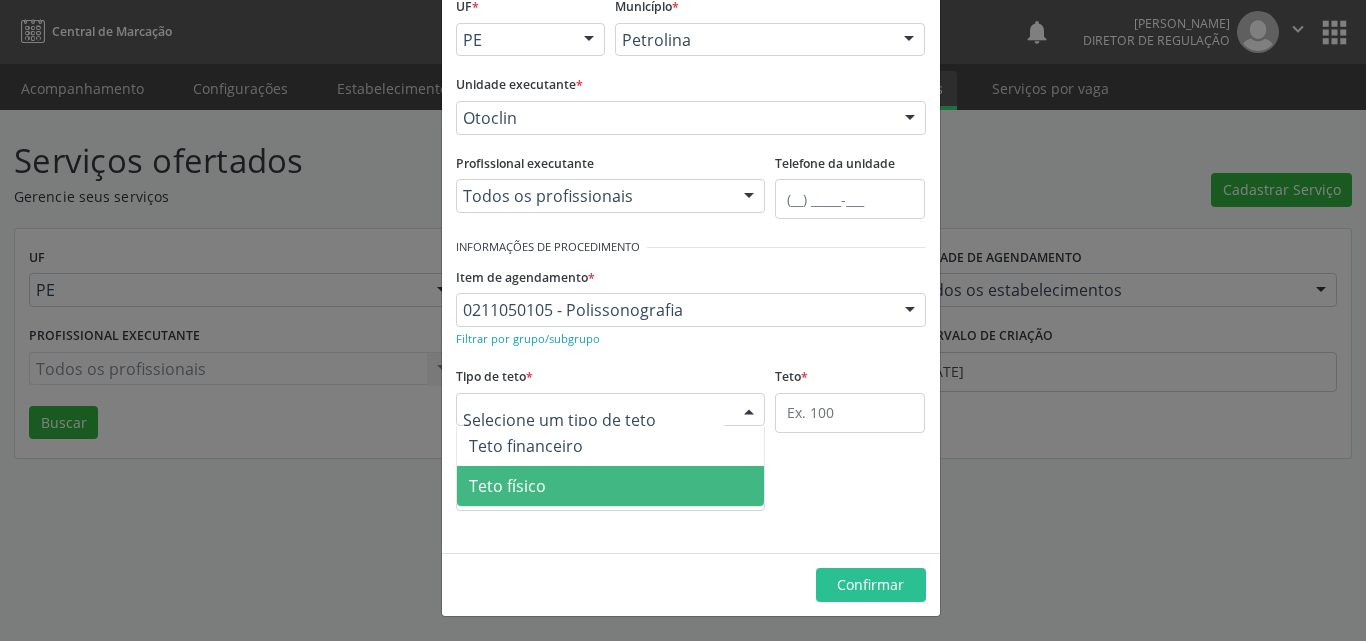 drag, startPoint x: 665, startPoint y: 493, endPoint x: 698, endPoint y: 469, distance: 40.804413 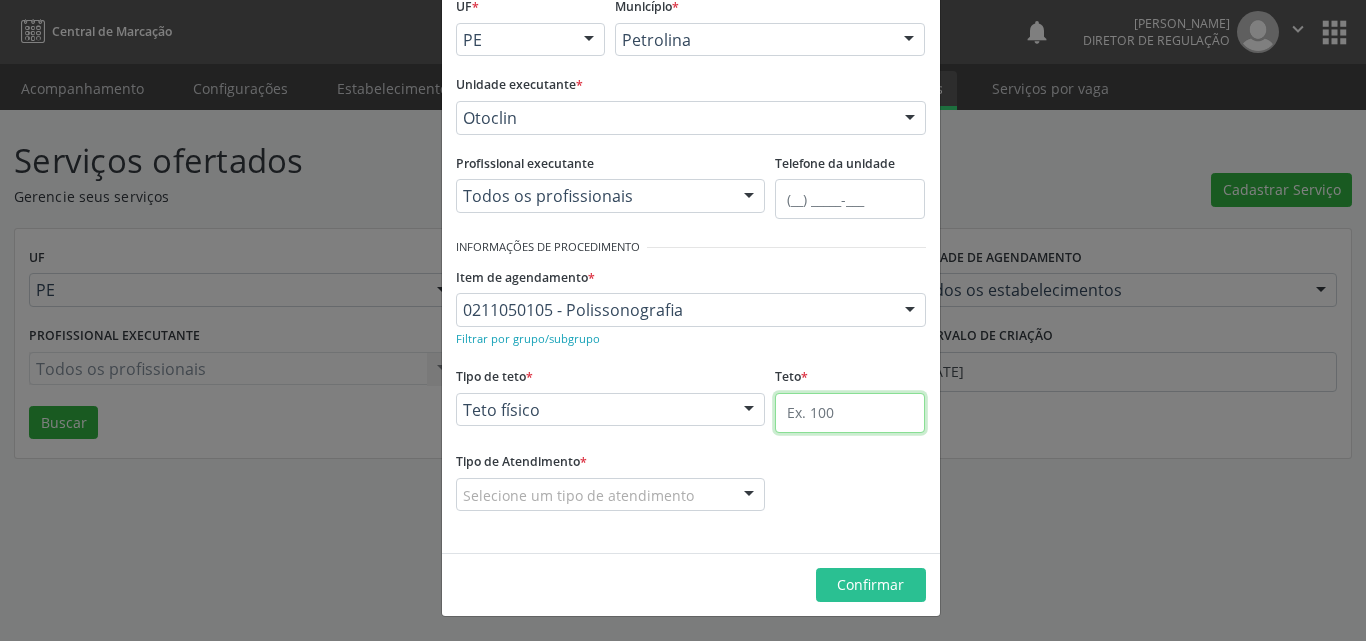 click at bounding box center (850, 413) 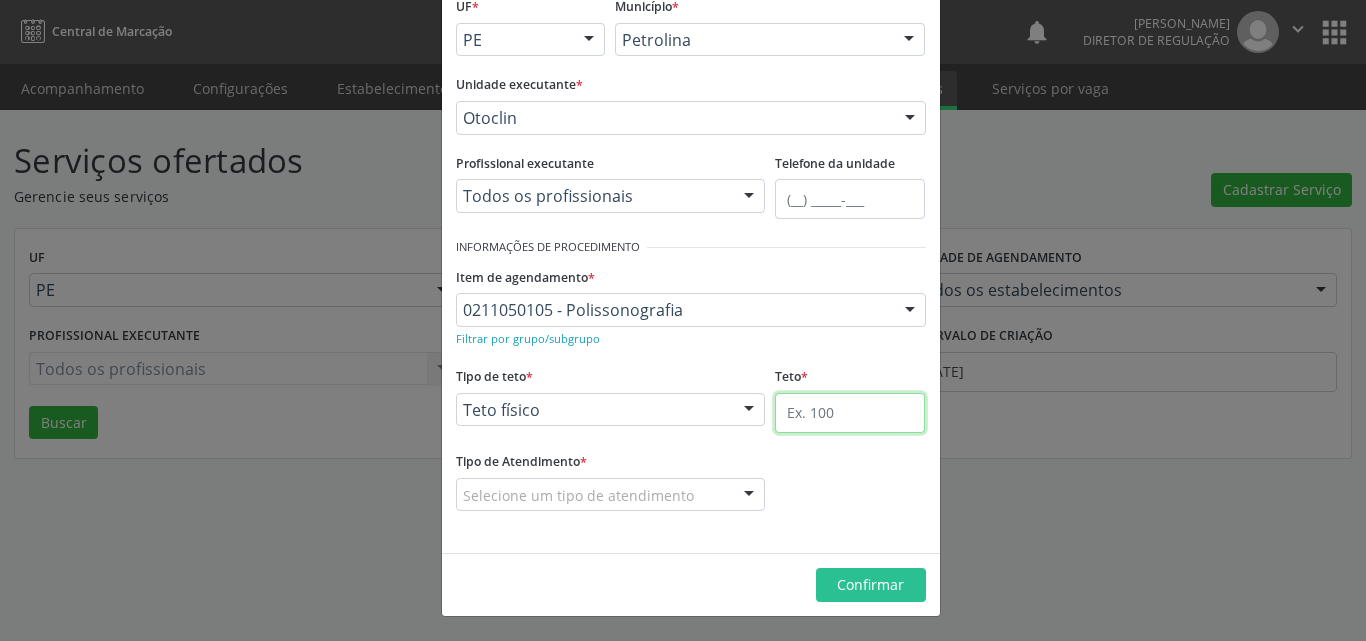 type on "2" 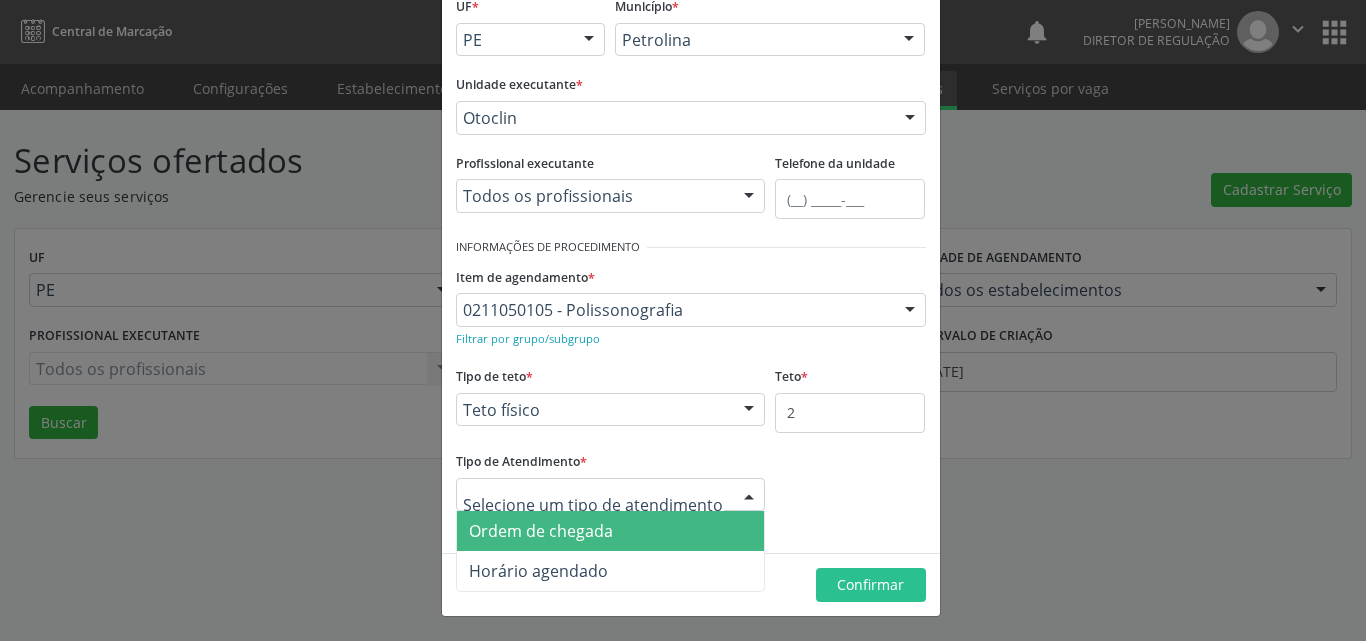click at bounding box center (611, 495) 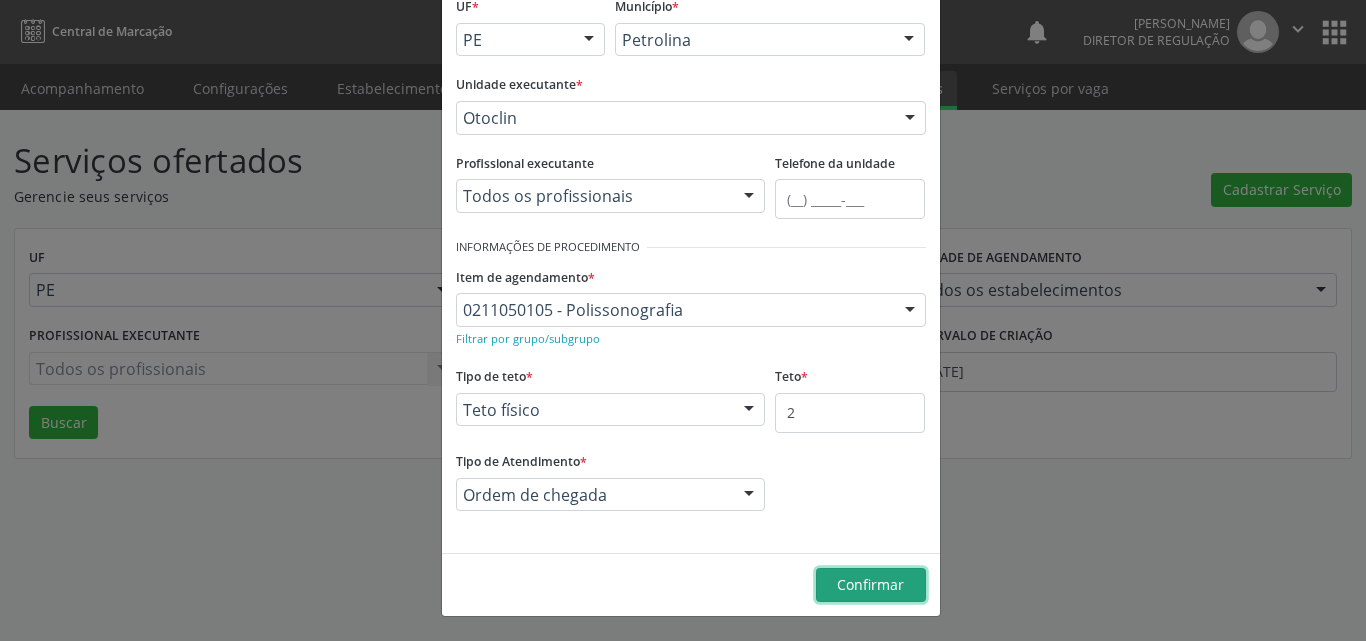 click on "Confirmar" at bounding box center [871, 585] 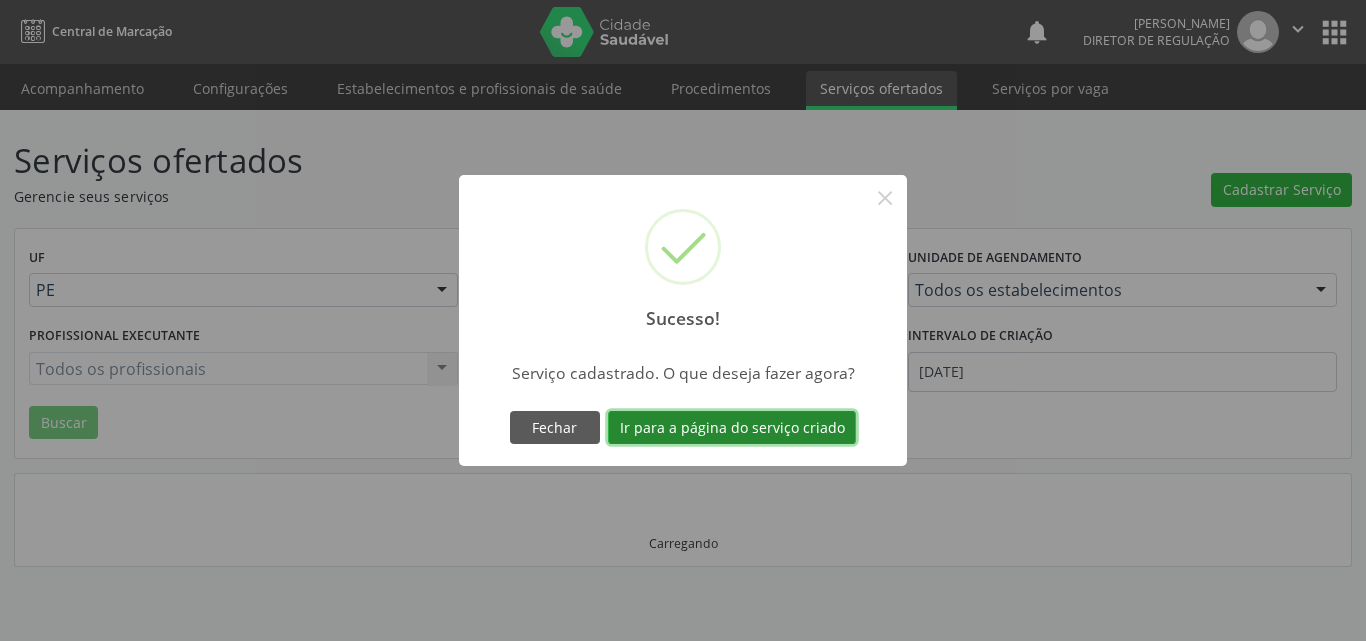 click on "Ir para a página do serviço criado" at bounding box center (732, 428) 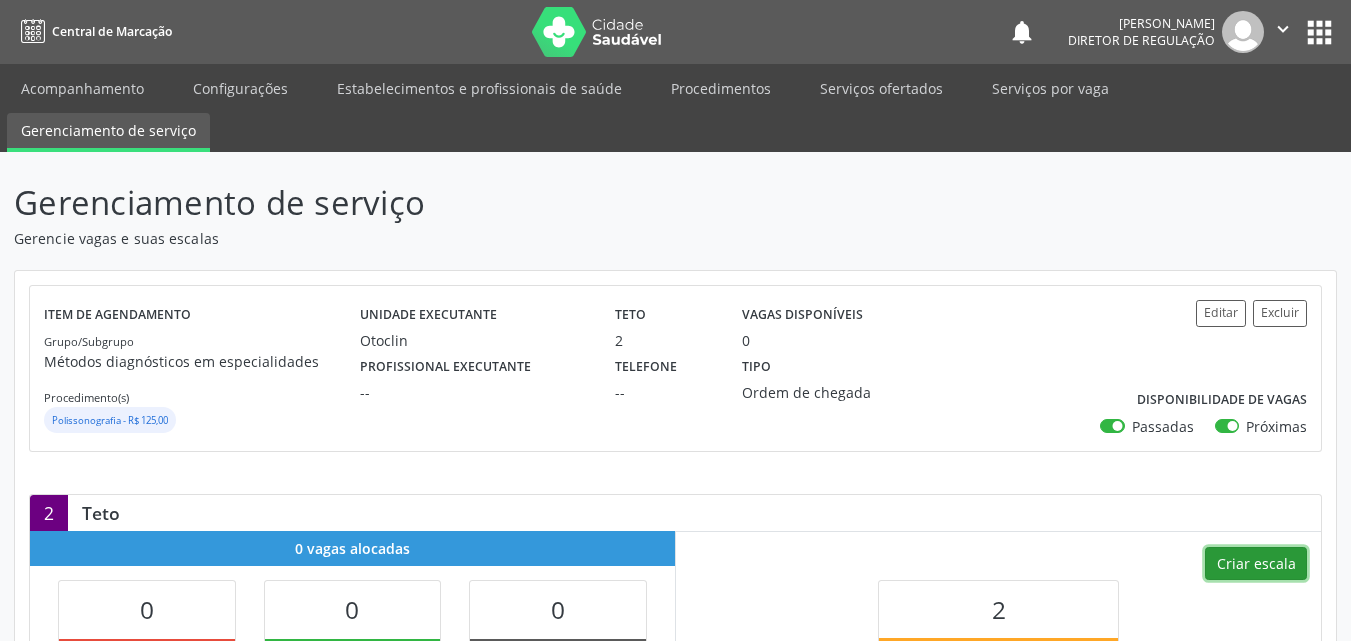 click on "Criar escala" at bounding box center [1256, 564] 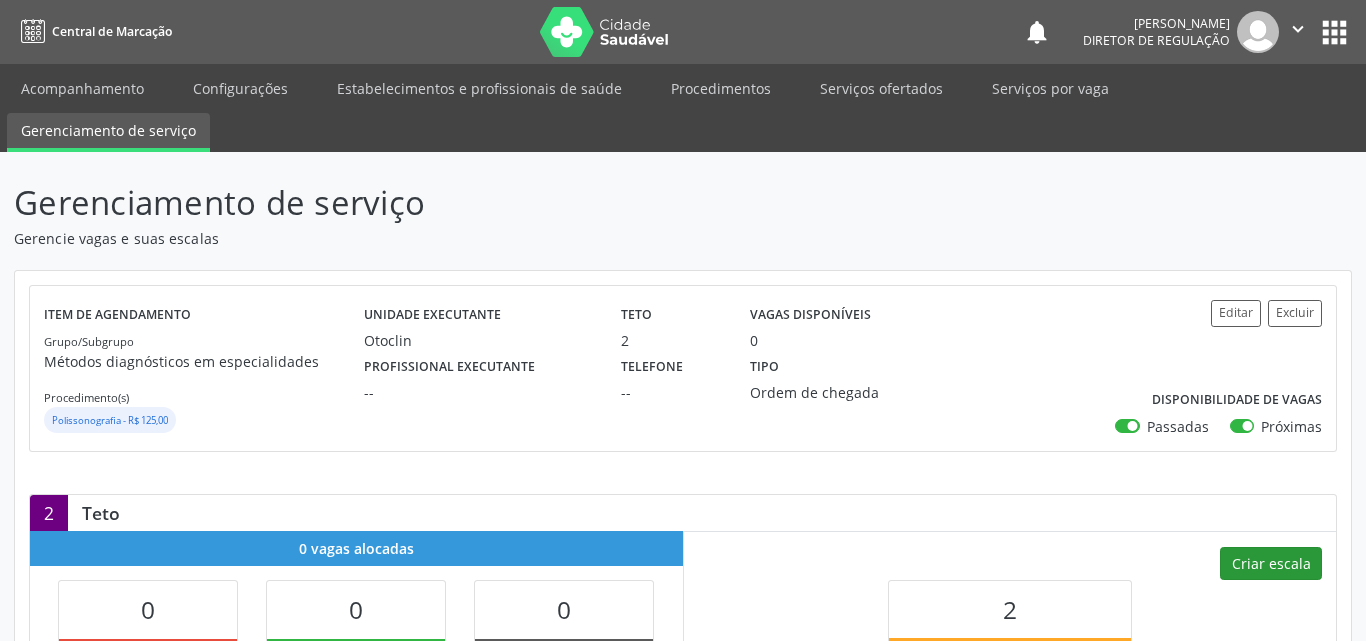 select on "6" 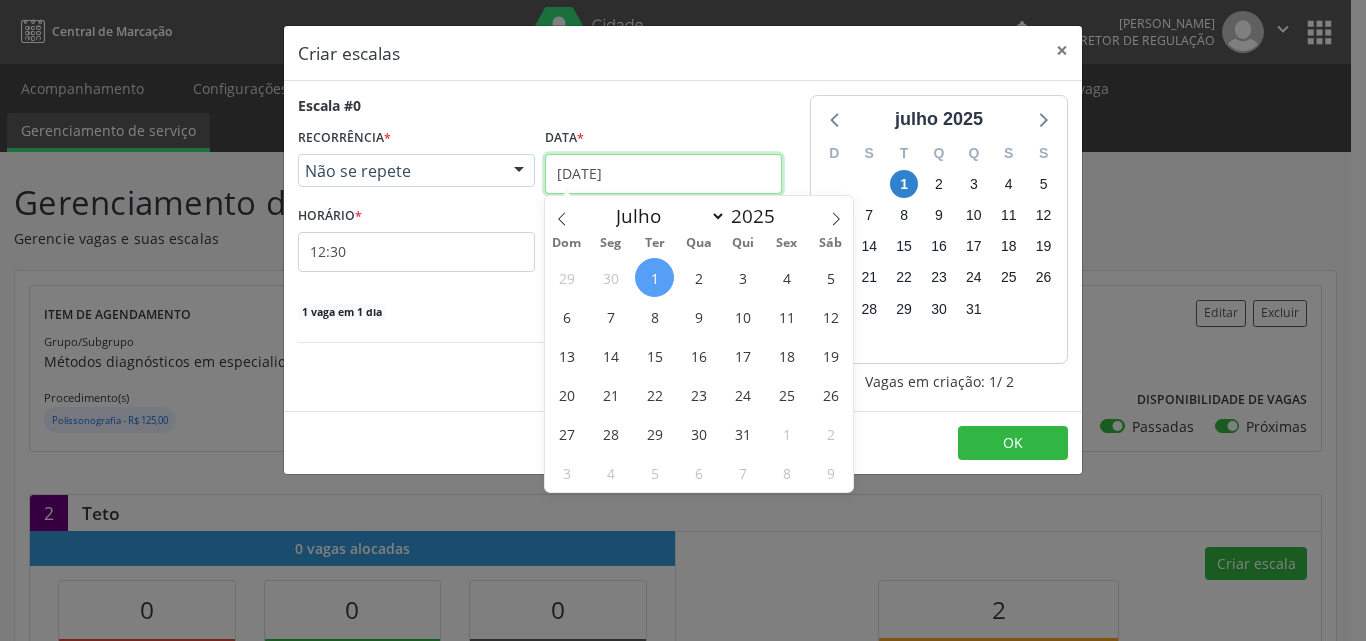 click on "[DATE]" at bounding box center (663, 174) 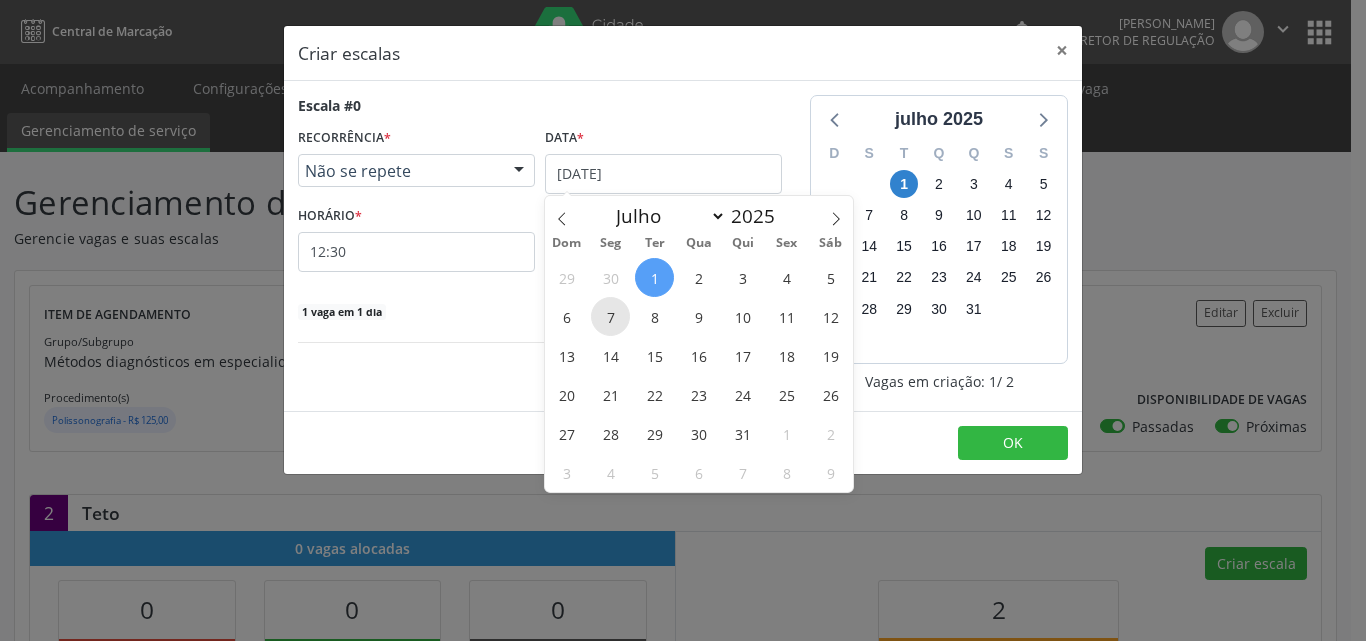 click on "7" at bounding box center [610, 316] 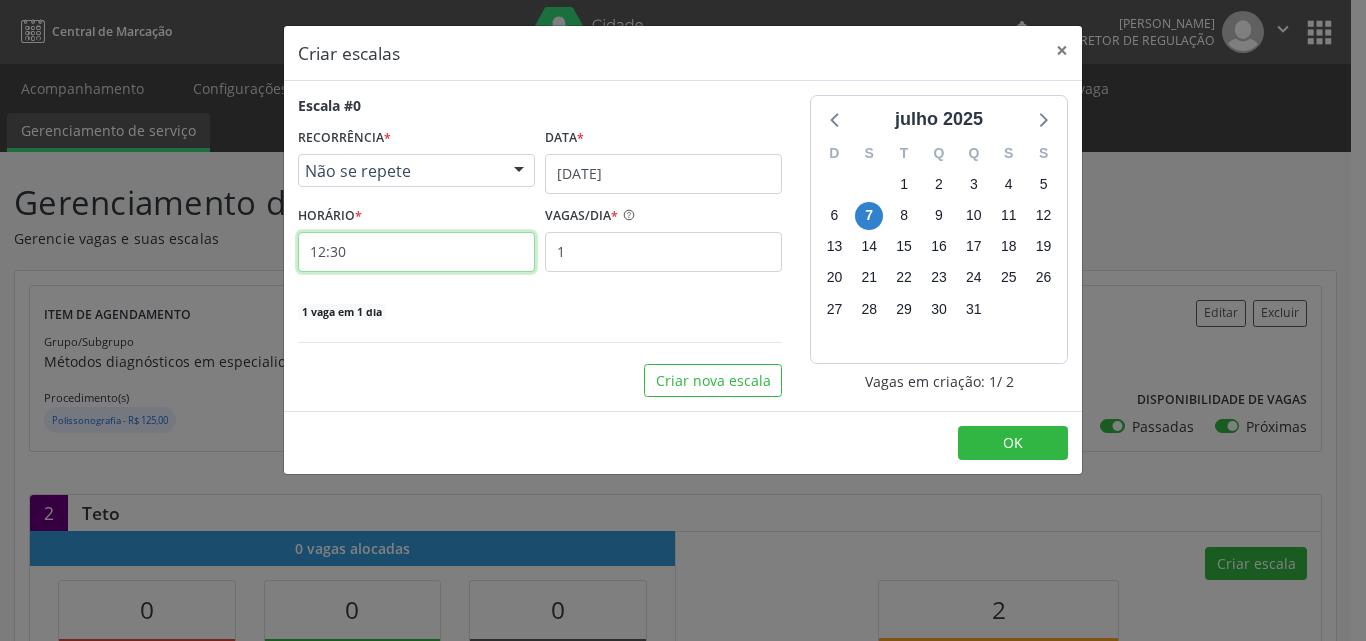 click on "12:30" at bounding box center (416, 252) 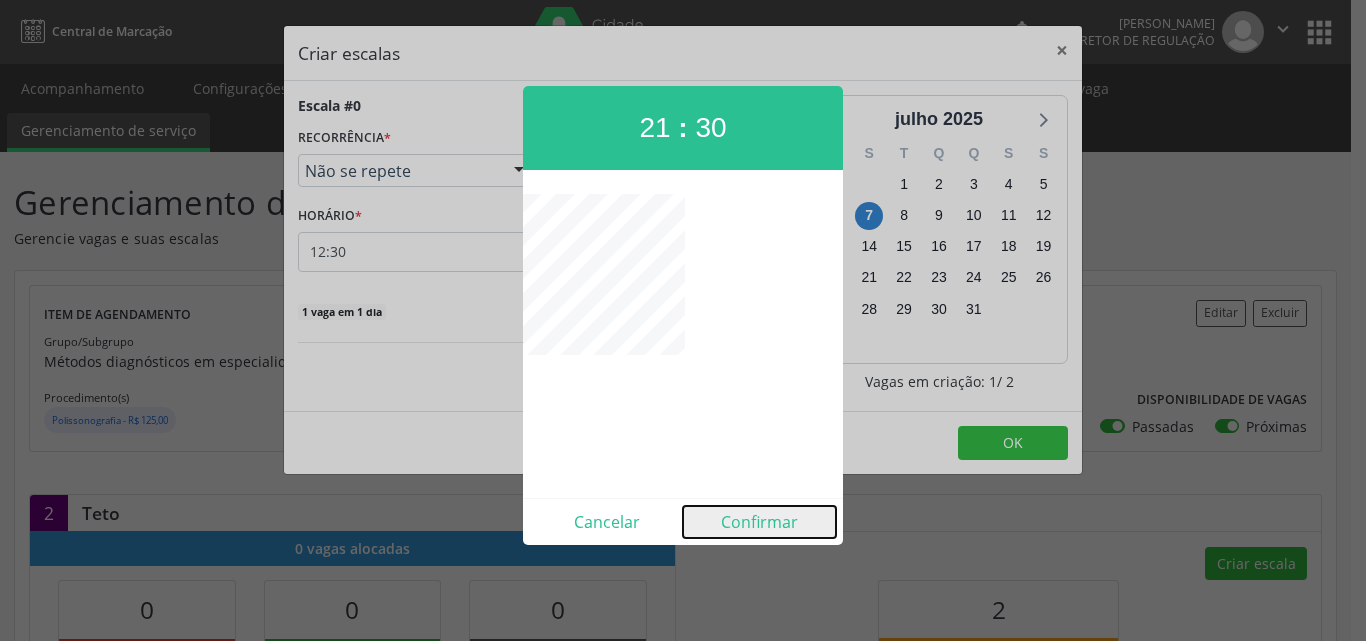 click on "Confirmar" at bounding box center (759, 522) 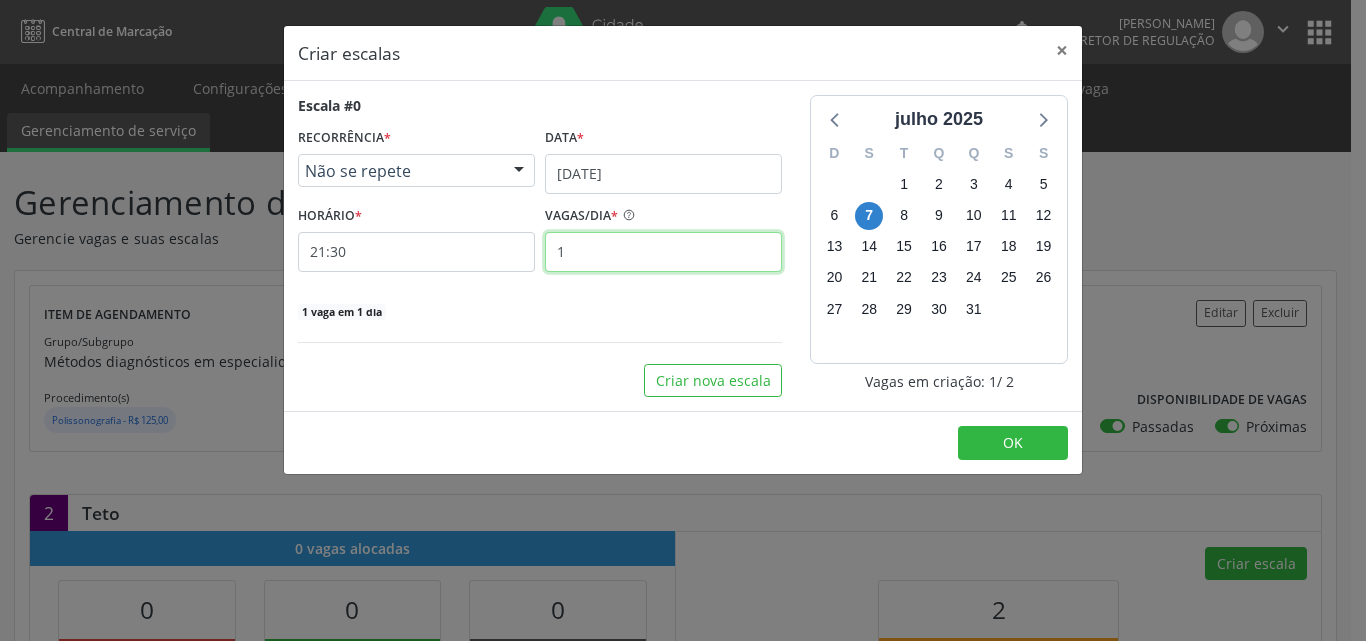 click on "1" at bounding box center (663, 252) 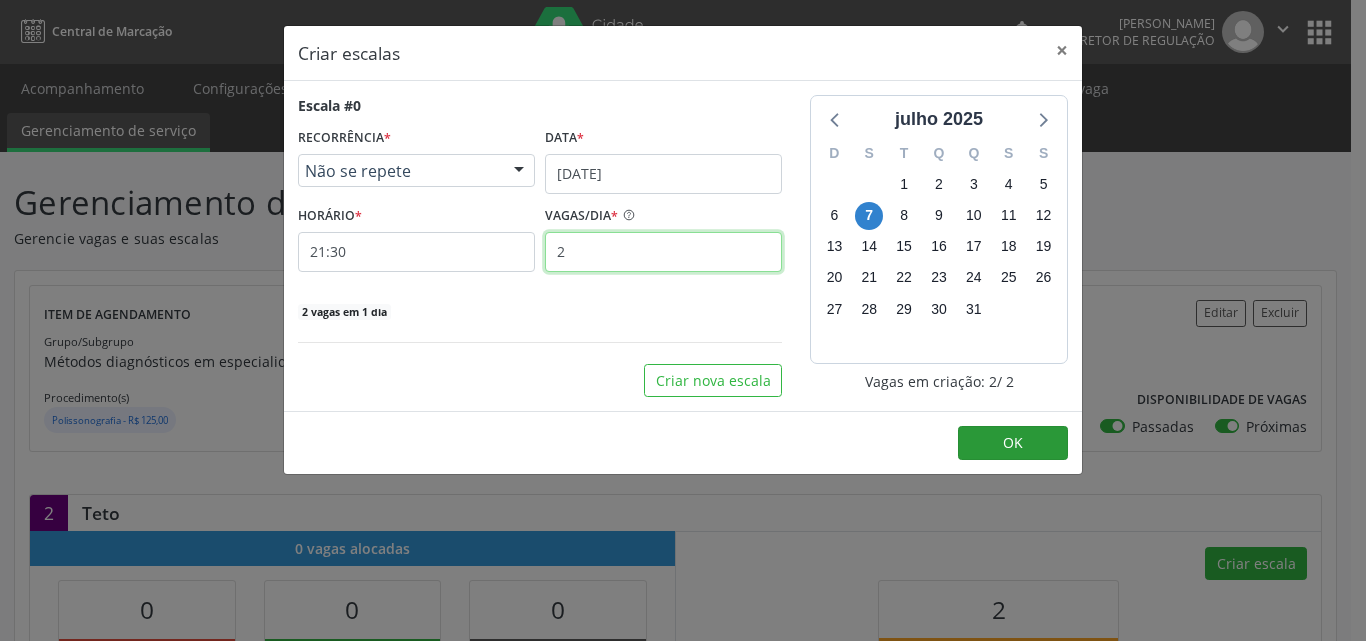 type on "2" 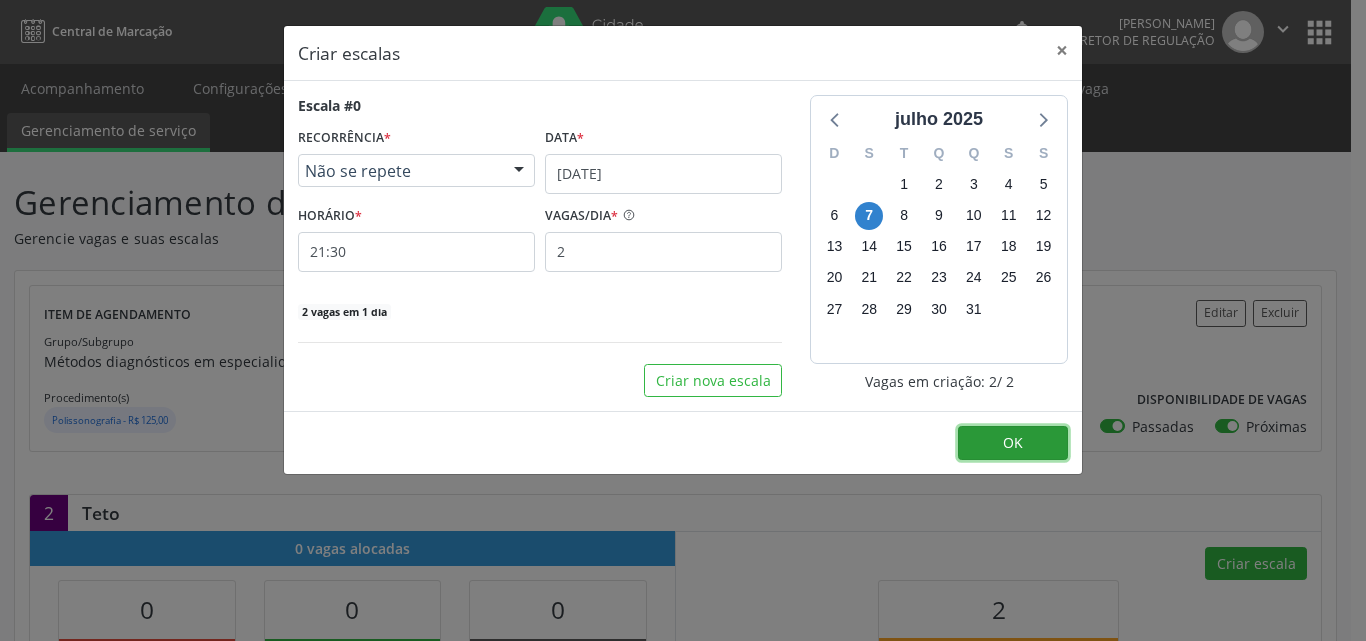 click on "OK" at bounding box center (1013, 442) 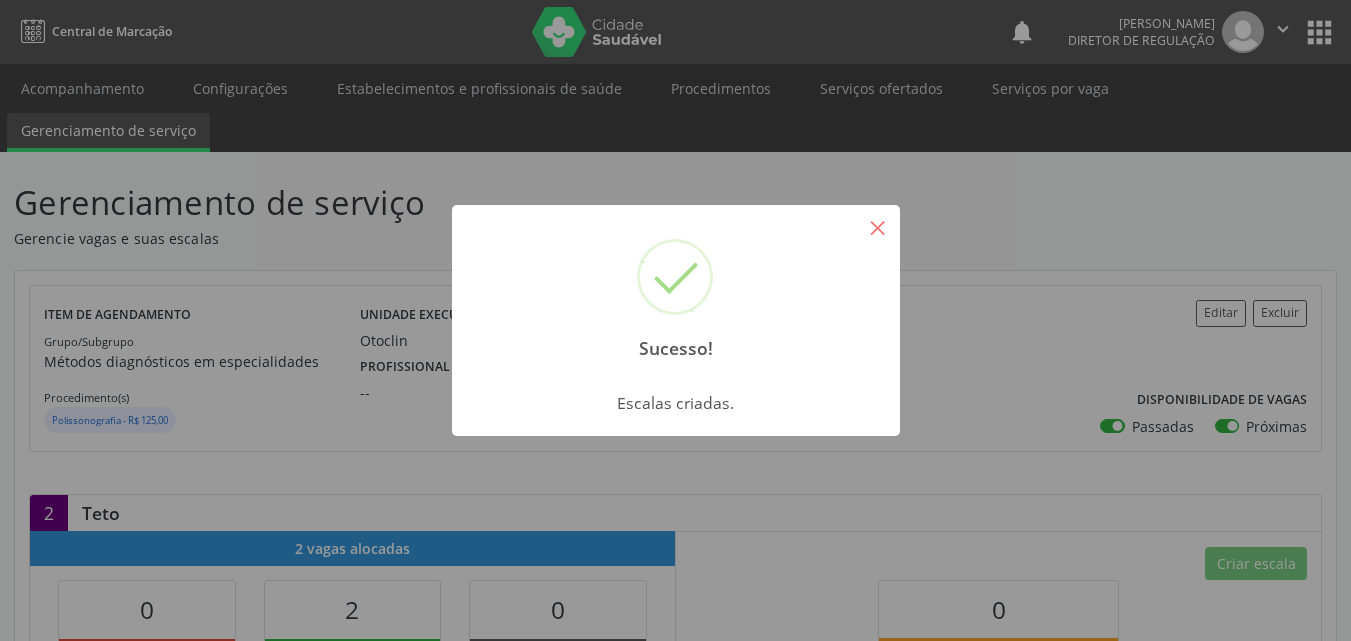 click on "×" at bounding box center [878, 227] 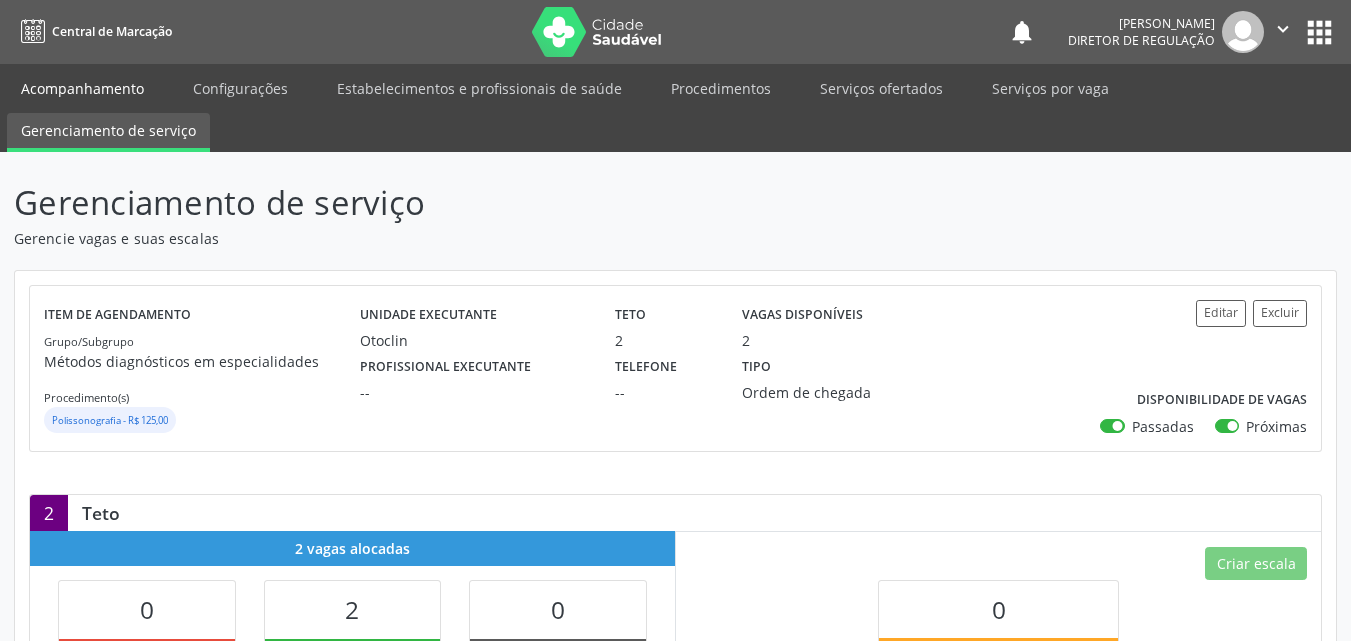 click on "Acompanhamento" at bounding box center [82, 88] 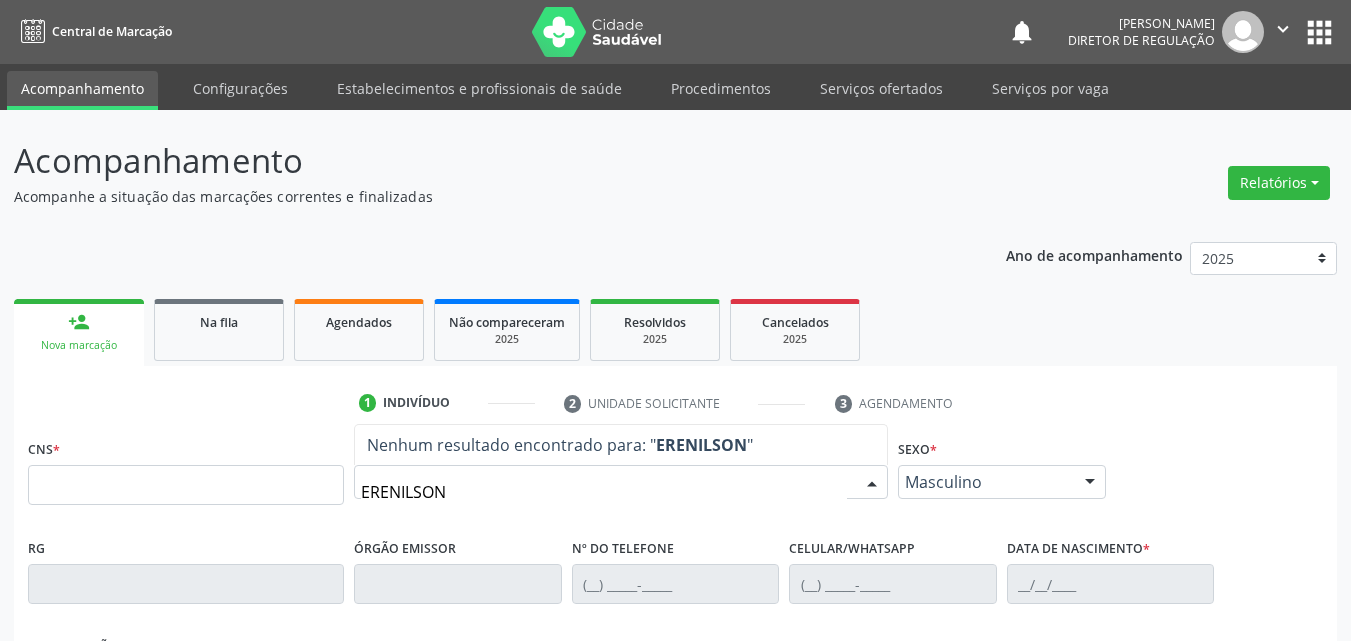 type on "ERENILSON F" 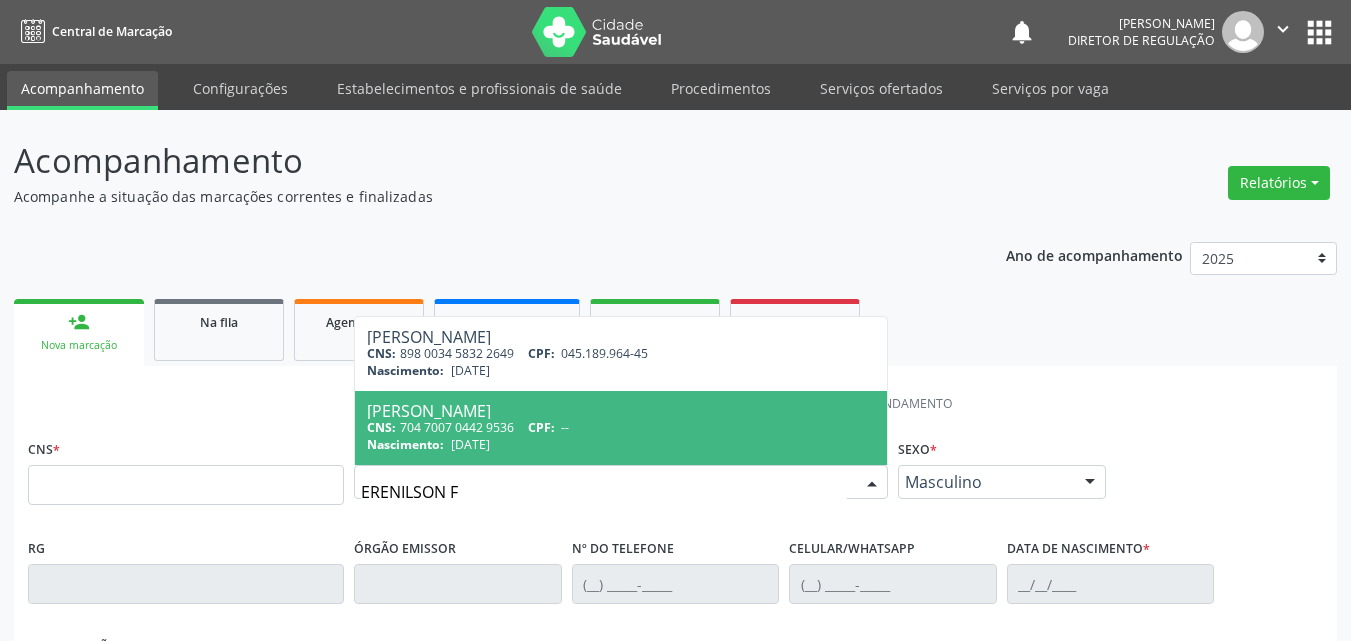 click on "14/08/1981" at bounding box center [470, 444] 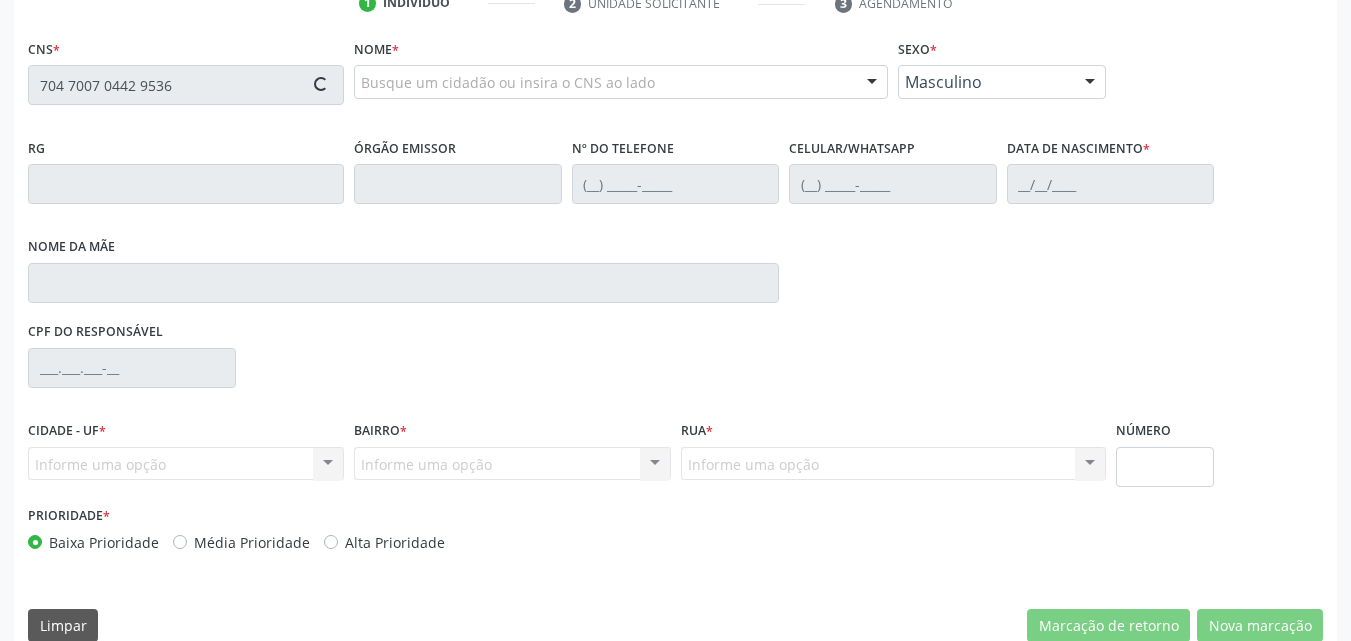 scroll, scrollTop: 429, scrollLeft: 0, axis: vertical 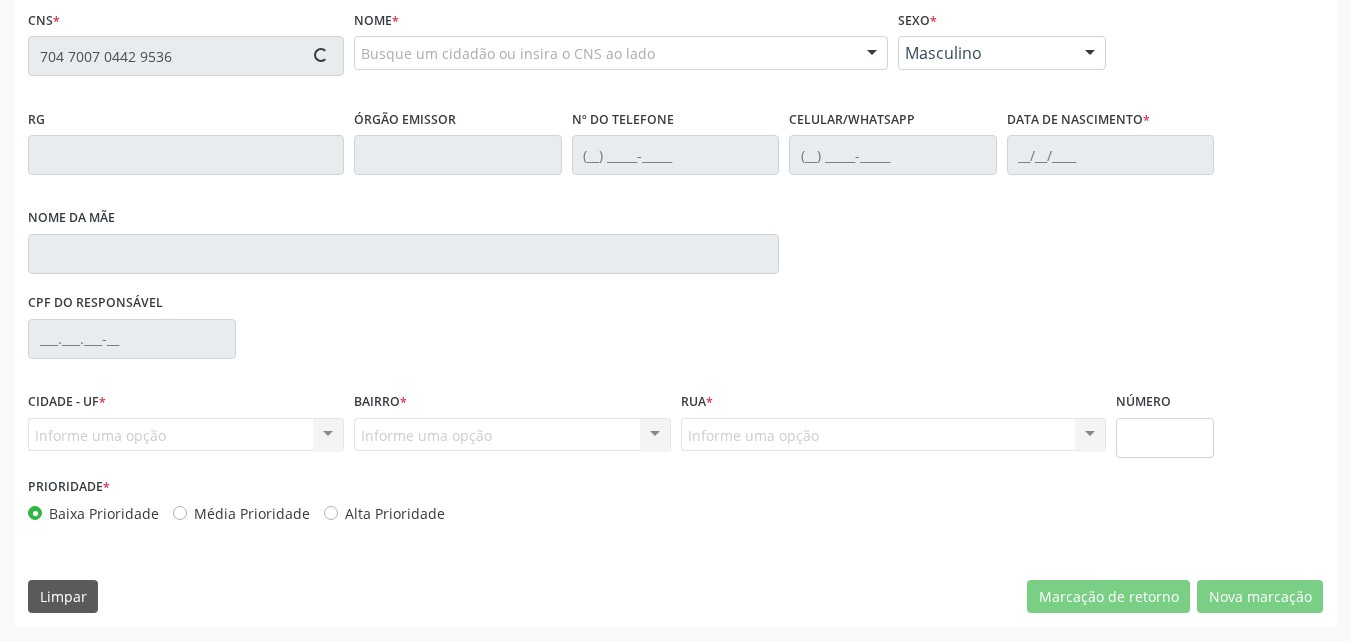 type on "704 7007 0442 9536" 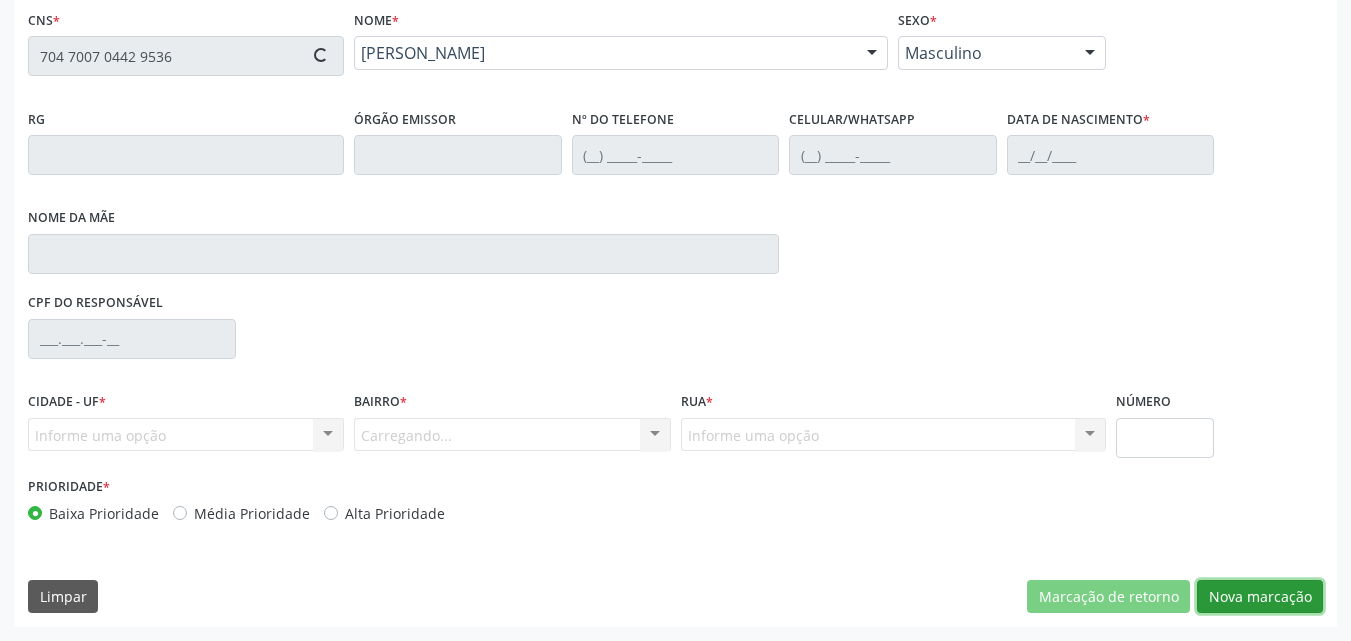 click on "Nova marcação" at bounding box center (1260, 597) 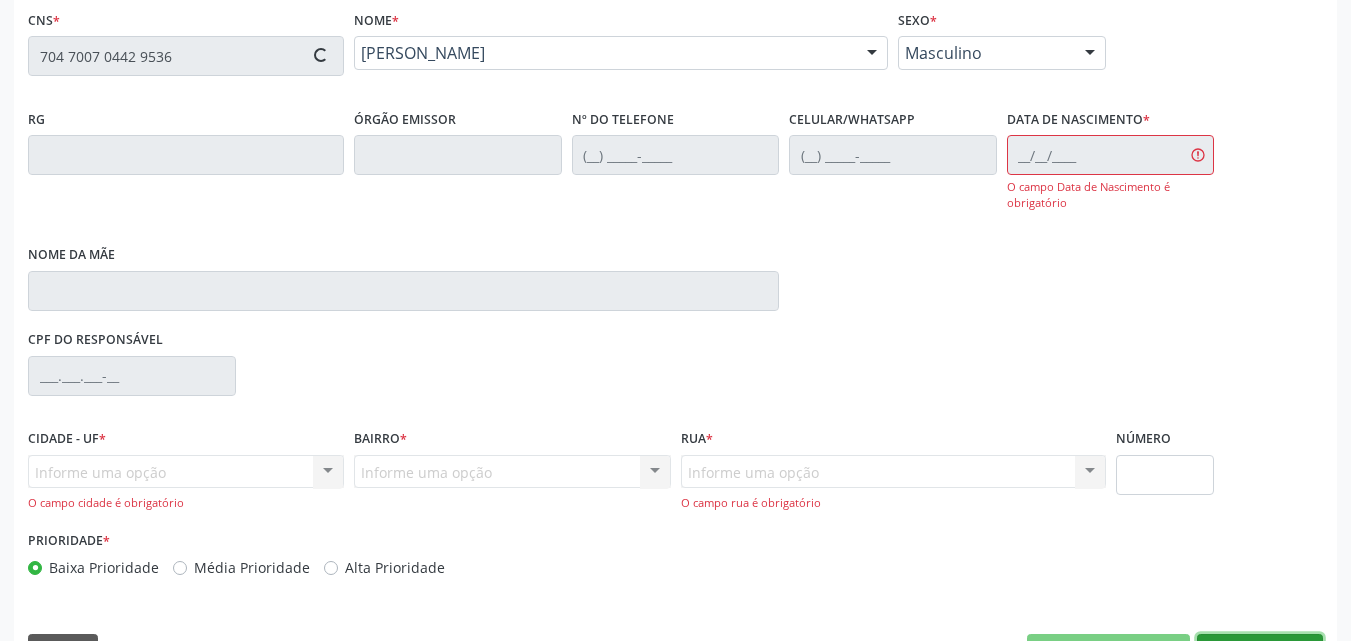 type on "(87) 98842-4108" 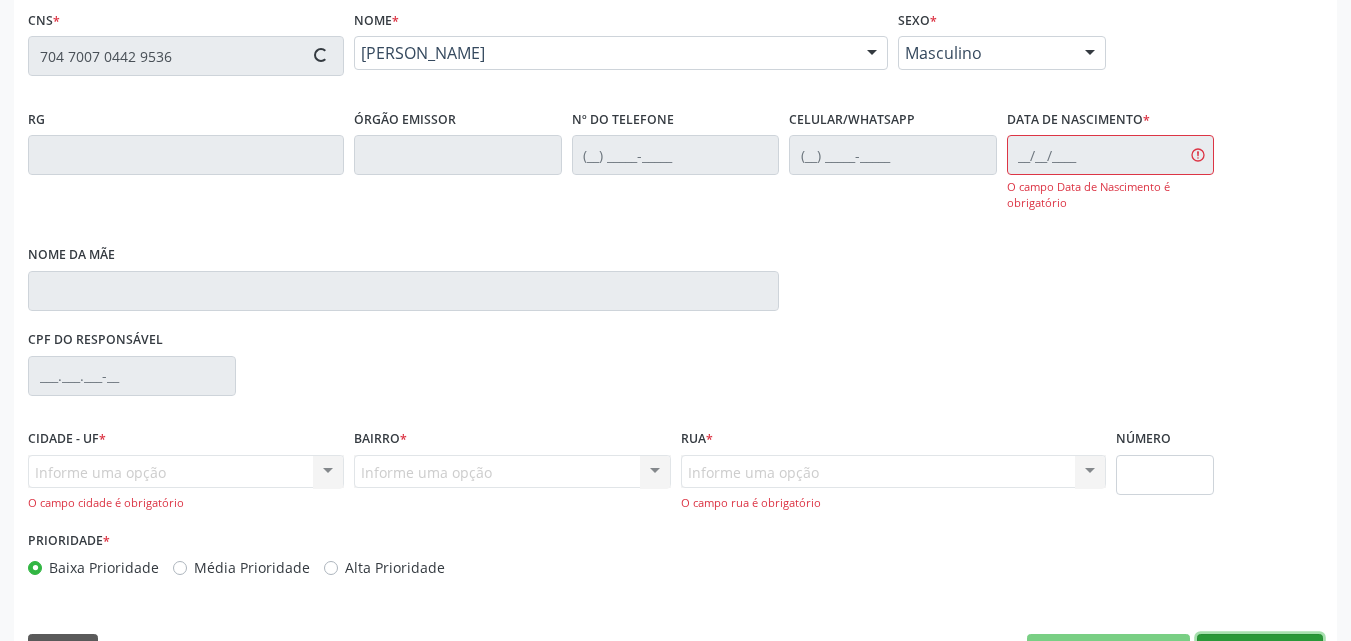 type on "14/08/1981" 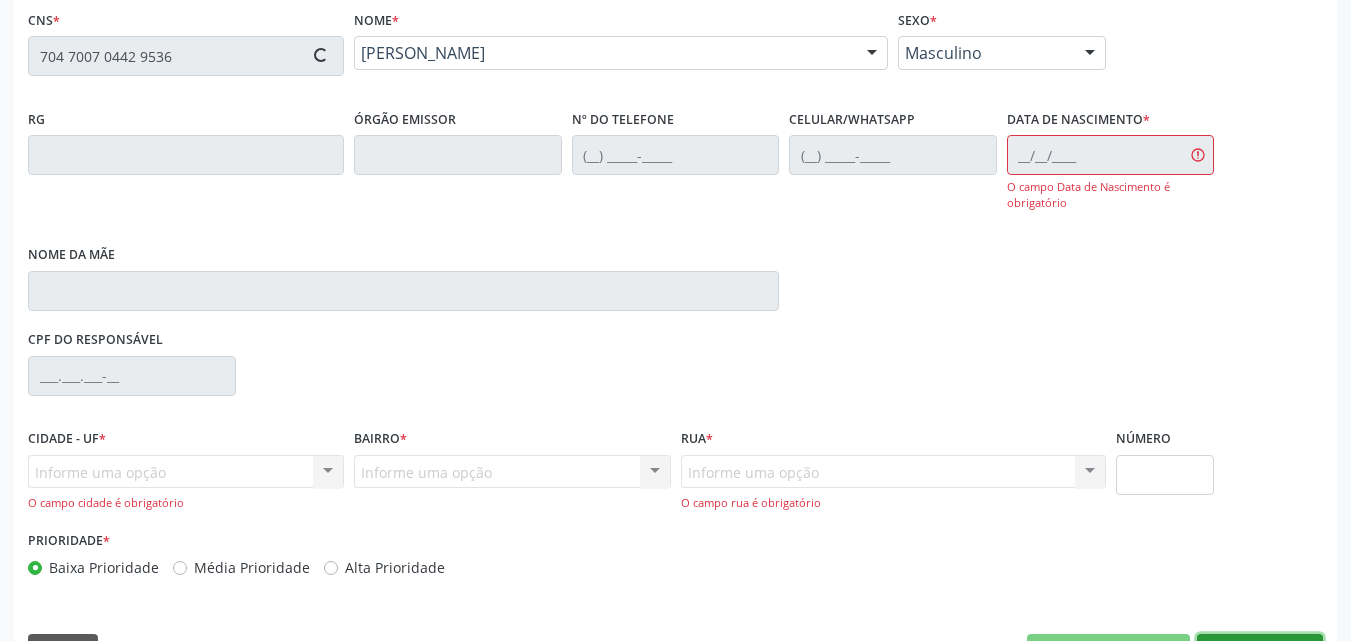 type on "Roselita Santana Ferreira da Silva" 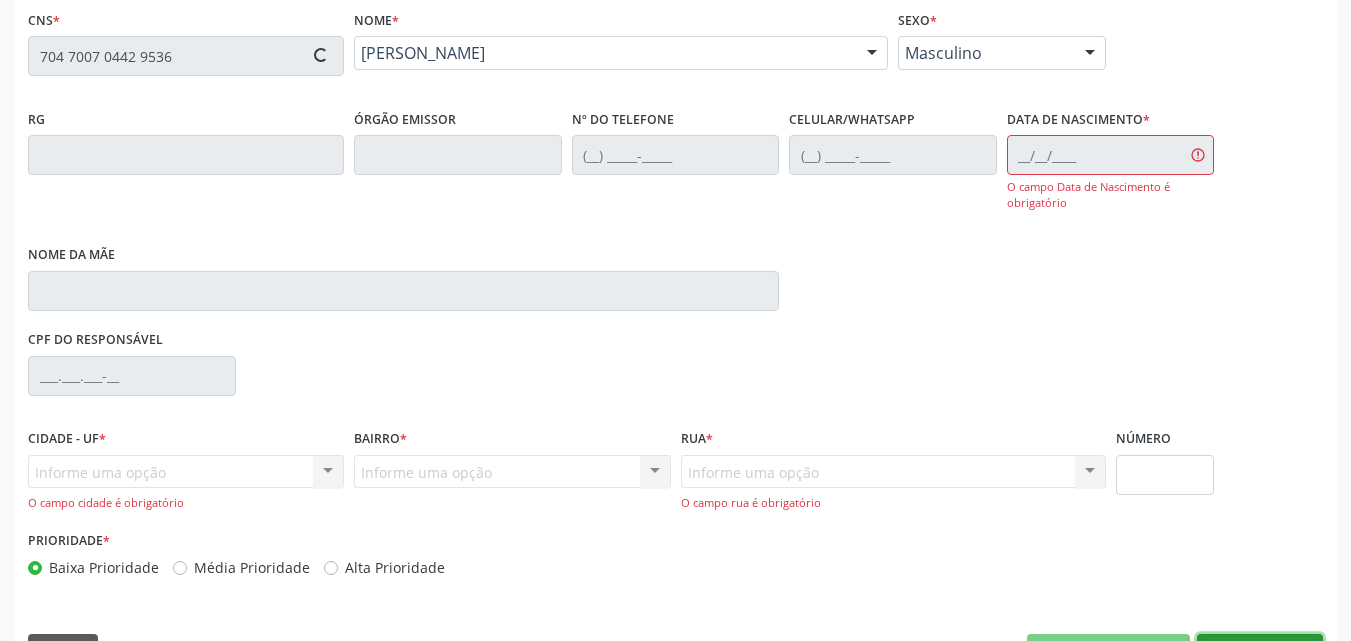 type on "S/N" 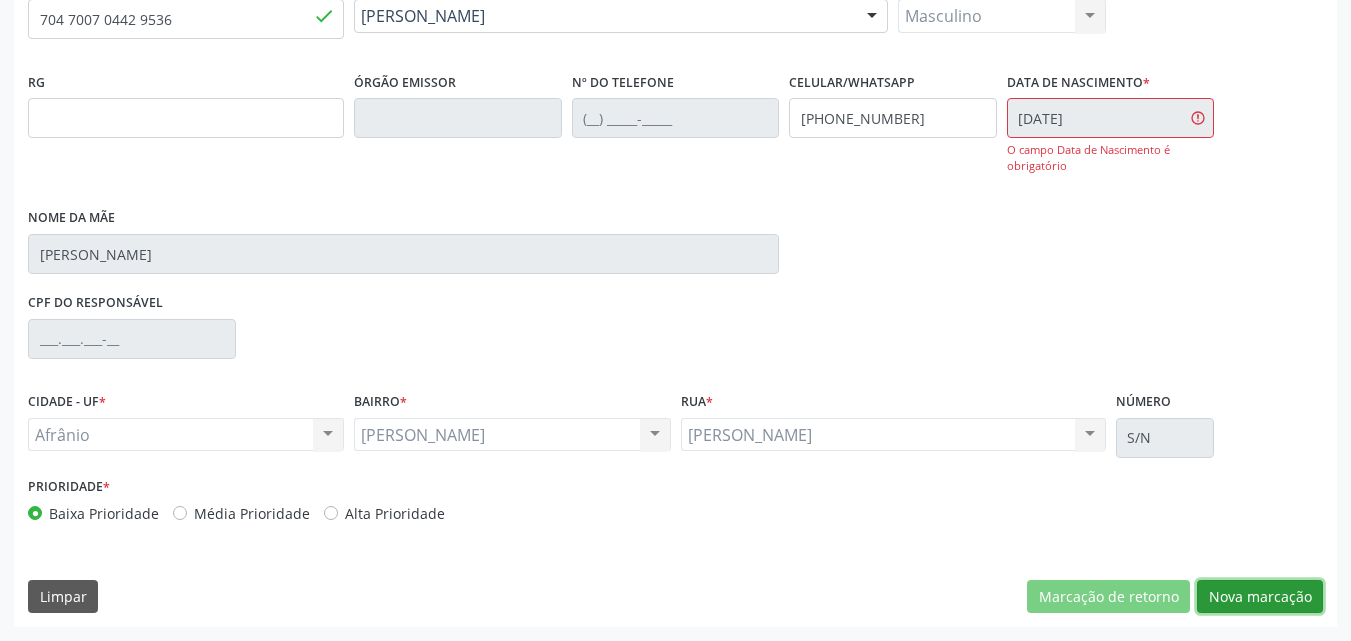 click on "Nova marcação" at bounding box center (1260, 597) 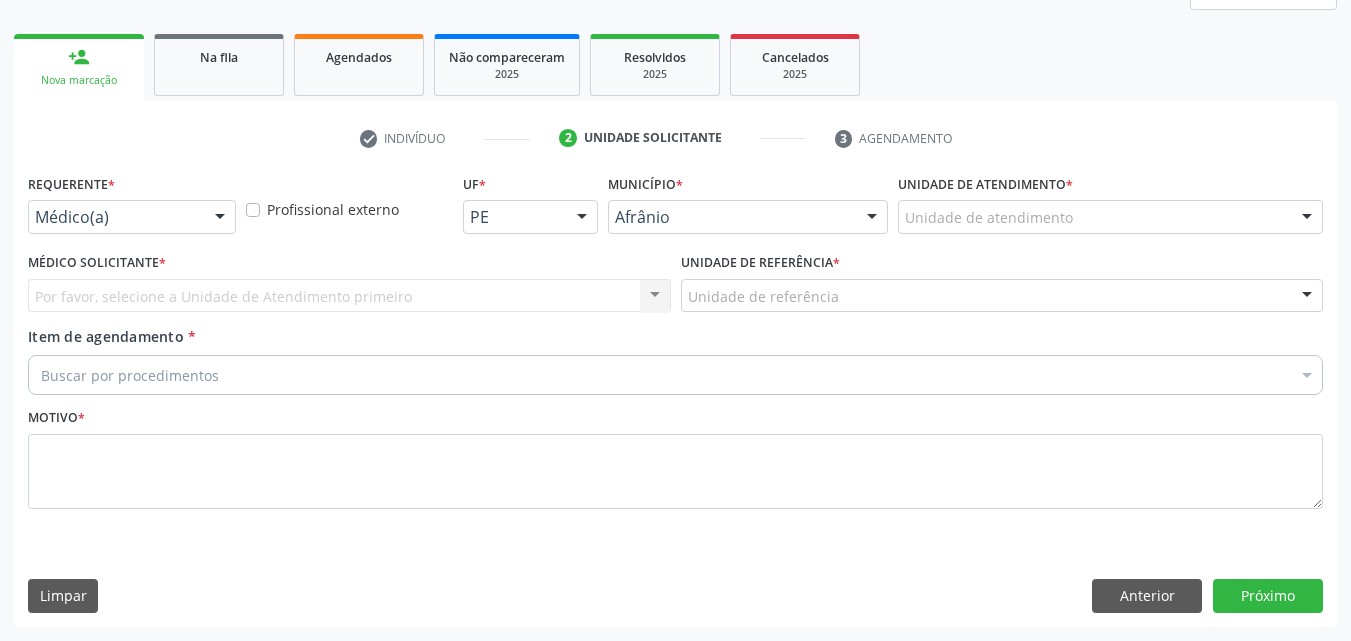 scroll, scrollTop: 265, scrollLeft: 0, axis: vertical 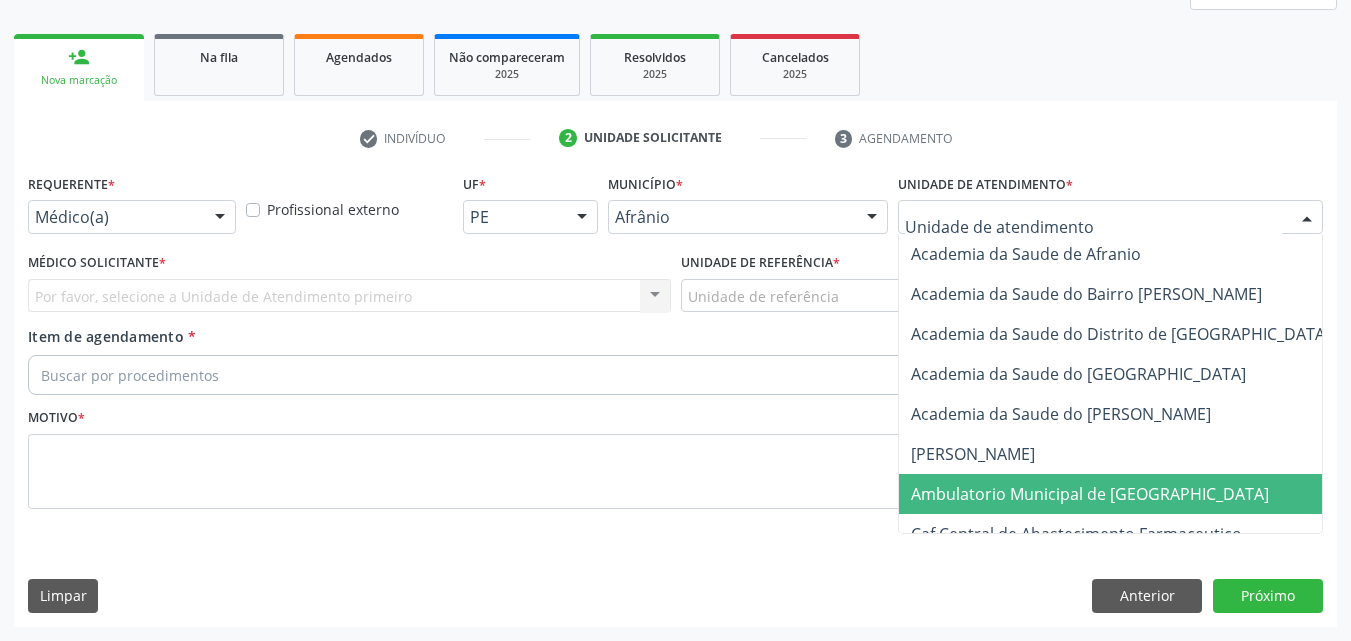 click on "Ambulatorio Municipal de [GEOGRAPHIC_DATA]" at bounding box center [1090, 494] 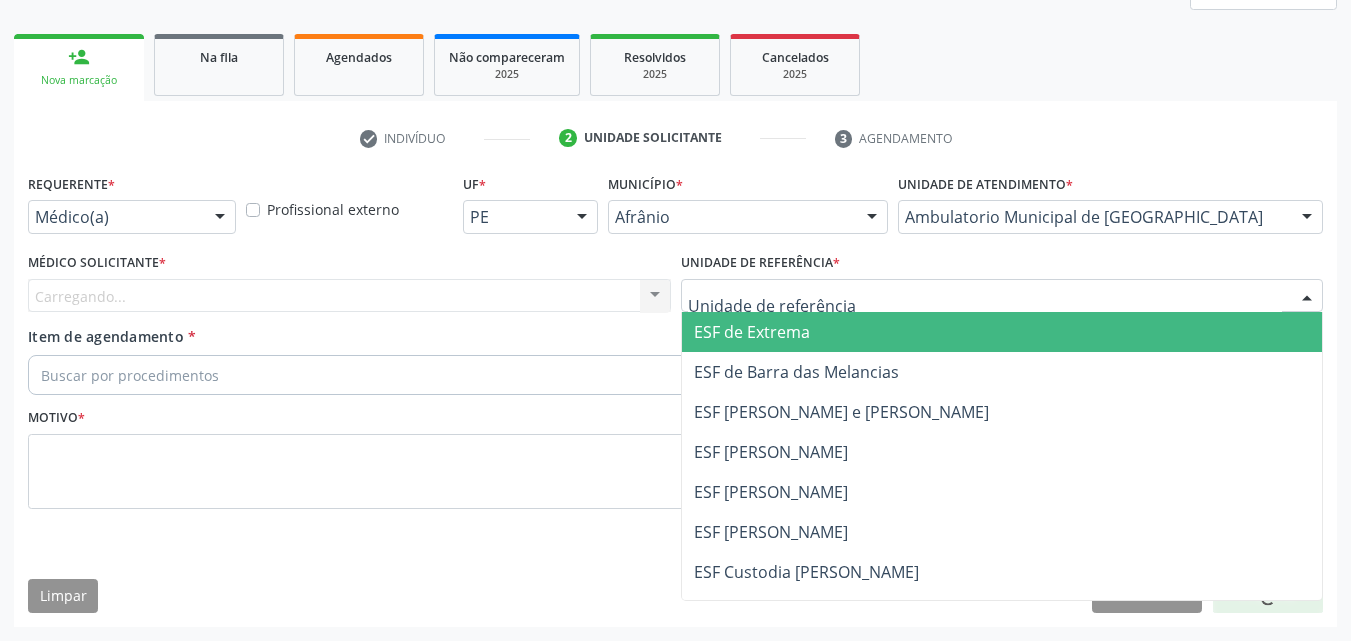 click at bounding box center [1002, 296] 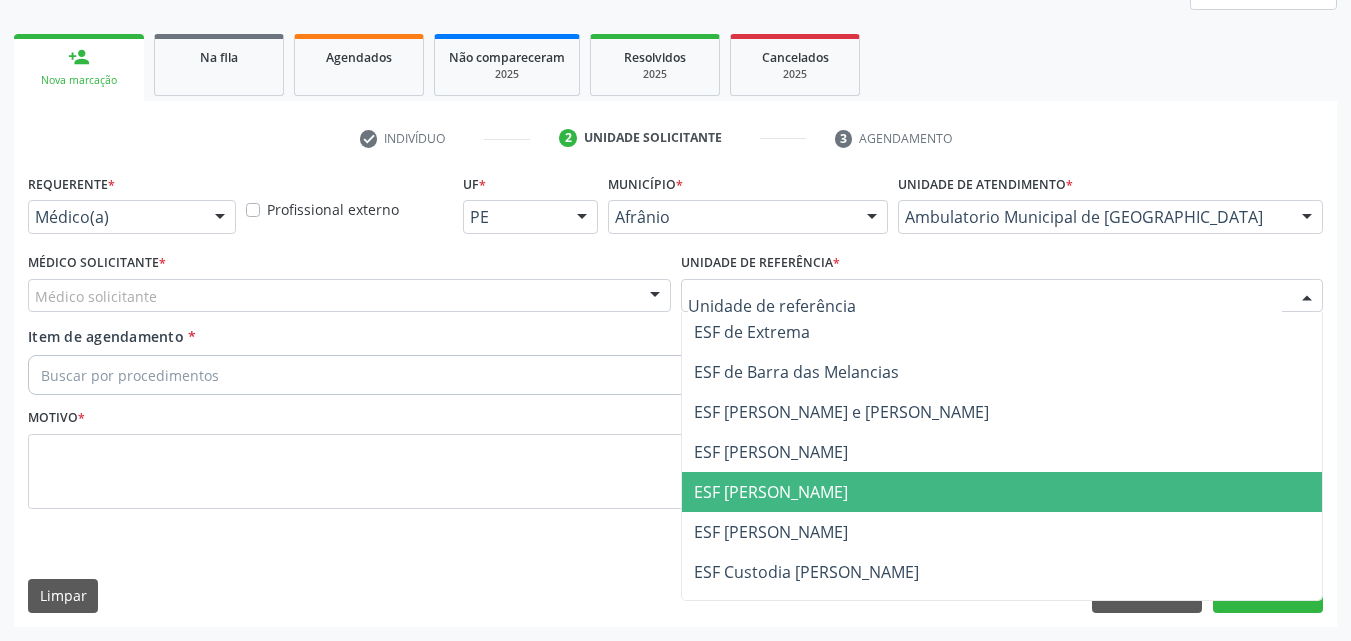 click on "ESF [PERSON_NAME]" at bounding box center [1002, 492] 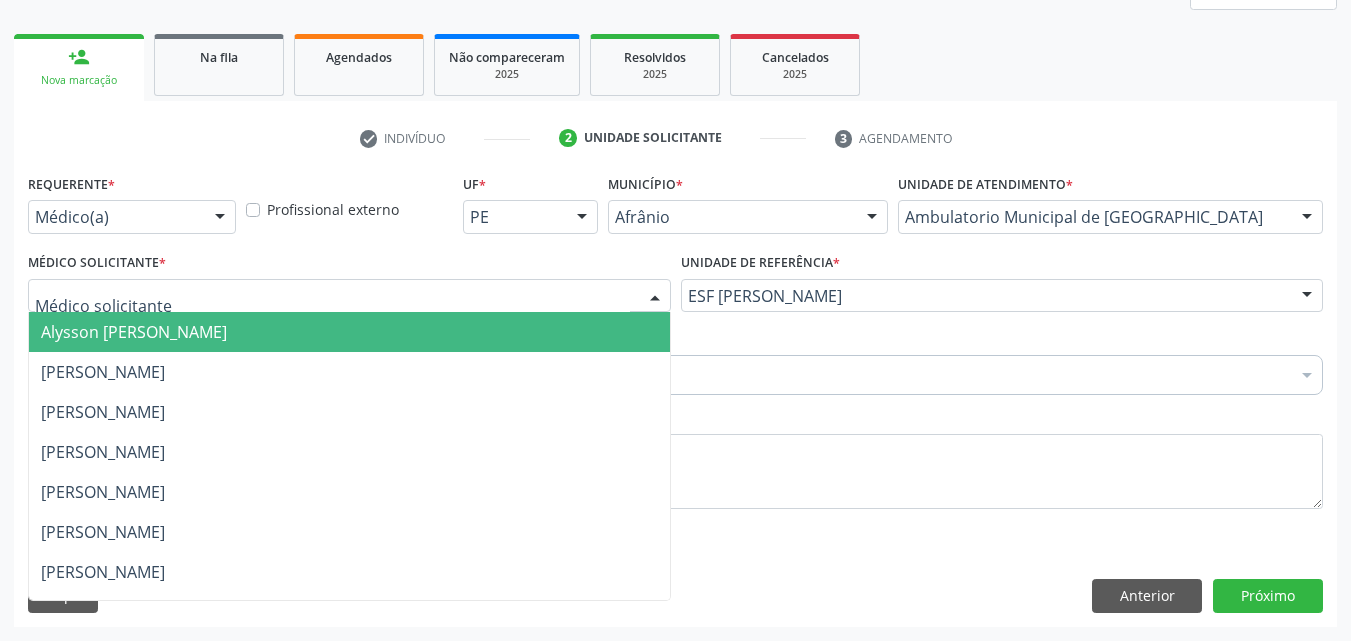 click at bounding box center (349, 296) 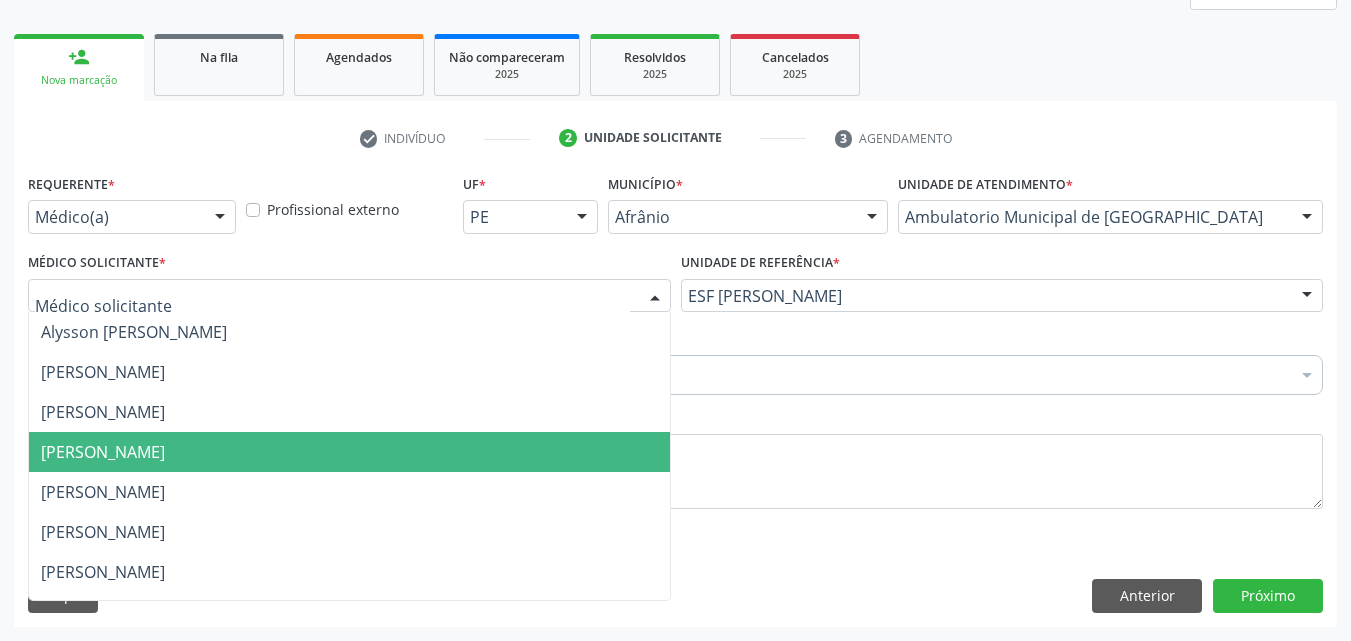 click on "[PERSON_NAME]" at bounding box center [349, 452] 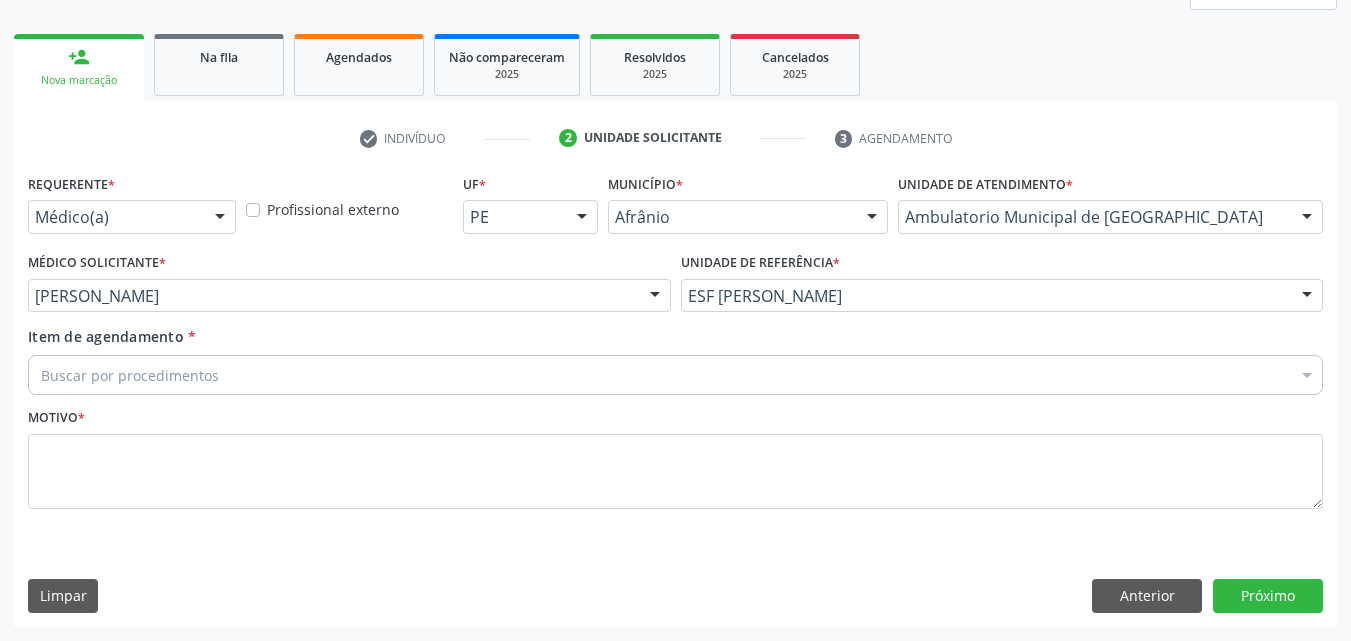 click on "Buscar por procedimentos" at bounding box center [675, 375] 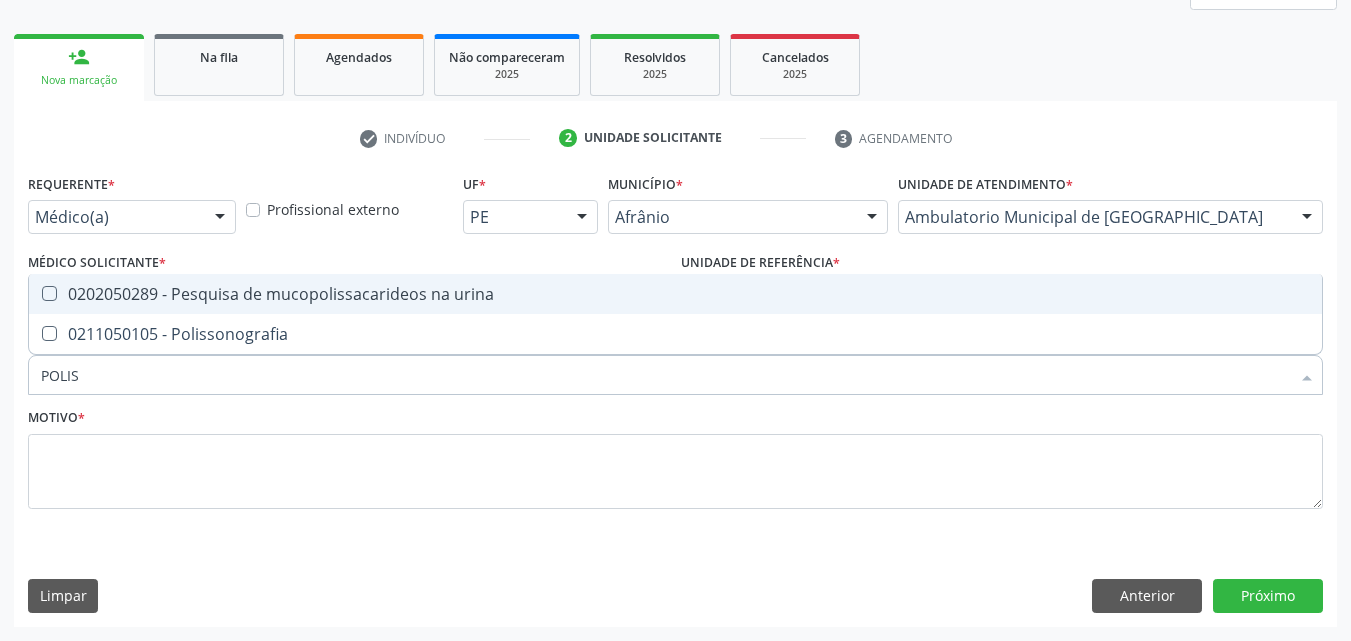 type on "POLISS" 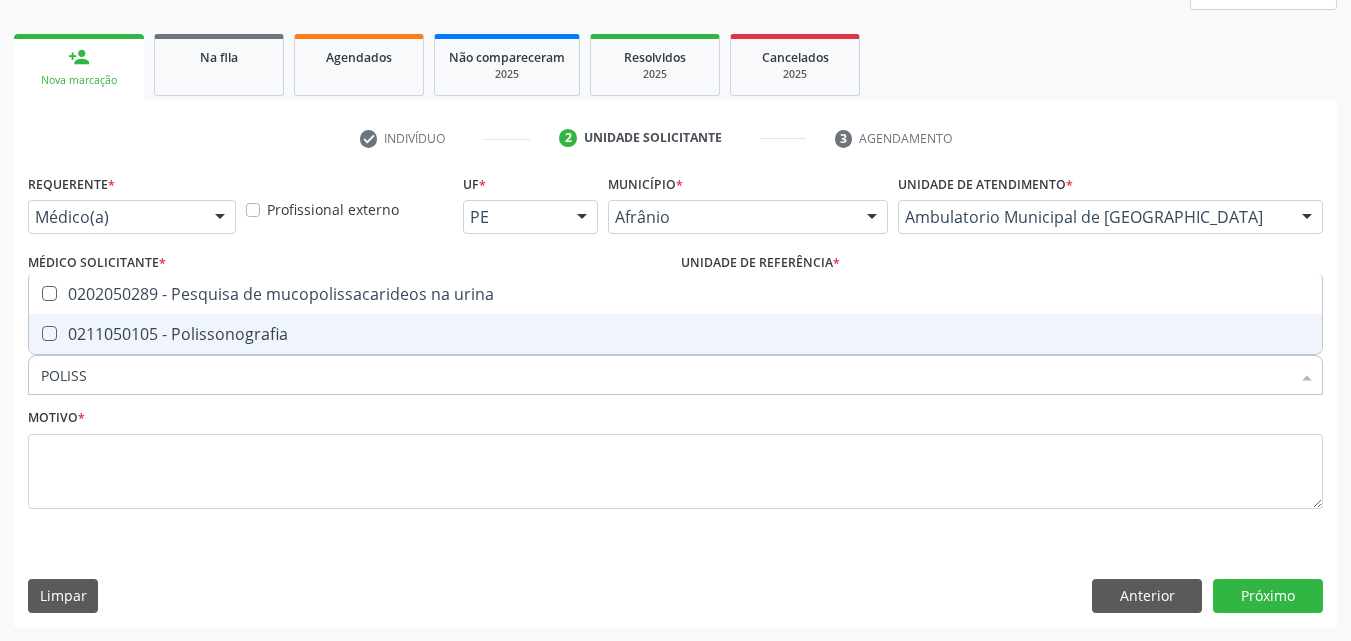 click on "0211050105 - Polissonografia" at bounding box center (675, 334) 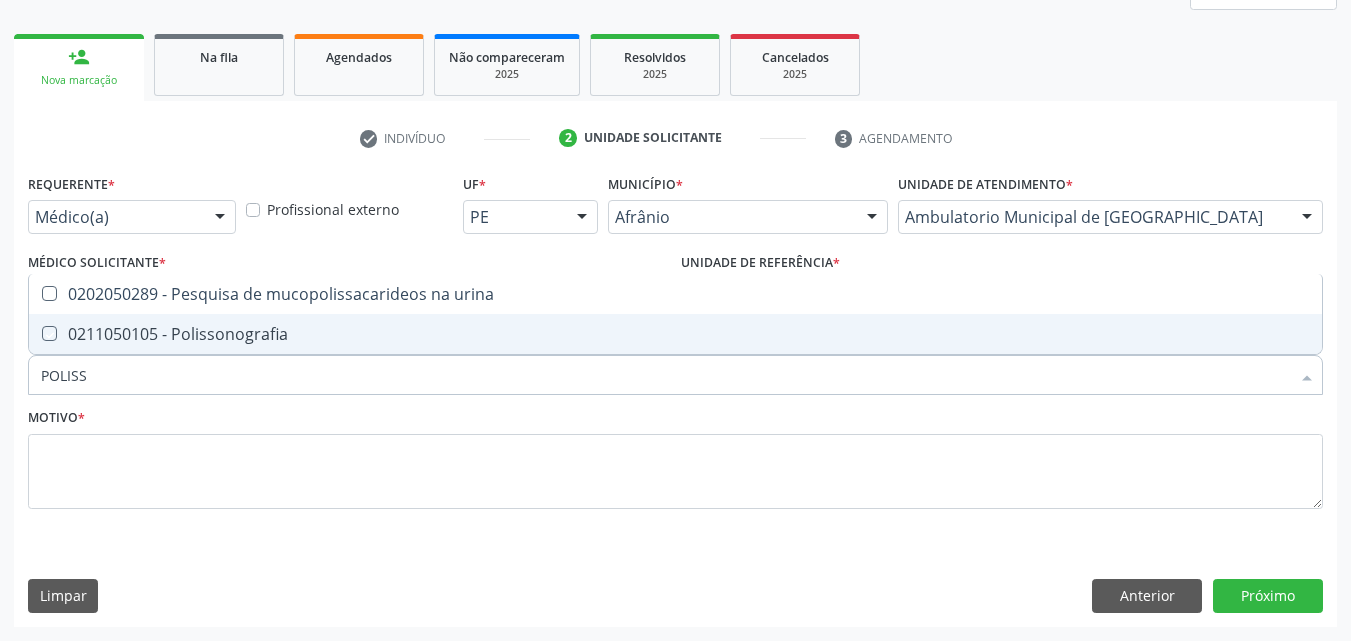 checkbox on "true" 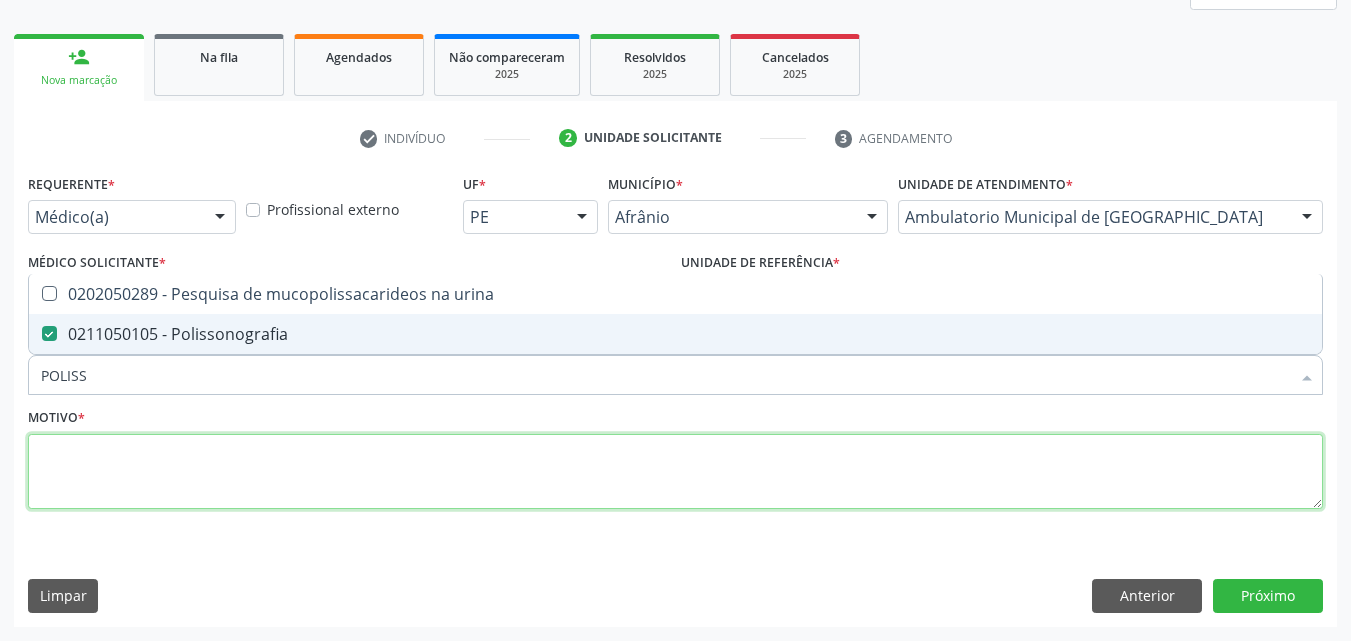 click at bounding box center [675, 472] 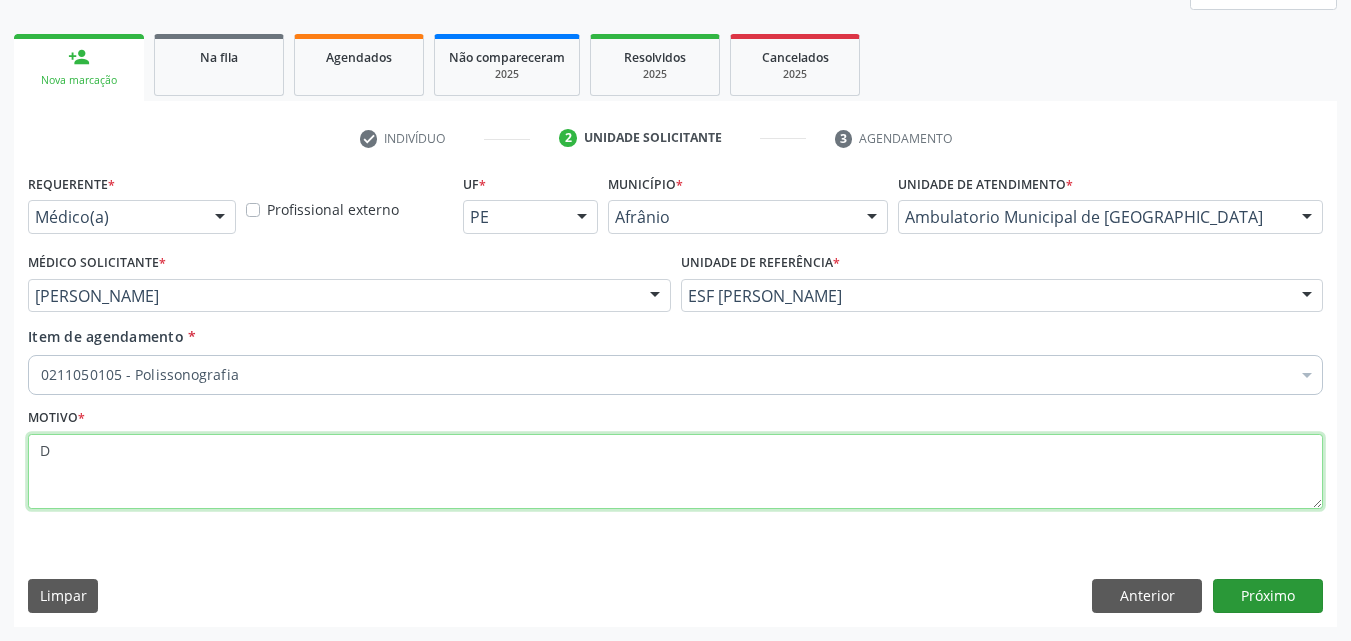 type on "D" 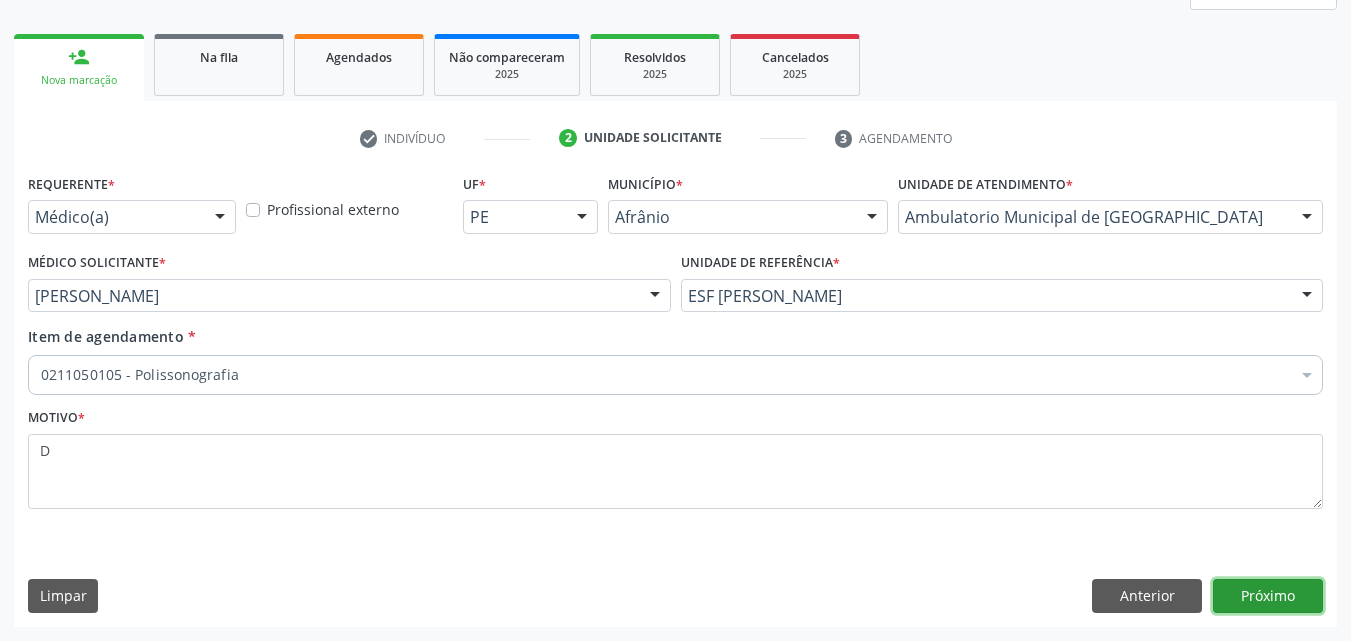 click on "Próximo" at bounding box center [1268, 596] 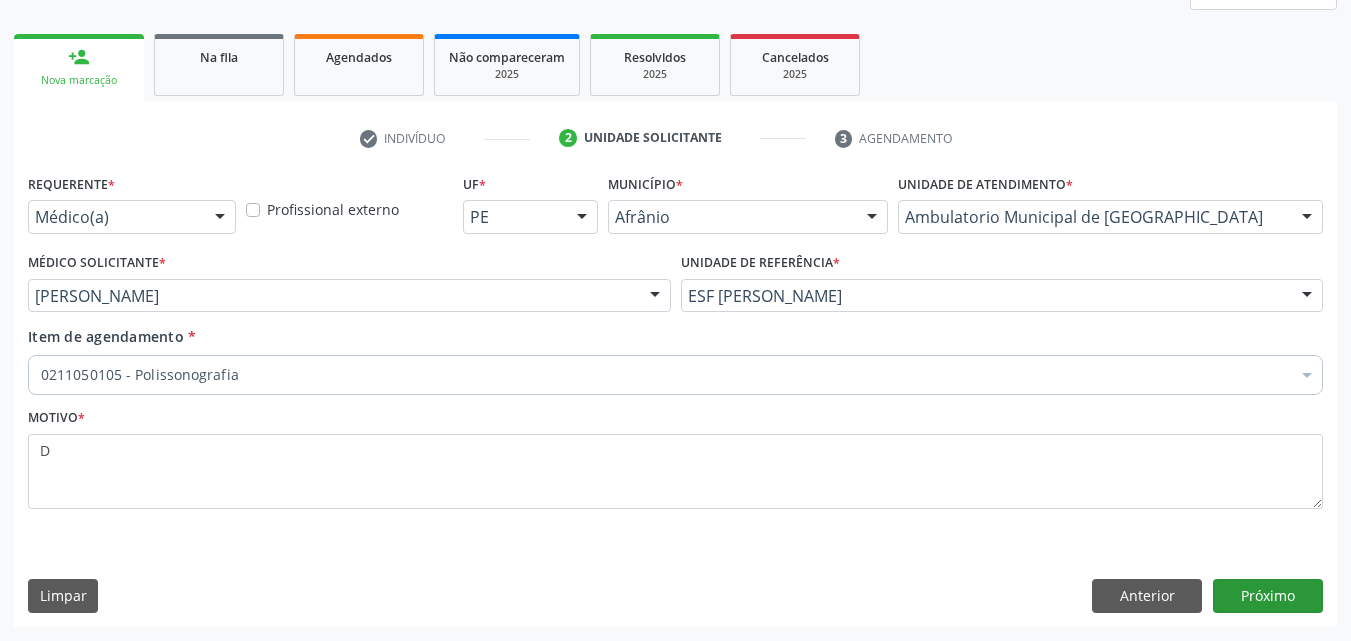 scroll, scrollTop: 229, scrollLeft: 0, axis: vertical 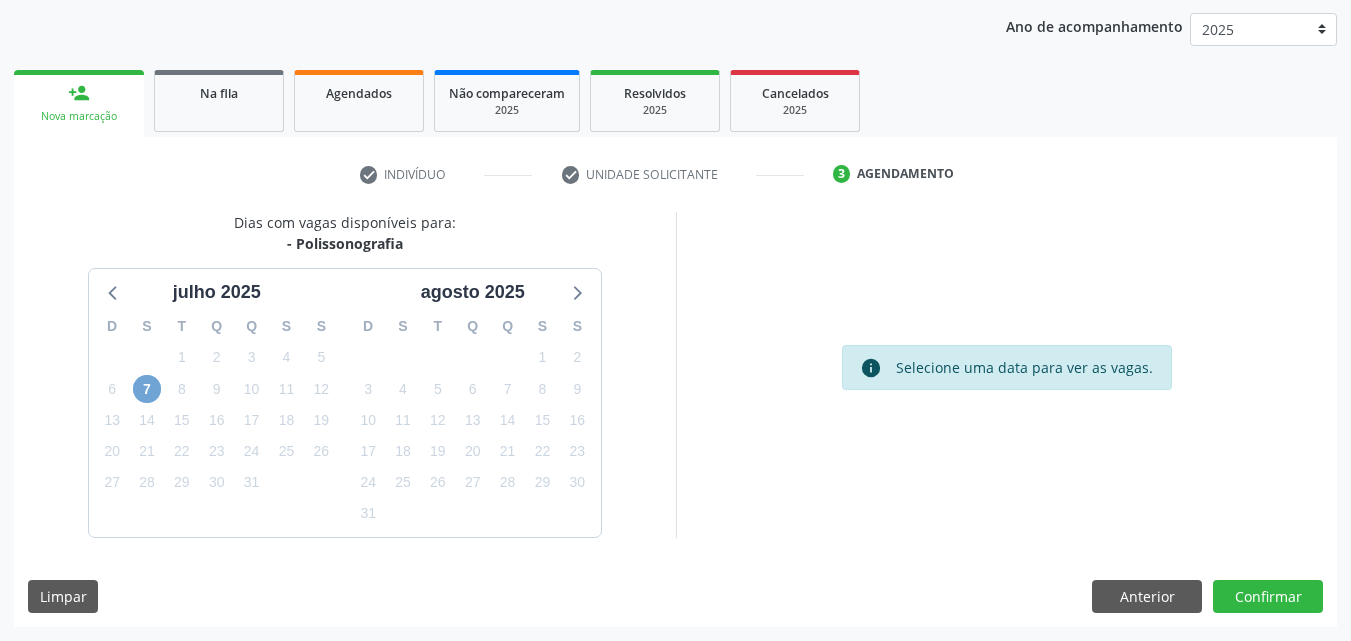 click on "7" at bounding box center [147, 389] 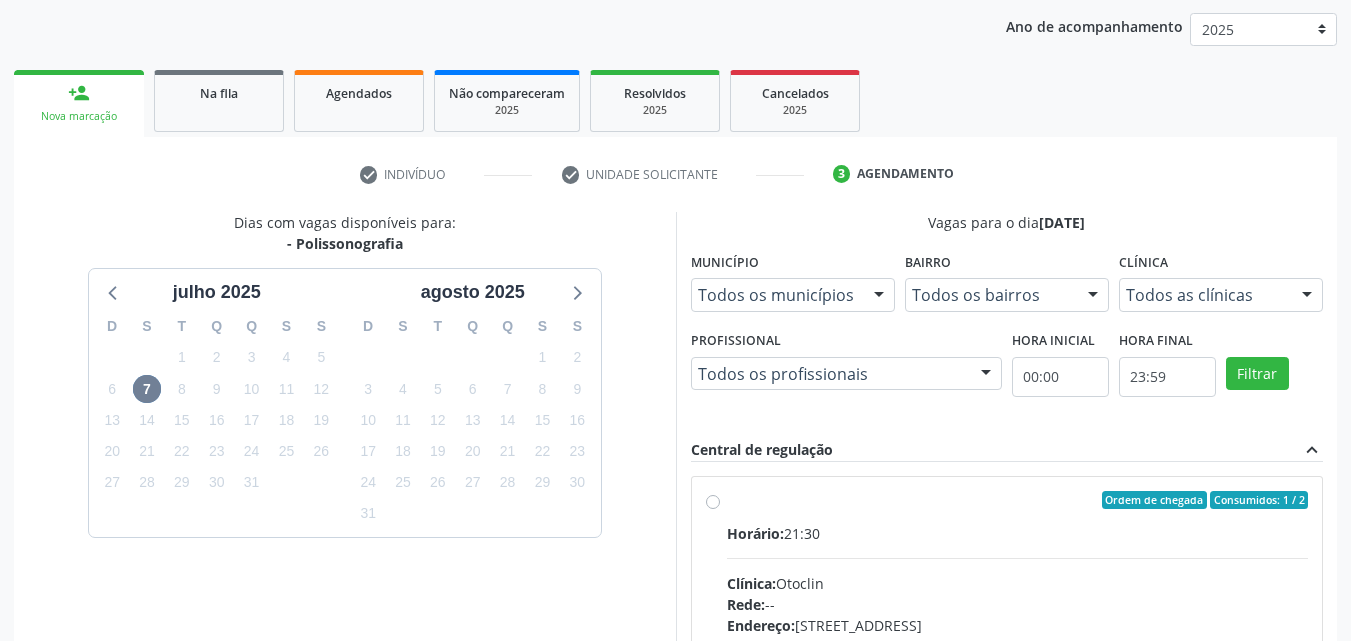 click on "Ordem de chegada
Consumidos: 1 / 2" at bounding box center (1018, 500) 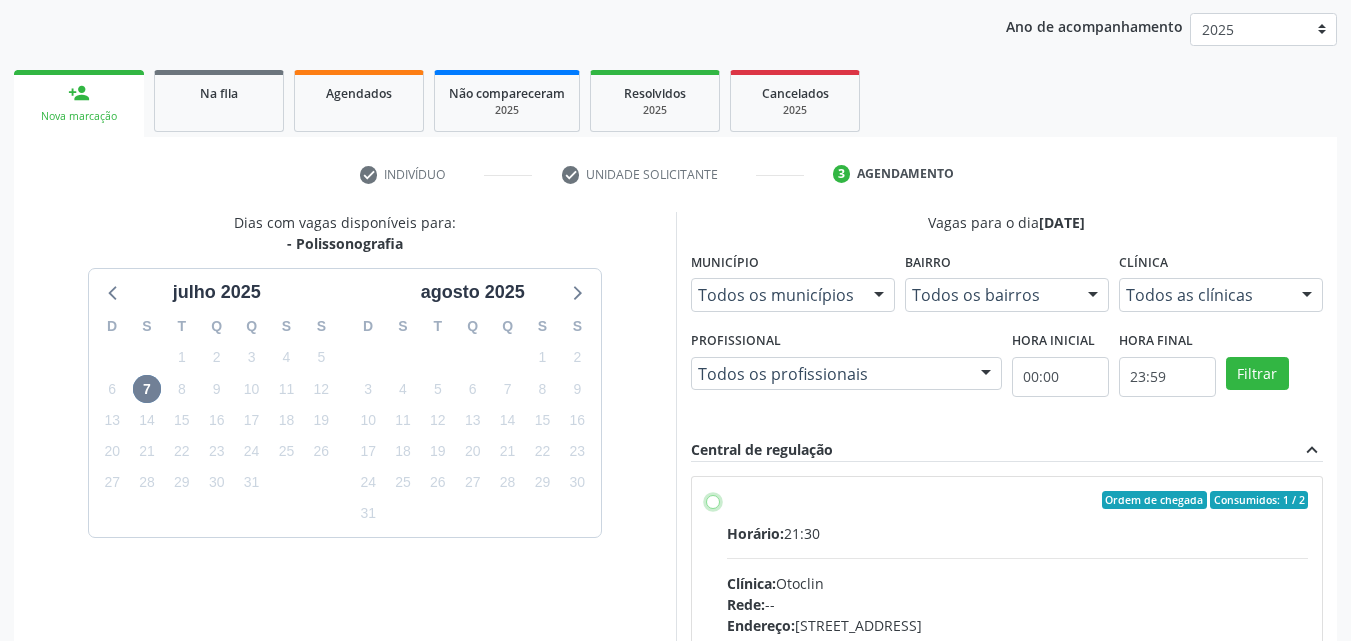 click on "Ordem de chegada
Consumidos: 1 / 2
Horário:   21:30
Clínica:  Otoclin
Rede:
--
Endereço:   nº 154, Centro, Petrolina - PE
Telefone:   (71) 93877515
Profissional:
--
Informações adicionais sobre o atendimento
Idade de atendimento:
Sem restrição
Gênero(s) atendido(s):
Sem restrição
Informações adicionais:
--" at bounding box center [713, 500] 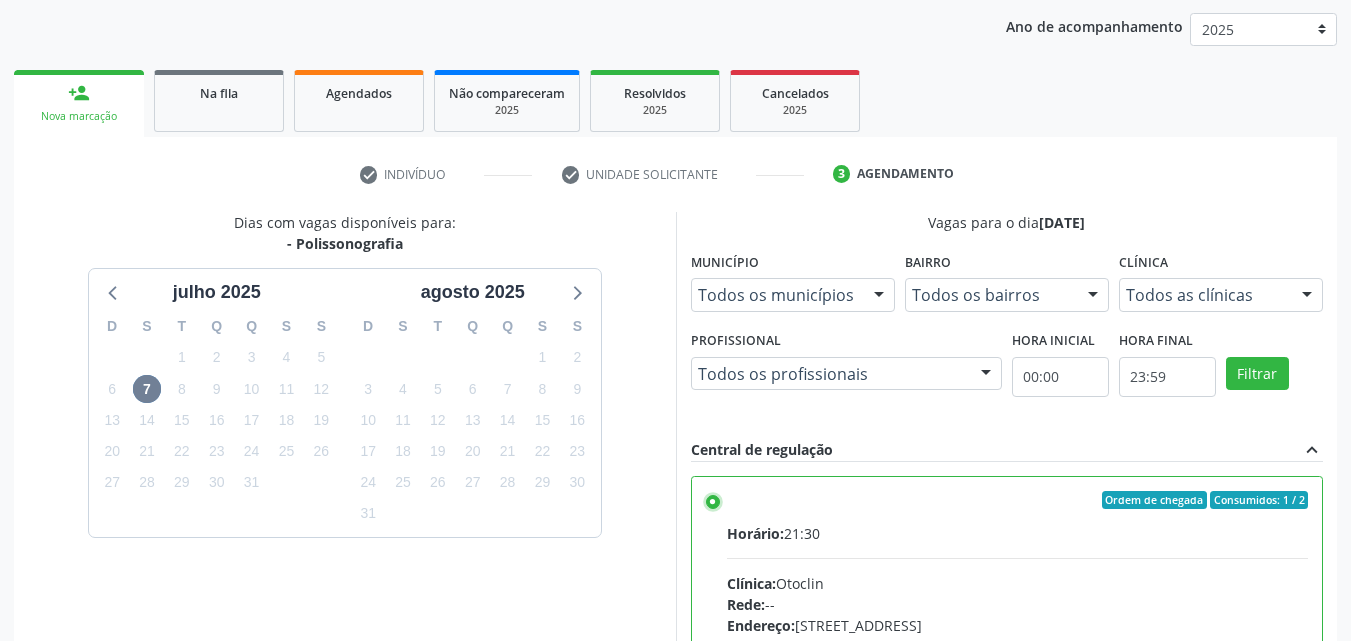 scroll, scrollTop: 400, scrollLeft: 0, axis: vertical 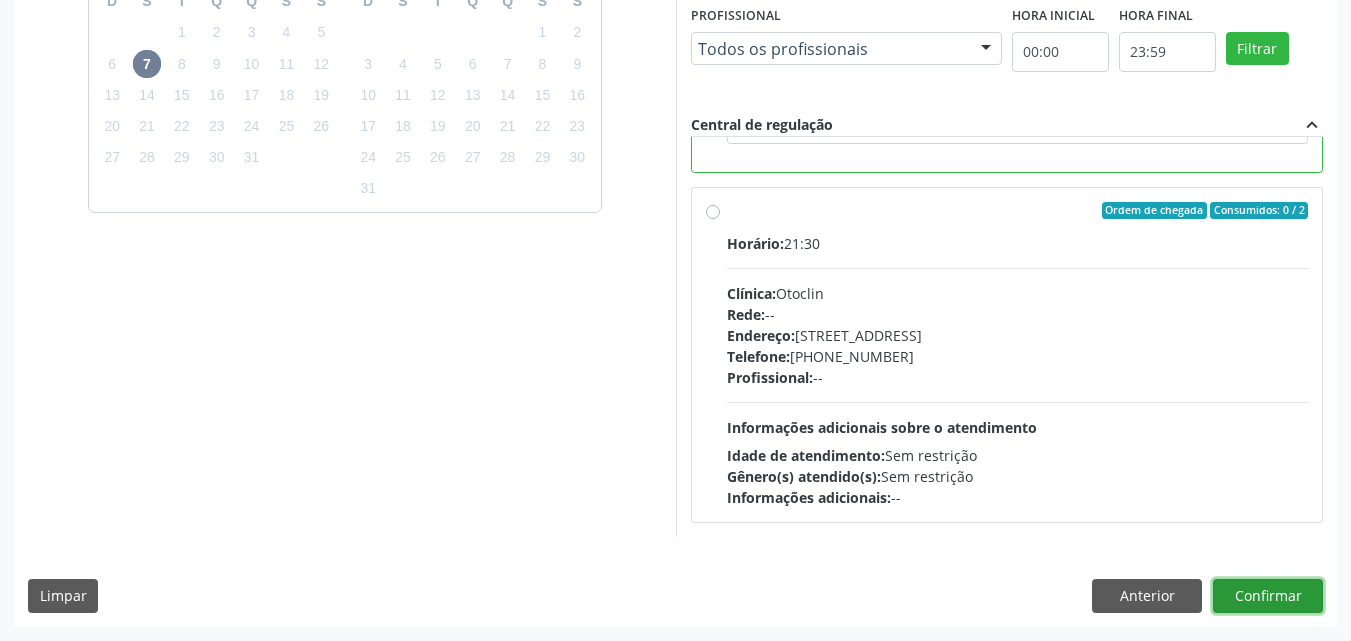 click on "Confirmar" at bounding box center [1268, 596] 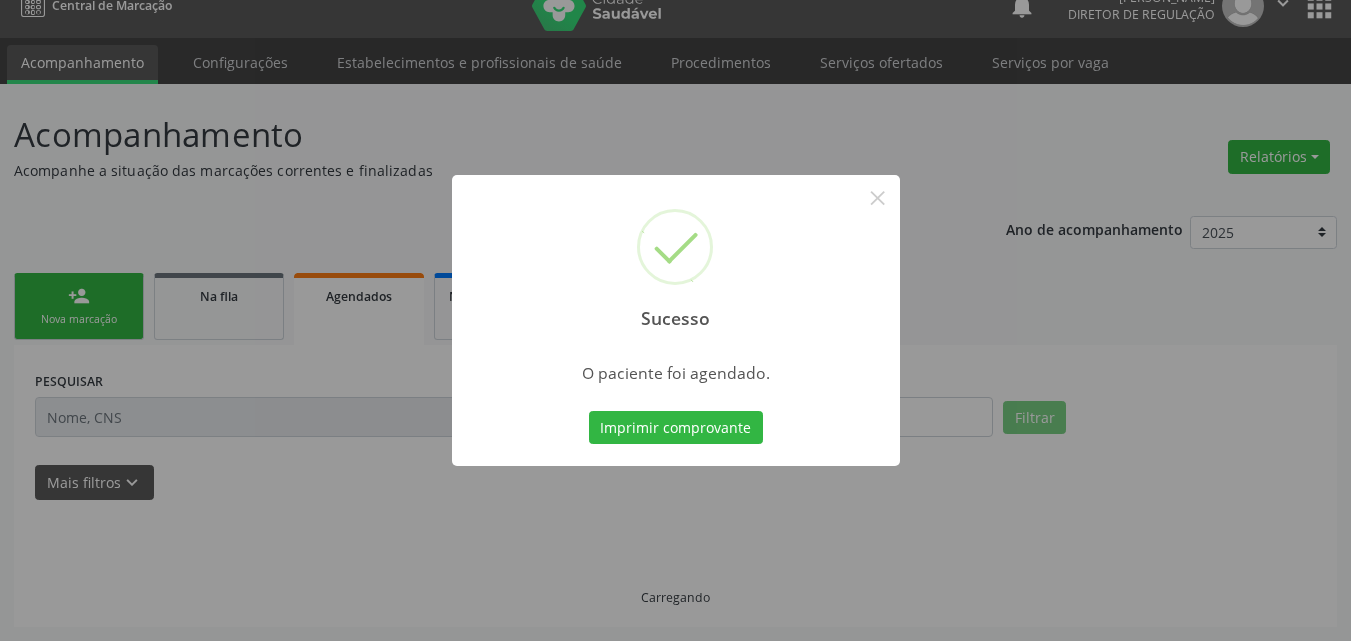 scroll, scrollTop: 26, scrollLeft: 0, axis: vertical 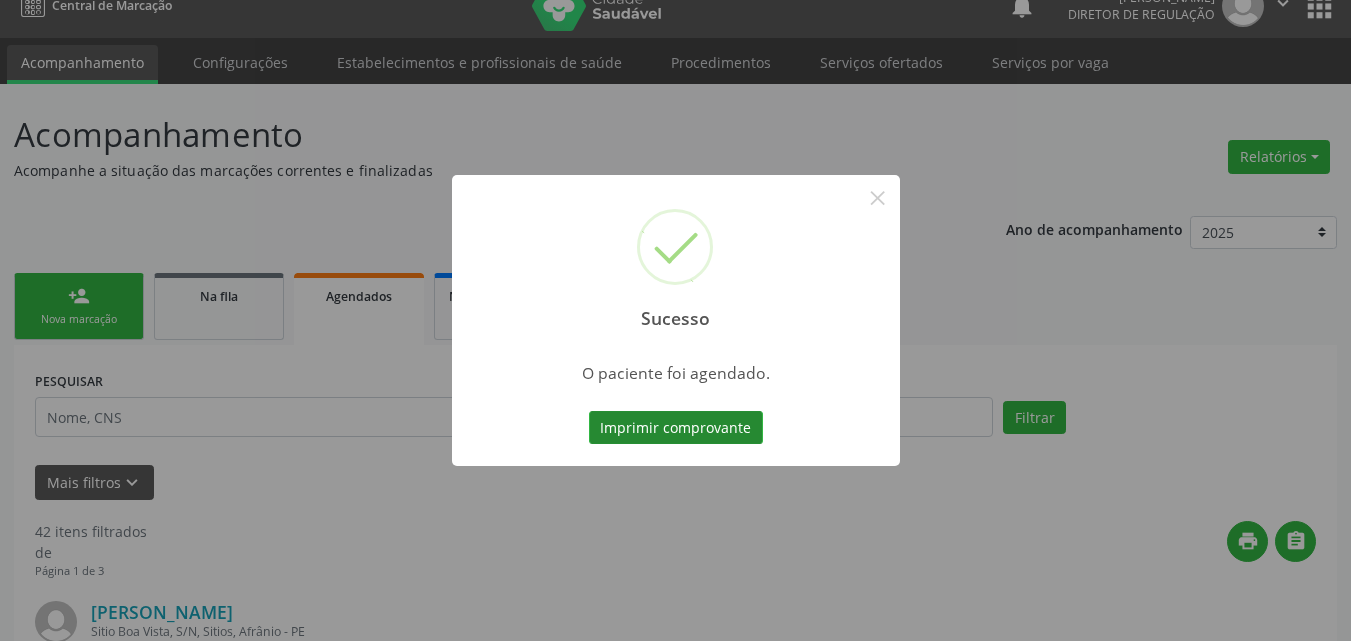 click on "Imprimir comprovante" at bounding box center [676, 428] 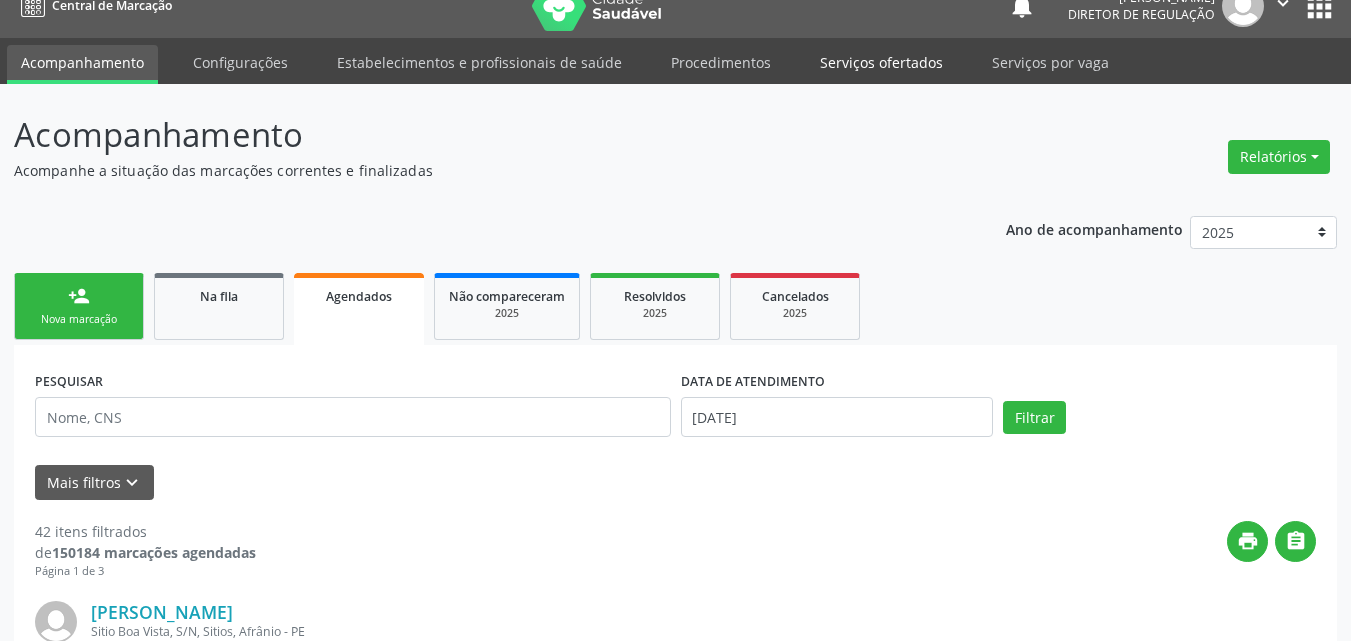 click on "Serviços ofertados" at bounding box center [881, 62] 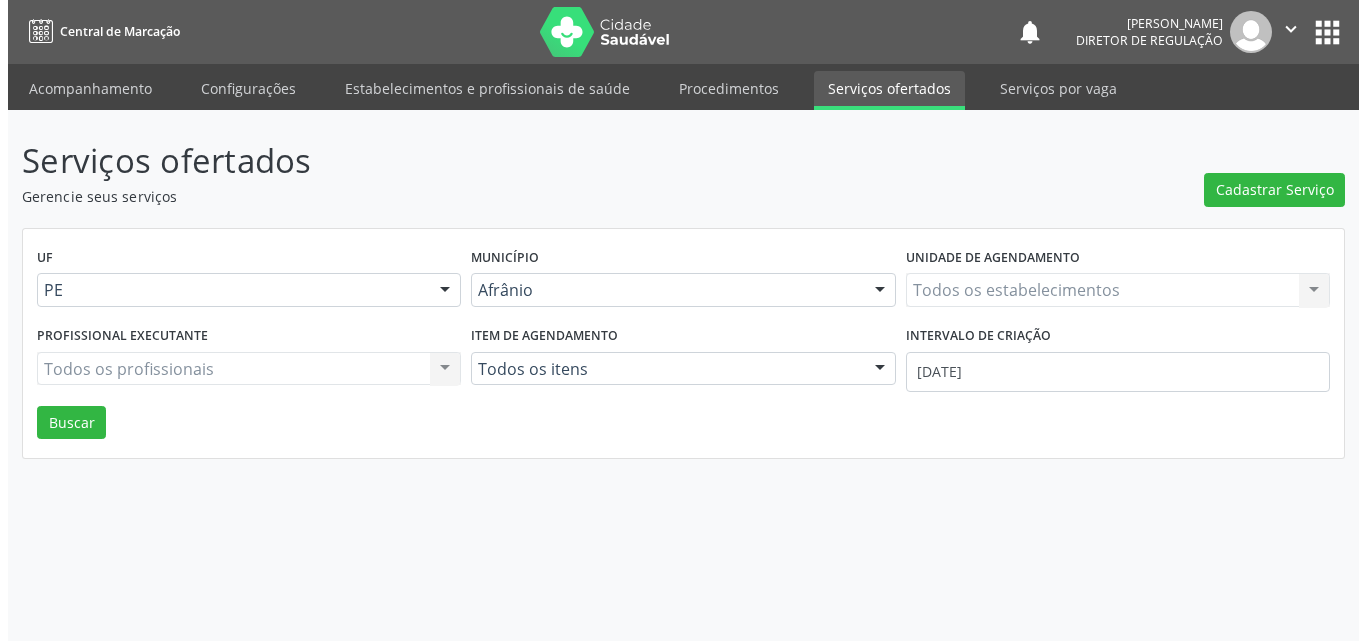 scroll, scrollTop: 0, scrollLeft: 0, axis: both 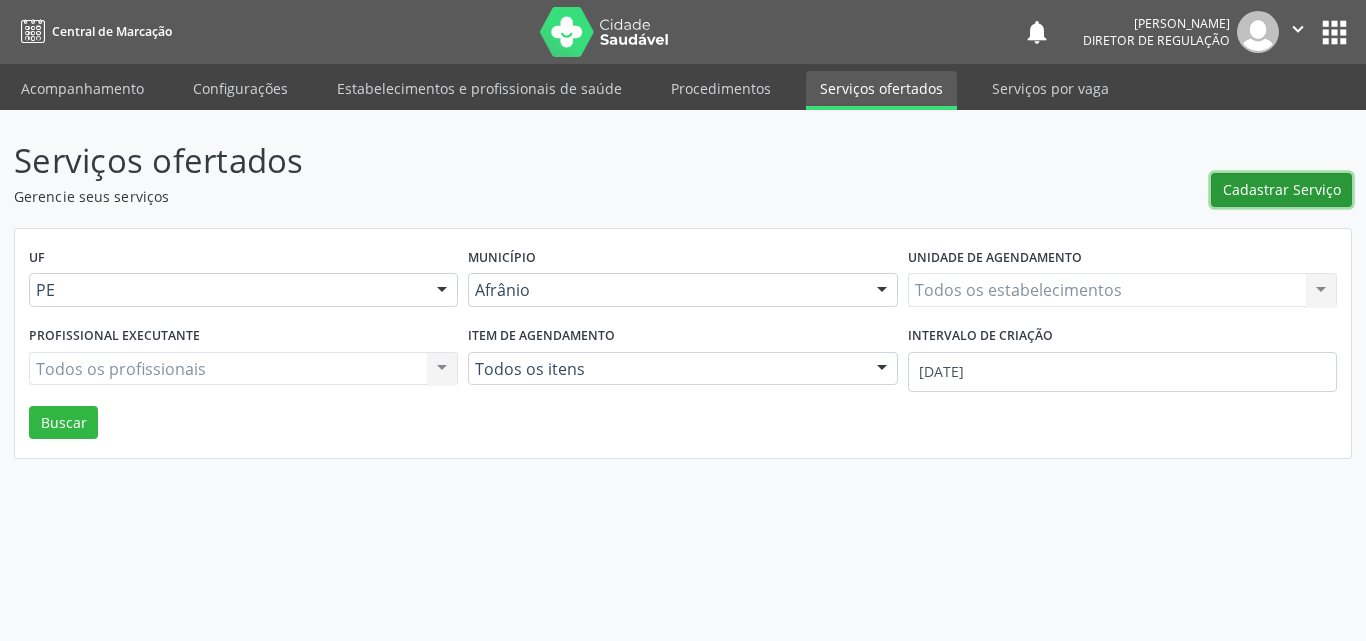 click on "Cadastrar Serviço" at bounding box center [1282, 189] 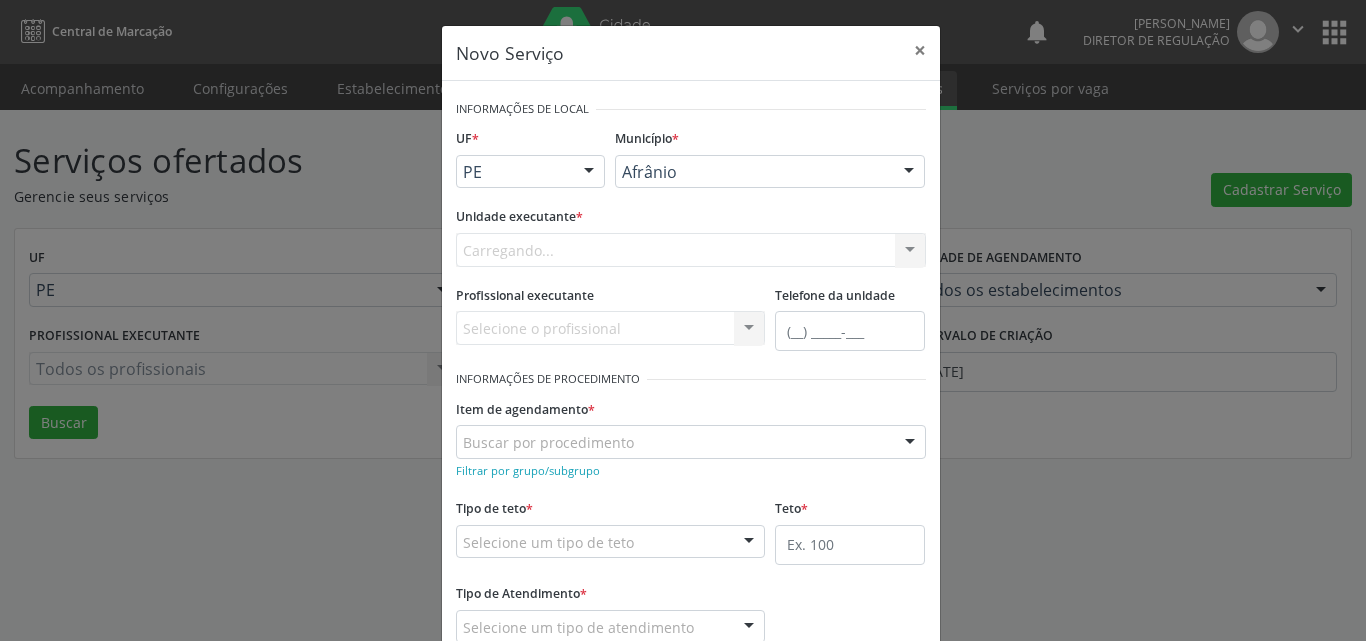 scroll, scrollTop: 0, scrollLeft: 0, axis: both 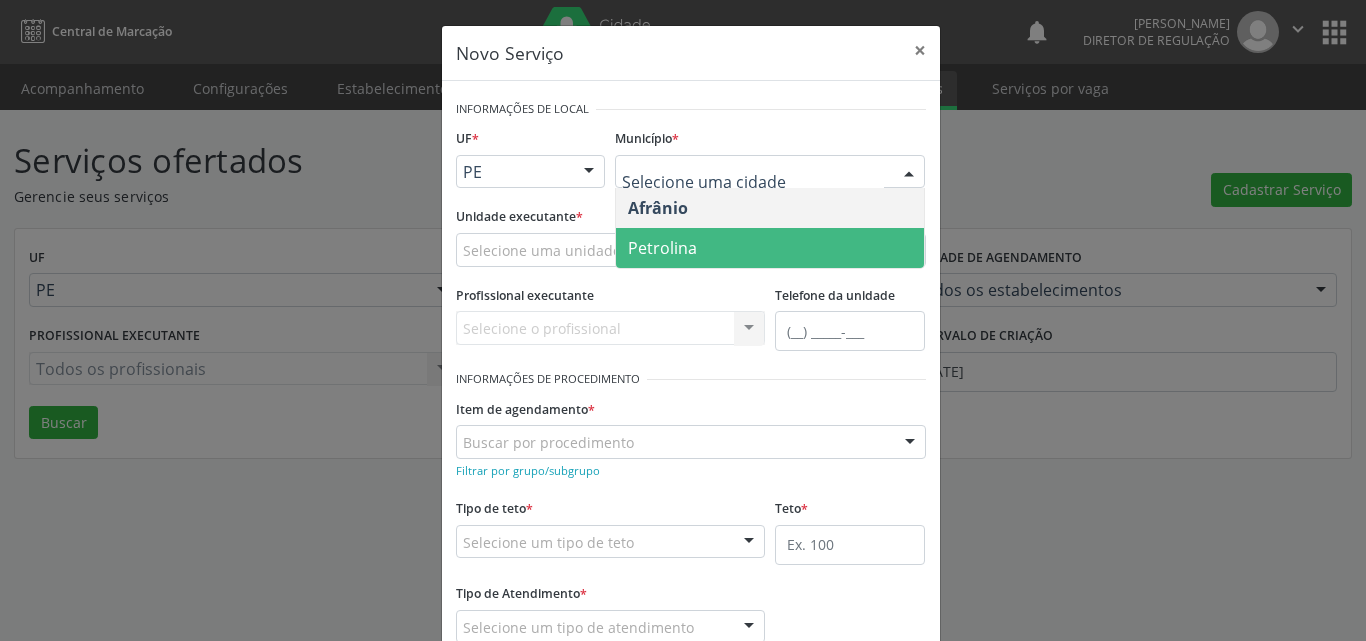 click on "Petrolina" at bounding box center (770, 248) 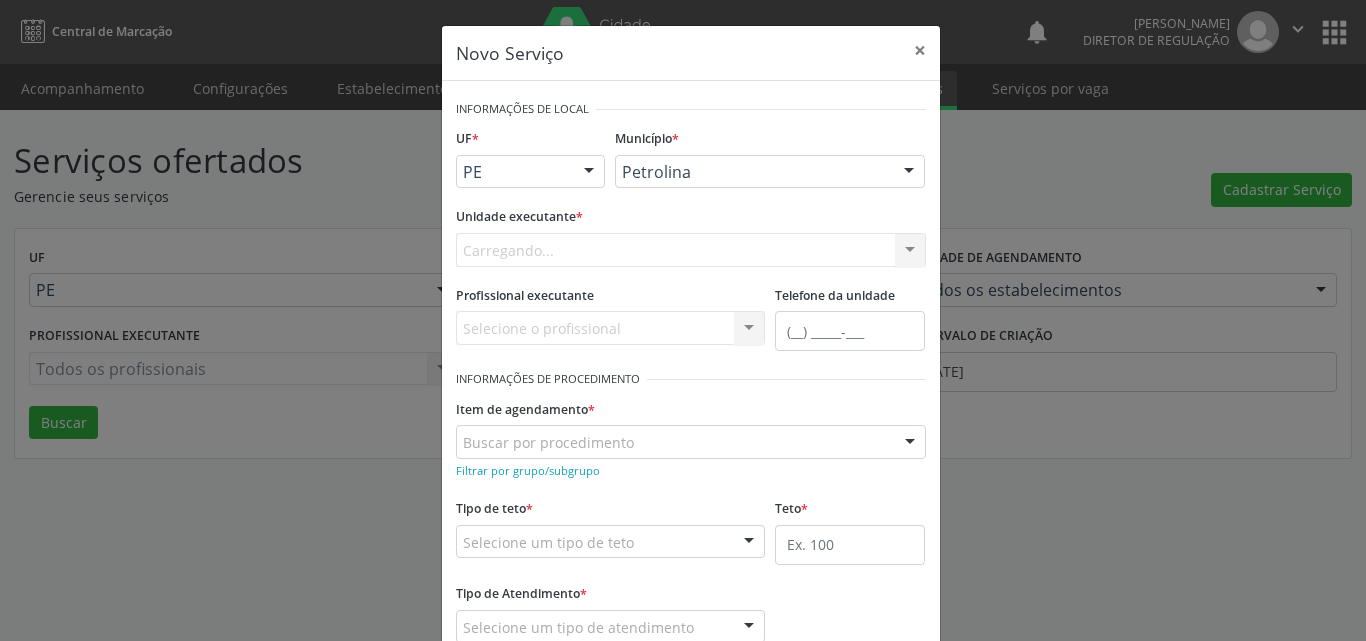 click on "Carregando...
Academia da Saude de Afranio   Academia da Saude do Bairro [PERSON_NAME]   Academia da Saude do Distrito de [GEOGRAPHIC_DATA] do Distrito de Extrema   [GEOGRAPHIC_DATA] do [PERSON_NAME]   Ambulatorio Municipal de Saude   Caf Central de Abastecimento Farmaceutico   Centro de Atencao Psicossocial de Afranio Pe   Centro de Especialidades   Cime   Cuidar   Equipe de Atencao Basica Prisional Tipo I com Saude Mental   Esf [PERSON_NAME] Nonato   Esf Custodia Maria da Conceicao   Esf [PERSON_NAME] e [PERSON_NAME]   Esf [PERSON_NAME]   Esf de Barra das Melancias   Esf de Extrema   Farmacia Basica do Municipio de [GEOGRAPHIC_DATA][PERSON_NAME] [MEDICAL_DATA] Ambulatorio Municipal   Laboratorio de Protese Dentario   Lid Laboratorio de Investigacoes e Diagnosticos               Selac" at bounding box center (691, 250) 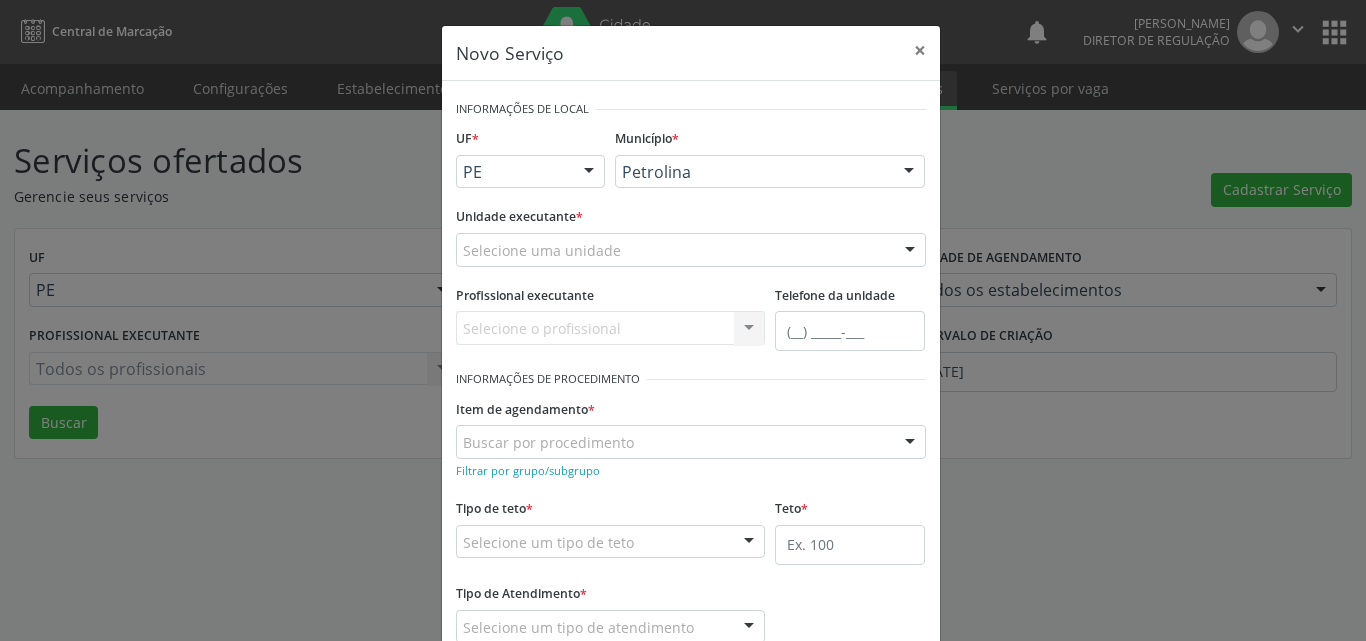 click on "Selecione uma unidade" at bounding box center (691, 250) 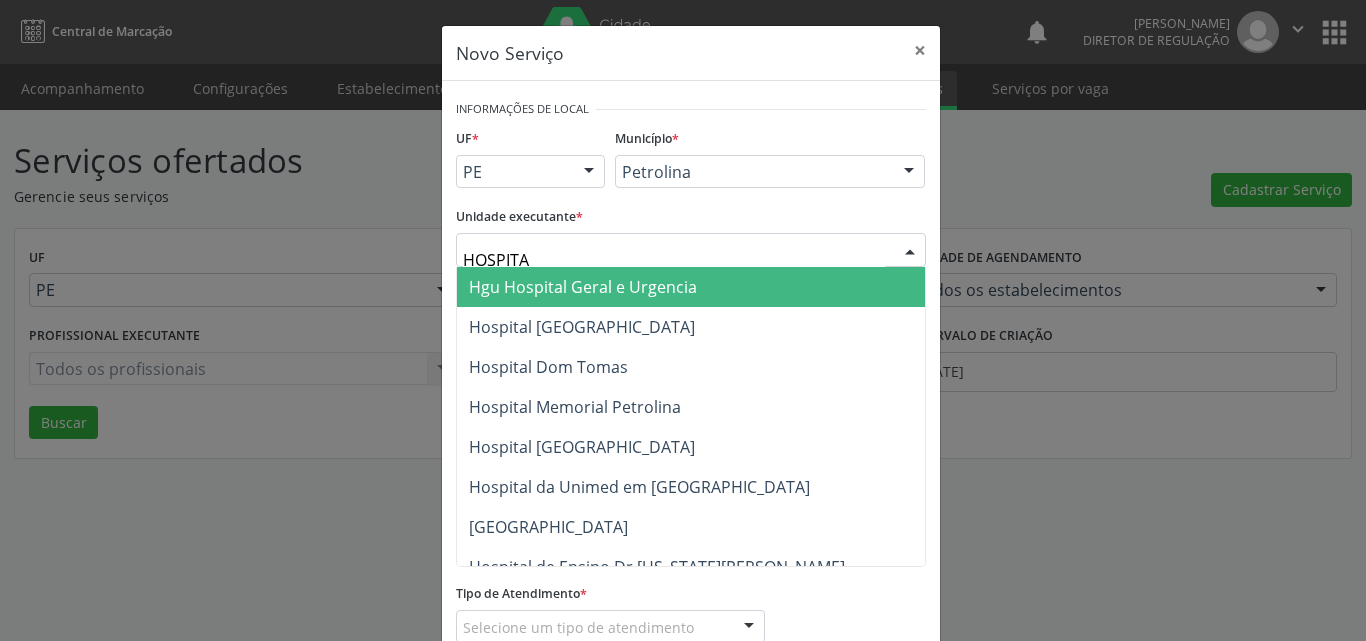 type on "HOSPITAL" 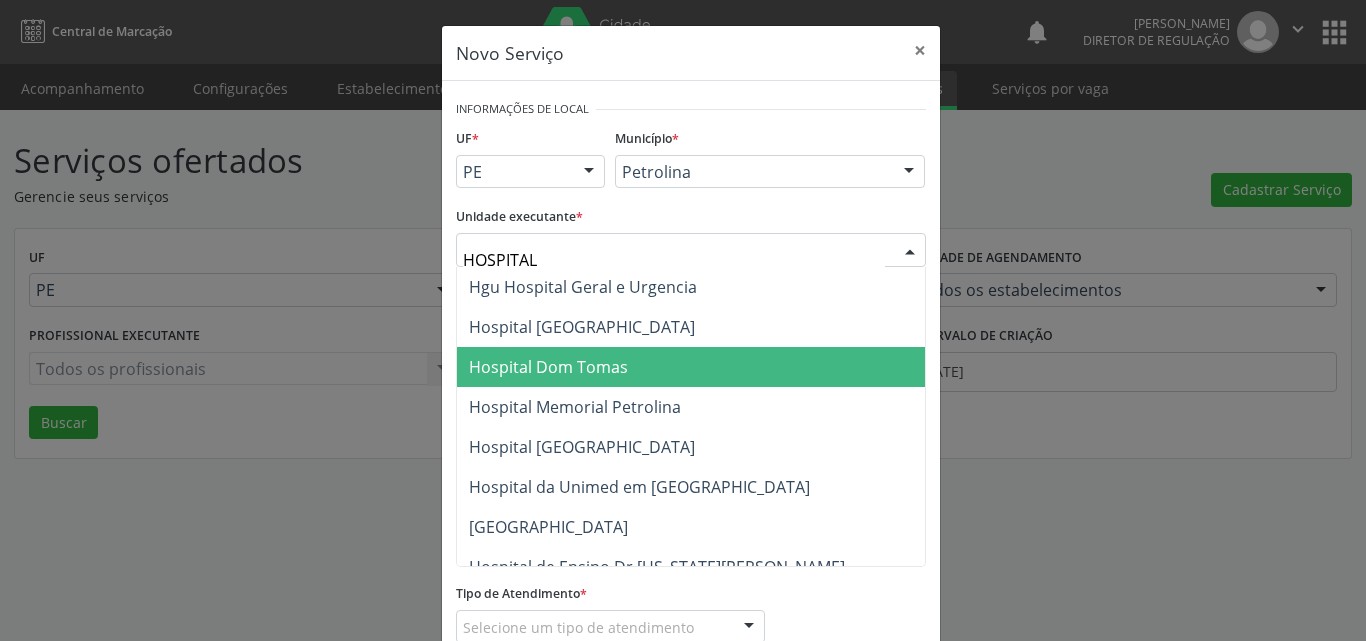 scroll, scrollTop: 141, scrollLeft: 0, axis: vertical 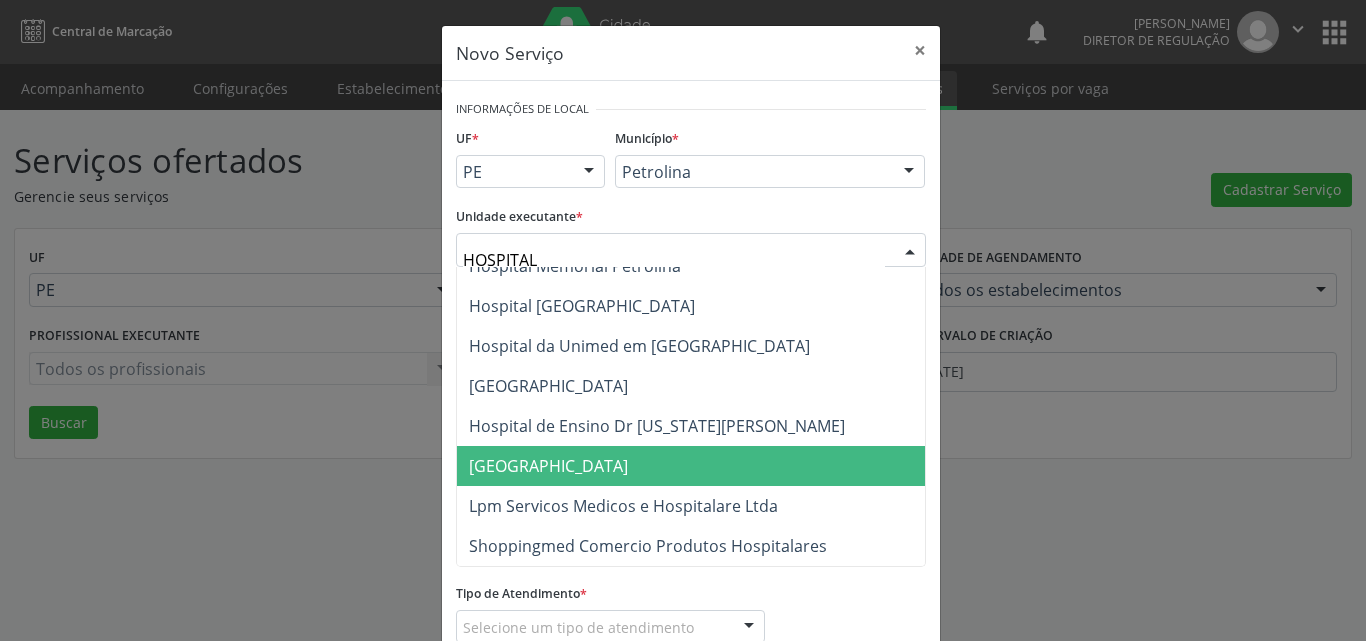 click on "[GEOGRAPHIC_DATA]" at bounding box center (691, 466) 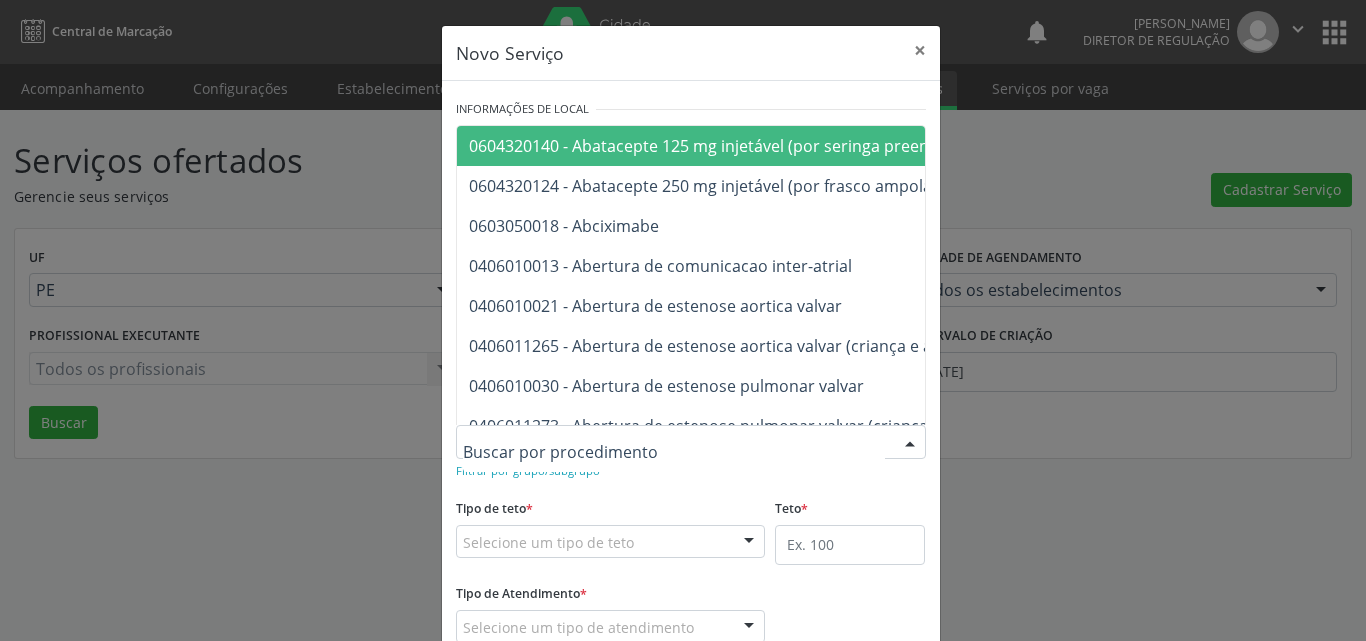 click at bounding box center (691, 442) 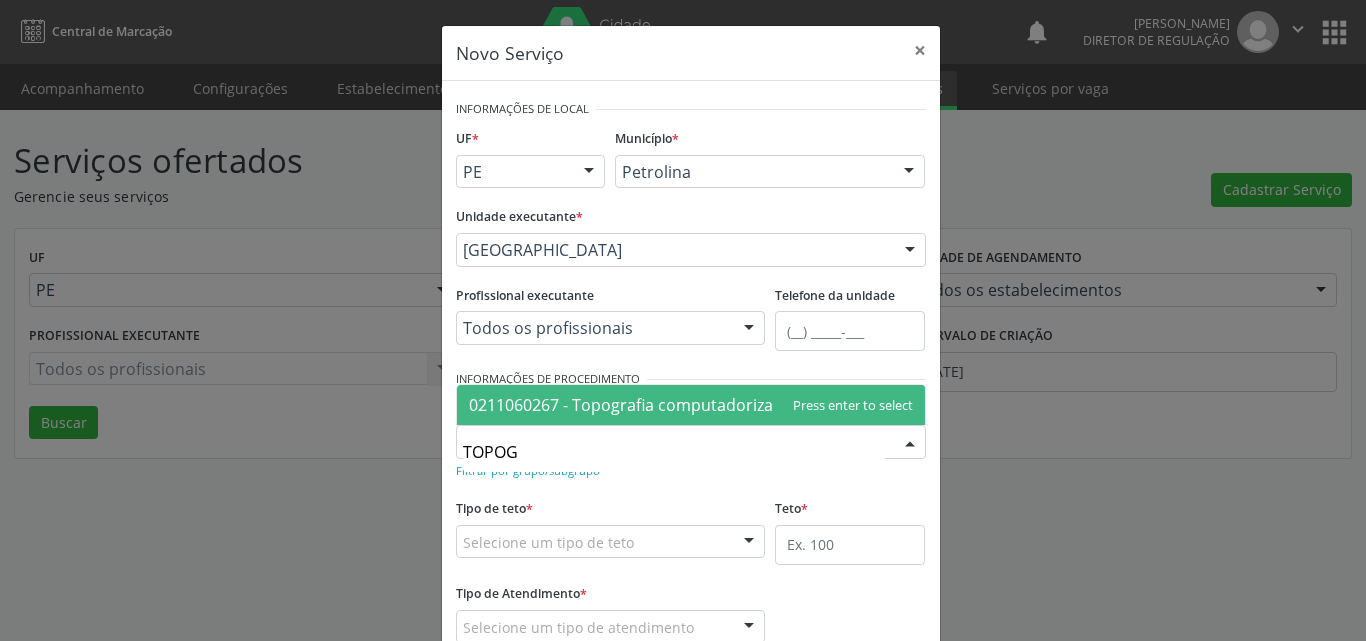 type on "TOPOGR" 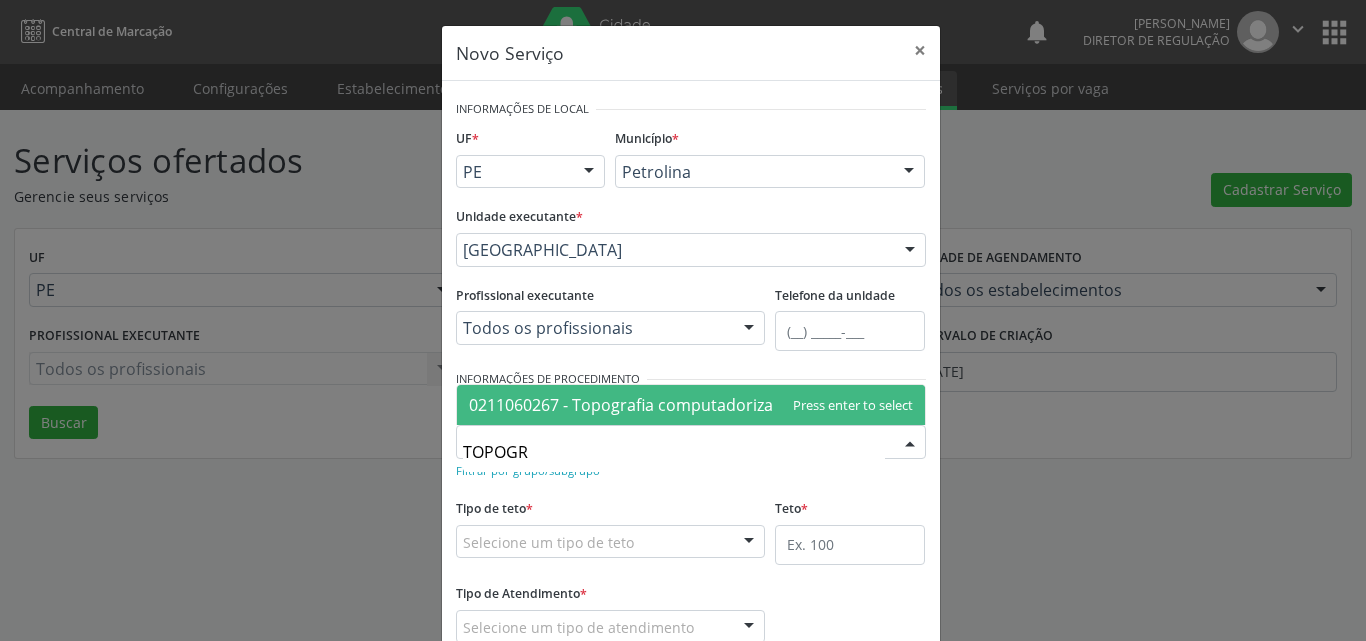 click on "0211060267 - Topografia computadorizada de córnea" at bounding box center (691, 405) 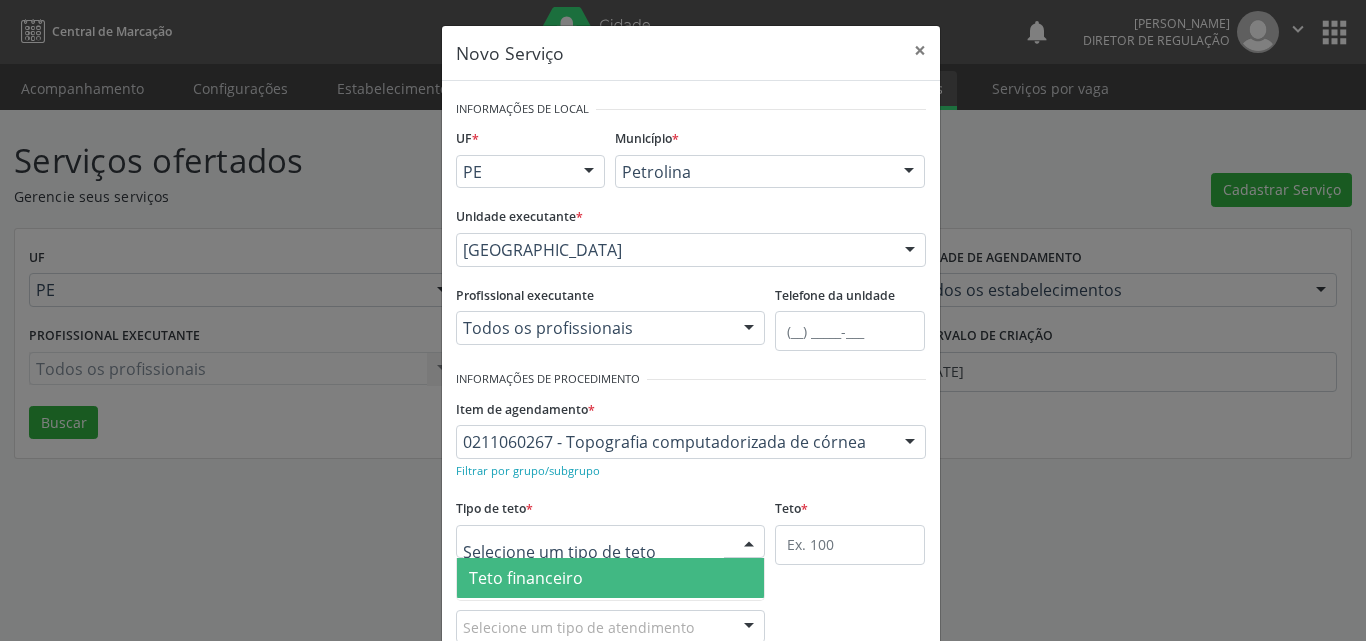 click at bounding box center [611, 542] 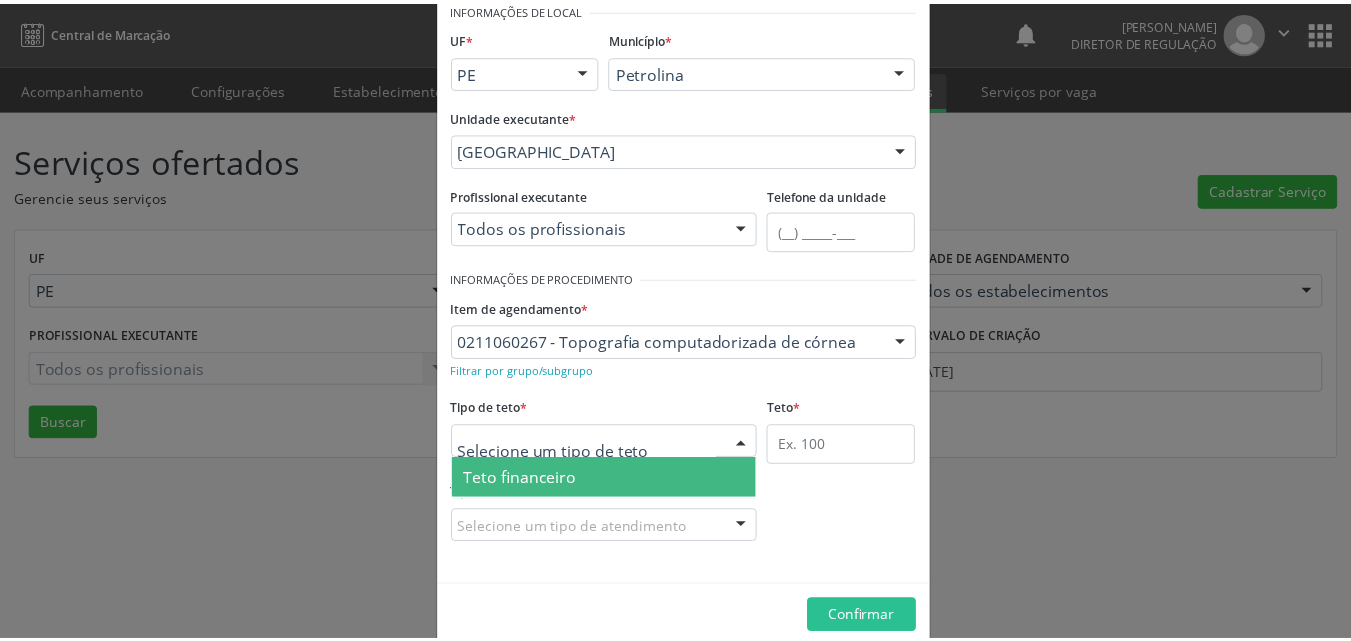scroll, scrollTop: 38, scrollLeft: 0, axis: vertical 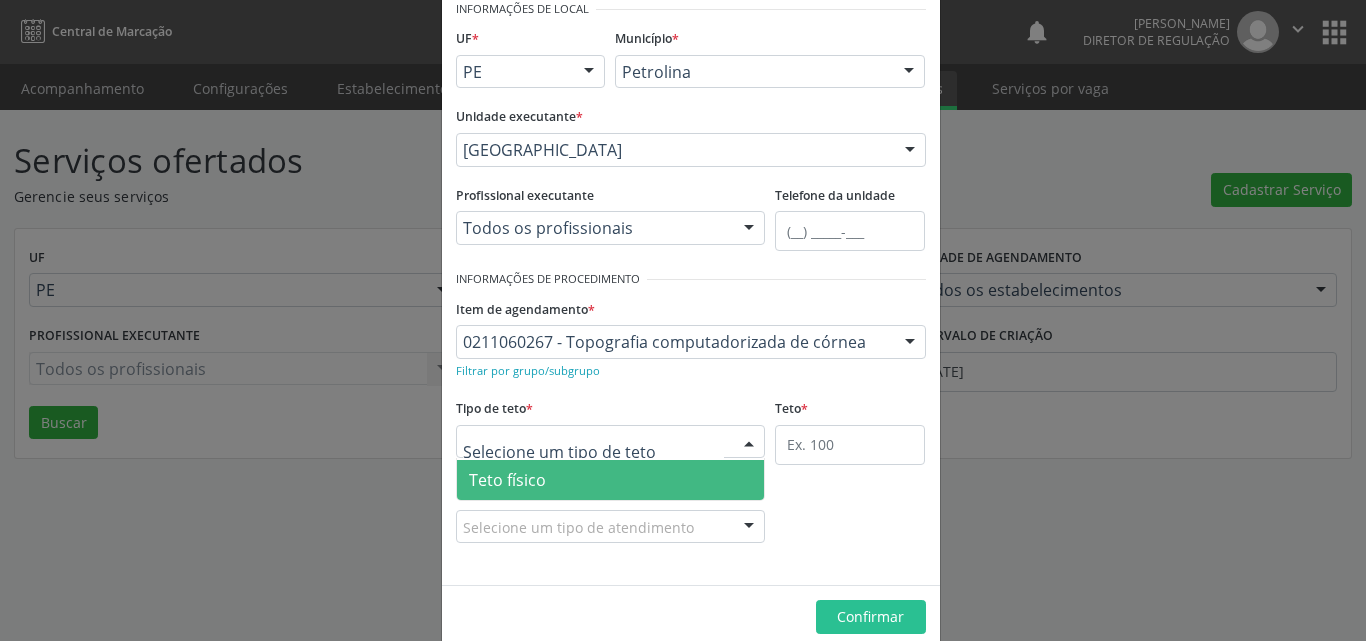 click on "Teto físico" at bounding box center (611, 480) 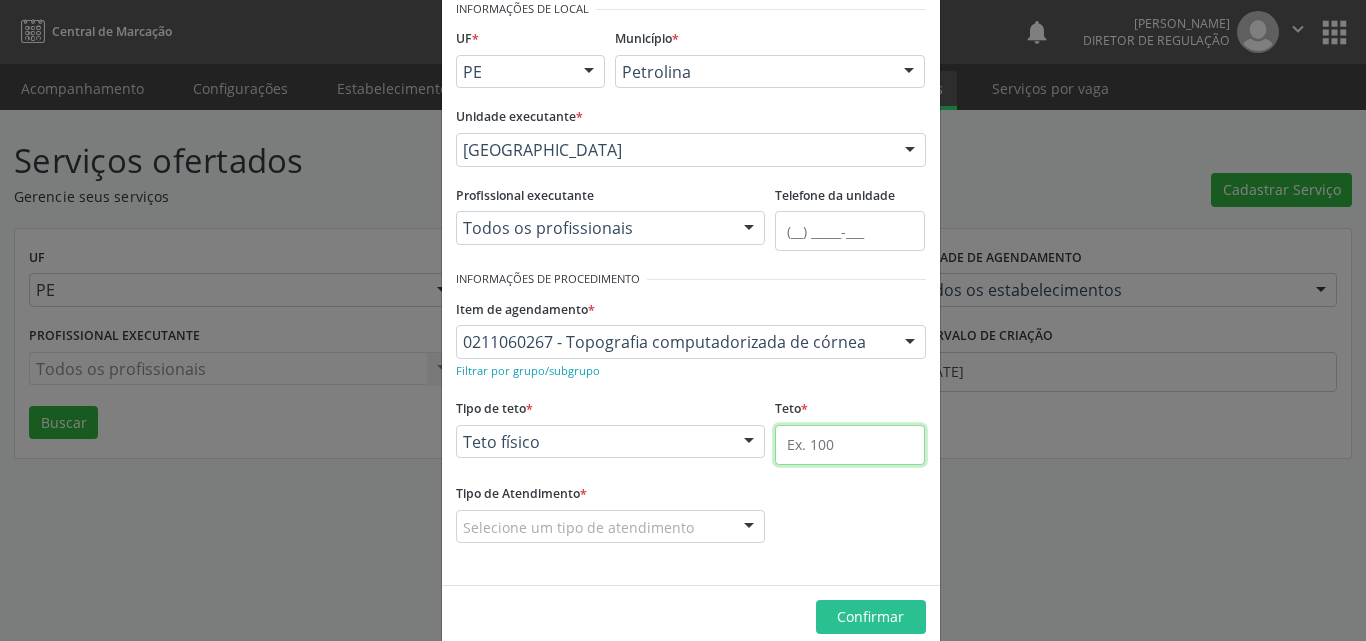 click at bounding box center [850, 445] 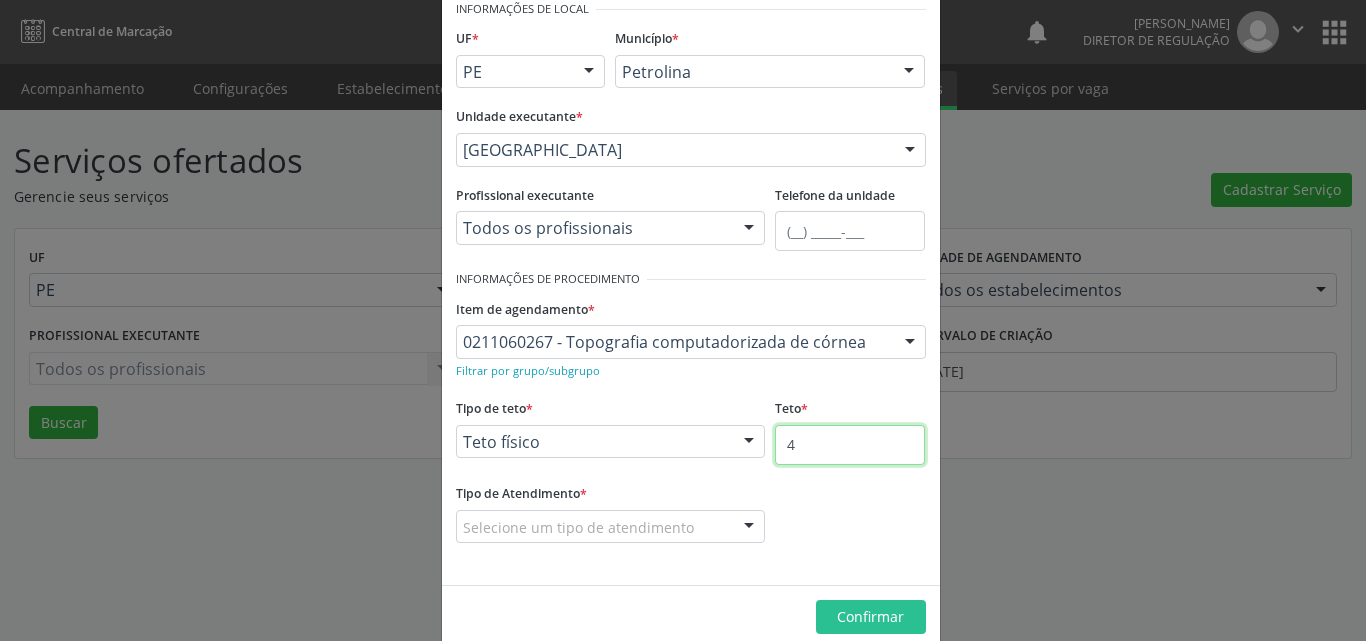 type on "4" 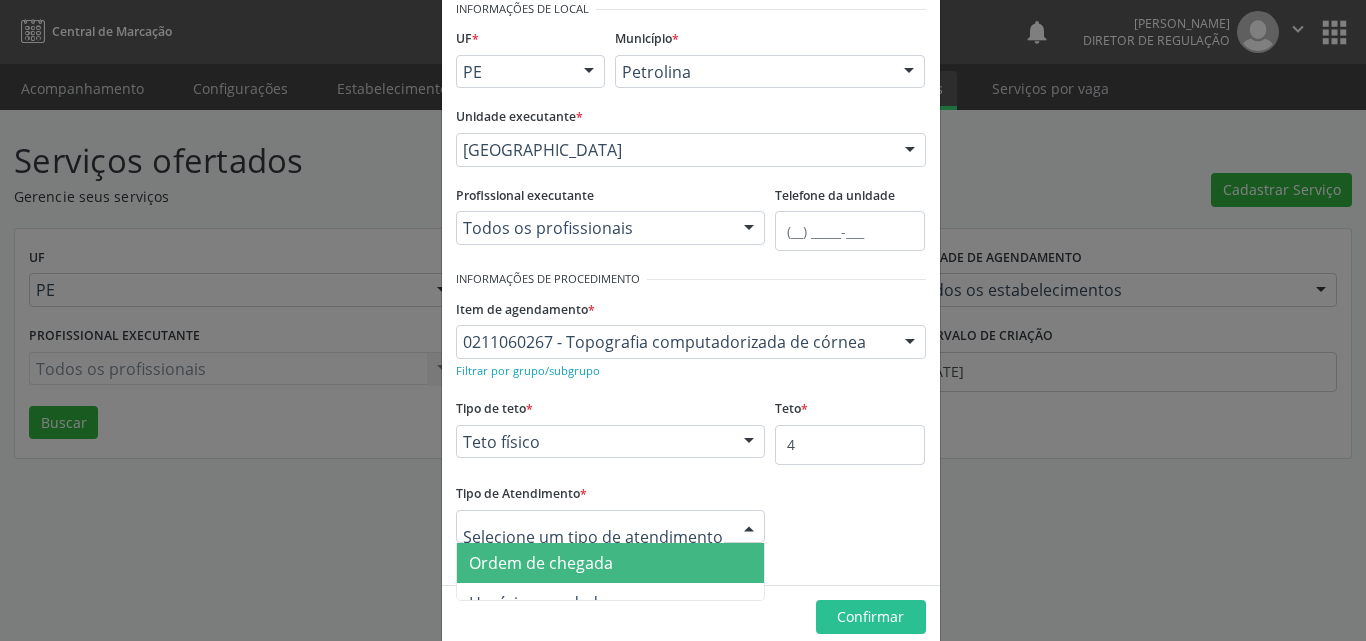 click on "Ordem de chegada" at bounding box center (611, 563) 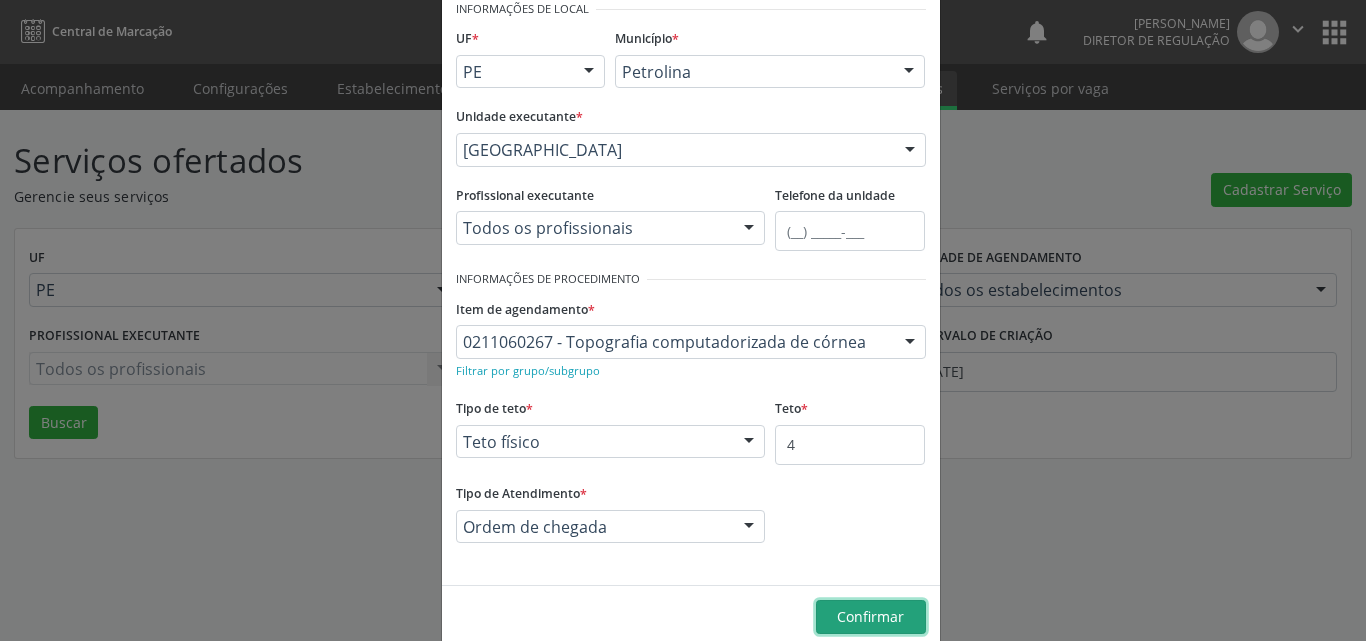 click on "Confirmar" at bounding box center (870, 616) 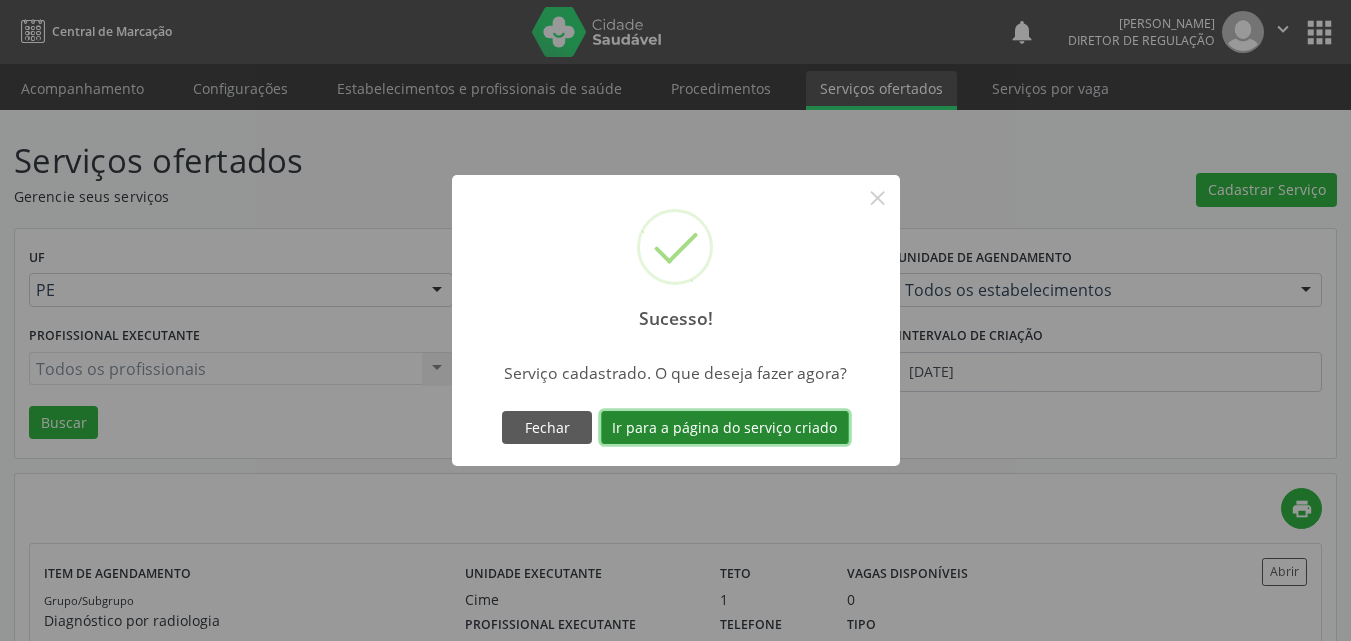 click on "Ir para a página do serviço criado" at bounding box center [725, 428] 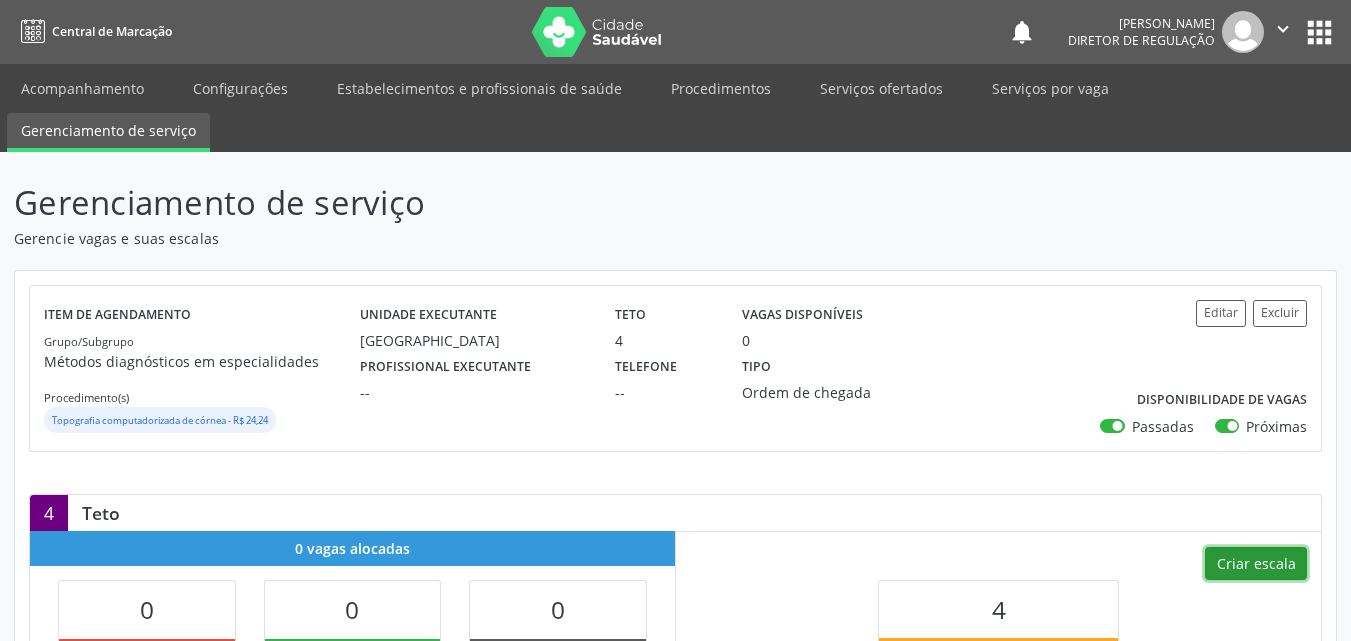 click on "Criar escala" at bounding box center [1256, 564] 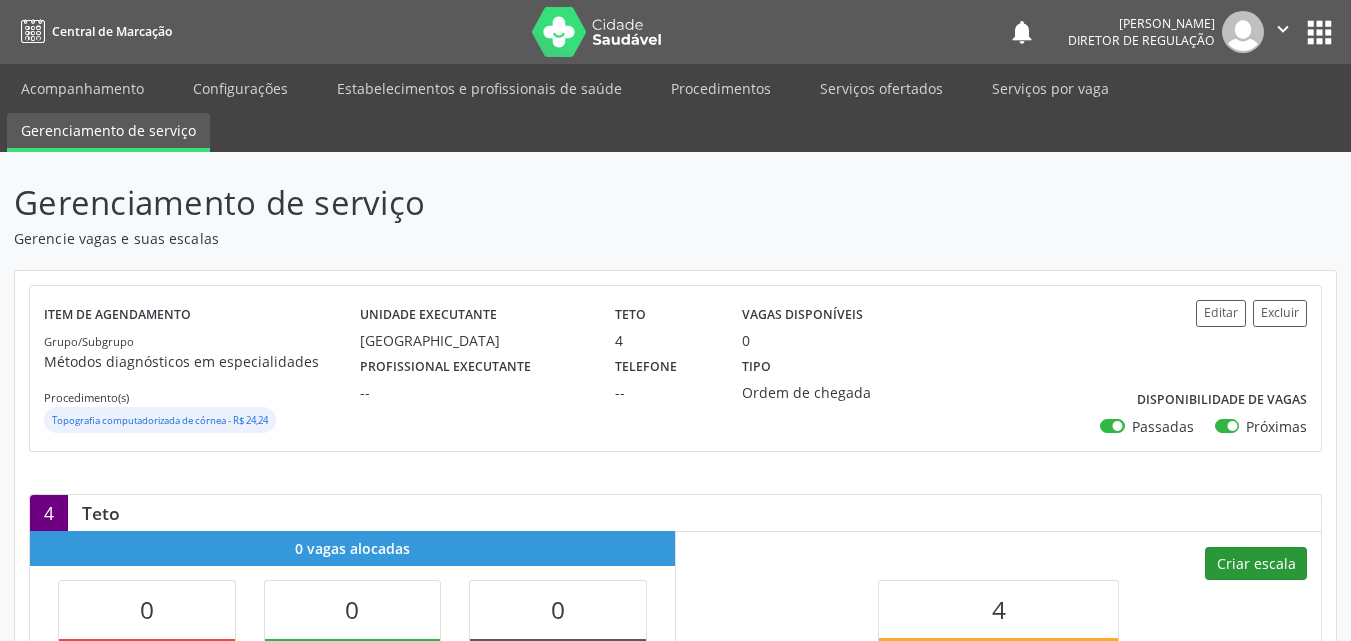 select on "6" 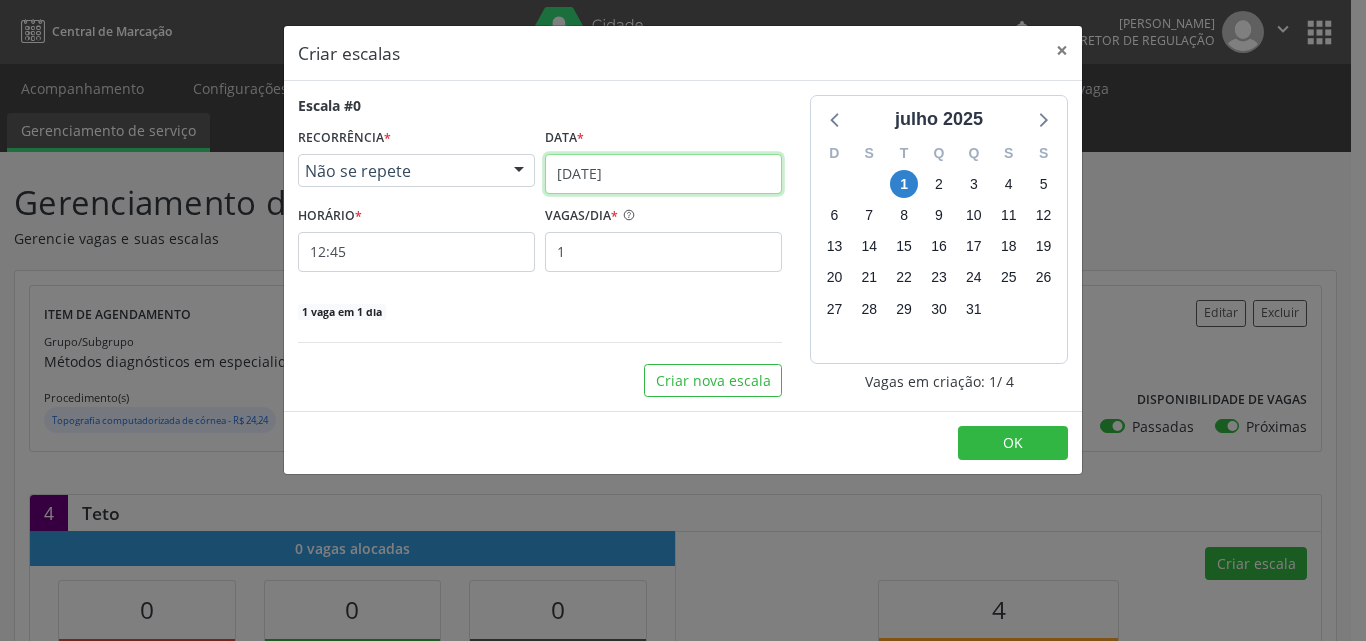 click on "[DATE]" at bounding box center (663, 174) 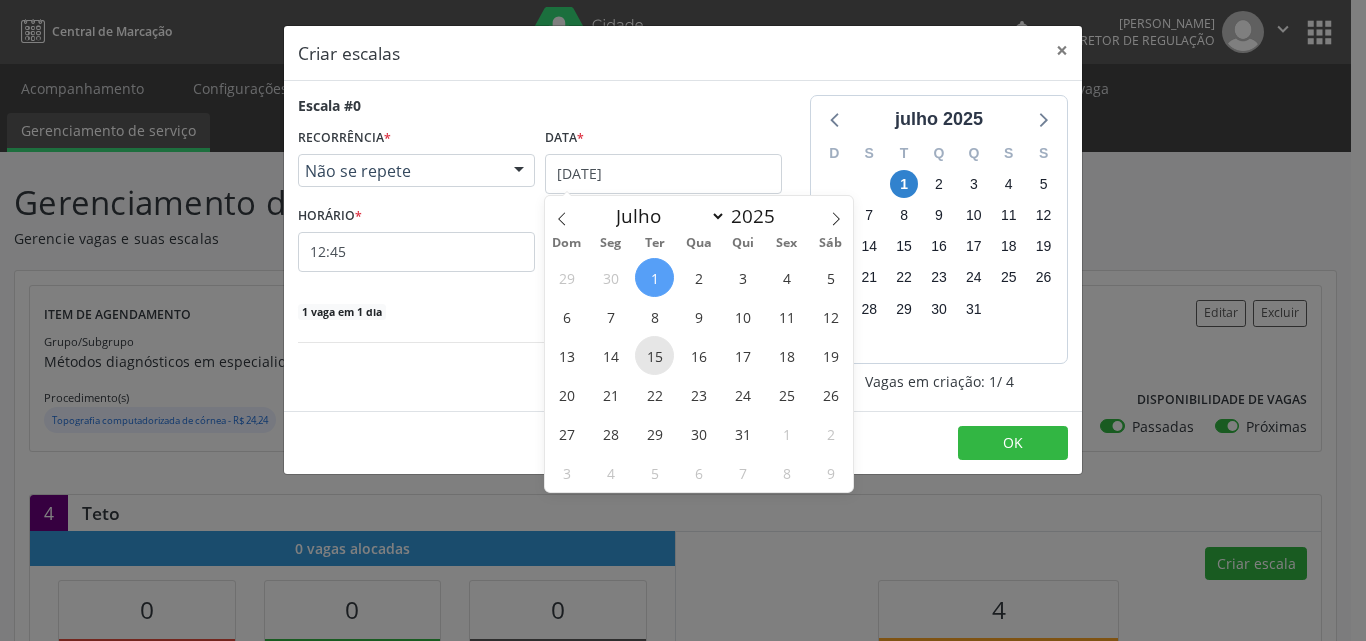 click on "15" at bounding box center [654, 355] 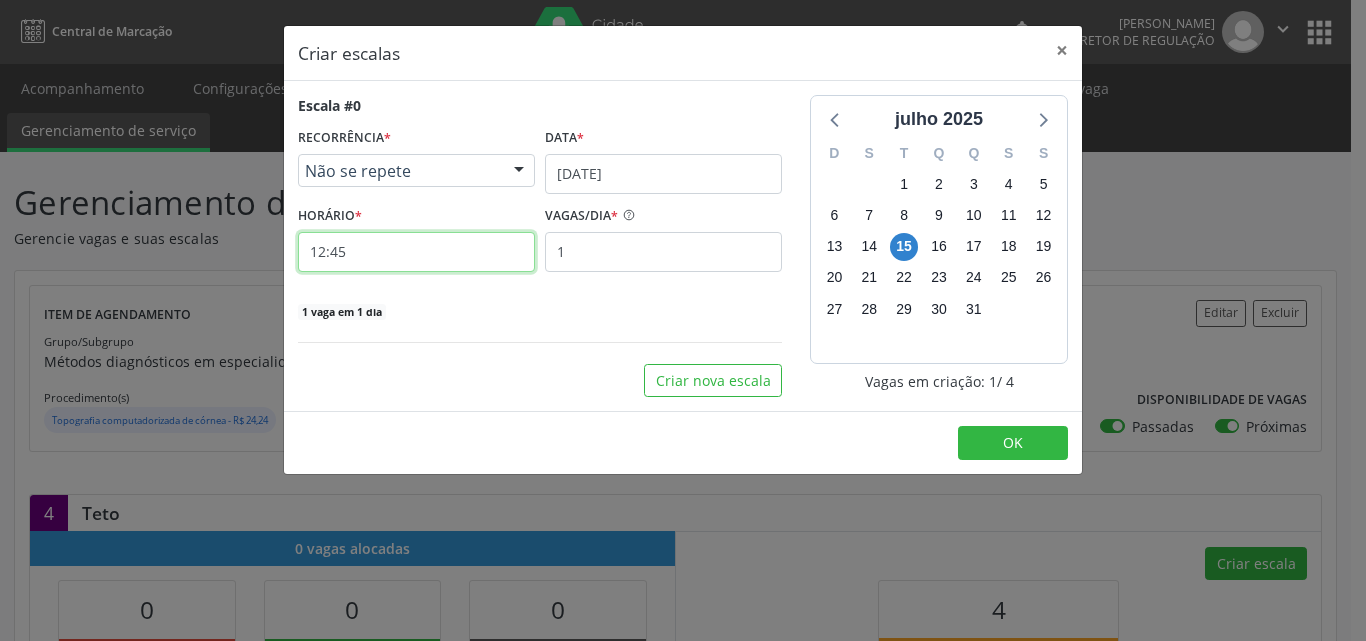 click on "12:45" at bounding box center [416, 252] 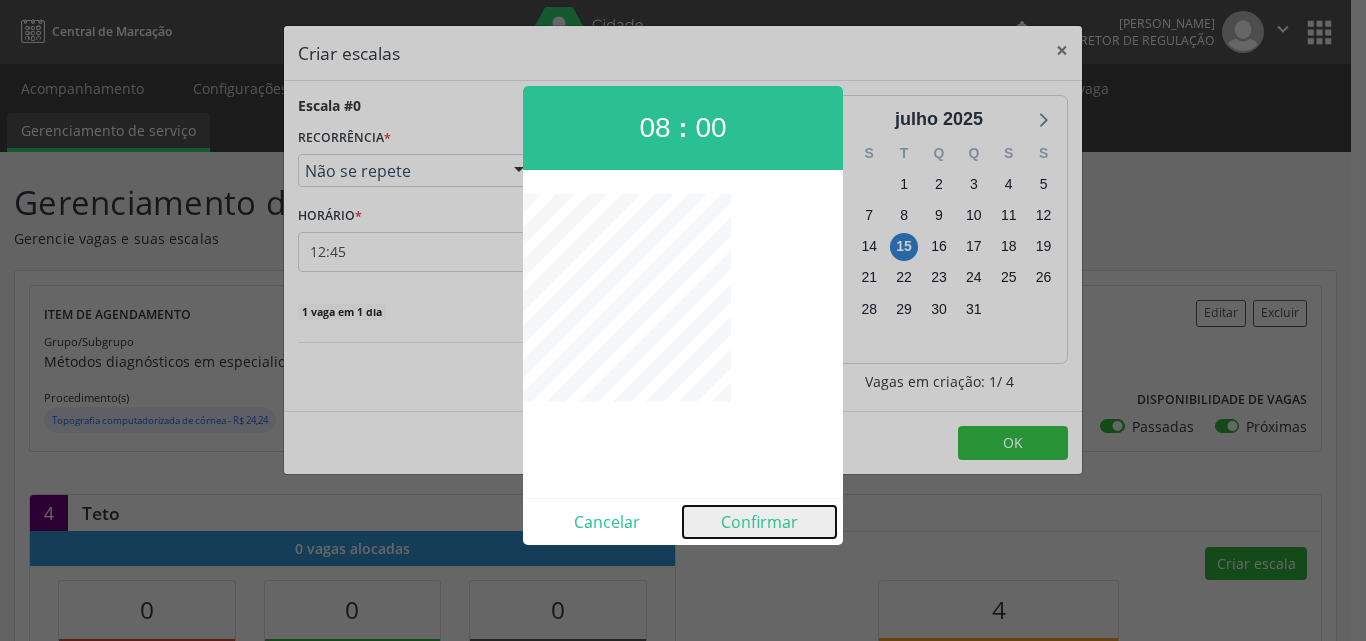 click on "Confirmar" at bounding box center (759, 522) 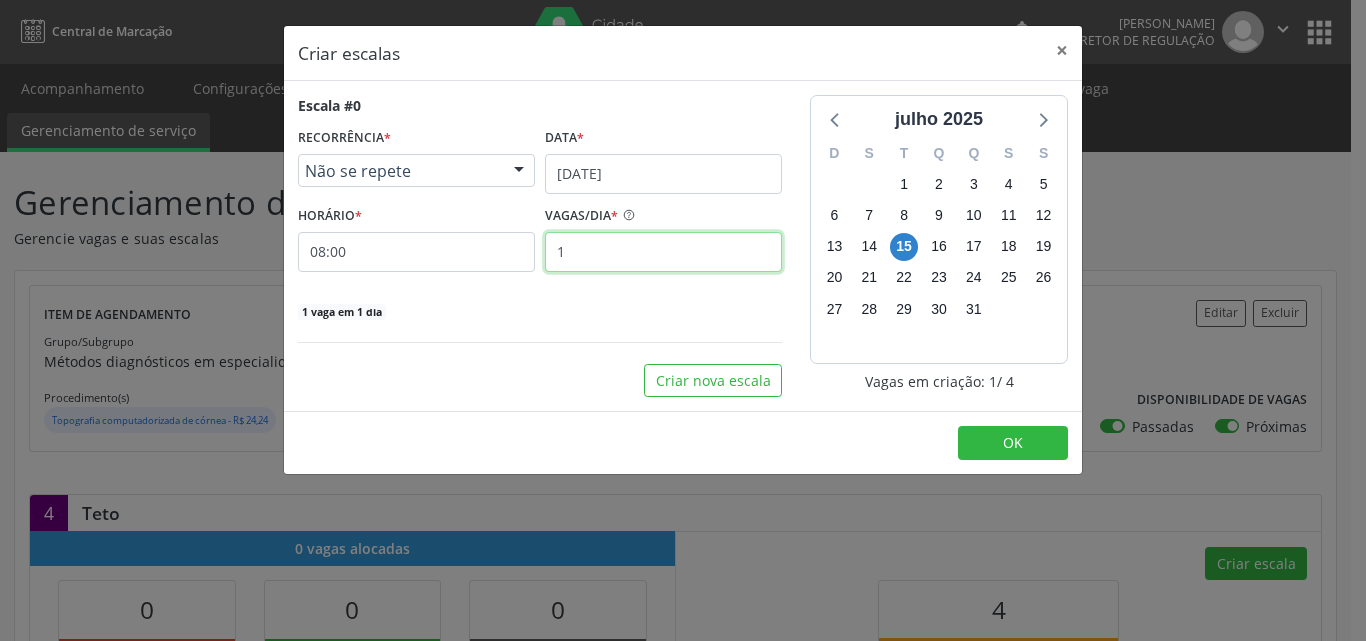 click on "1" at bounding box center [663, 252] 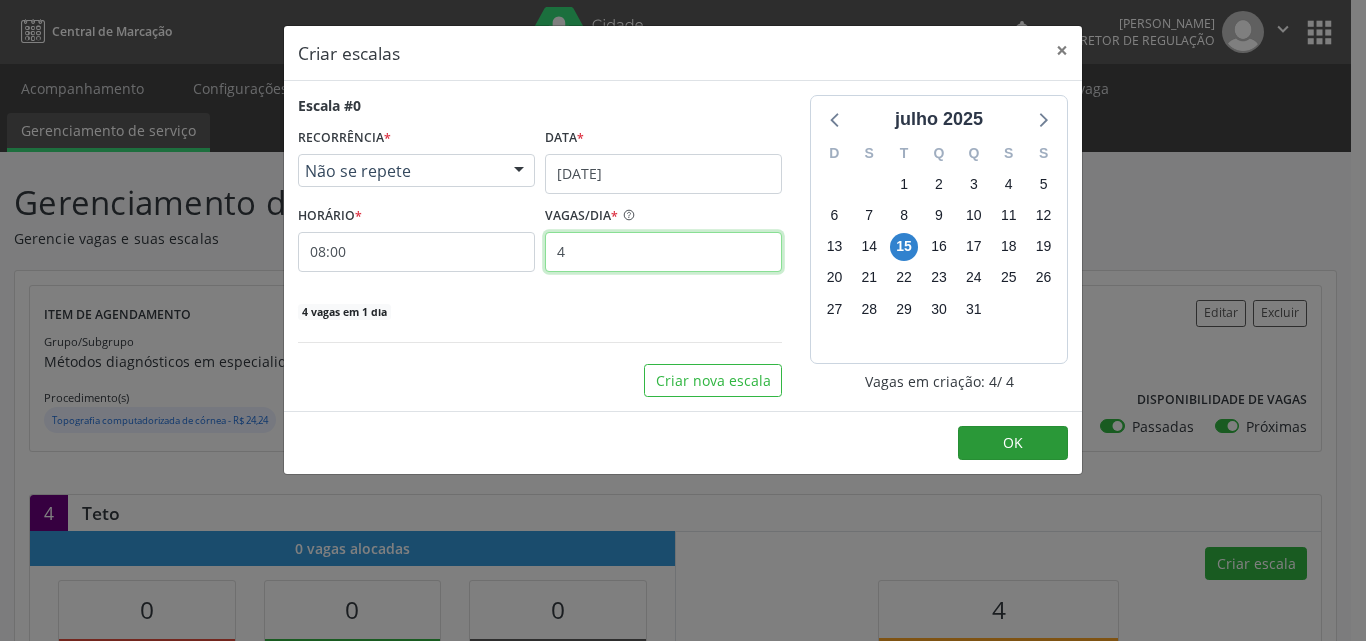 type on "4" 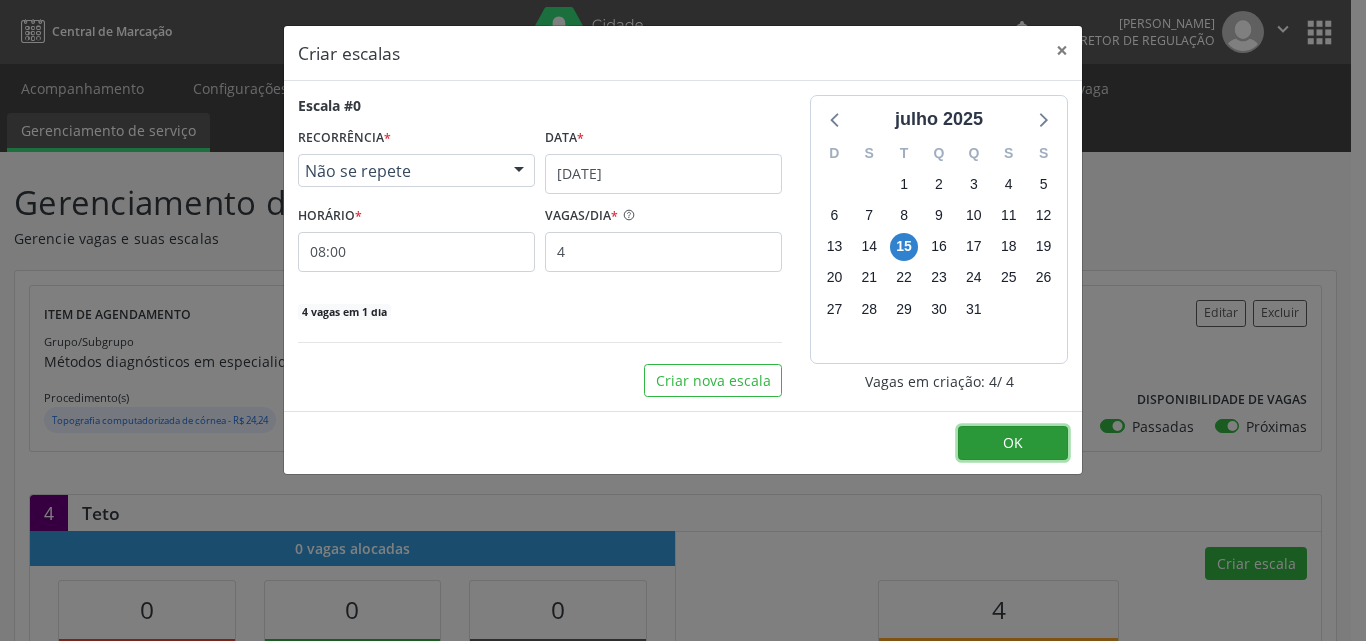 click on "OK" at bounding box center (1013, 442) 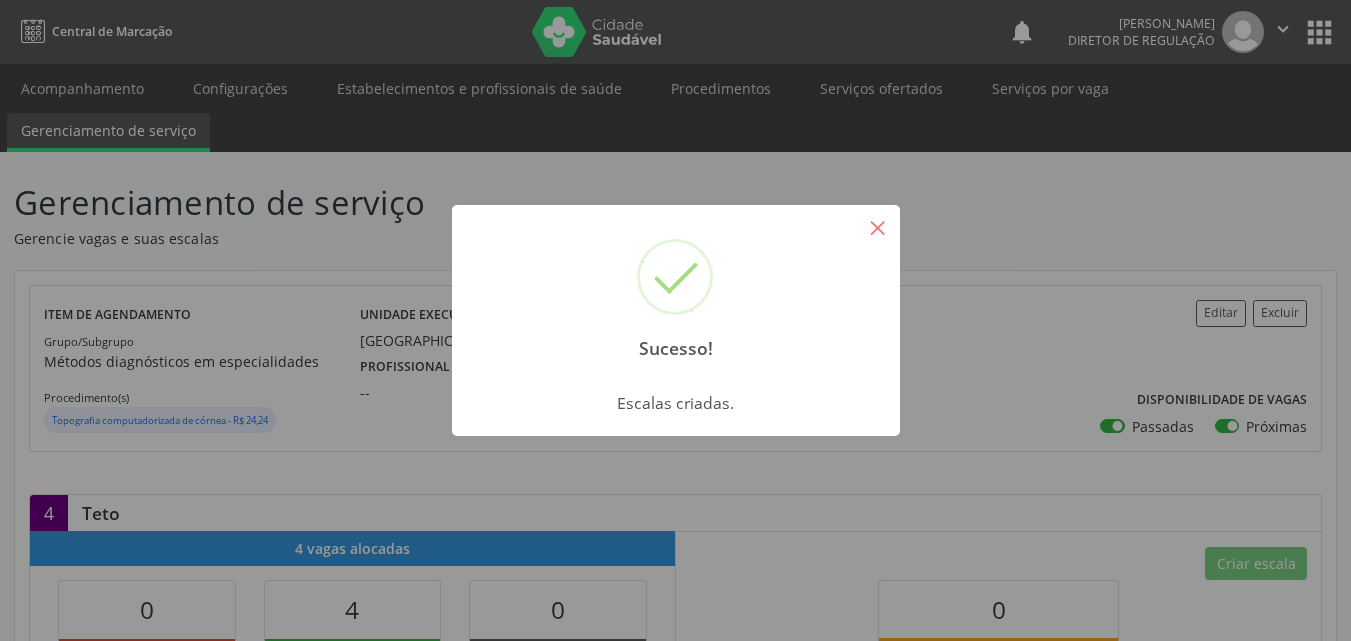 click on "×" at bounding box center (878, 227) 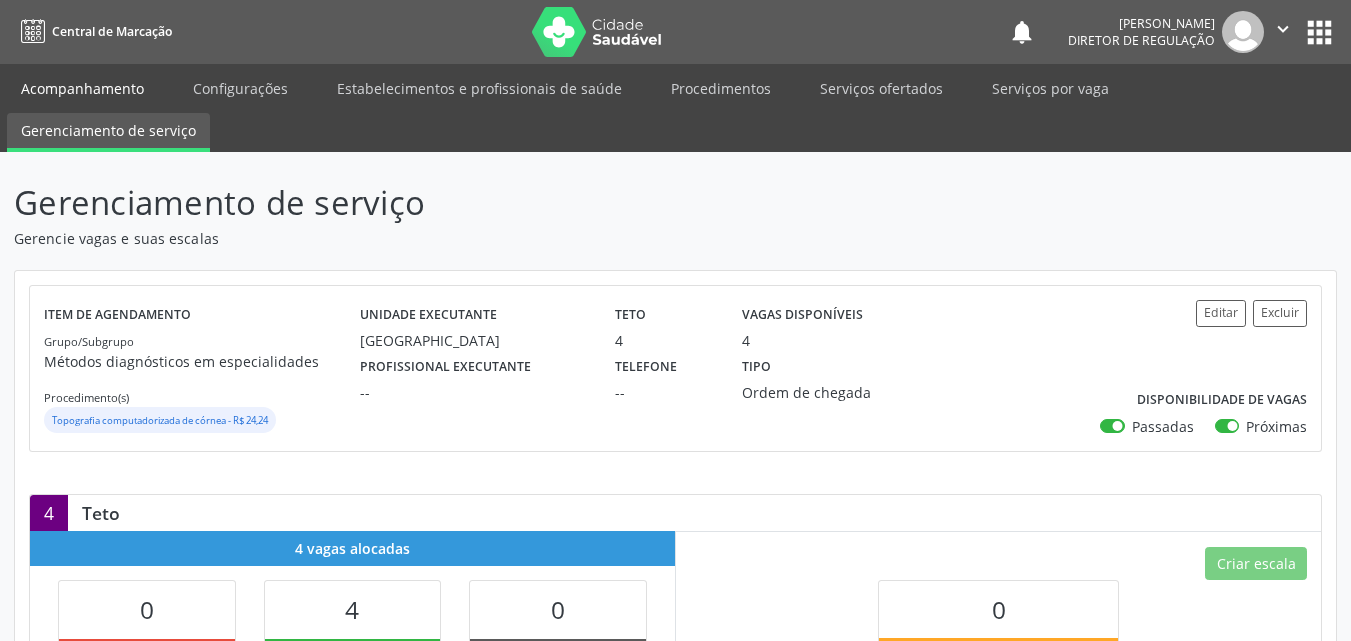 click on "Acompanhamento" at bounding box center [82, 88] 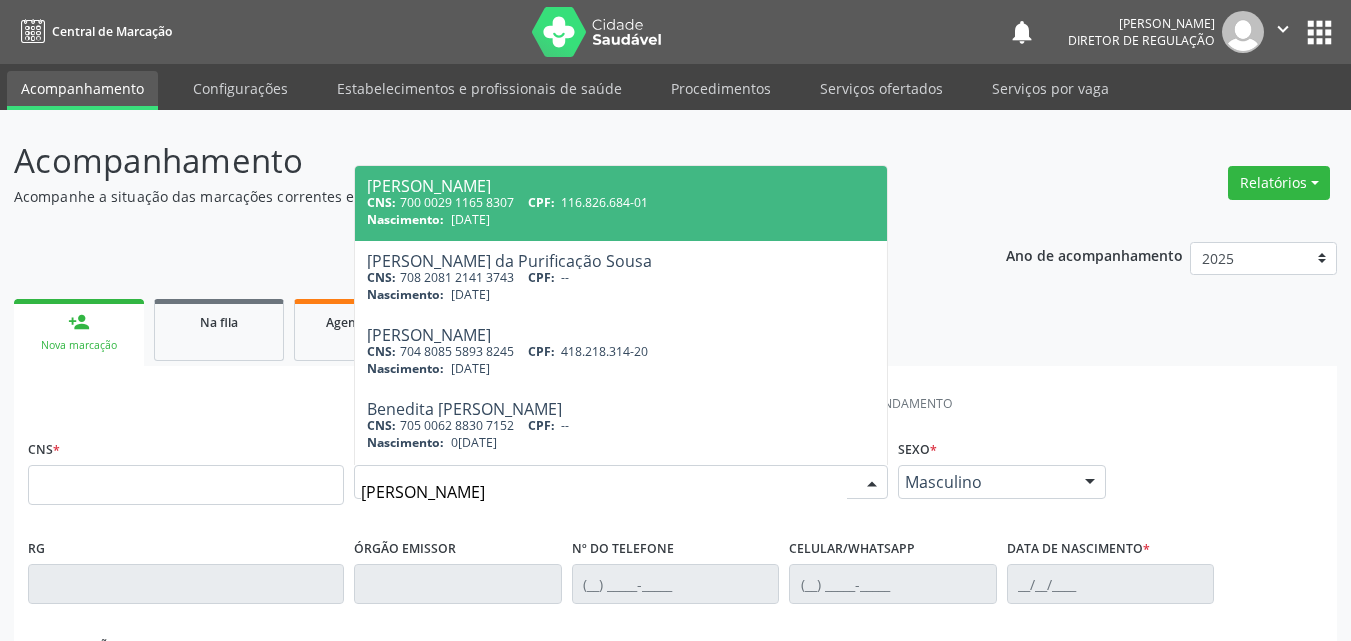 type on "GERALDO AM" 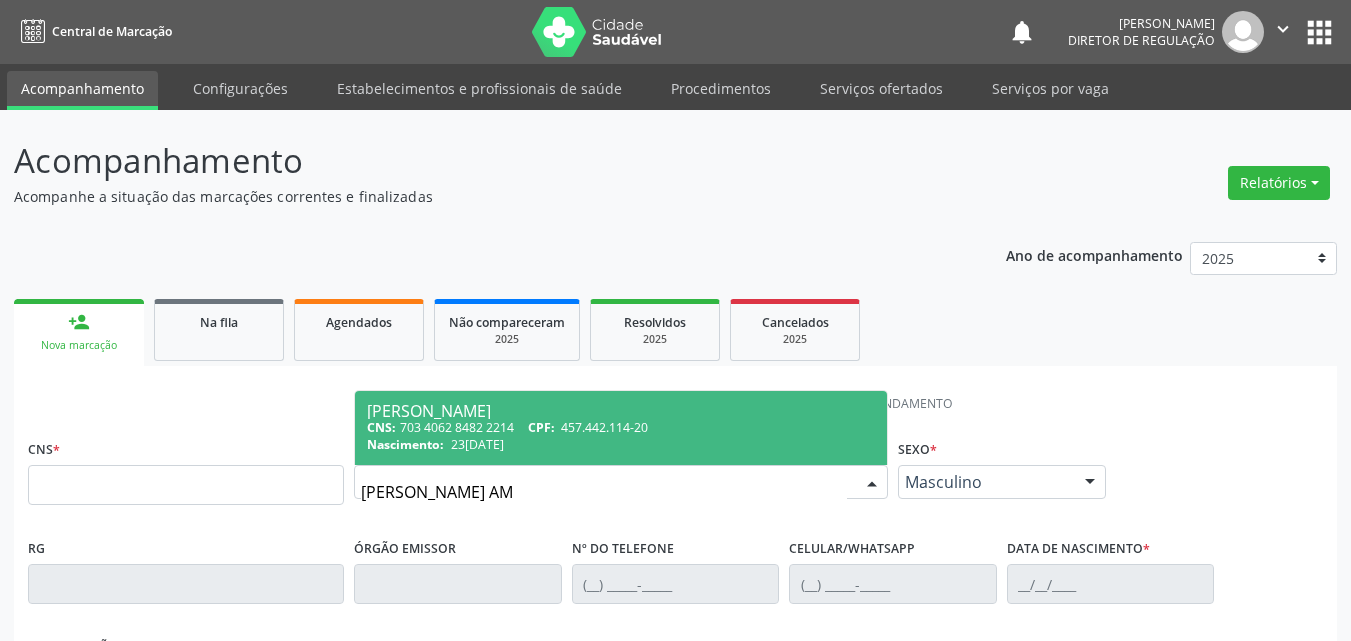 click on "CNS:
703 4062 8482 2214
CPF:
457.442.114-20" at bounding box center [621, 427] 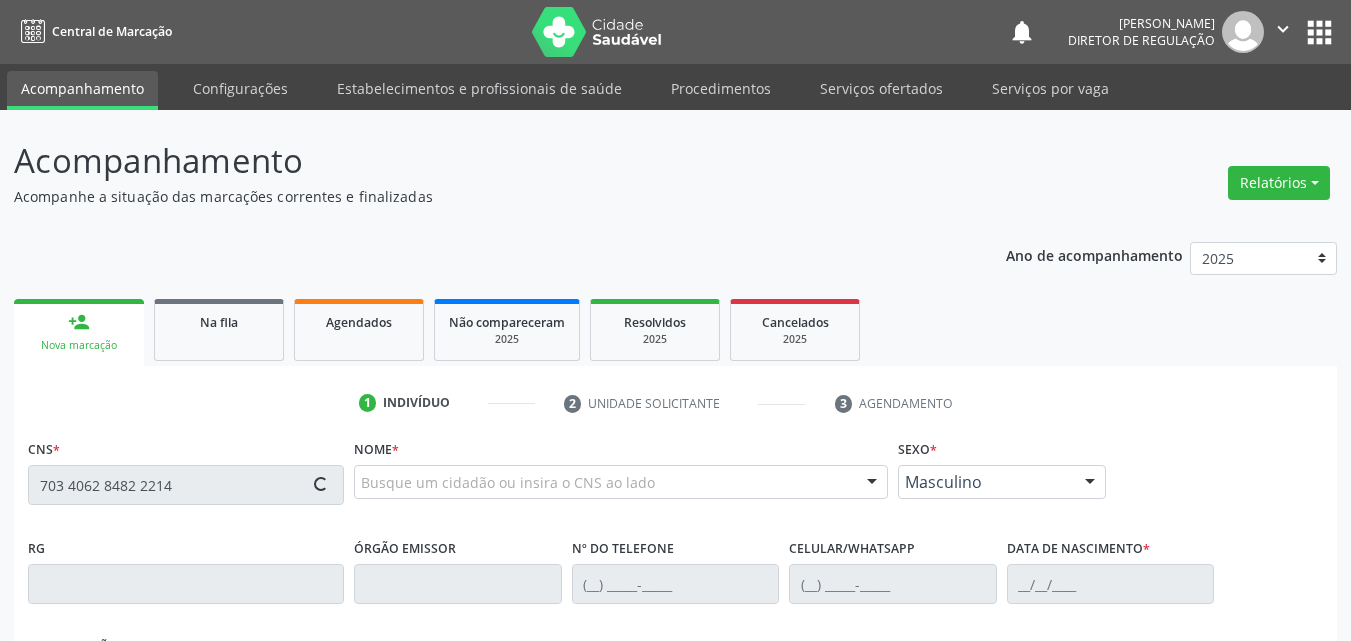 type on "703 4062 8482 2214" 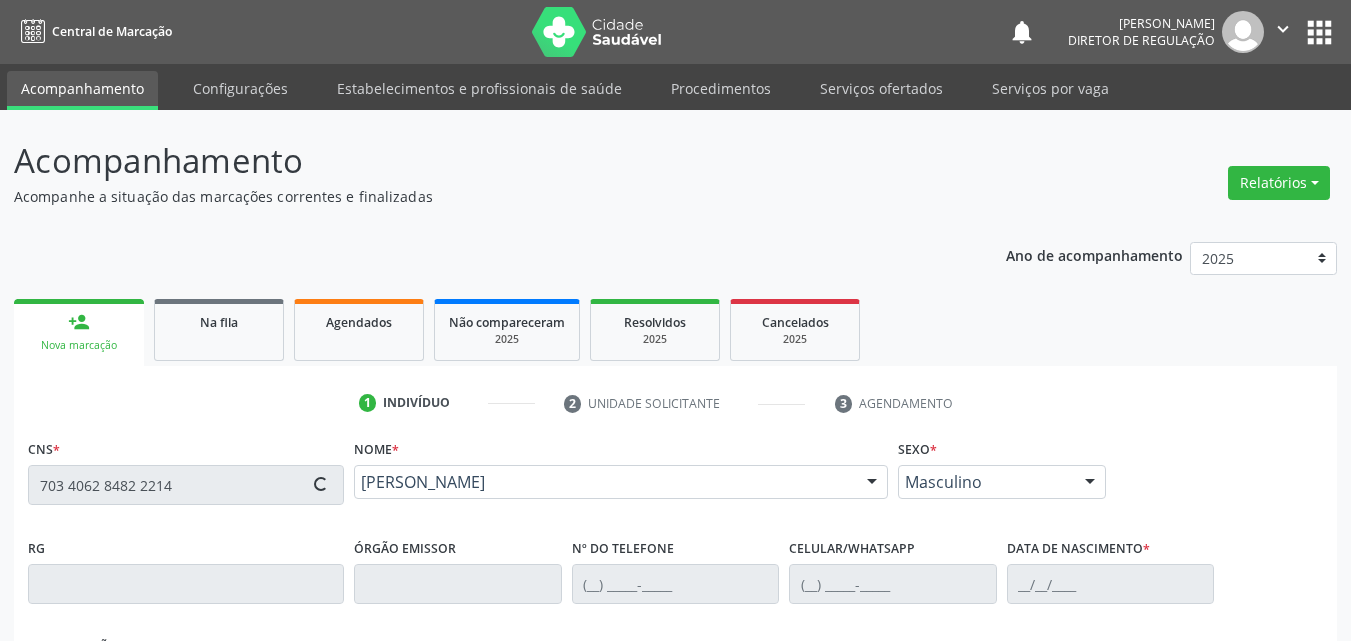 type on "(87) 98861-3997" 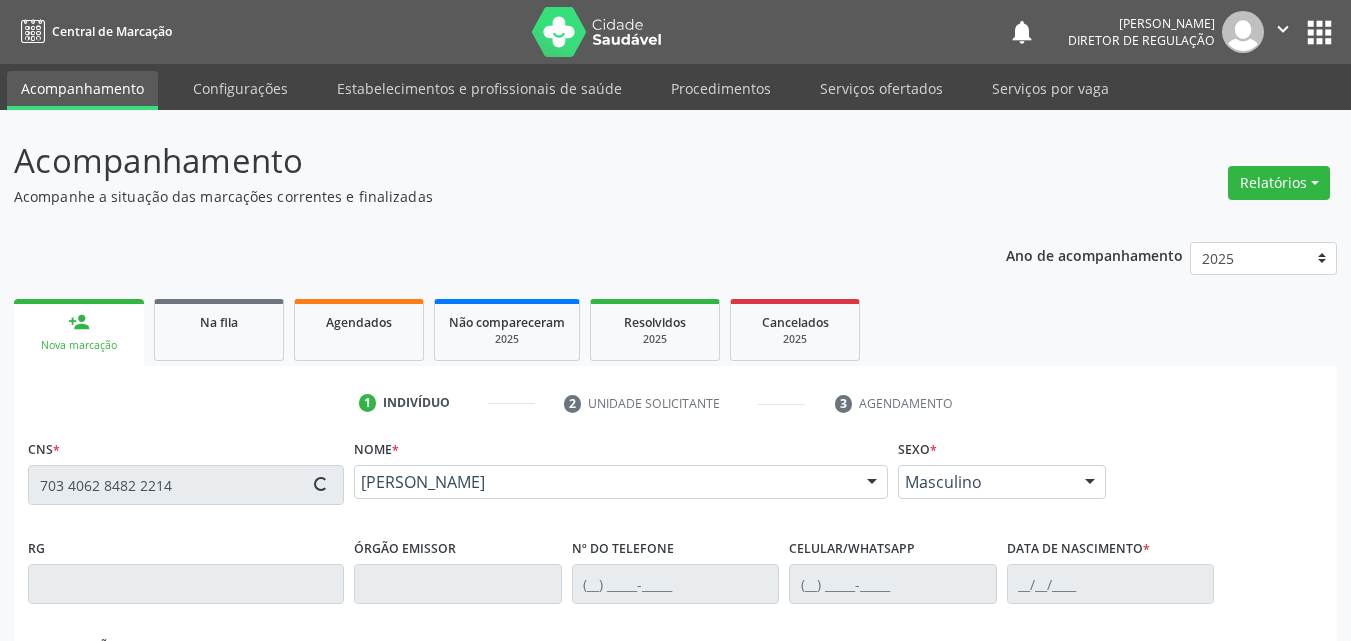 type on "(87) 98861-3997" 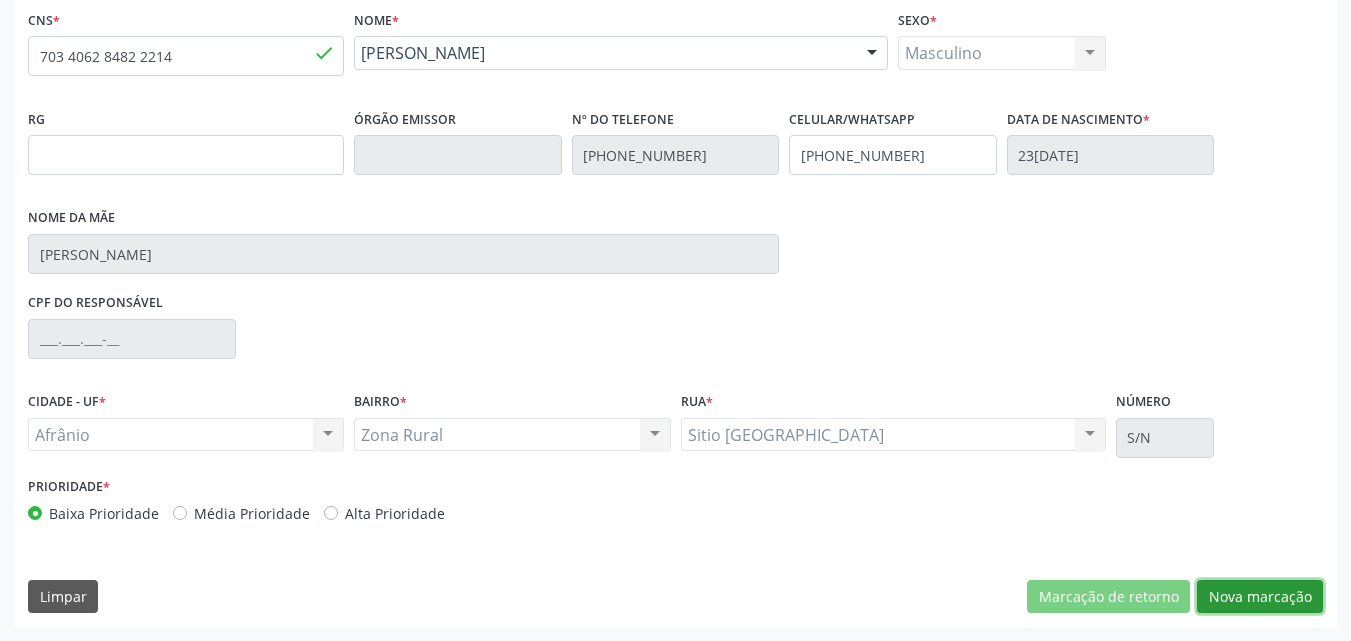click on "Nova marcação" at bounding box center [1260, 597] 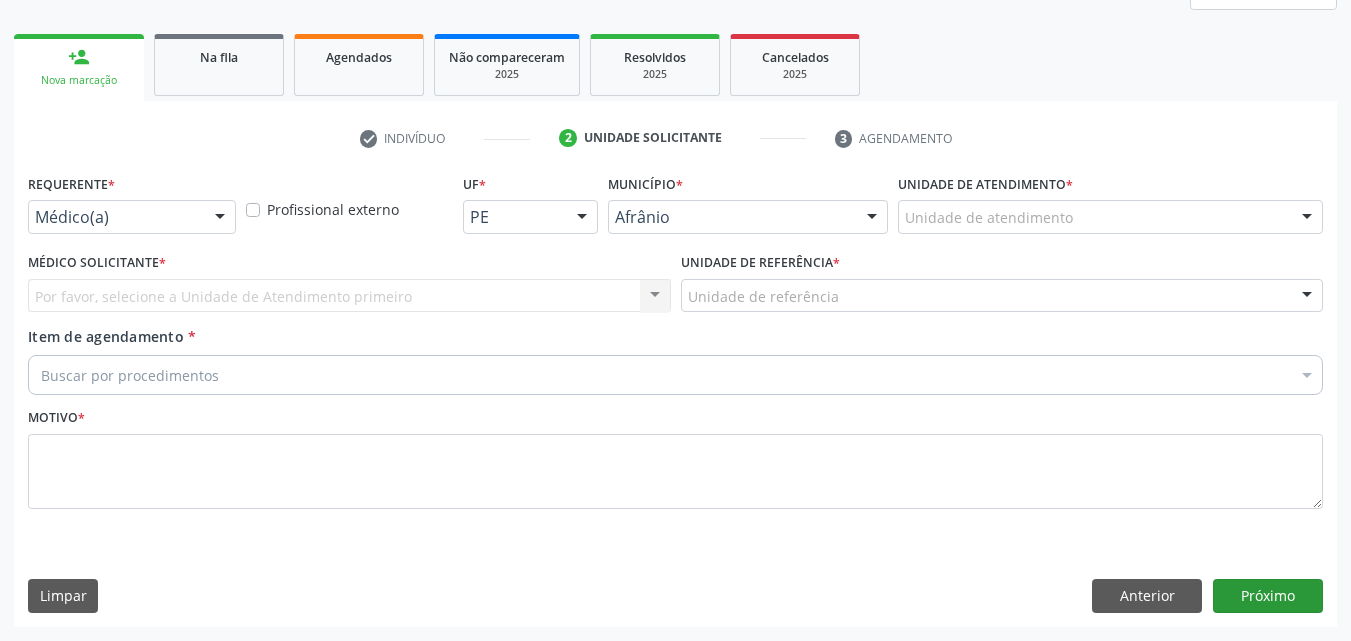 scroll, scrollTop: 265, scrollLeft: 0, axis: vertical 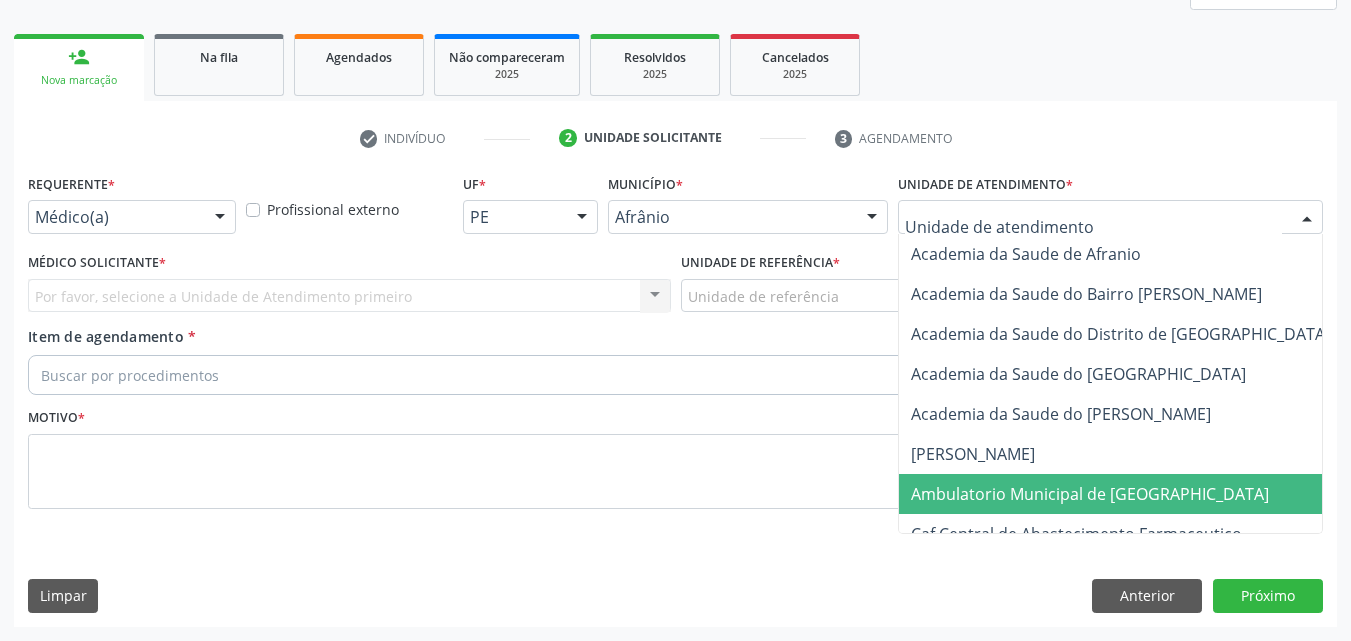 drag, startPoint x: 1014, startPoint y: 499, endPoint x: 826, endPoint y: 434, distance: 198.91959 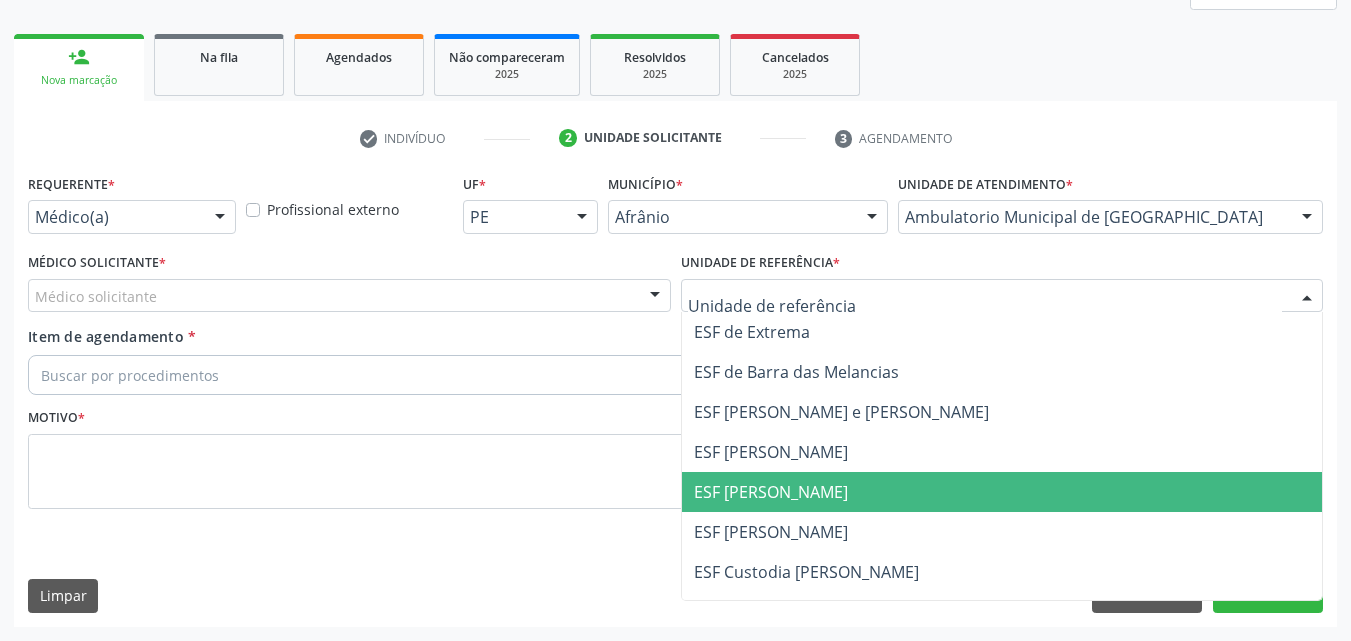 drag, startPoint x: 817, startPoint y: 490, endPoint x: 524, endPoint y: 414, distance: 302.69623 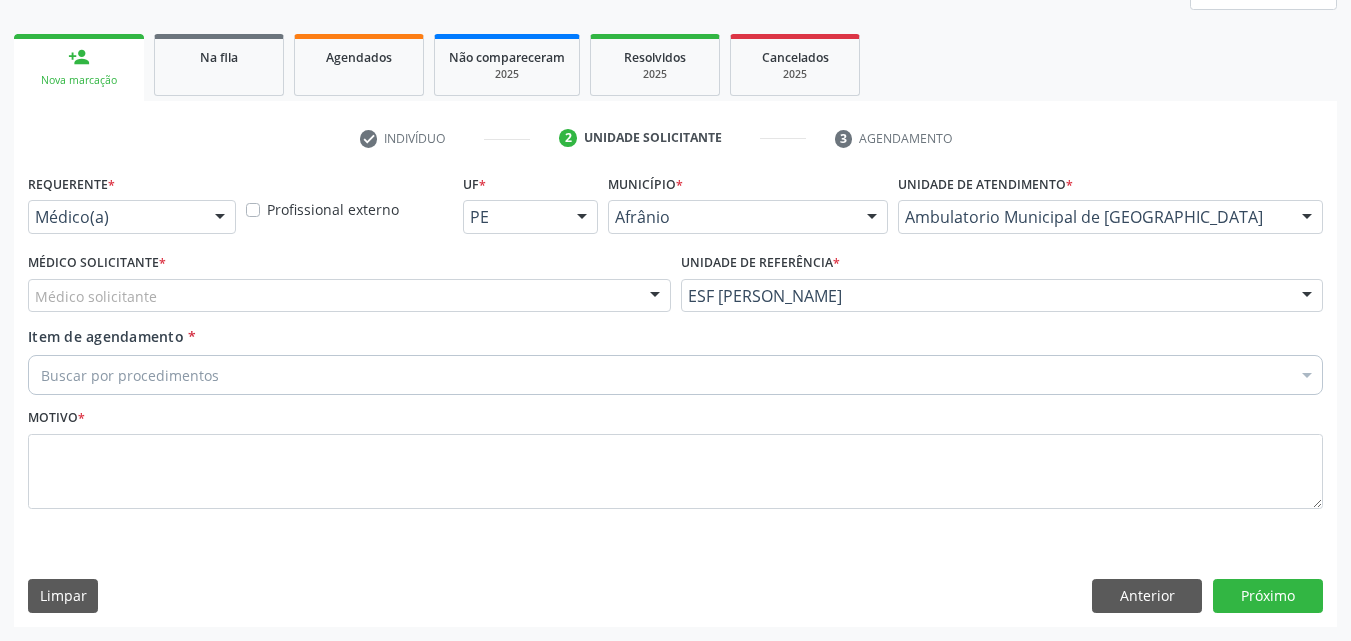 click on "Médico solicitante" at bounding box center [349, 296] 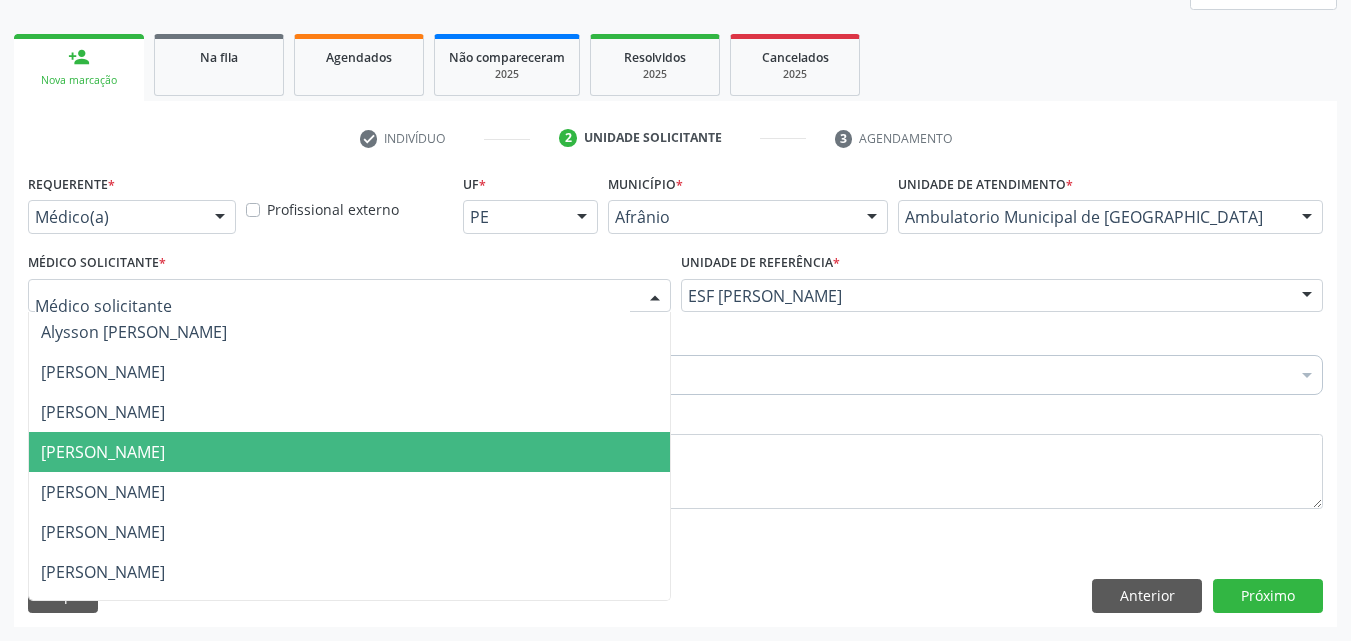 drag, startPoint x: 454, startPoint y: 468, endPoint x: 395, endPoint y: 415, distance: 79.30952 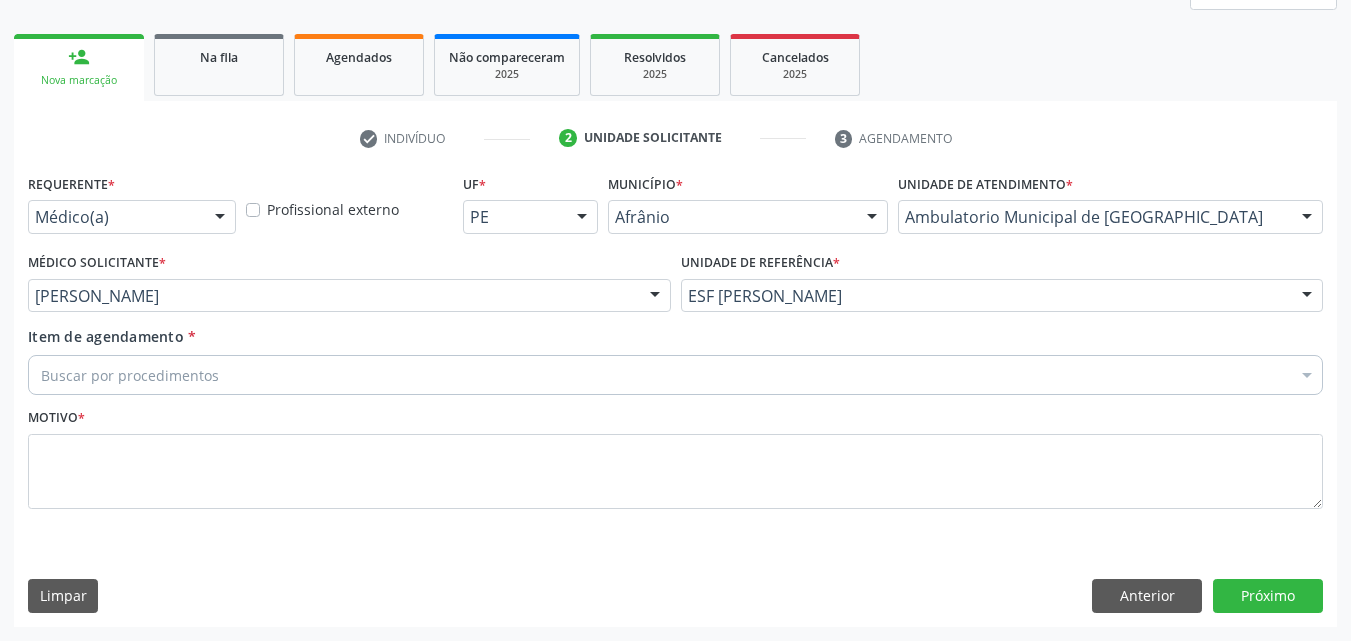 click on "Buscar por procedimentos" at bounding box center (675, 375) 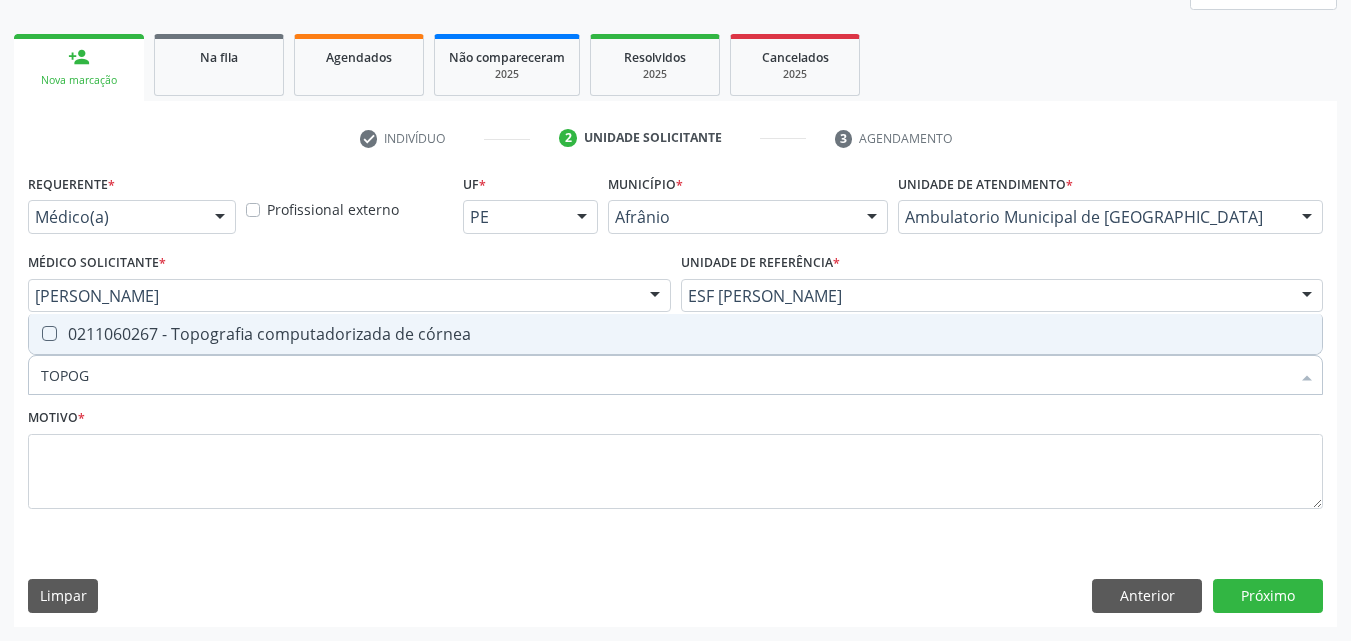 type on "TOPOGR" 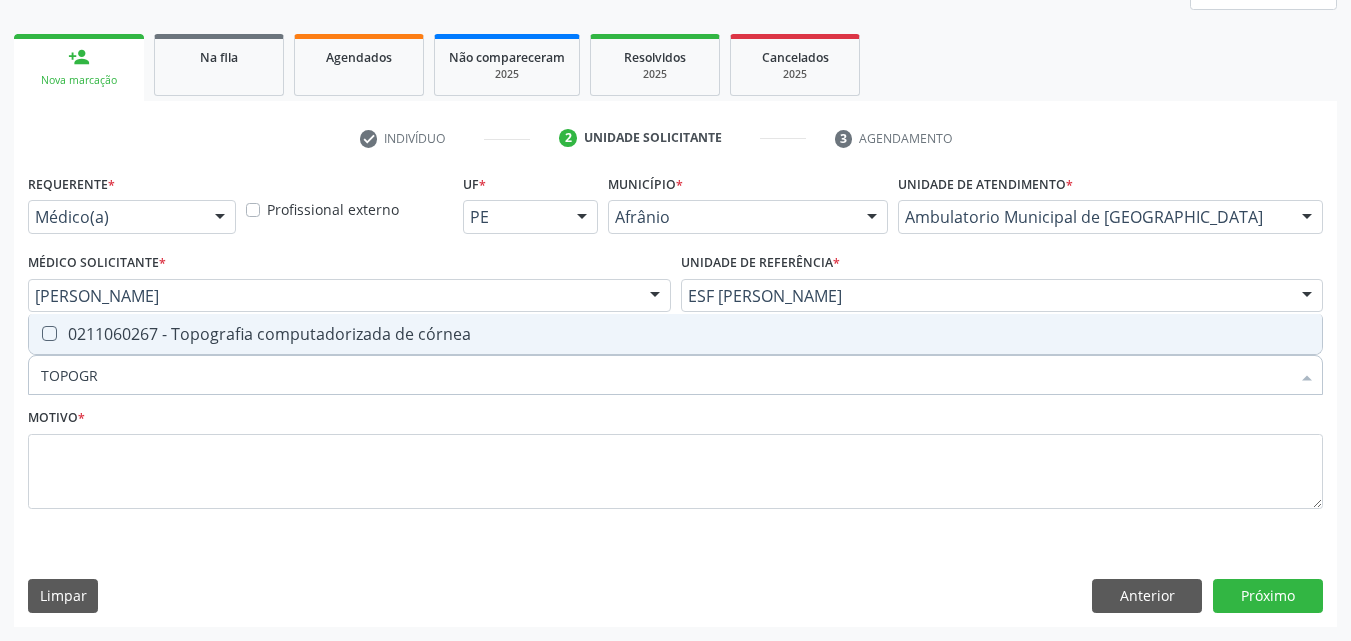 drag, startPoint x: 389, startPoint y: 338, endPoint x: 397, endPoint y: 325, distance: 15.264338 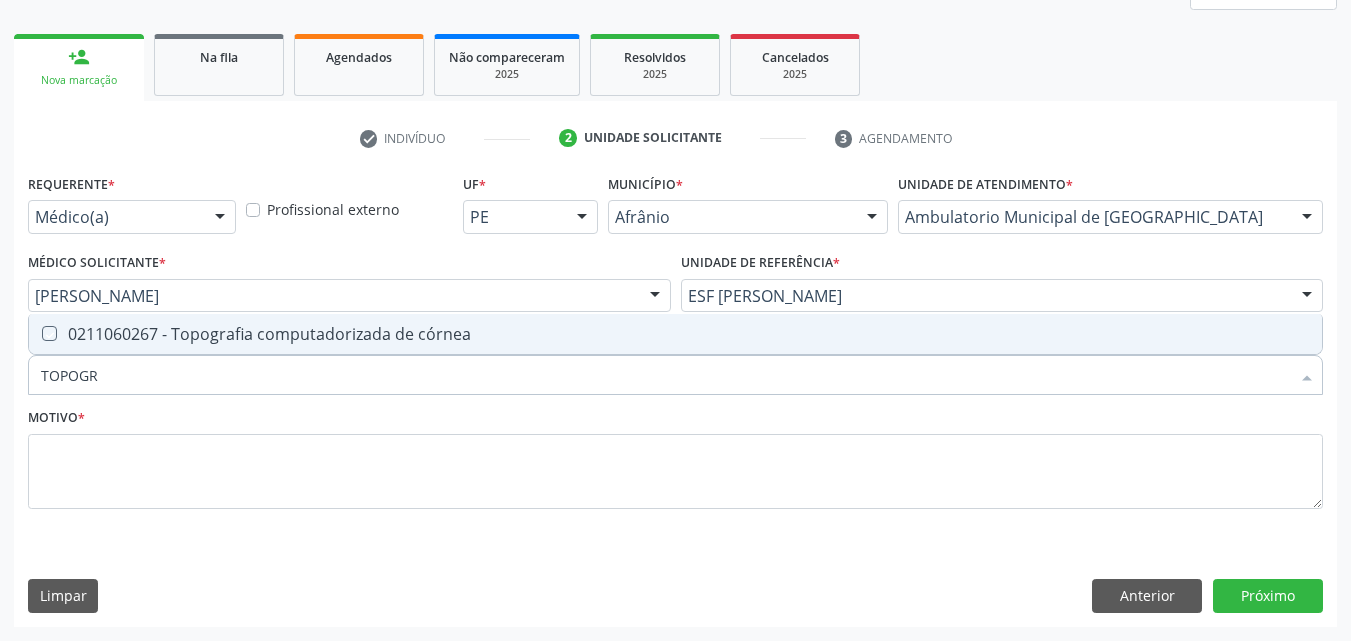 checkbox on "true" 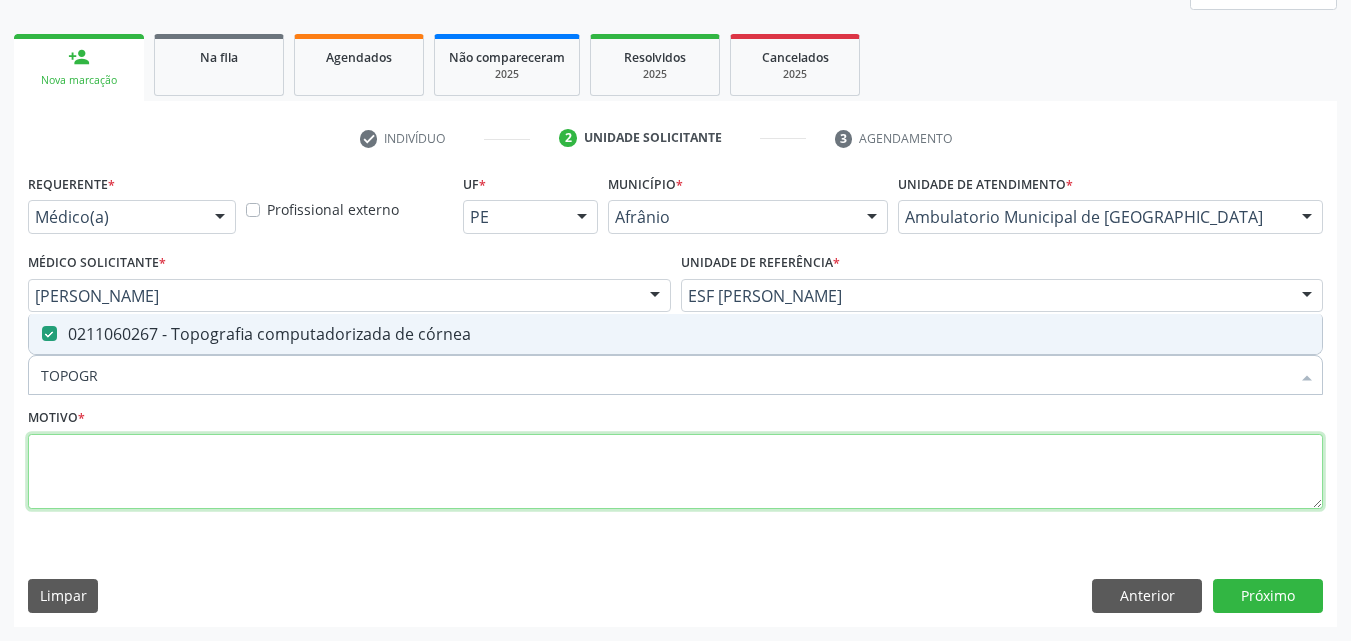 click at bounding box center (675, 472) 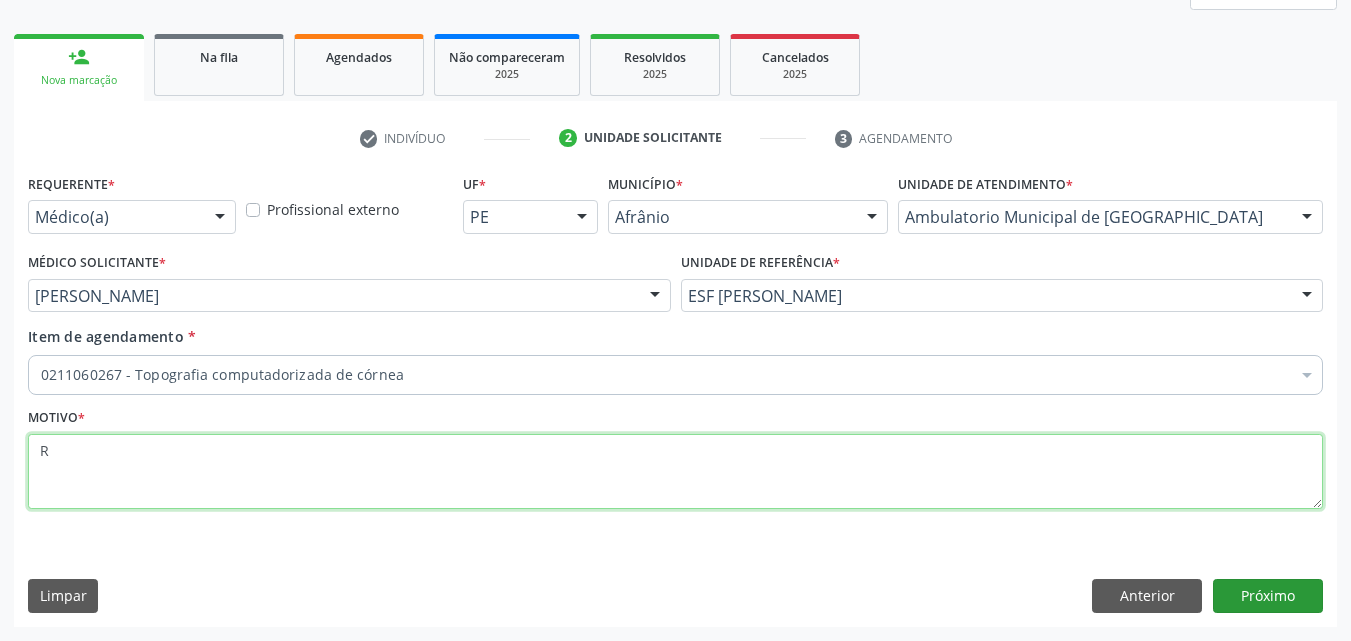 type on "R" 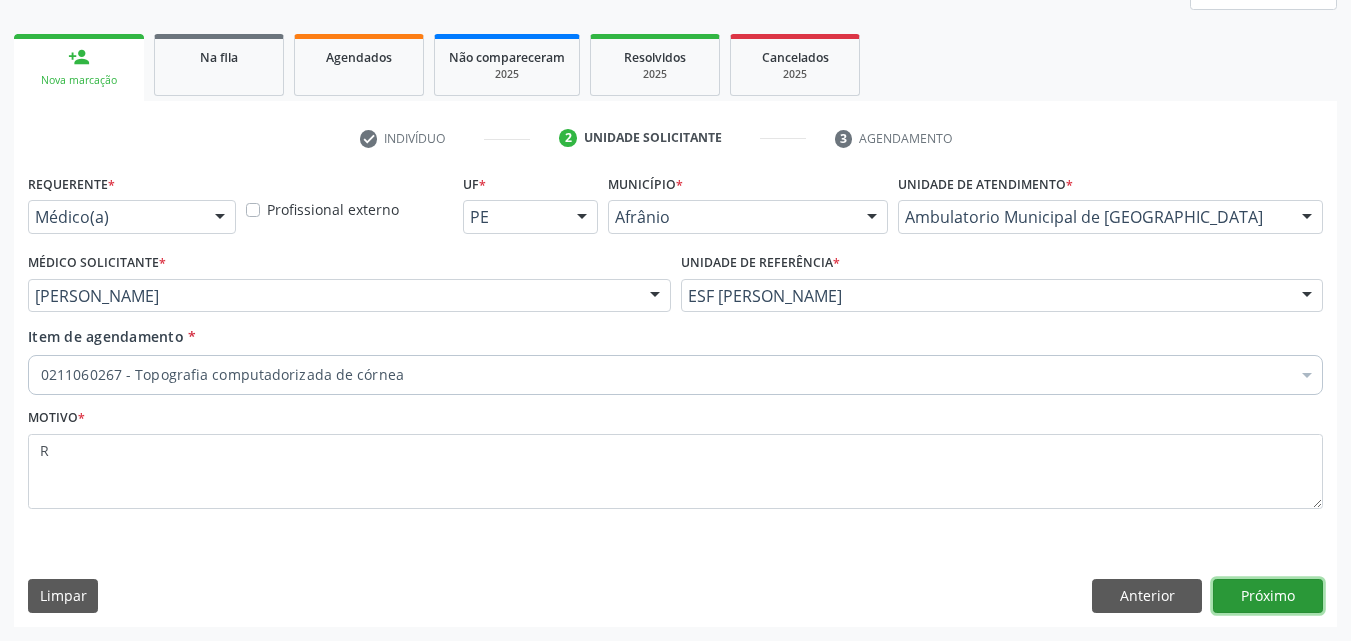 click on "Próximo" at bounding box center (1268, 596) 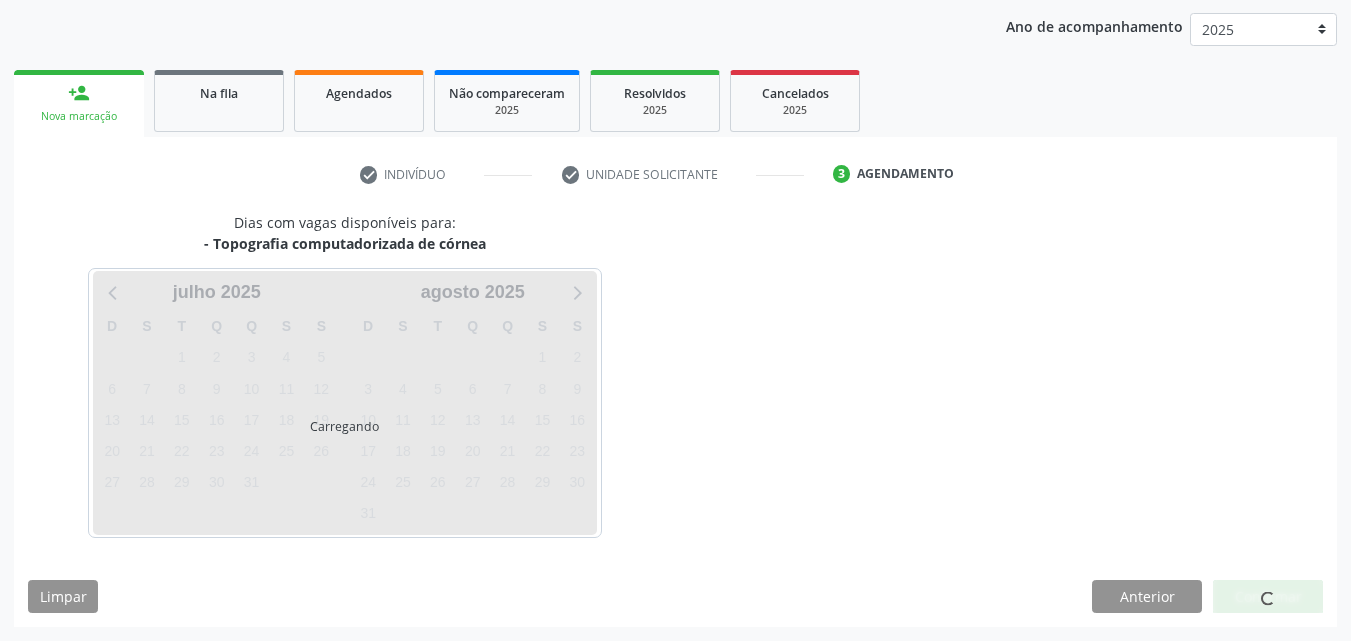 scroll, scrollTop: 229, scrollLeft: 0, axis: vertical 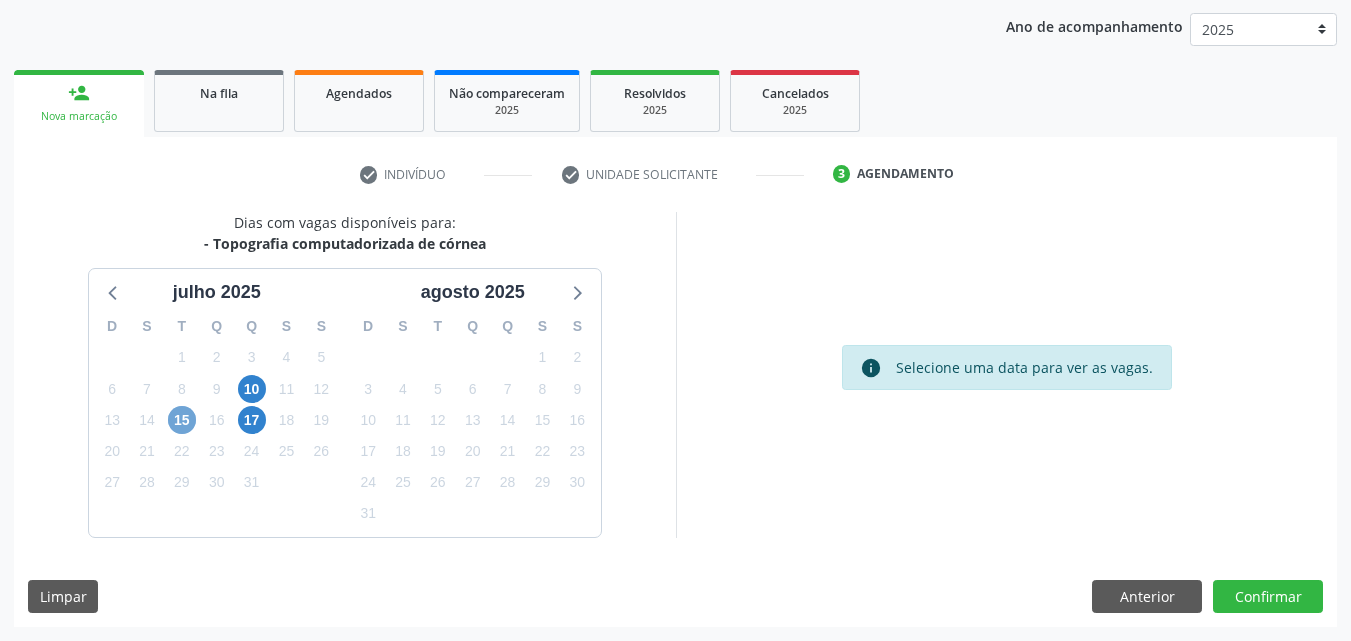 click on "15" at bounding box center (182, 420) 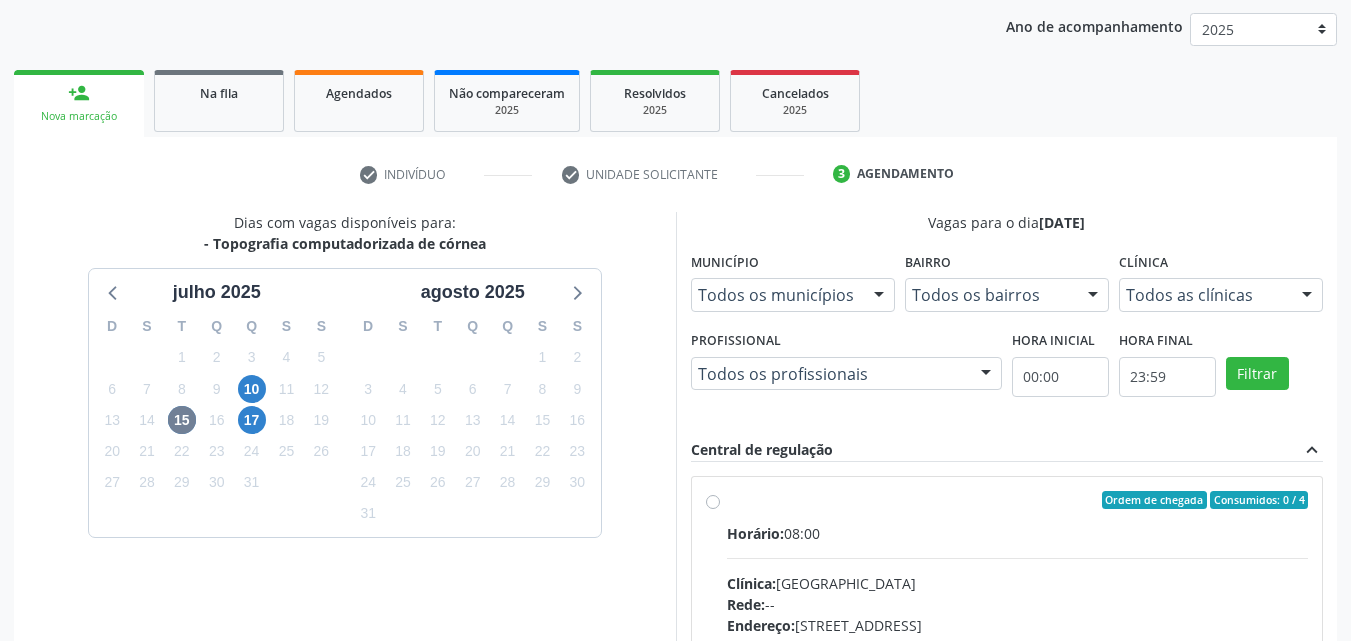 click on "Ordem de chegada
Consumidos: 0 / 4
Horário:   08:00
Clínica:  Hospital de Olhos
Rede:
--
Endereço:   Andar 3, nº 82, Centro, Petrolina - PE
Telefone:   (87) 38610066
Profissional:
--
Informações adicionais sobre o atendimento
Idade de atendimento:
Sem restrição
Gênero(s) atendido(s):
Sem restrição
Informações adicionais:
--" at bounding box center (1018, 644) 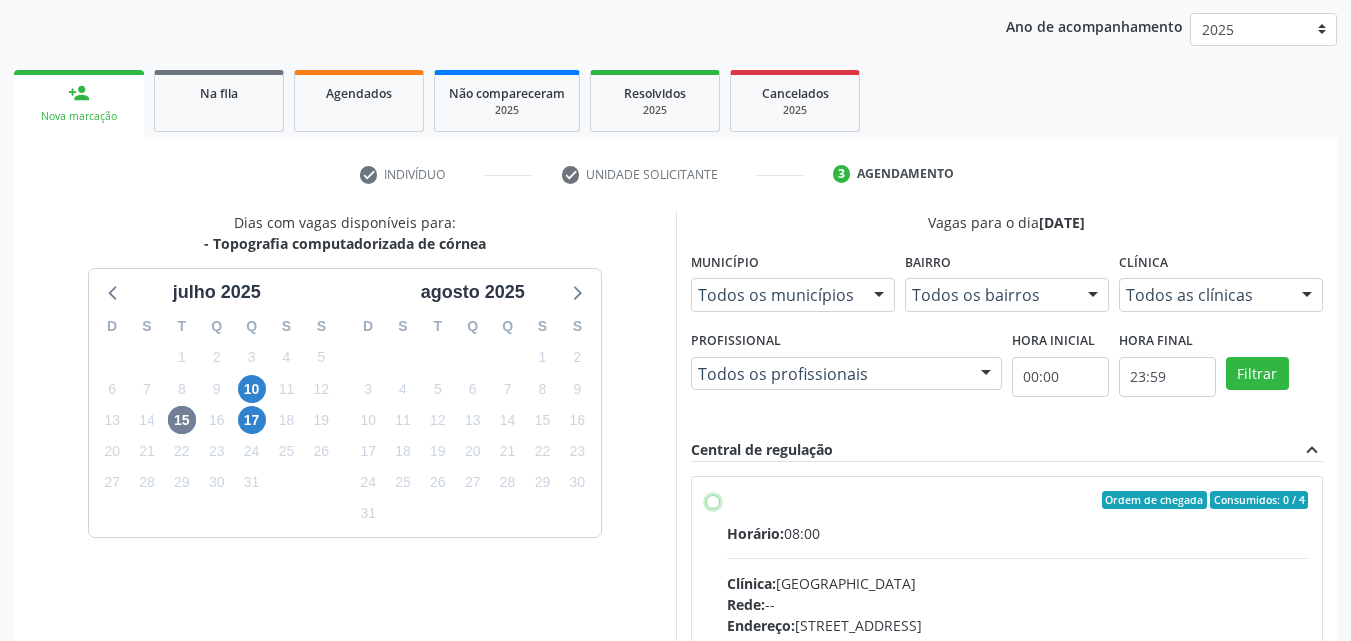 click on "Ordem de chegada
Consumidos: 0 / 4
Horário:   08:00
Clínica:  Hospital de Olhos
Rede:
--
Endereço:   Andar 3, nº 82, Centro, Petrolina - PE
Telefone:   (87) 38610066
Profissional:
--
Informações adicionais sobre o atendimento
Idade de atendimento:
Sem restrição
Gênero(s) atendido(s):
Sem restrição
Informações adicionais:
--" at bounding box center (713, 500) 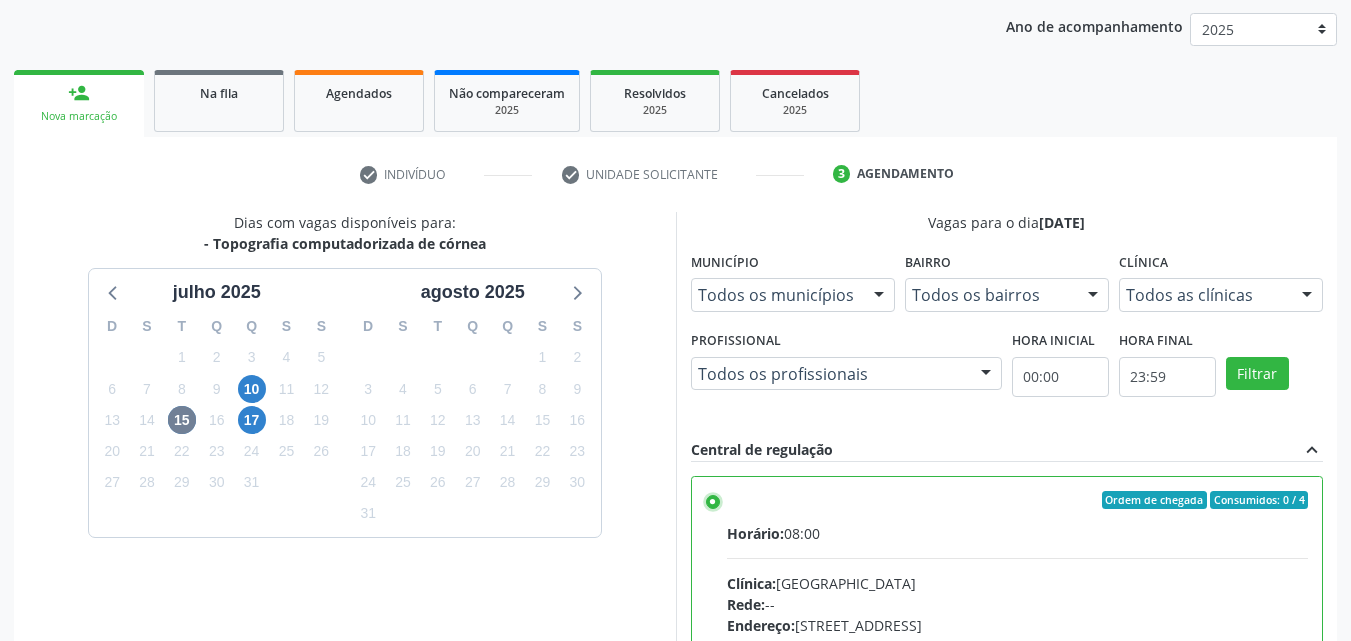scroll, scrollTop: 99, scrollLeft: 0, axis: vertical 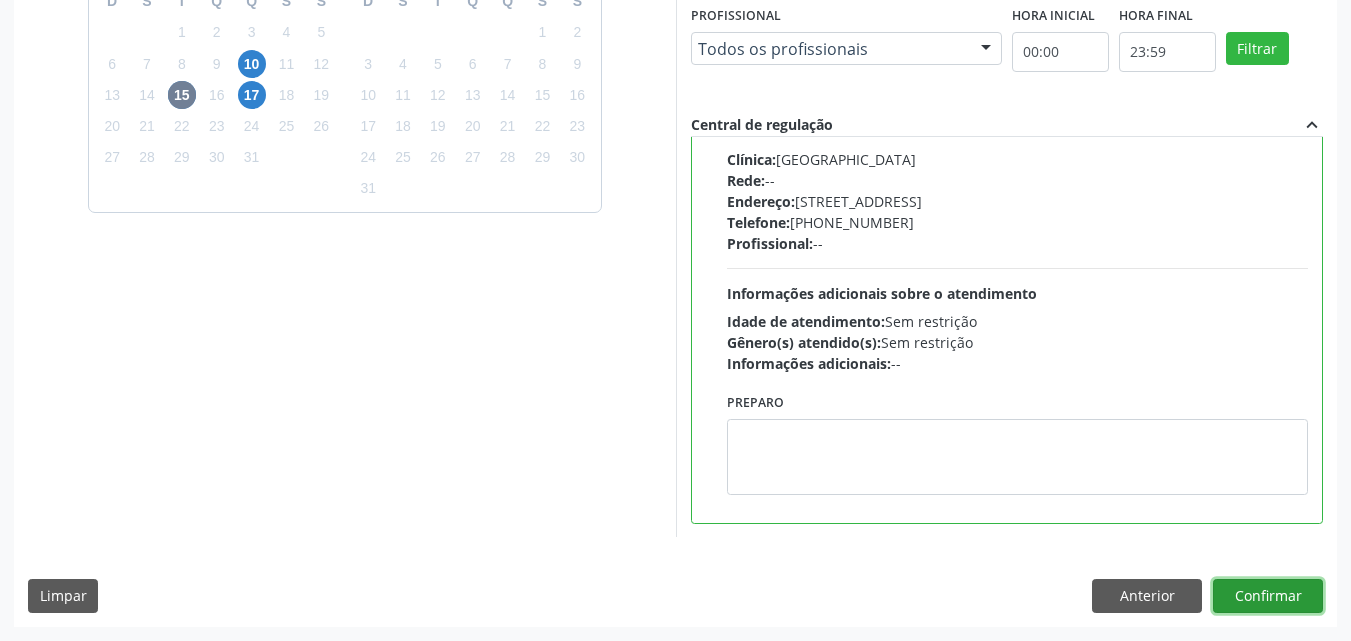 click on "Confirmar" at bounding box center (1268, 596) 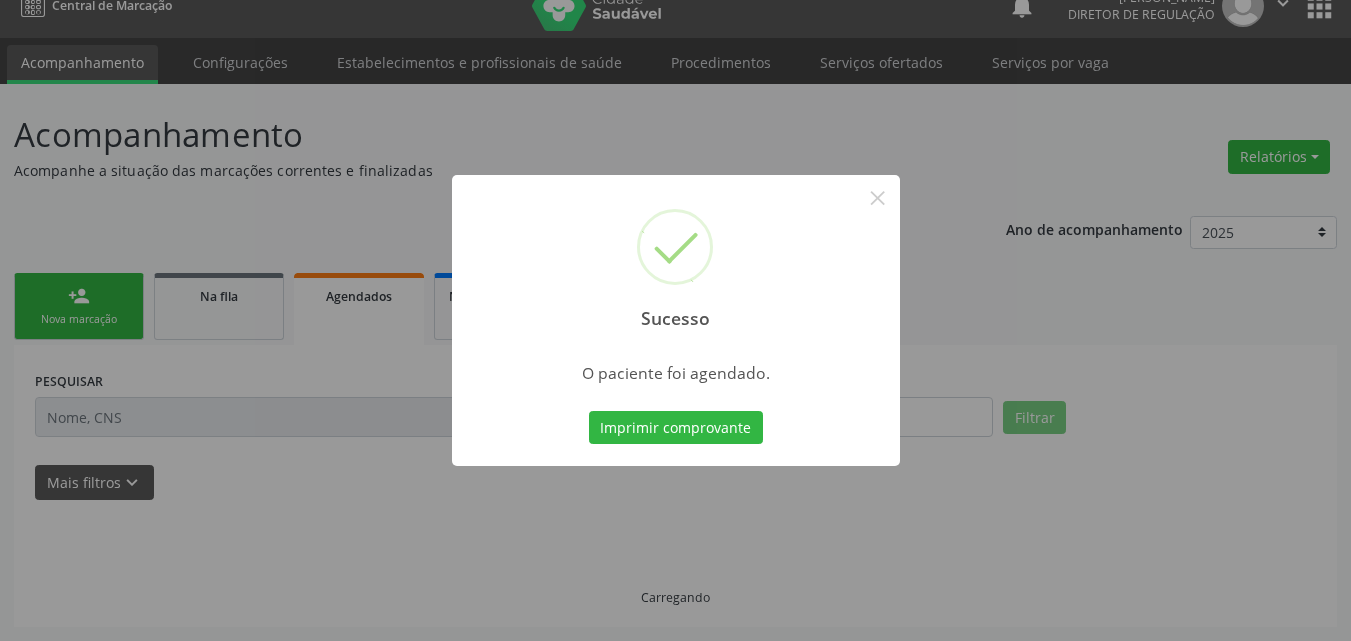 scroll, scrollTop: 26, scrollLeft: 0, axis: vertical 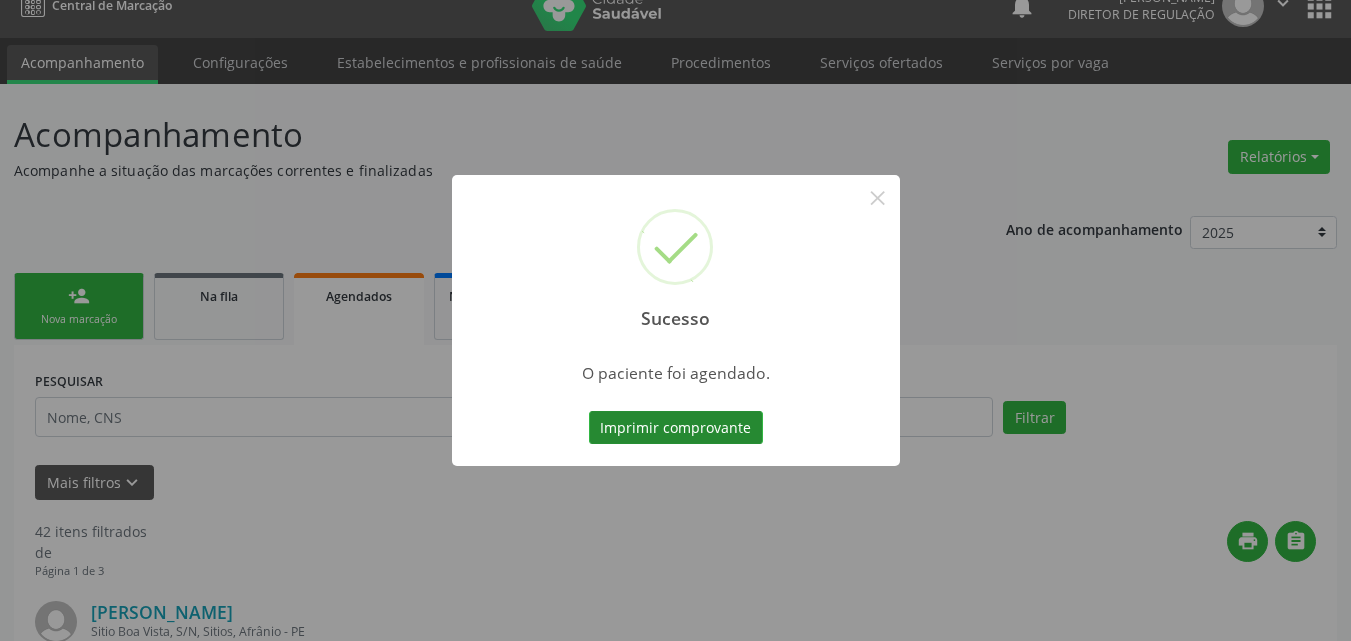 click on "Imprimir comprovante" at bounding box center (676, 428) 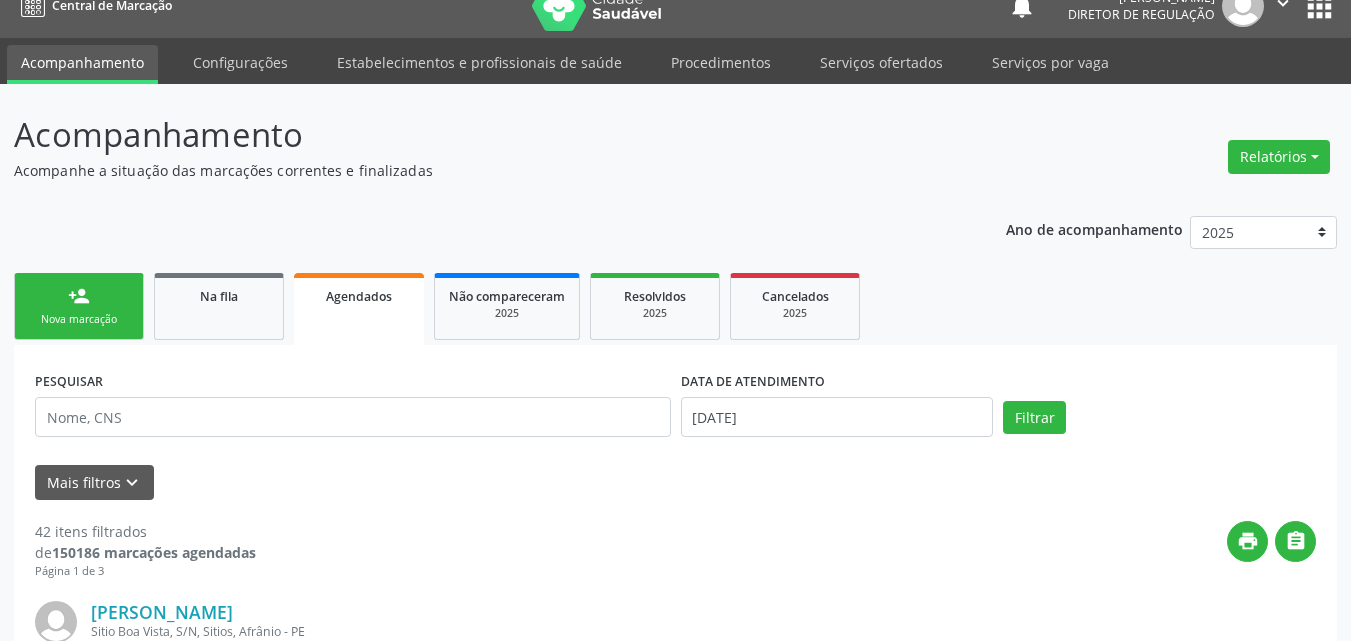 drag, startPoint x: 112, startPoint y: 313, endPoint x: 140, endPoint y: 316, distance: 28.160255 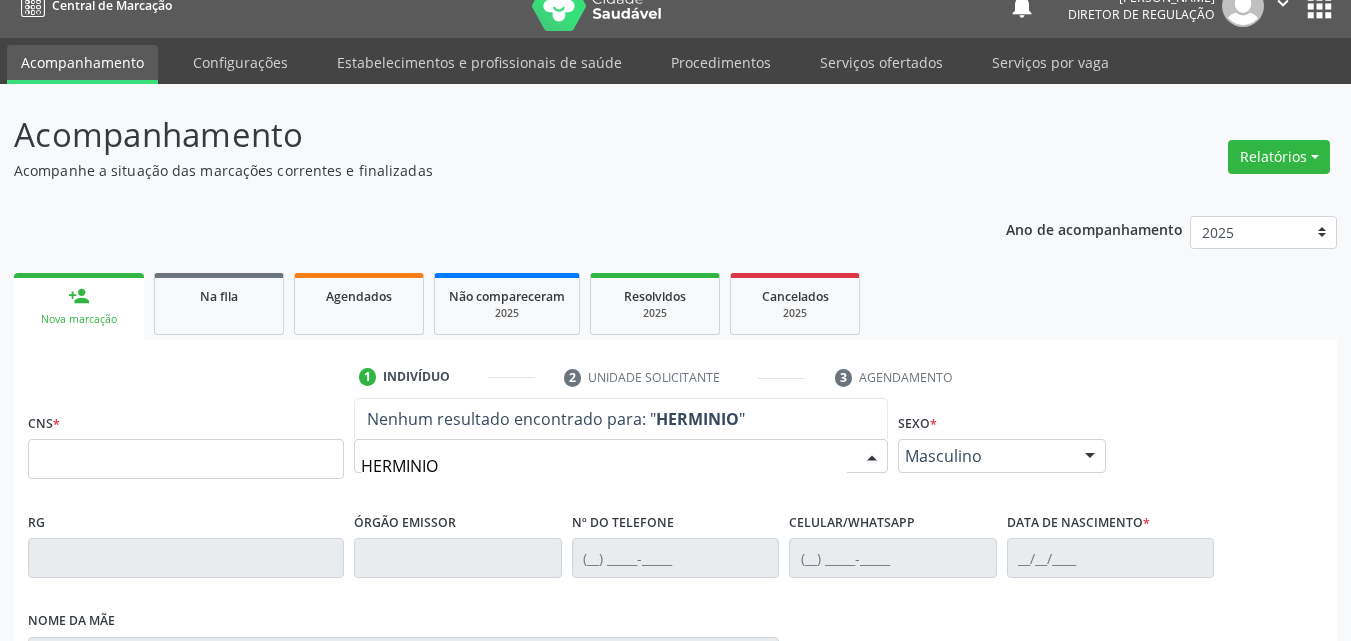 type on "HERMINIO N" 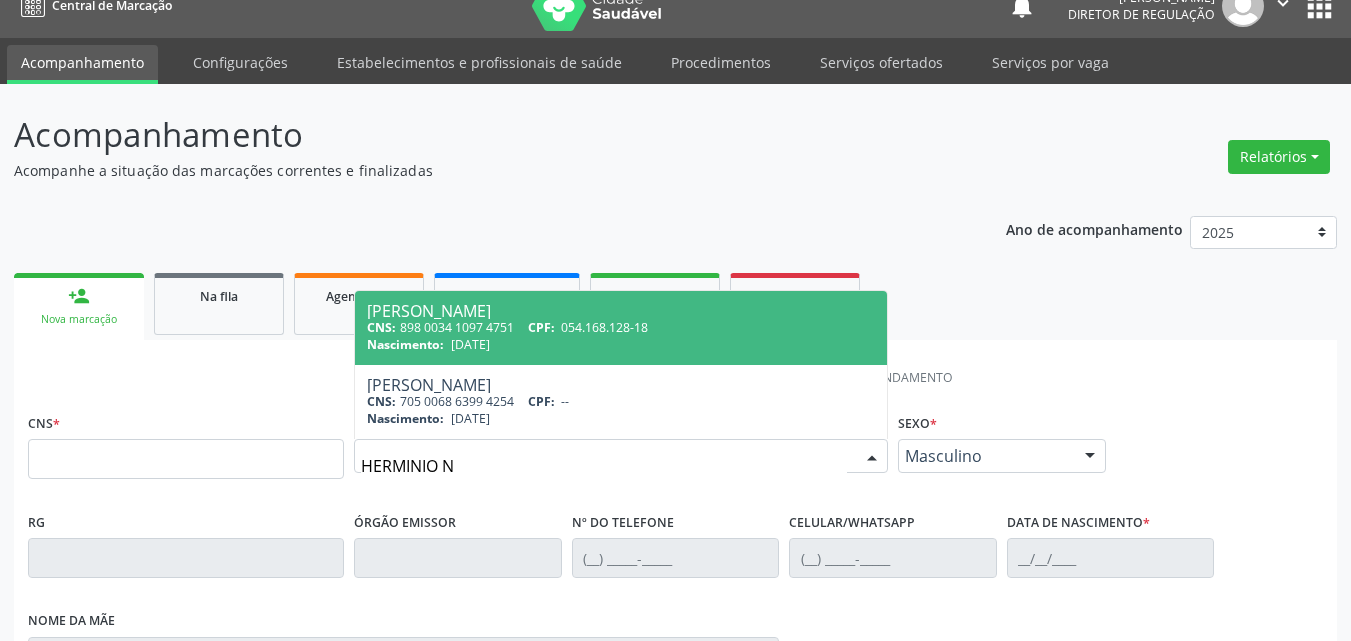 click on "054.168.128-18" at bounding box center [604, 327] 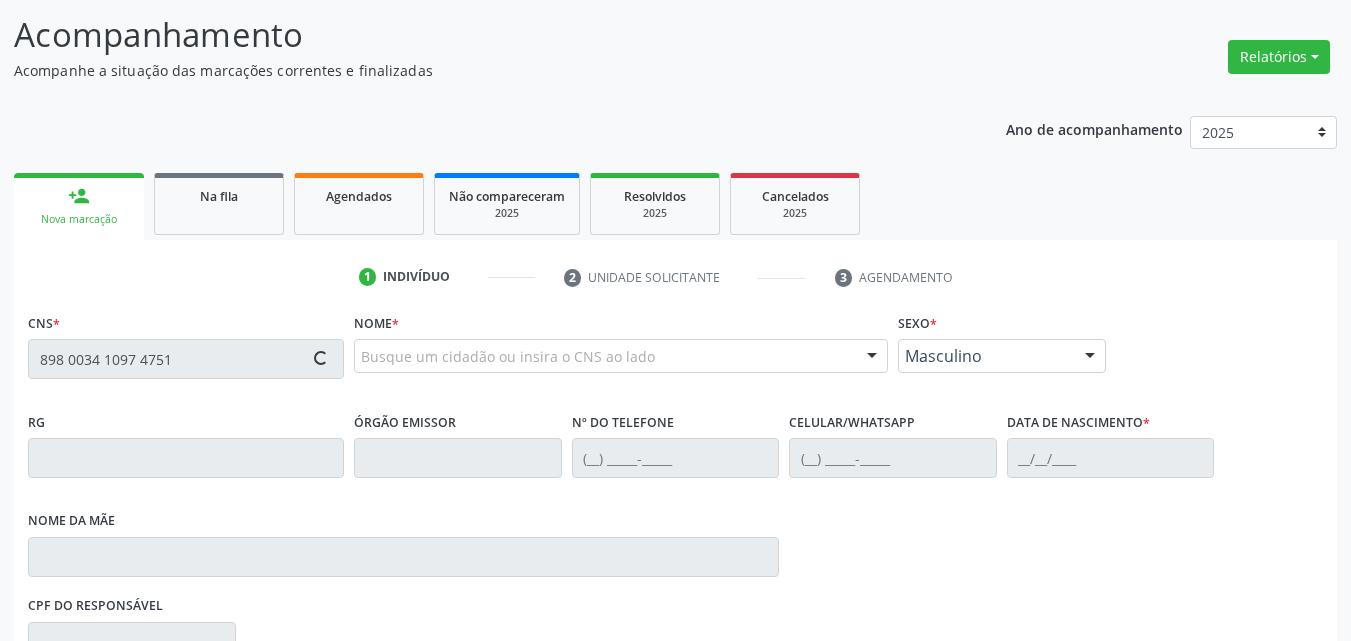 type on "898 0034 1097 4751" 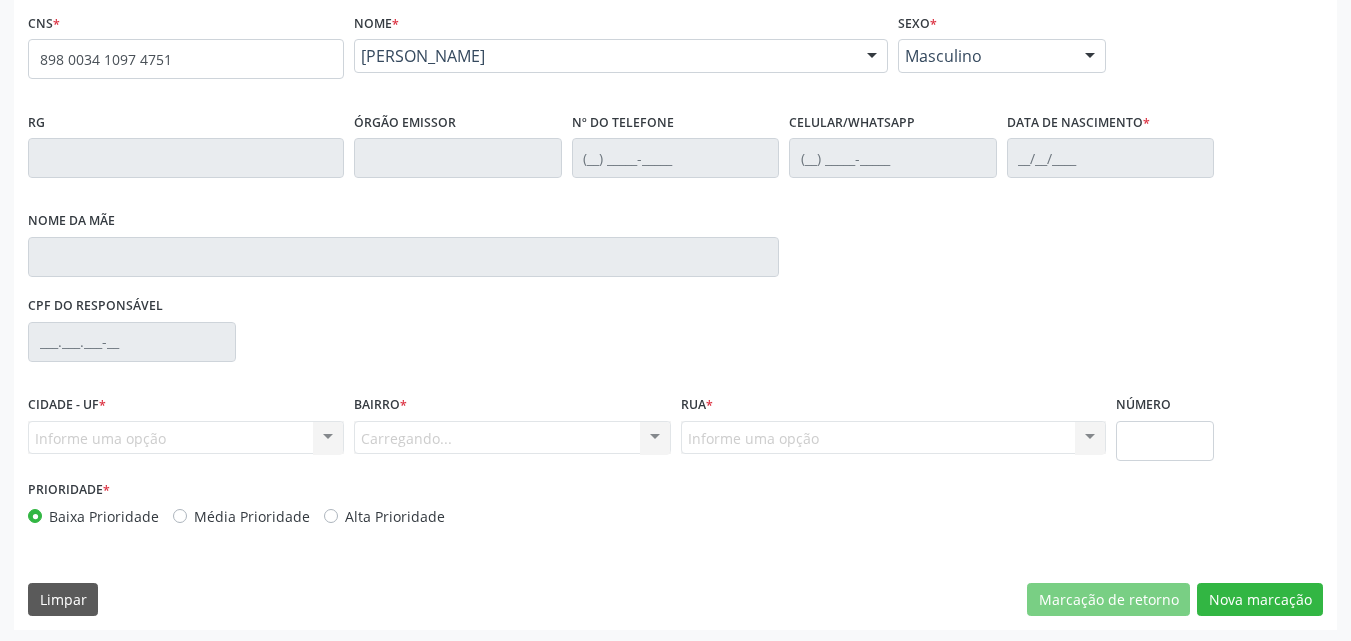 scroll, scrollTop: 429, scrollLeft: 0, axis: vertical 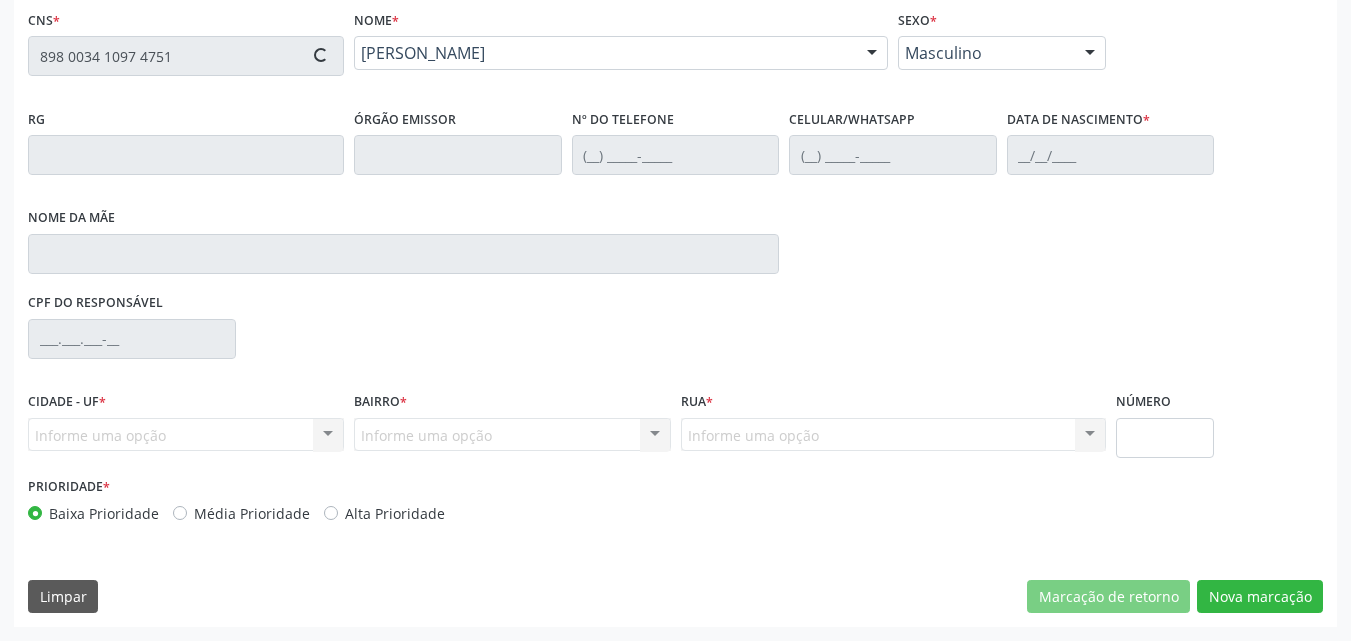 type on "(87) 98874-0408" 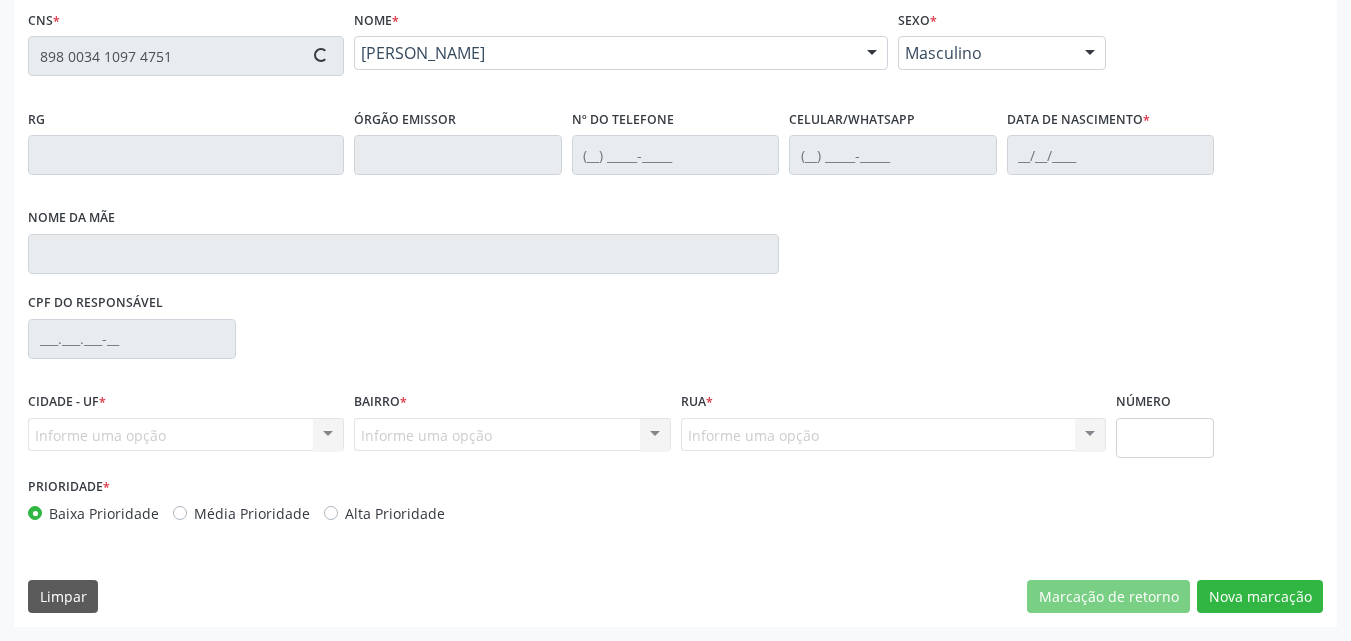 type on "(87) 98874-0408" 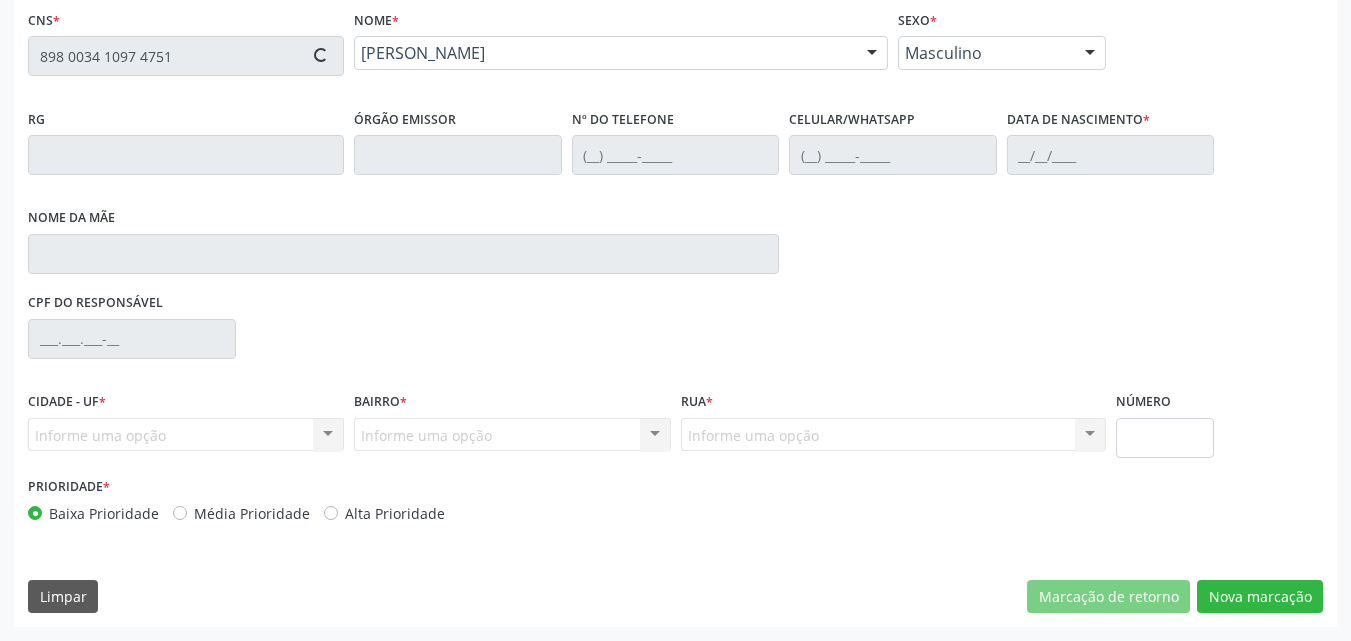 type on "01/01/1953" 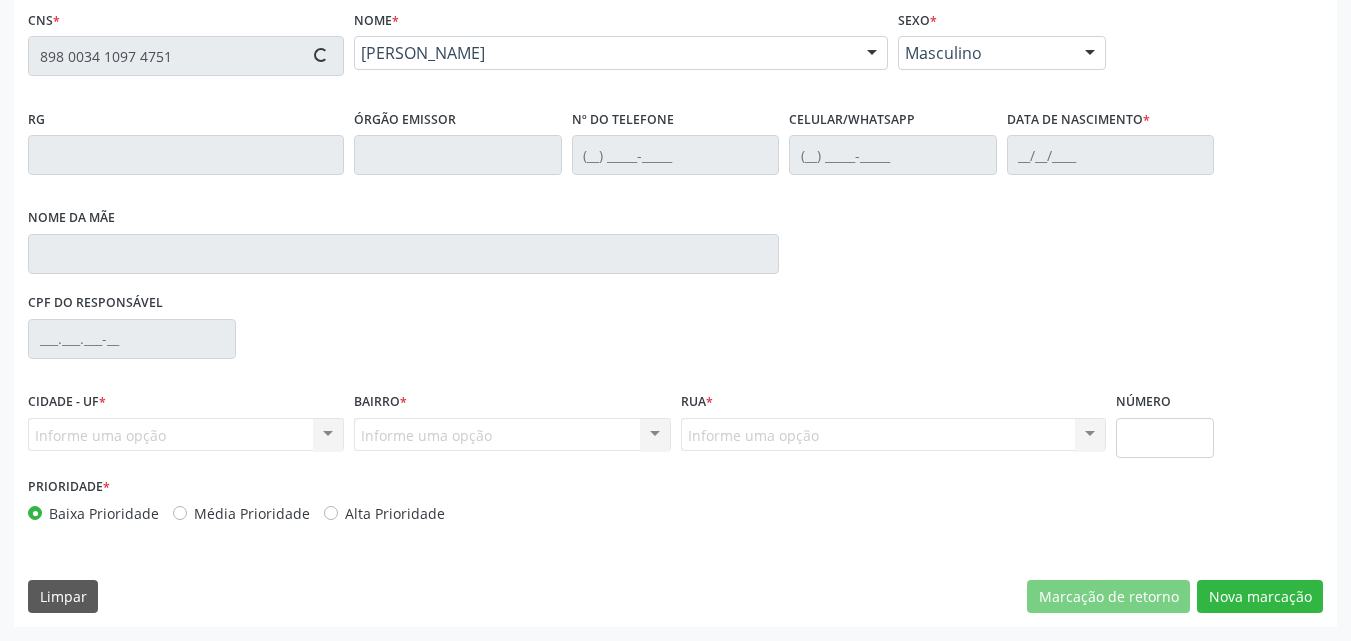 type on "Maria Julia de Sousa" 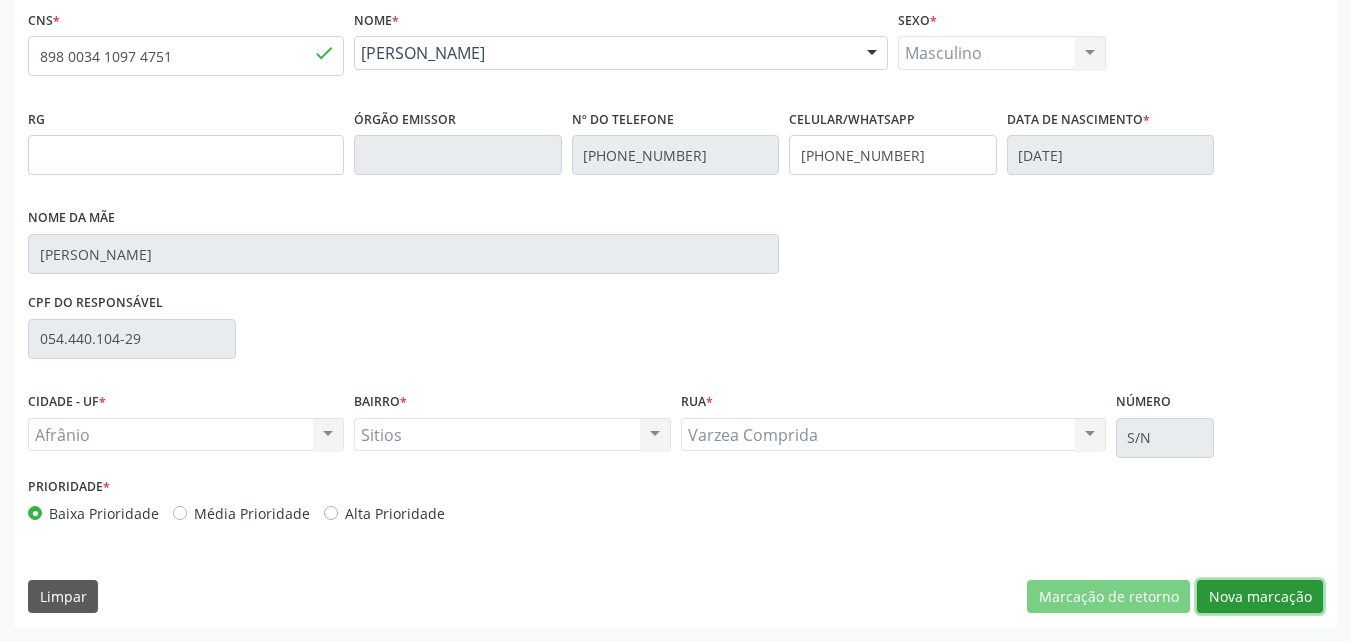click on "Nova marcação" at bounding box center [1260, 597] 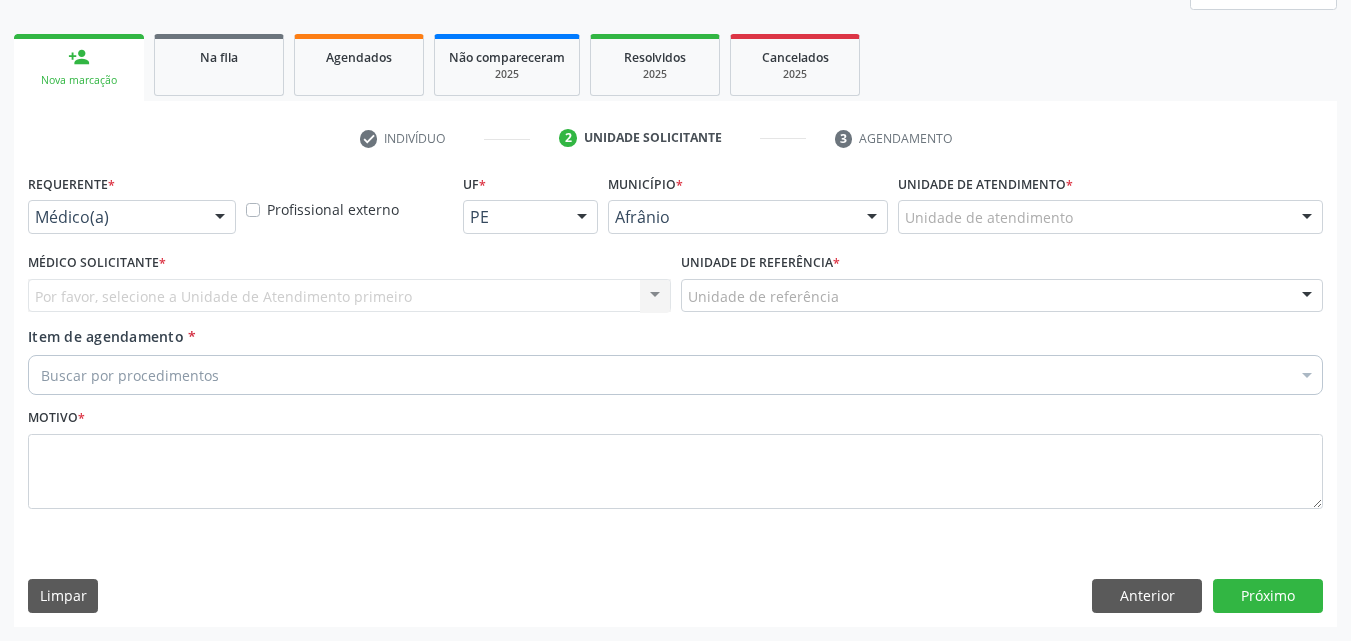 scroll, scrollTop: 265, scrollLeft: 0, axis: vertical 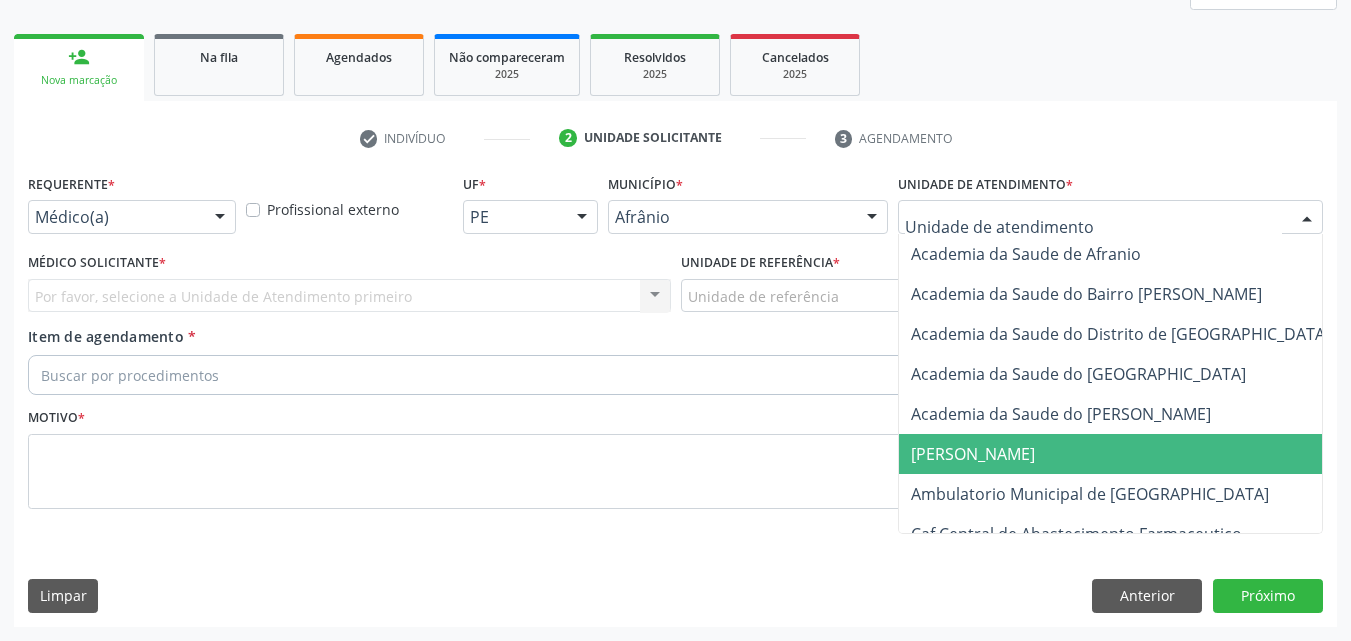 click on "[PERSON_NAME]" at bounding box center (1143, 454) 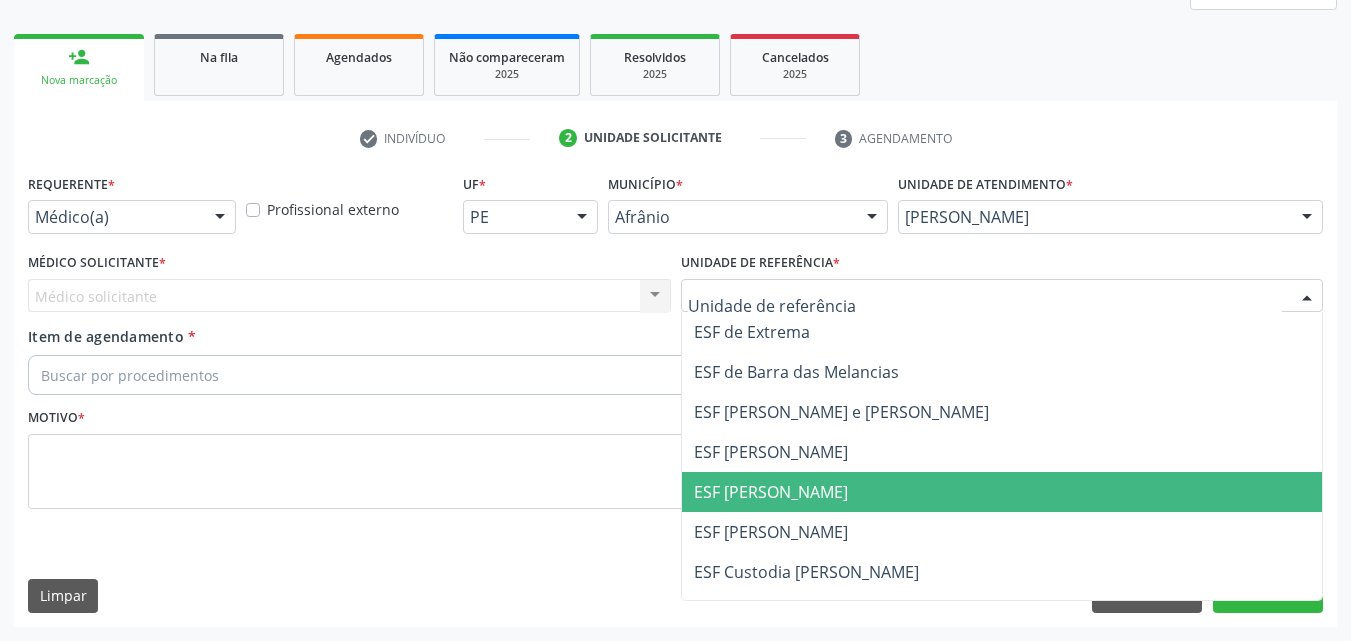 drag, startPoint x: 830, startPoint y: 488, endPoint x: 808, endPoint y: 489, distance: 22.022715 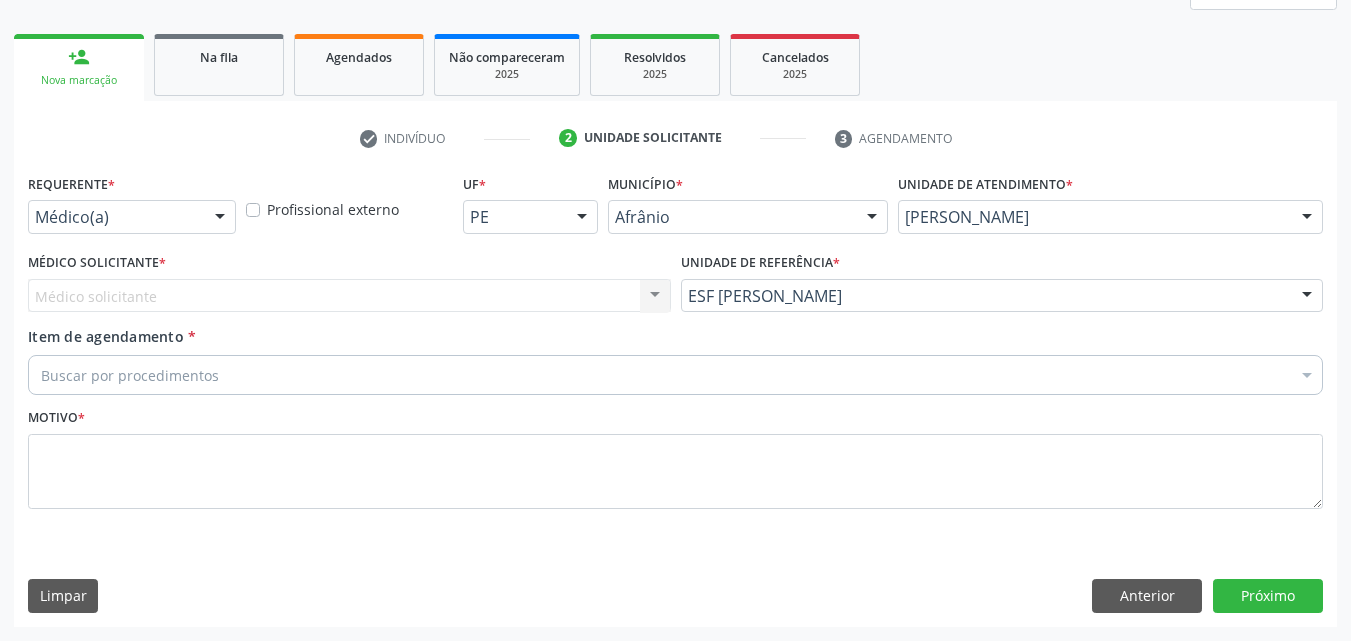 click on "Médico solicitante
Nenhum resultado encontrado para: "   "
Não há nenhuma opção para ser exibida." at bounding box center [349, 296] 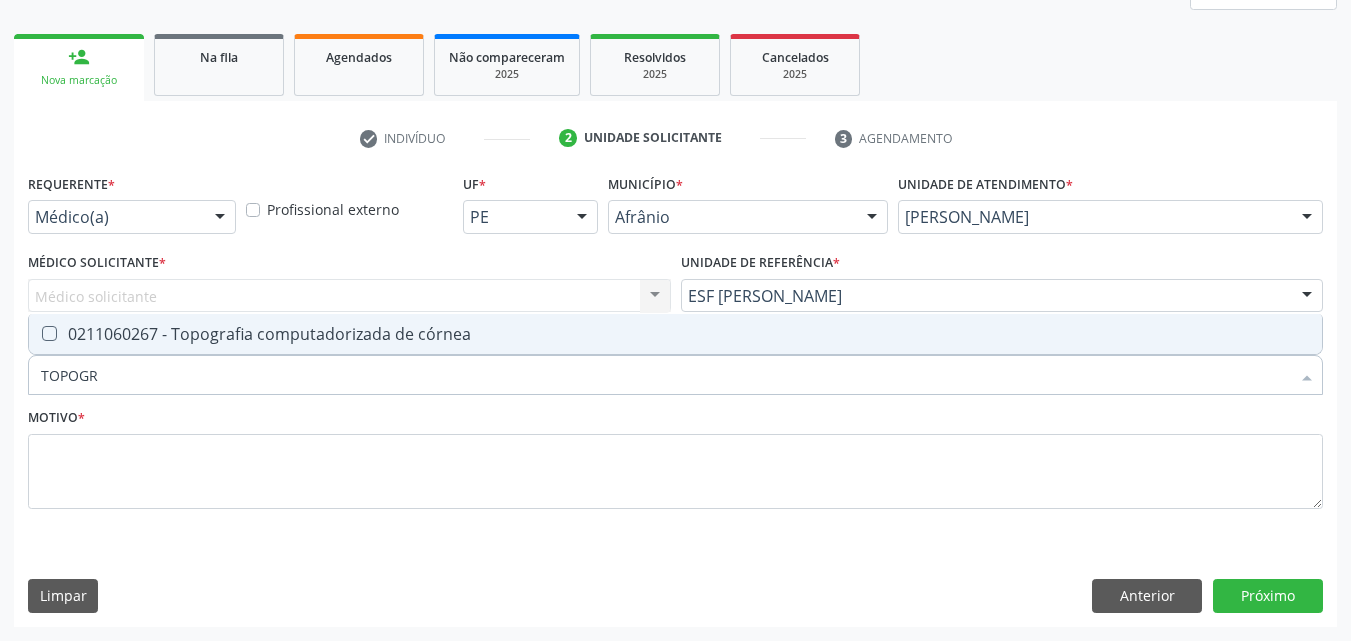 type on "TOPOGRA" 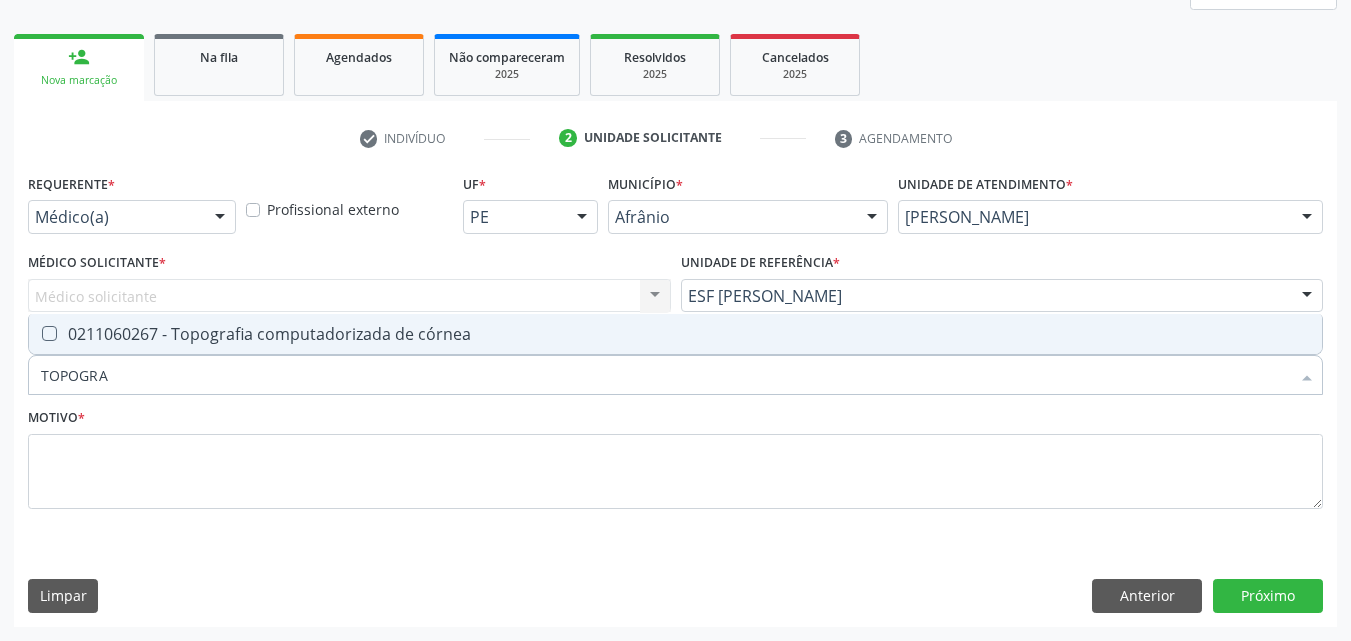 click on "0211060267 - Topografia computadorizada de córnea" at bounding box center [675, 334] 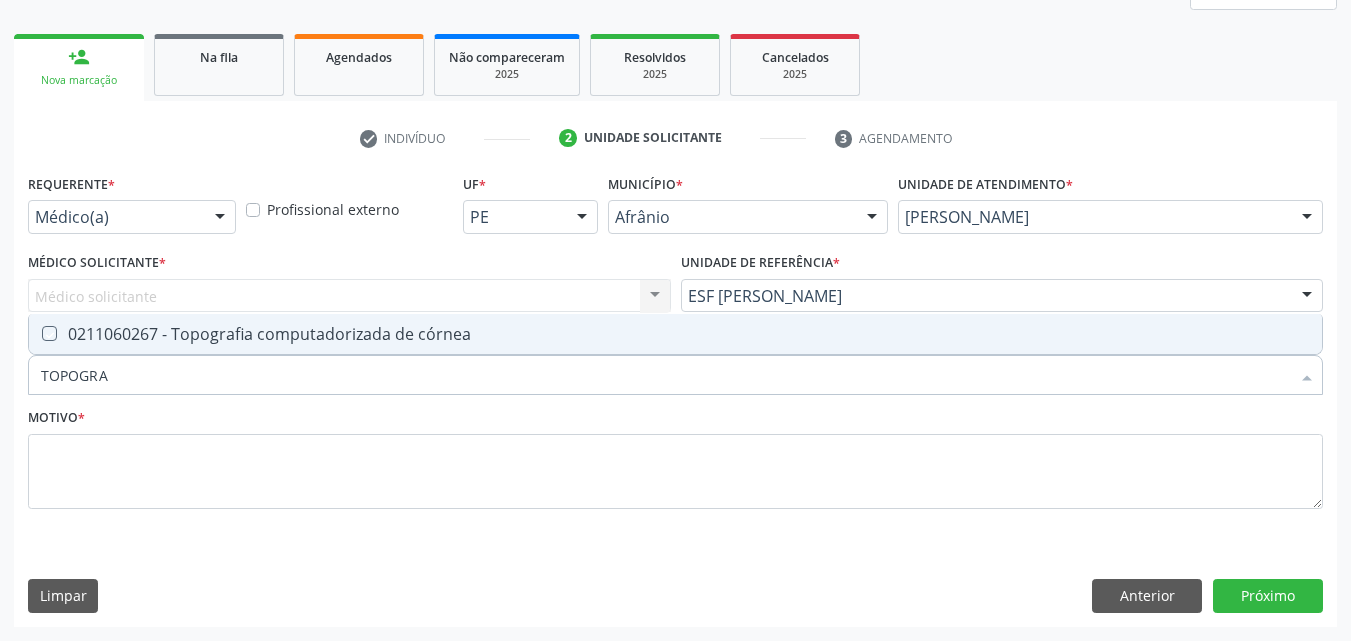 checkbox on "true" 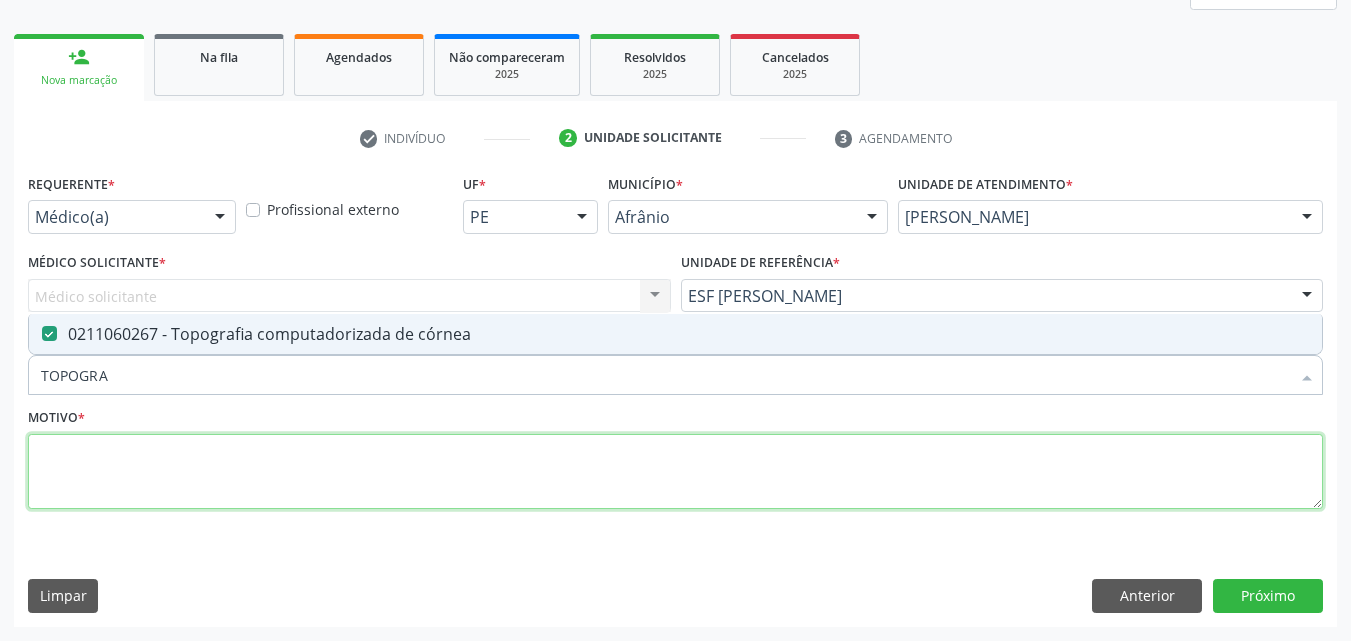 click at bounding box center [675, 472] 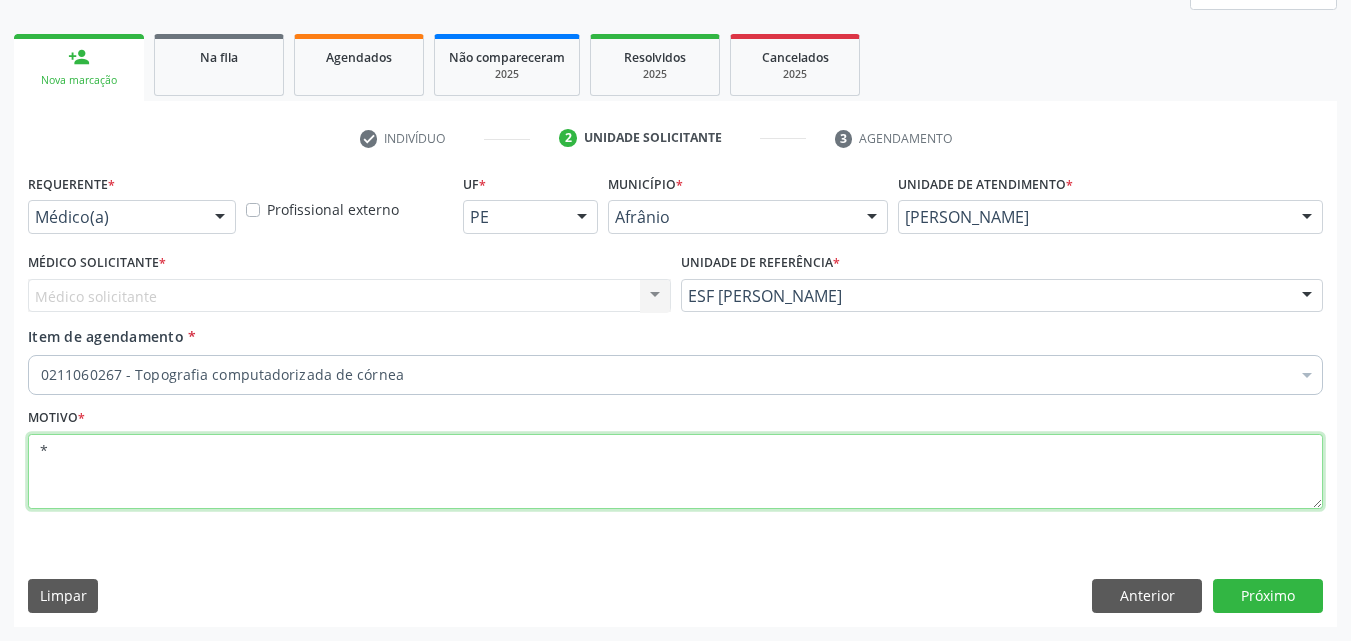 type on "*" 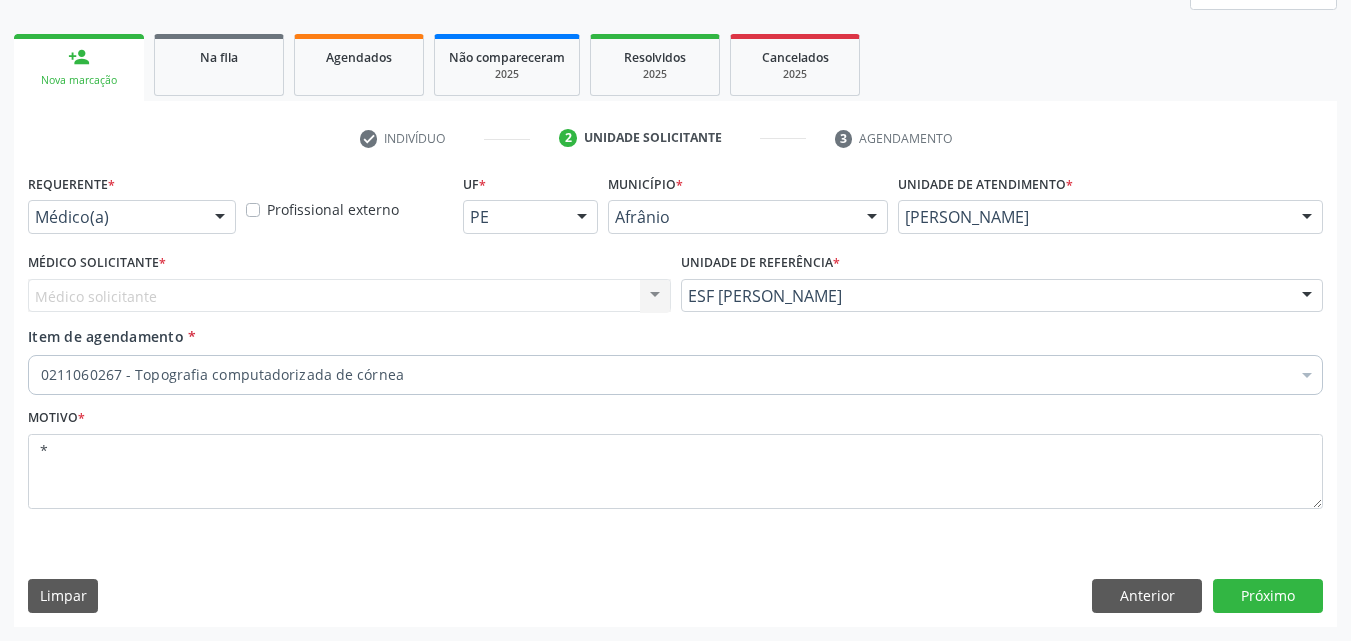 click on "Médico solicitante
Nenhum resultado encontrado para: "   "
Não há nenhuma opção para ser exibida." at bounding box center (349, 296) 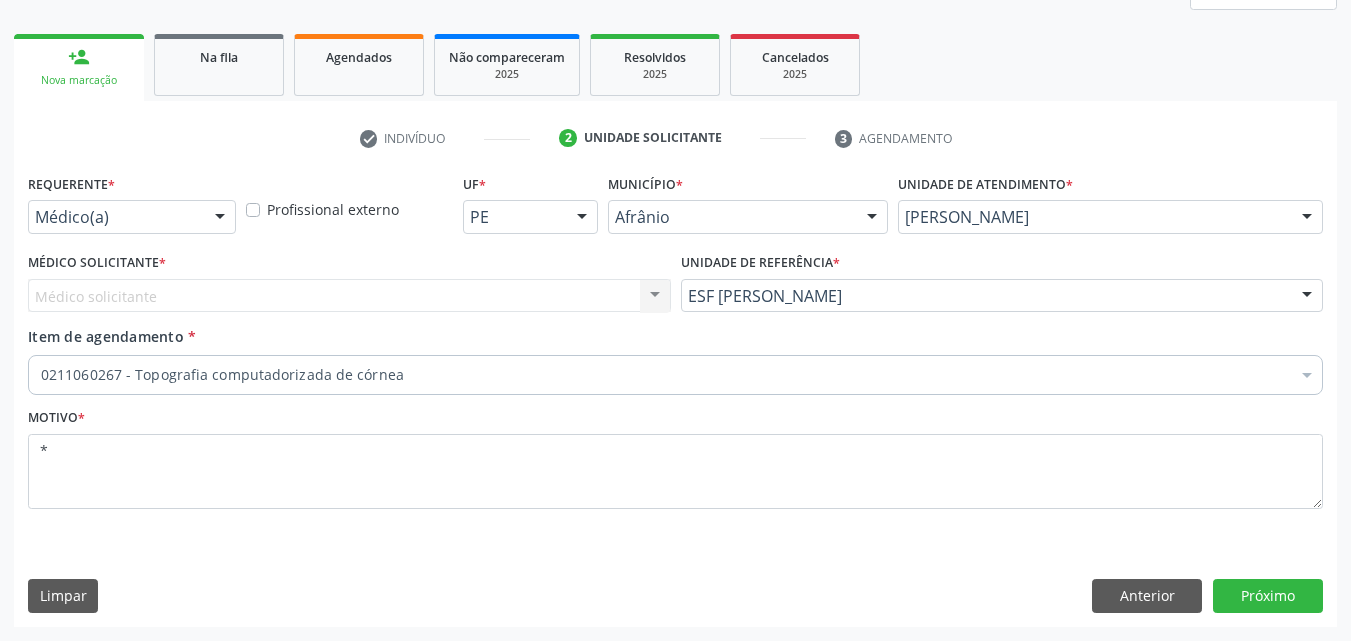 click on "Médico solicitante
Nenhum resultado encontrado para: "   "
Não há nenhuma opção para ser exibida." at bounding box center [349, 296] 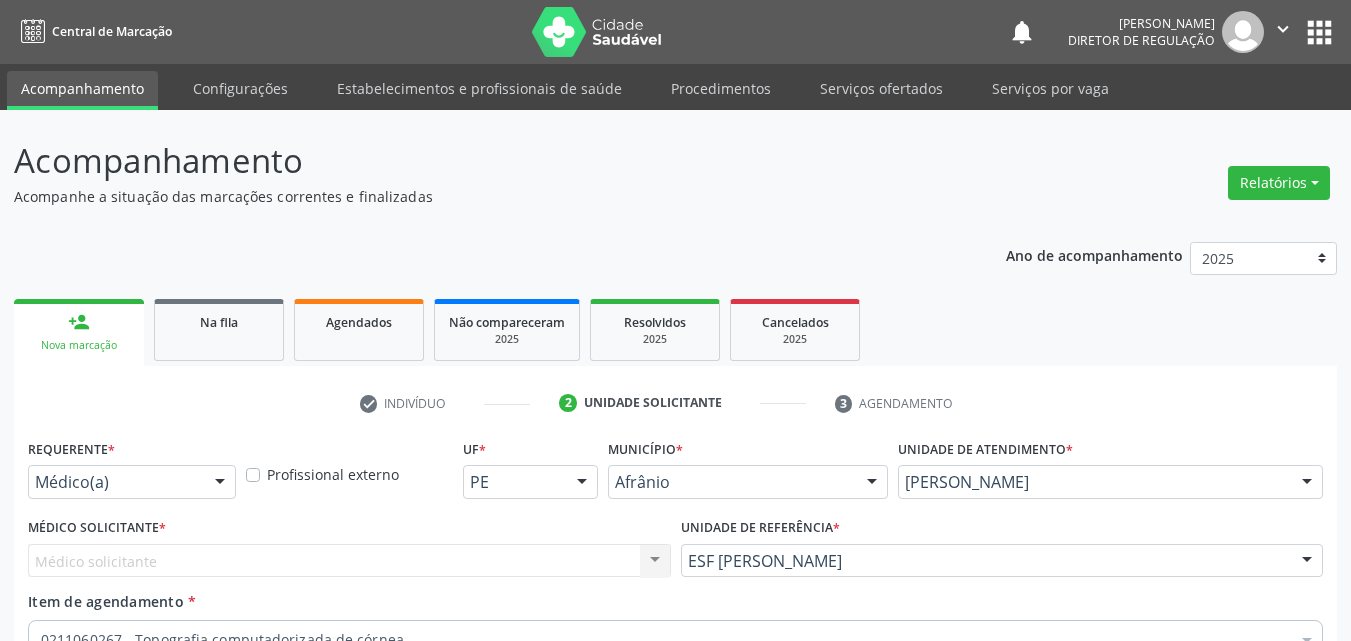 scroll, scrollTop: 200, scrollLeft: 0, axis: vertical 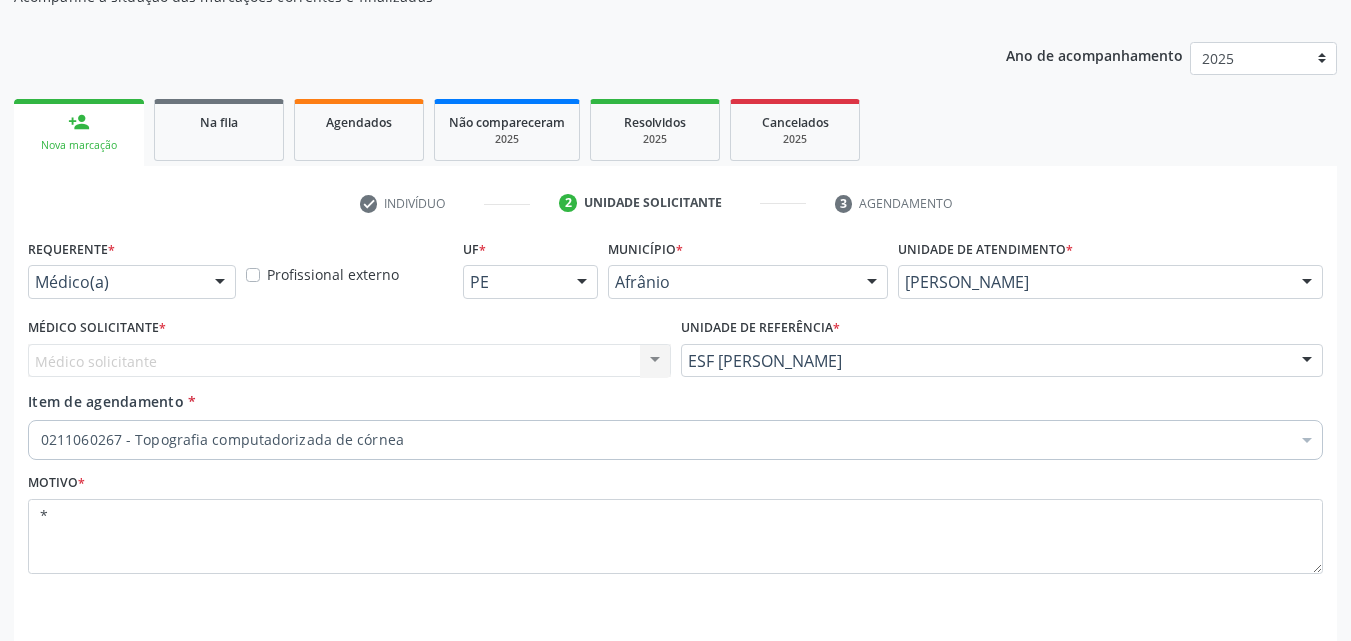 click on "Médico solicitante
Nenhum resultado encontrado para: "   "
Não há nenhuma opção para ser exibida." at bounding box center [349, 361] 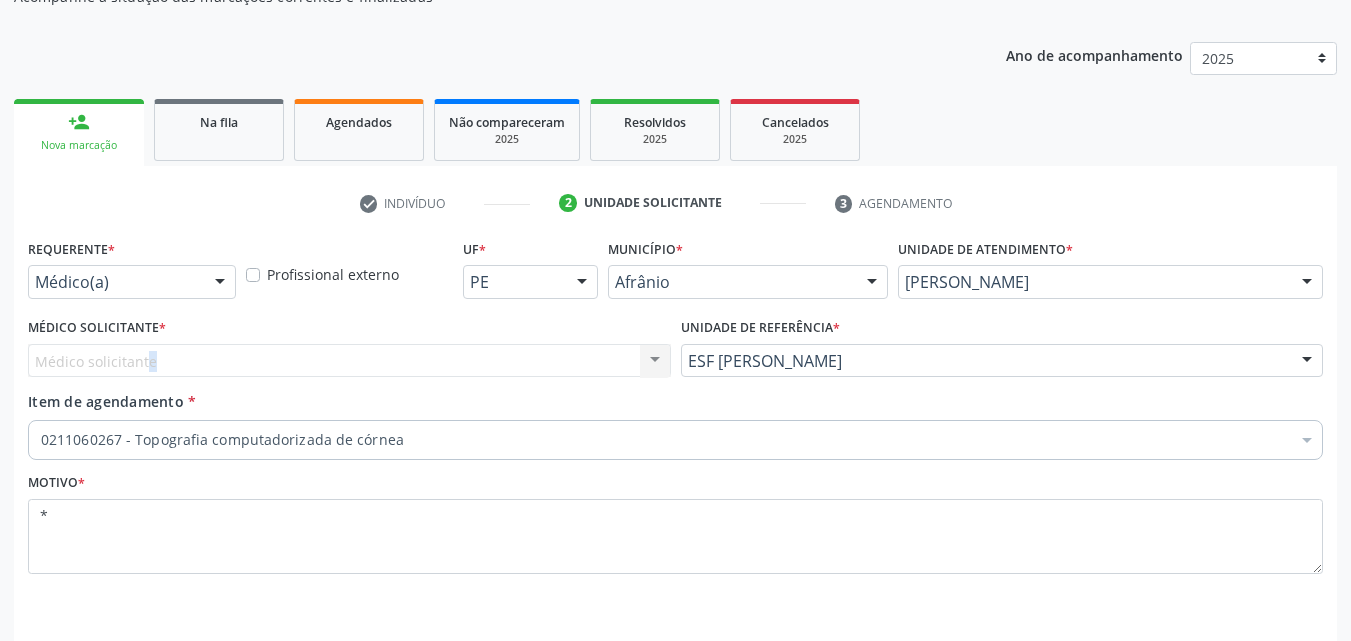 click on "Médico solicitante
Nenhum resultado encontrado para: "   "
Não há nenhuma opção para ser exibida." at bounding box center [349, 361] 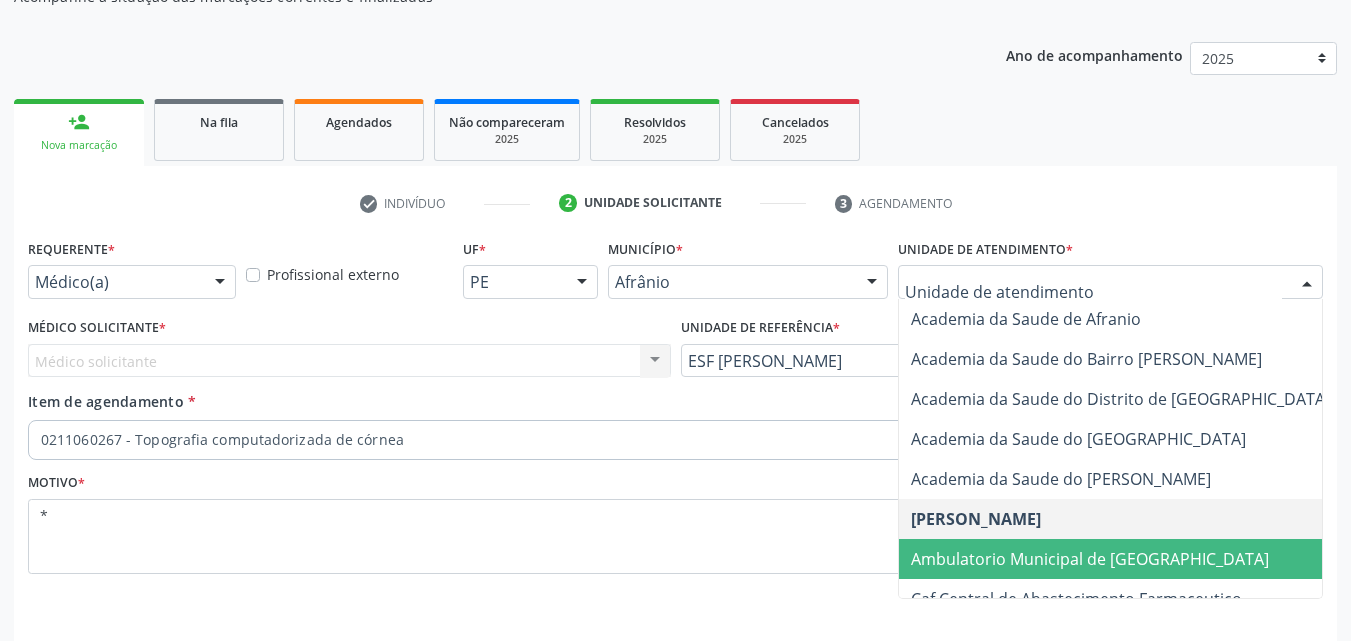 click on "Ambulatorio Municipal de [GEOGRAPHIC_DATA]" at bounding box center (1090, 559) 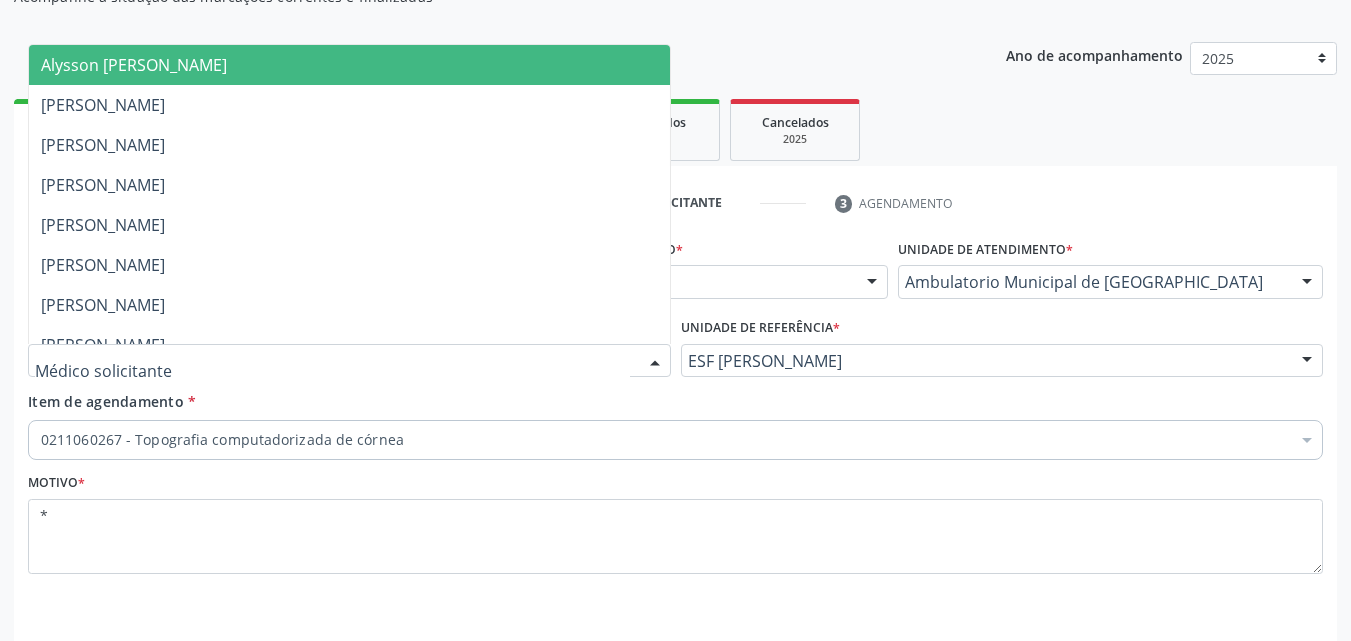 click at bounding box center [349, 361] 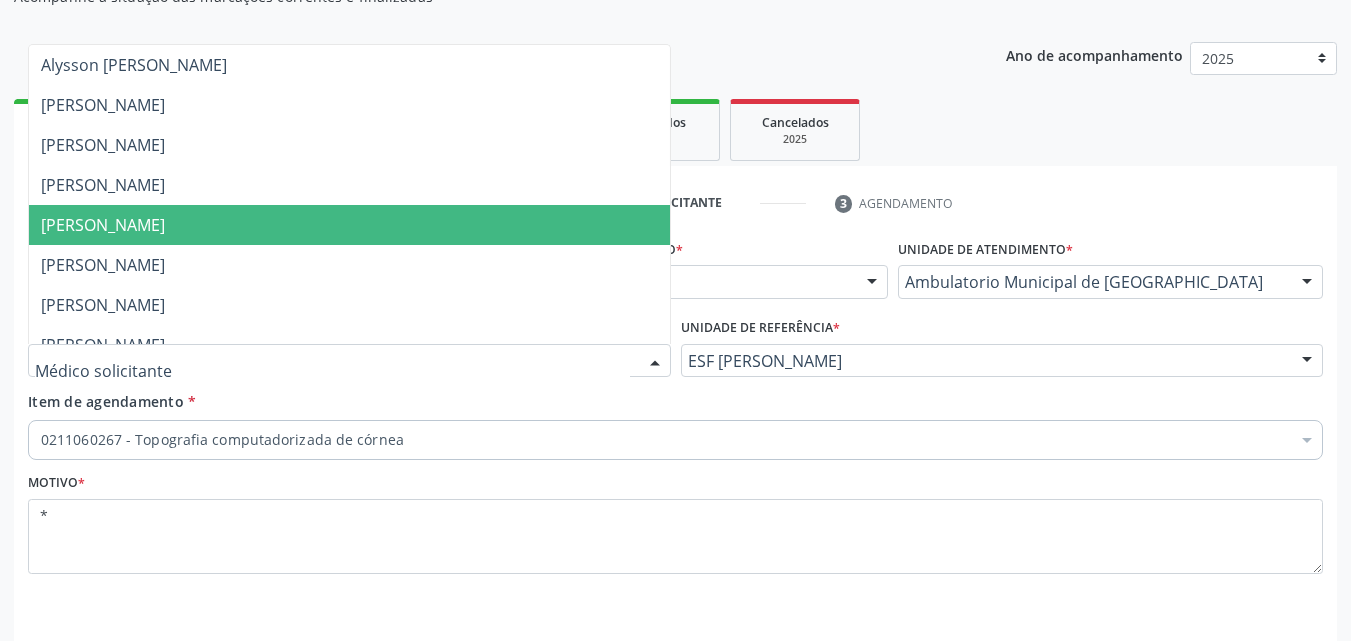 click on "[PERSON_NAME]" at bounding box center [349, 225] 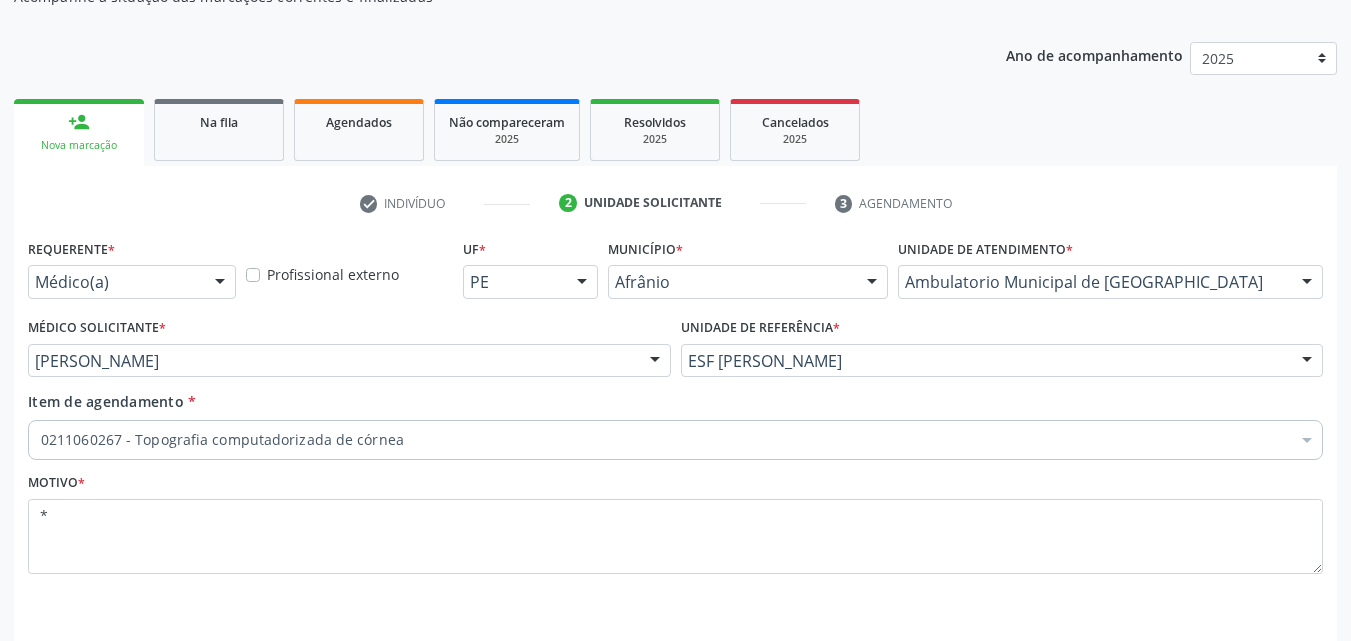 scroll, scrollTop: 265, scrollLeft: 0, axis: vertical 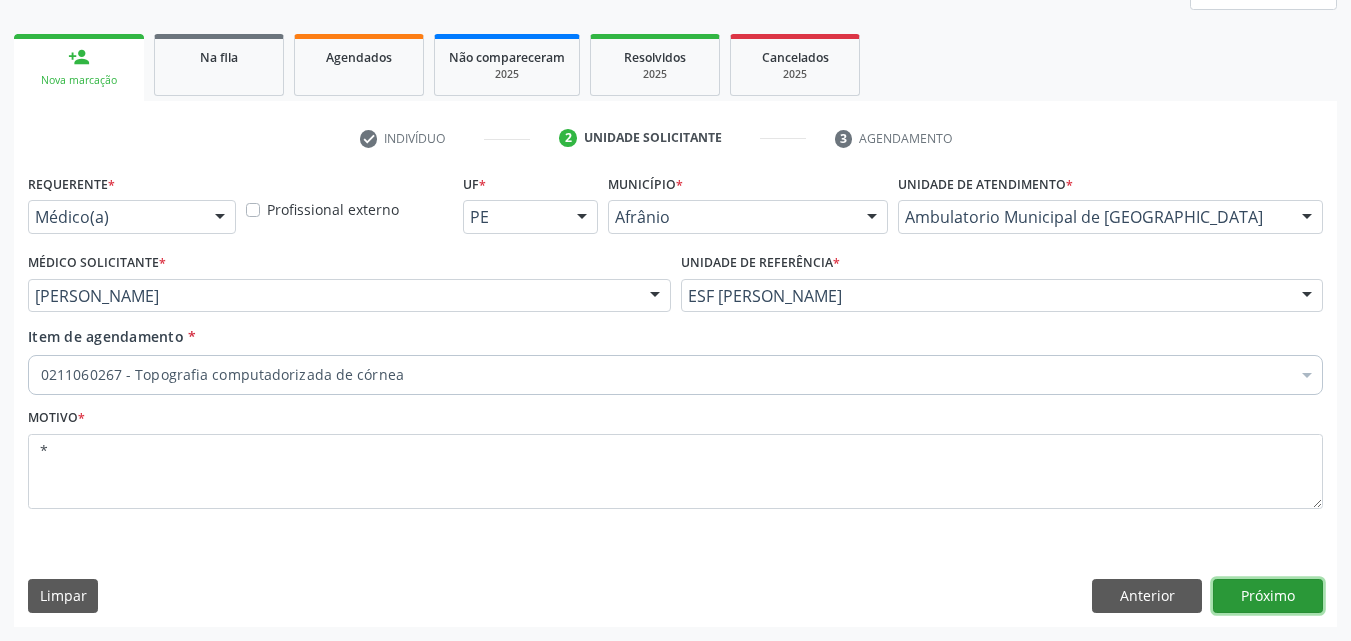 click on "Próximo" at bounding box center (1268, 596) 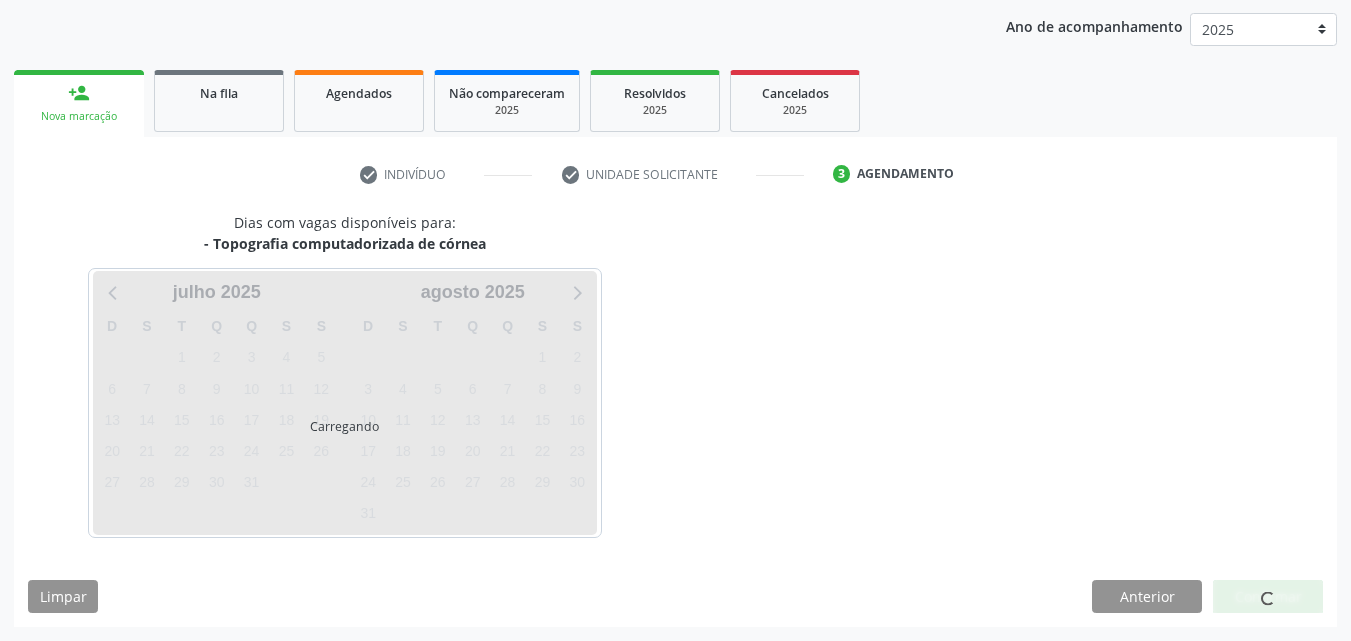 scroll, scrollTop: 229, scrollLeft: 0, axis: vertical 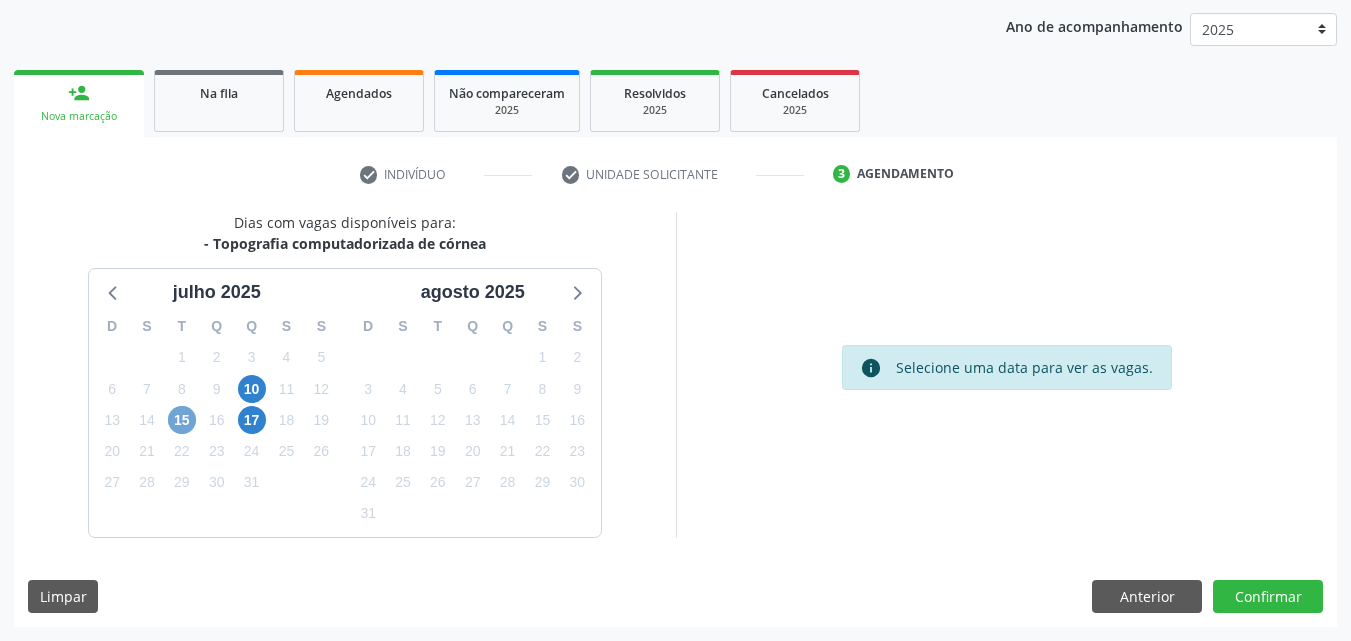 click on "15" at bounding box center (182, 420) 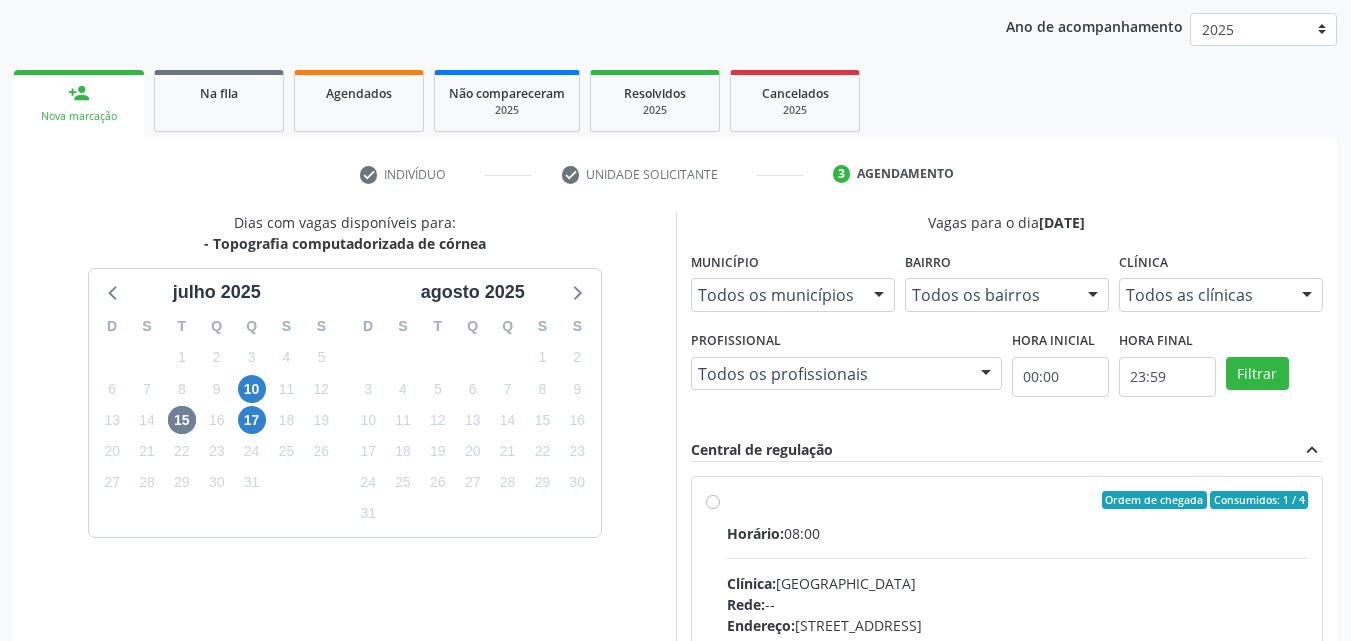 click on "Ordem de chegada
Consumidos: 1 / 4
Horário:   08:00
Clínica:  Hospital de Olhos
Rede:
--
Endereço:   Andar 3, nº 82, Centro, Petrolina - PE
Telefone:   (87) 38610066
Profissional:
--
Informações adicionais sobre o atendimento
Idade de atendimento:
Sem restrição
Gênero(s) atendido(s):
Sem restrição
Informações adicionais:
--" at bounding box center (1018, 644) 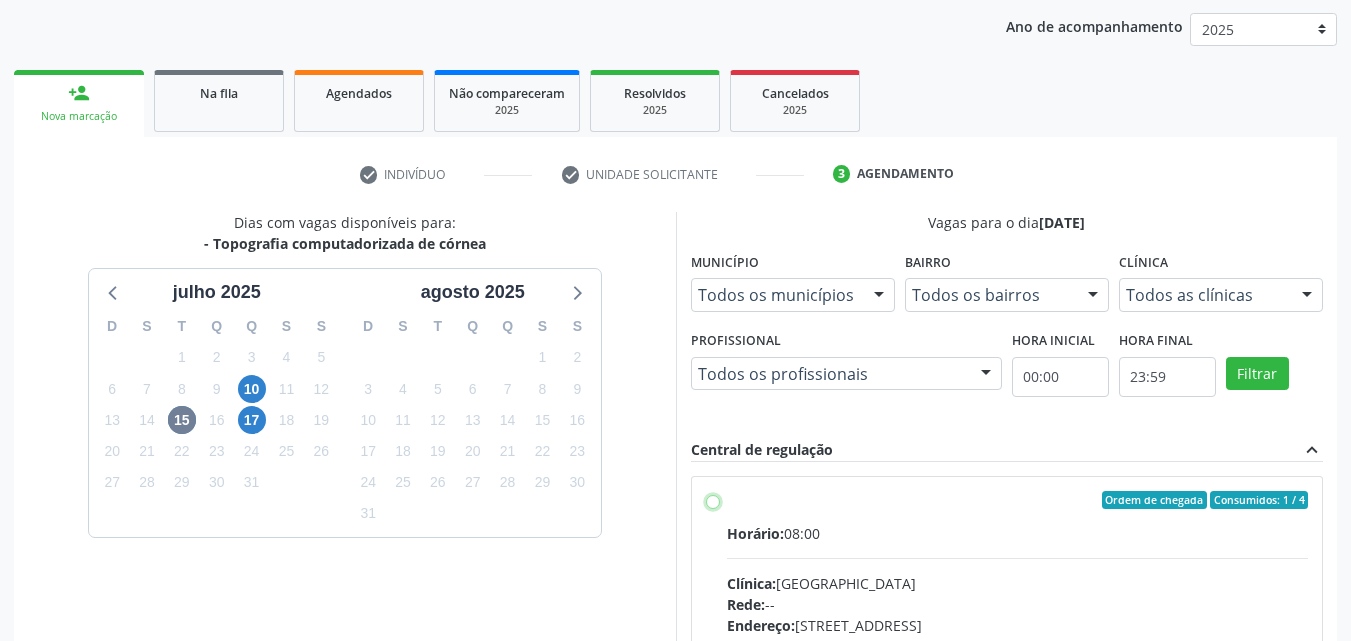 click on "Ordem de chegada
Consumidos: 1 / 4
Horário:   08:00
Clínica:  Hospital de Olhos
Rede:
--
Endereço:   Andar 3, nº 82, Centro, Petrolina - PE
Telefone:   (87) 38610066
Profissional:
--
Informações adicionais sobre o atendimento
Idade de atendimento:
Sem restrição
Gênero(s) atendido(s):
Sem restrição
Informações adicionais:
--" at bounding box center [713, 500] 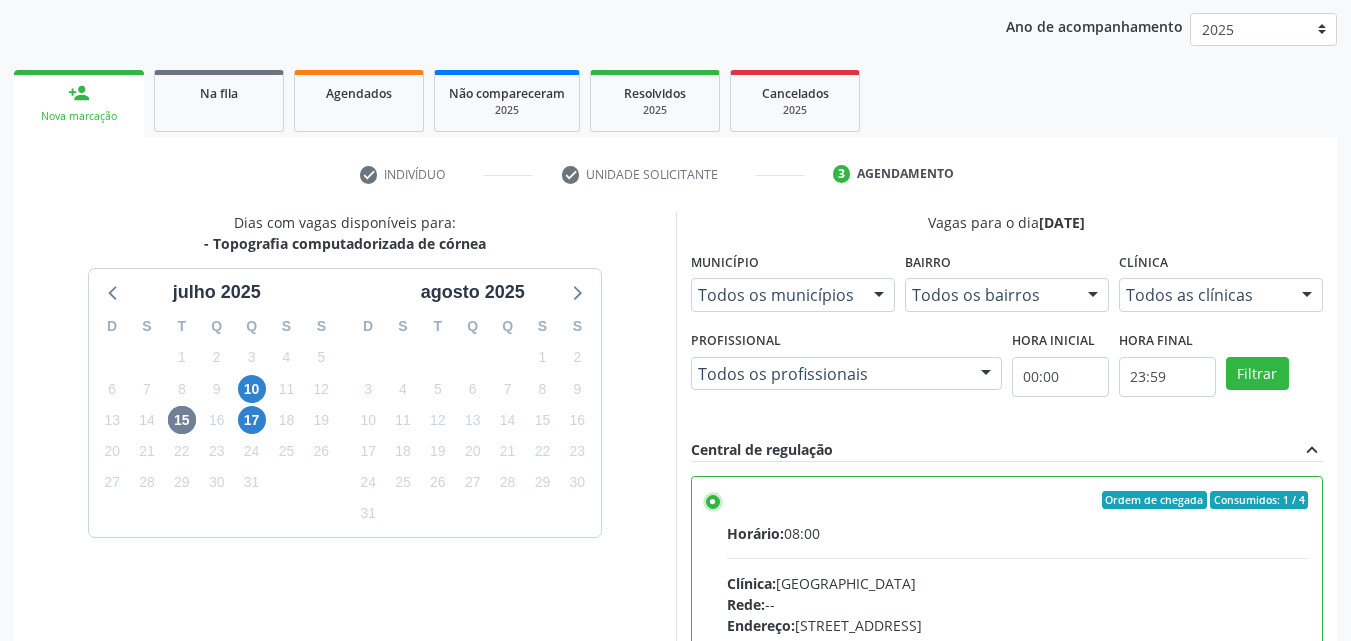 scroll, scrollTop: 429, scrollLeft: 0, axis: vertical 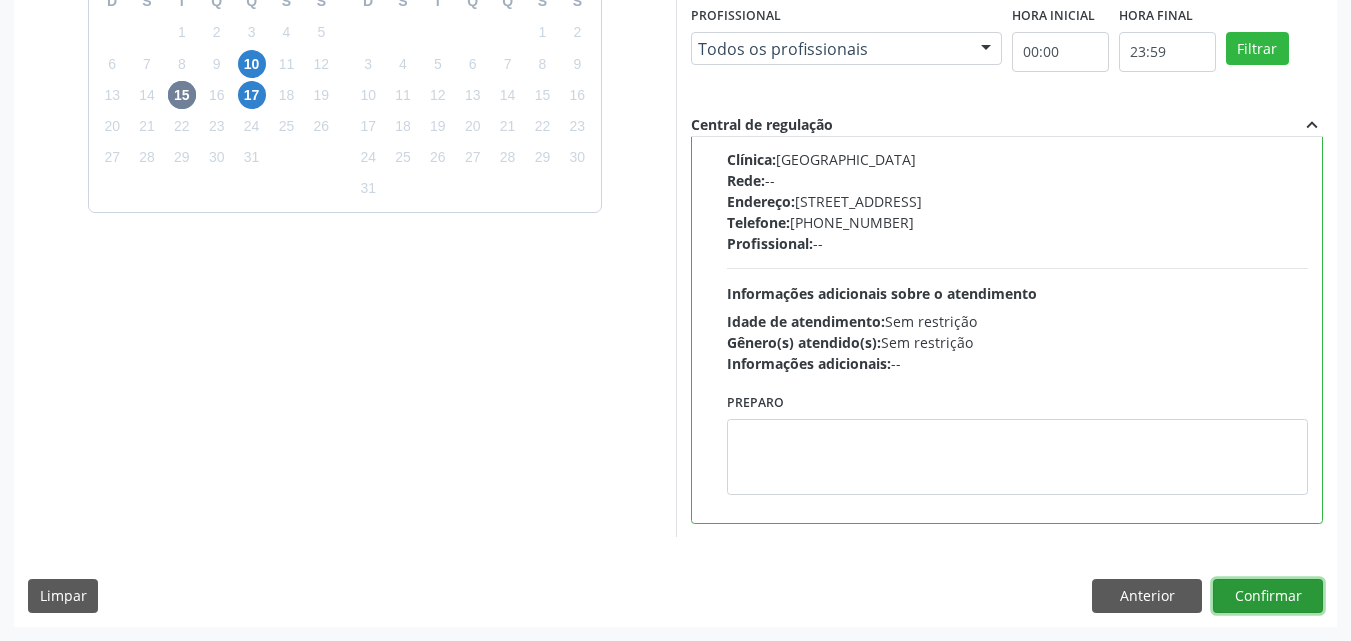 click on "Confirmar" at bounding box center [1268, 596] 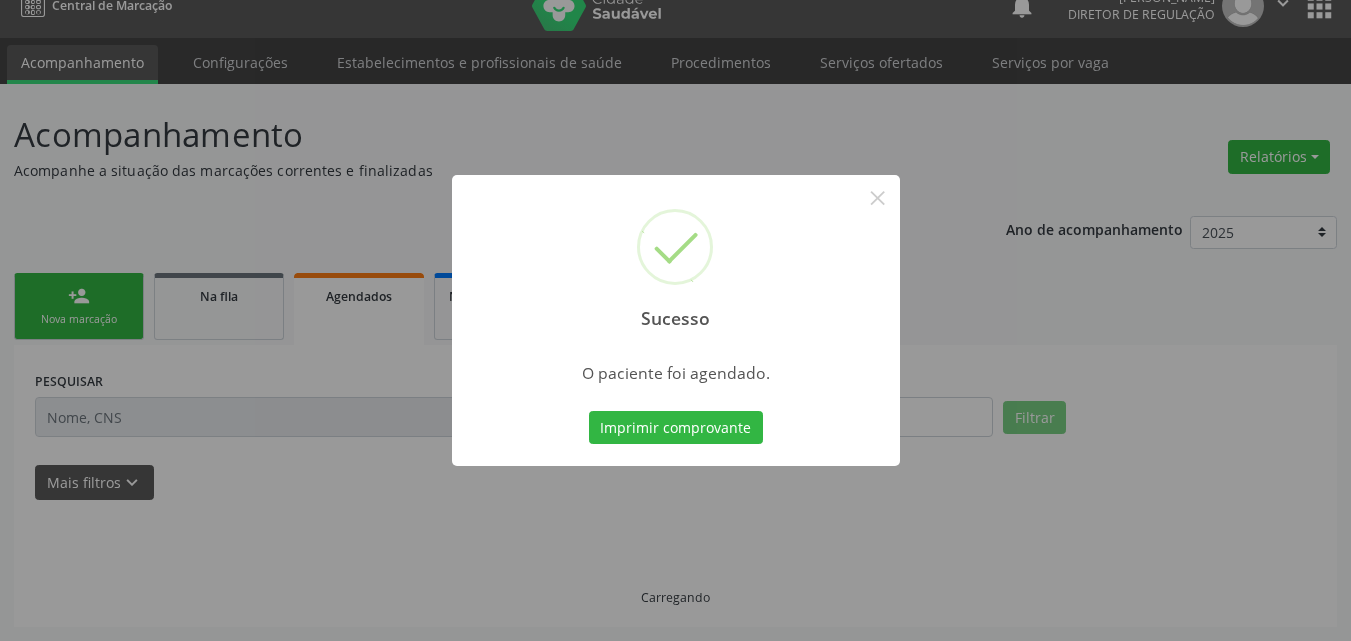 scroll, scrollTop: 26, scrollLeft: 0, axis: vertical 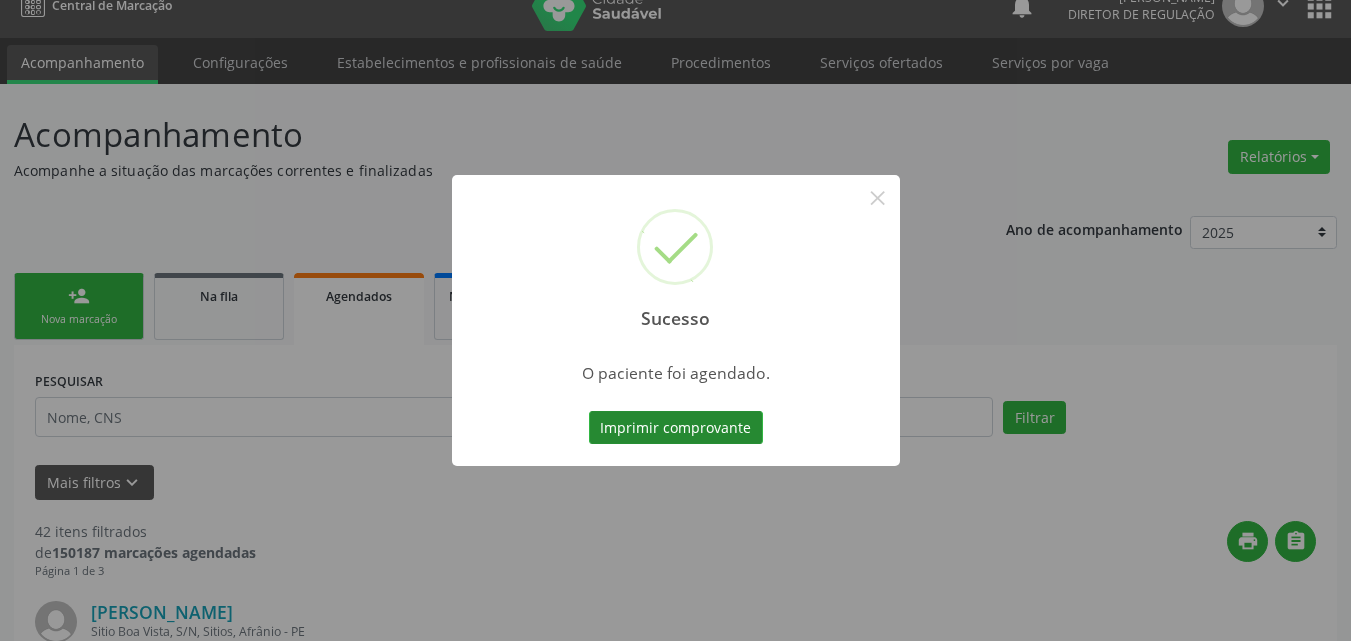 click on "Imprimir comprovante" at bounding box center (676, 428) 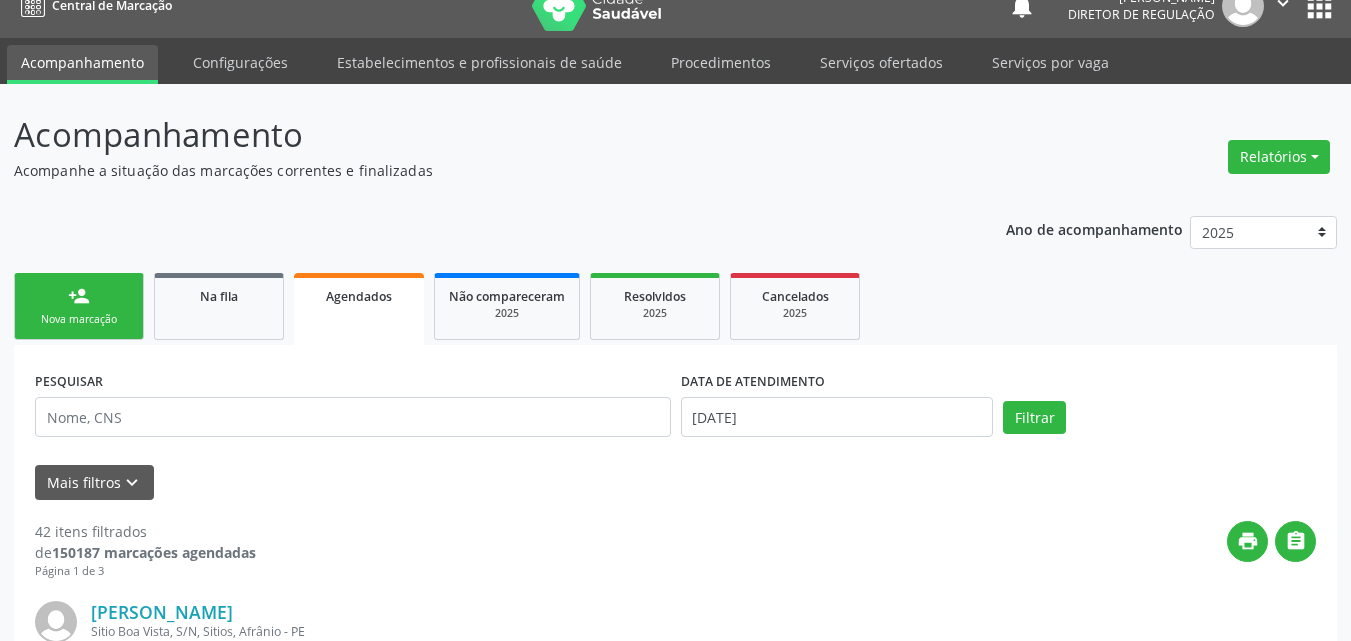 scroll, scrollTop: 26, scrollLeft: 0, axis: vertical 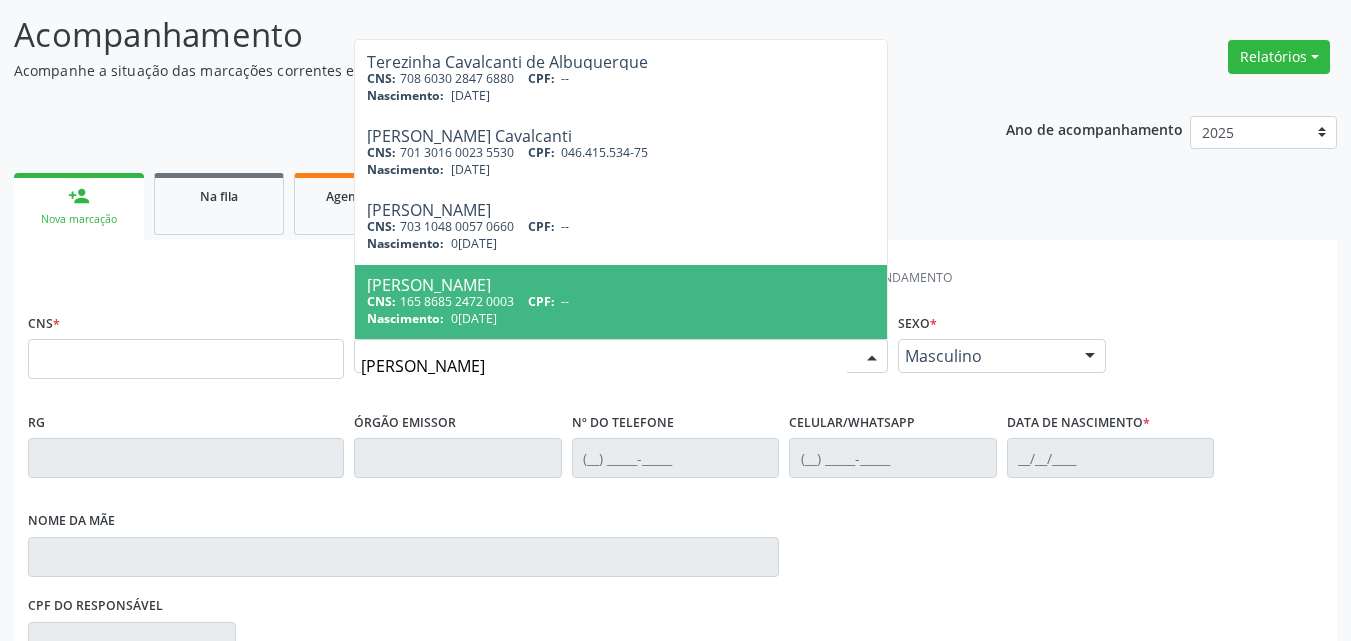 type on "[PERSON_NAME]" 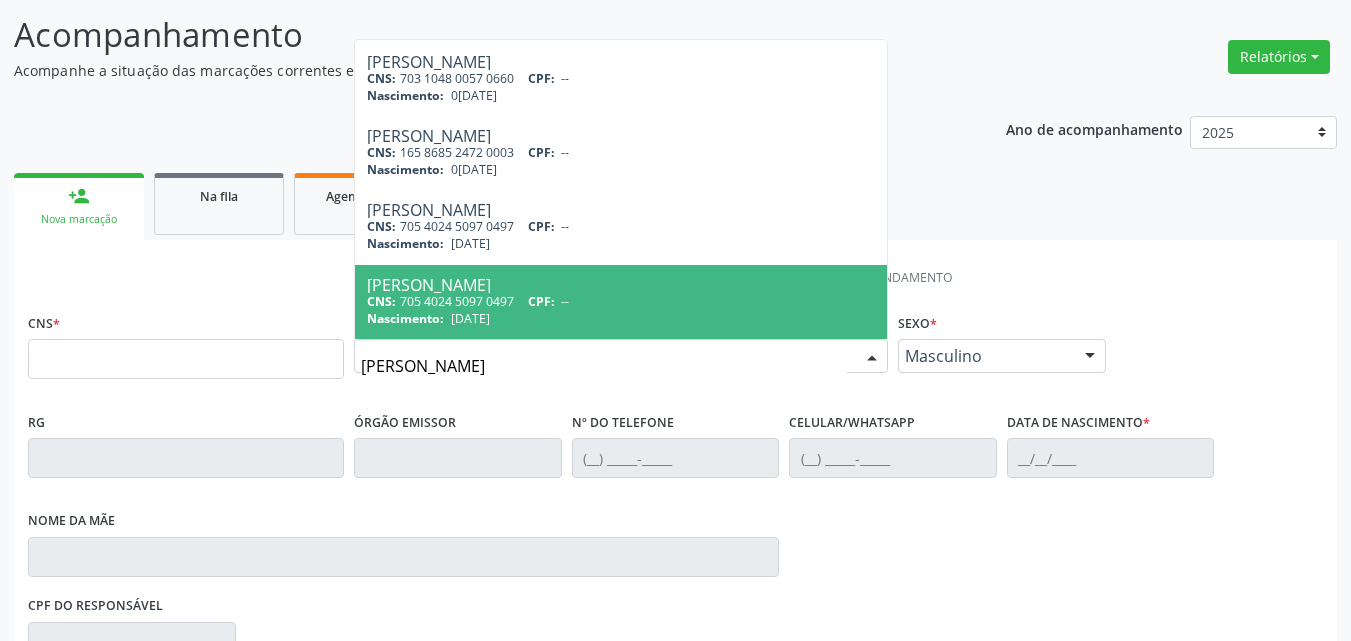 scroll, scrollTop: 73, scrollLeft: 0, axis: vertical 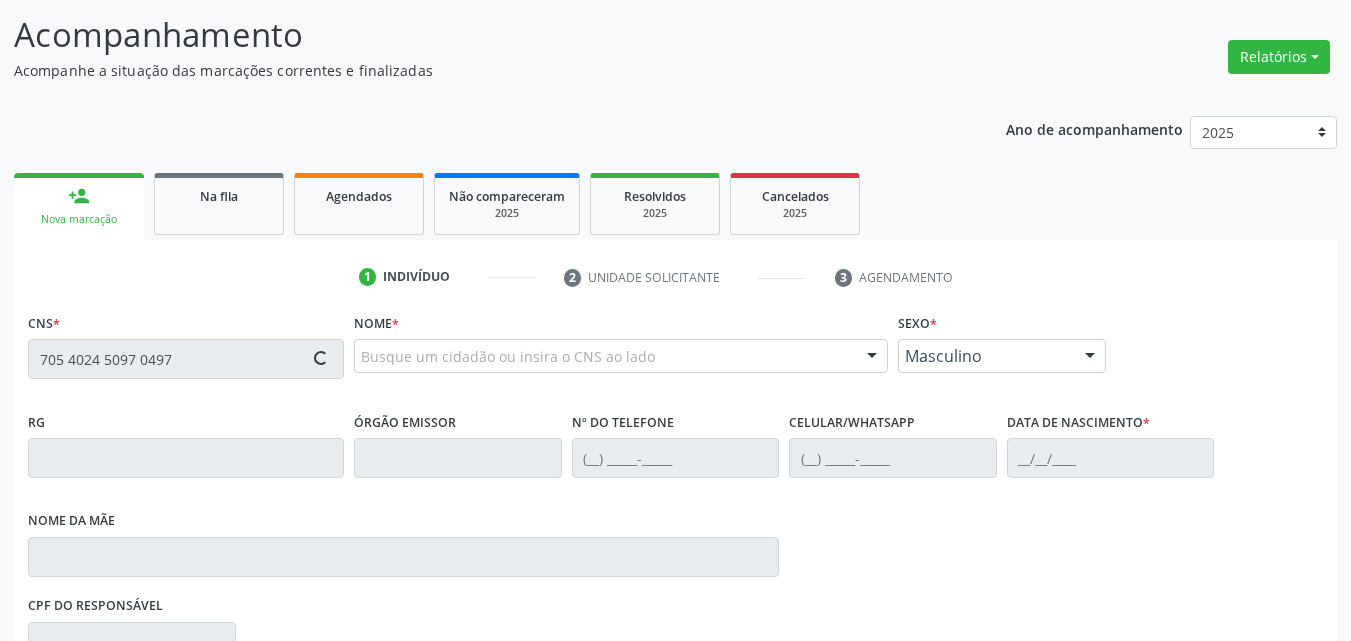 type on "705 4024 5097 0497" 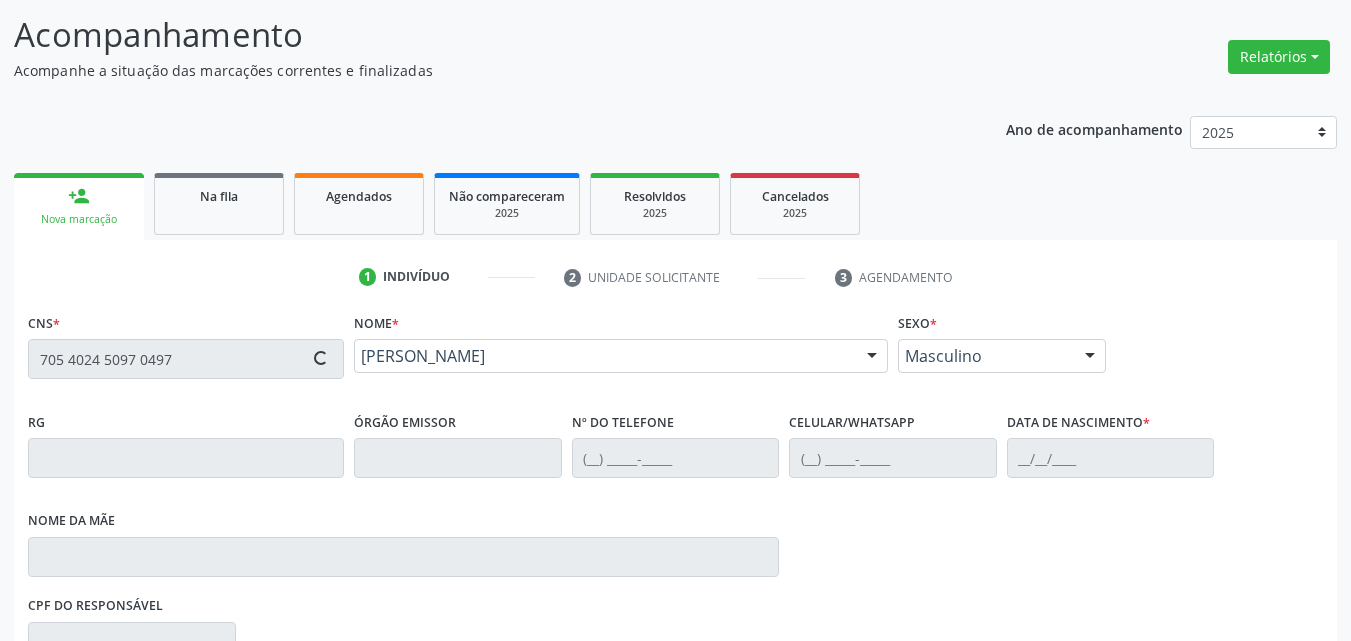 type on "[PHONE_NUMBER]" 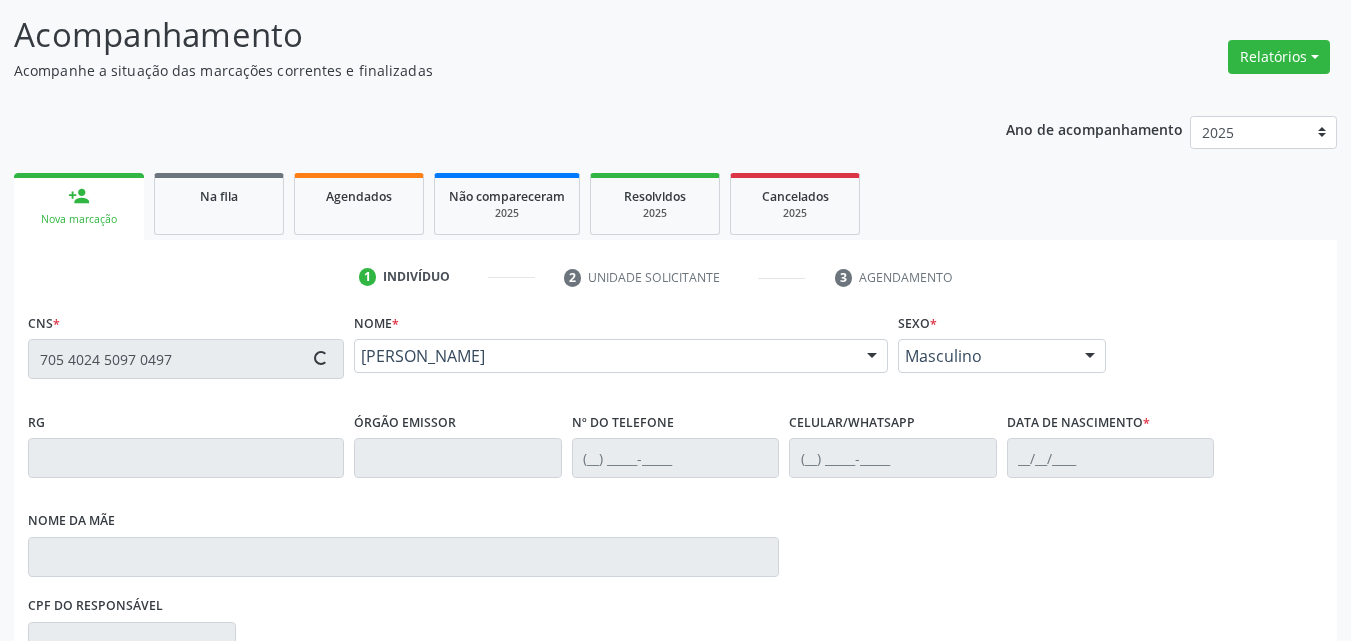 type on "[PHONE_NUMBER]" 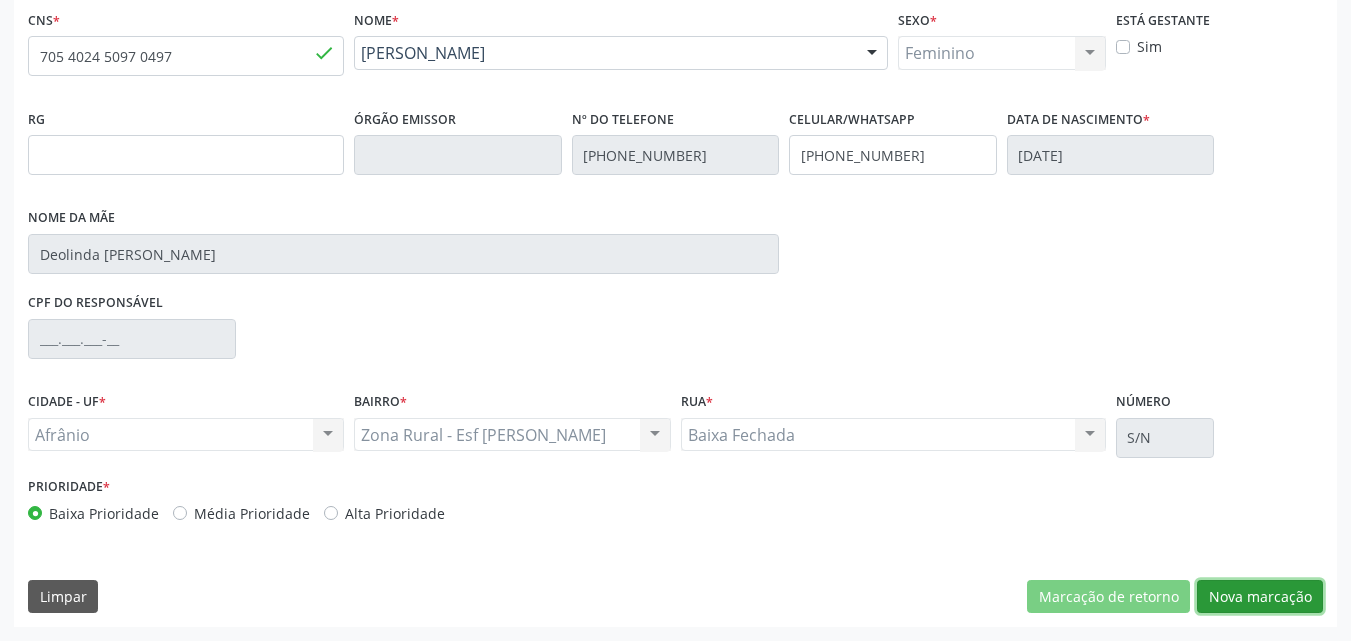 click on "Nova marcação" at bounding box center [1260, 597] 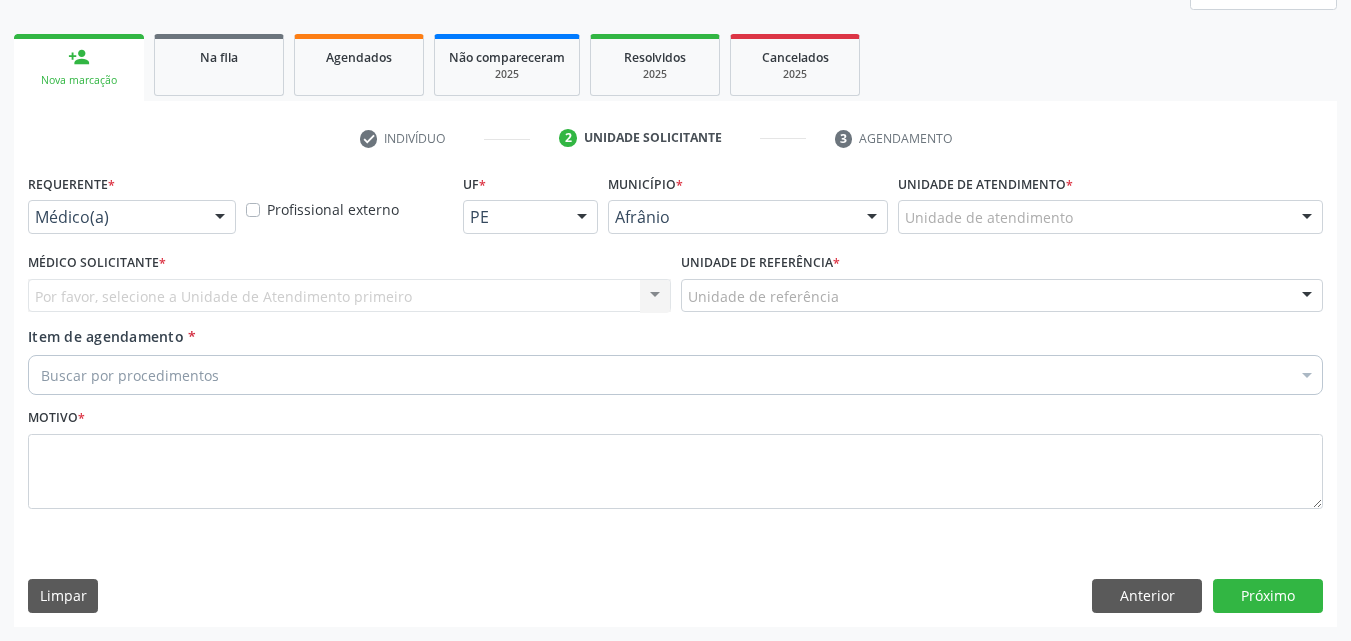 scroll, scrollTop: 265, scrollLeft: 0, axis: vertical 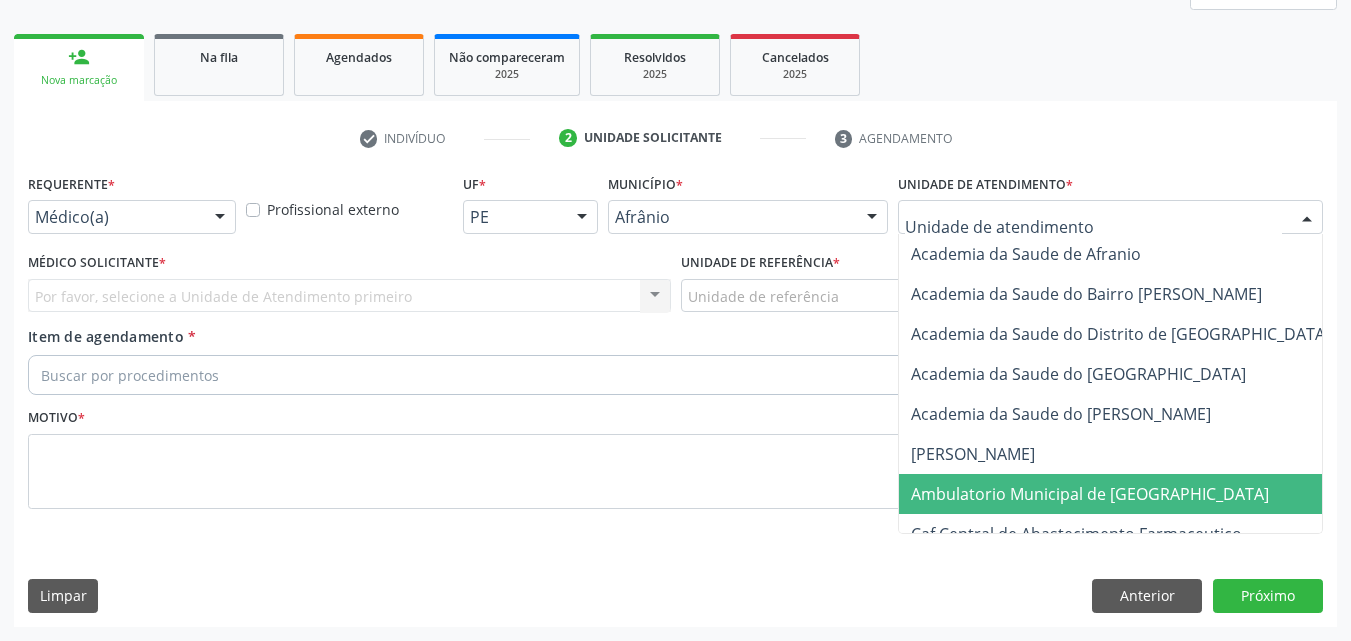 drag, startPoint x: 1061, startPoint y: 491, endPoint x: 954, endPoint y: 444, distance: 116.86745 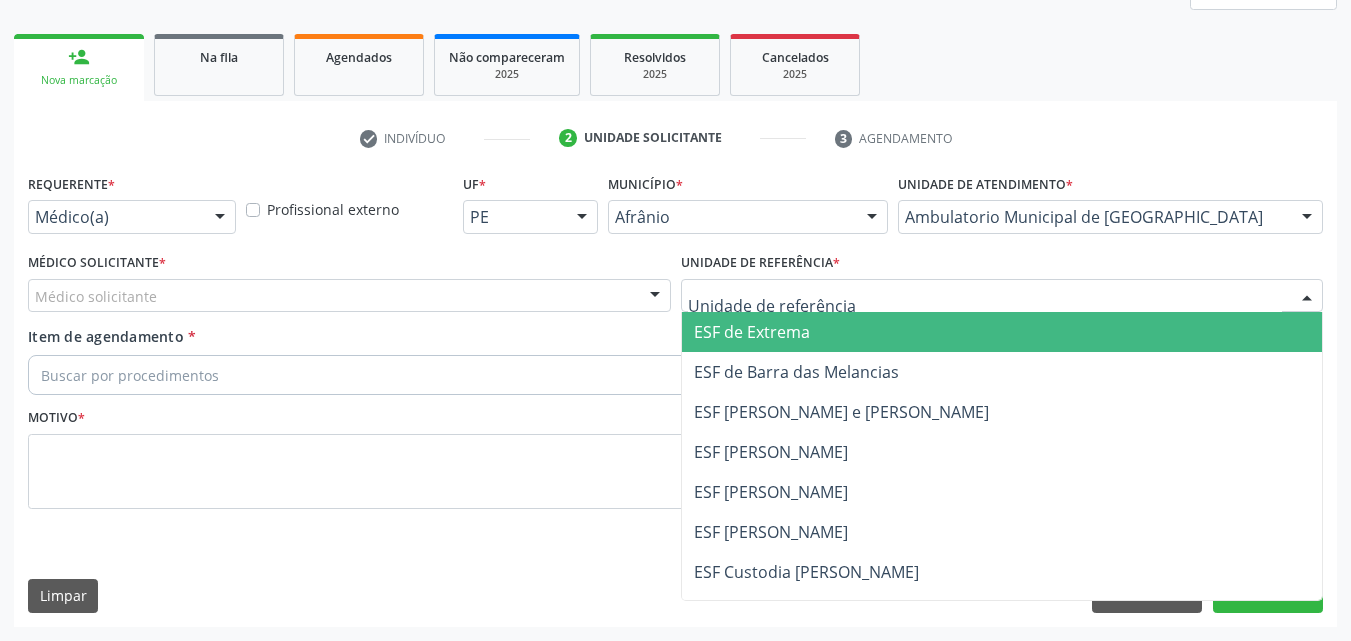 click at bounding box center [1002, 296] 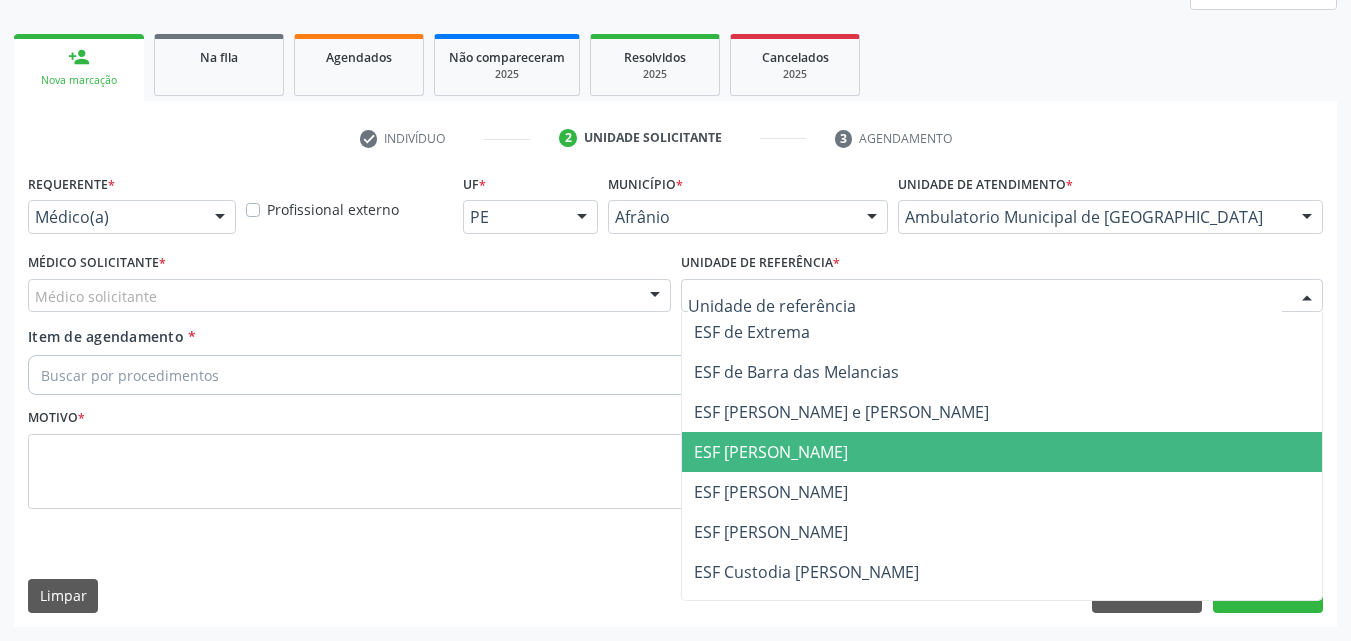 drag, startPoint x: 857, startPoint y: 449, endPoint x: 693, endPoint y: 418, distance: 166.90416 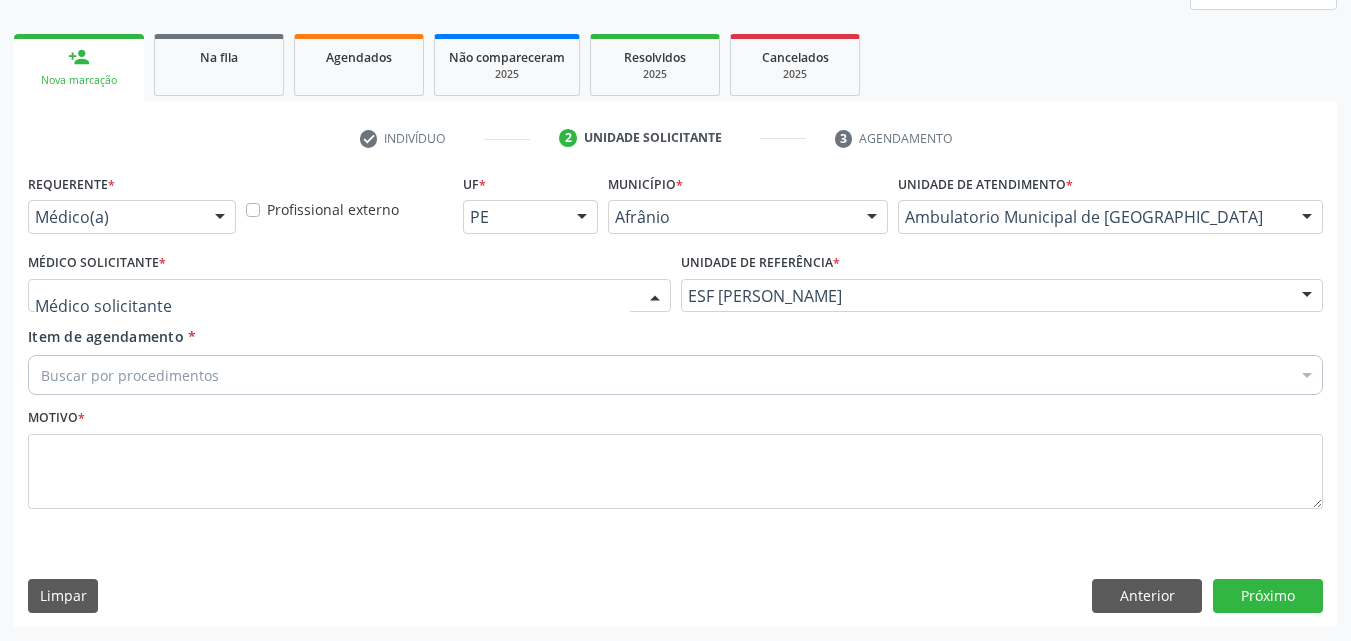 click at bounding box center [349, 296] 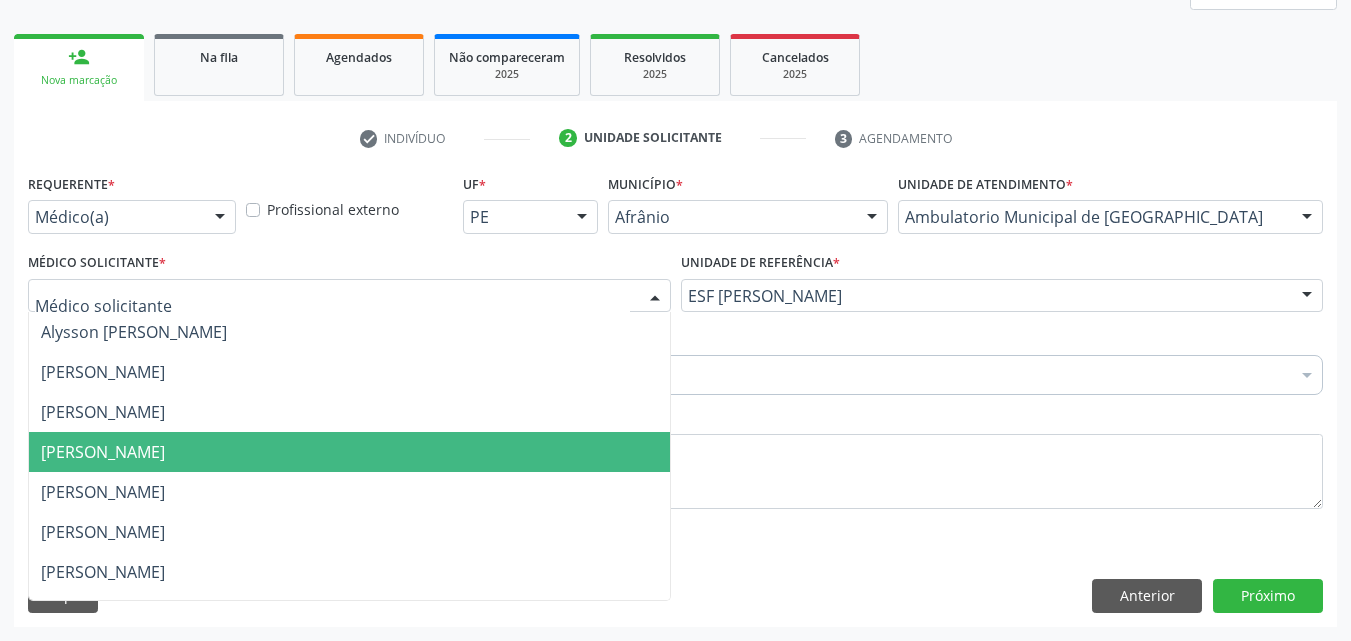 click on "[PERSON_NAME]" at bounding box center (349, 452) 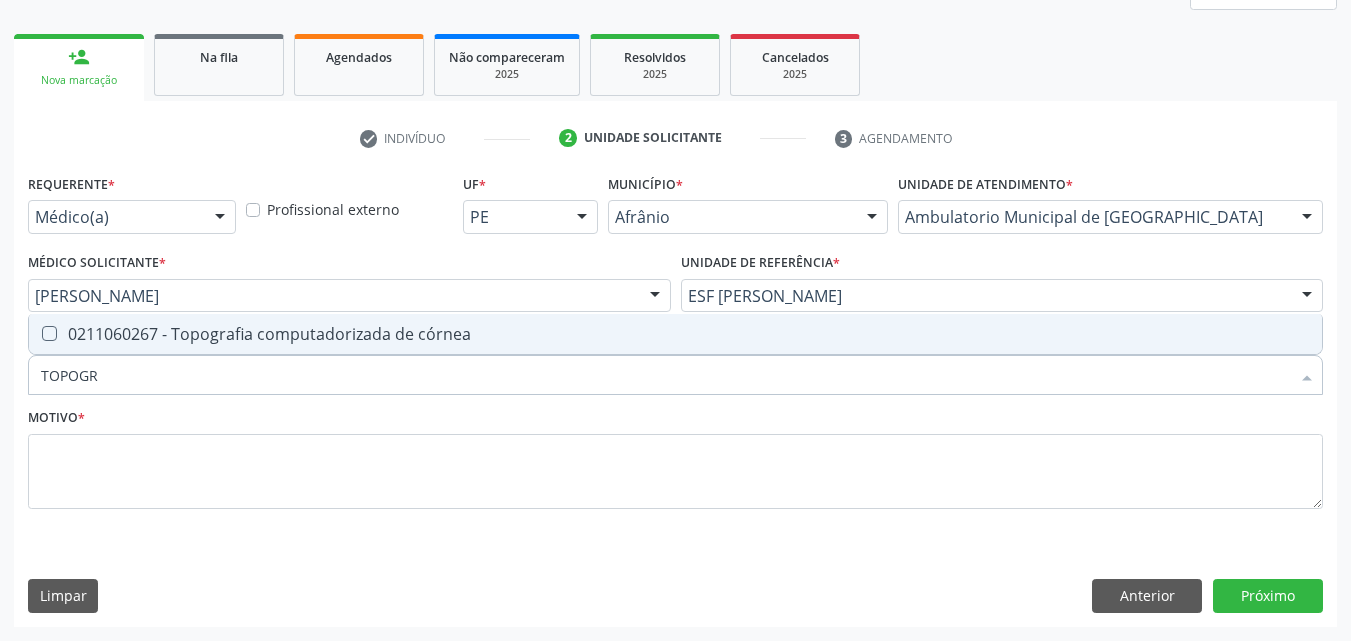 type on "TOPOGRA" 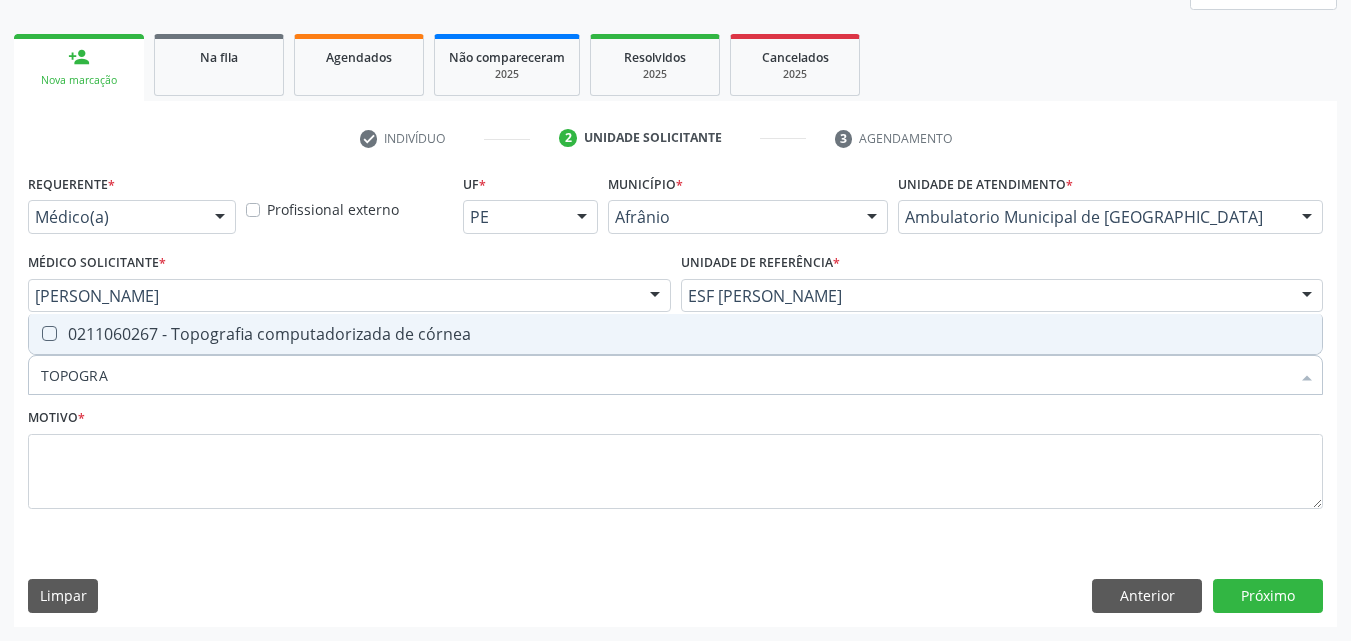 click on "0211060267 - Topografia computadorizada de córnea" at bounding box center [675, 334] 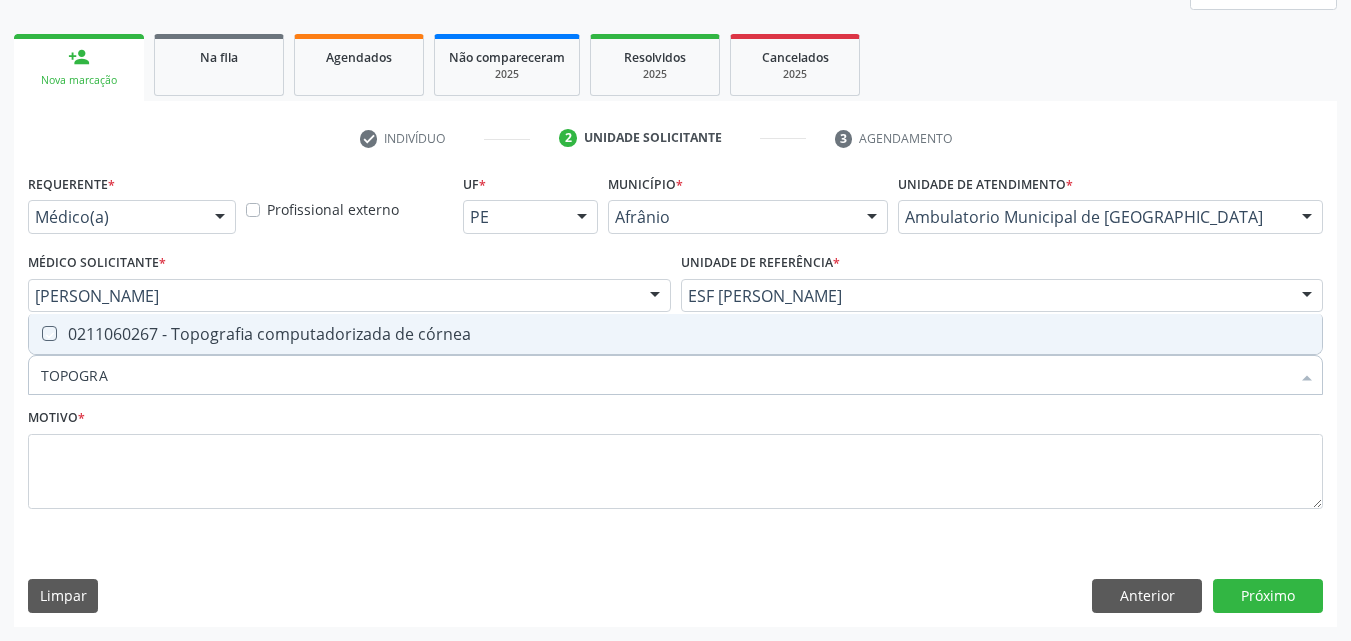 checkbox on "true" 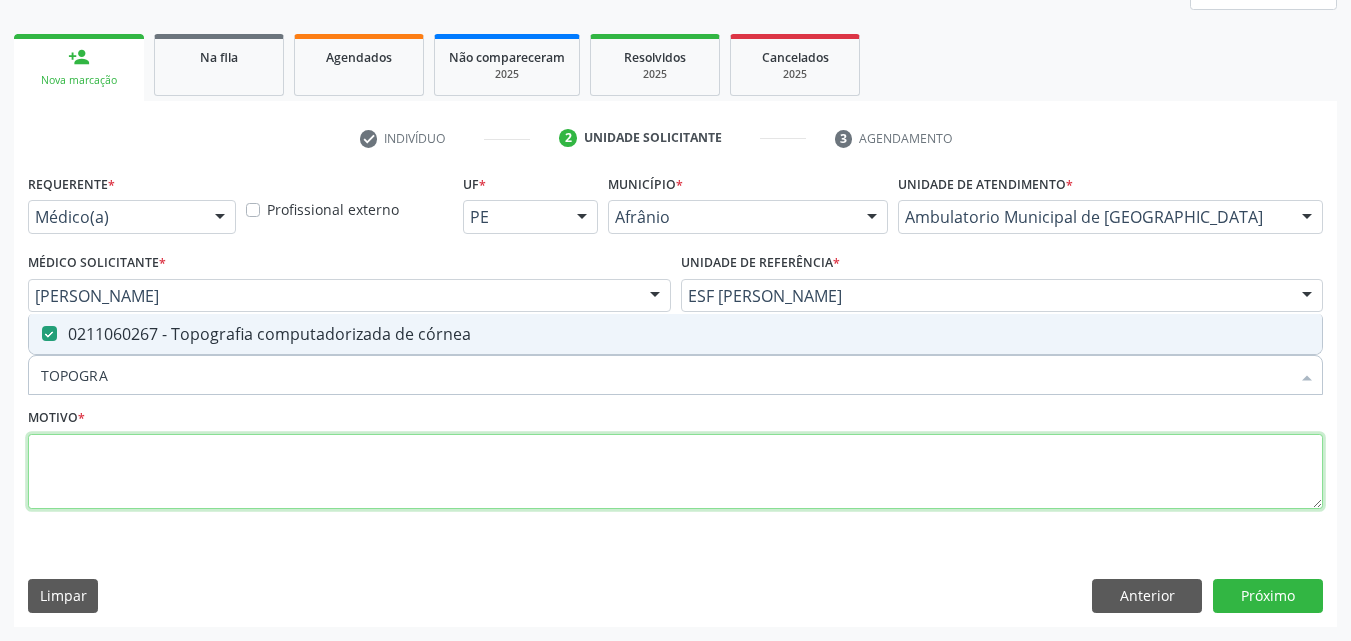 click at bounding box center (675, 472) 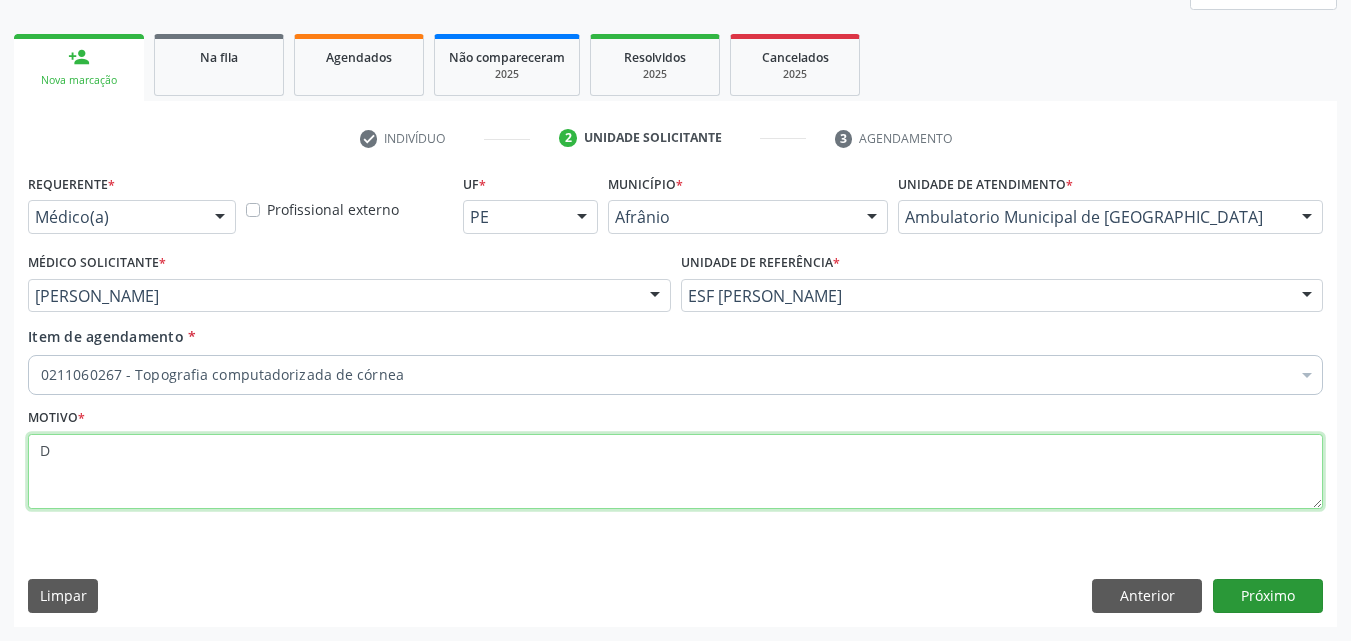 type on "D" 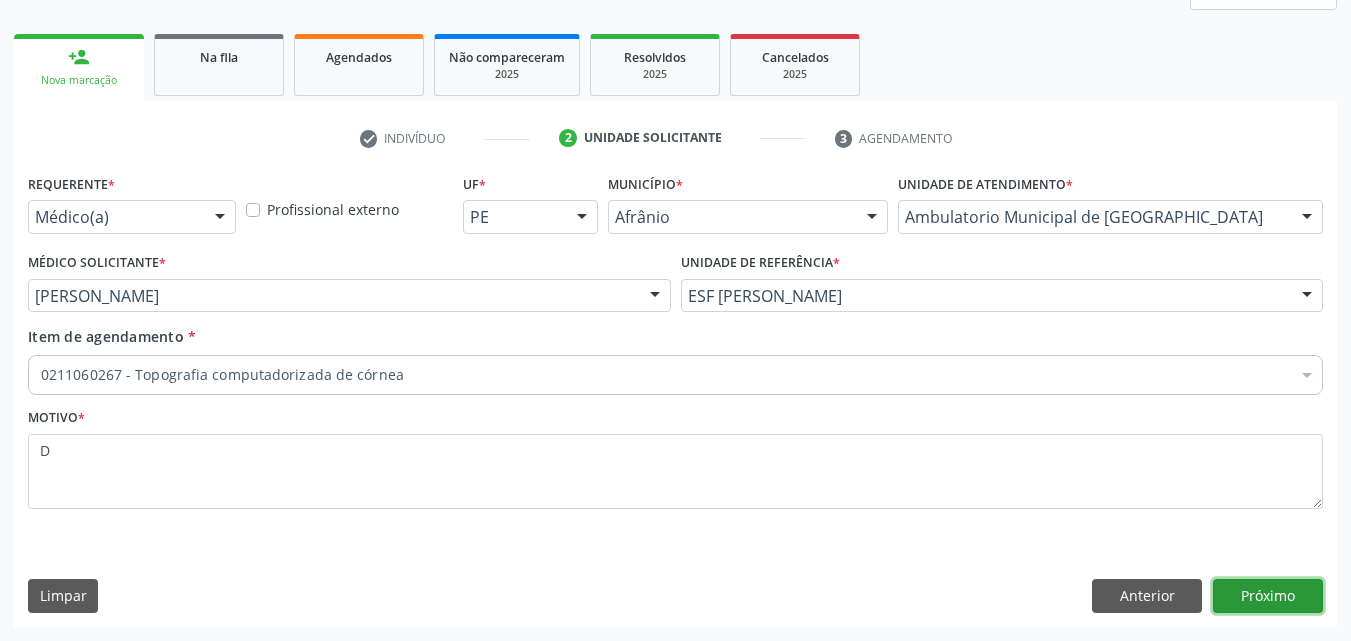 click on "Próximo" at bounding box center [1268, 596] 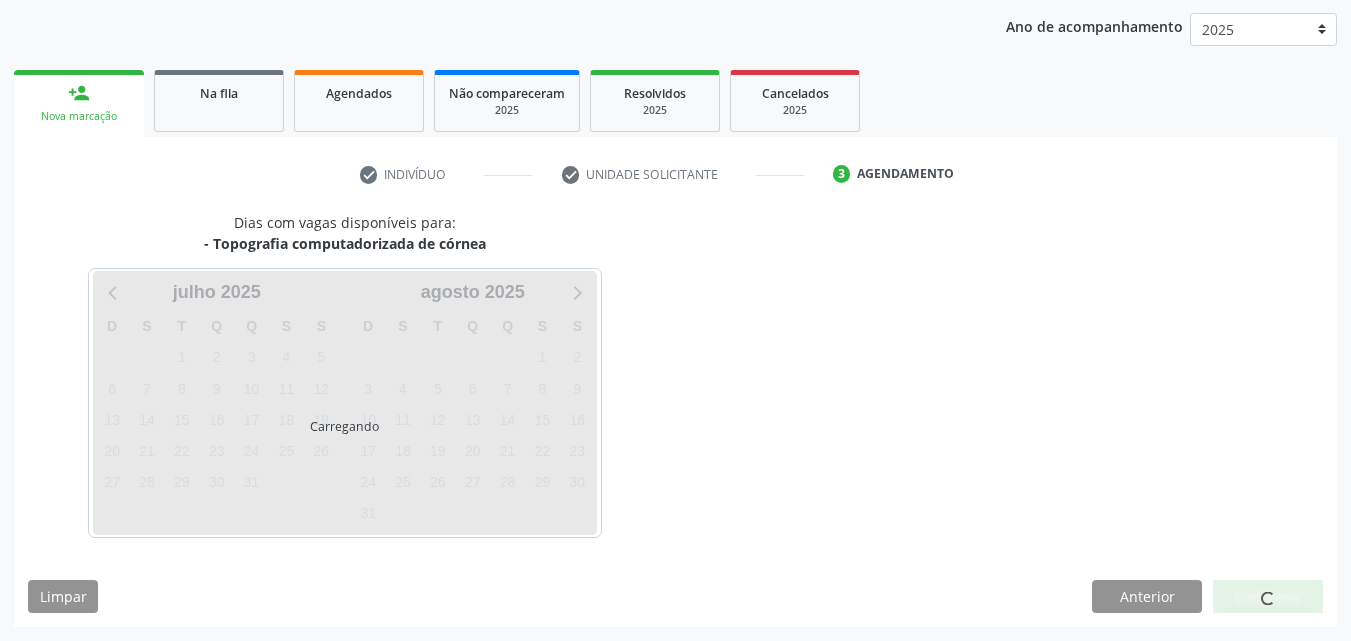 scroll, scrollTop: 229, scrollLeft: 0, axis: vertical 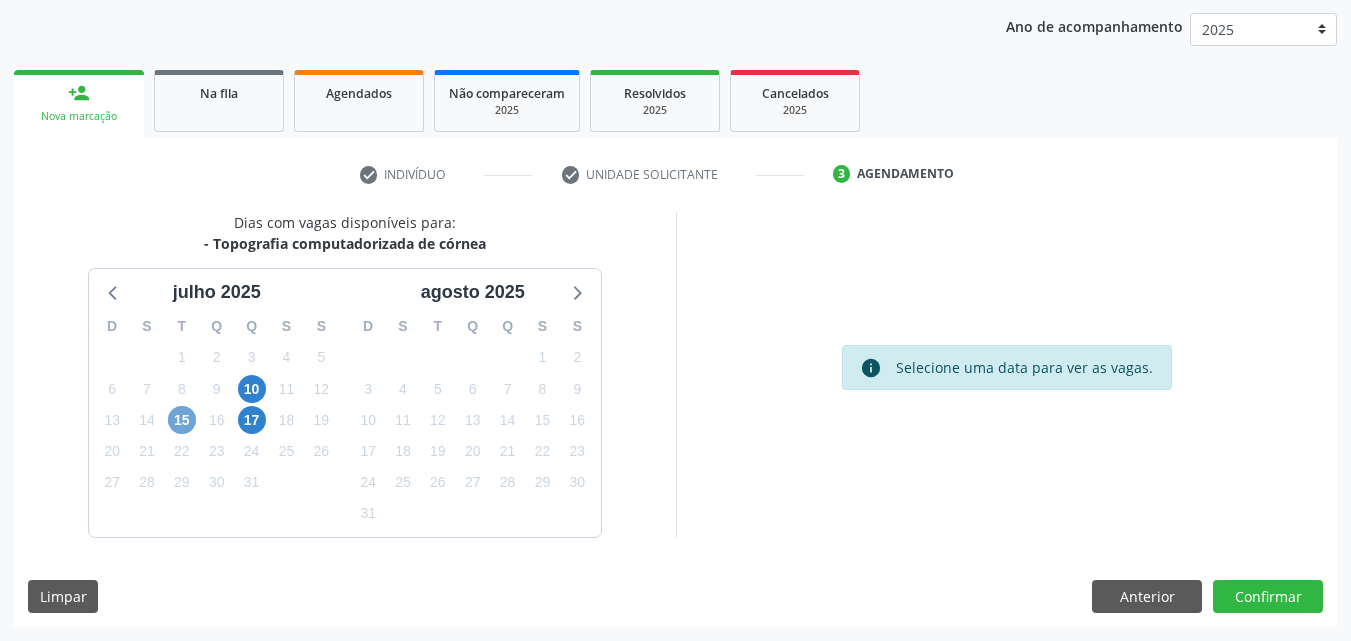 click on "15" at bounding box center (182, 420) 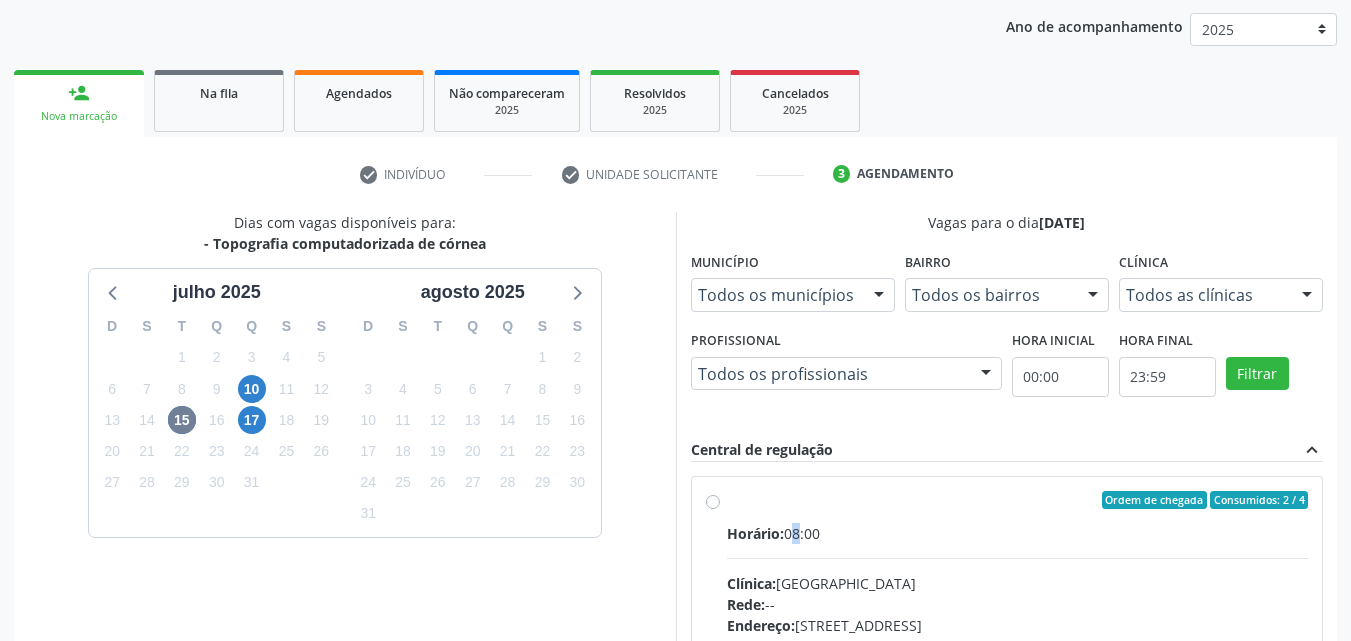 drag, startPoint x: 790, startPoint y: 509, endPoint x: 800, endPoint y: 512, distance: 10.440307 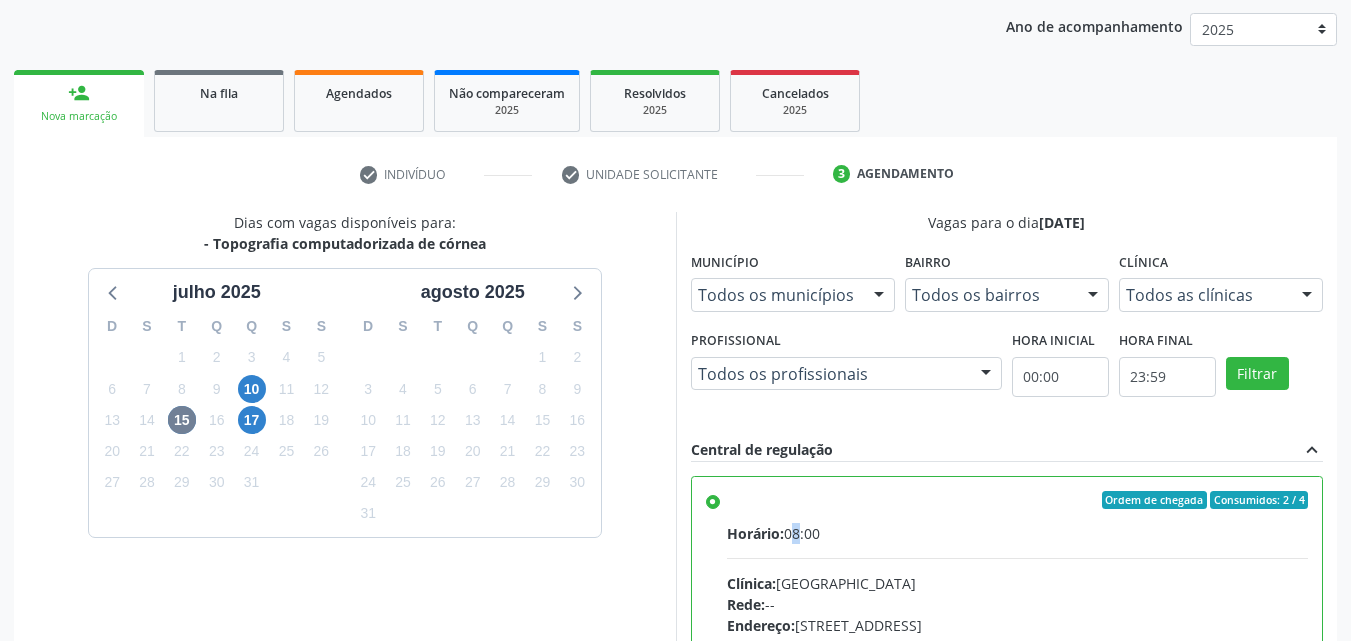 scroll, scrollTop: 99, scrollLeft: 0, axis: vertical 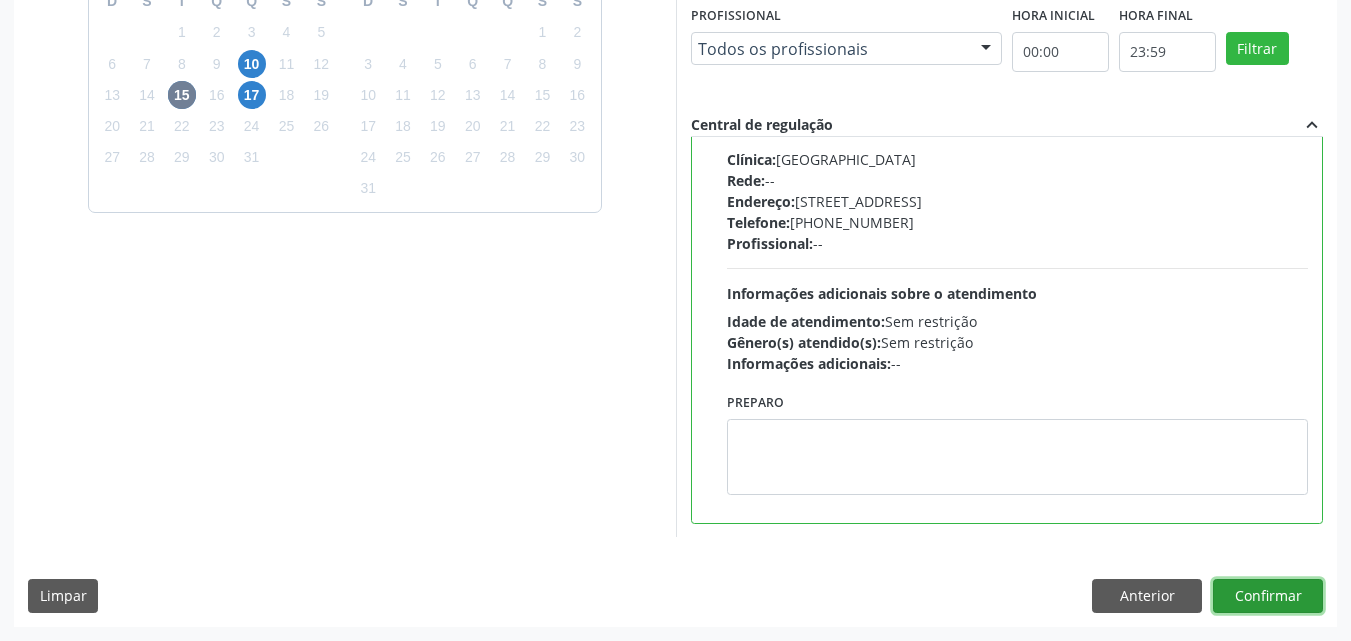 click on "Confirmar" at bounding box center (1268, 596) 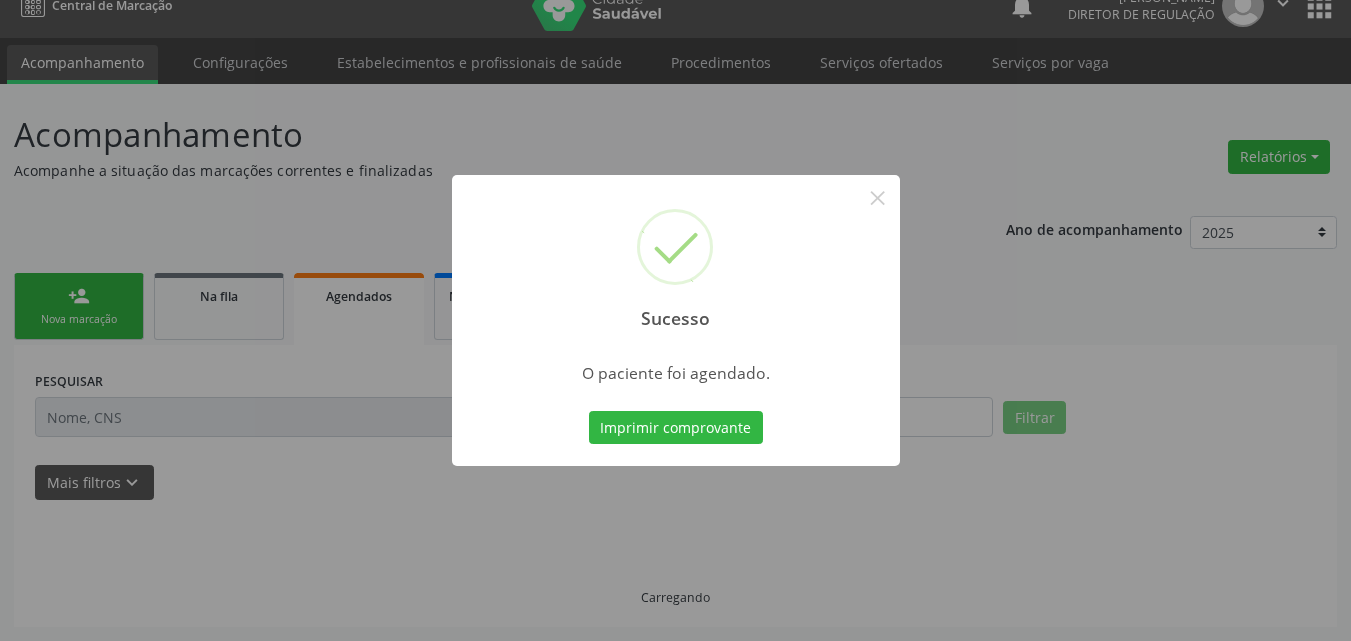 scroll, scrollTop: 26, scrollLeft: 0, axis: vertical 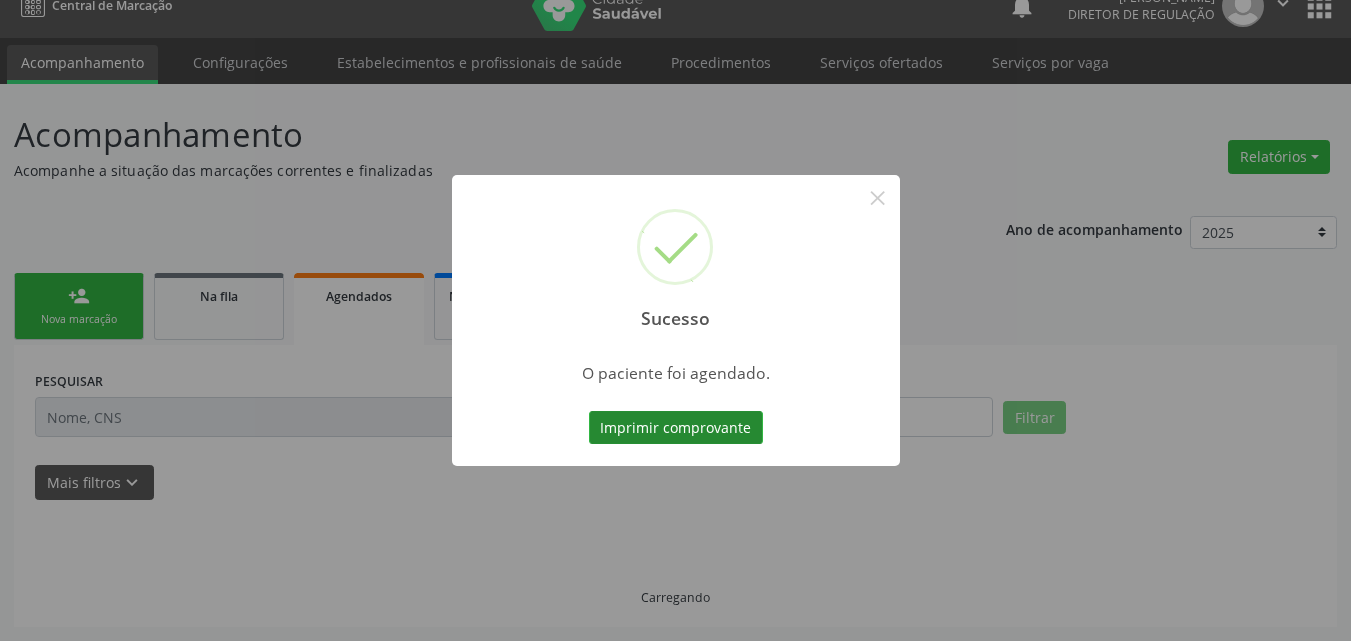 click on "Imprimir comprovante" at bounding box center (676, 428) 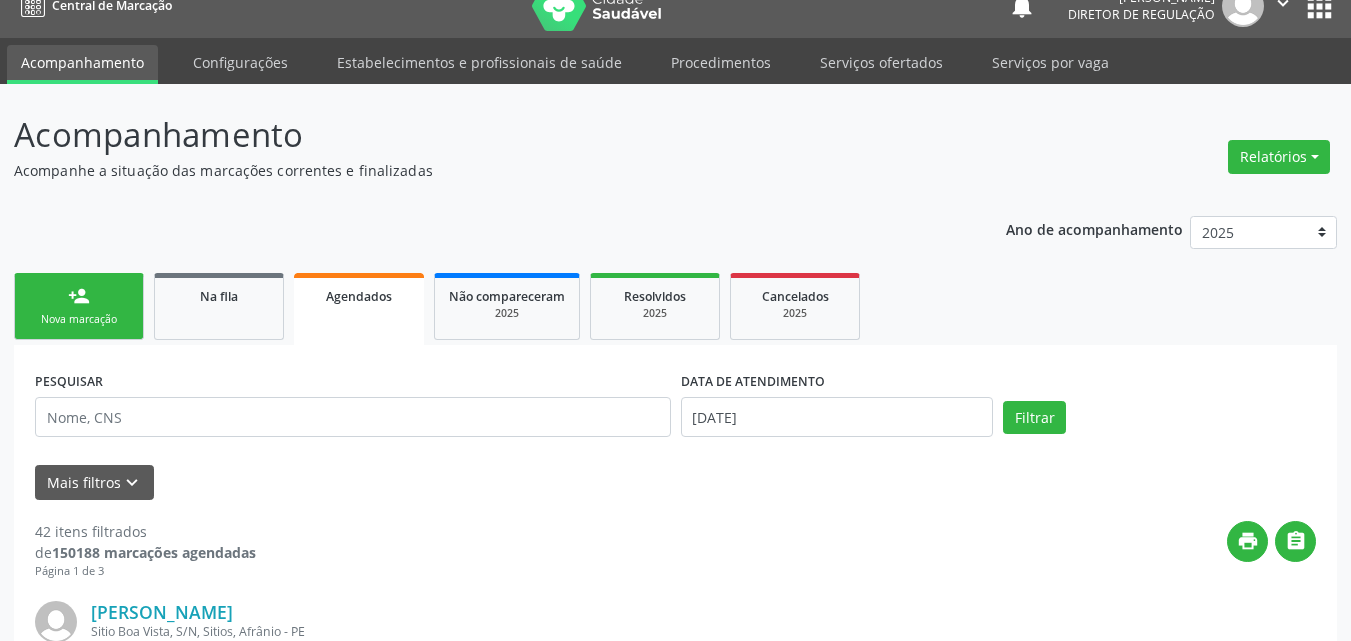 click on "Nova marcação" at bounding box center [79, 319] 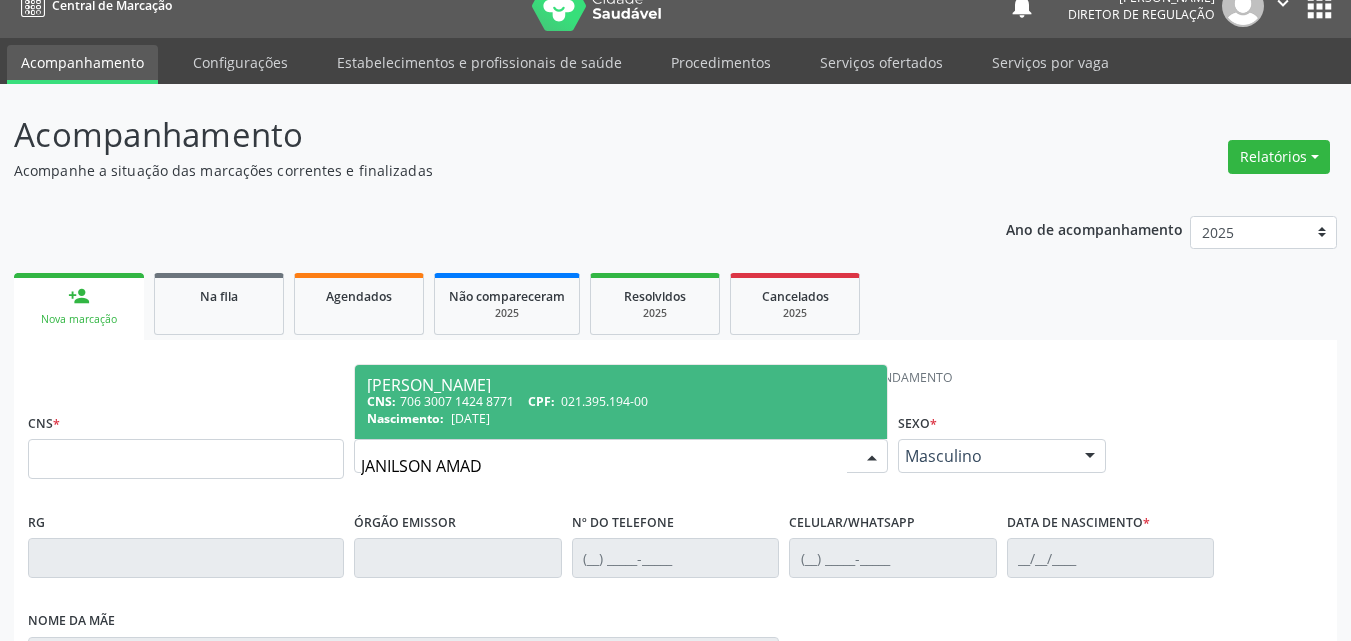 type on "JANILSON AMADO" 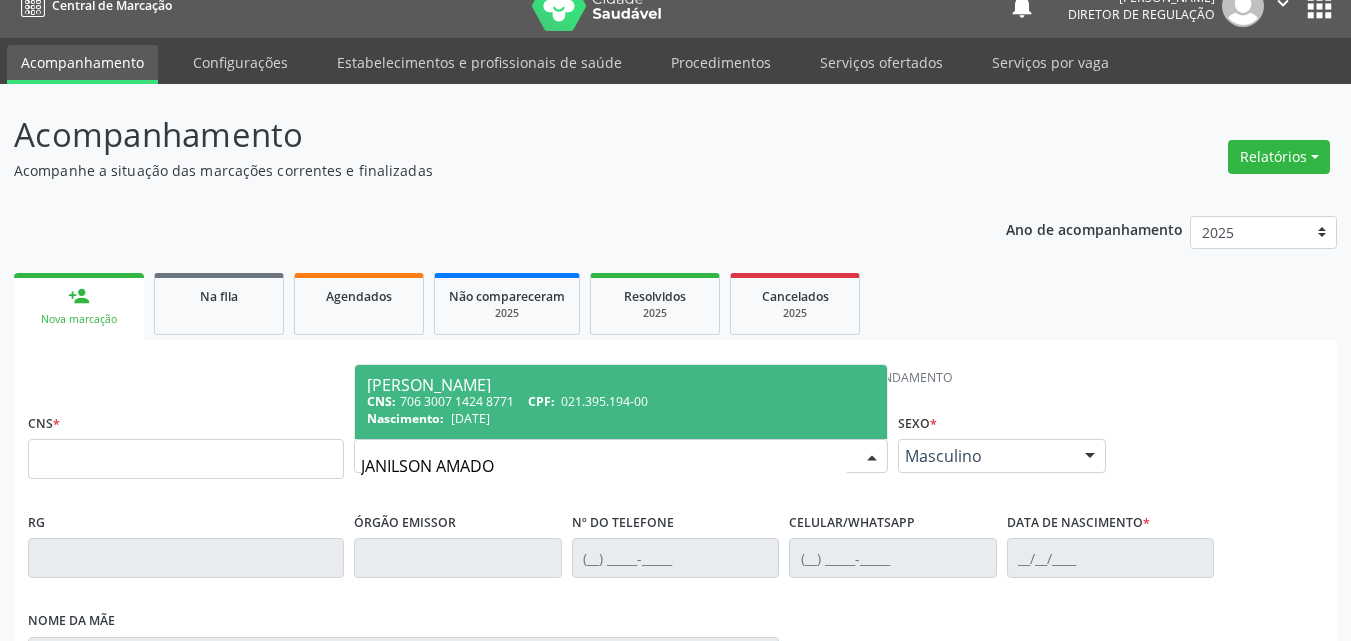click on "CNS:
706 3007 1424 8771
CPF:
021.395.194-00" at bounding box center (621, 401) 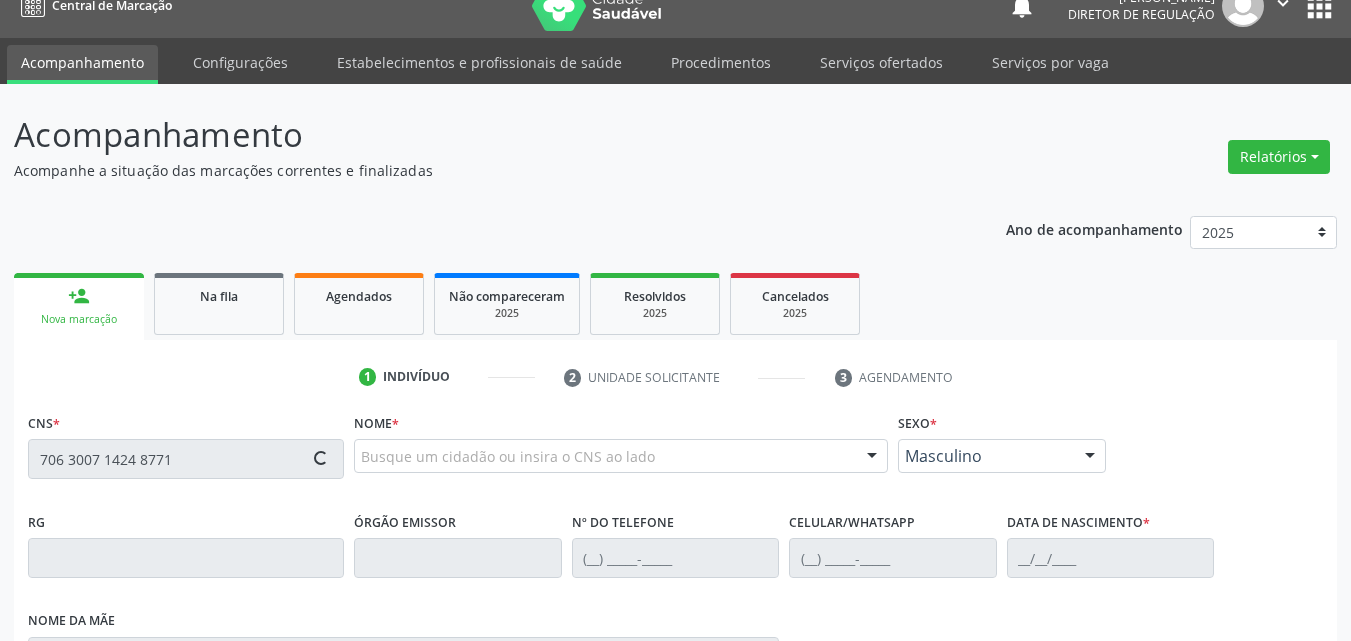 type on "706 3007 1424 8771" 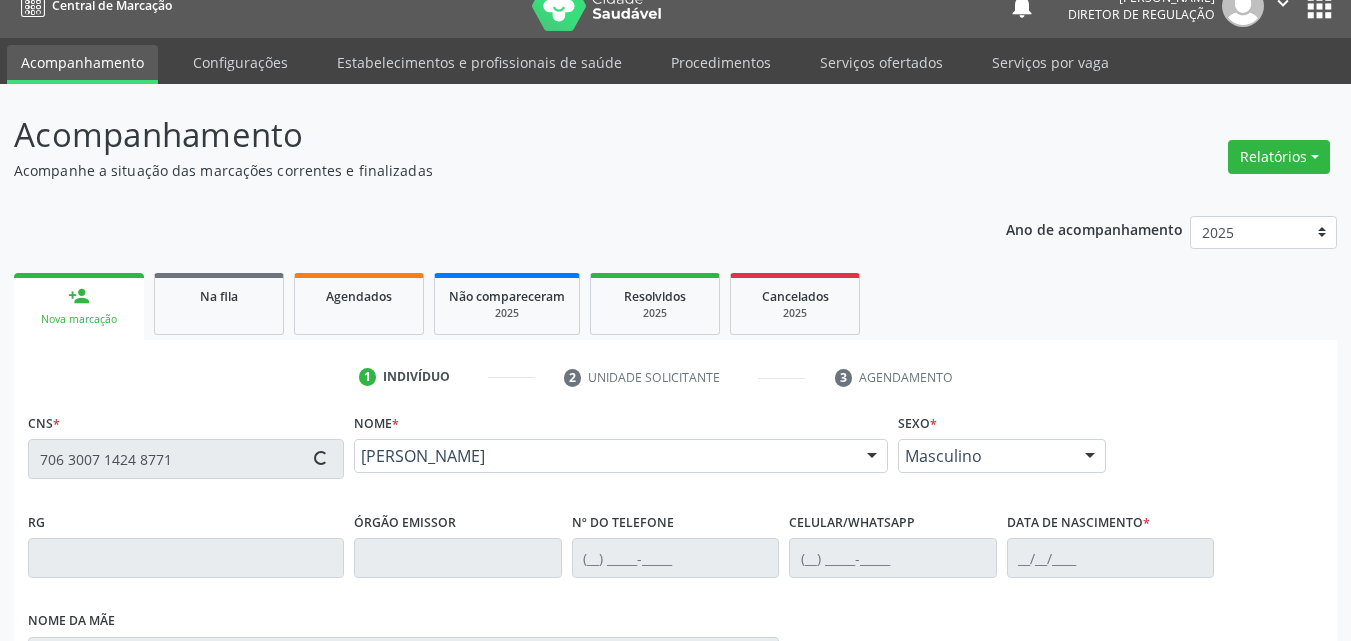 type on "[PHONE_NUMBER]" 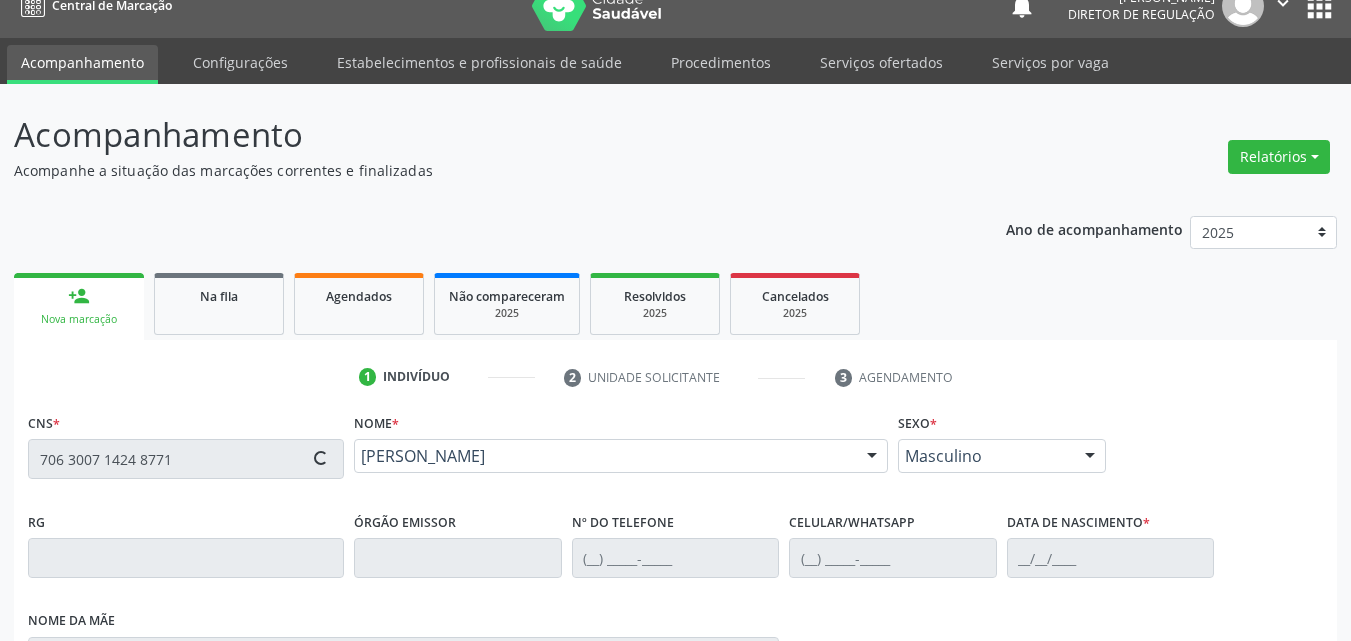 type on "[PHONE_NUMBER]" 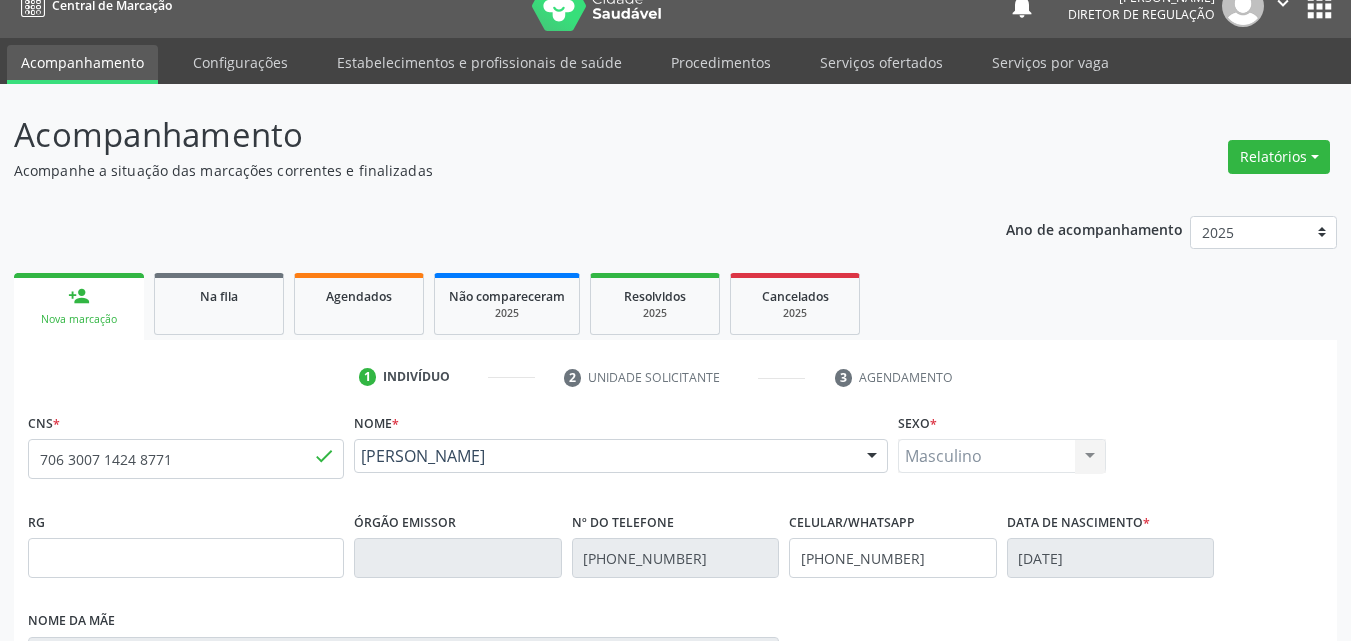 scroll, scrollTop: 429, scrollLeft: 0, axis: vertical 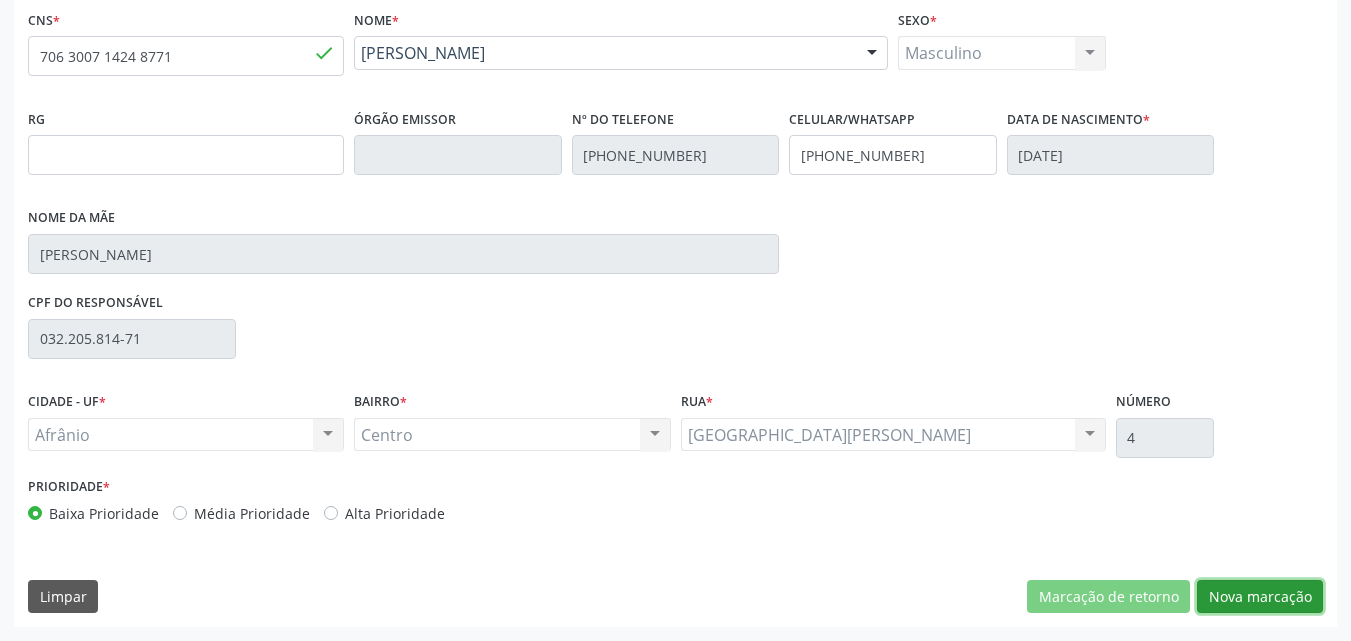 click on "Nova marcação" at bounding box center (1260, 597) 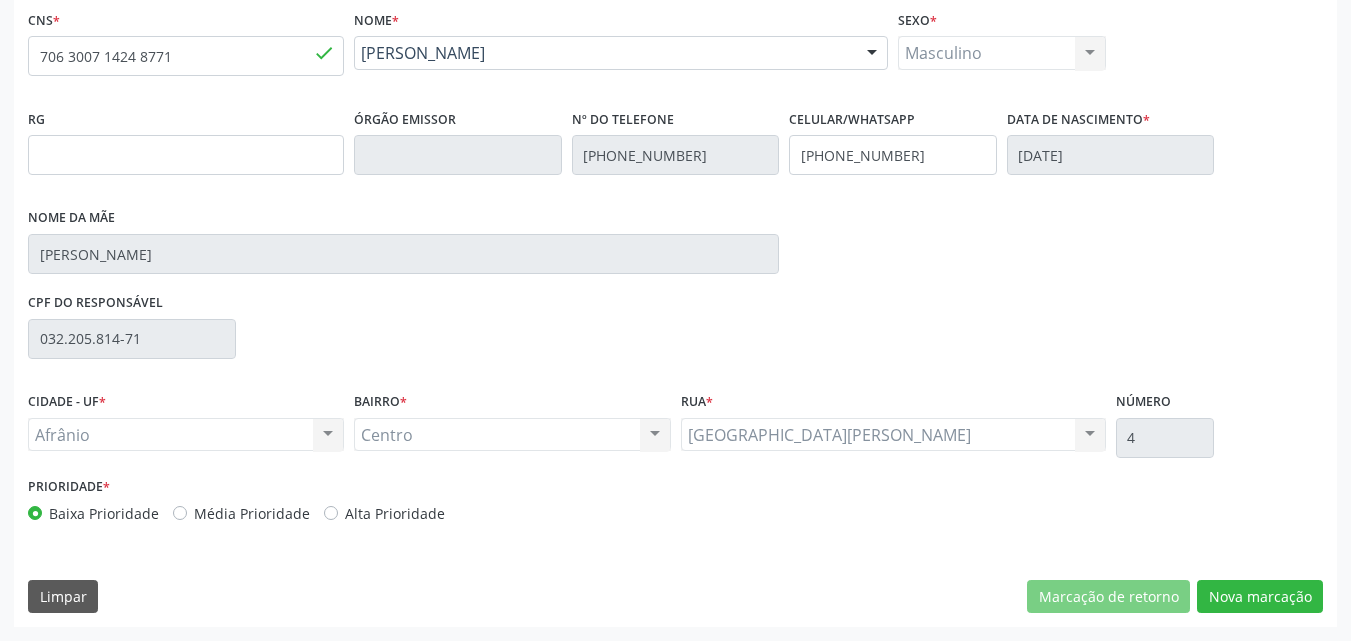 scroll, scrollTop: 265, scrollLeft: 0, axis: vertical 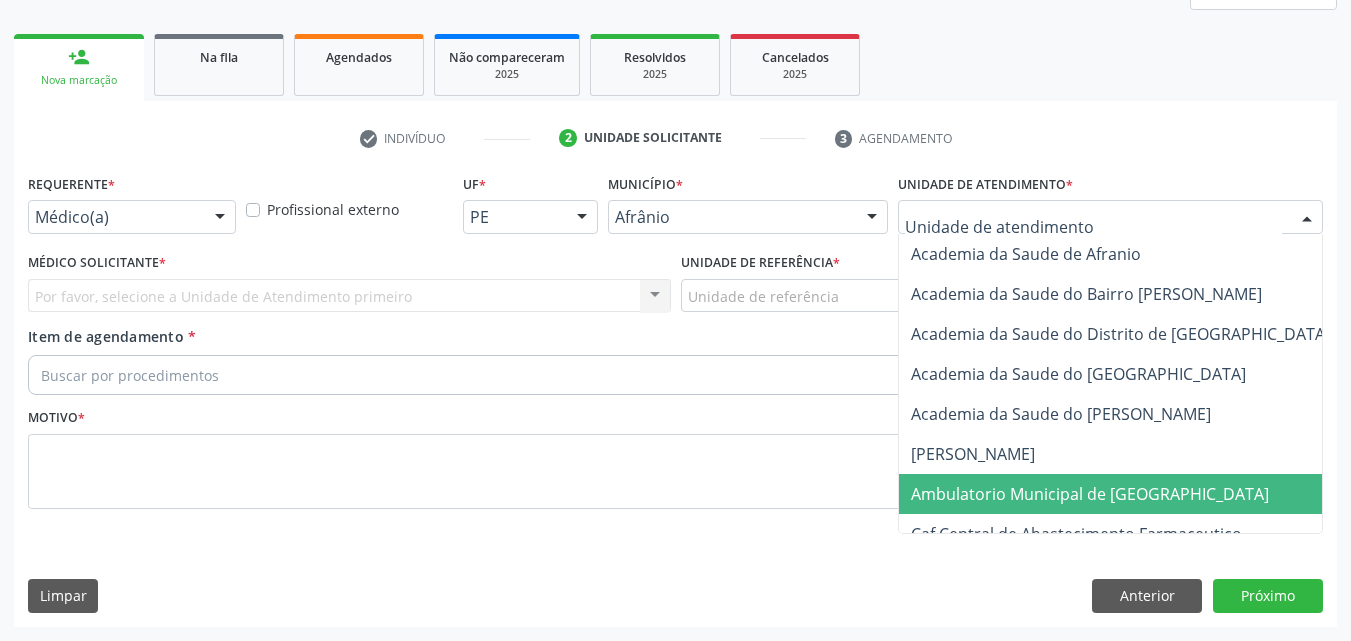 click on "Ambulatorio Municipal de [GEOGRAPHIC_DATA]" at bounding box center (1090, 494) 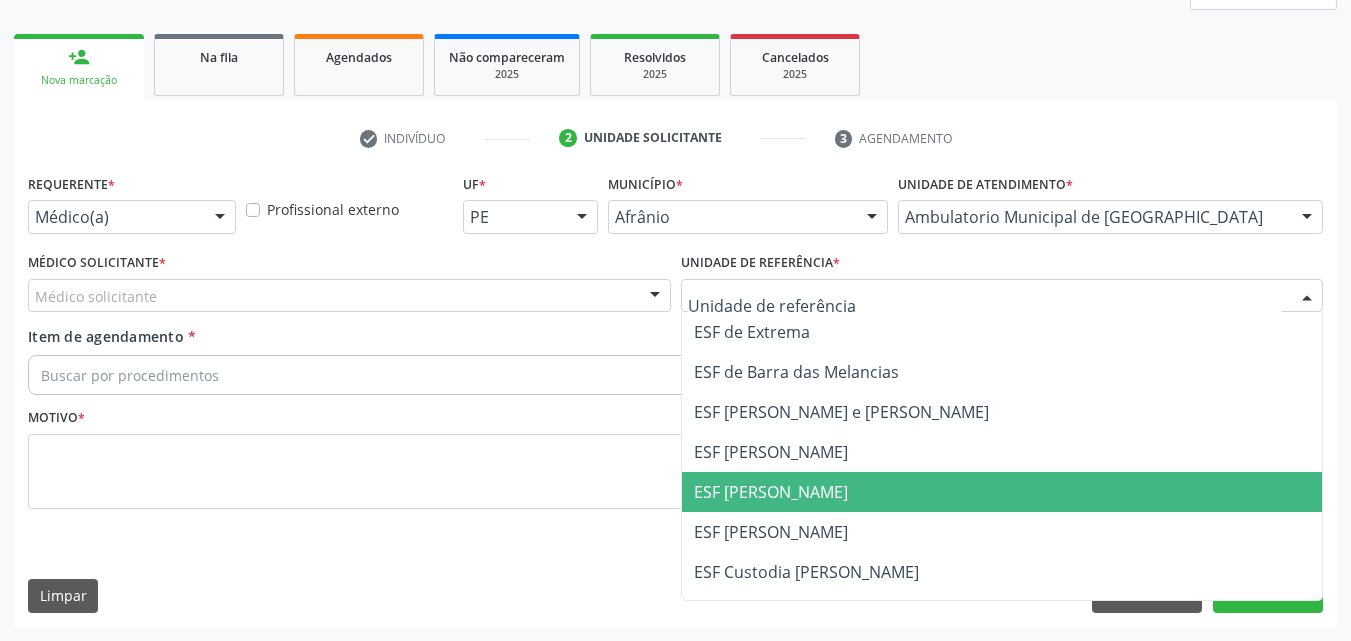 click on "ESF [PERSON_NAME]" at bounding box center (771, 492) 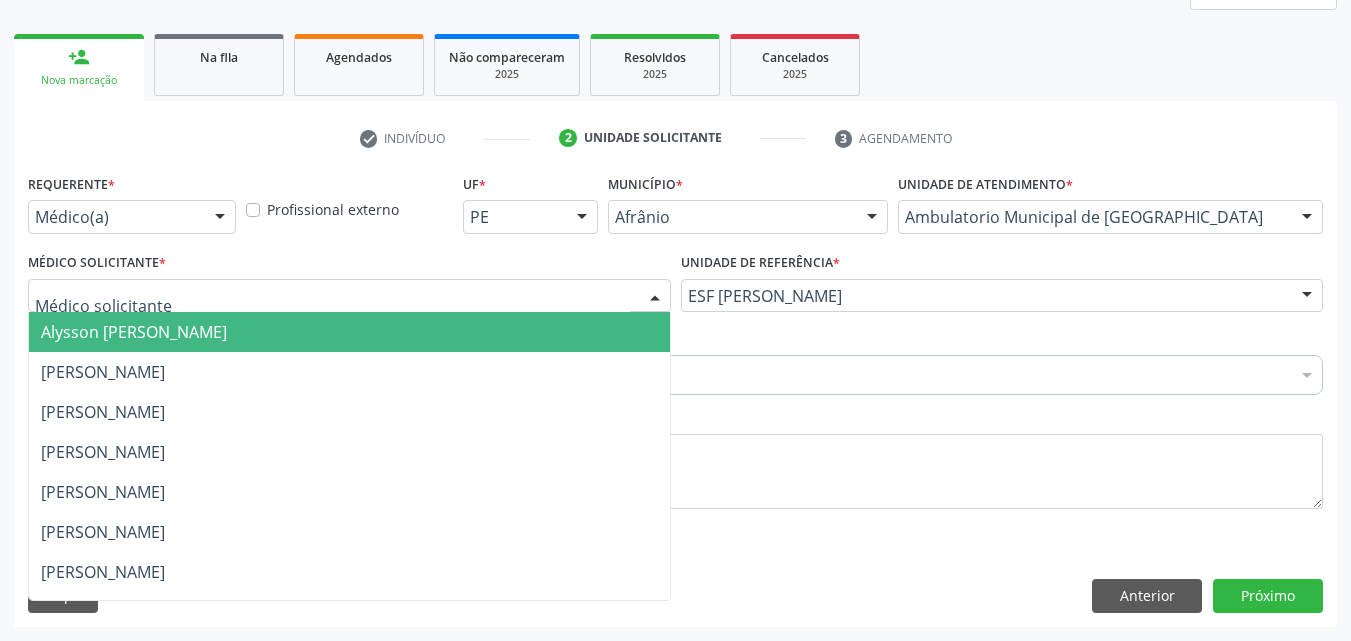 click at bounding box center [349, 296] 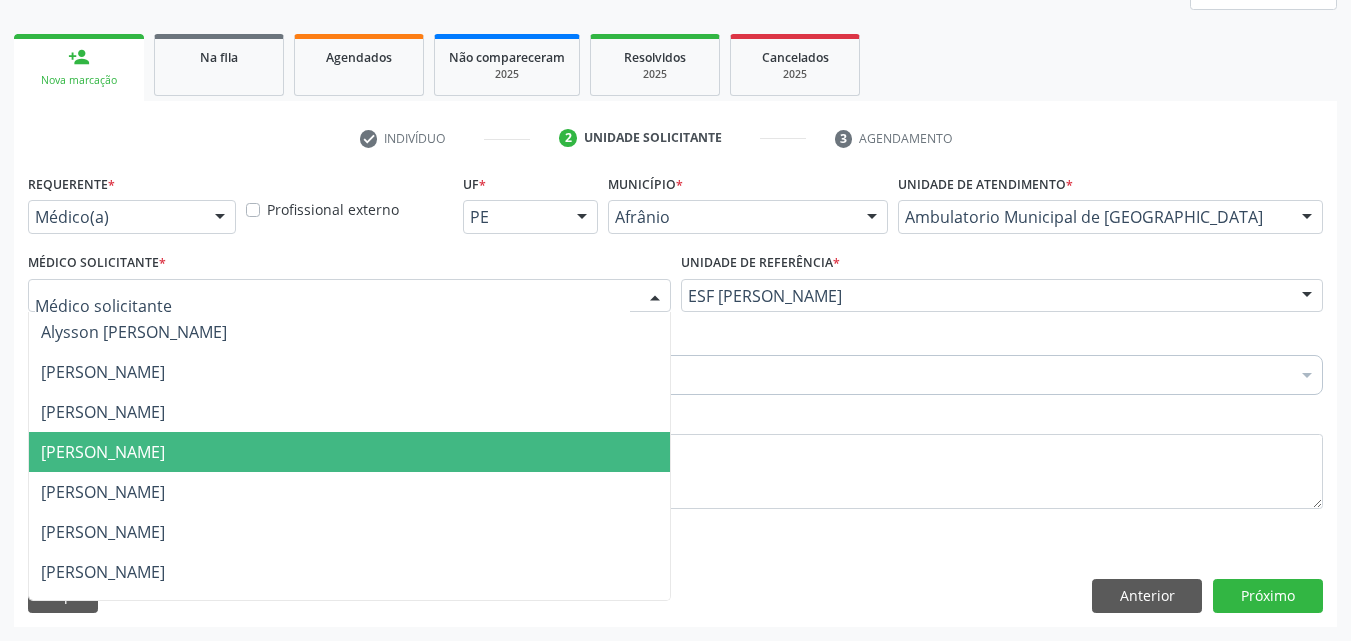 click on "[PERSON_NAME]" at bounding box center [349, 452] 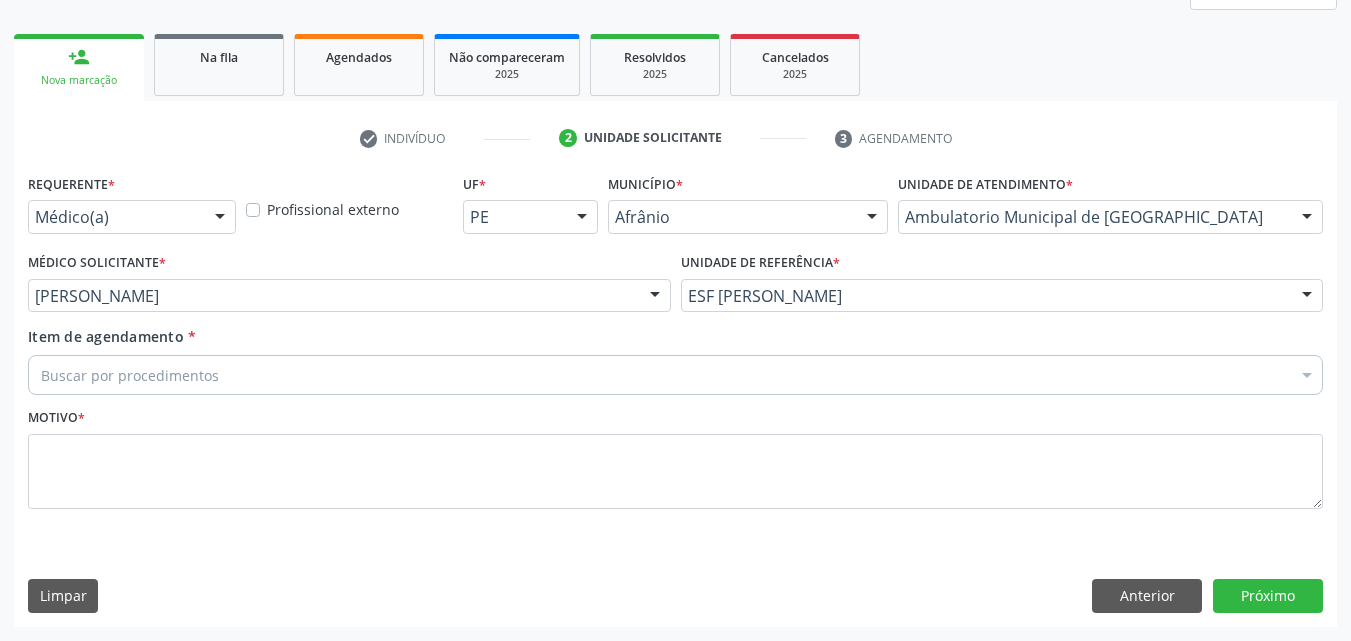 click on "Buscar por procedimentos" at bounding box center (675, 375) 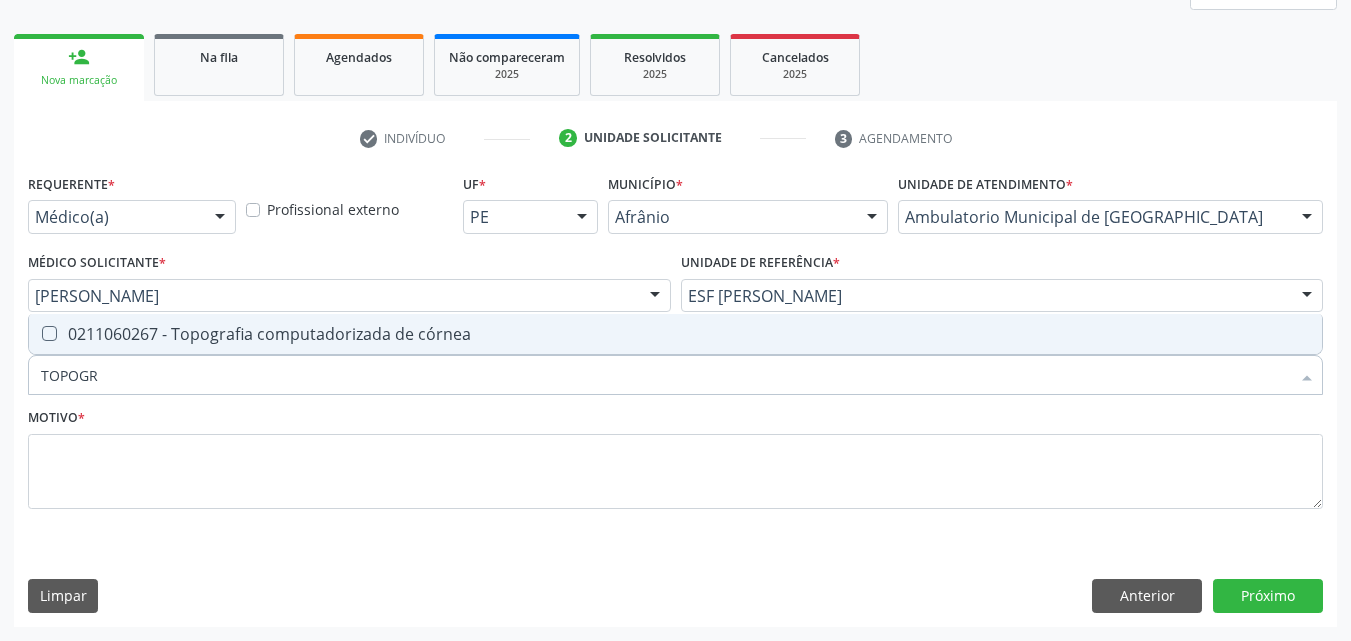 type on "TOPOGRA" 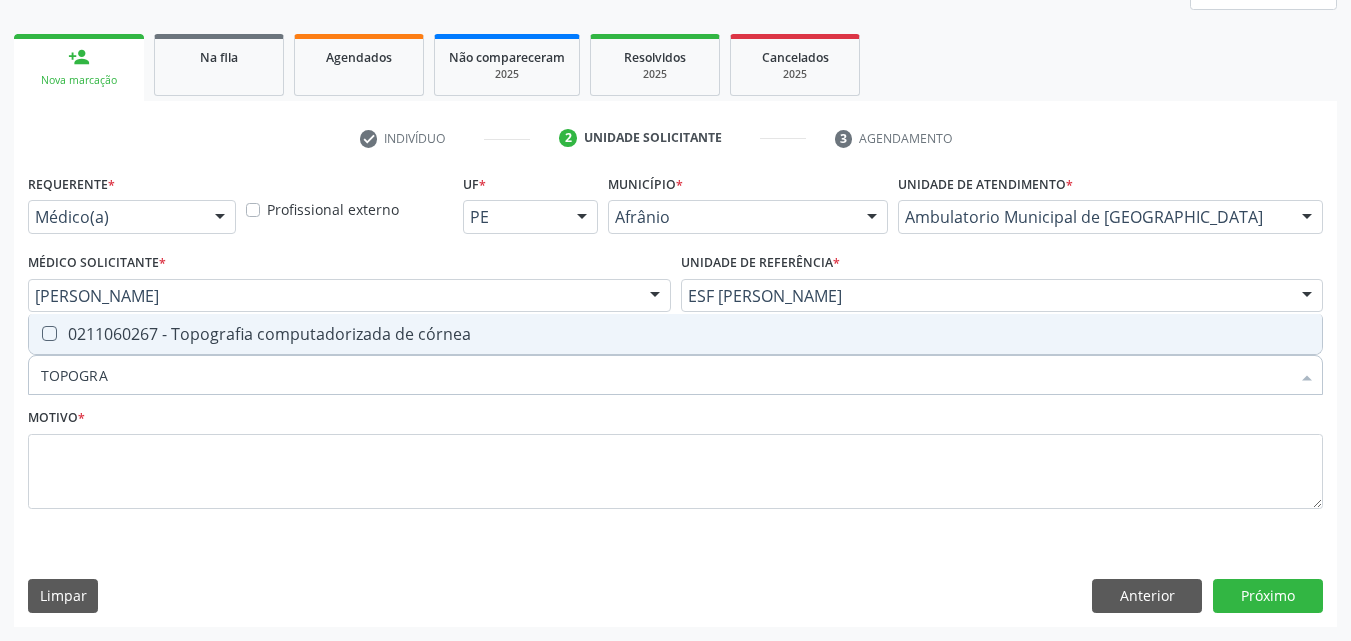 click on "0211060267 - Topografia computadorizada de córnea" at bounding box center (675, 334) 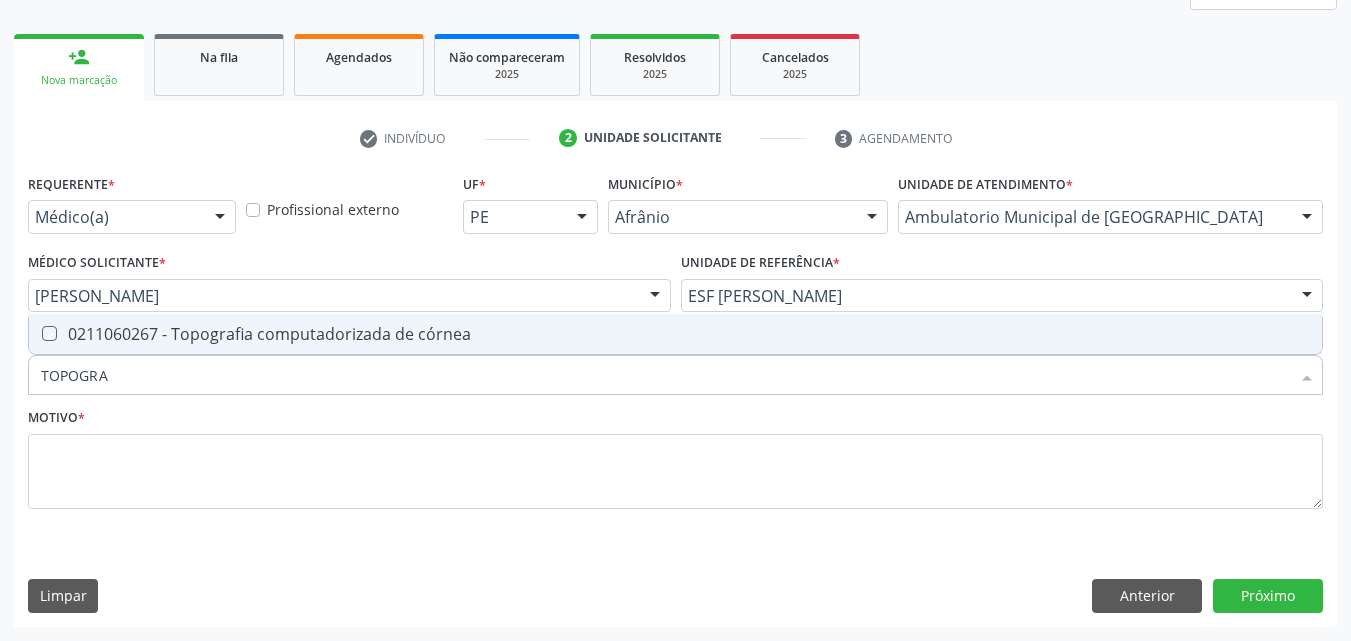 checkbox on "true" 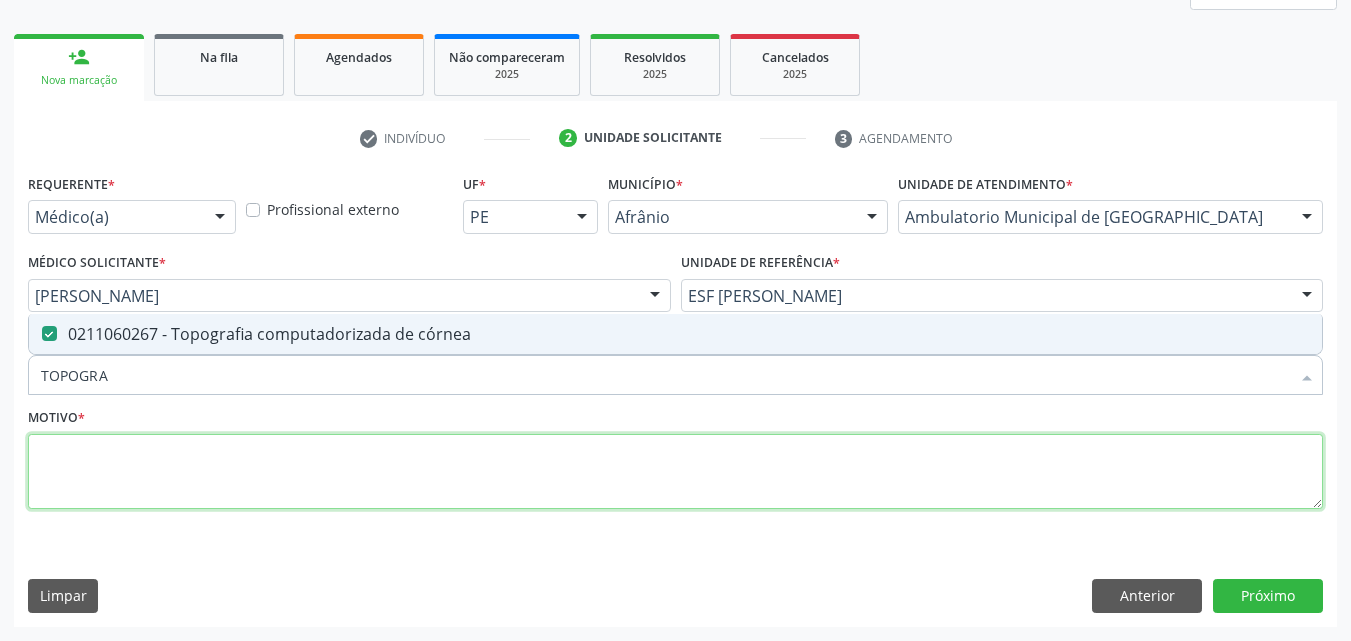 click at bounding box center (675, 472) 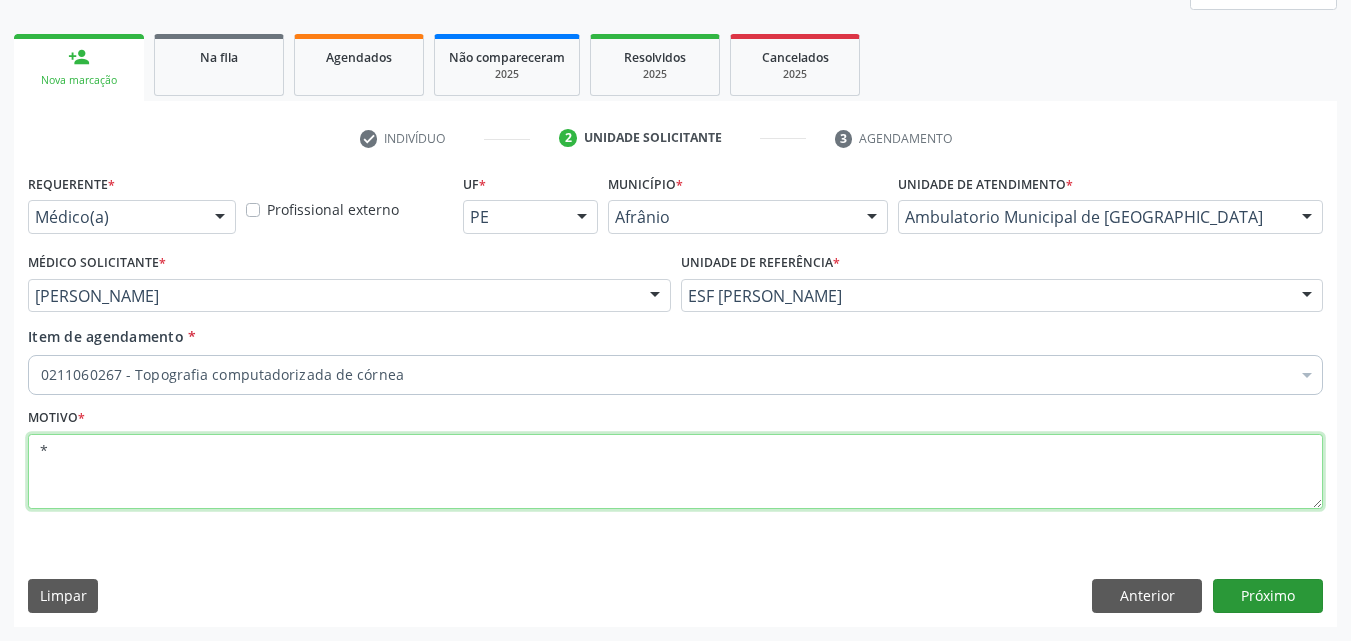 type on "*" 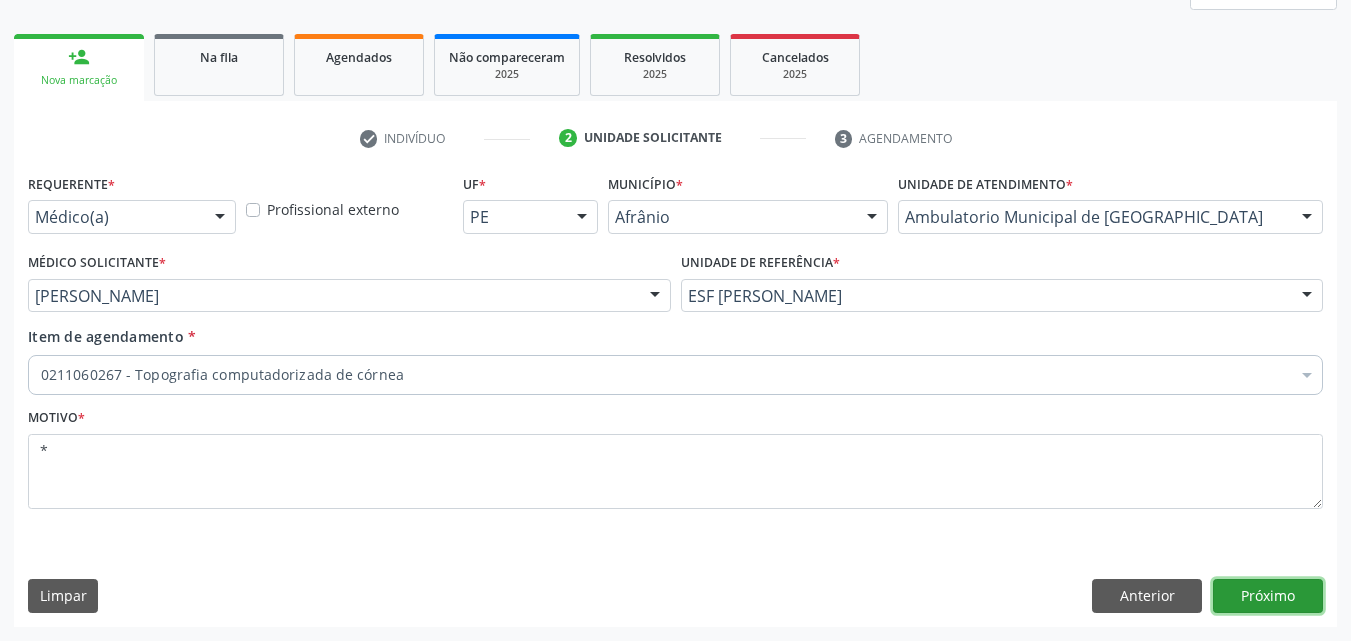 click on "Próximo" at bounding box center [1268, 596] 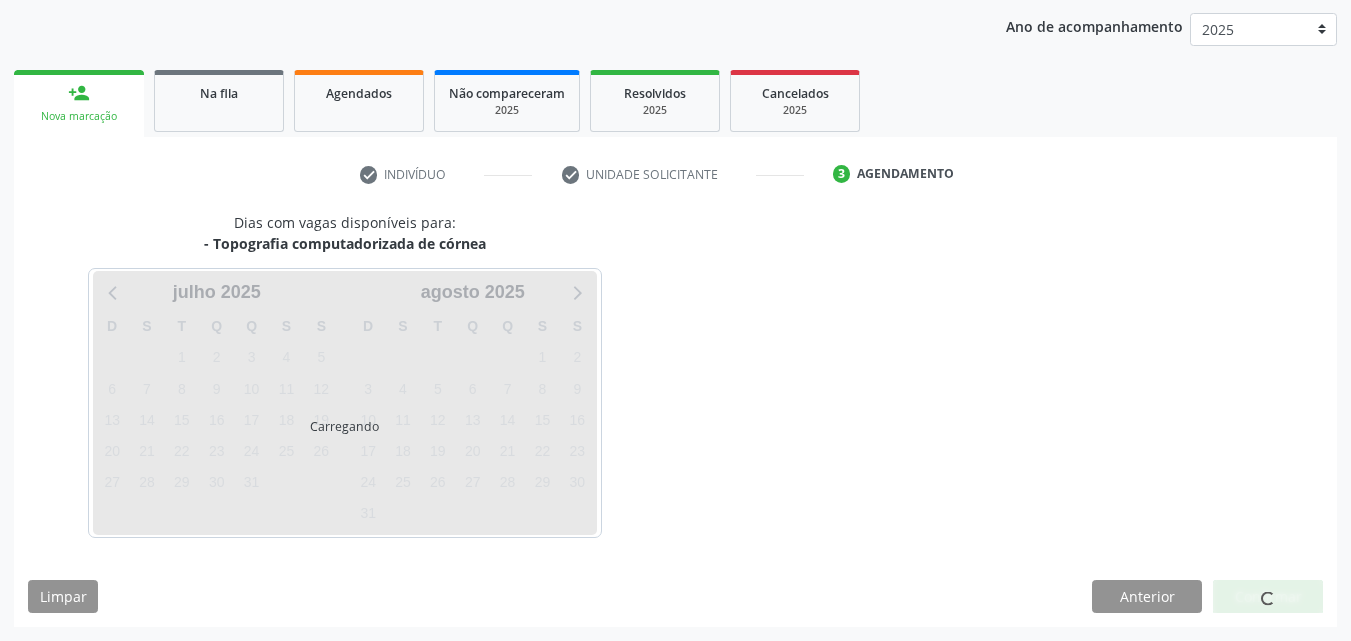 scroll, scrollTop: 229, scrollLeft: 0, axis: vertical 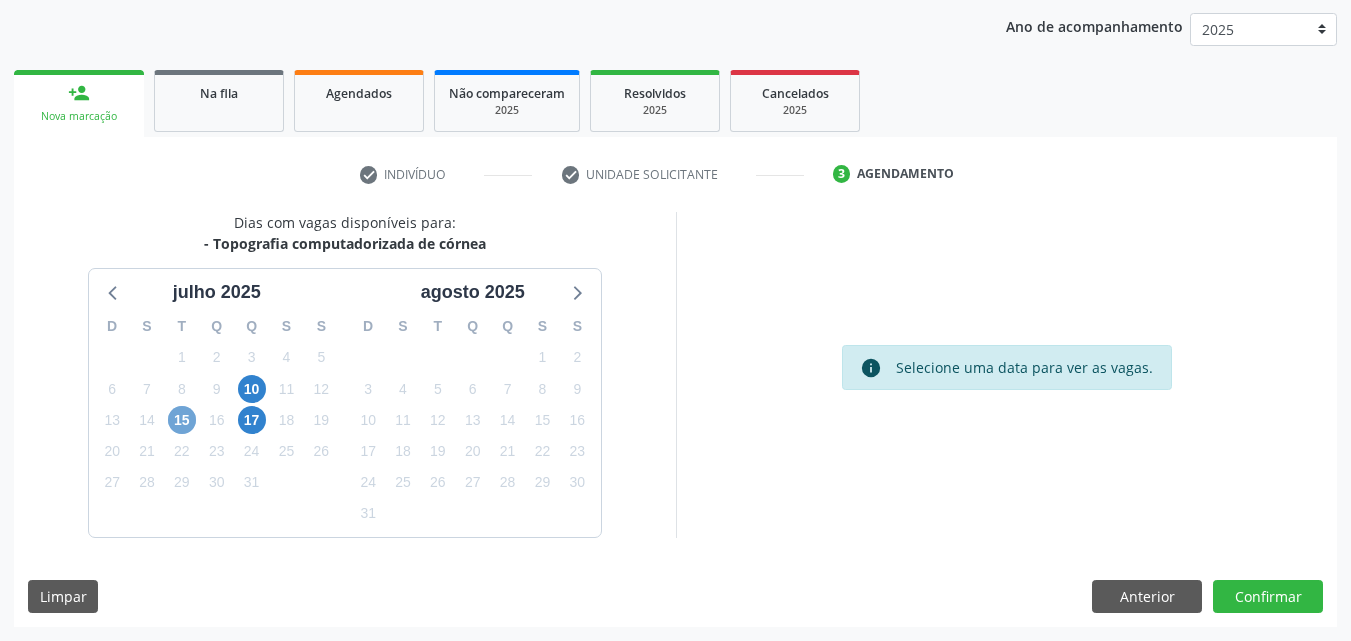 click on "15" at bounding box center [182, 420] 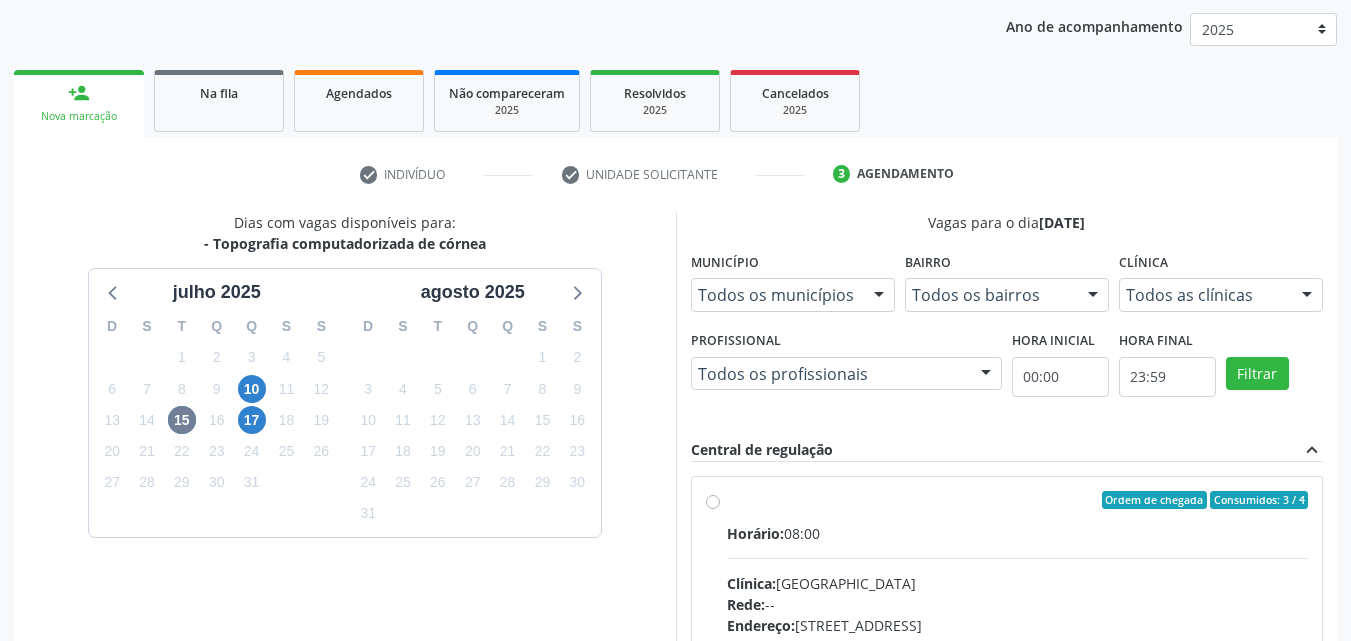 click on "Ordem de chegada
Consumidos: 3 / 4
Horário:   08:00
Clínica:  [GEOGRAPHIC_DATA]
Rede:
--
Endereço:   [STREET_ADDRESS]
Telefone:   [PHONE_NUMBER]
Profissional:
--
Informações adicionais sobre o atendimento
Idade de atendimento:
Sem restrição
Gênero(s) atendido(s):
Sem restrição
Informações adicionais:
--" at bounding box center (1018, 644) 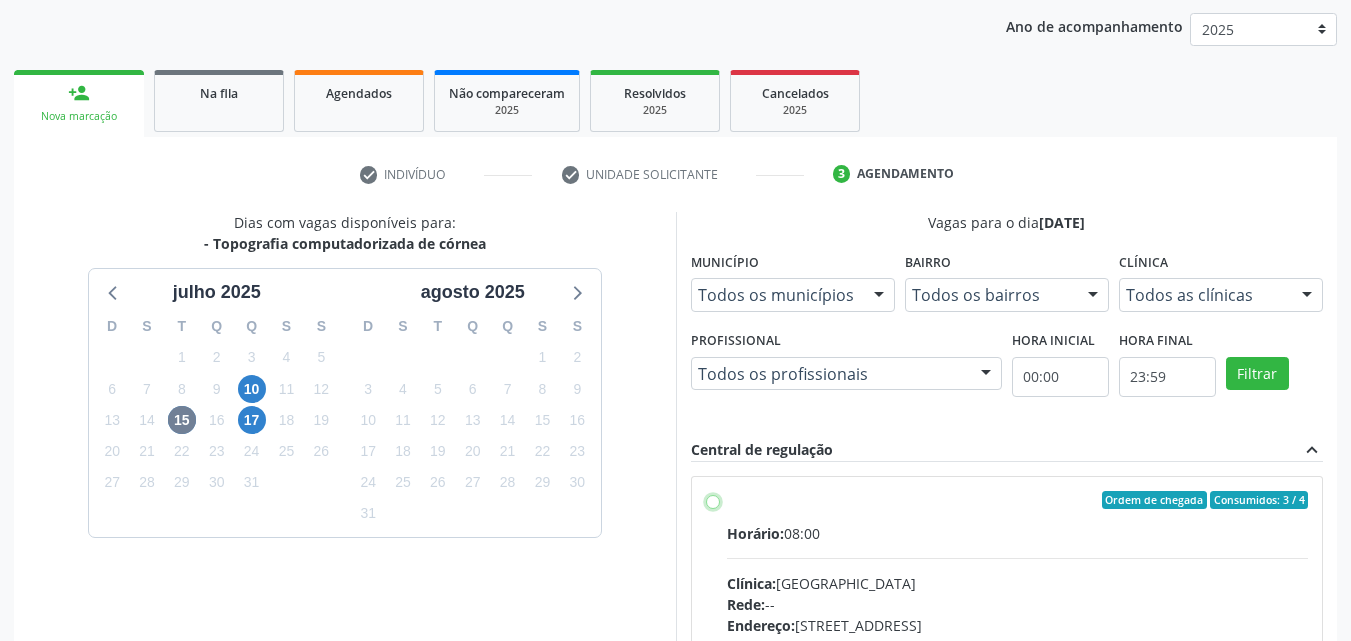 click on "Ordem de chegada
Consumidos: 3 / 4
Horário:   08:00
Clínica:  [GEOGRAPHIC_DATA]
Rede:
--
Endereço:   [STREET_ADDRESS]
Telefone:   [PHONE_NUMBER]
Profissional:
--
Informações adicionais sobre o atendimento
Idade de atendimento:
Sem restrição
Gênero(s) atendido(s):
Sem restrição
Informações adicionais:
--" at bounding box center (713, 500) 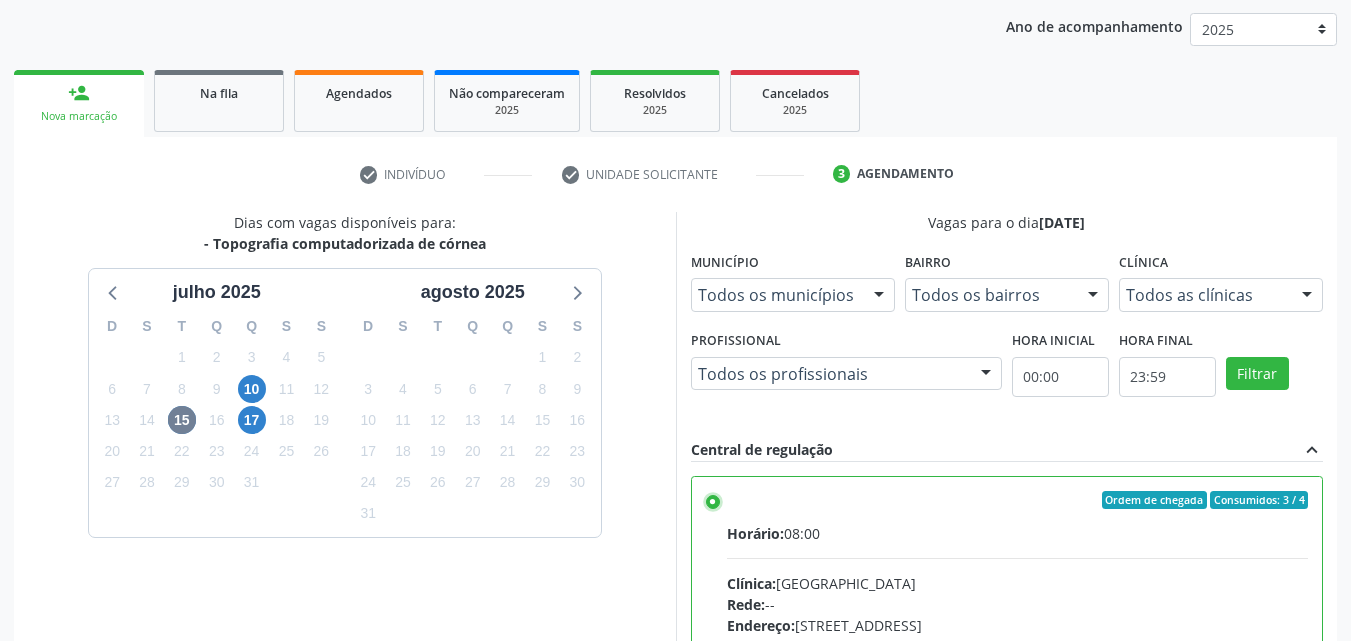 scroll, scrollTop: 99, scrollLeft: 0, axis: vertical 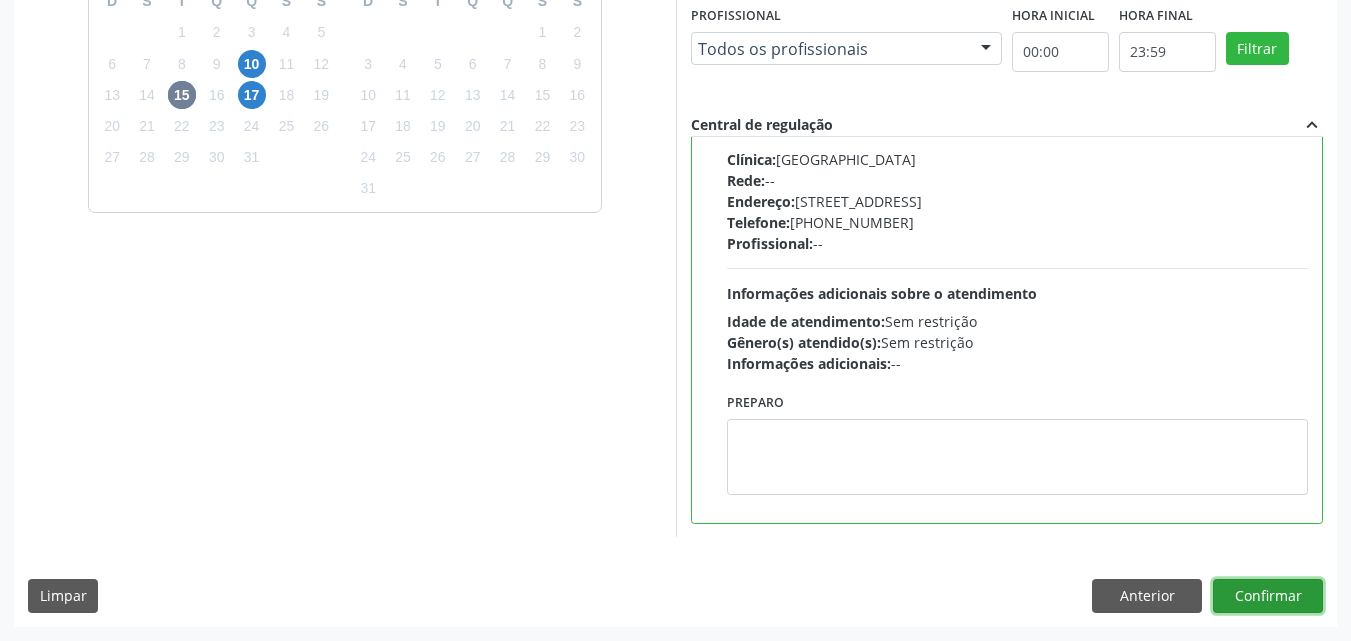 click on "Confirmar" at bounding box center [1268, 596] 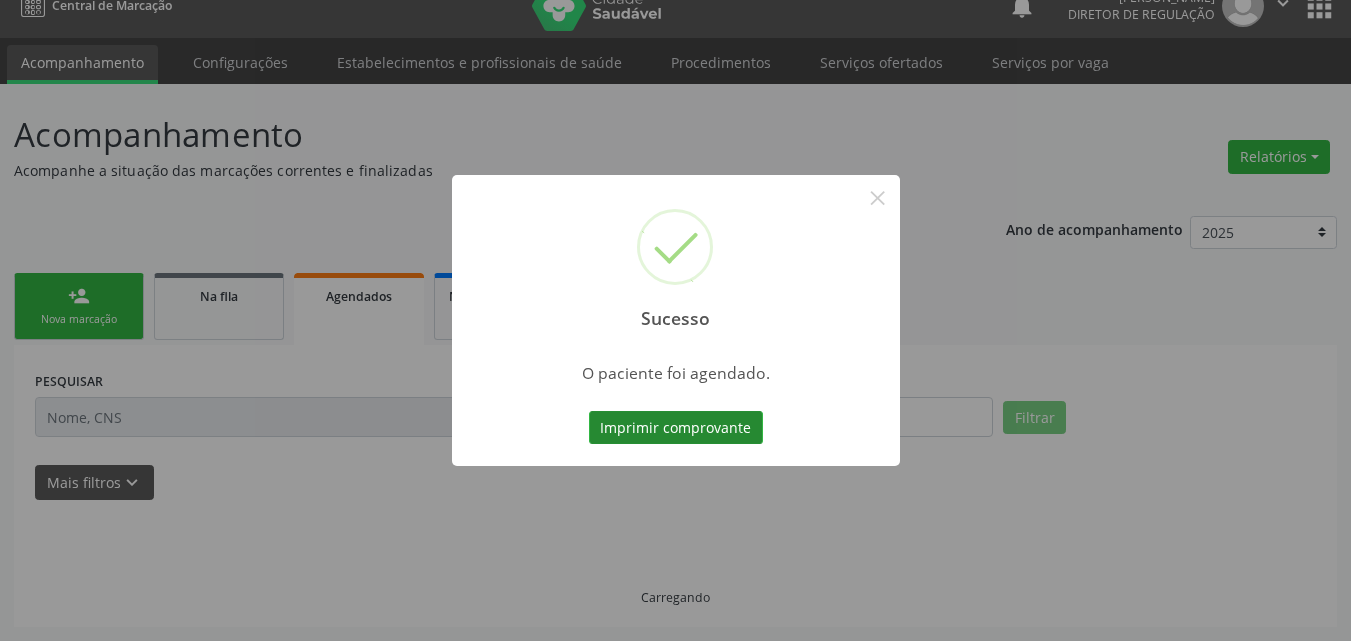 scroll, scrollTop: 26, scrollLeft: 0, axis: vertical 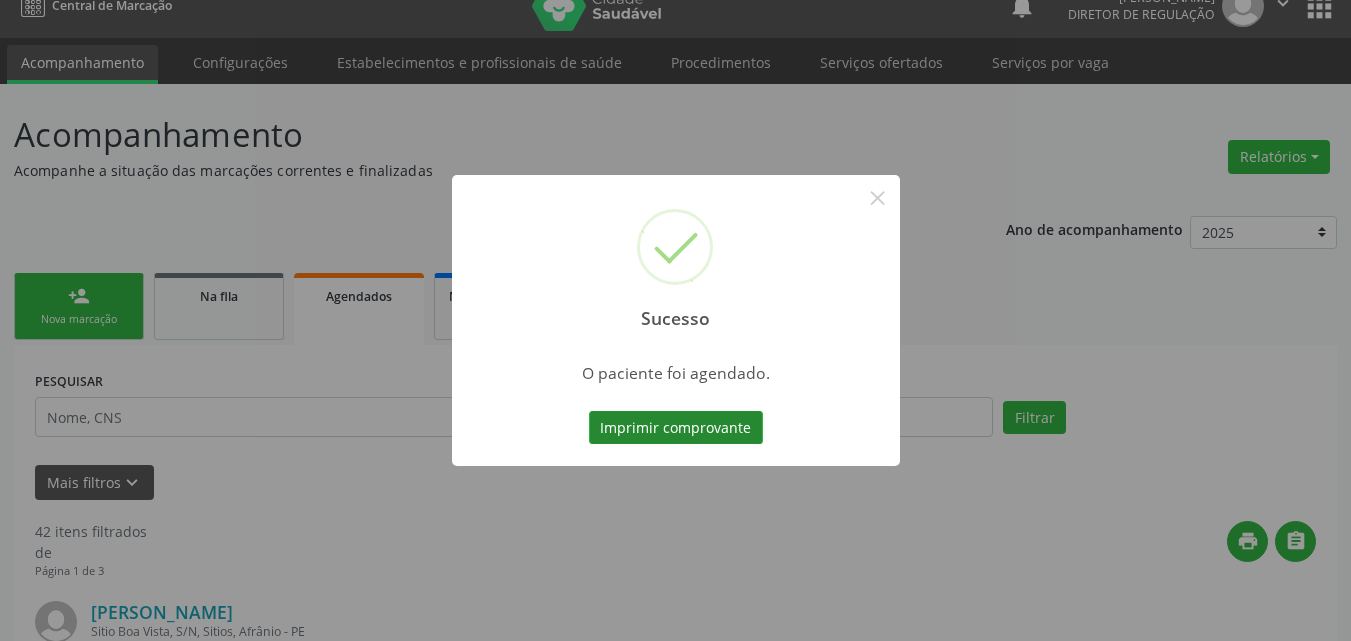 click on "Imprimir comprovante" at bounding box center (676, 428) 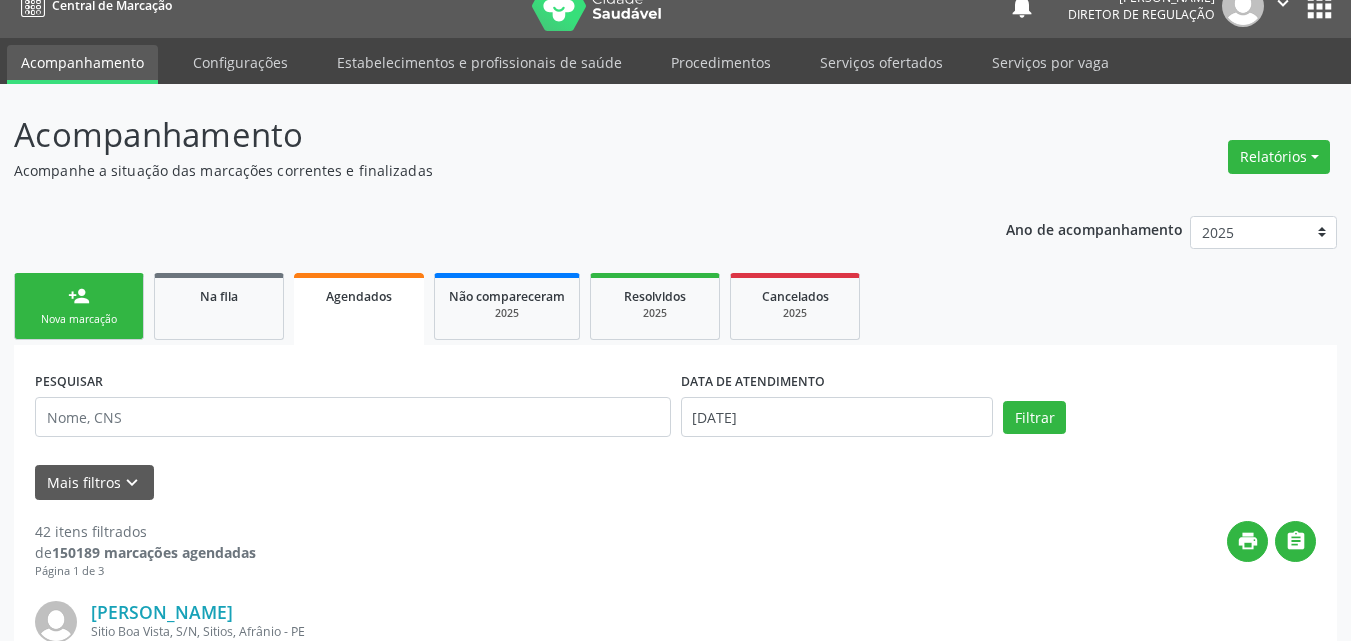 click on "Nova marcação" at bounding box center (79, 319) 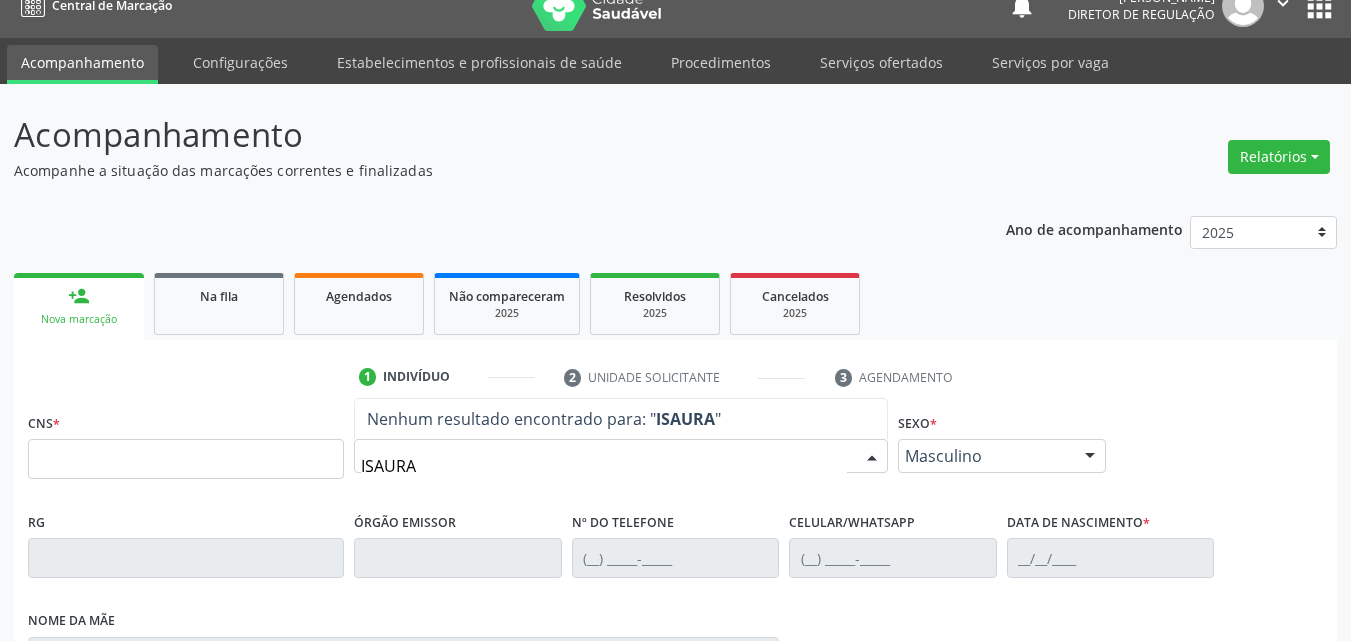 type on "ISAURA" 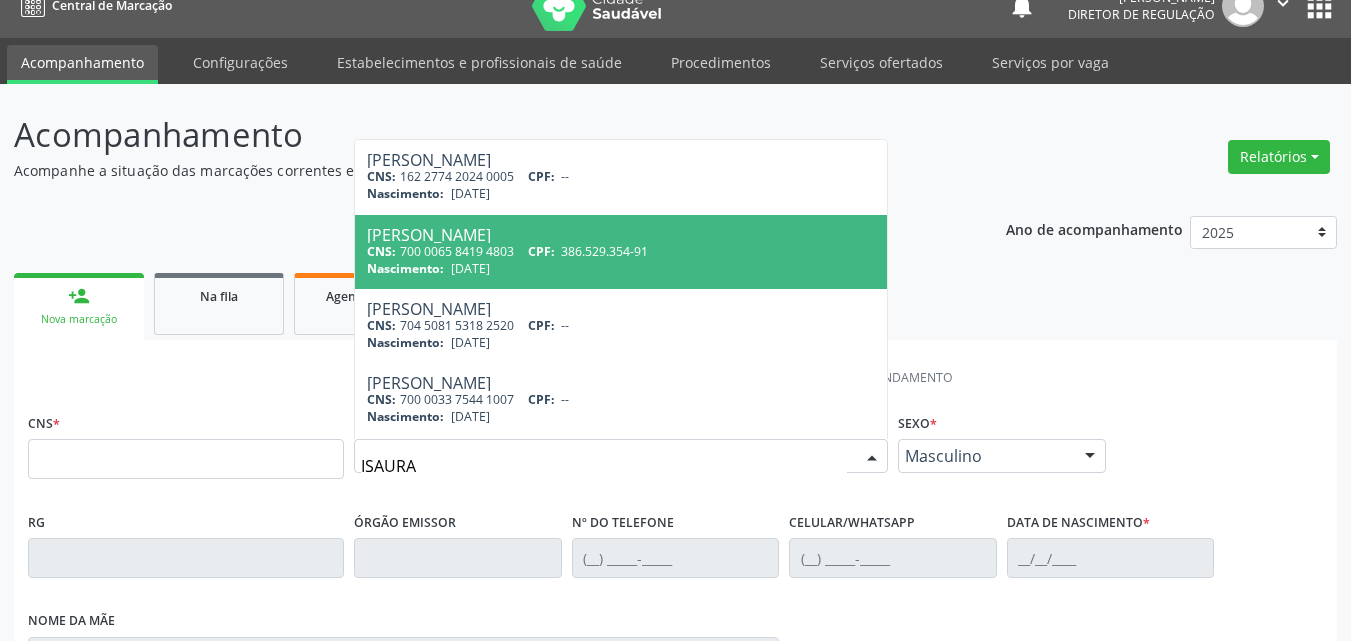 click on "CNS:
700 0065 8419 4803
CPF:
386.529.354-91" at bounding box center (621, 251) 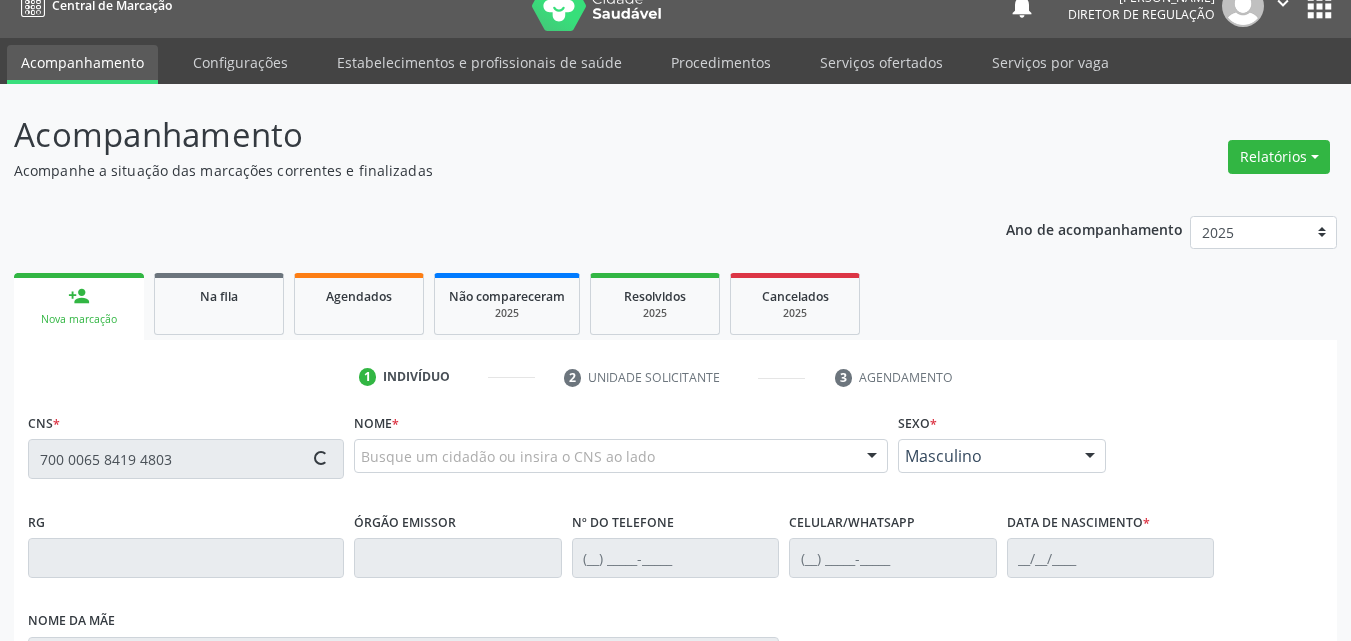 type on "700 0065 8419 4803" 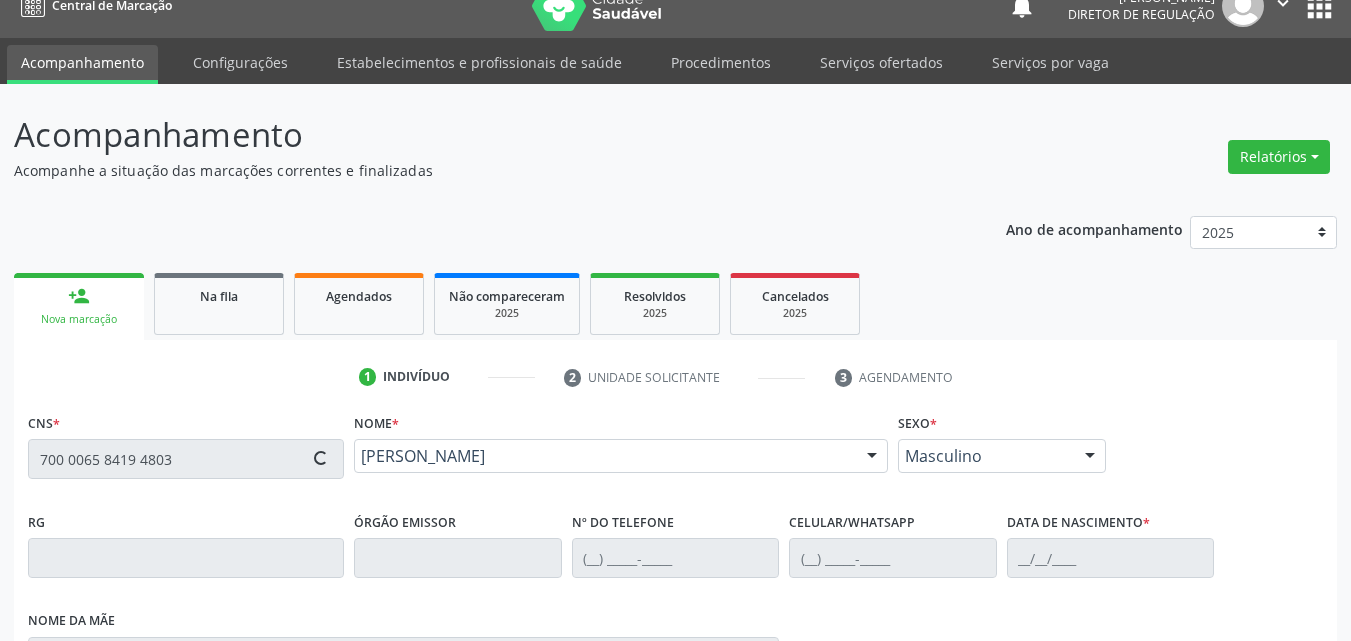 type on "[PHONE_NUMBER]" 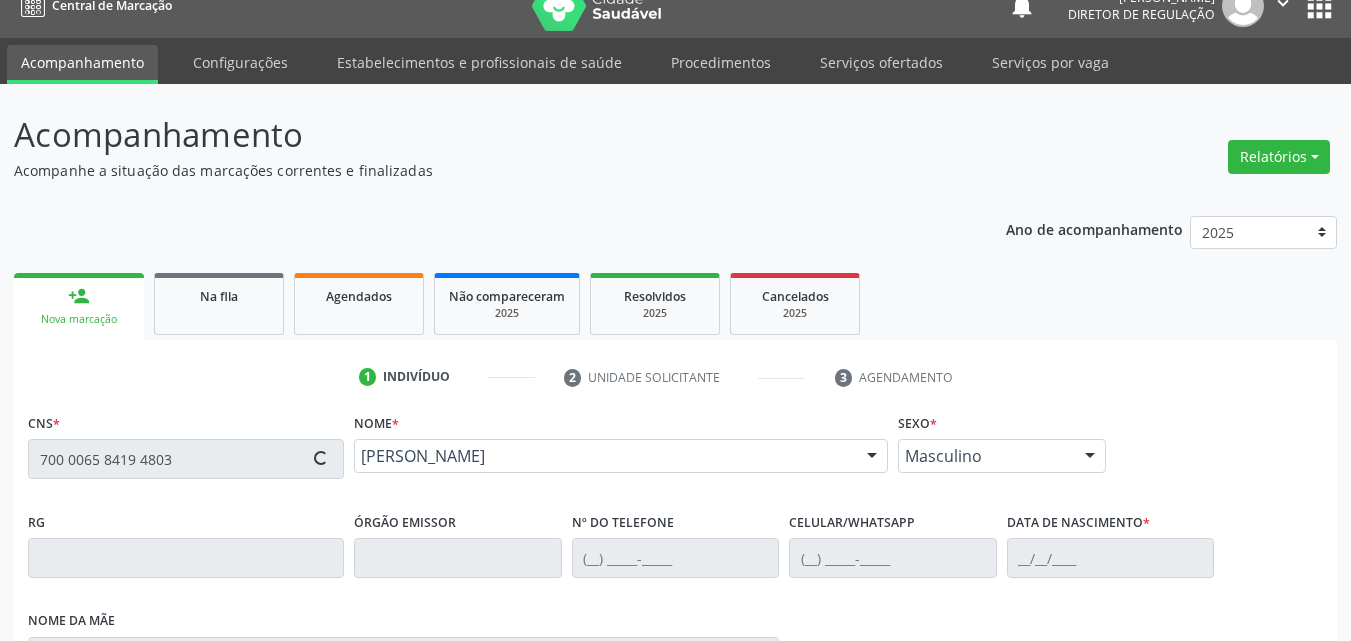 type on "[PHONE_NUMBER]" 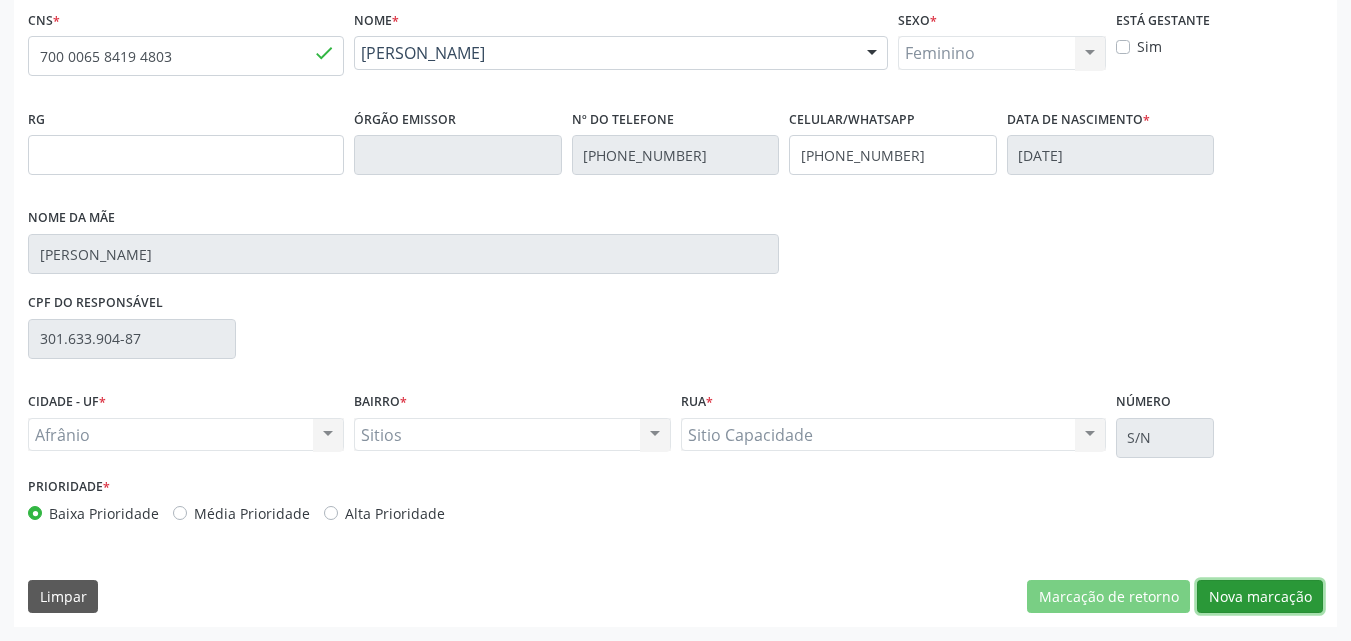 click on "Nova marcação" at bounding box center (1260, 597) 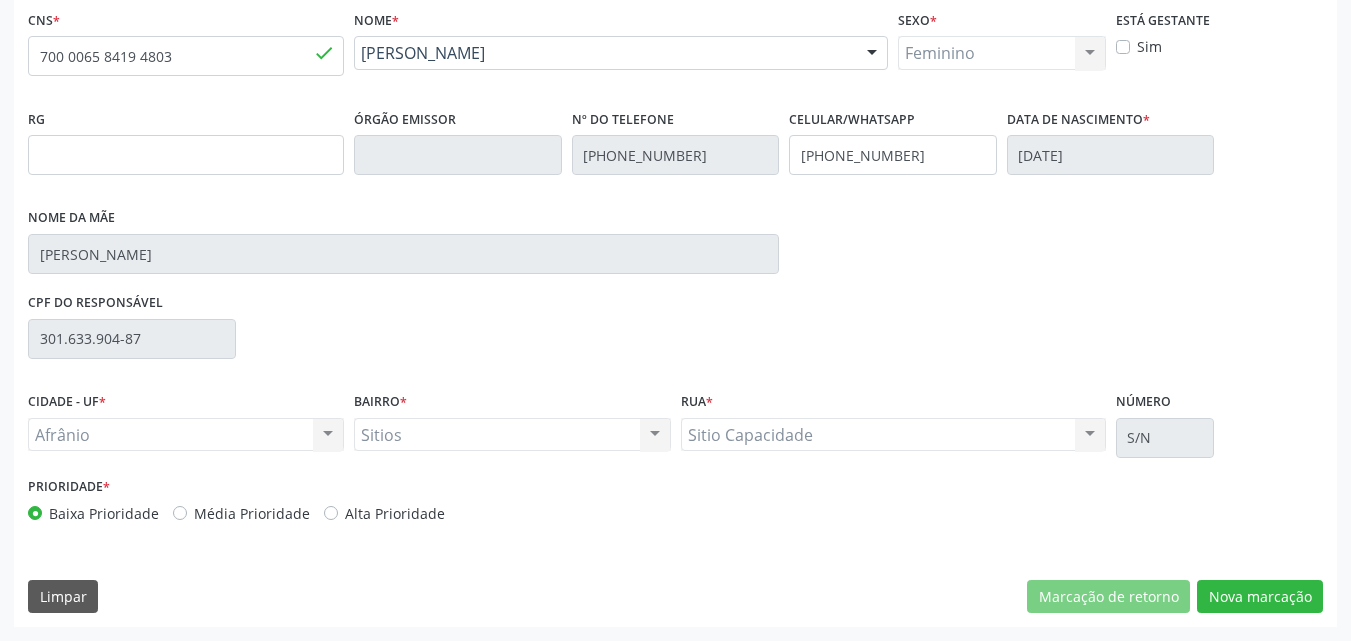 scroll, scrollTop: 265, scrollLeft: 0, axis: vertical 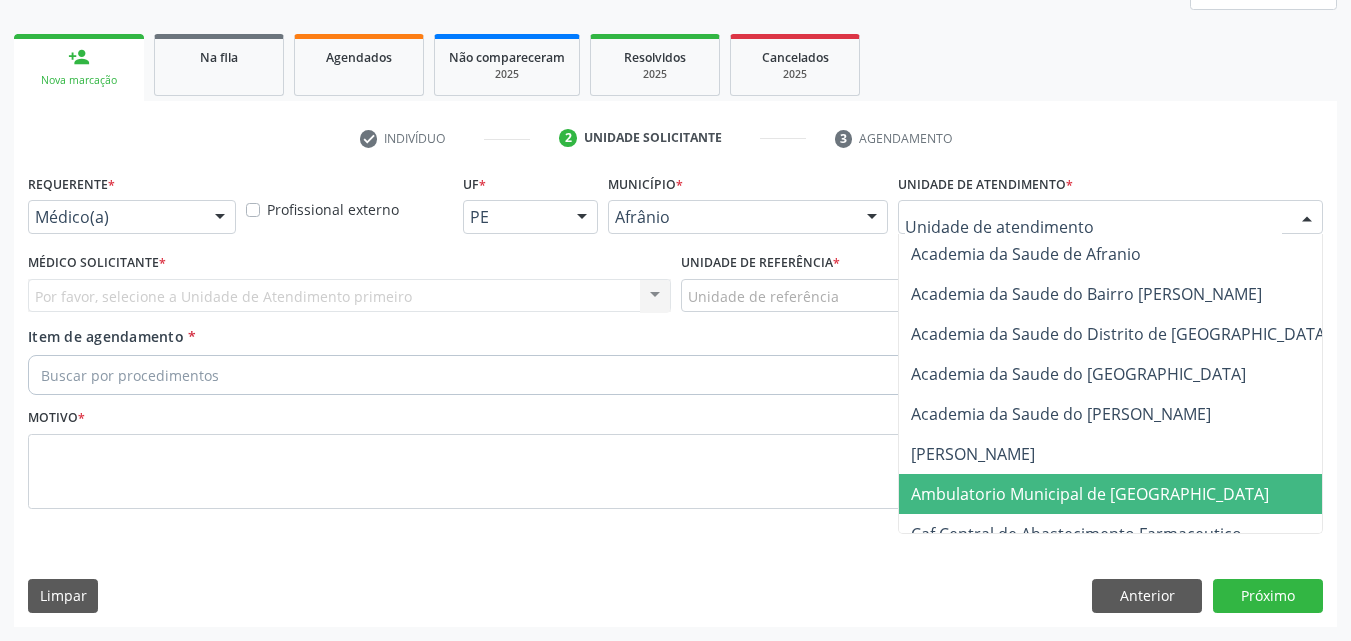 click on "Ambulatorio Municipal de [GEOGRAPHIC_DATA]" at bounding box center [1090, 494] 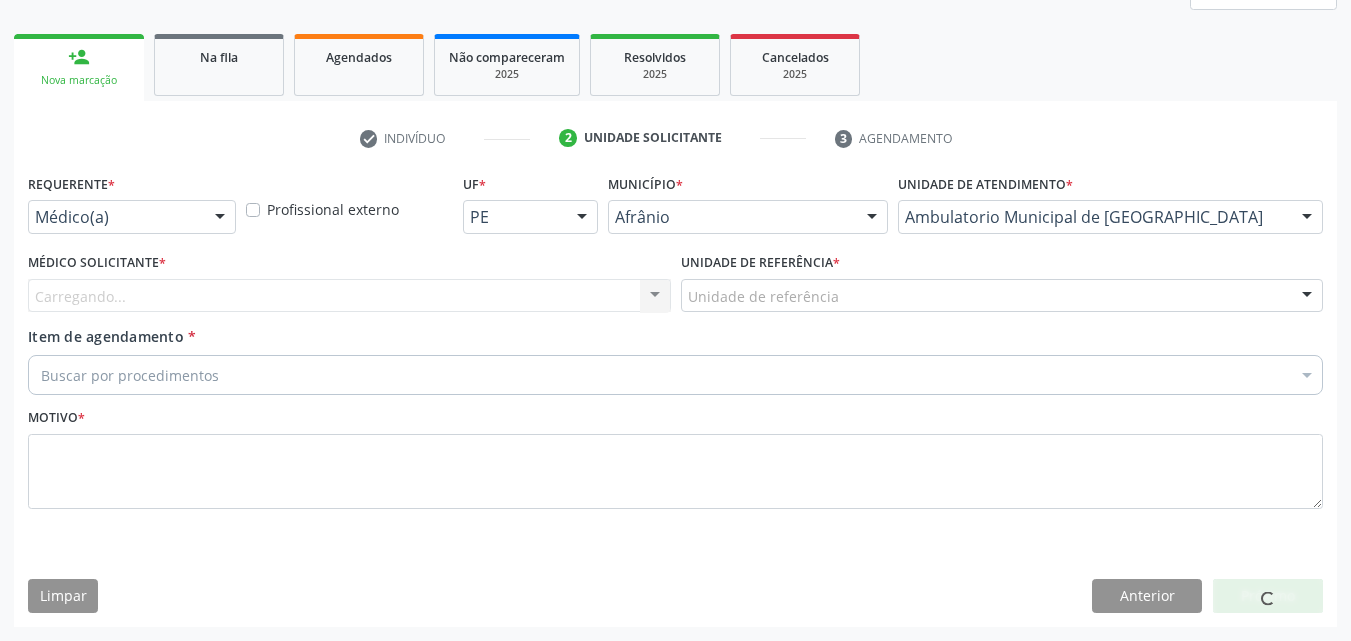 click on "Unidade de referência" at bounding box center [1002, 296] 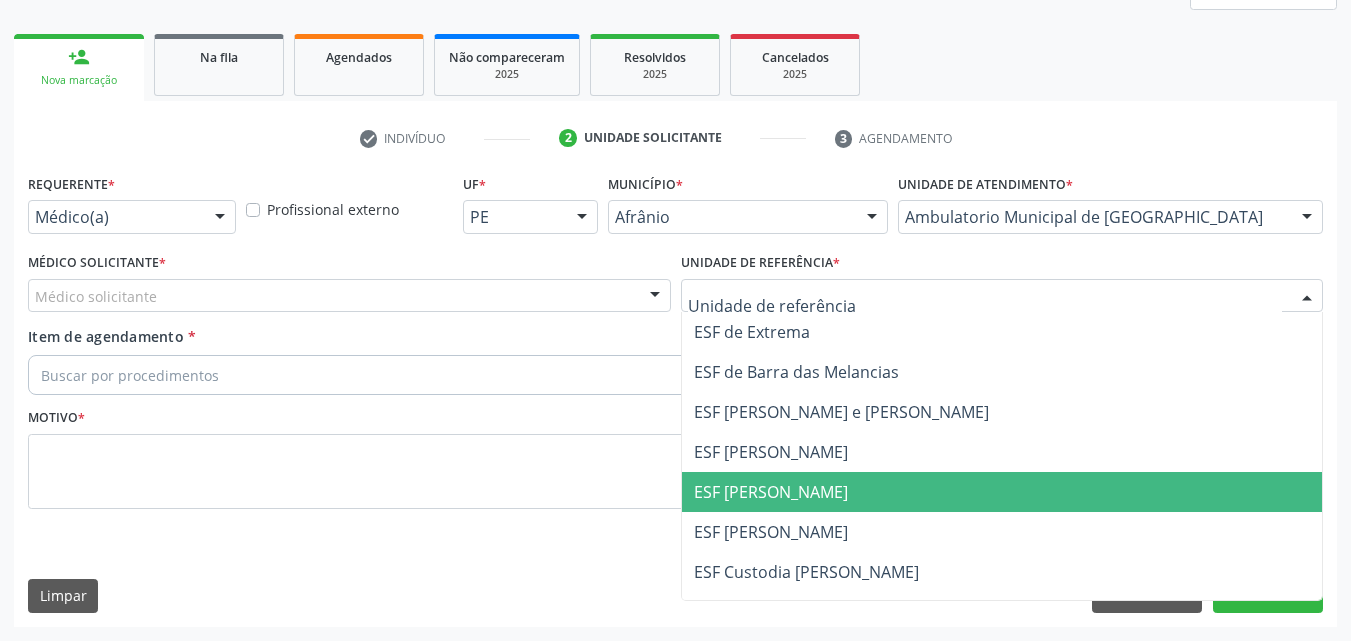 click on "ESF [PERSON_NAME]" at bounding box center [771, 492] 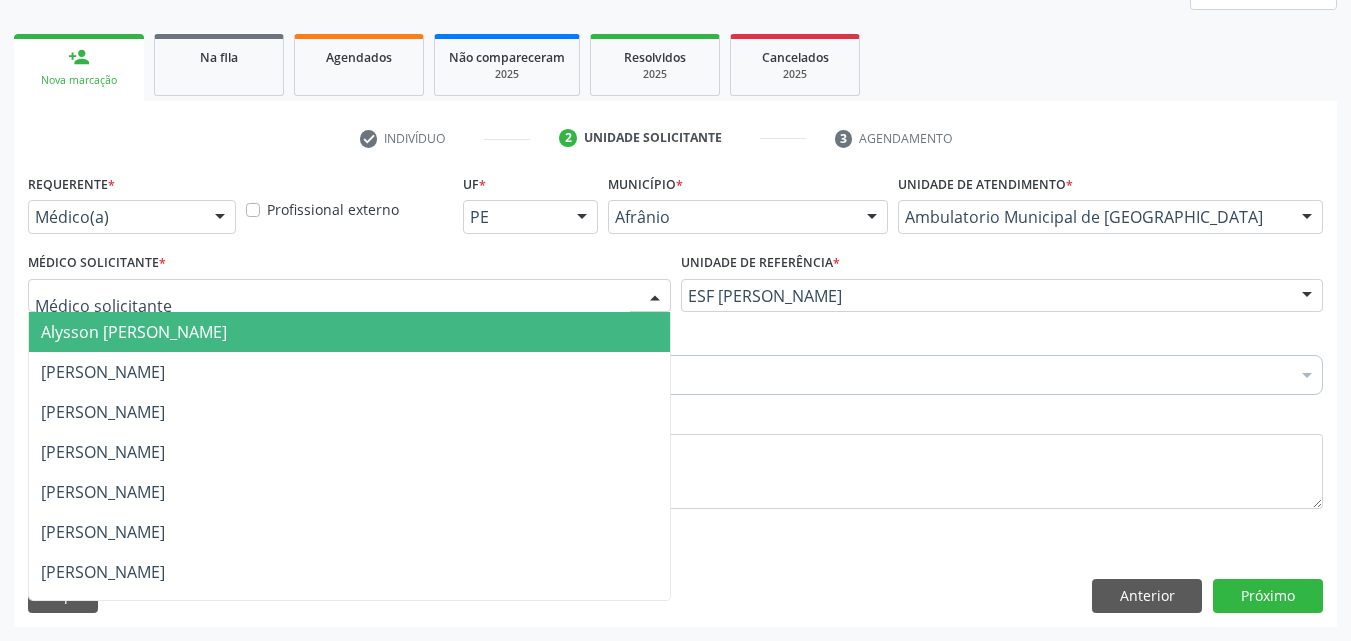 click at bounding box center (349, 296) 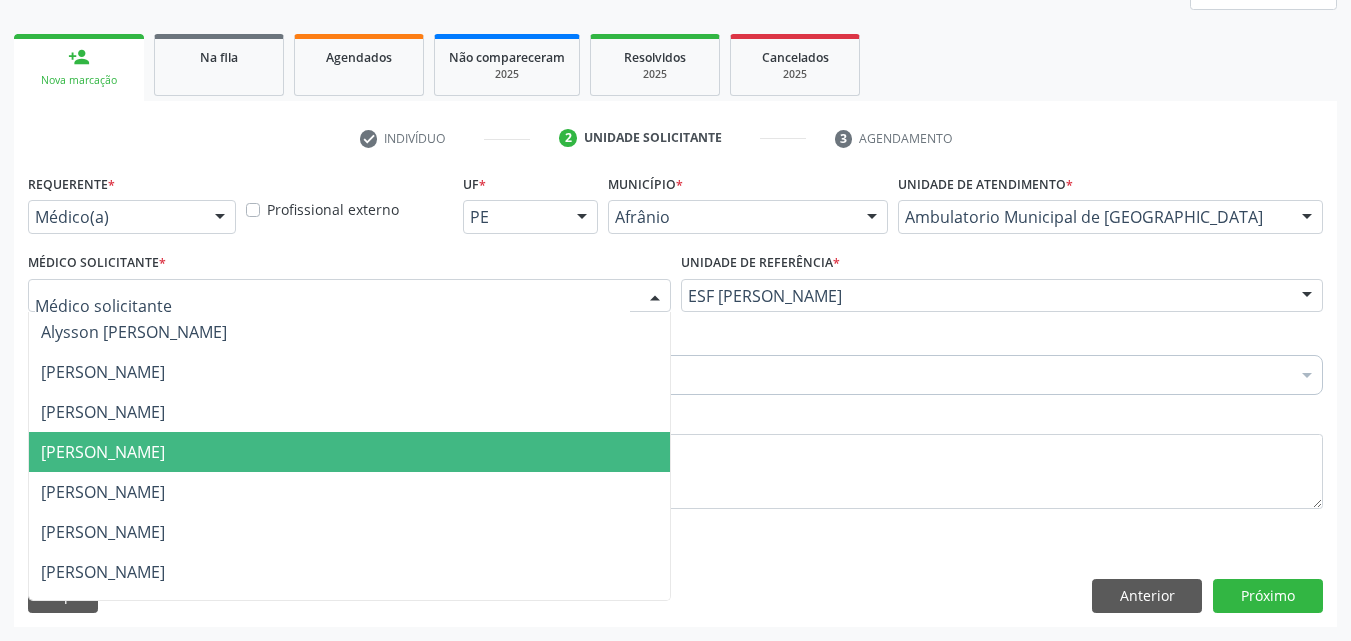 drag, startPoint x: 500, startPoint y: 460, endPoint x: 482, endPoint y: 432, distance: 33.286633 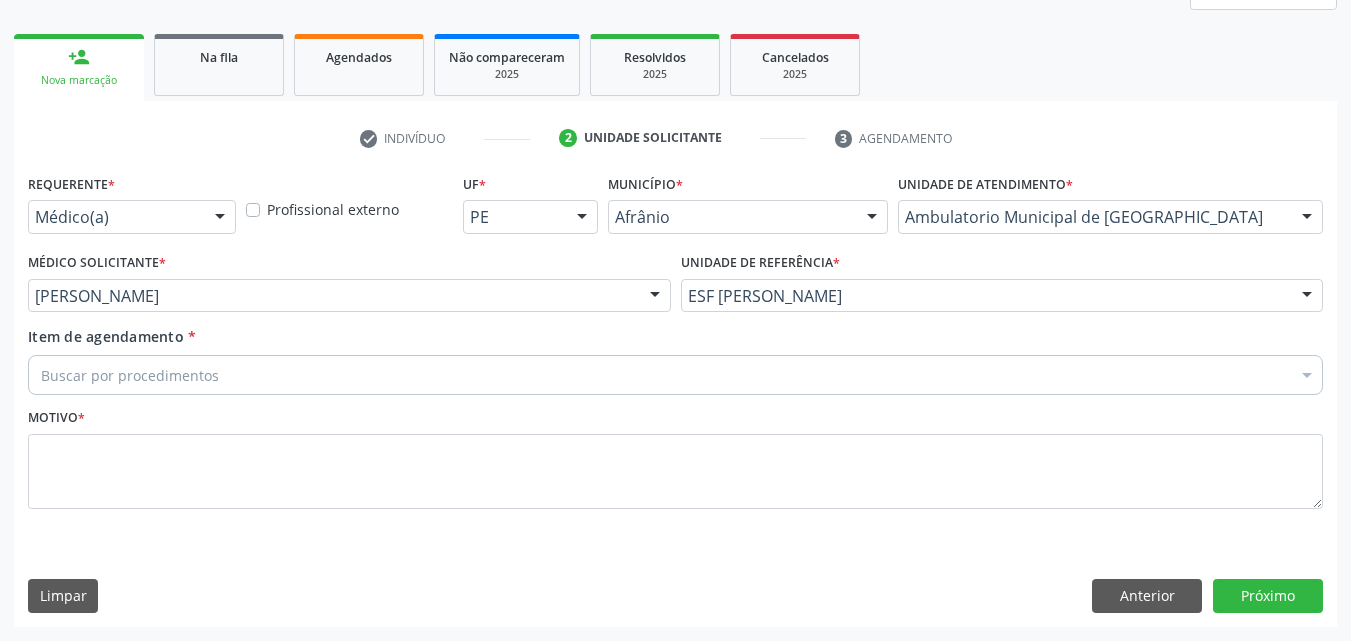 click on "Buscar por procedimentos" at bounding box center [675, 375] 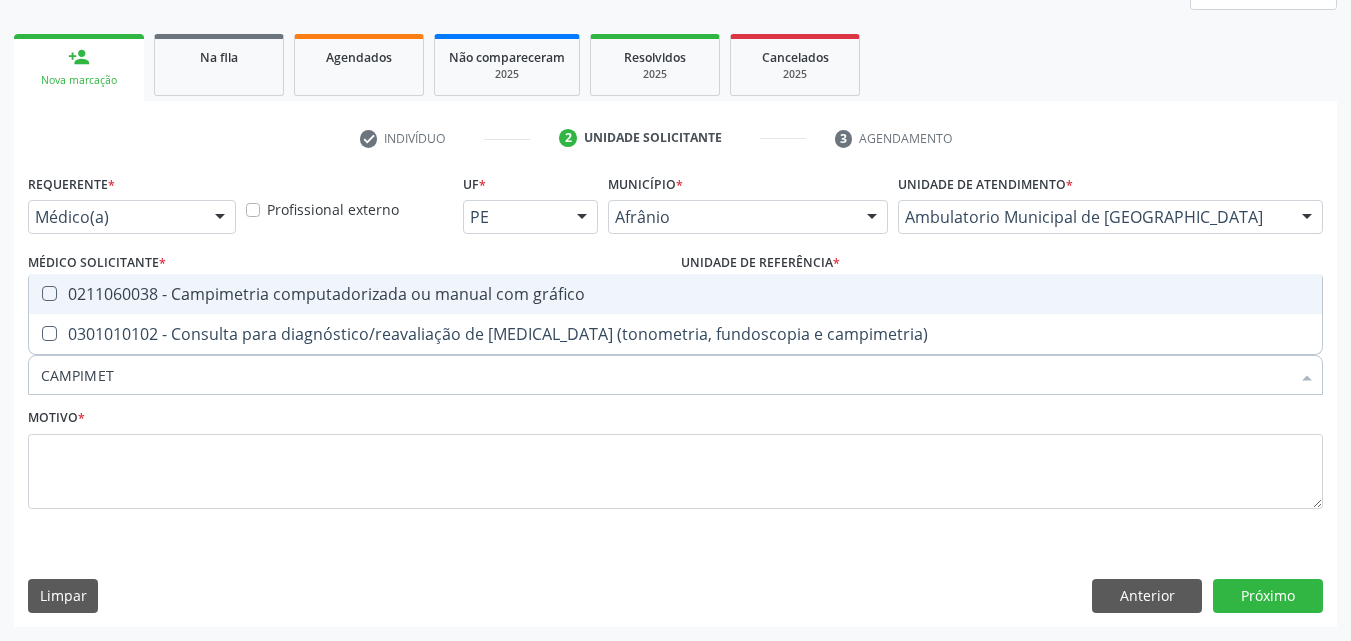 type on "CAMPIMETR" 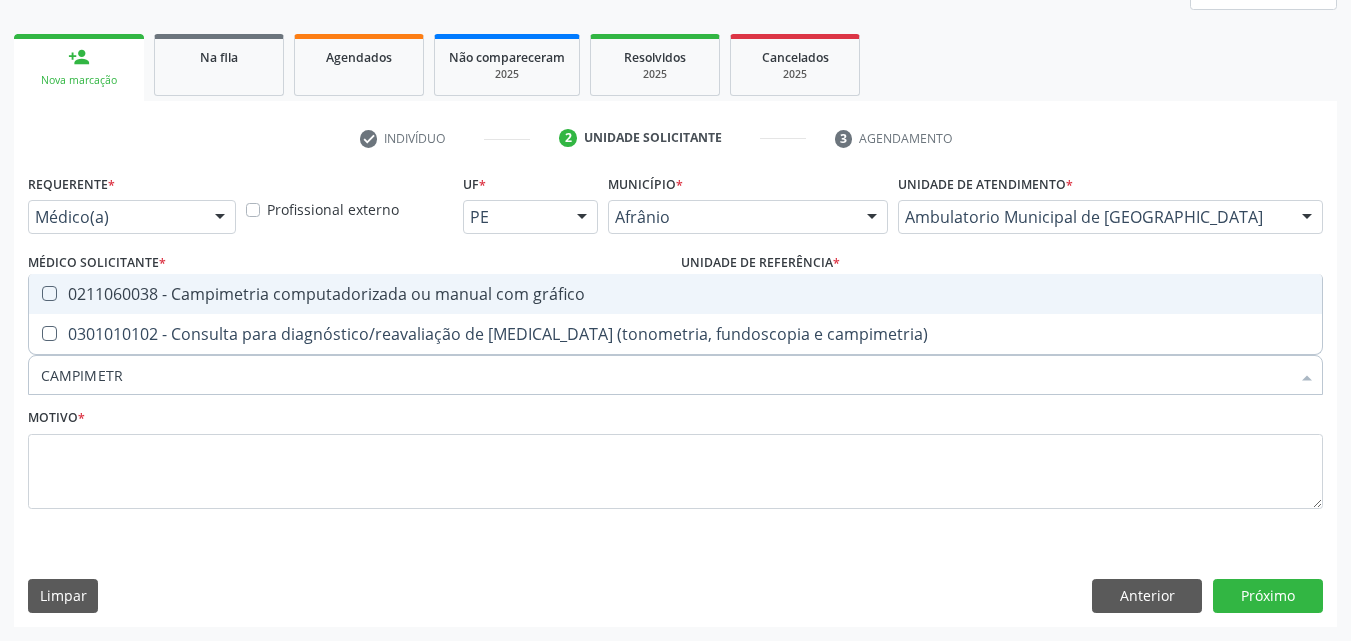 click on "0211060038 - Campimetria computadorizada ou manual com gráfico" at bounding box center (675, 294) 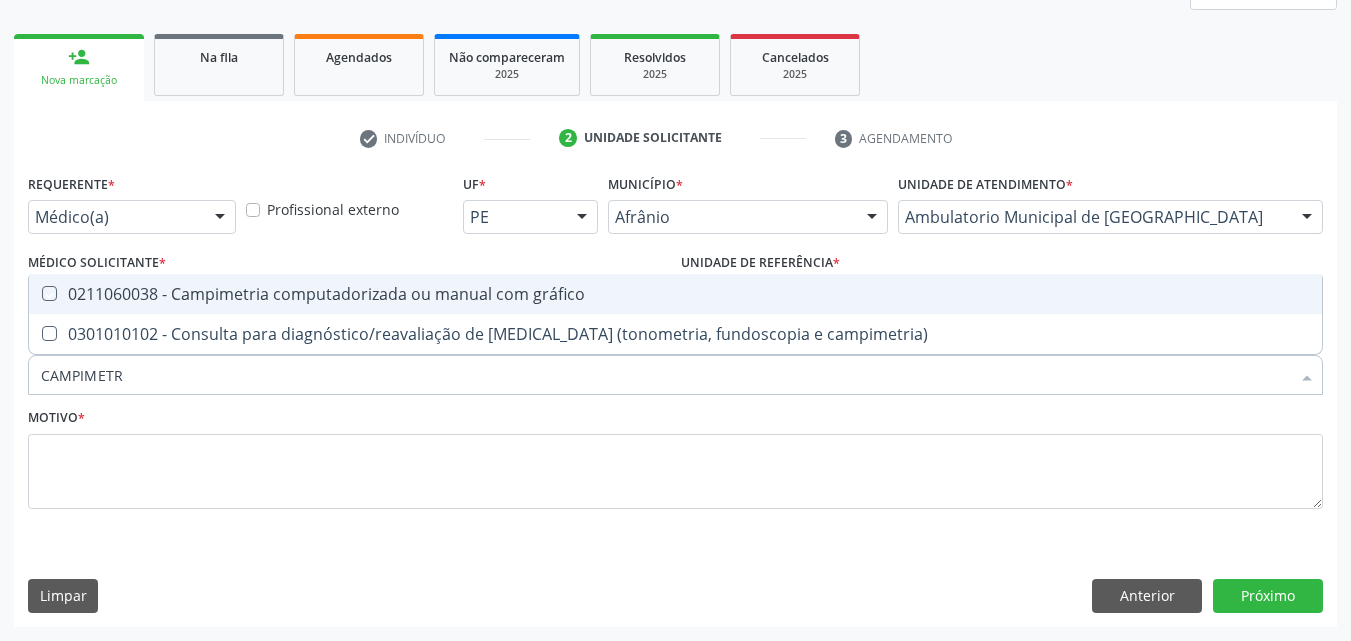 checkbox on "true" 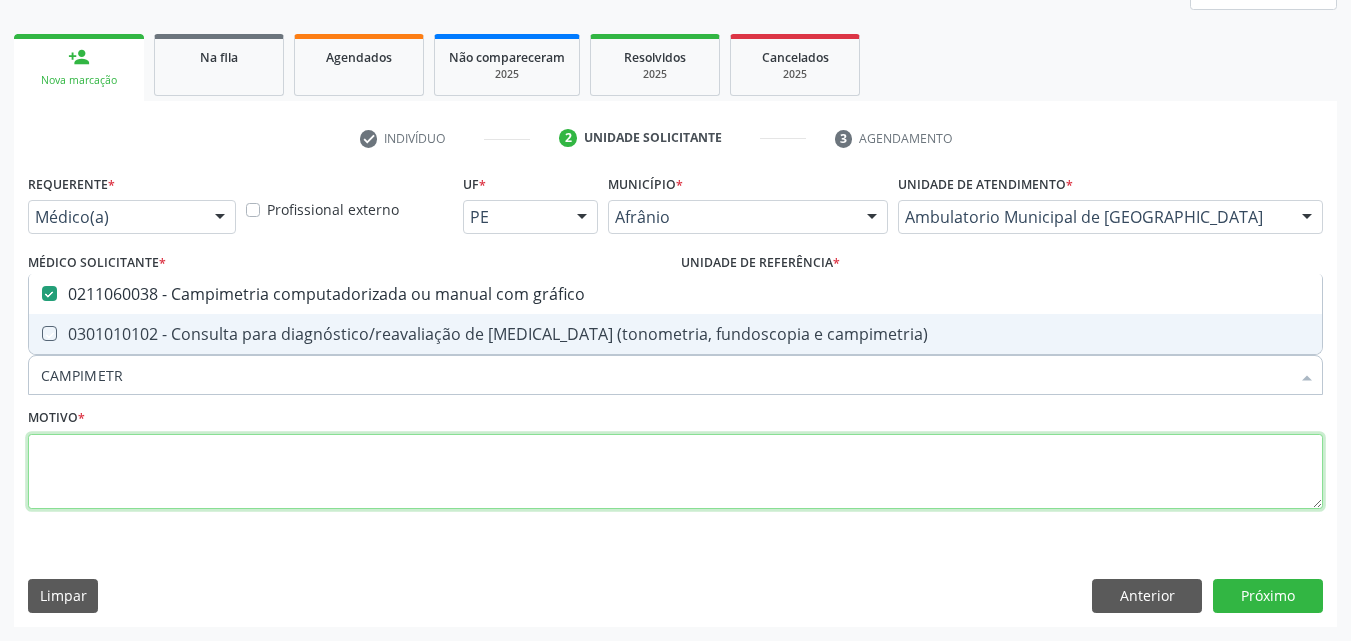 click at bounding box center (675, 472) 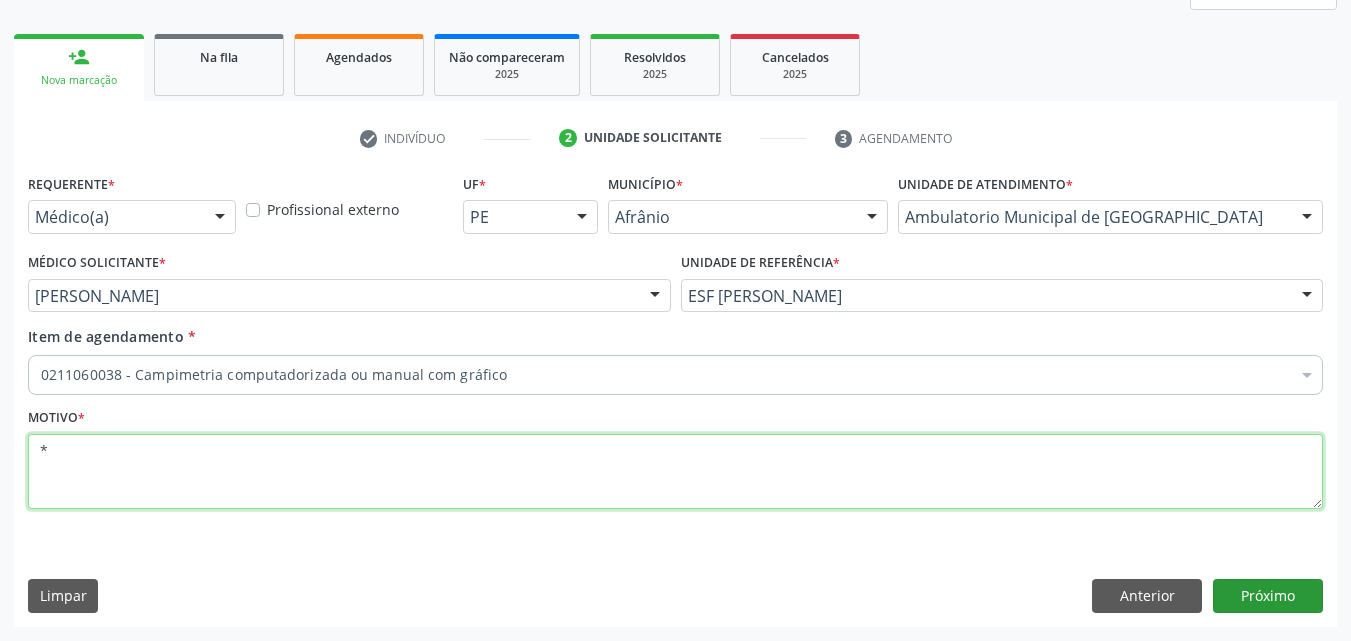 type on "*" 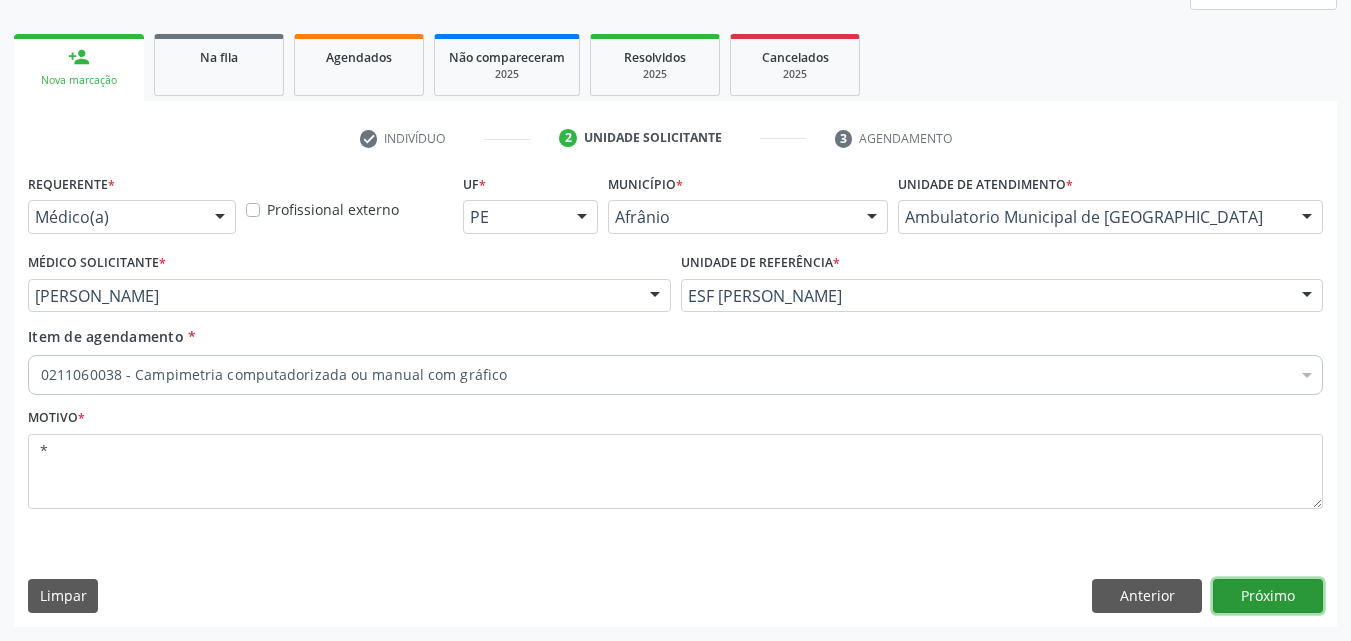 click on "Próximo" at bounding box center [1268, 596] 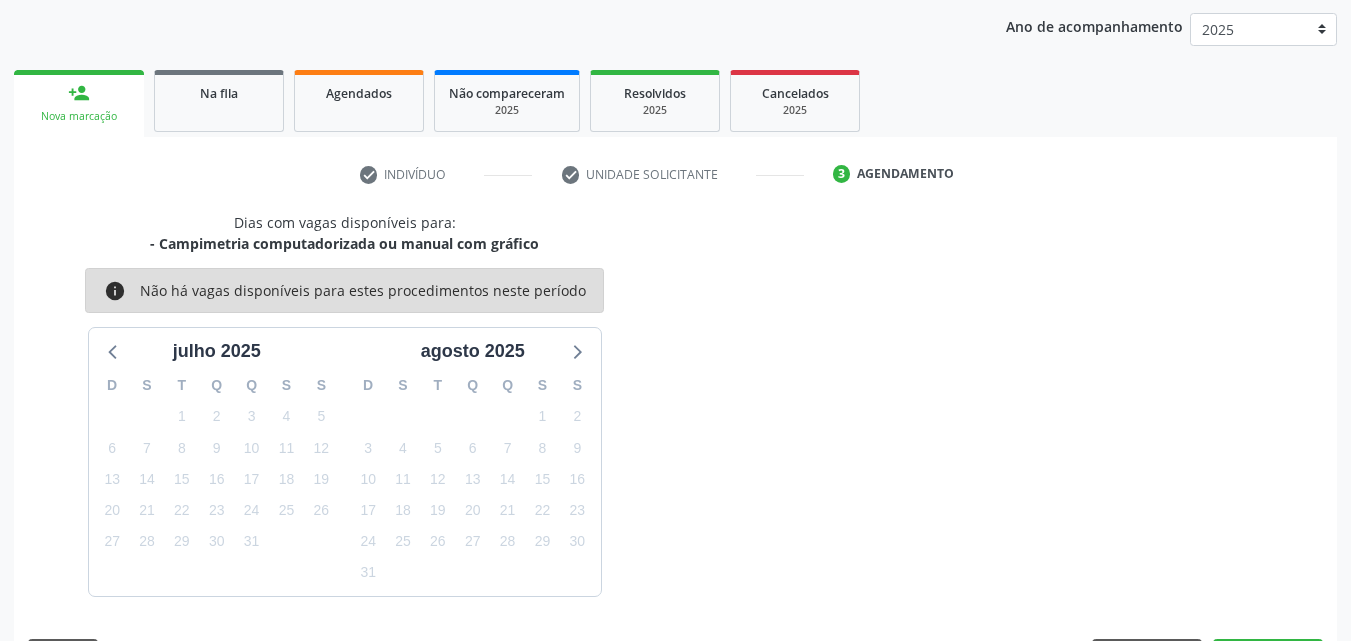 scroll, scrollTop: 265, scrollLeft: 0, axis: vertical 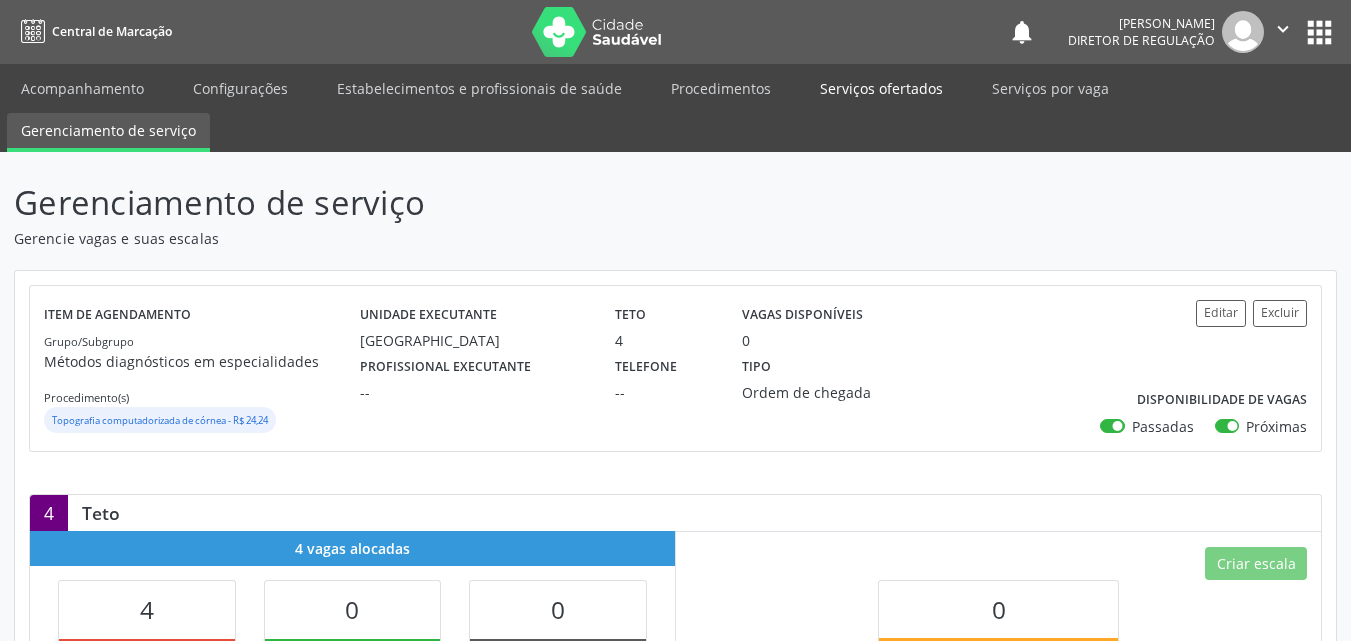 click on "Serviços ofertados" at bounding box center [881, 88] 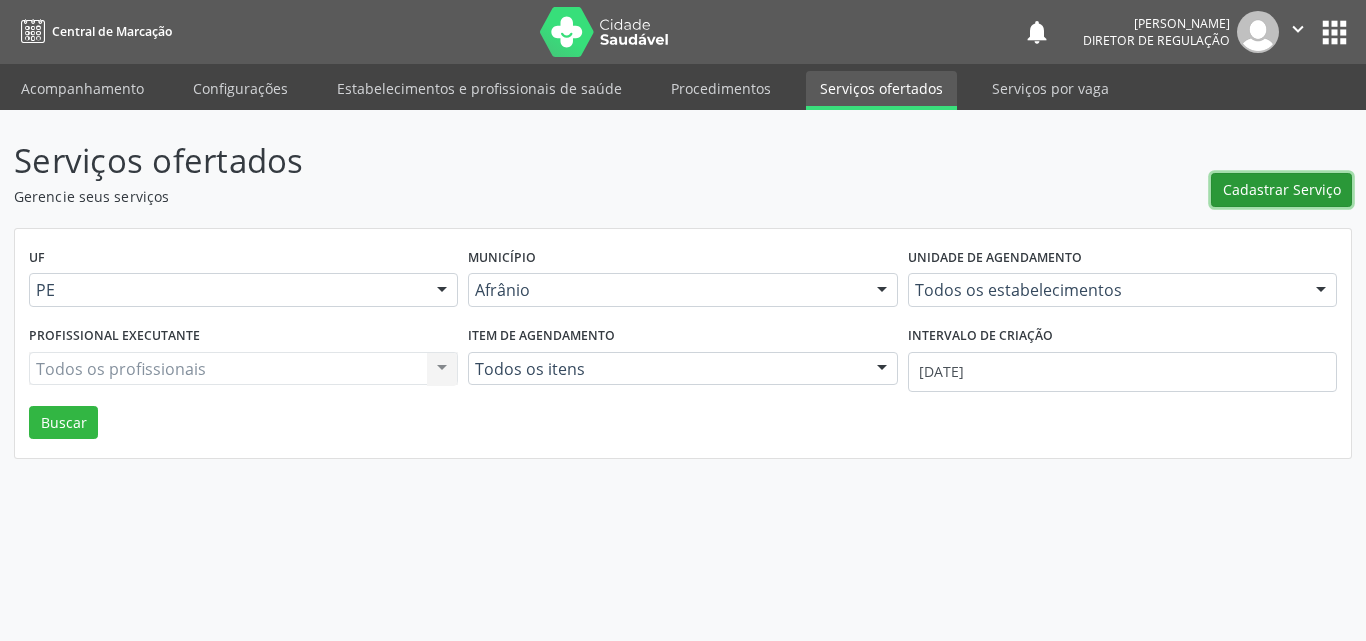 click on "Cadastrar Serviço" at bounding box center [1282, 189] 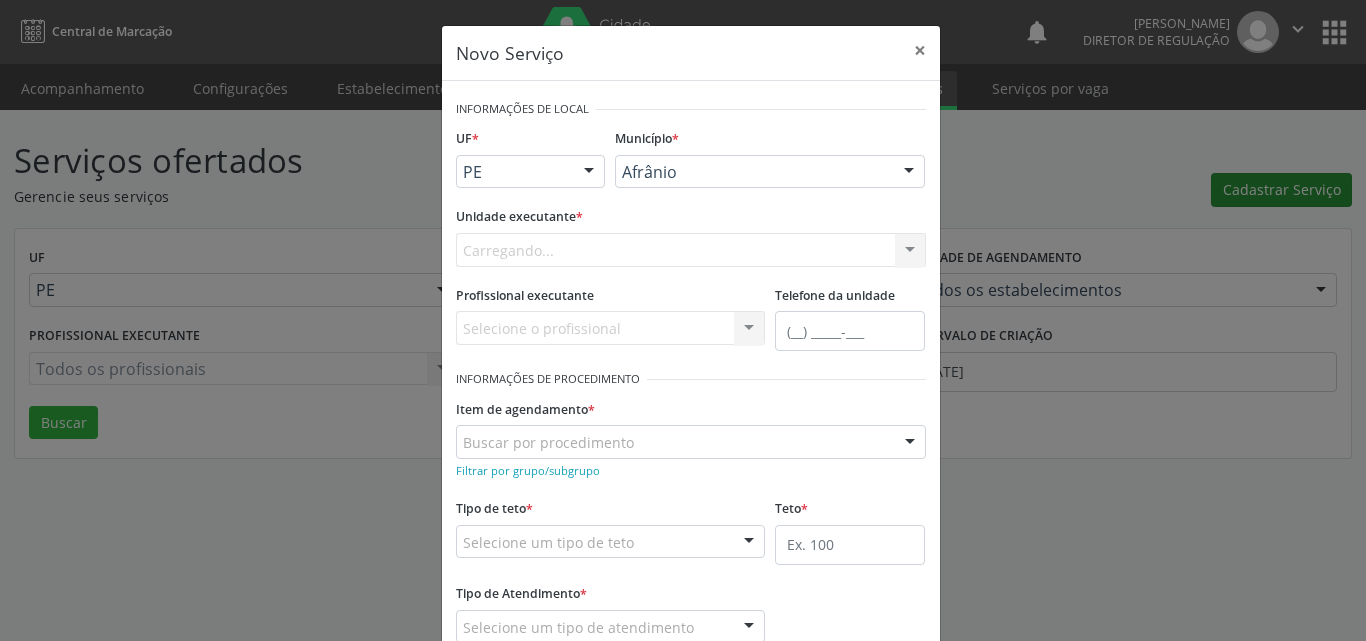 scroll, scrollTop: 0, scrollLeft: 0, axis: both 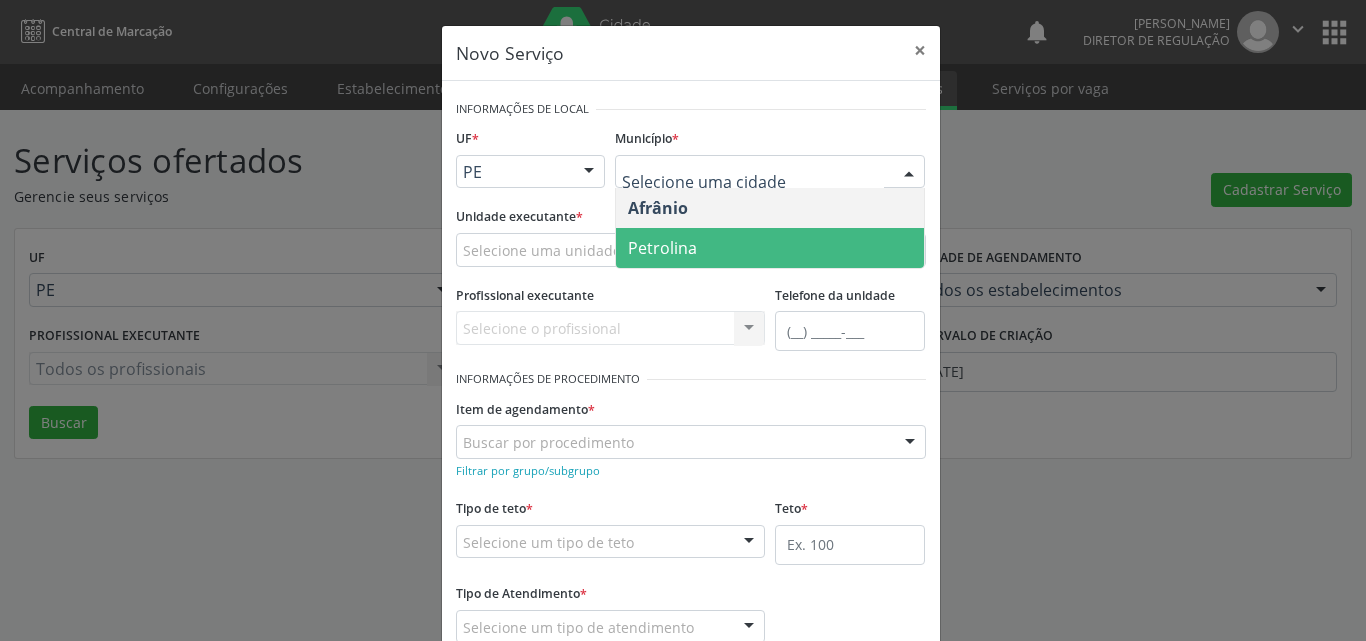 drag, startPoint x: 757, startPoint y: 241, endPoint x: 737, endPoint y: 254, distance: 23.853722 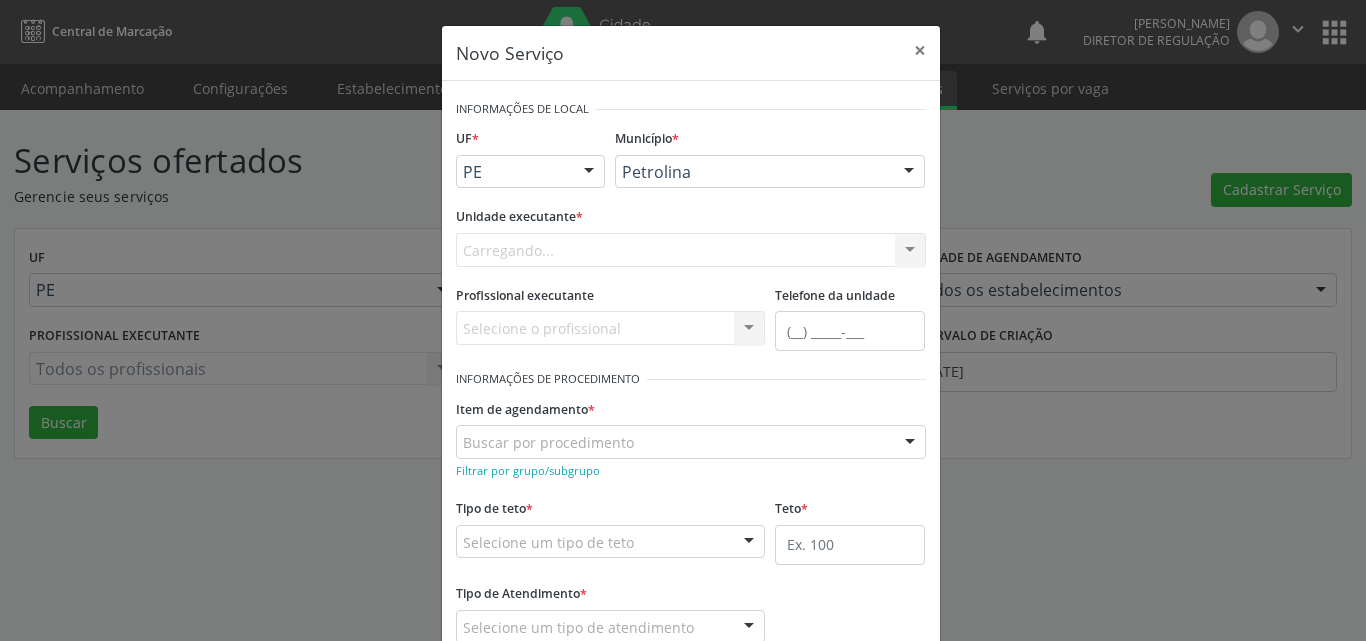 click on "Carregando...
Academia da Saude de Afranio   Academia da Saude do Bairro [PERSON_NAME]   Academia da Saude do Distrito de [GEOGRAPHIC_DATA] do Distrito de Extrema   [GEOGRAPHIC_DATA] do [PERSON_NAME]   Ambulatorio Municipal de Saude   Caf Central de Abastecimento Farmaceutico   Centro de Atencao Psicossocial de Afranio Pe   Centro de Especialidades   Cime   Cuidar   Equipe de Atencao Basica Prisional Tipo I com Saude Mental   Esf [PERSON_NAME] Nonato   Esf Custodia Maria da Conceicao   Esf [PERSON_NAME] e [PERSON_NAME]   Esf [PERSON_NAME]   Esf de Barra das Melancias   Esf de Extrema   Farmacia Basica do Municipio de [GEOGRAPHIC_DATA][PERSON_NAME] [MEDICAL_DATA] Ambulatorio Municipal   Laboratorio de Protese Dentario   Lid Laboratorio de Investigacoes e Diagnosticos               Selac" at bounding box center [691, 250] 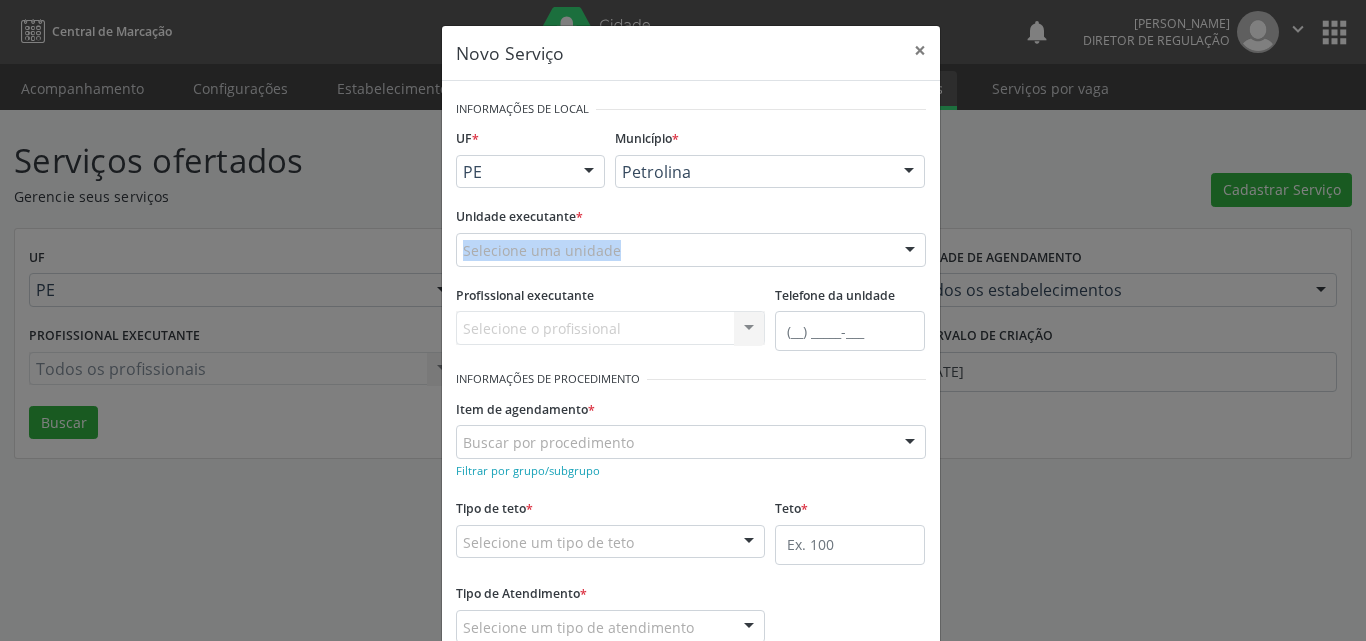 click on "Selecione uma unidade" at bounding box center (691, 250) 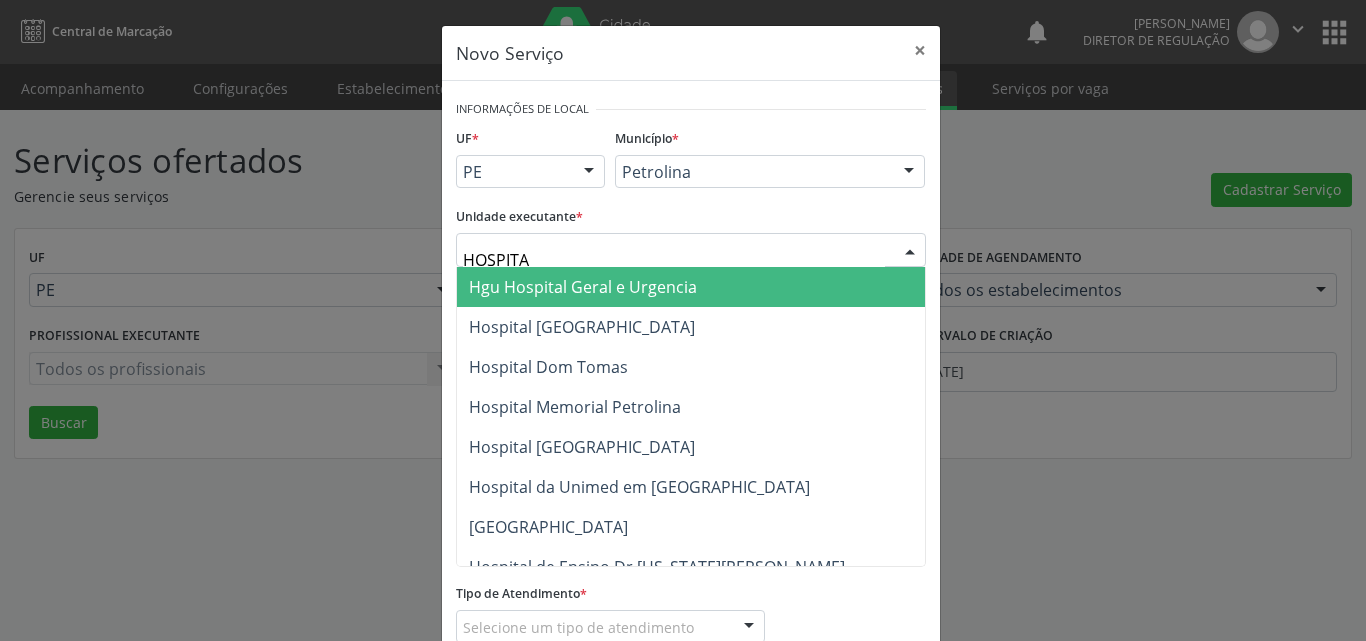 type on "HOSPITAL" 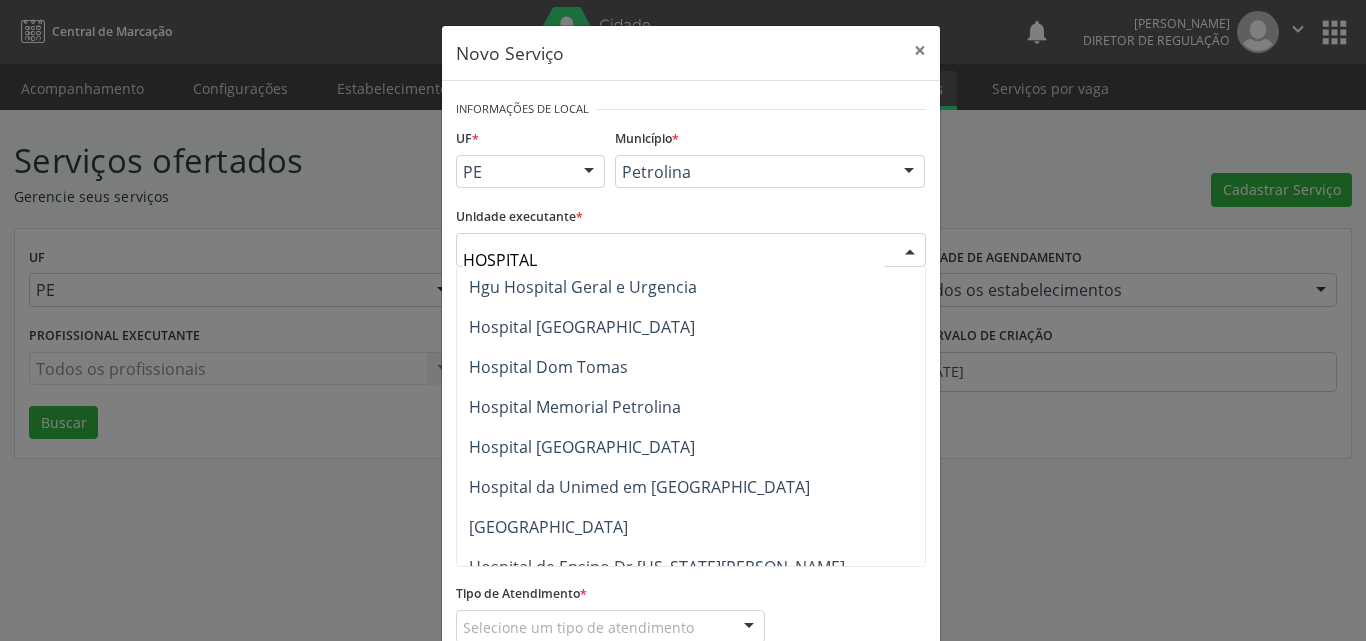 scroll, scrollTop: 141, scrollLeft: 0, axis: vertical 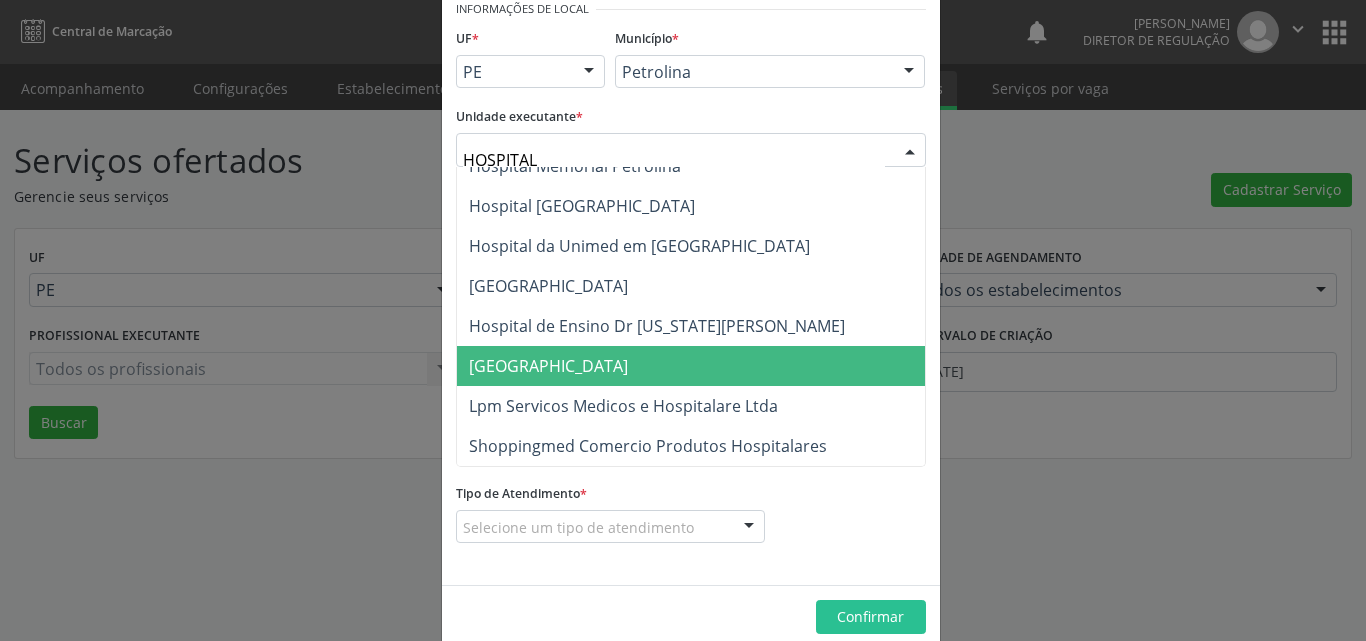 click on "[GEOGRAPHIC_DATA]" at bounding box center [691, 366] 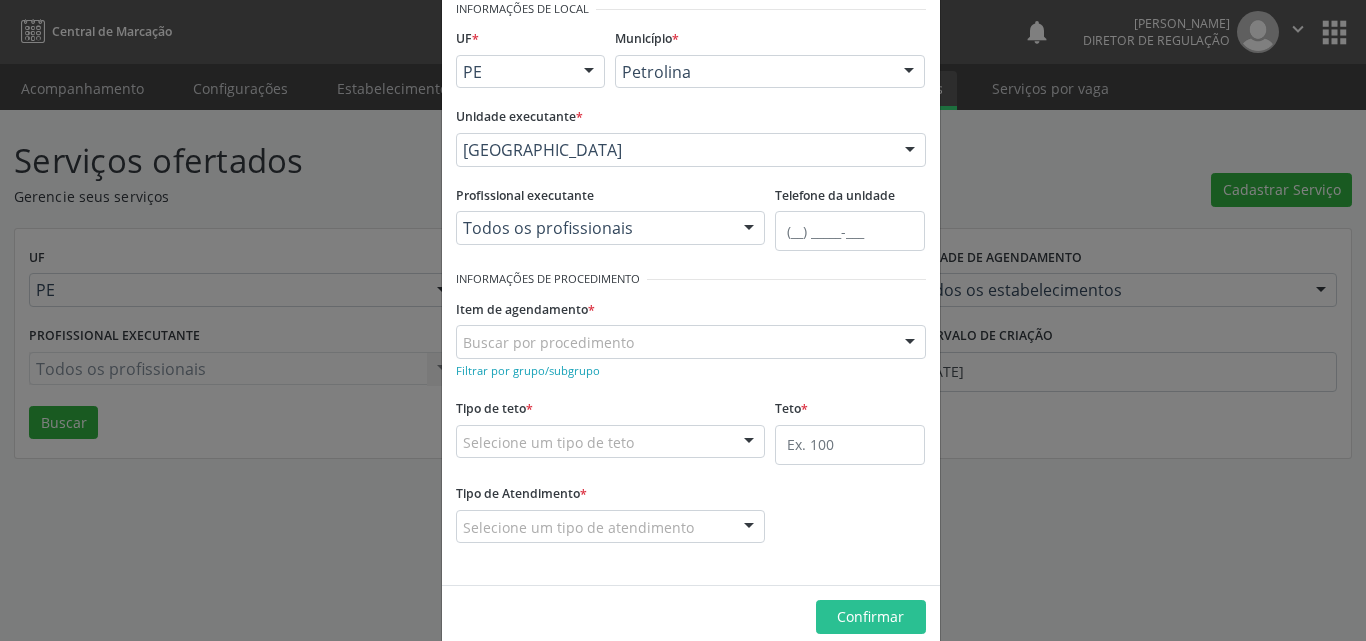 click on "Buscar por procedimento" at bounding box center [691, 342] 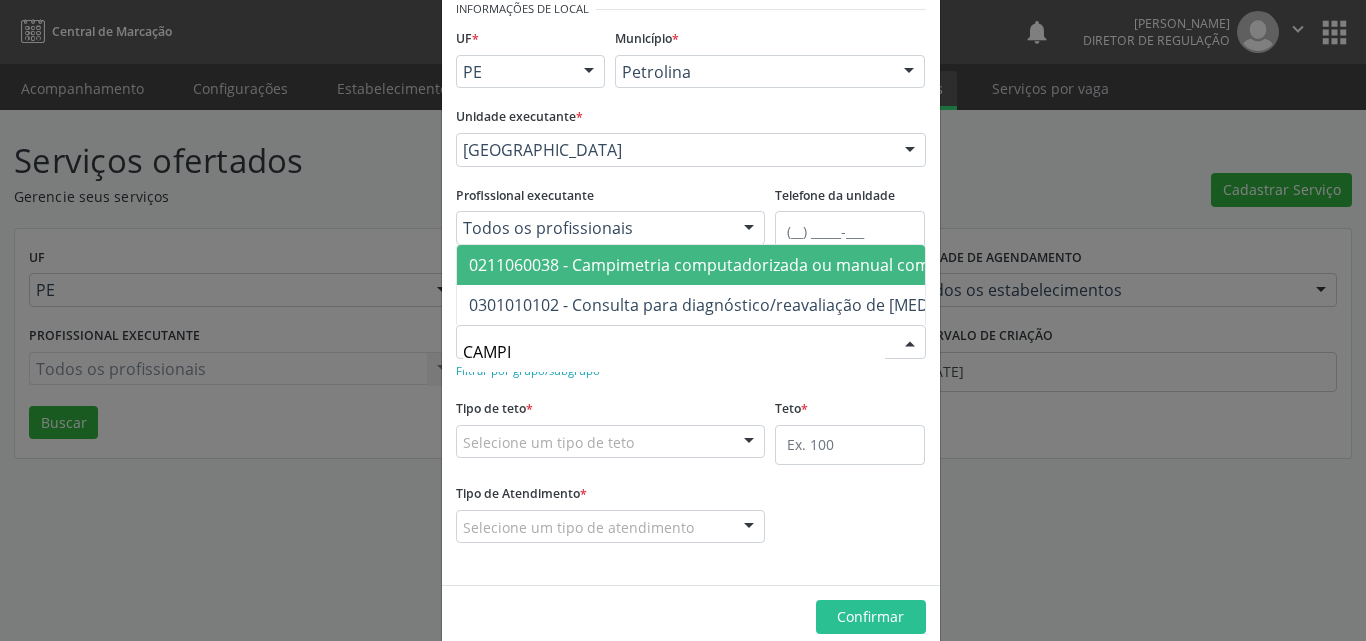 type on "CAMPIM" 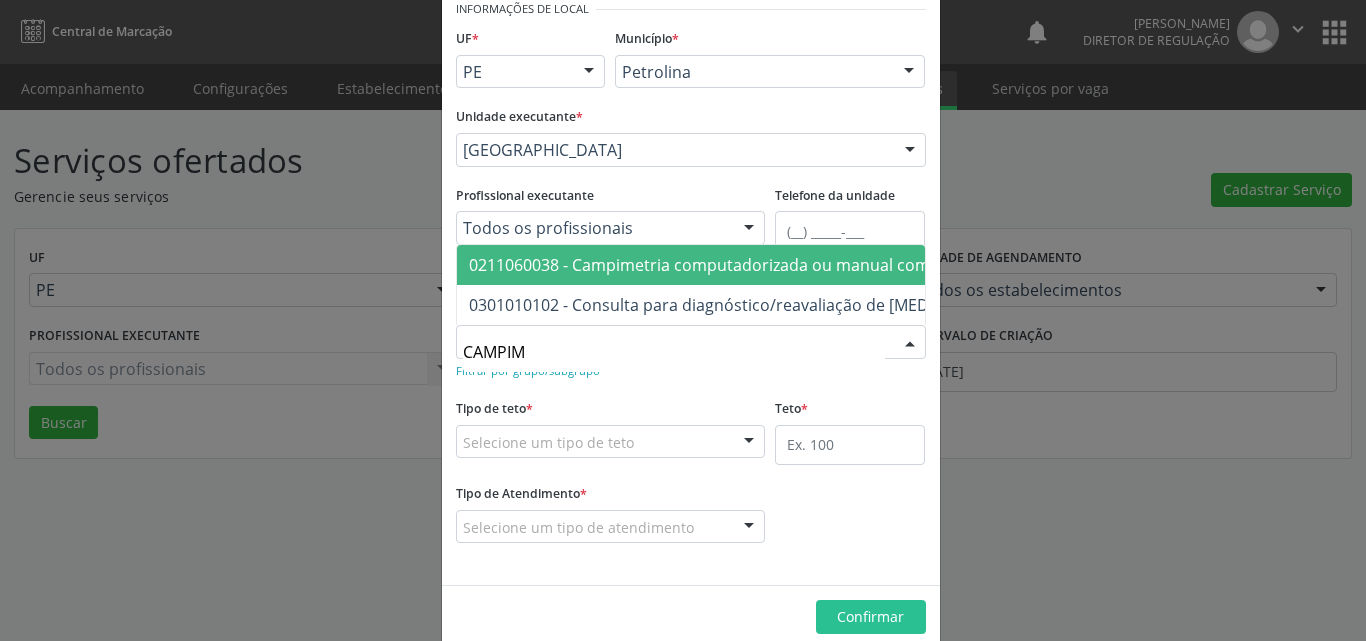 click on "0211060038 - Campimetria computadorizada ou manual com gráfico" at bounding box center [899, 265] 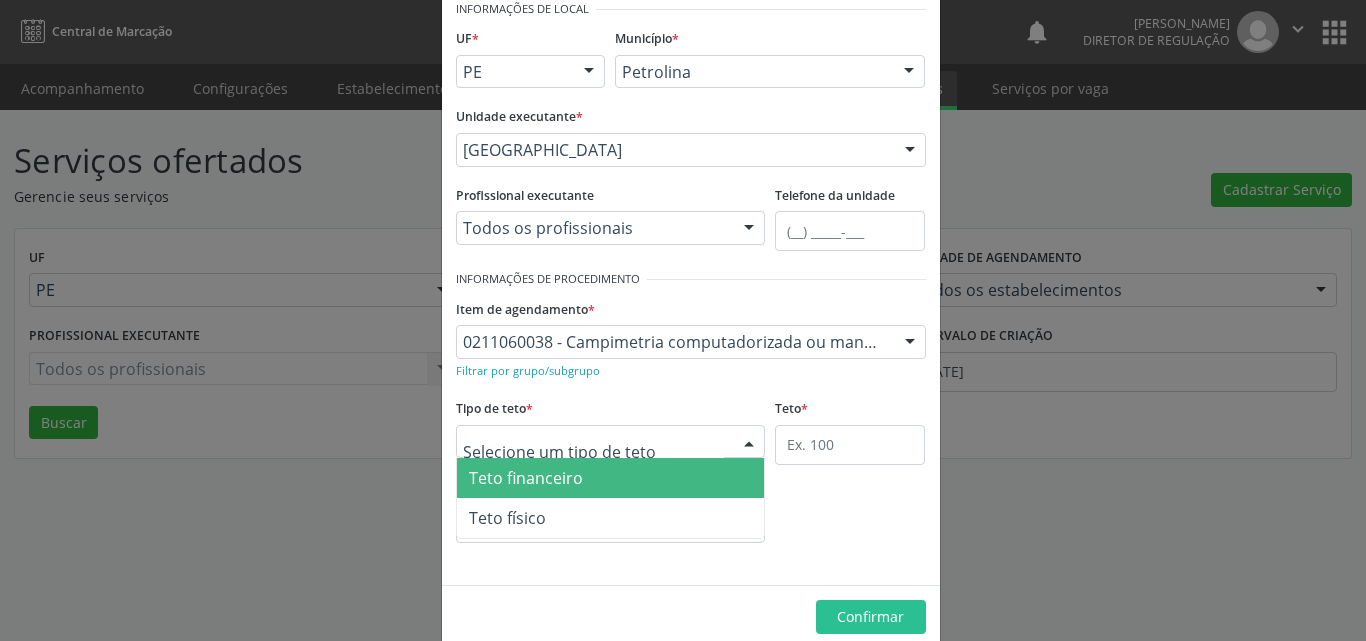 click at bounding box center [611, 442] 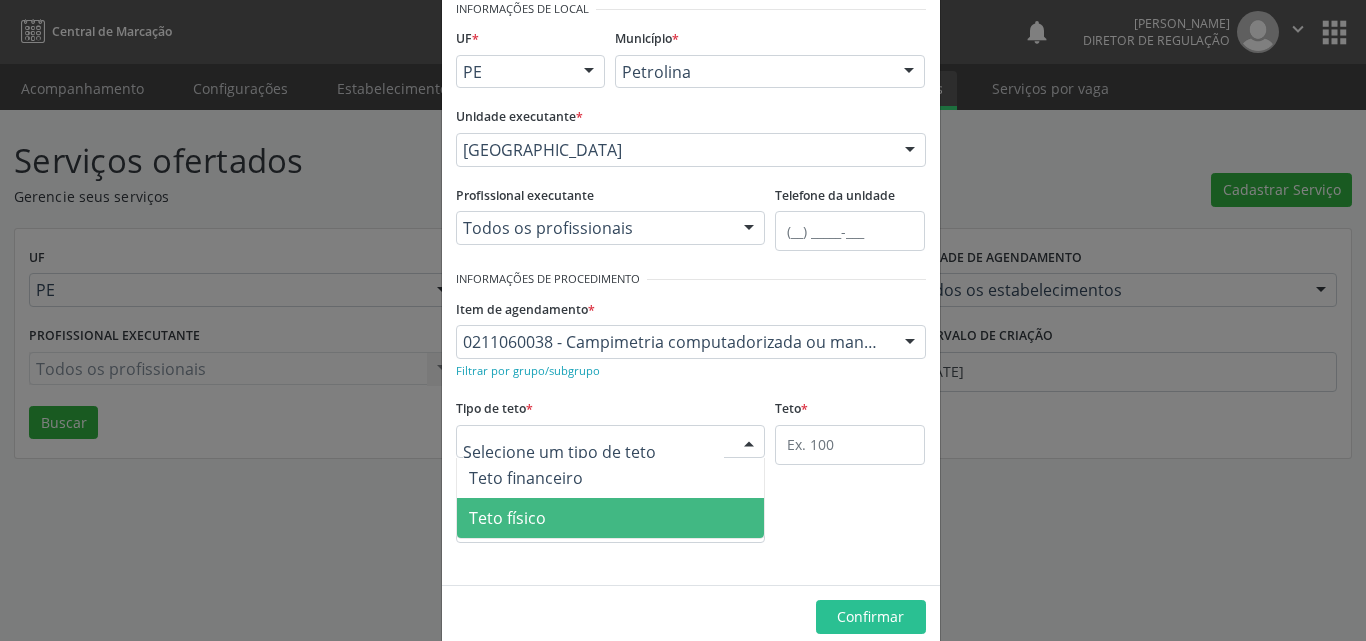 drag, startPoint x: 628, startPoint y: 517, endPoint x: 779, endPoint y: 487, distance: 153.9513 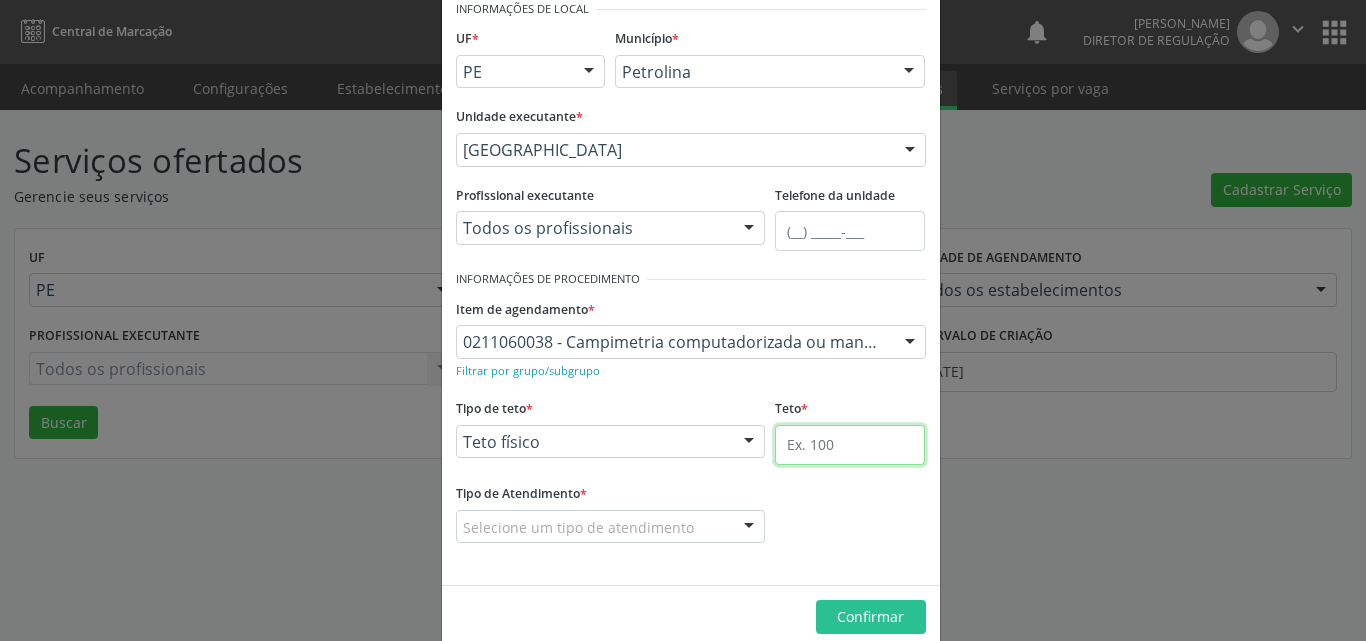click at bounding box center (850, 445) 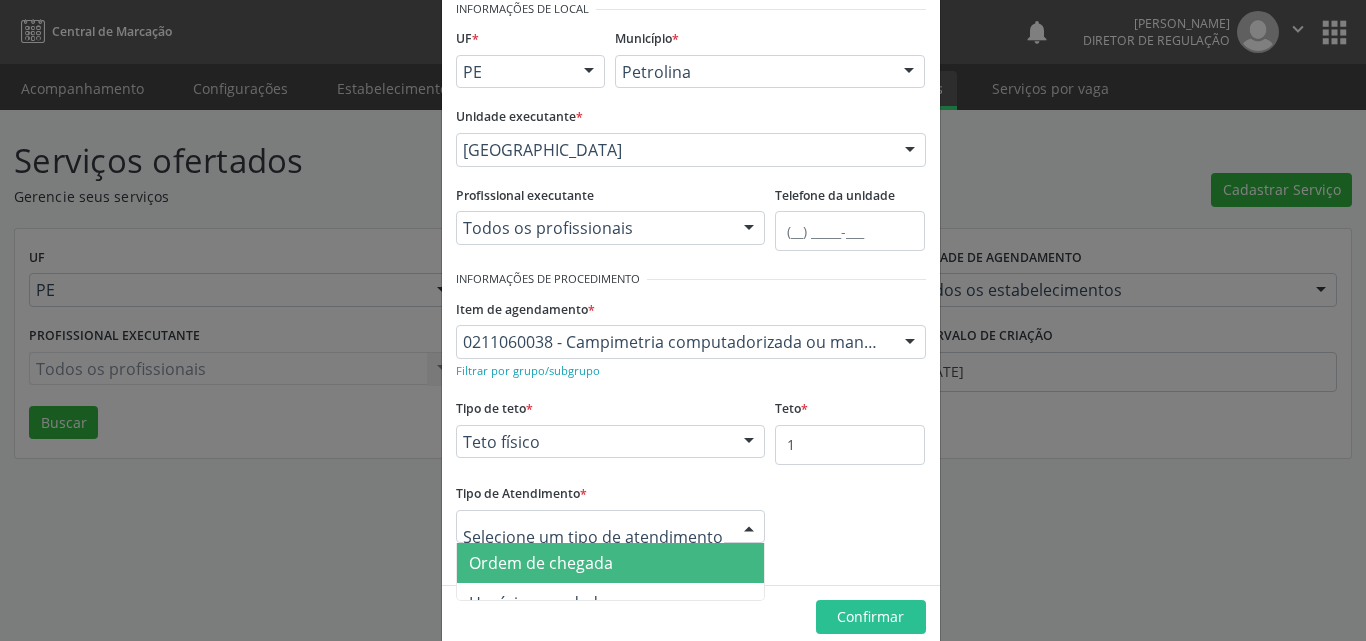 drag, startPoint x: 684, startPoint y: 560, endPoint x: 700, endPoint y: 567, distance: 17.464249 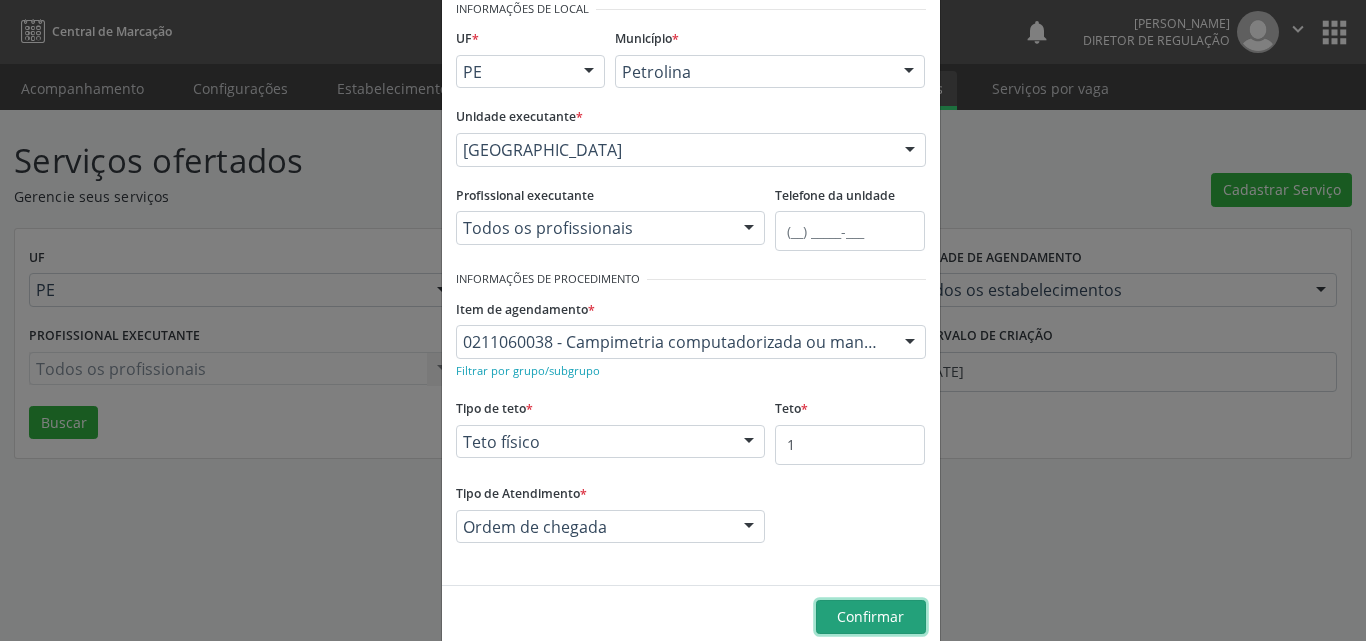 click on "Confirmar" at bounding box center (870, 616) 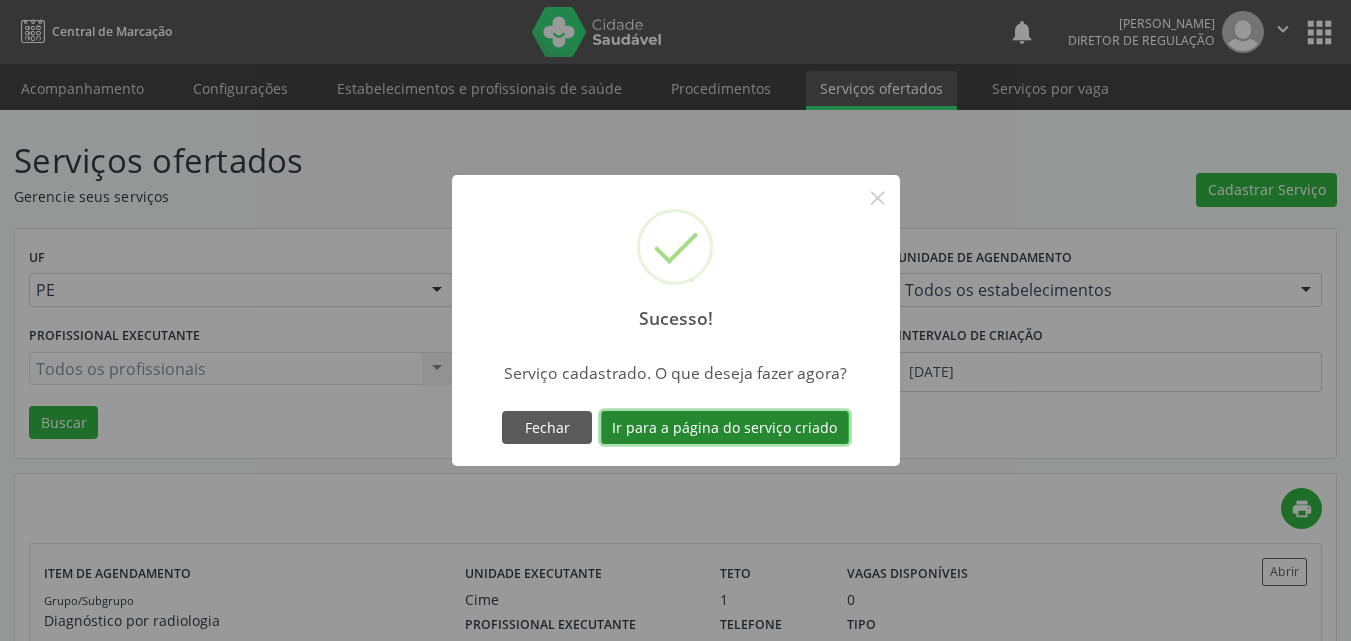 click on "Ir para a página do serviço criado" at bounding box center [725, 428] 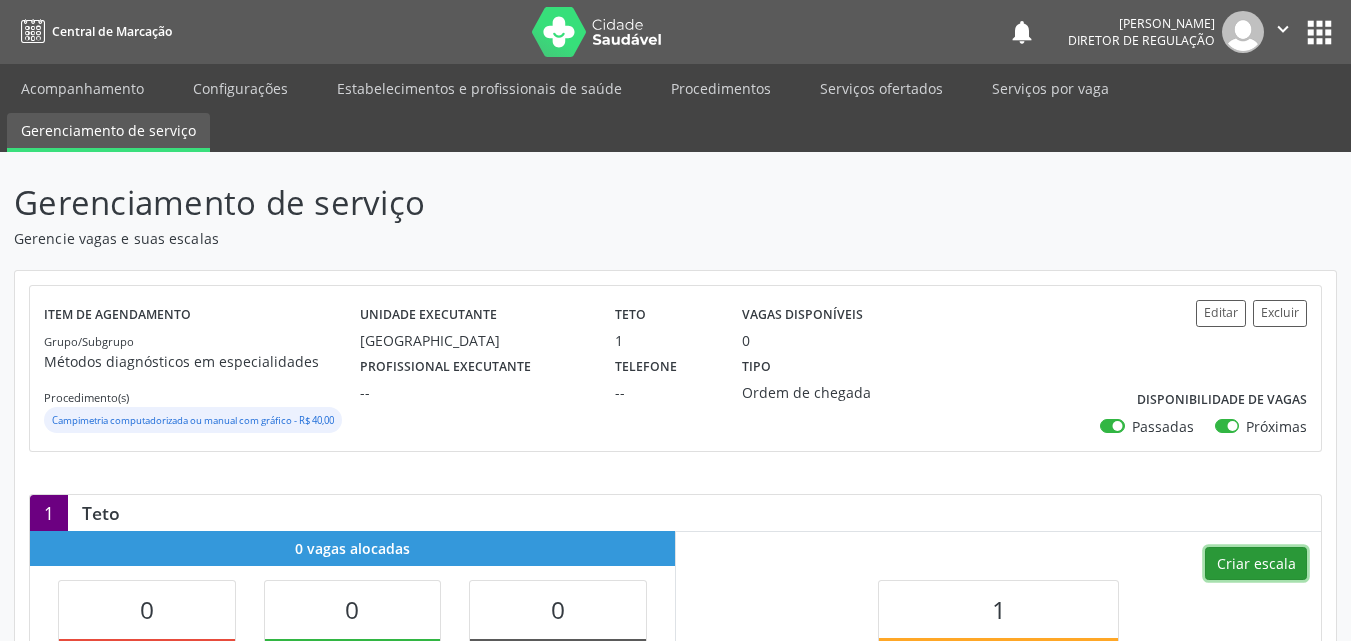 click on "Criar escala" at bounding box center (1256, 564) 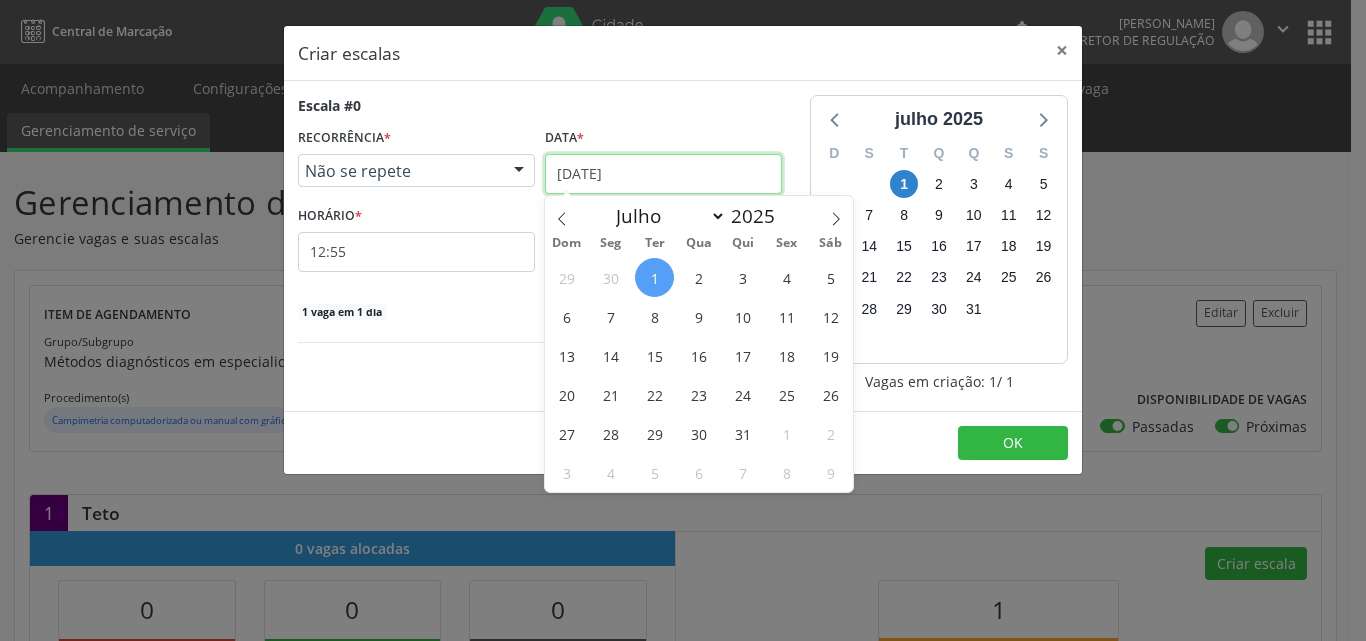 click on "[DATE]" at bounding box center (663, 174) 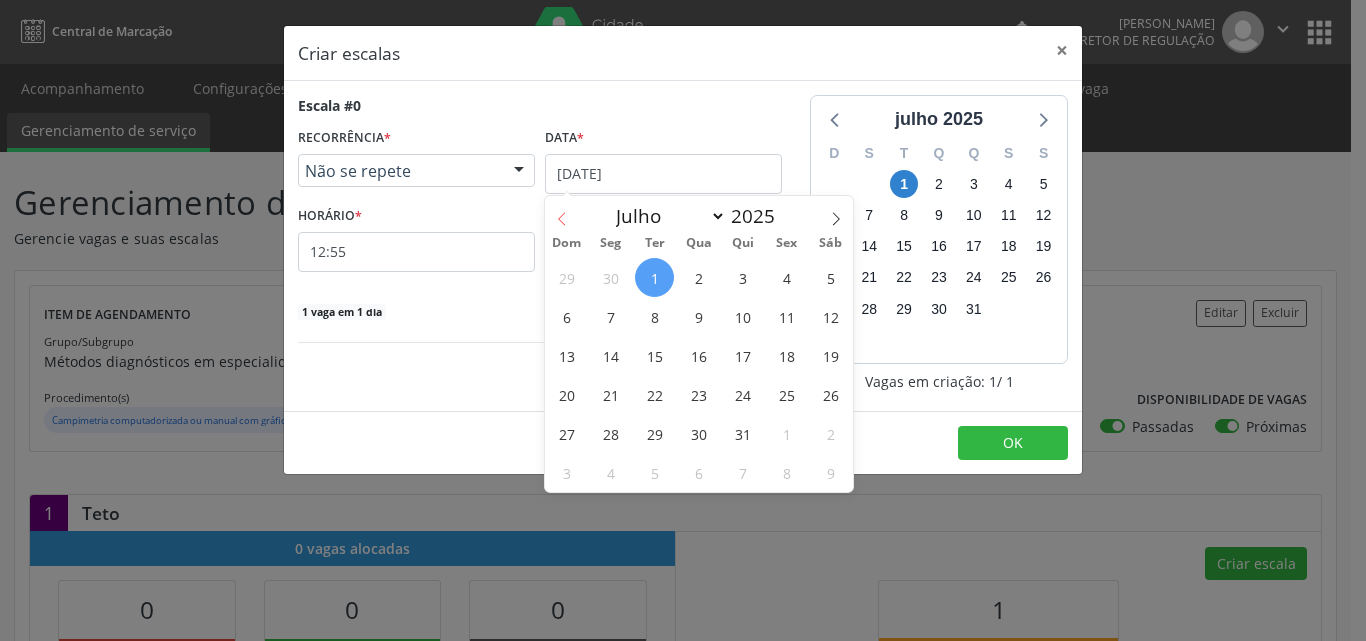 click 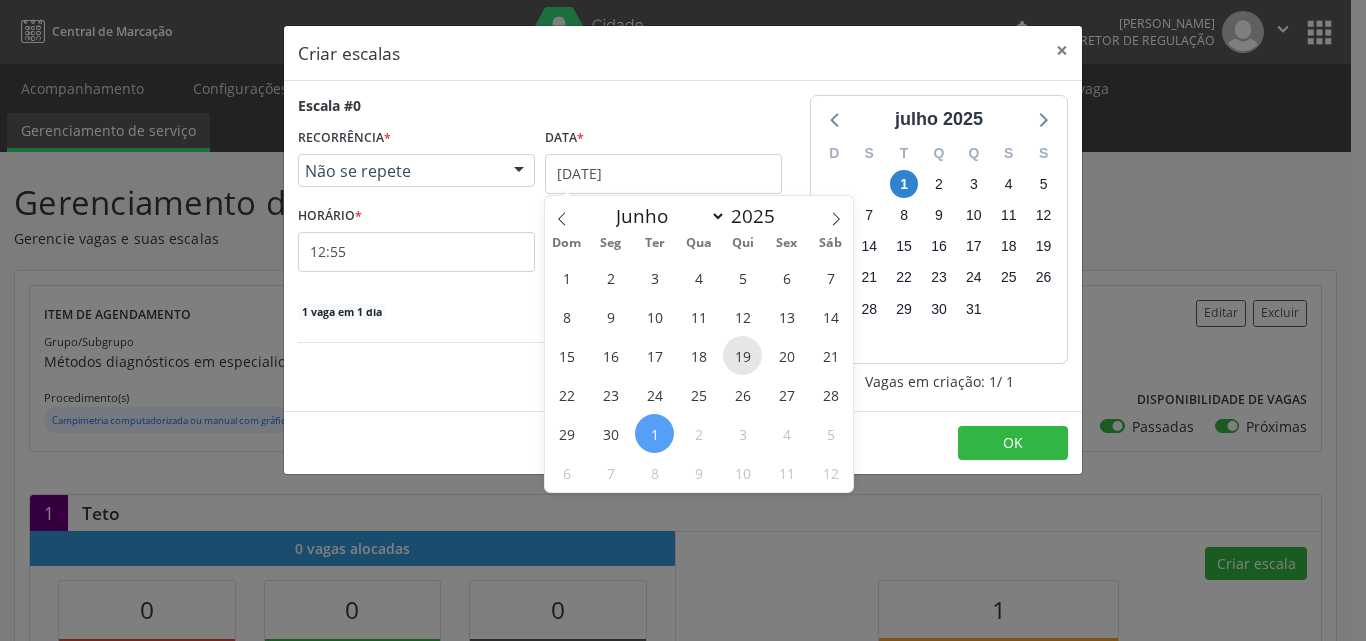 click on "19" at bounding box center [742, 355] 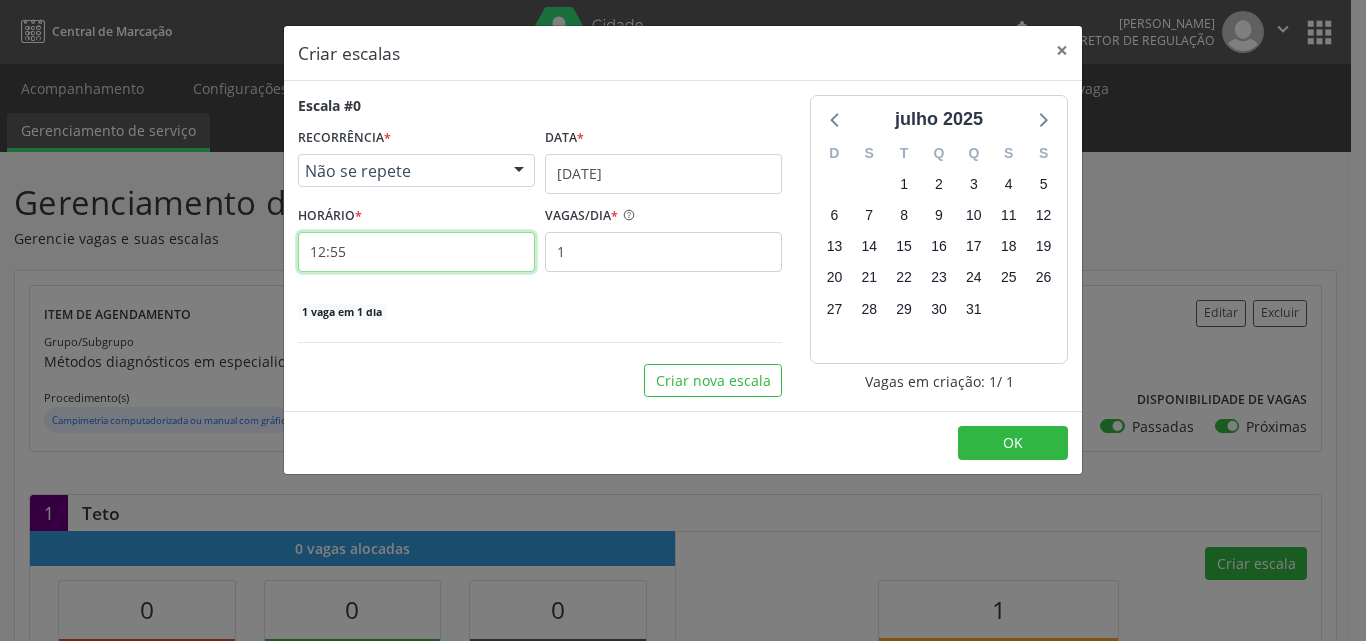 click on "12:55" at bounding box center (416, 252) 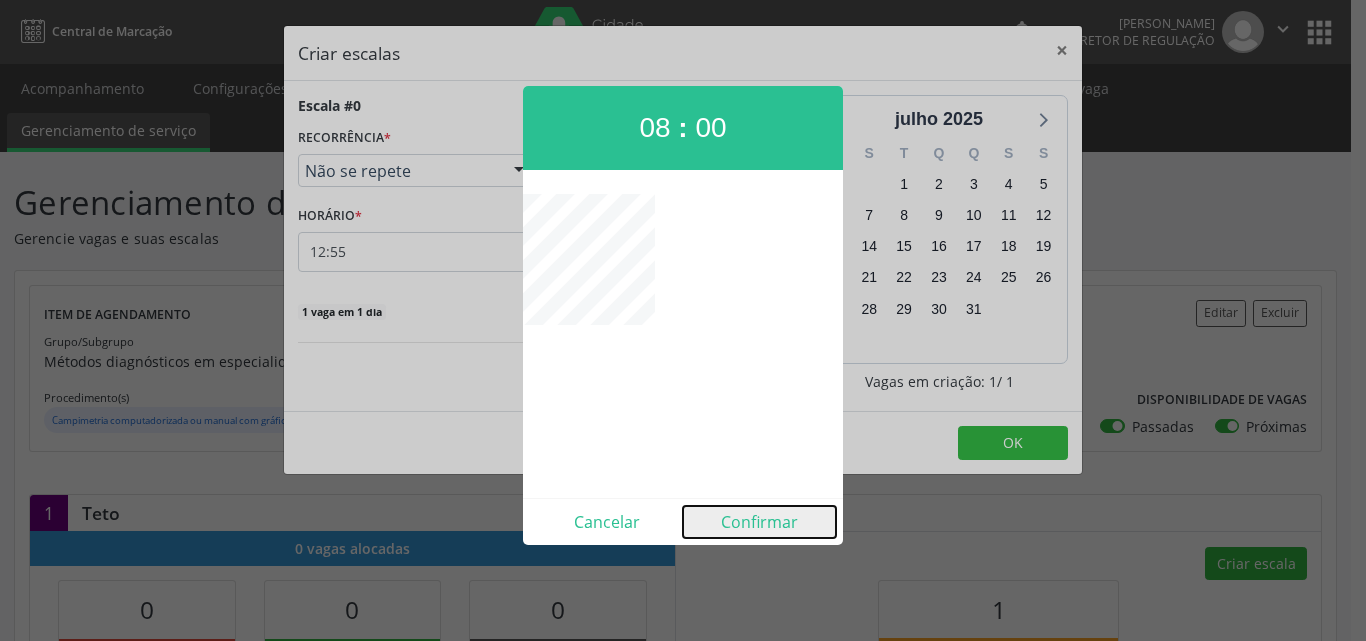 click on "Confirmar" at bounding box center [759, 522] 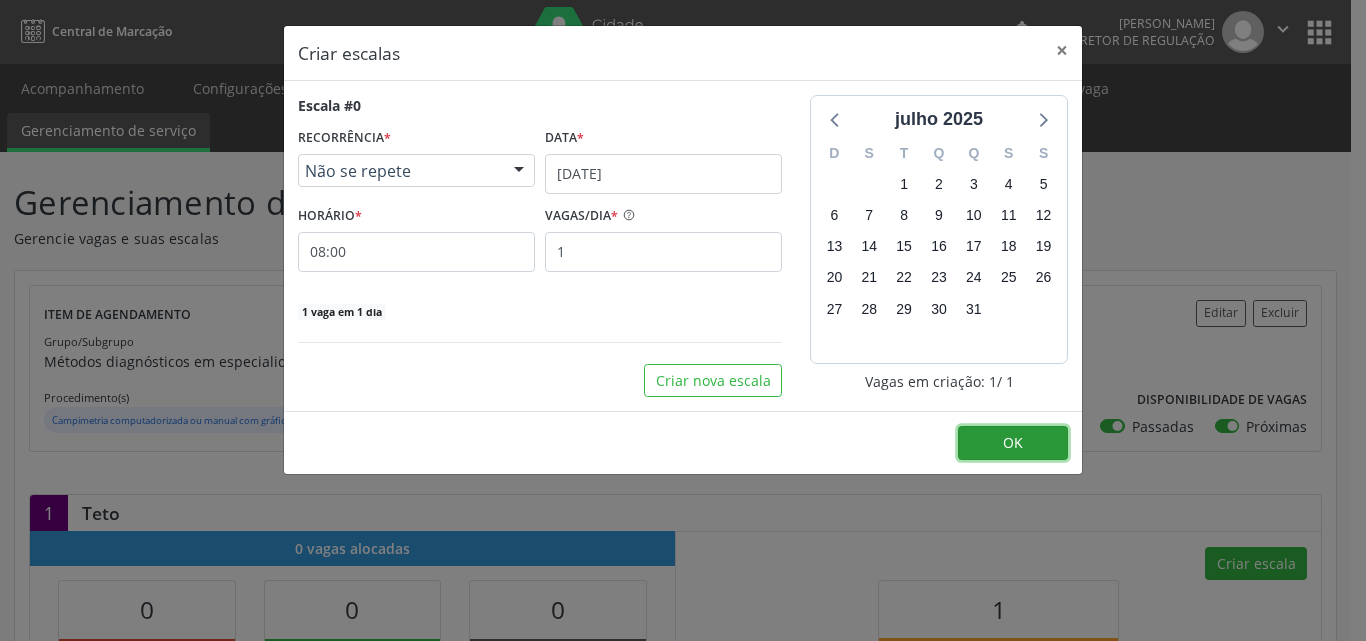 drag, startPoint x: 988, startPoint y: 440, endPoint x: 1002, endPoint y: 436, distance: 14.56022 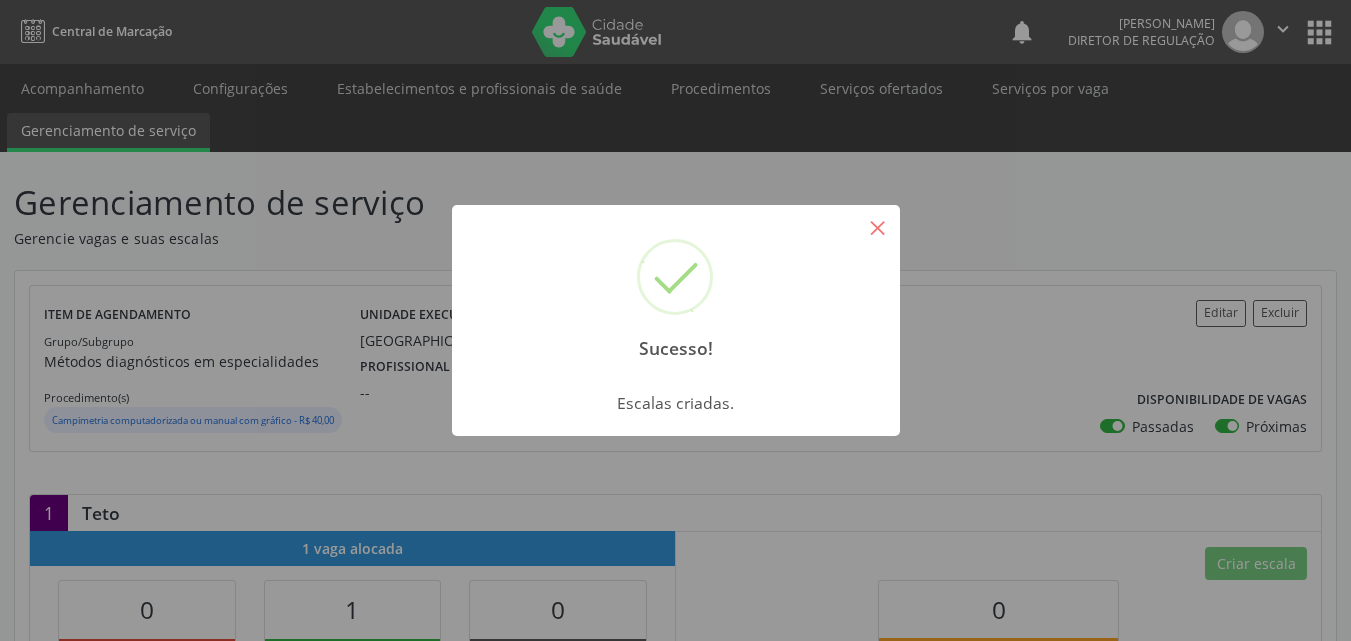 click on "×" at bounding box center [878, 227] 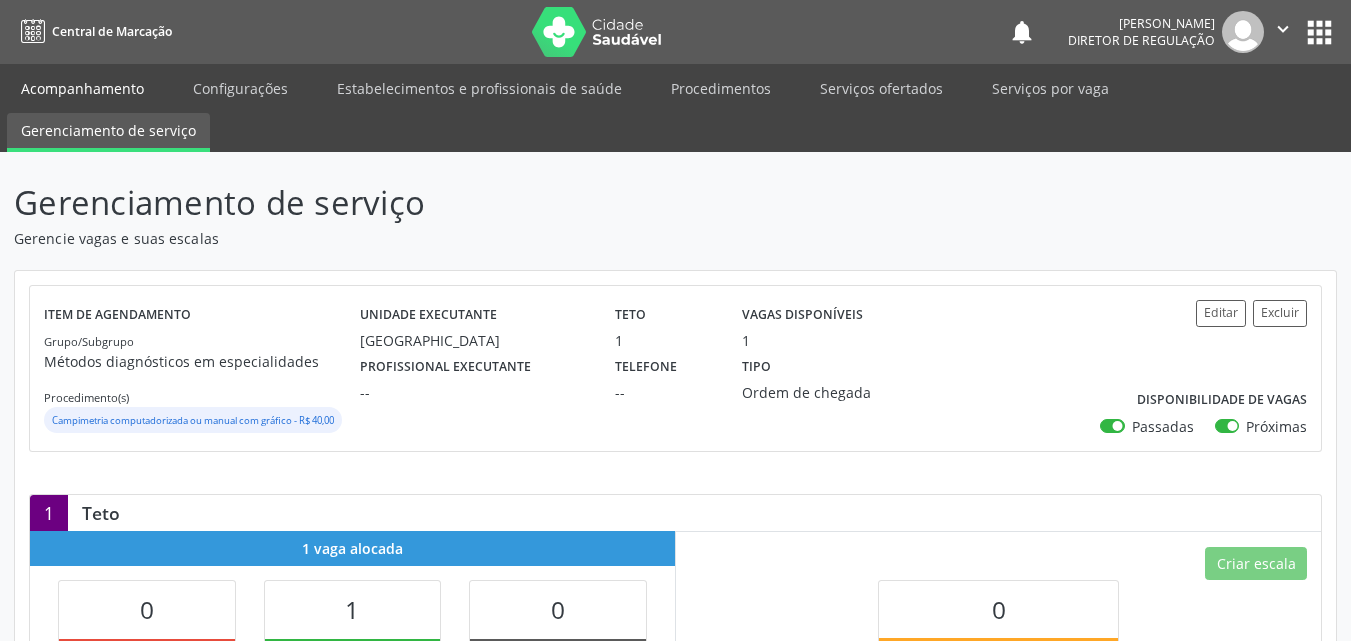 click on "Acompanhamento" at bounding box center (82, 88) 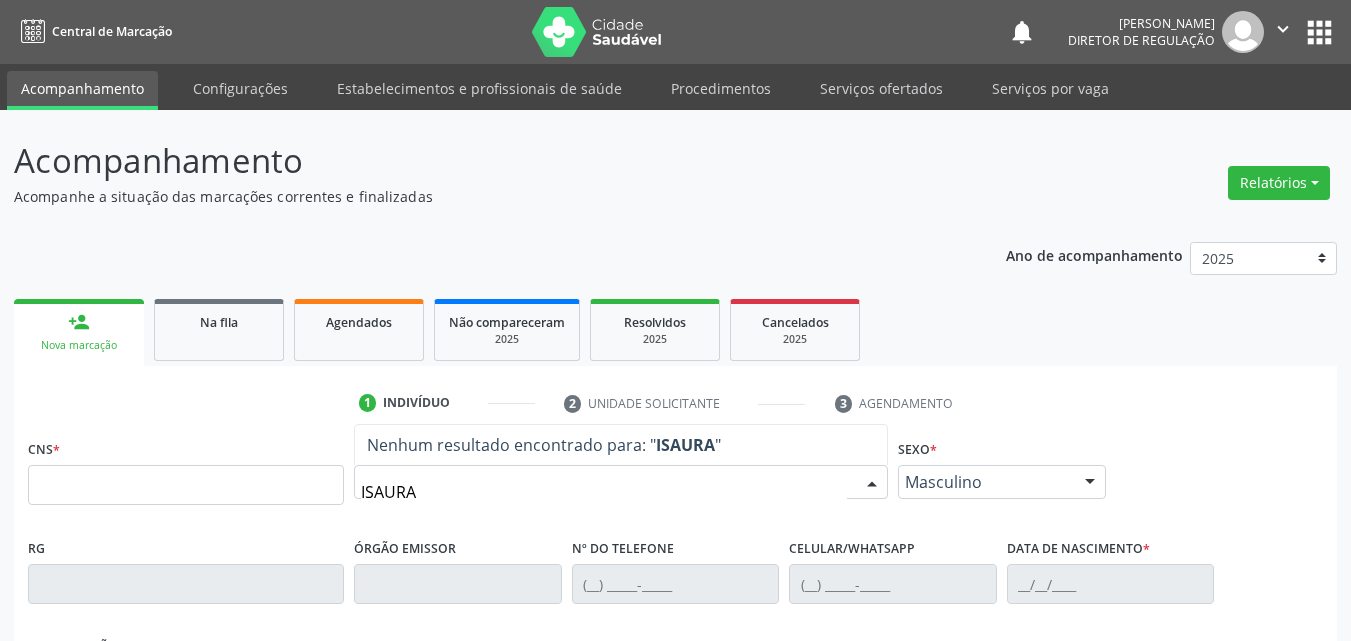 type on "ISAURA H" 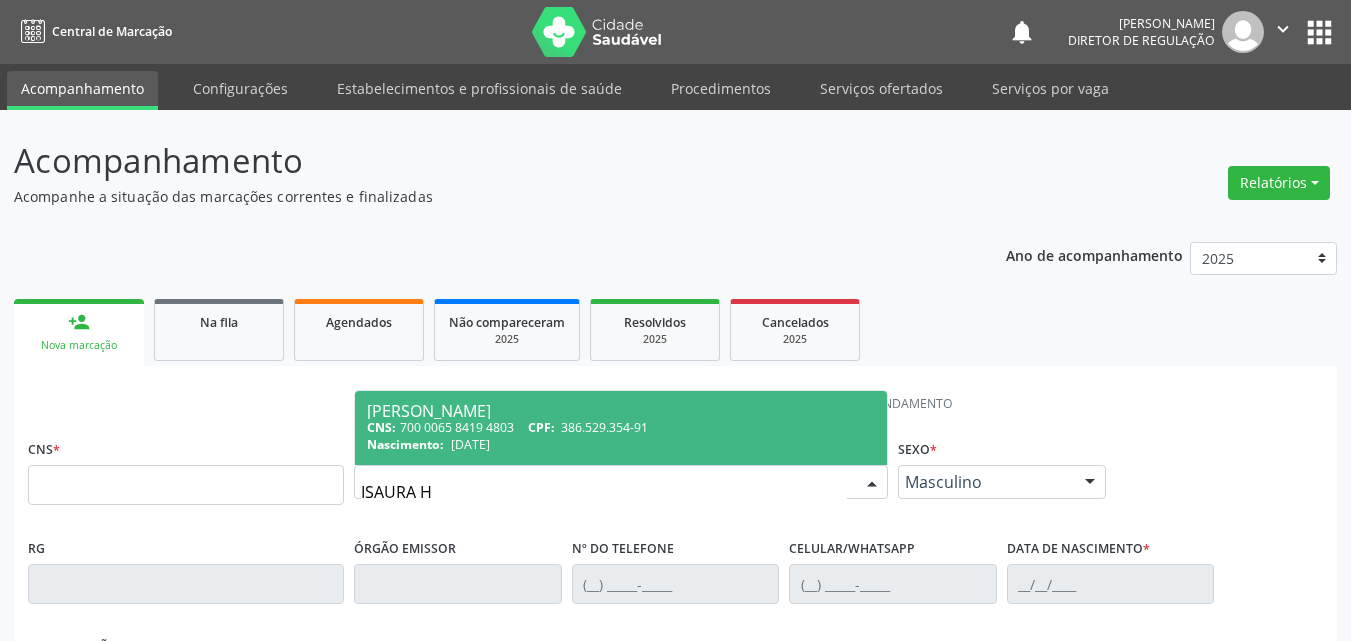 click on "Isaura Hermenegilda Rodrigues" at bounding box center [621, 411] 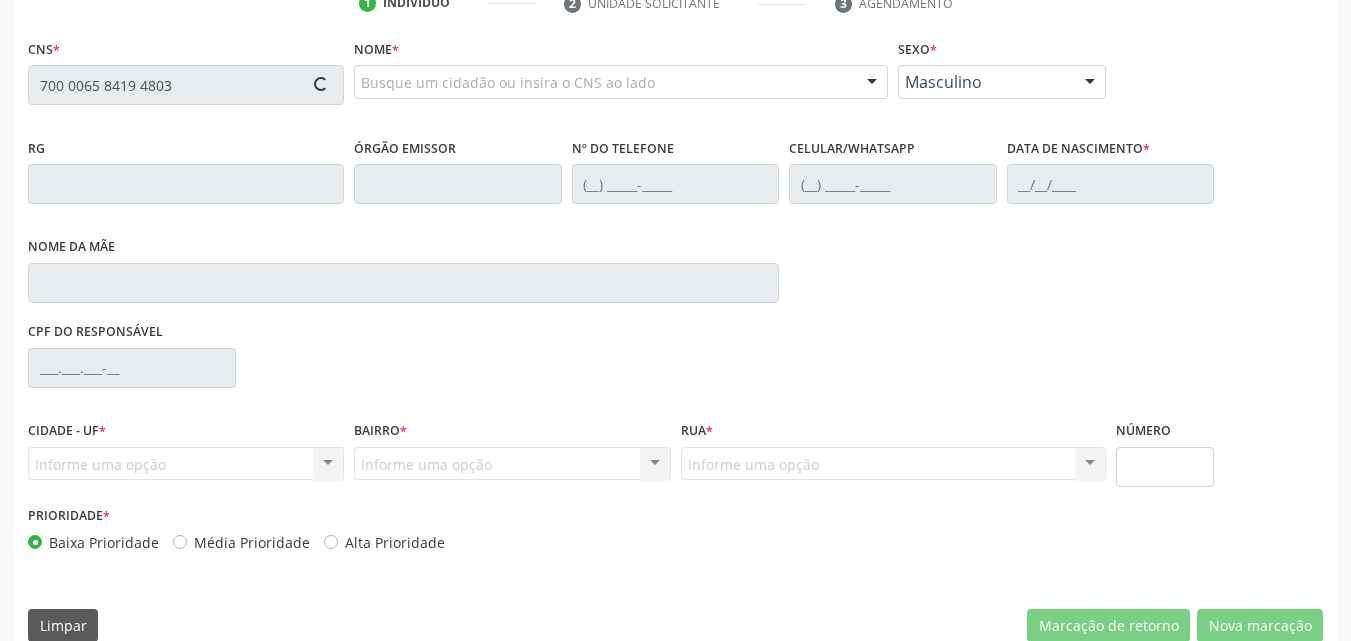 scroll, scrollTop: 429, scrollLeft: 0, axis: vertical 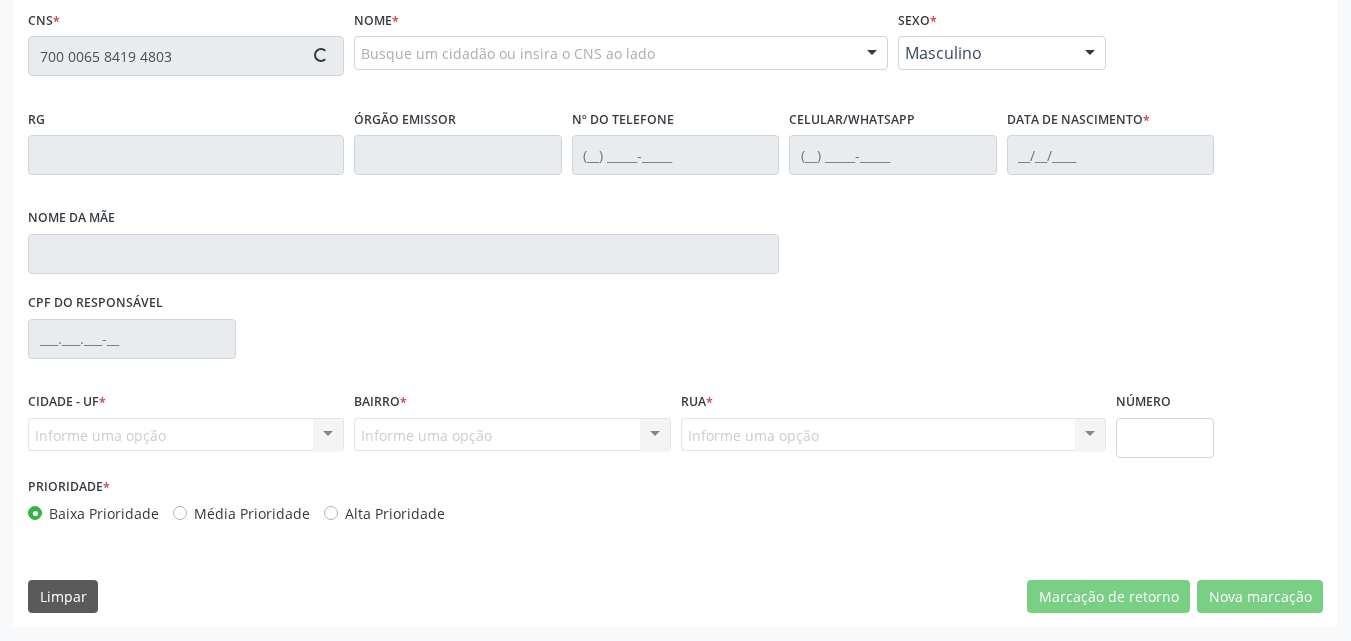 type on "700 0065 8419 4803" 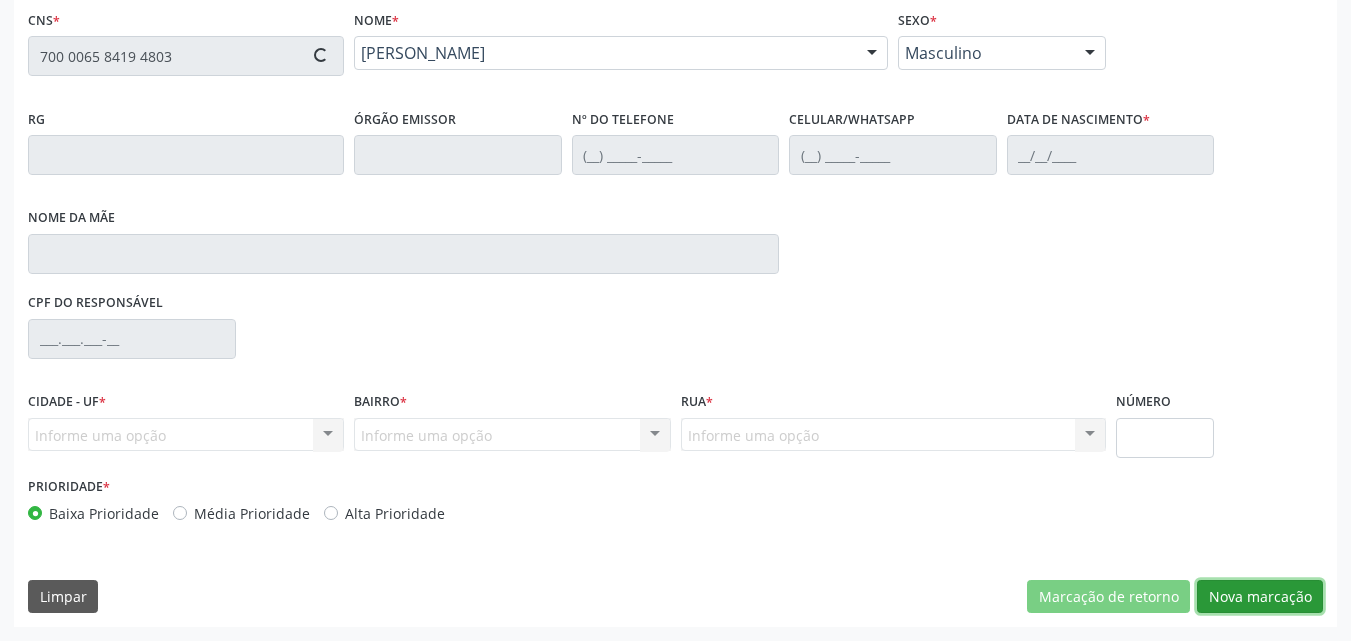 click on "Nova marcação" at bounding box center [1260, 597] 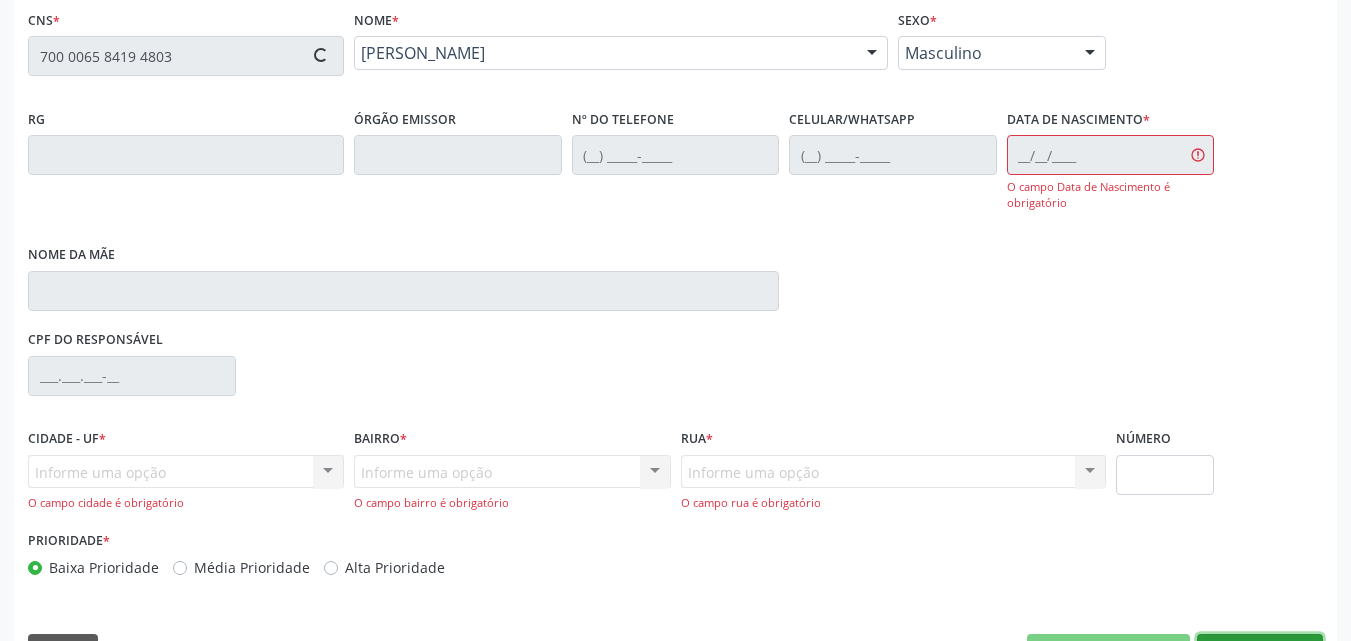 type on "(87) 99902-2769" 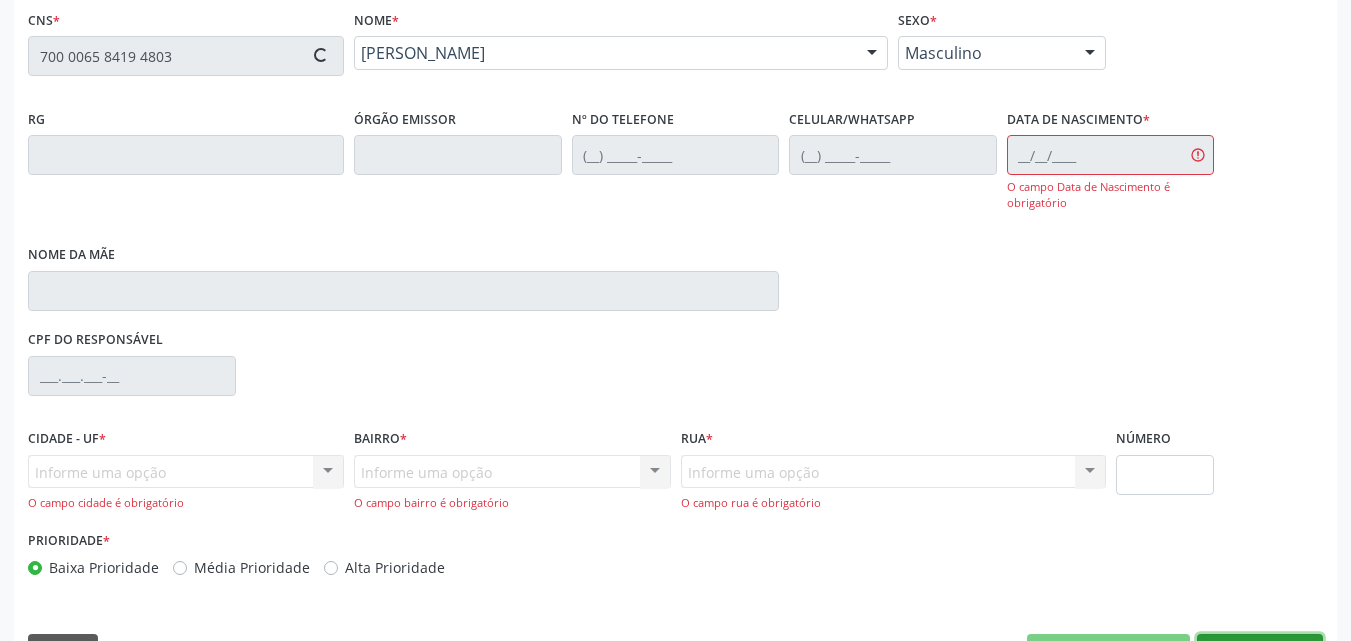 type on "(87) 99902-2769" 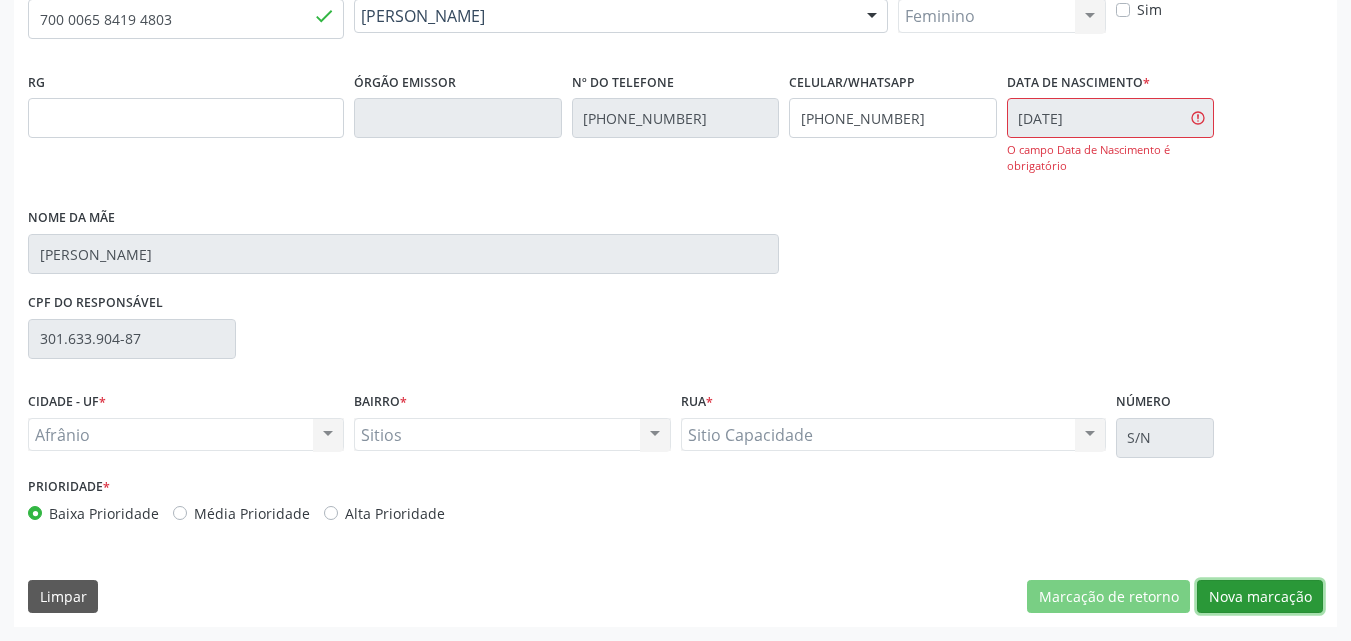 click on "Nova marcação" at bounding box center [1260, 597] 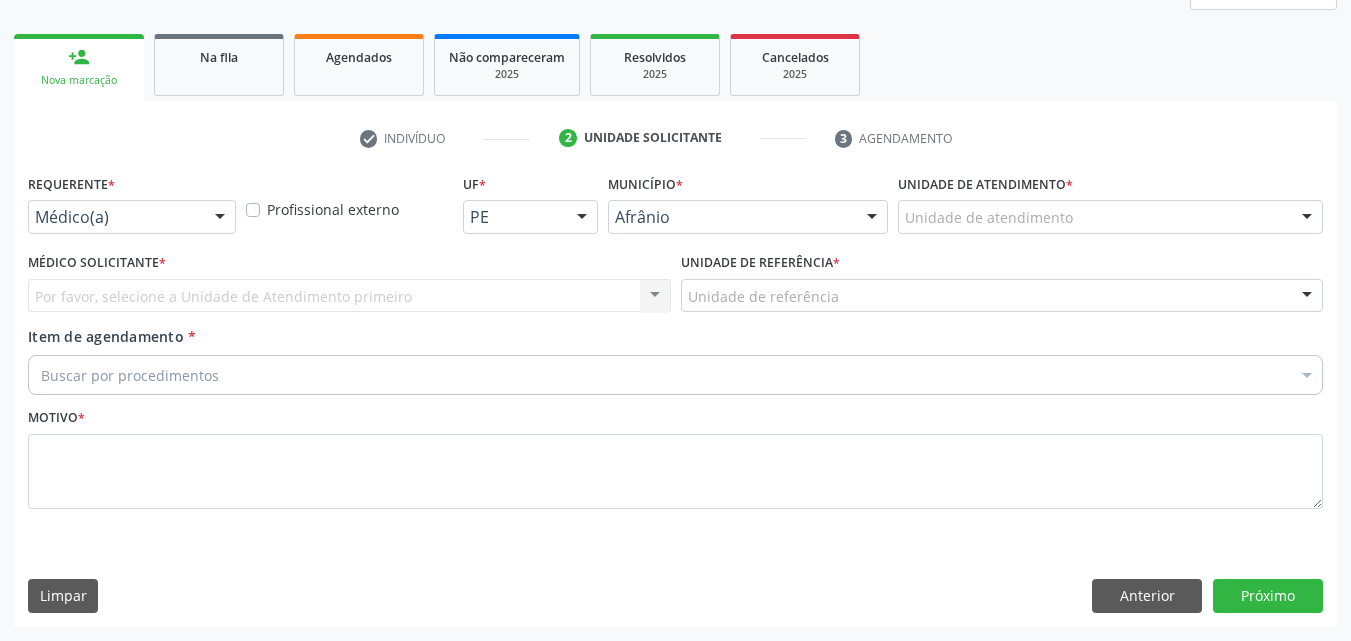 scroll, scrollTop: 265, scrollLeft: 0, axis: vertical 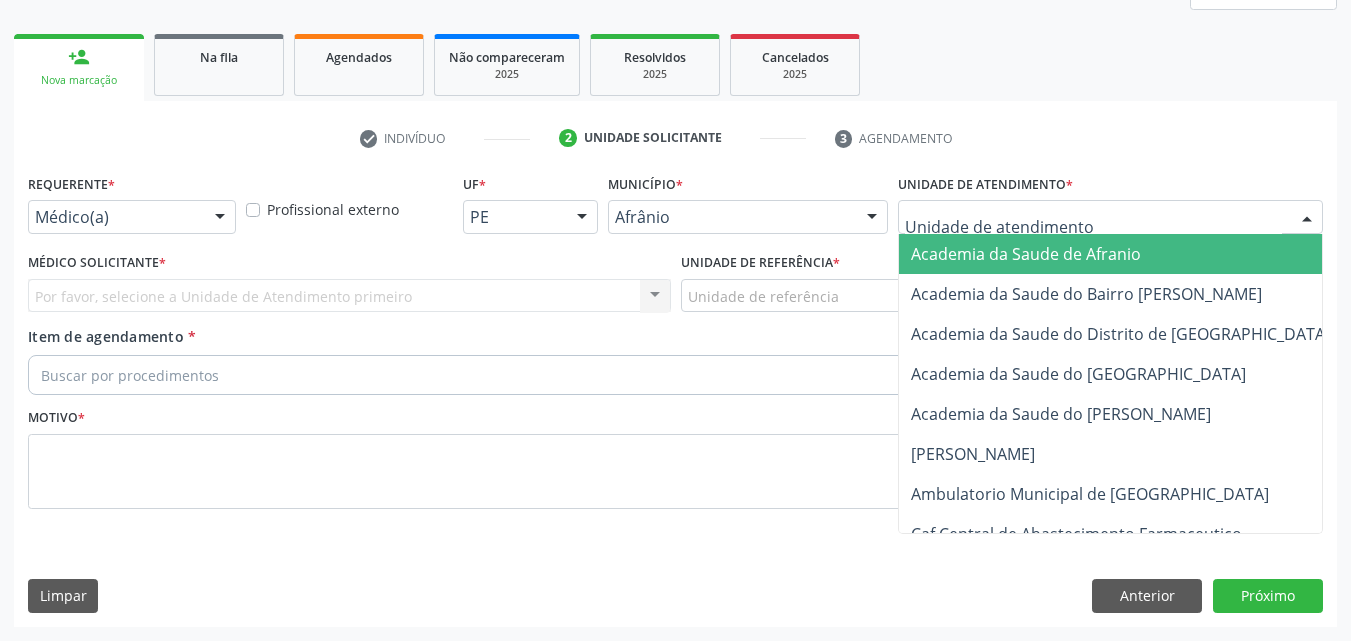 click at bounding box center [1110, 217] 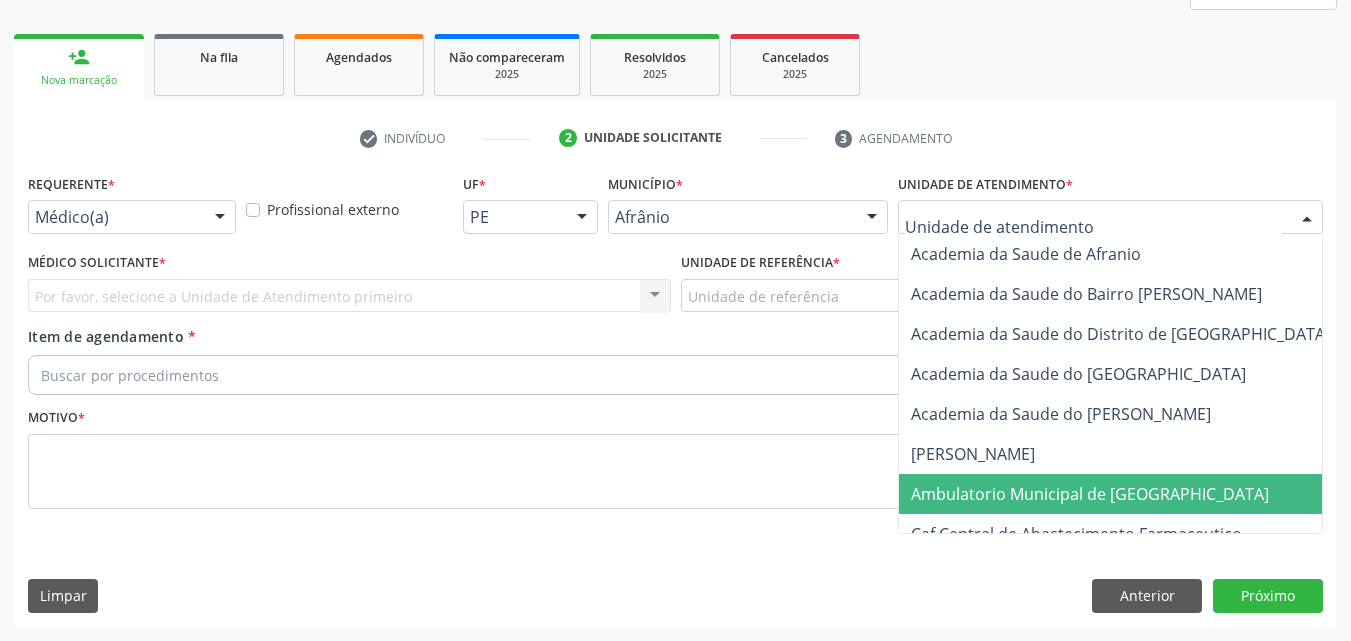 click on "Ambulatorio Municipal de [GEOGRAPHIC_DATA]" at bounding box center [1143, 494] 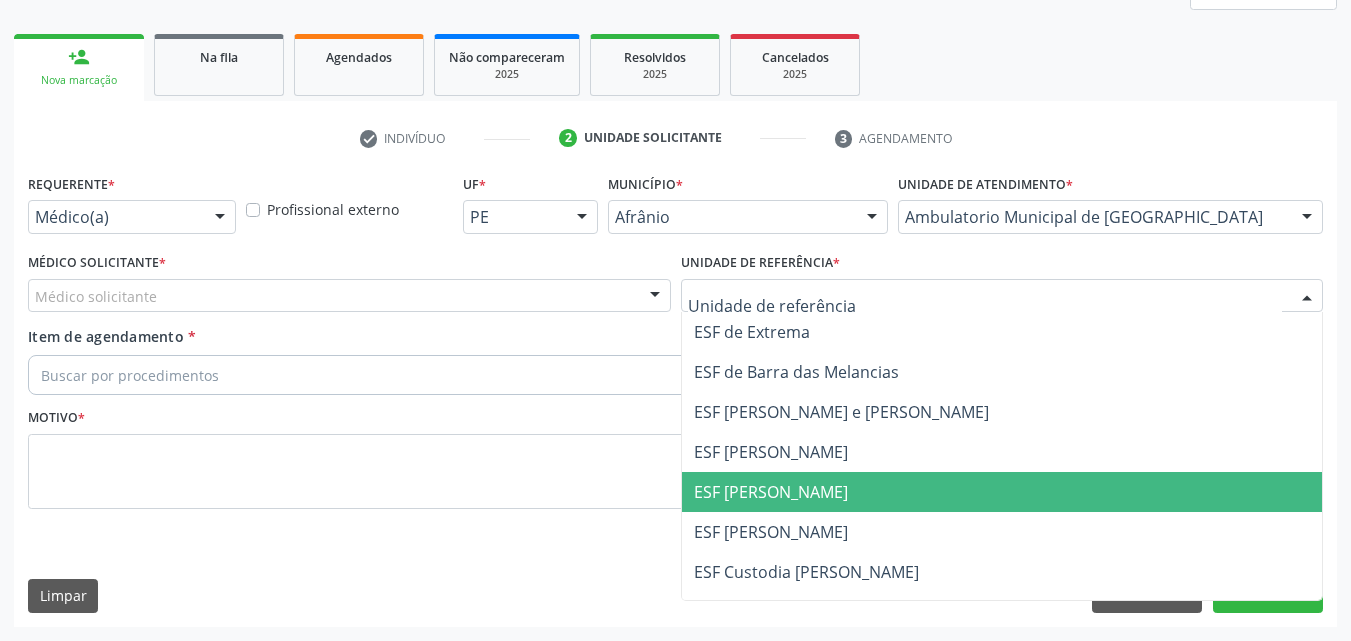 click on "ESF [PERSON_NAME]" at bounding box center (771, 492) 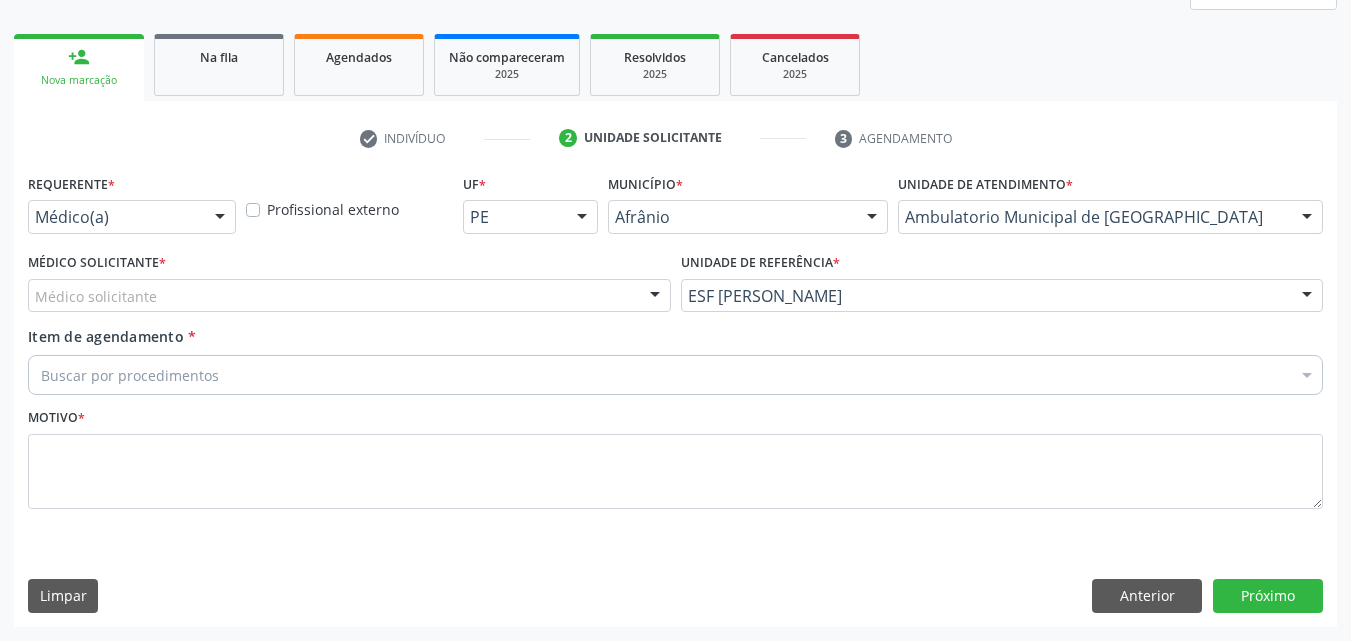 click on "Médico solicitante" at bounding box center (349, 296) 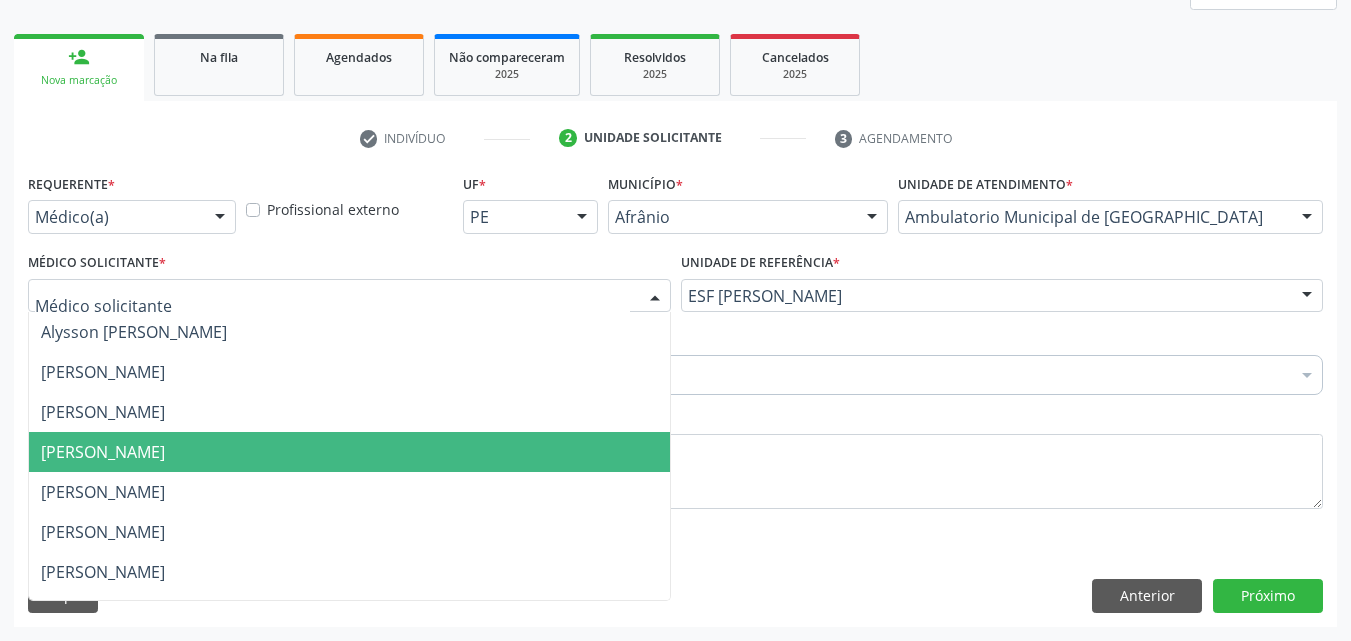 click on "[PERSON_NAME]" at bounding box center (349, 452) 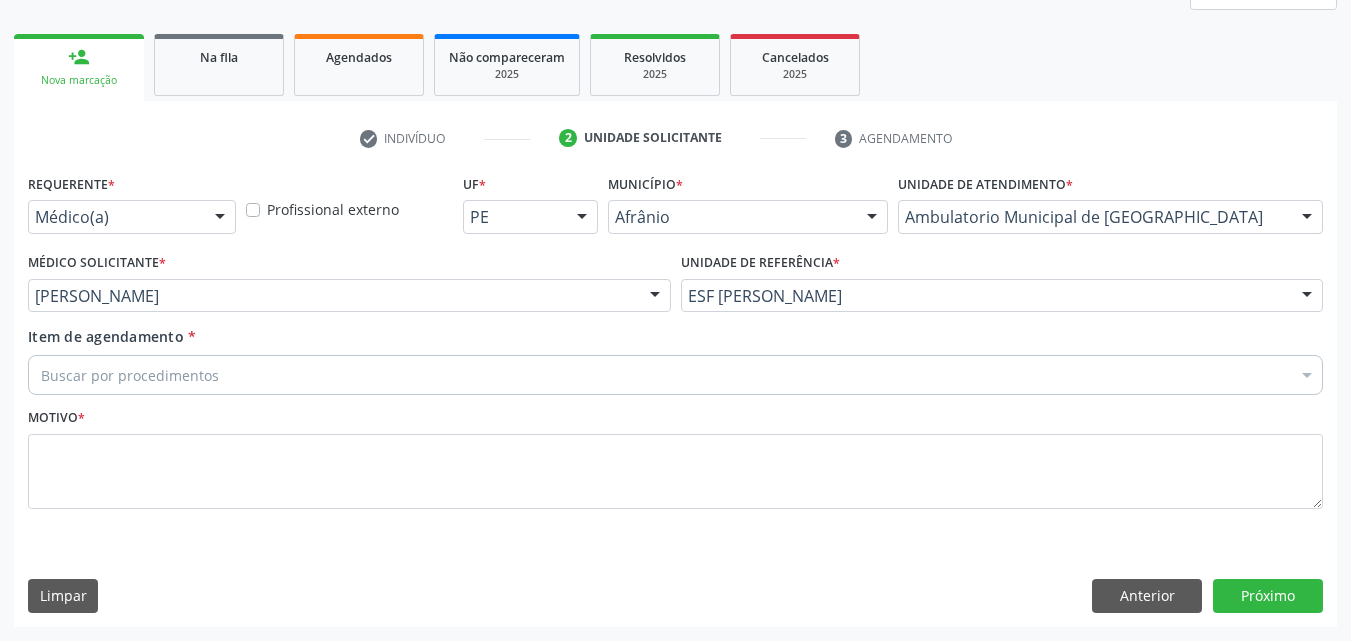 click on "Buscar por procedimentos" at bounding box center [675, 375] 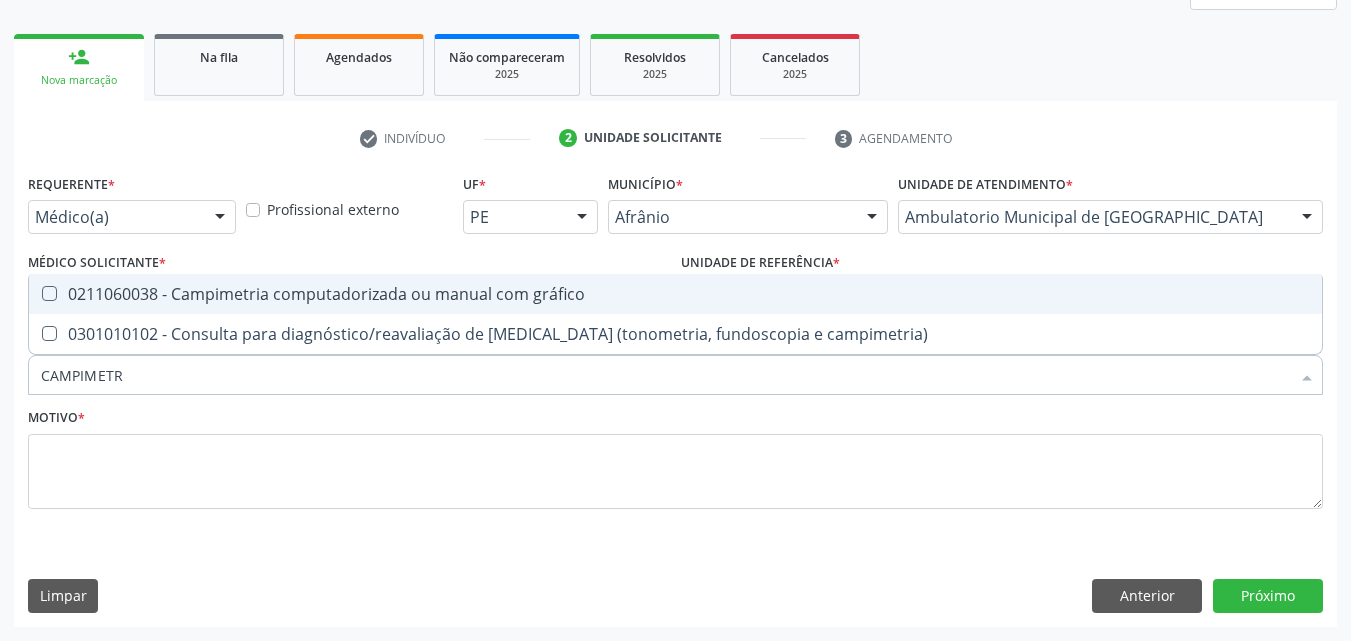 type on "CAMPIMETRI" 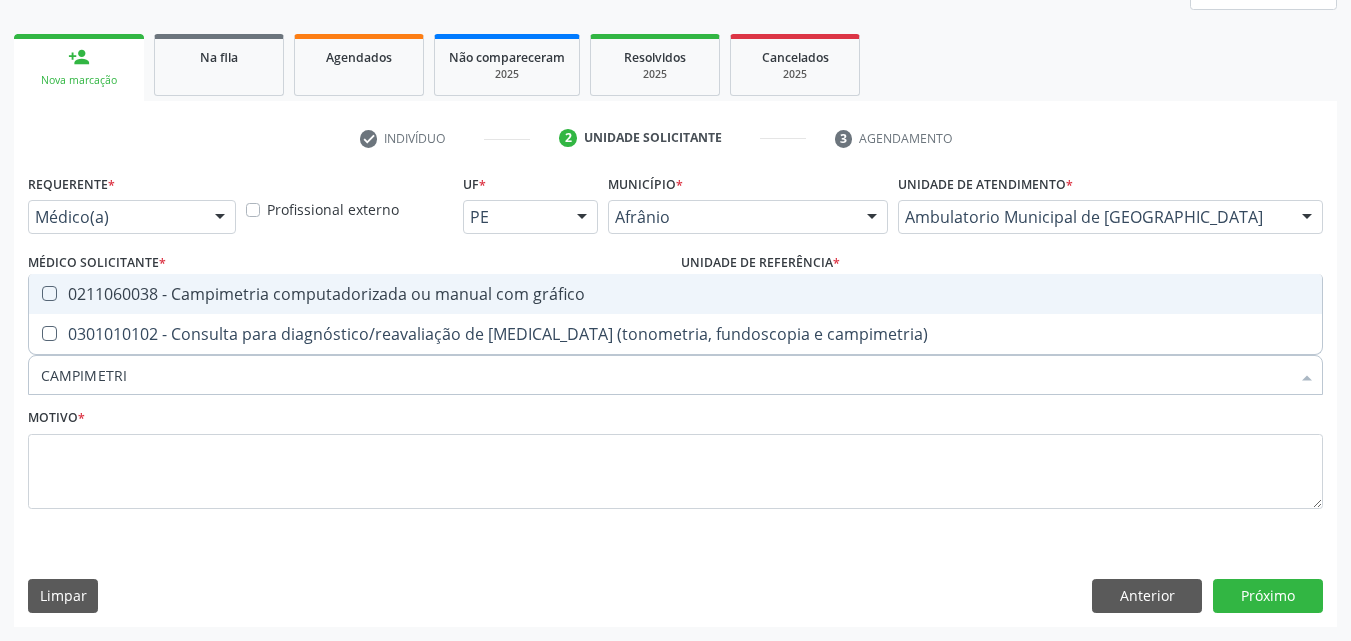 click on "0211060038 - Campimetria computadorizada ou manual com gráfico" at bounding box center (675, 294) 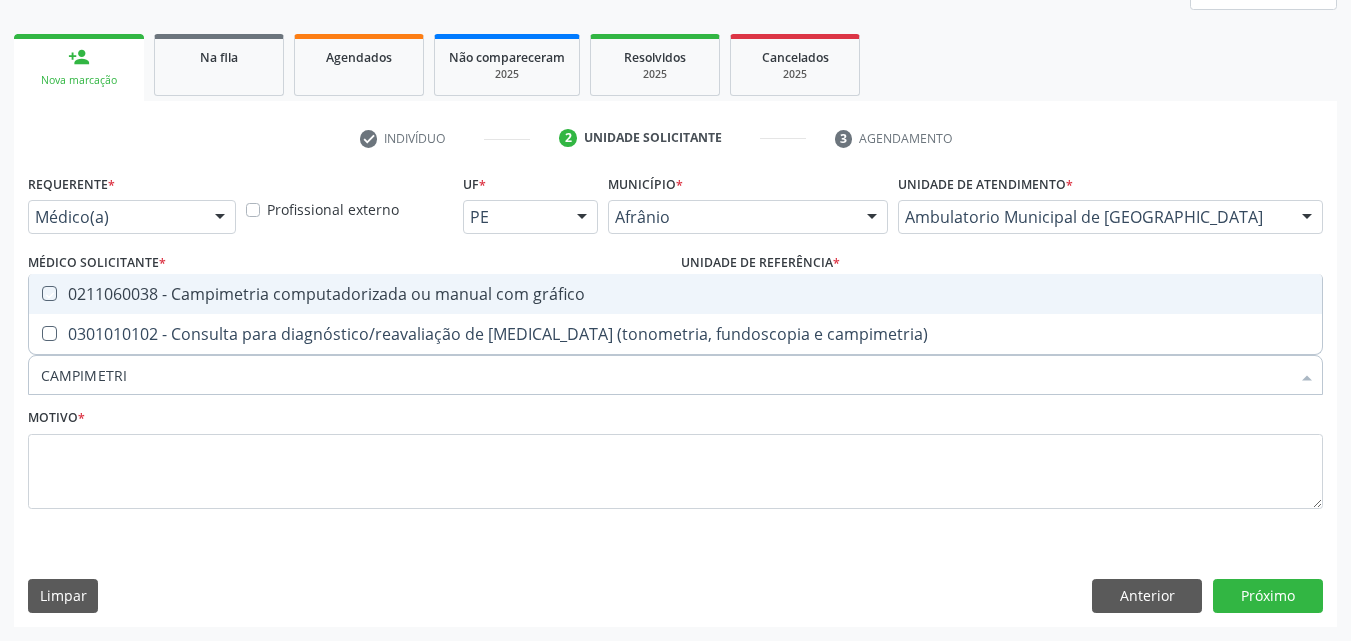 checkbox on "true" 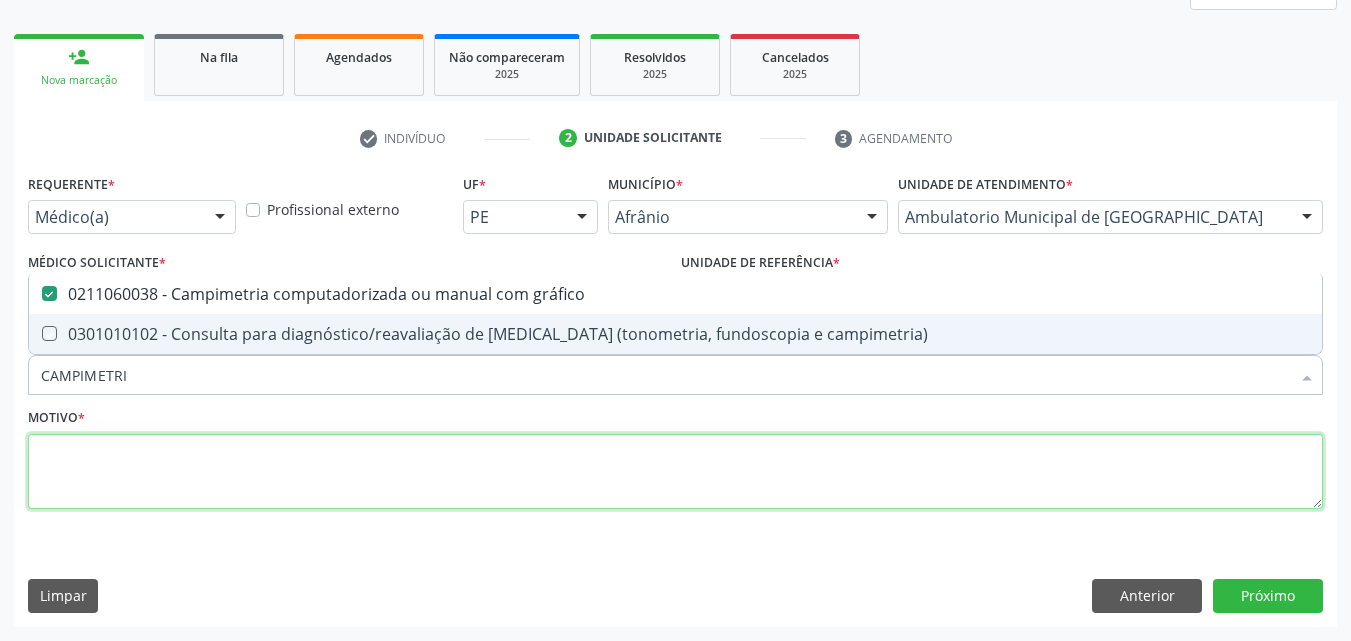 click at bounding box center [675, 472] 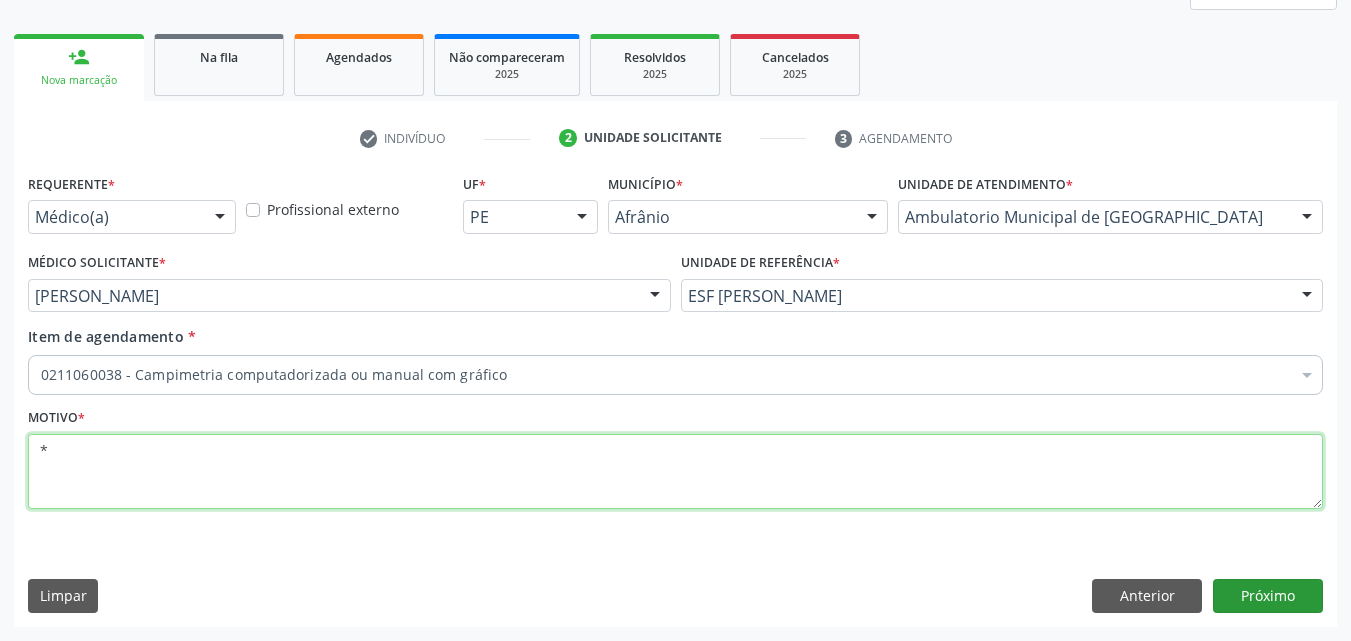 type on "*" 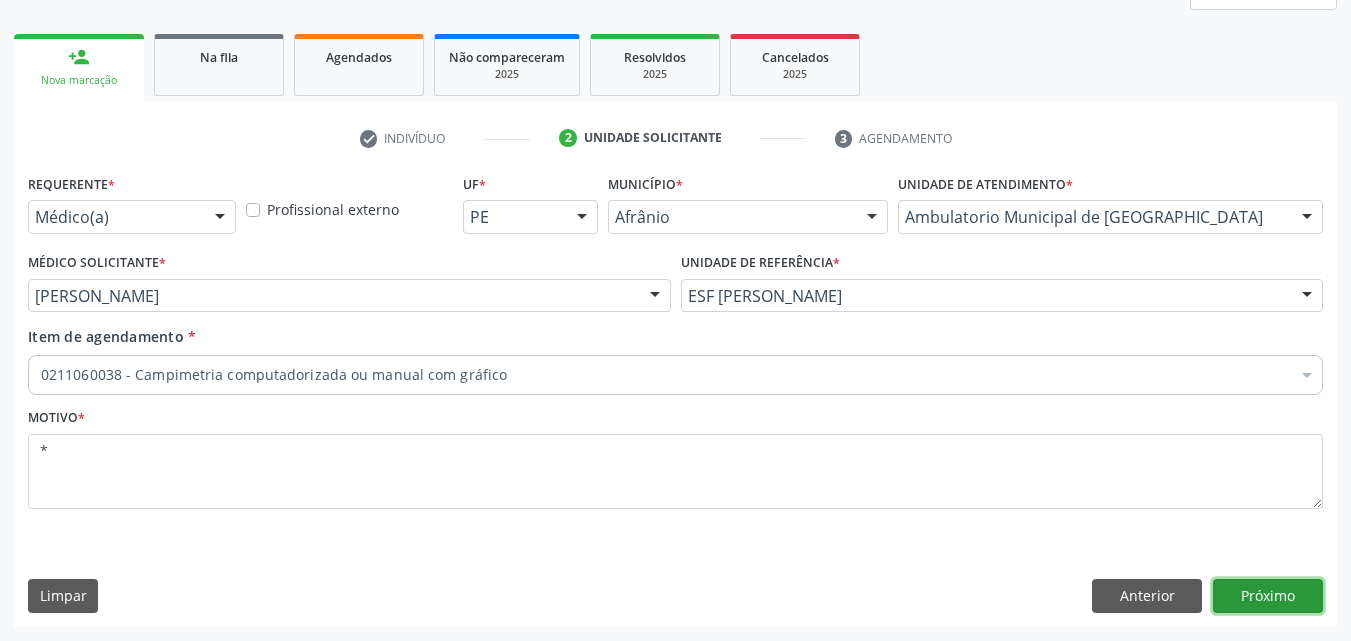 click on "Próximo" at bounding box center (1268, 596) 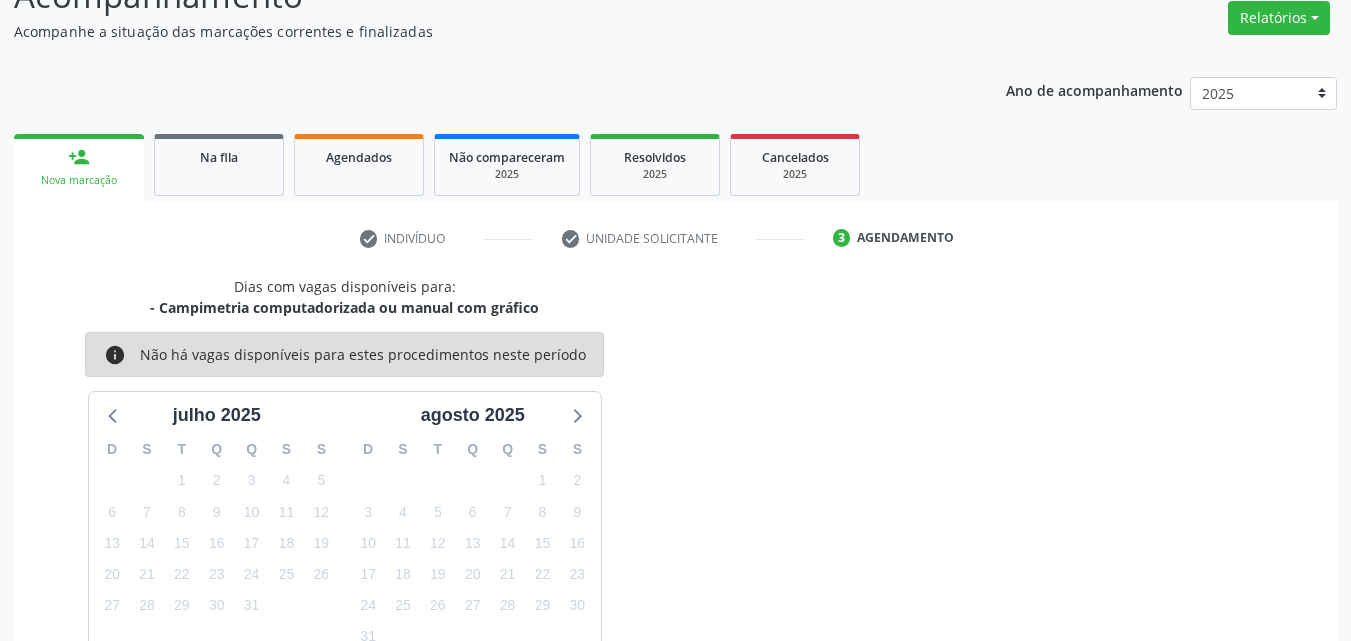 scroll, scrollTop: 65, scrollLeft: 0, axis: vertical 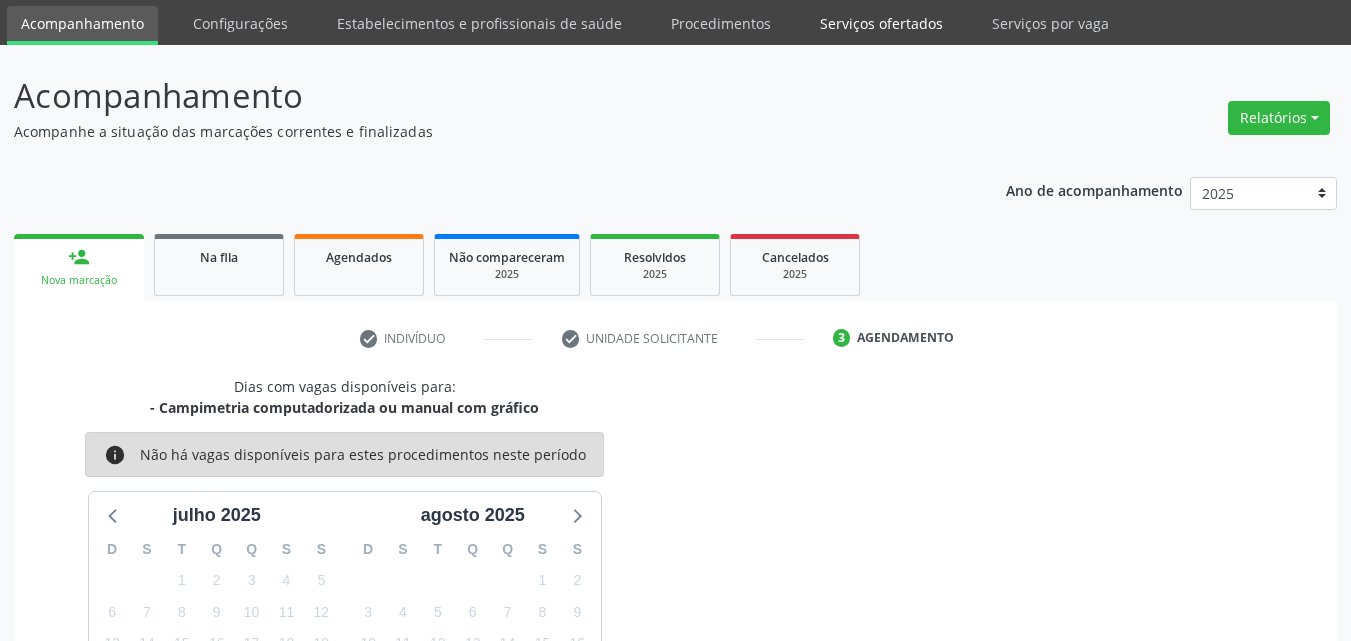 click on "Serviços ofertados" at bounding box center (881, 23) 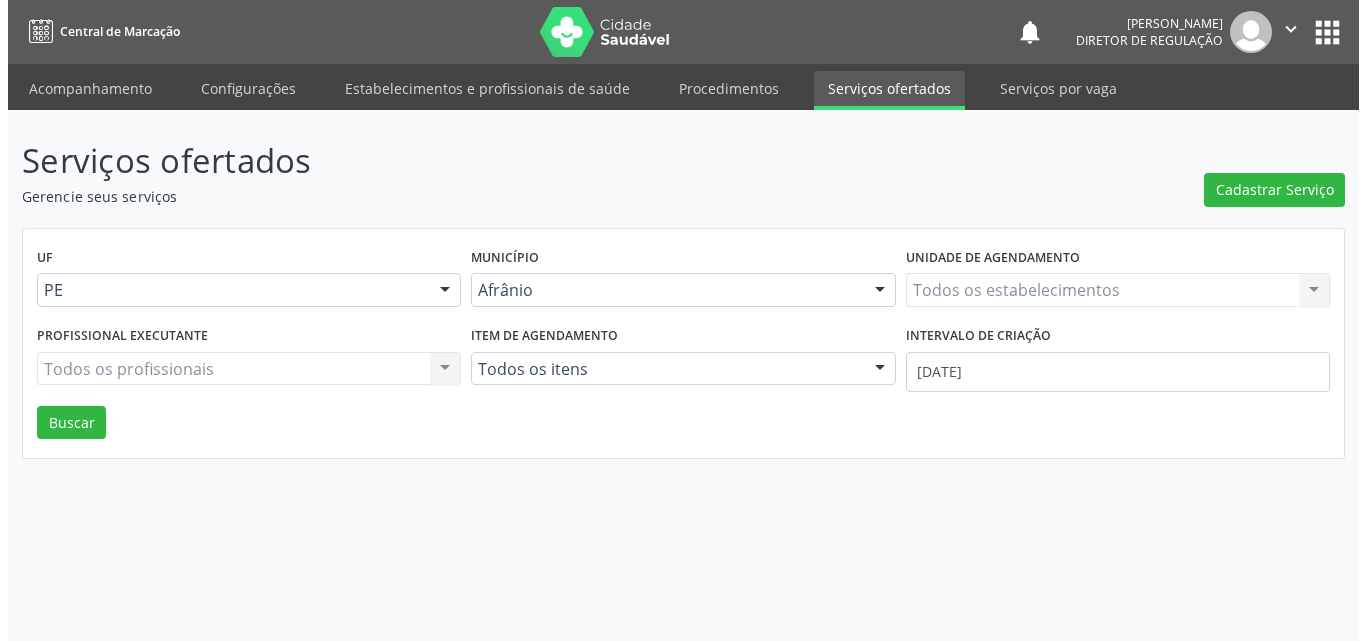 scroll, scrollTop: 0, scrollLeft: 0, axis: both 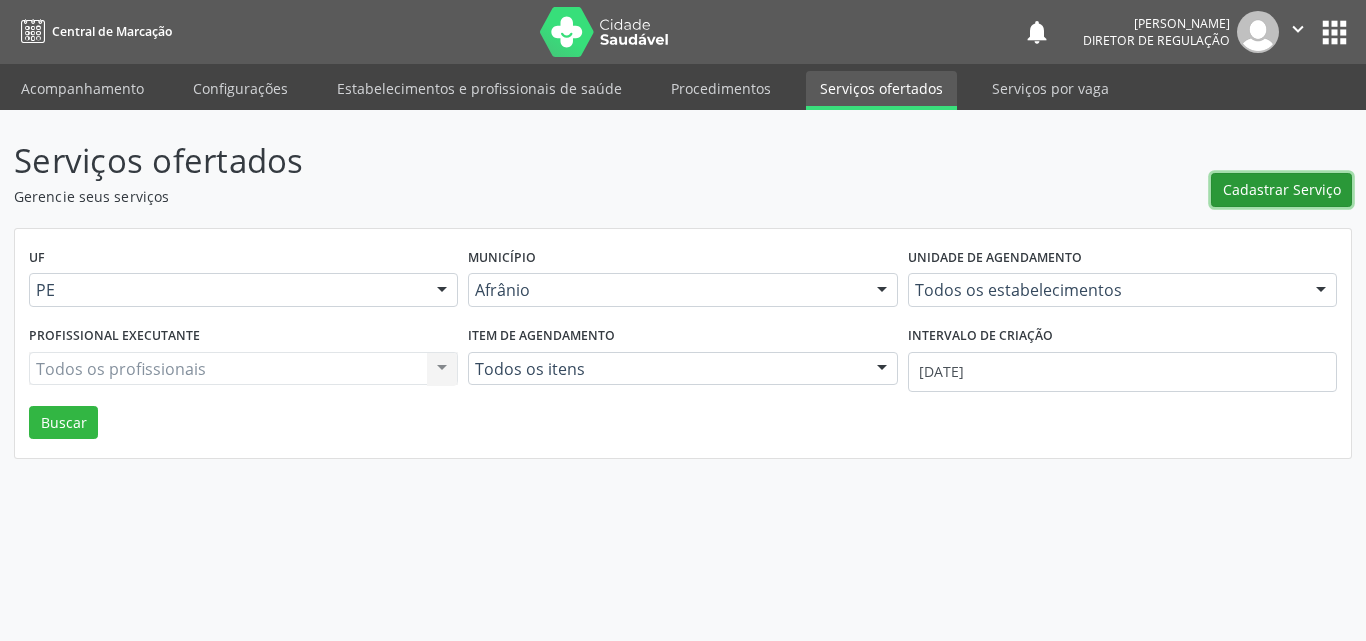 click on "Cadastrar Serviço" at bounding box center [1282, 189] 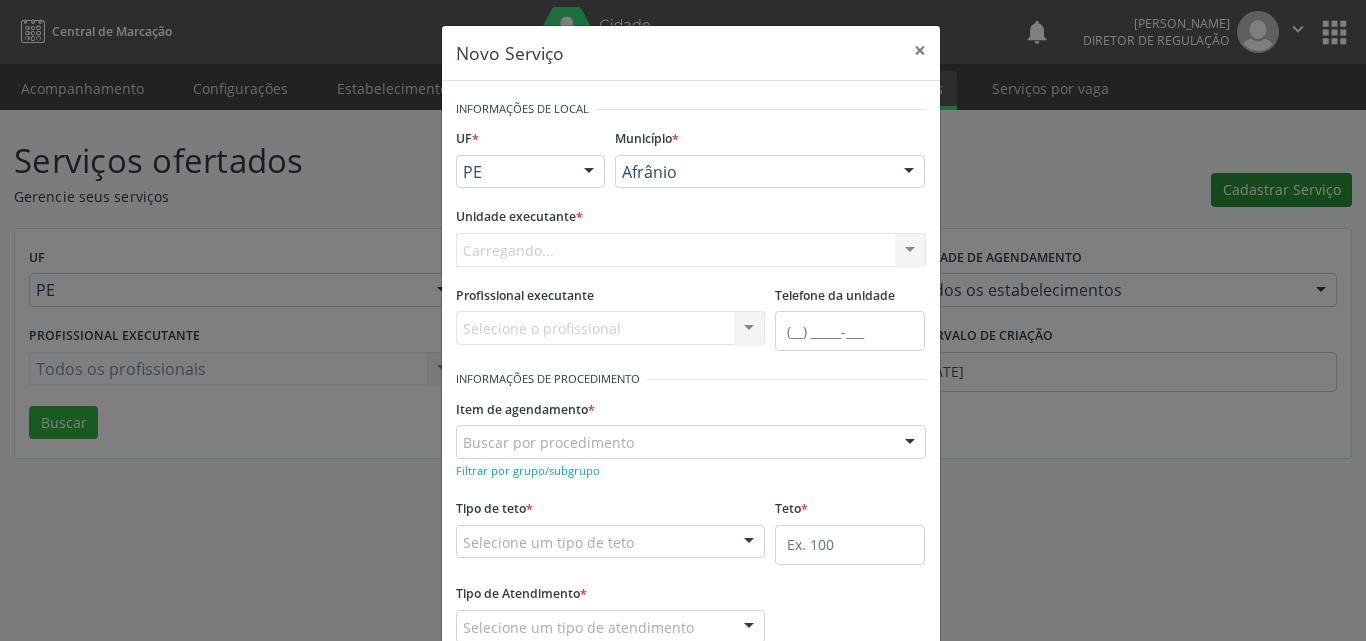 scroll, scrollTop: 0, scrollLeft: 0, axis: both 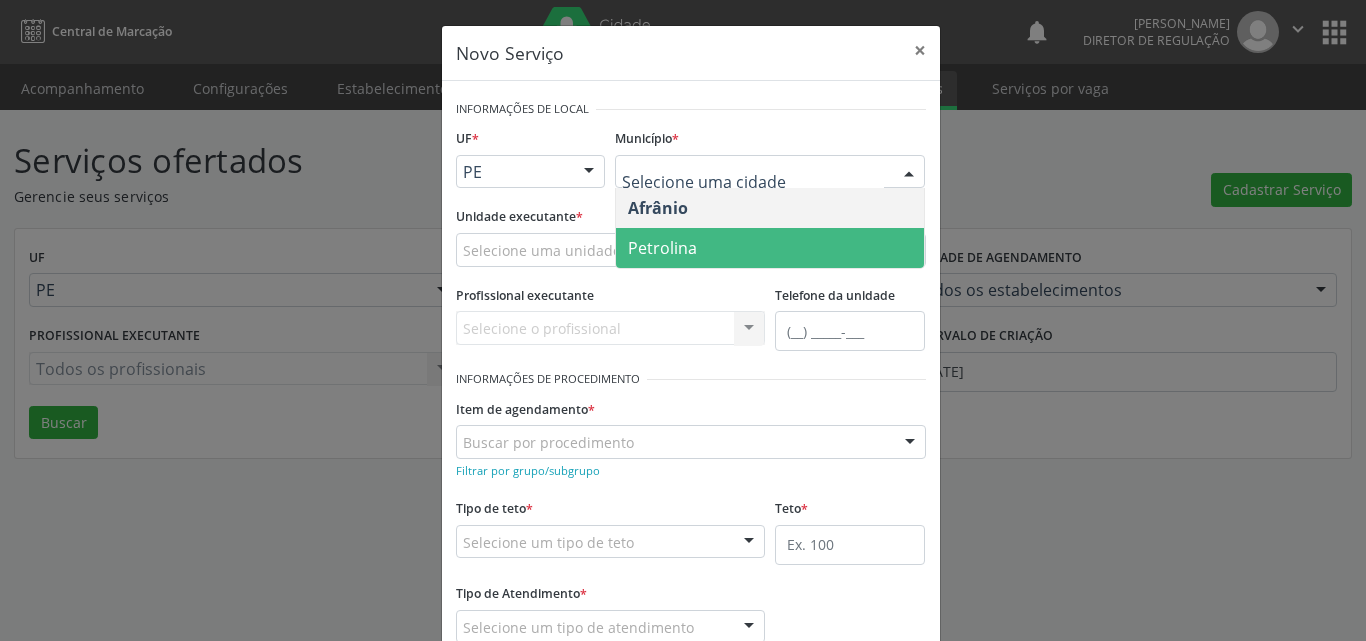 click on "Petrolina" at bounding box center (770, 248) 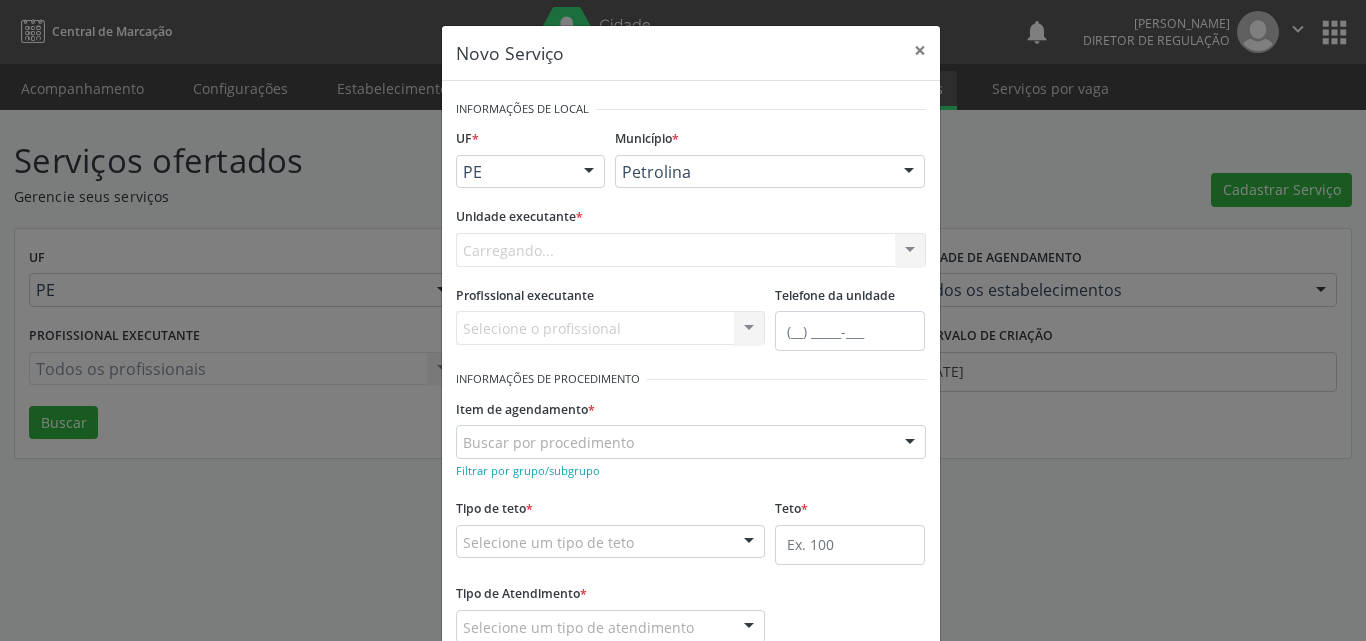 click on "Carregando...
Academia da Saude de Afranio   Academia da Saude do Bairro Roberto Luis   Academia da Saude do Distrito de Cachoeira do Roberto   Academia da Saude do Distrito de Extrema   Academia da Saude do Jose Ramos   Alves Landim   Ambulatorio Municipal de Saude   Caf Central de Abastecimento Farmaceutico   Centro de Atencao Psicossocial de Afranio Pe   Centro de Especialidades   Cime   Cuidar   Equipe de Atencao Basica Prisional Tipo I com Saude Mental   Esf Ana Coelho Nonato   Esf Custodia Maria da Conceicao   Esf Isabel Gomes   Esf Jose Ramos   Esf Jose e Maria Rodrigues de Macedo   Esf Maria Dilurdes da Silva   Esf Maria da Silva Pereira   Esf Rosalia Cavalcanti Gomes   Esf de Barra das Melancias   Esf de Extrema   Farmacia Basica do Municipio de Afranio   Hospital Municipal Maria Coelho Cavalcanti Rodrigues   Hospital de Campanha Covid 19 Ambulatorio Municipal   Laboratorio de Protese Dentario   Lid Laboratorio de Investigacoes e Diagnosticos               Selac" at bounding box center [691, 250] 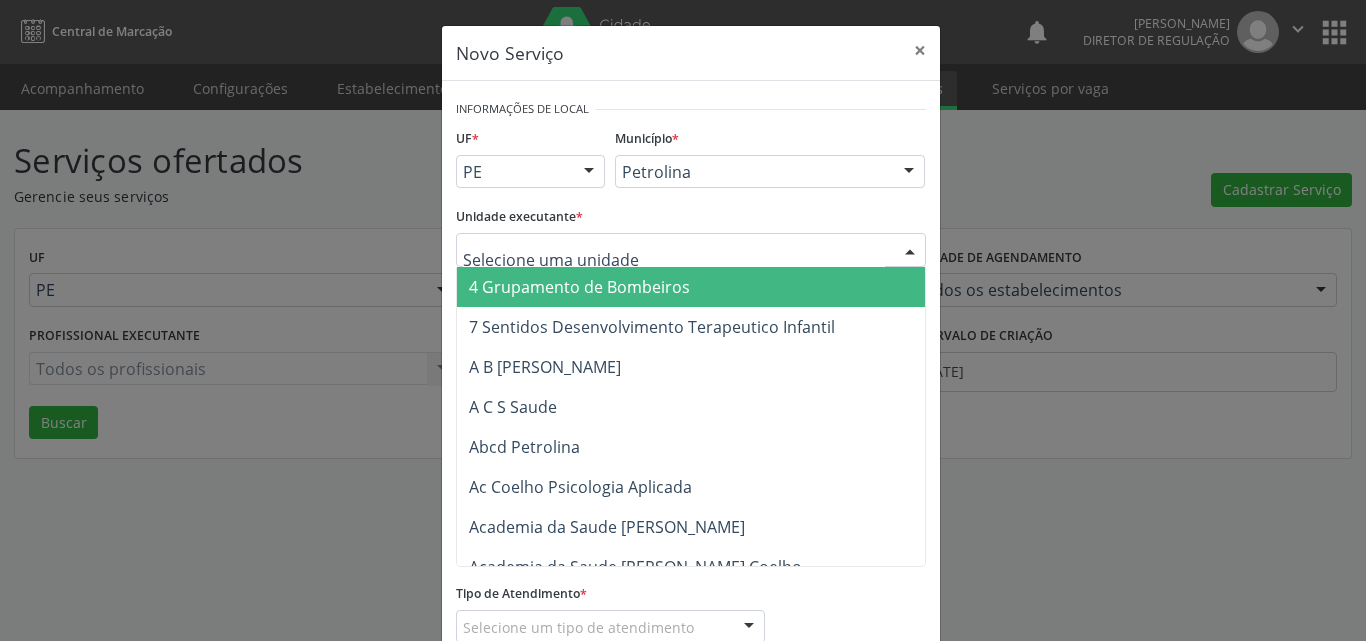 click at bounding box center (691, 250) 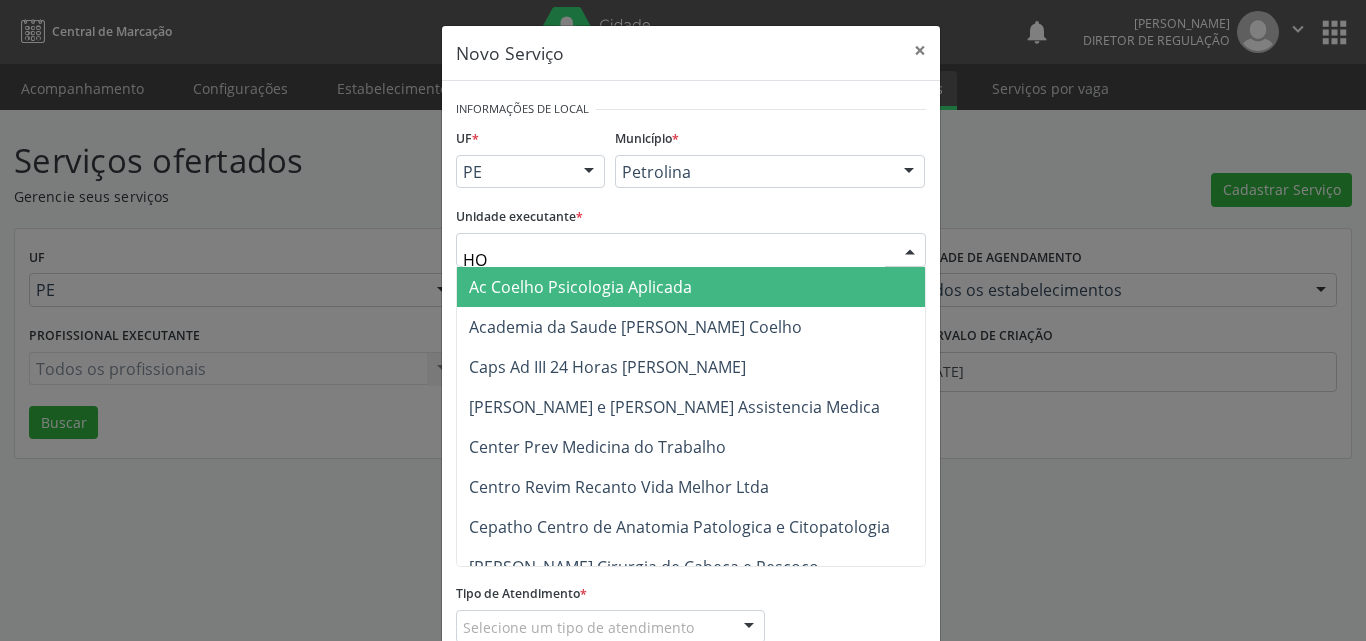 type on "HOS" 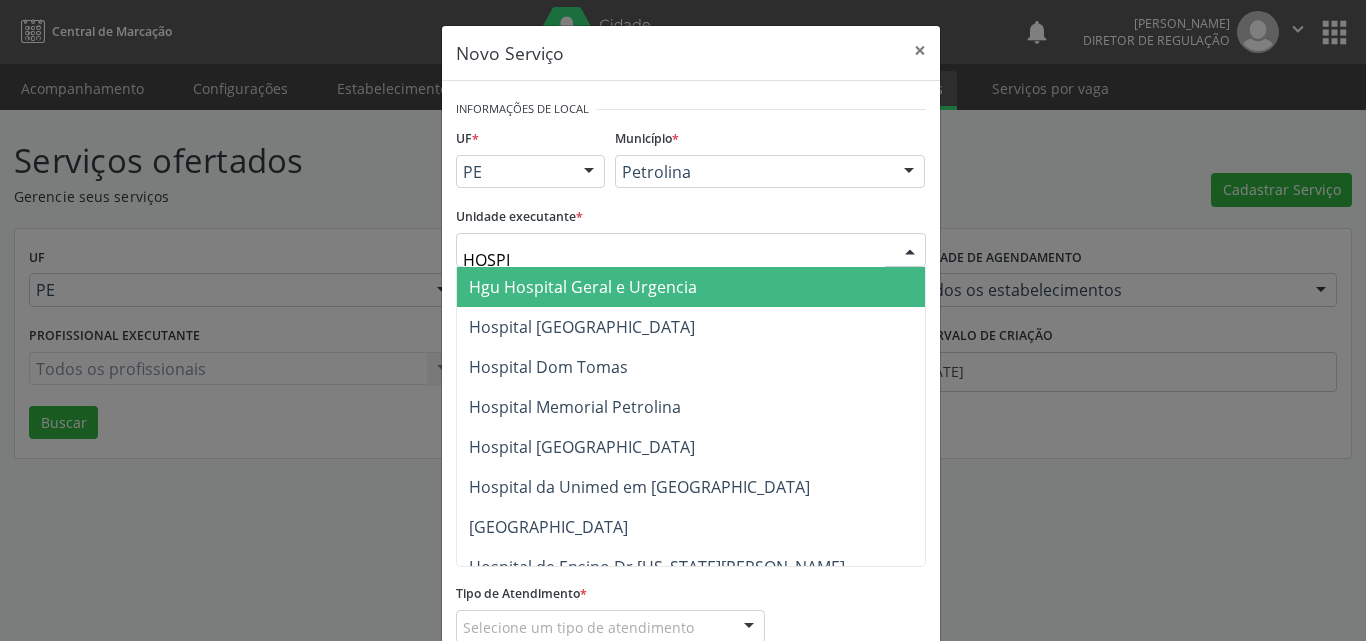 scroll, scrollTop: 0, scrollLeft: 0, axis: both 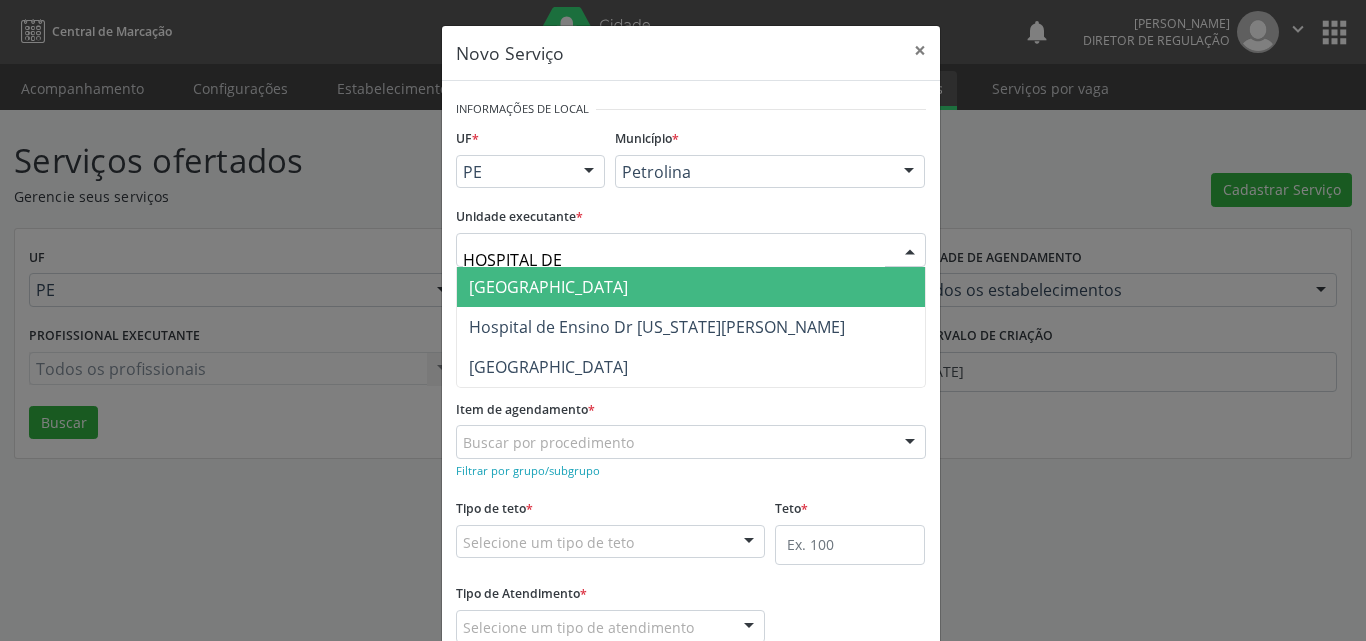 type on "HOSPITAL DE" 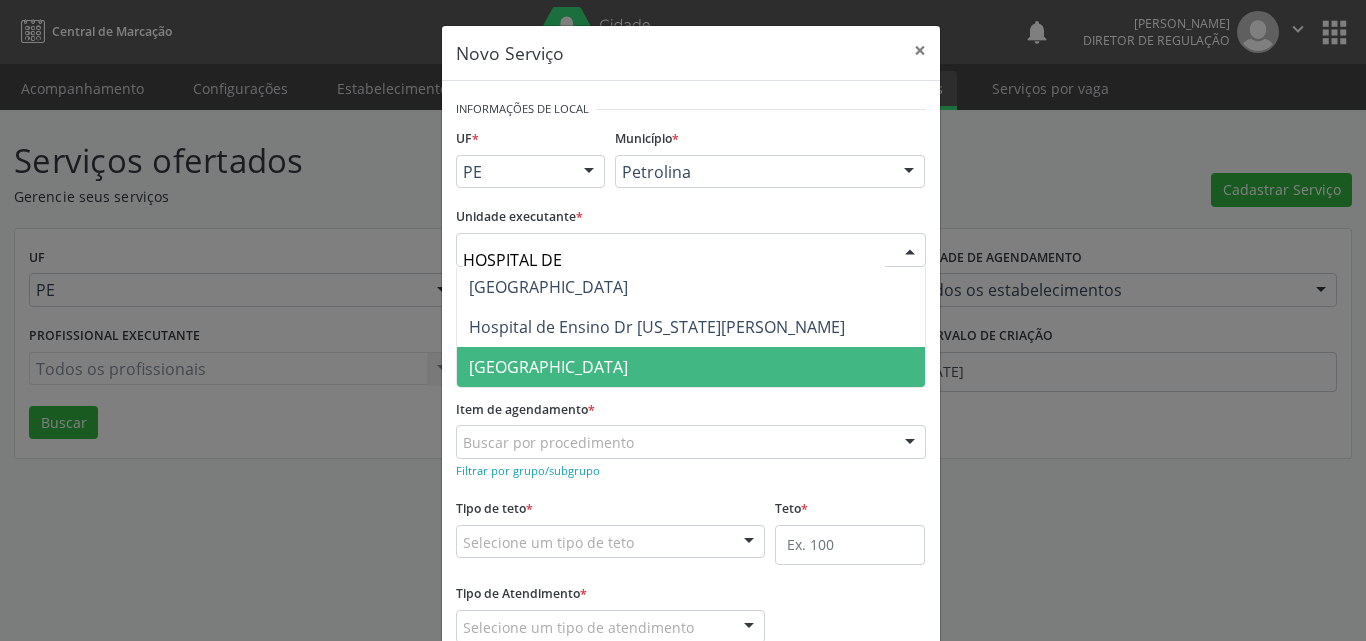 click on "[GEOGRAPHIC_DATA]" at bounding box center [691, 367] 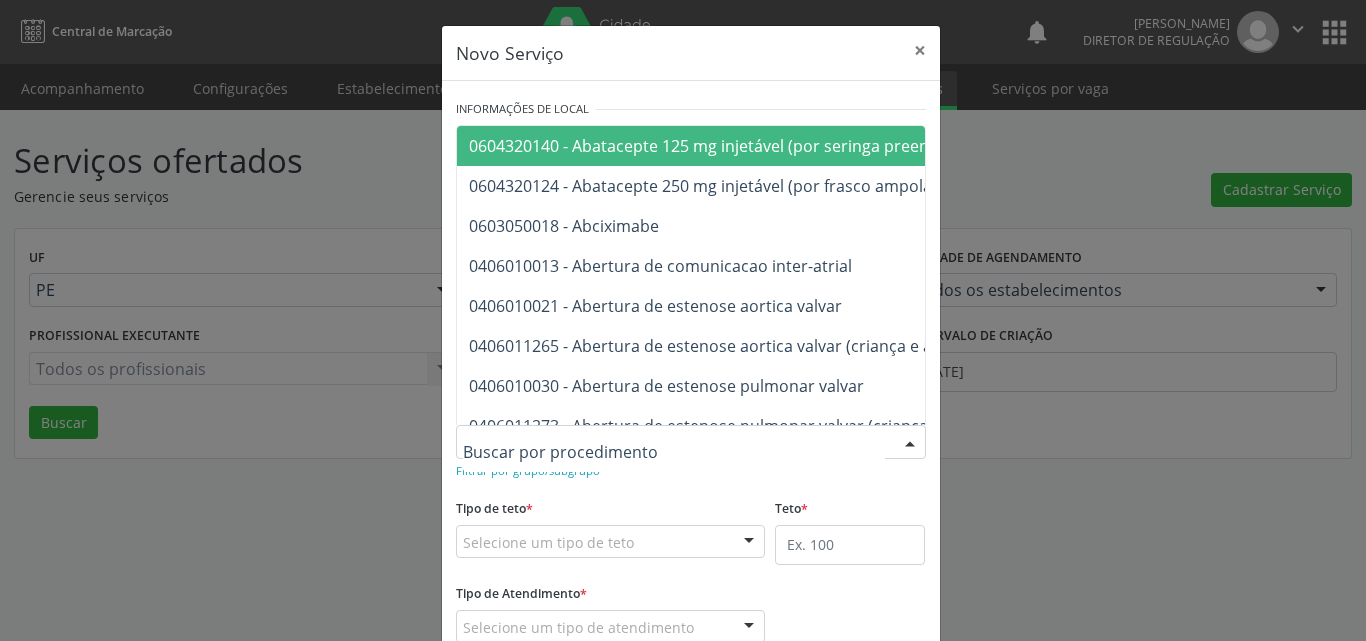click at bounding box center (691, 442) 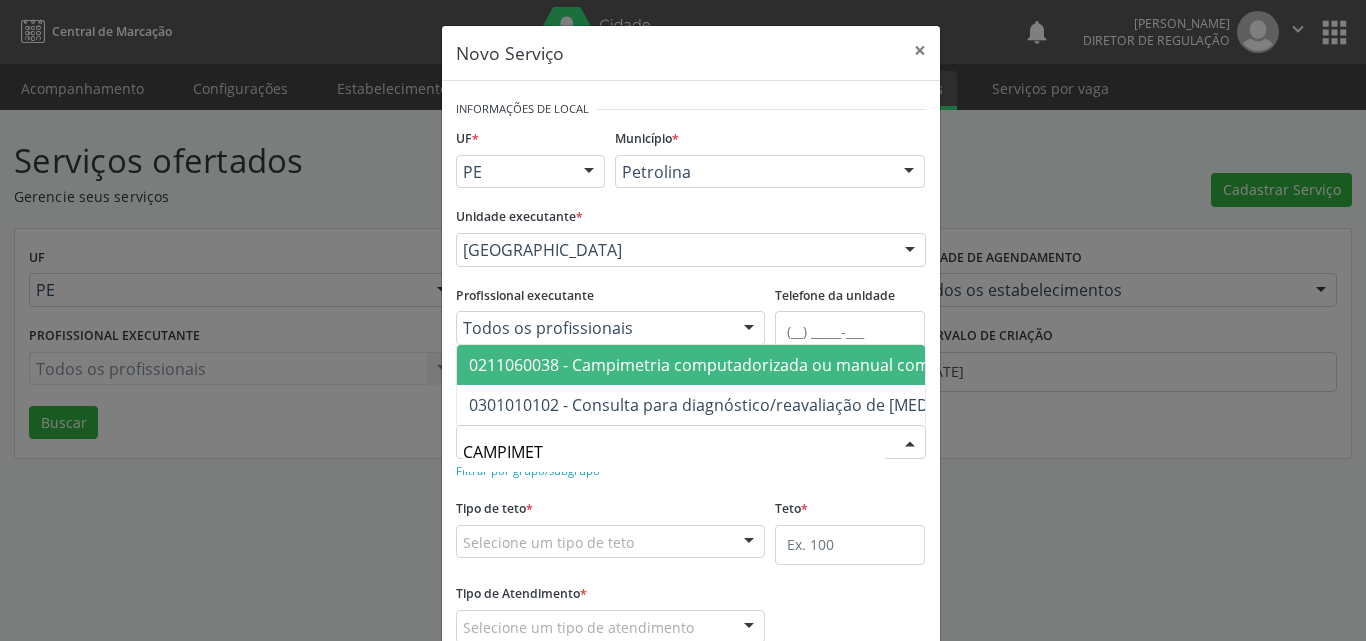 type on "CAMPIMETR" 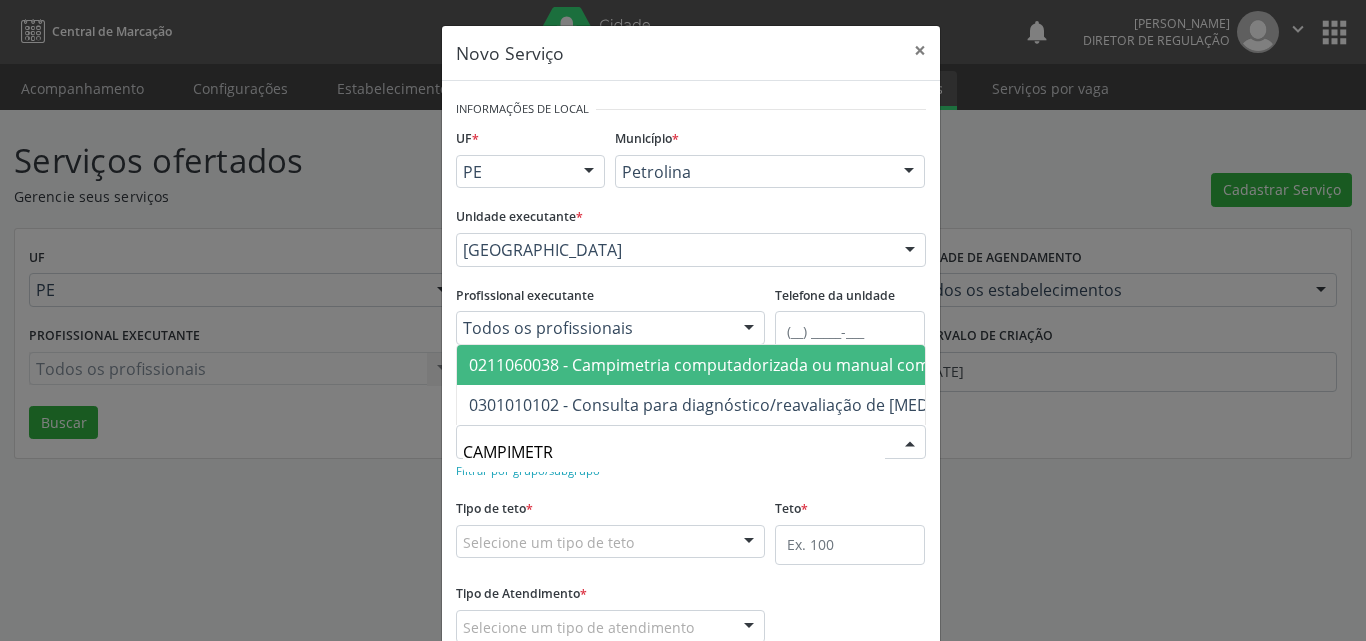 click on "0211060038 - Campimetria computadorizada ou manual com gráfico" at bounding box center [727, 365] 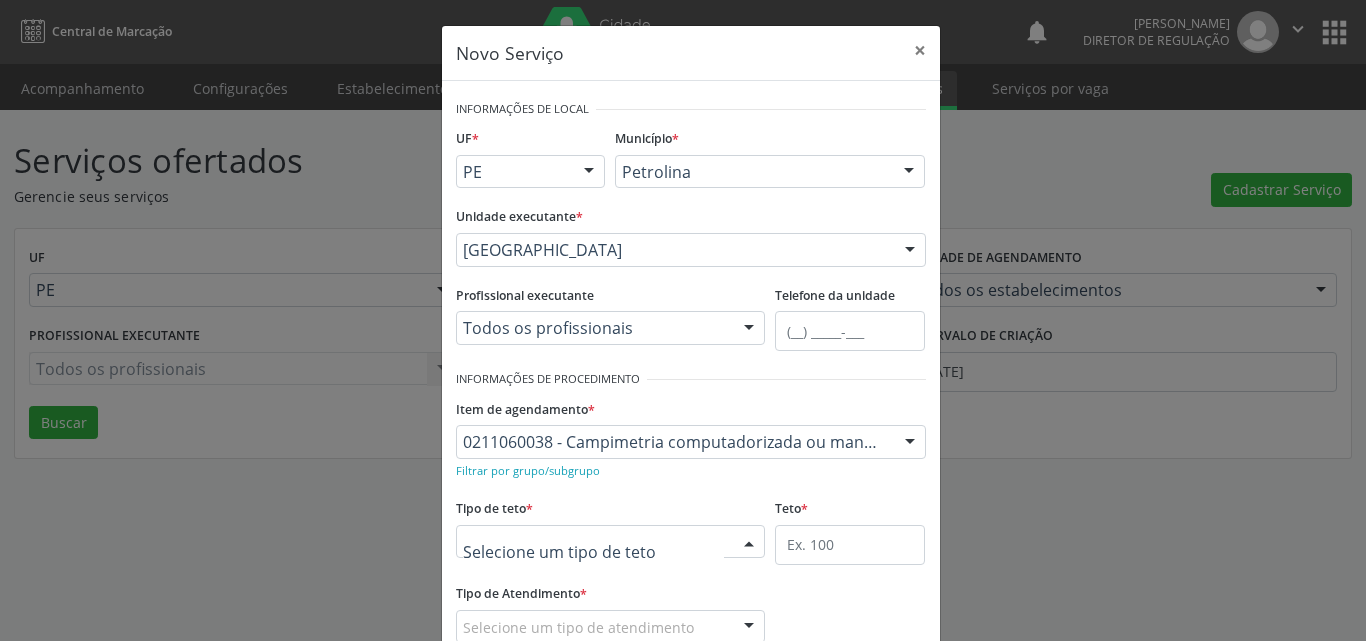 click at bounding box center (611, 542) 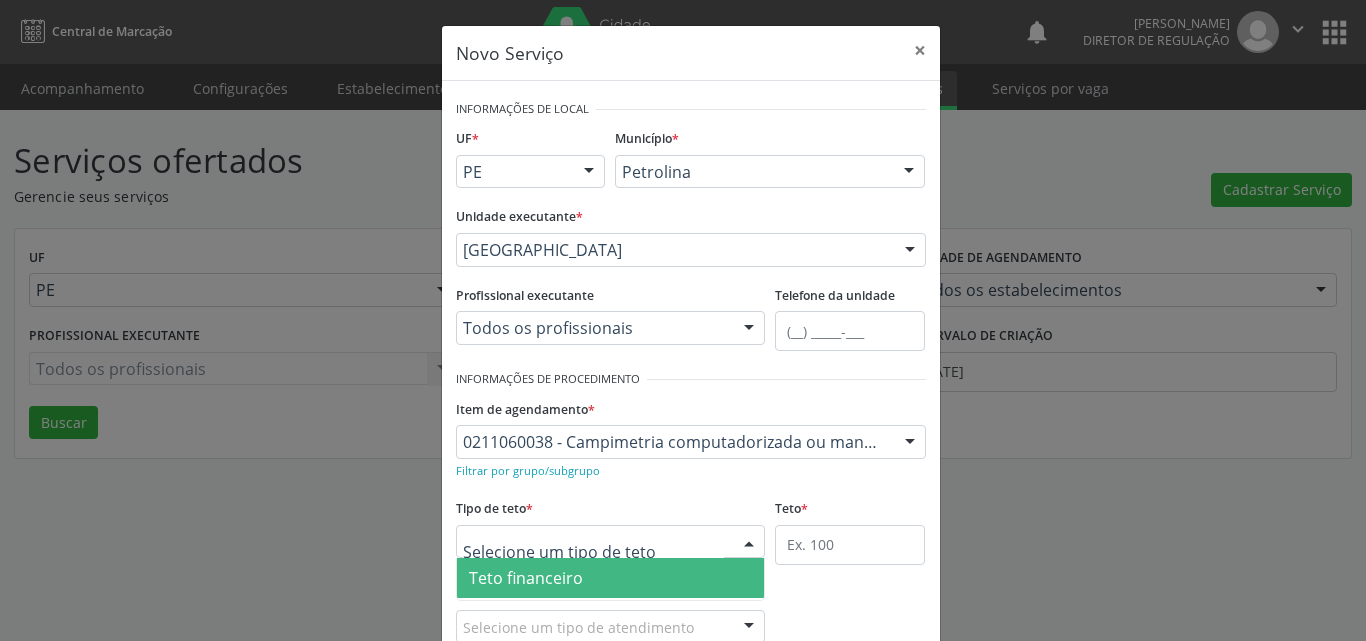 scroll, scrollTop: 38, scrollLeft: 0, axis: vertical 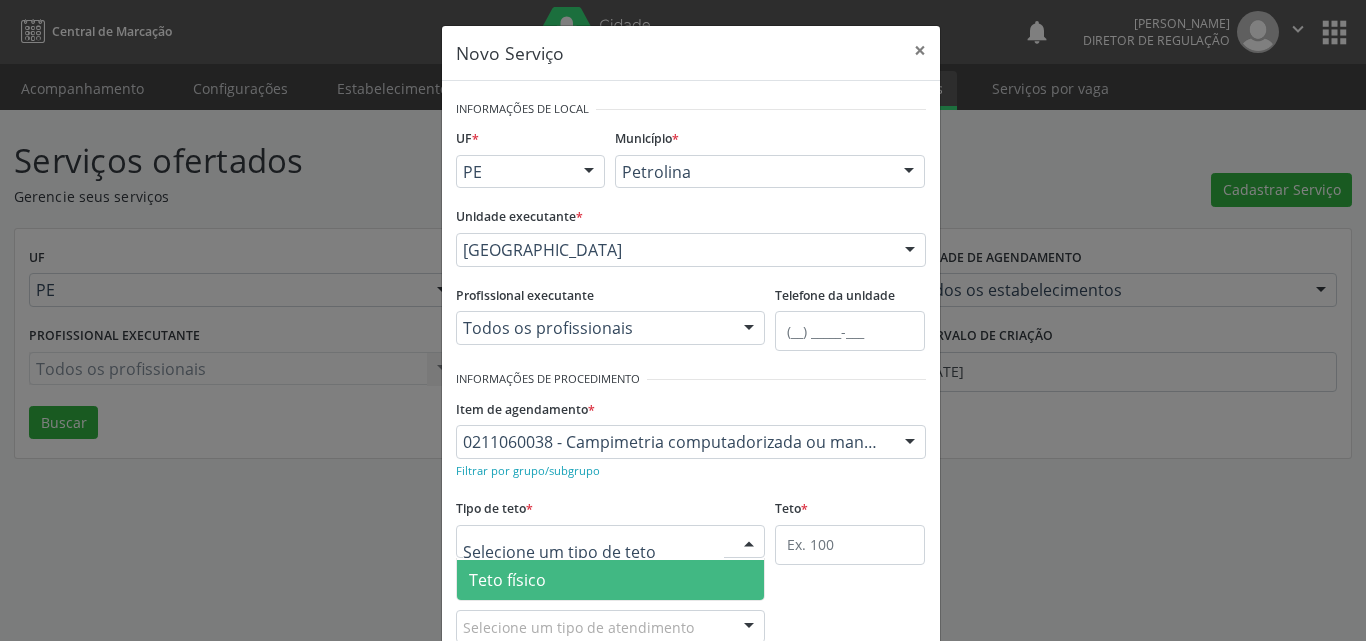 click on "Teto físico" at bounding box center [611, 580] 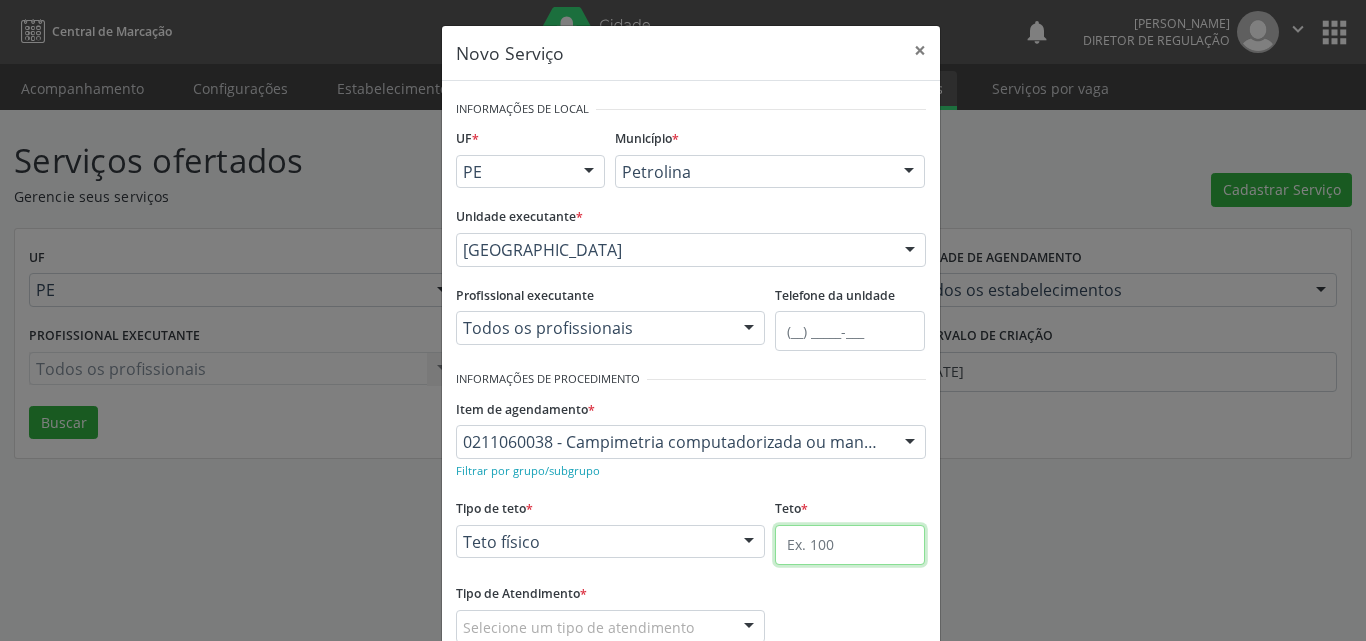 click at bounding box center (850, 545) 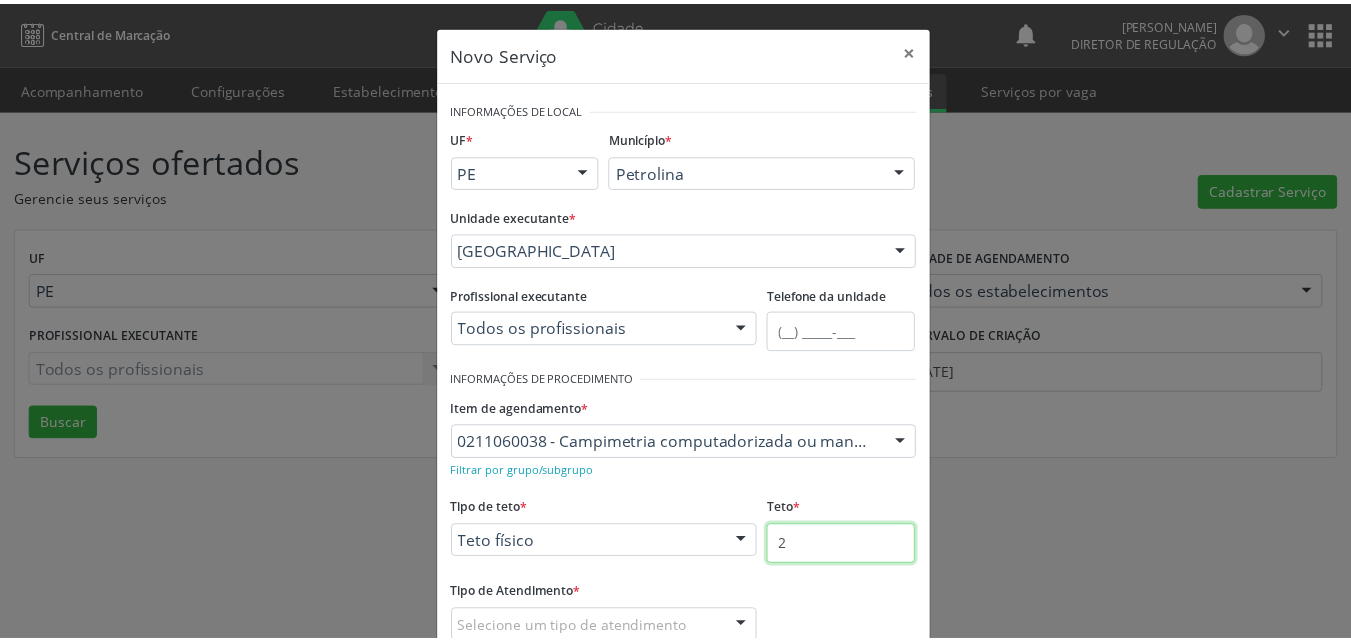 scroll, scrollTop: 132, scrollLeft: 0, axis: vertical 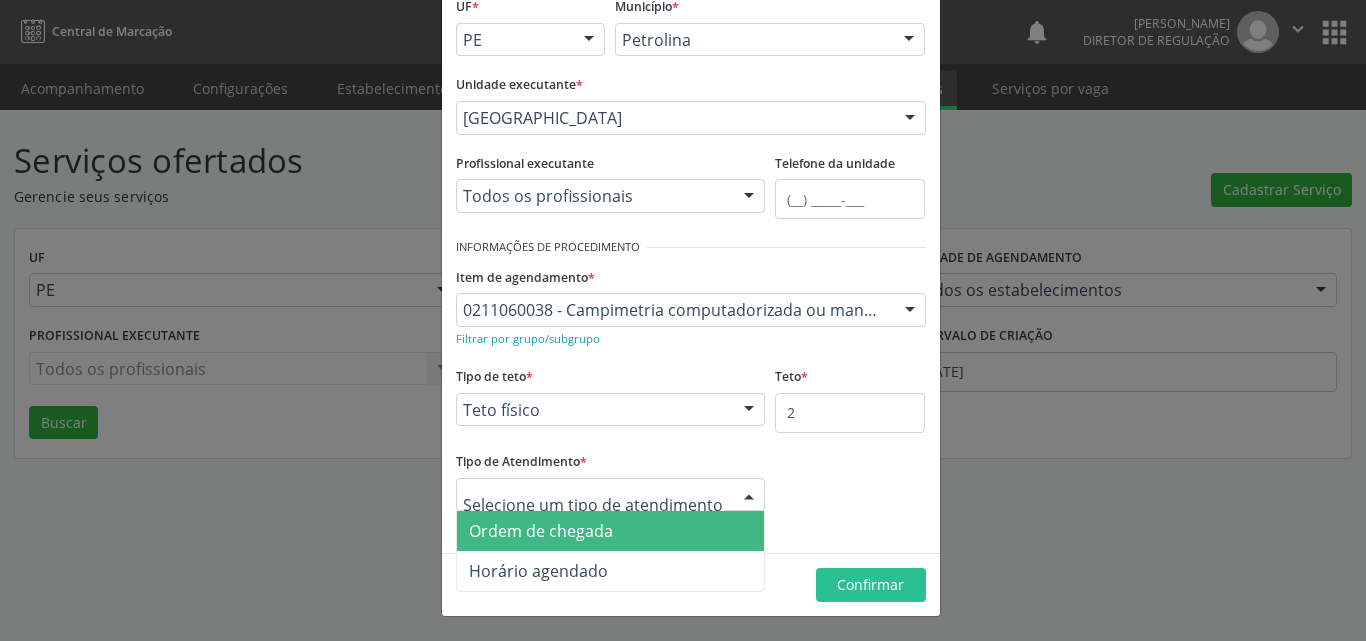click on "Ordem de chegada" at bounding box center (611, 531) 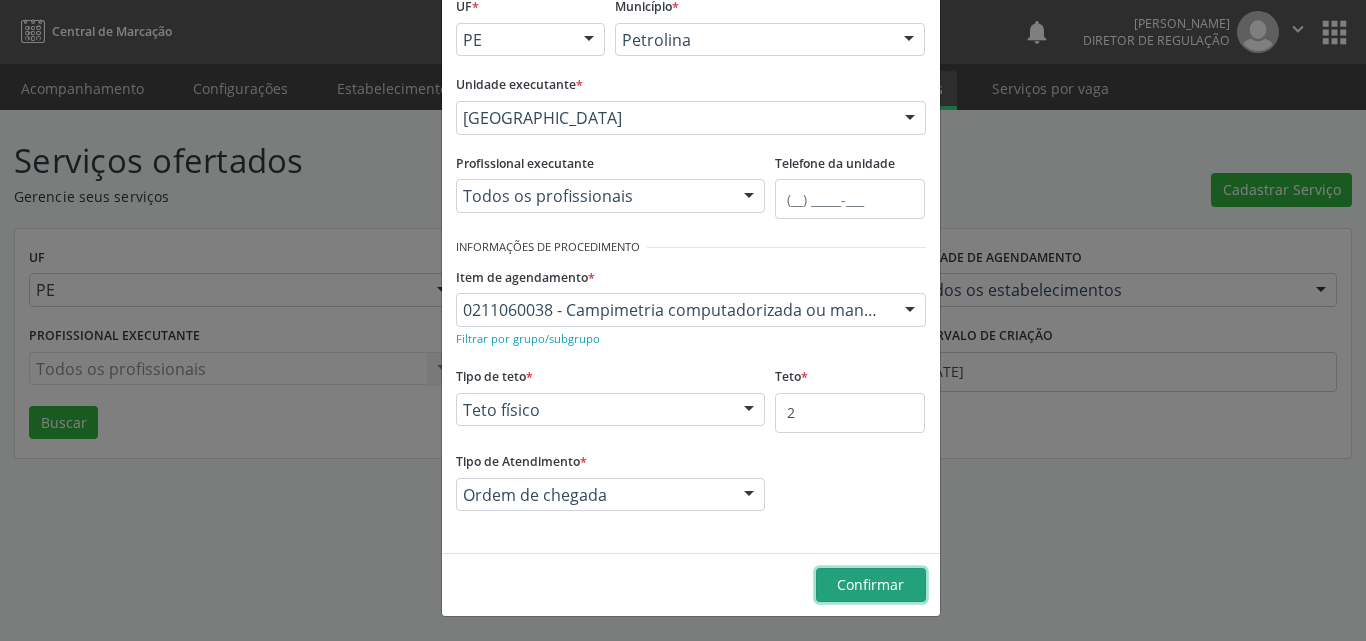 click on "Confirmar" at bounding box center [871, 585] 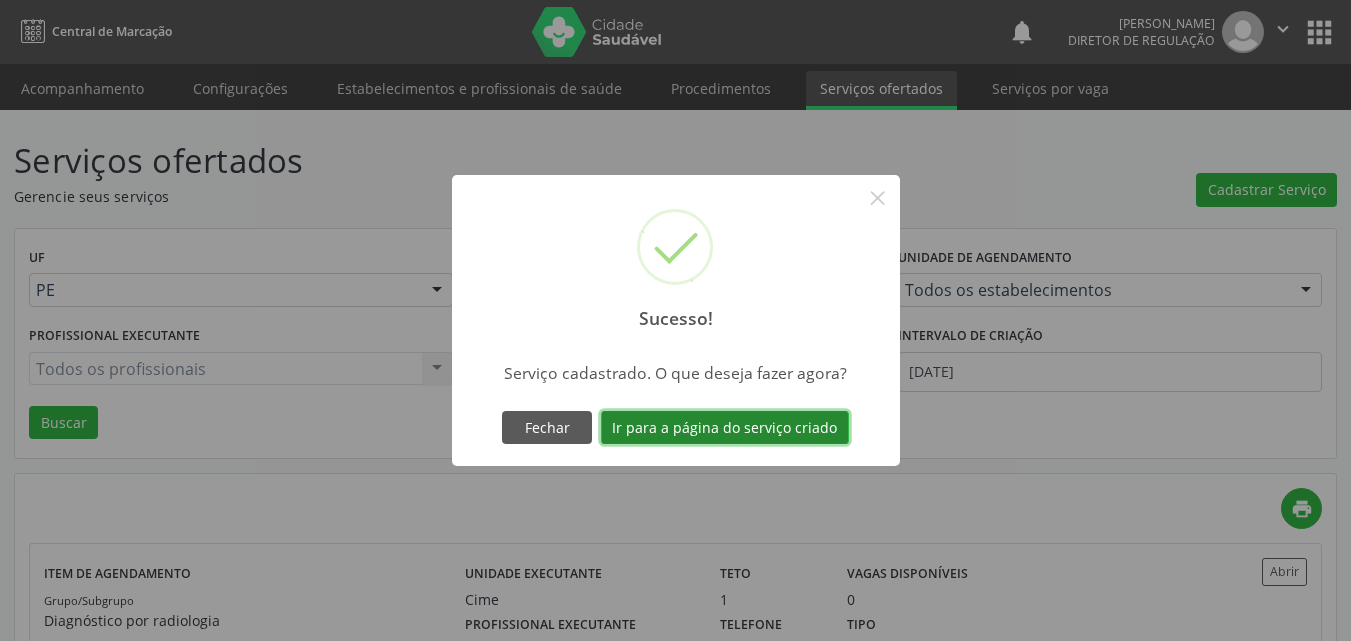 click on "Ir para a página do serviço criado" at bounding box center (725, 428) 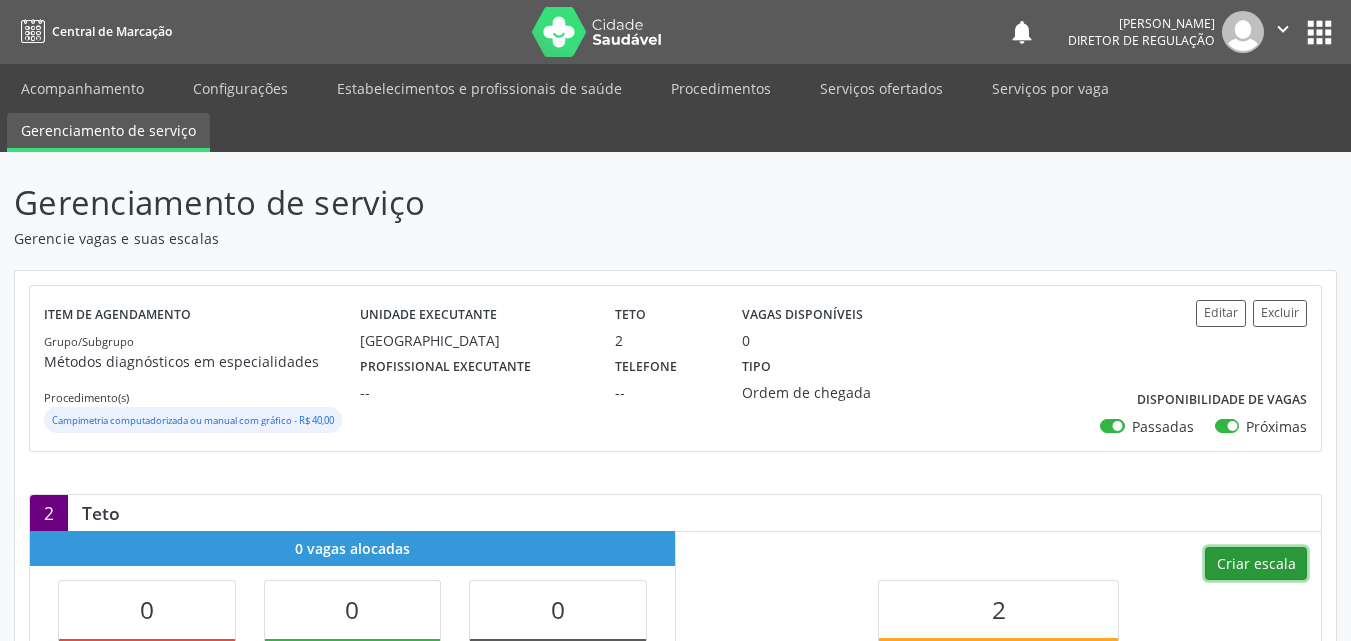 click on "Criar escala" at bounding box center (1256, 564) 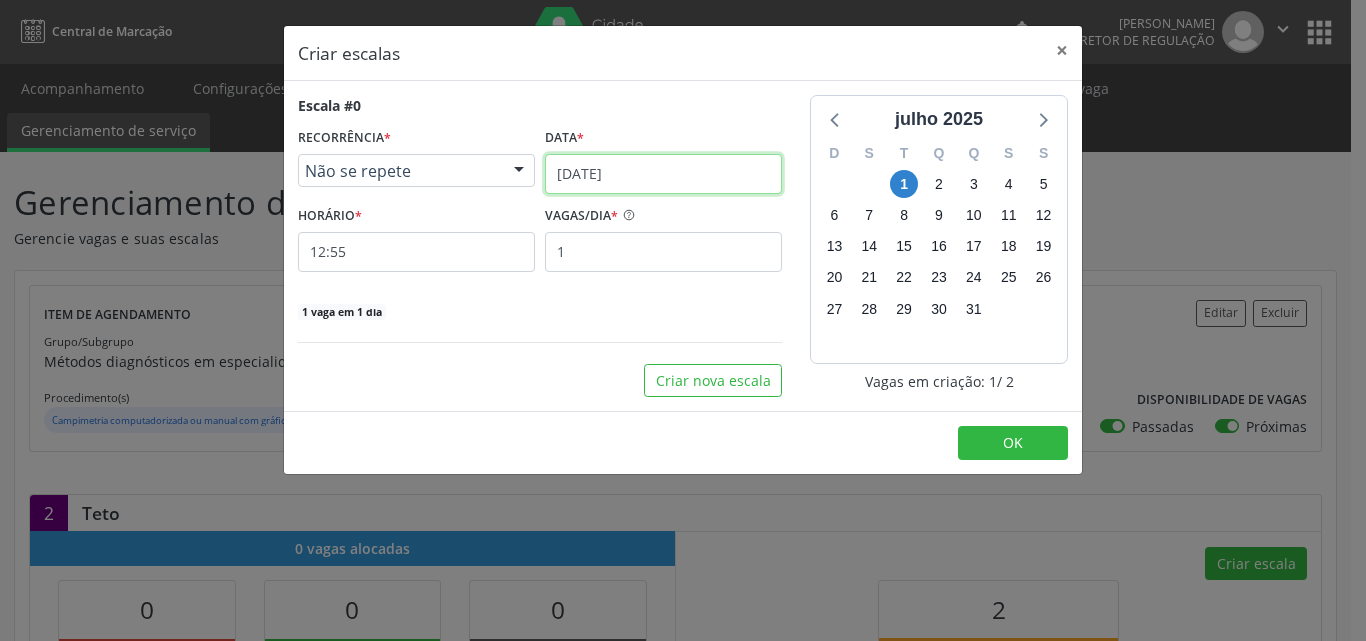 click on "[DATE]" at bounding box center (663, 174) 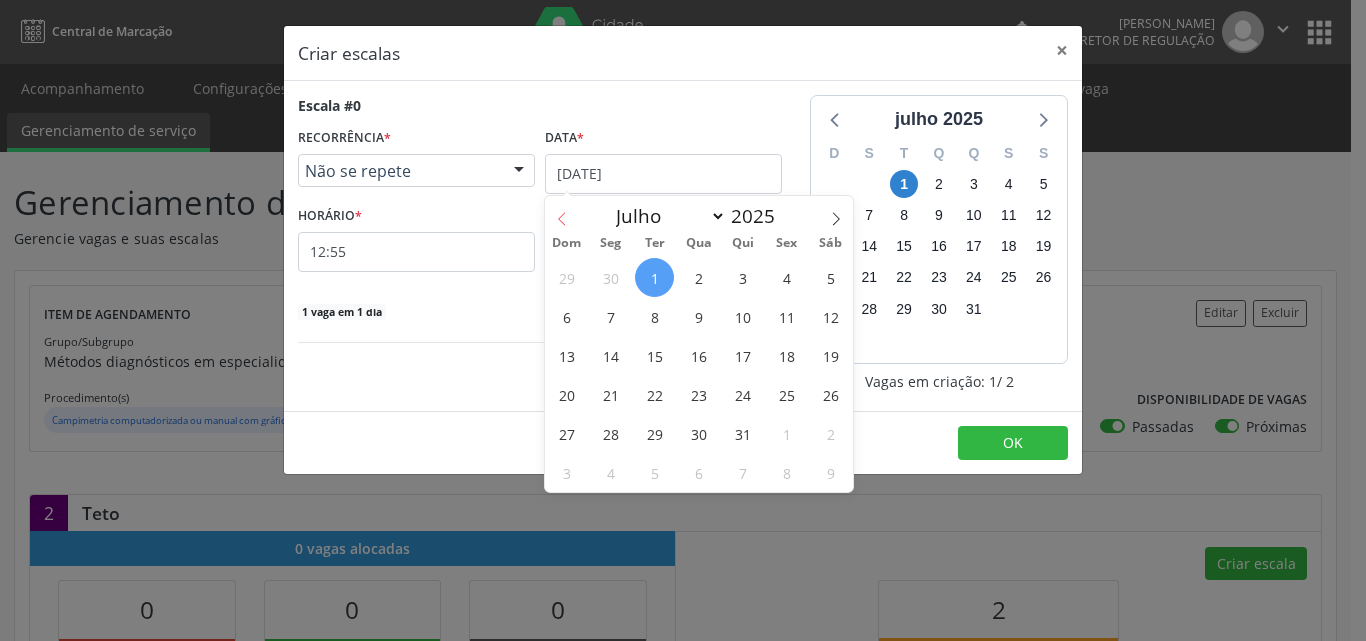 click at bounding box center [562, 213] 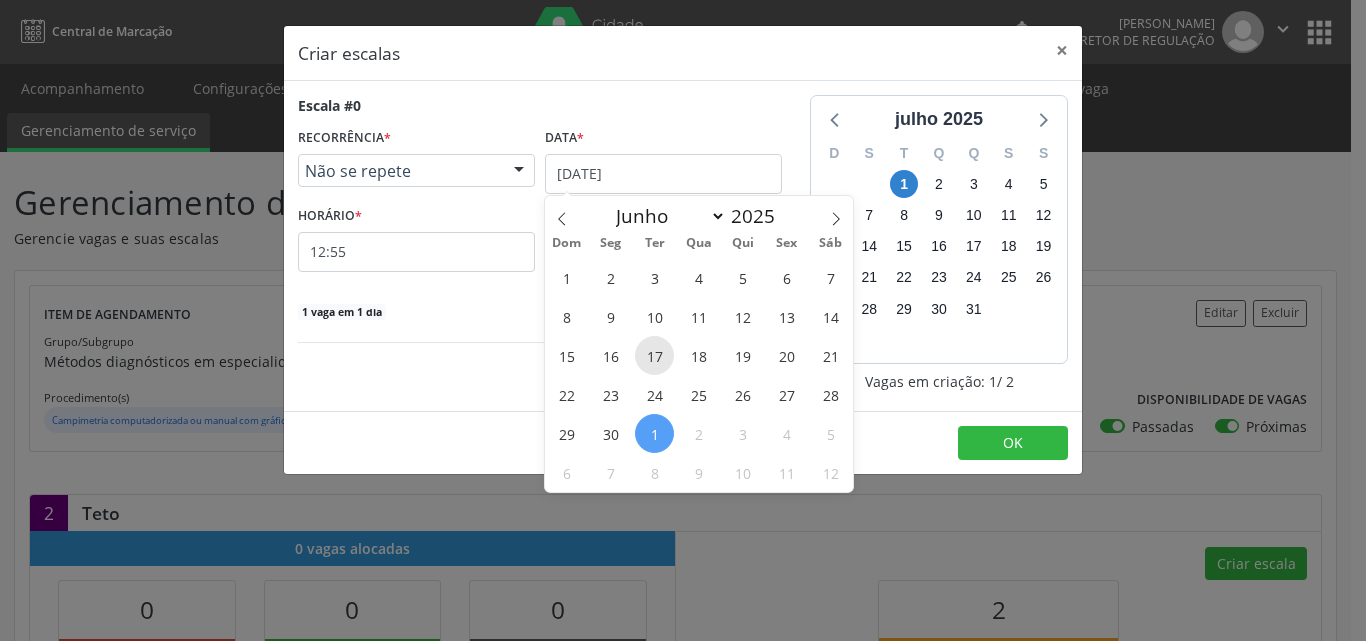 click on "17" at bounding box center (654, 355) 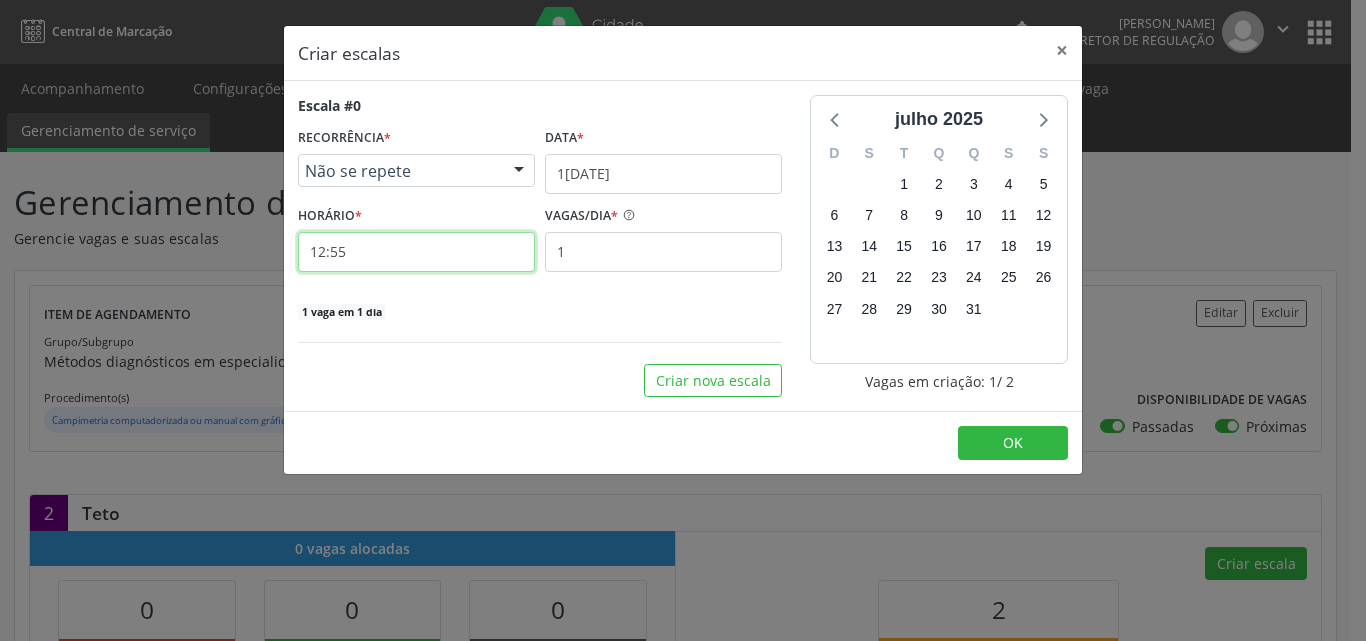 click on "12:55" at bounding box center [416, 252] 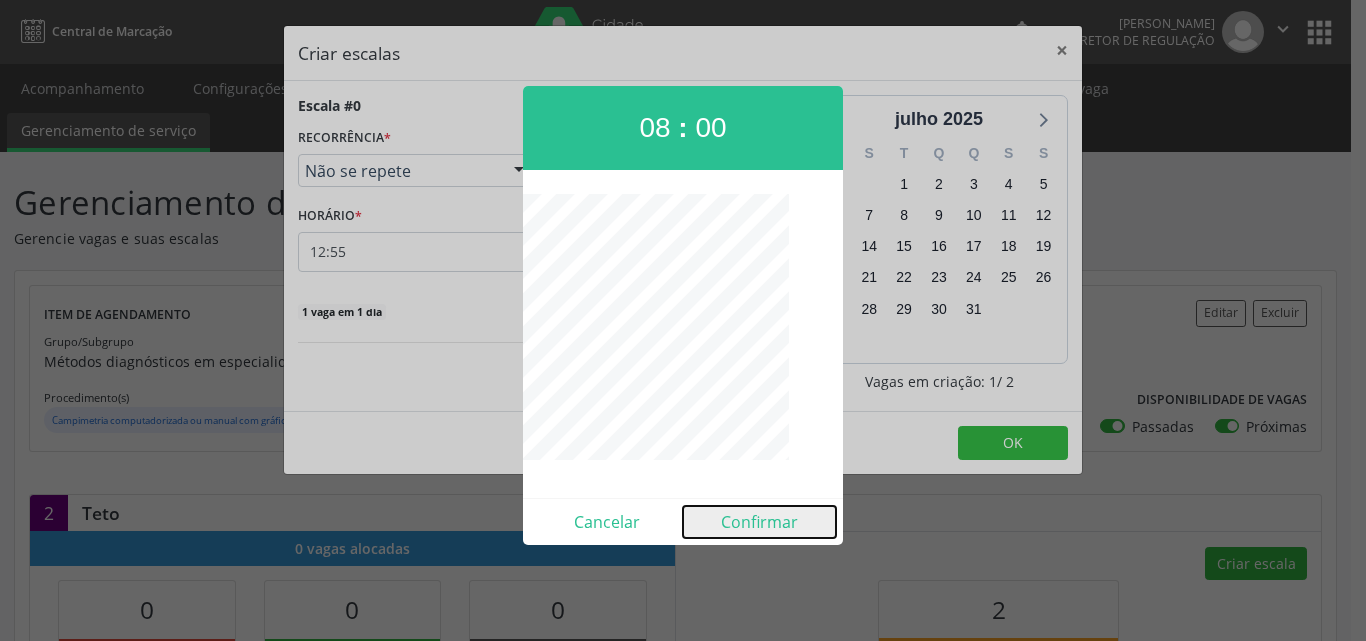 click on "Confirmar" at bounding box center (759, 522) 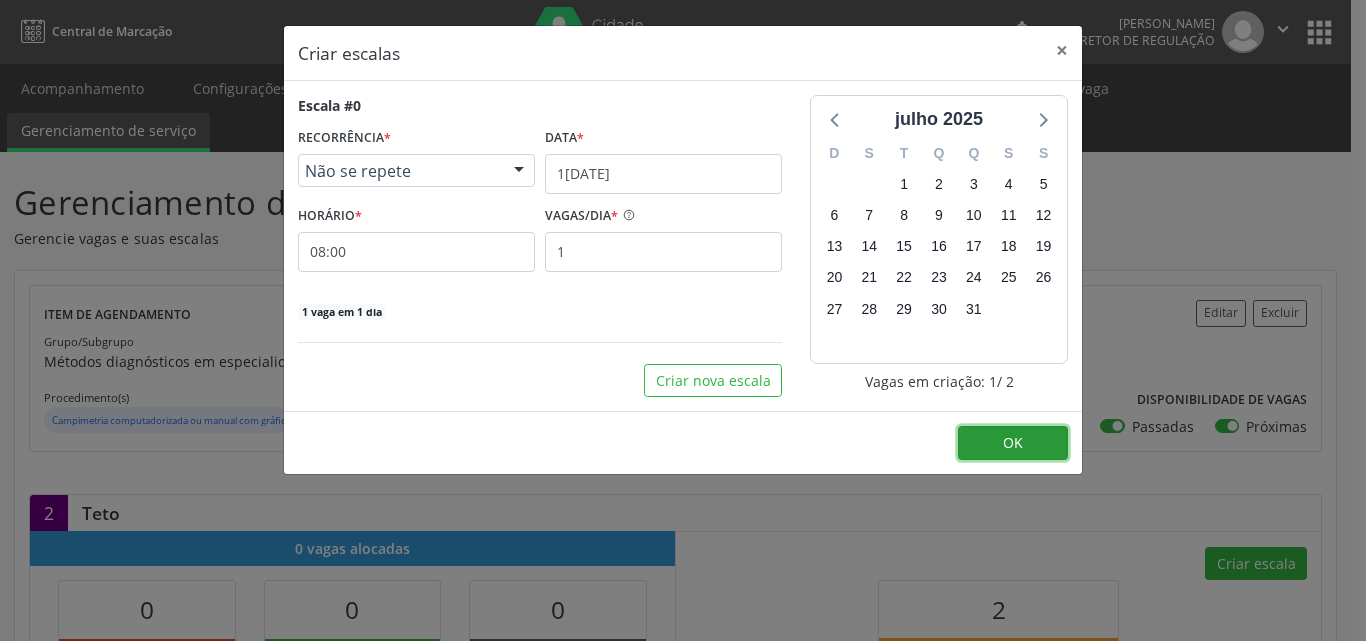 click on "OK" at bounding box center [1013, 442] 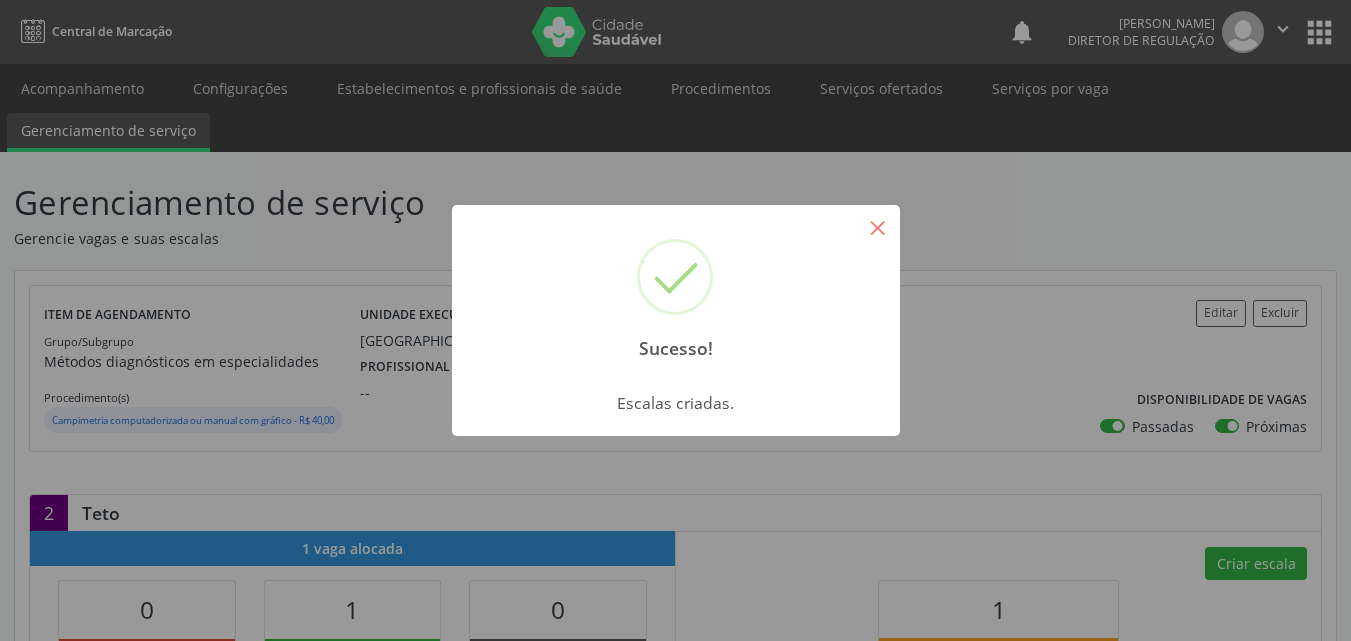 click on "×" at bounding box center [878, 227] 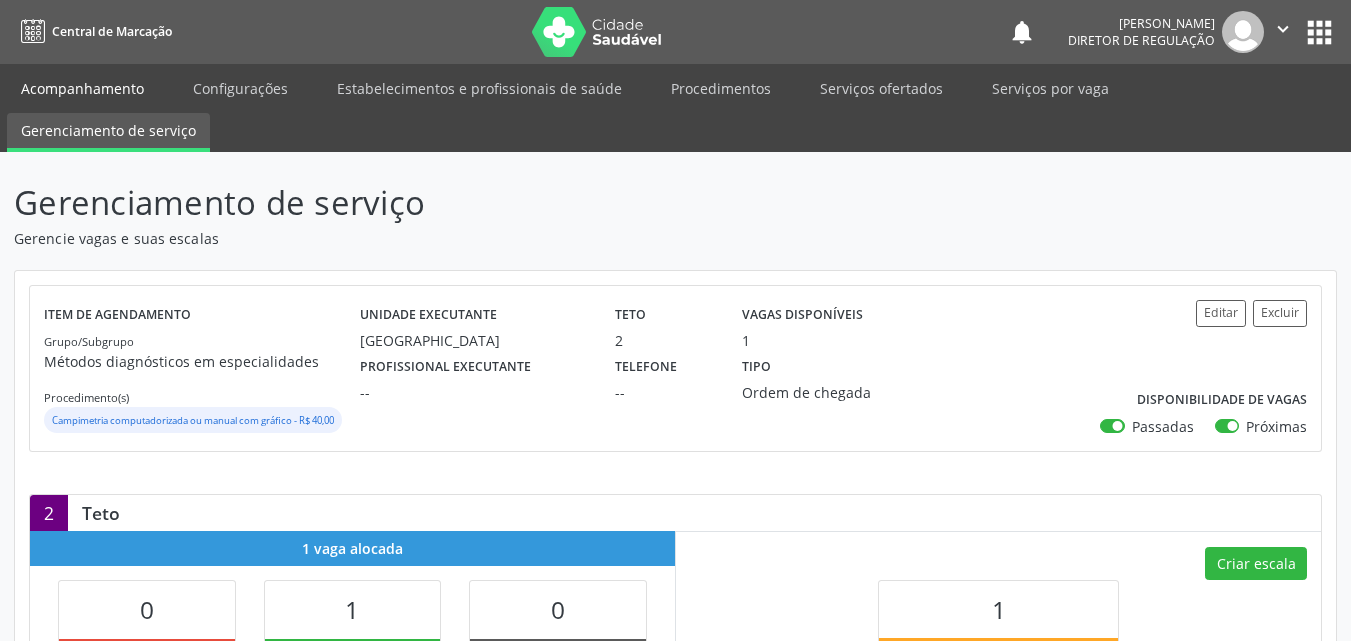 click on "Acompanhamento" at bounding box center [82, 88] 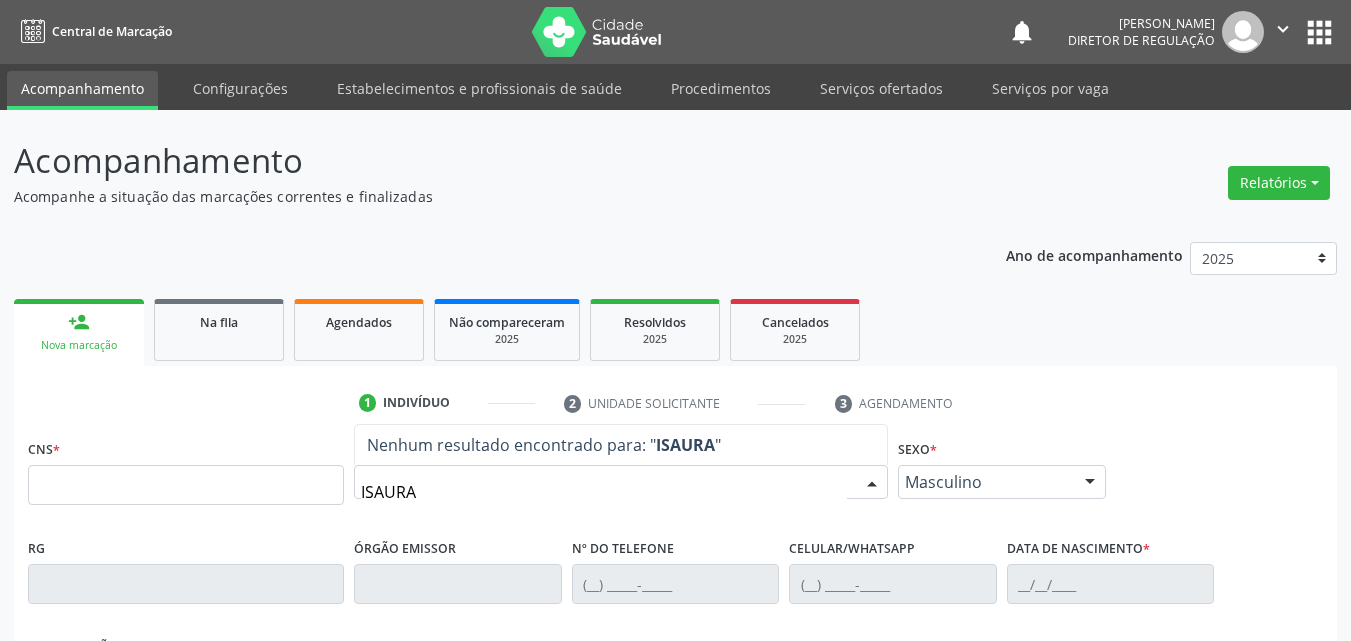 type on "ISAURA H" 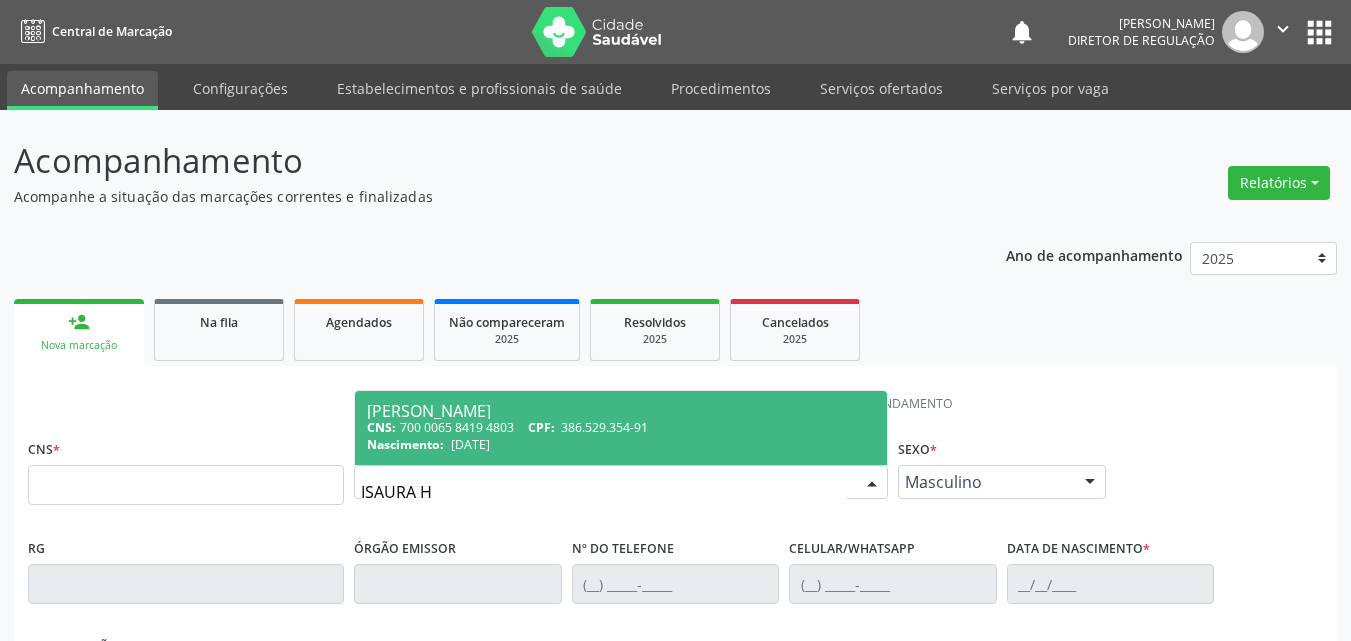 click on "[PERSON_NAME]" at bounding box center (621, 411) 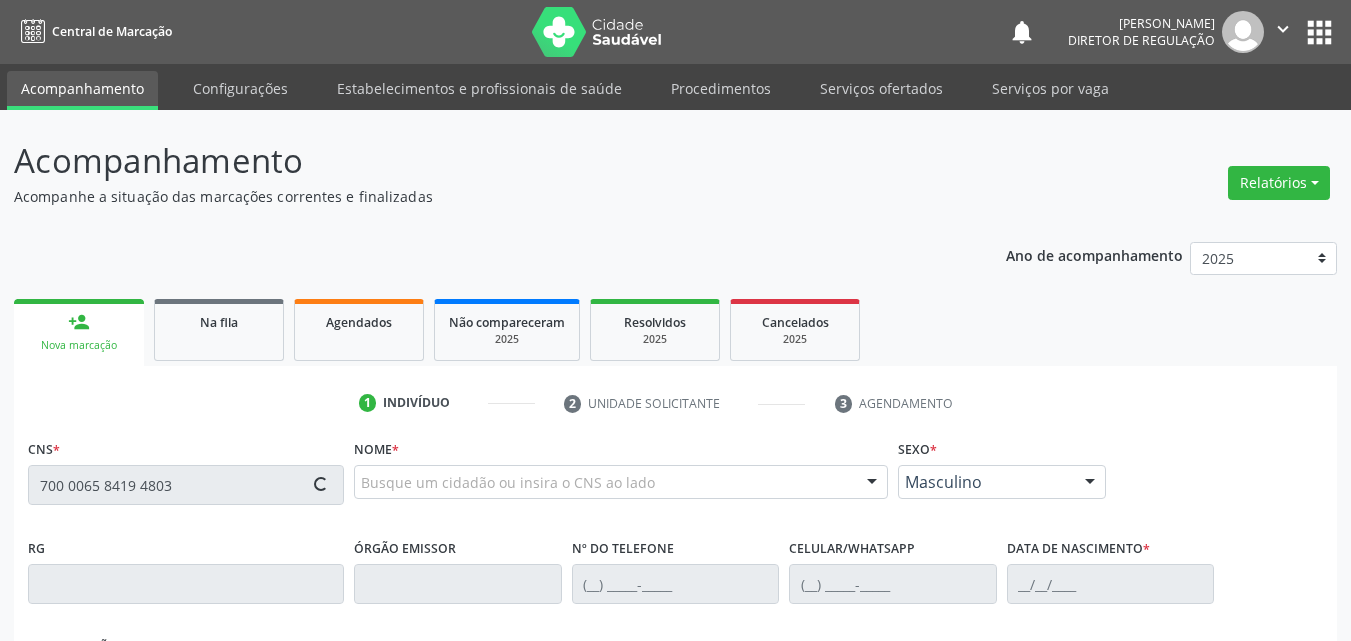 type on "700 0065 8419 4803" 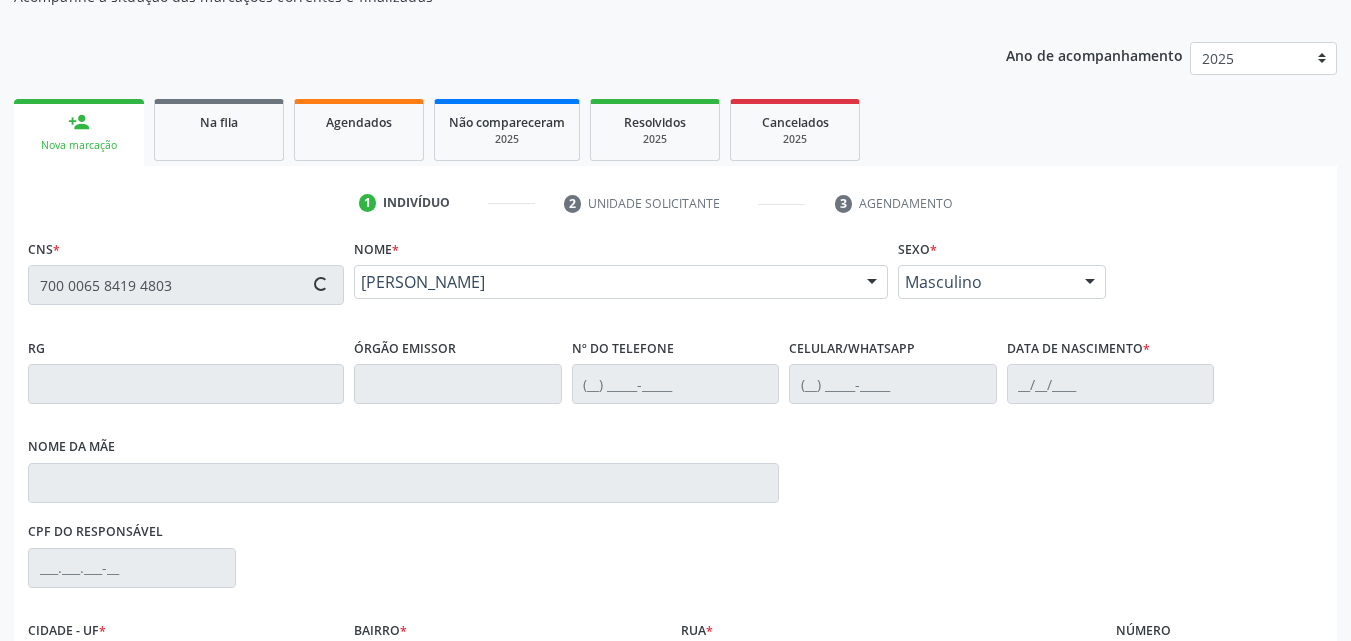 type on "[PHONE_NUMBER]" 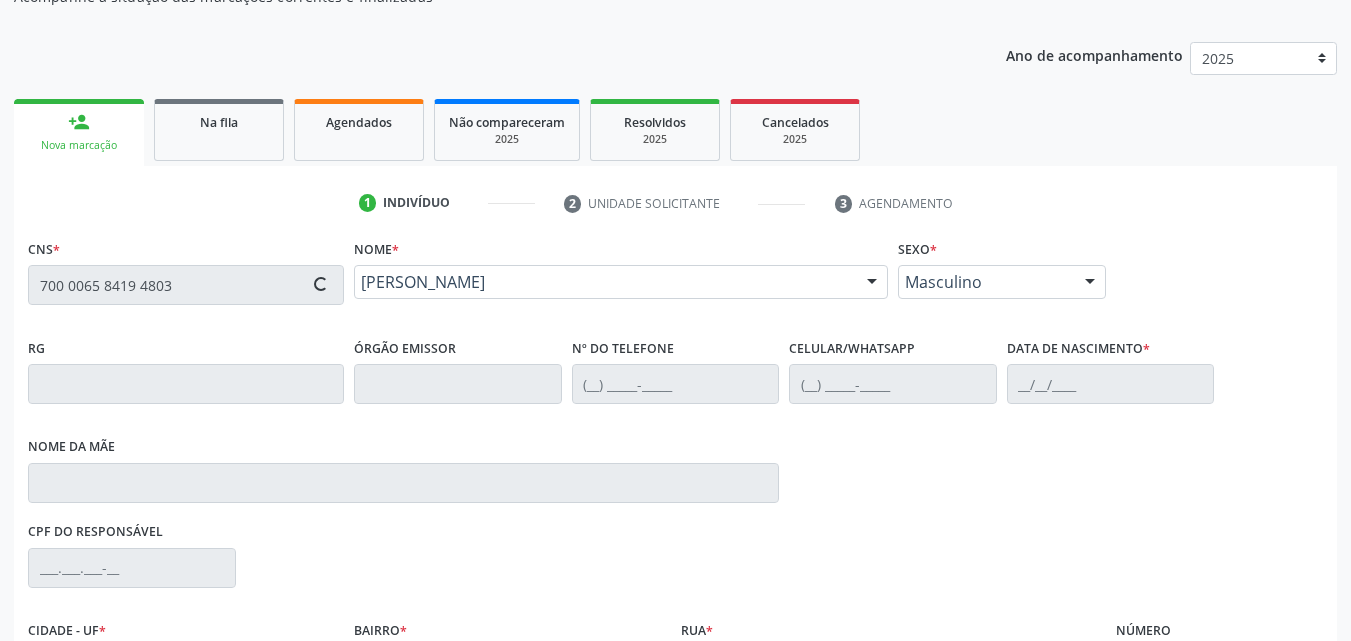 type on "[PHONE_NUMBER]" 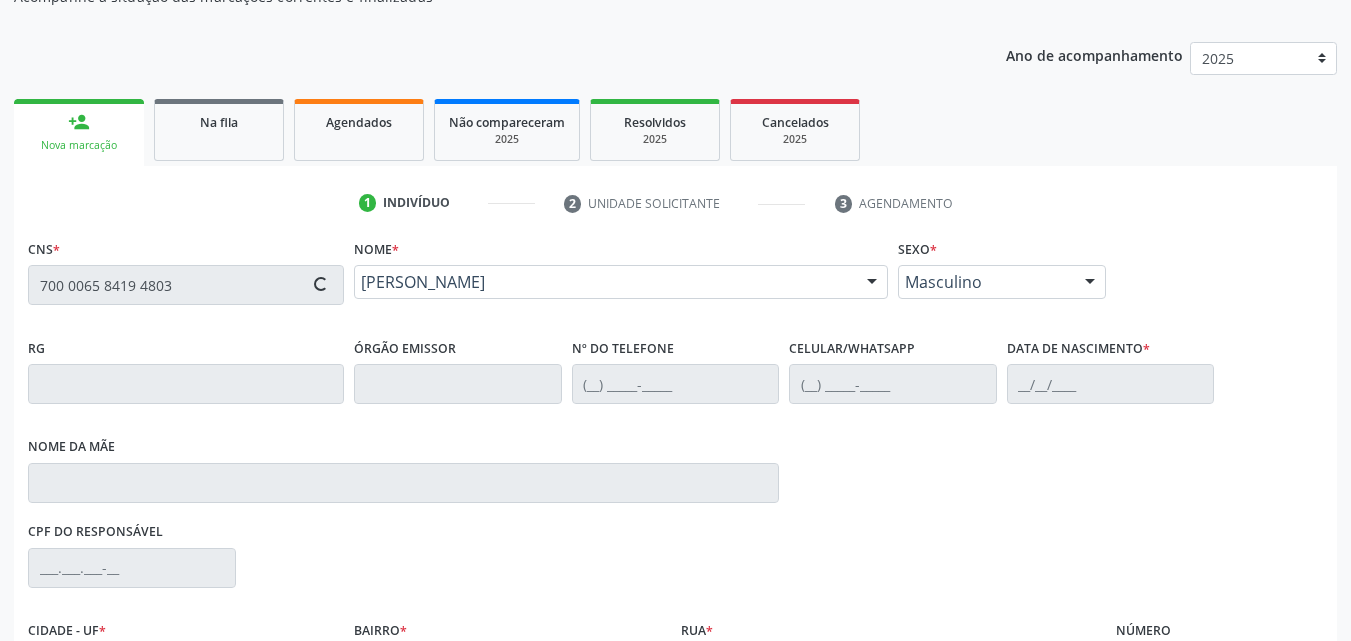 type on "[PERSON_NAME]" 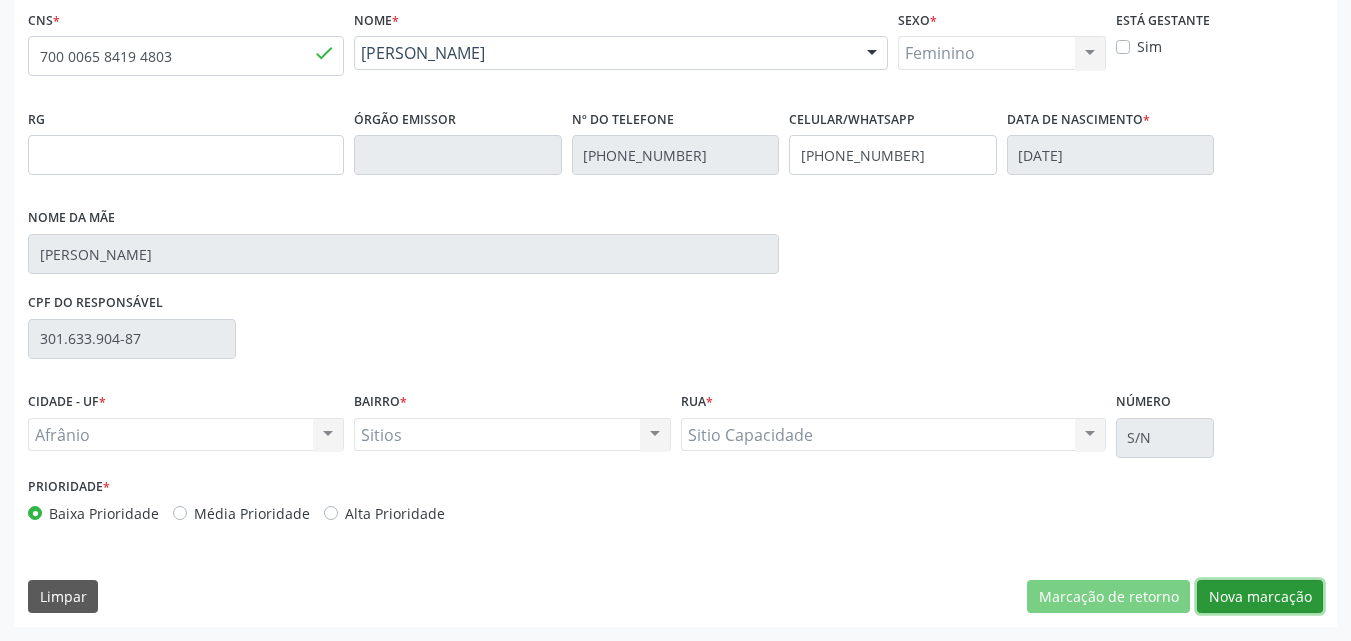 click on "Nova marcação" at bounding box center (1260, 597) 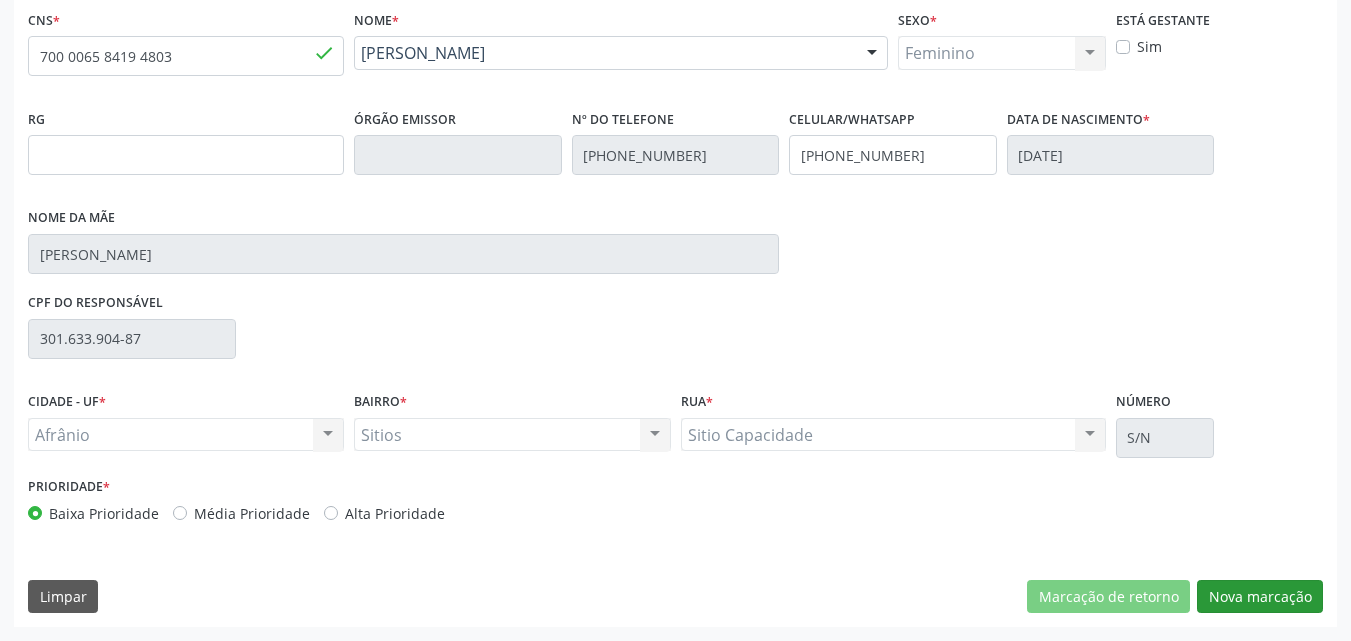 scroll, scrollTop: 265, scrollLeft: 0, axis: vertical 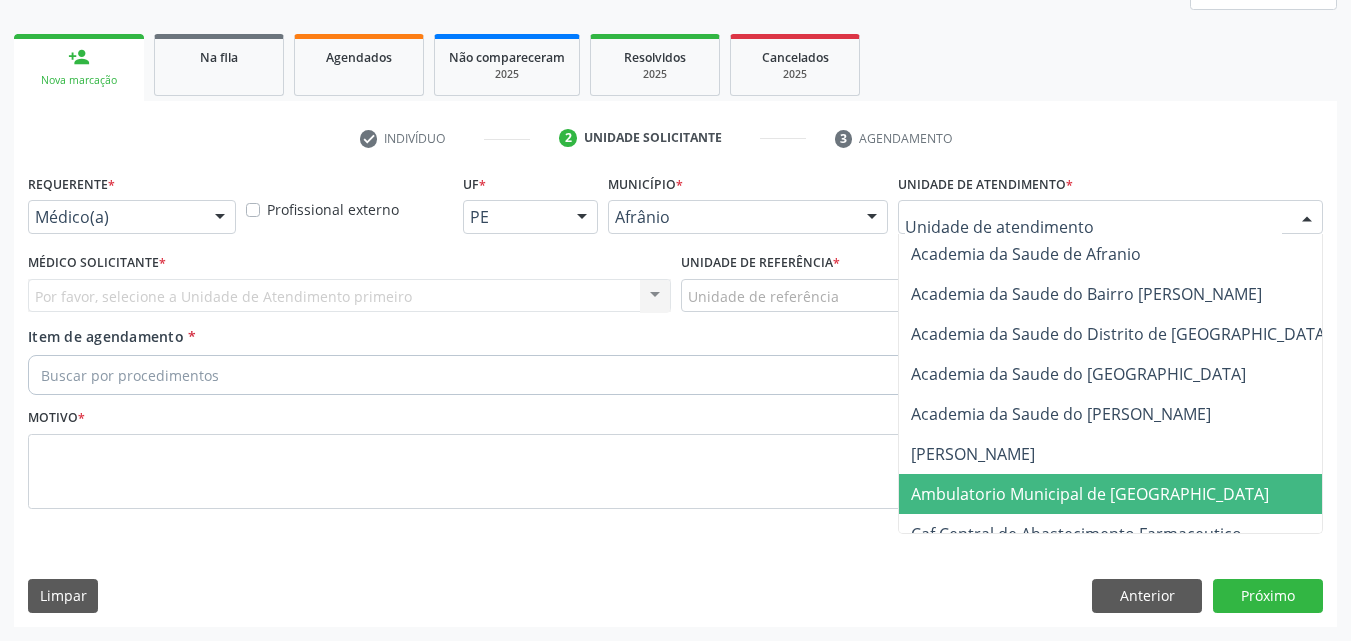 click on "Ambulatorio Municipal de [GEOGRAPHIC_DATA]" at bounding box center [1090, 494] 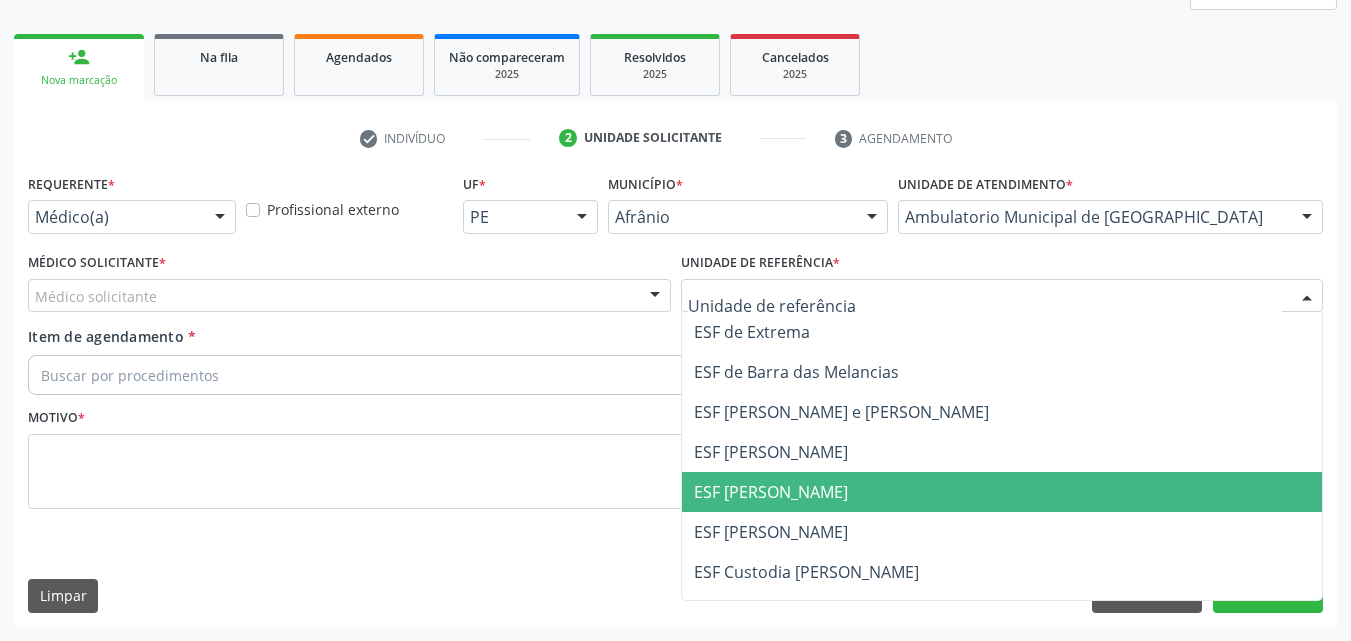 click on "ESF [PERSON_NAME]" at bounding box center [771, 492] 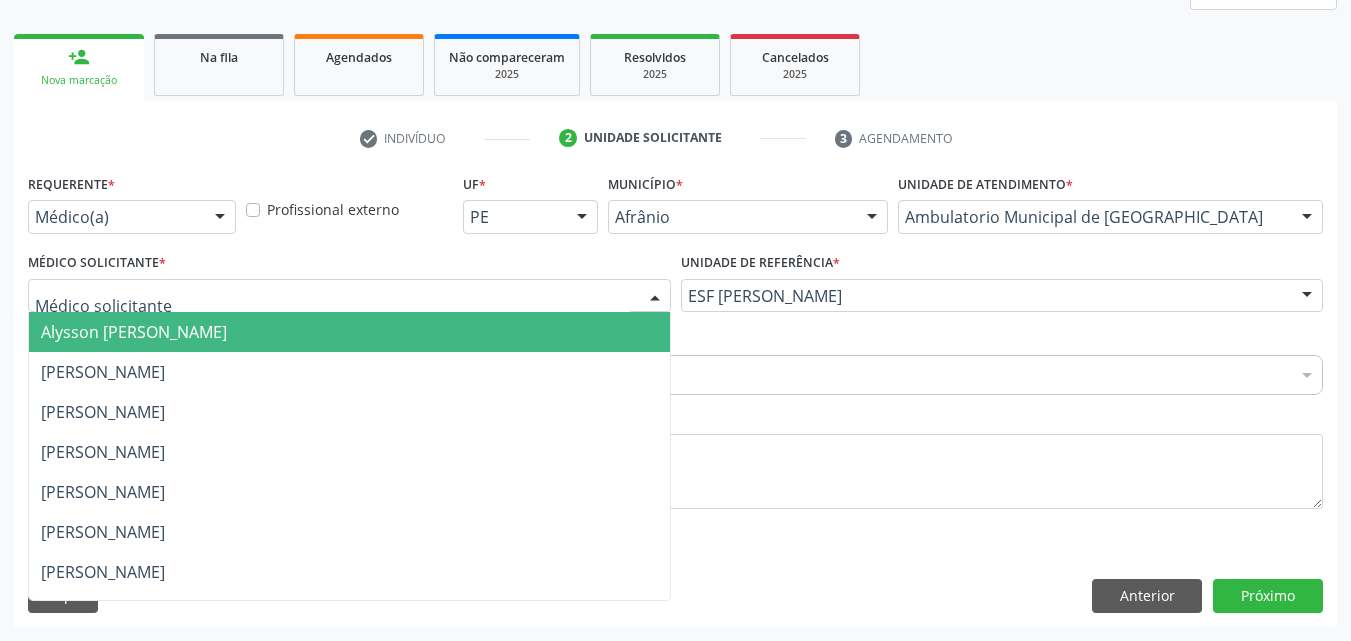 click at bounding box center [349, 296] 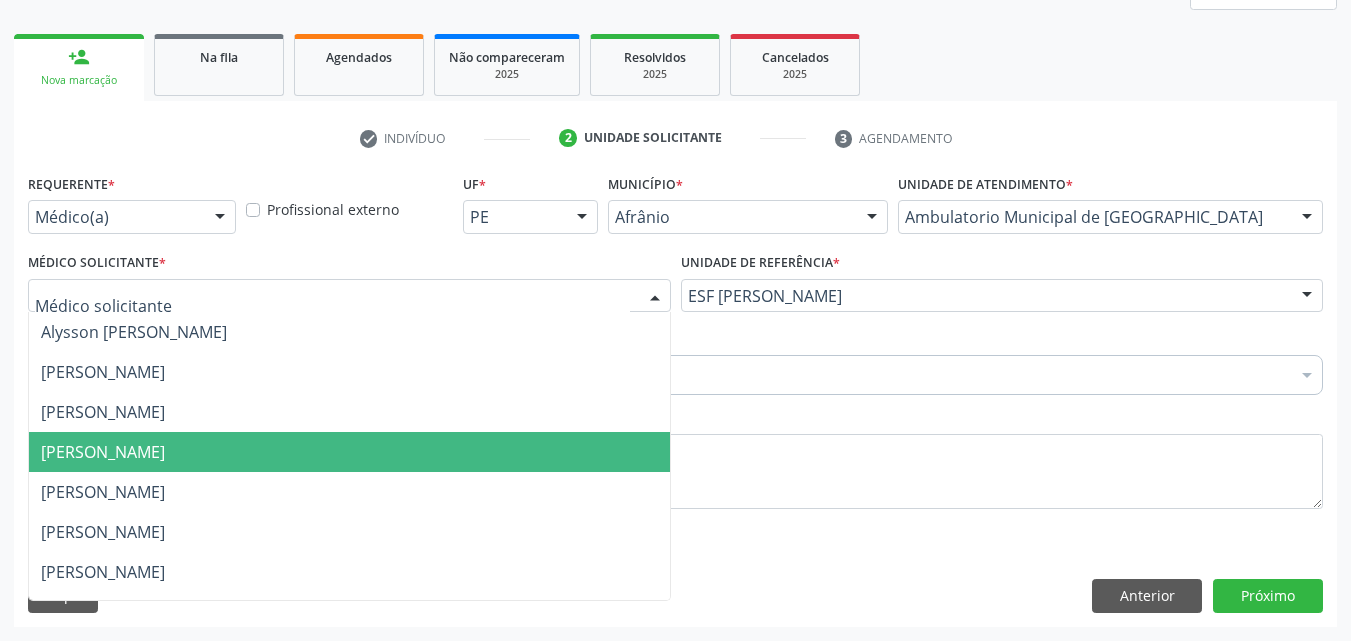 click on "[PERSON_NAME]" at bounding box center (349, 452) 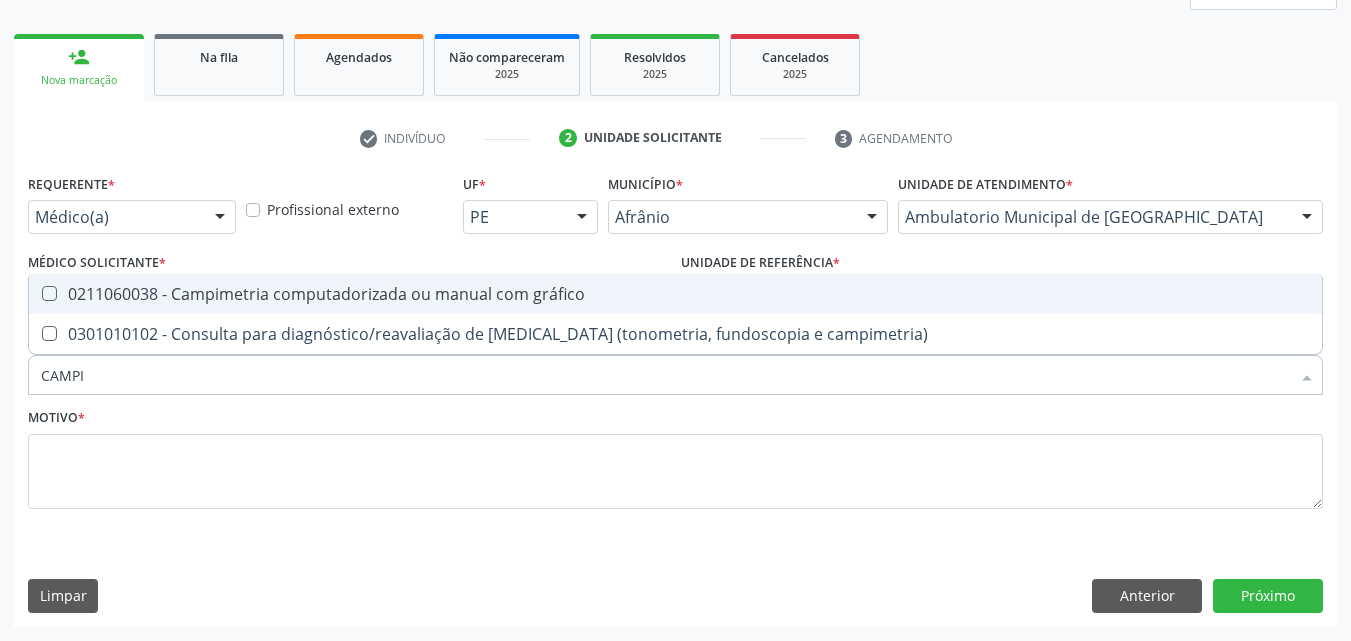 type on "CAMPIM" 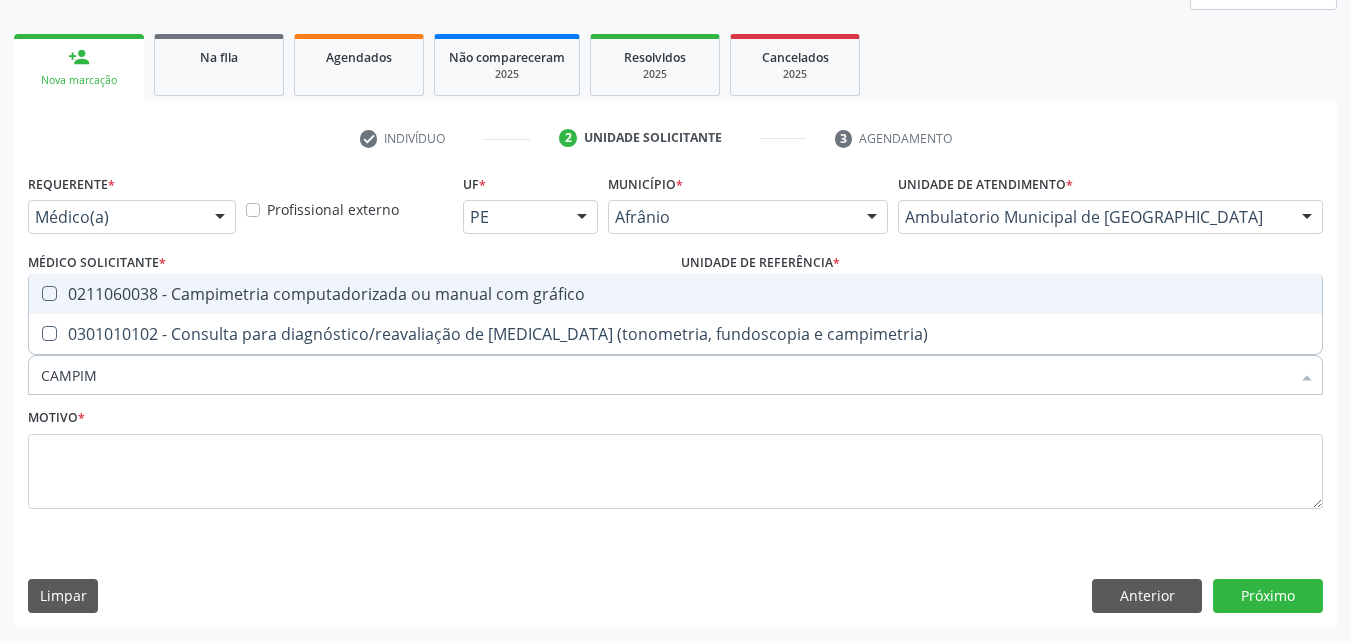 click on "0211060038 - Campimetria computadorizada ou manual com gráfico" at bounding box center (675, 294) 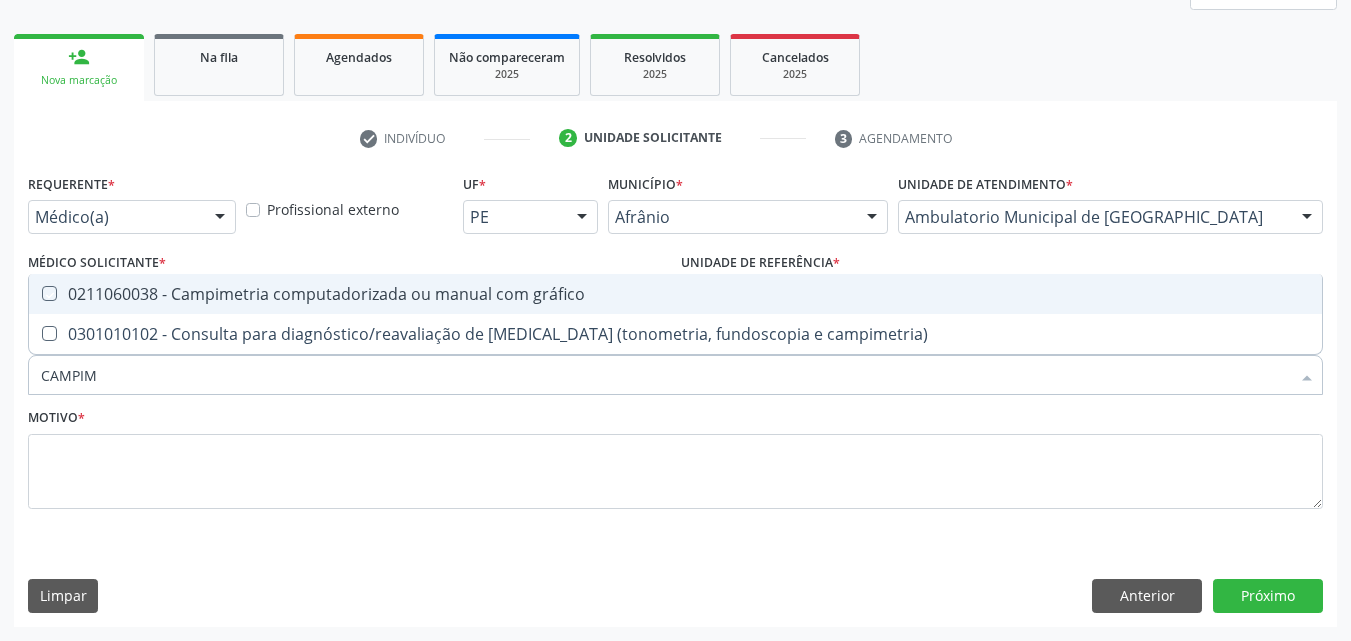 checkbox on "true" 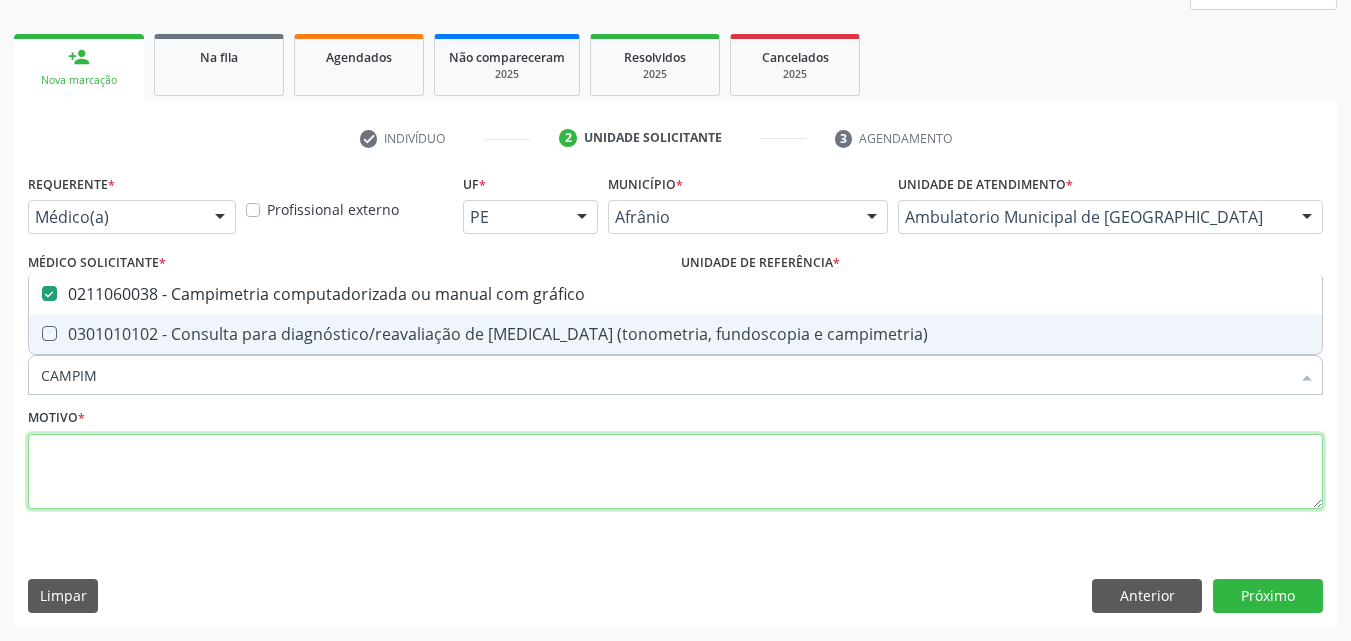 click at bounding box center (675, 472) 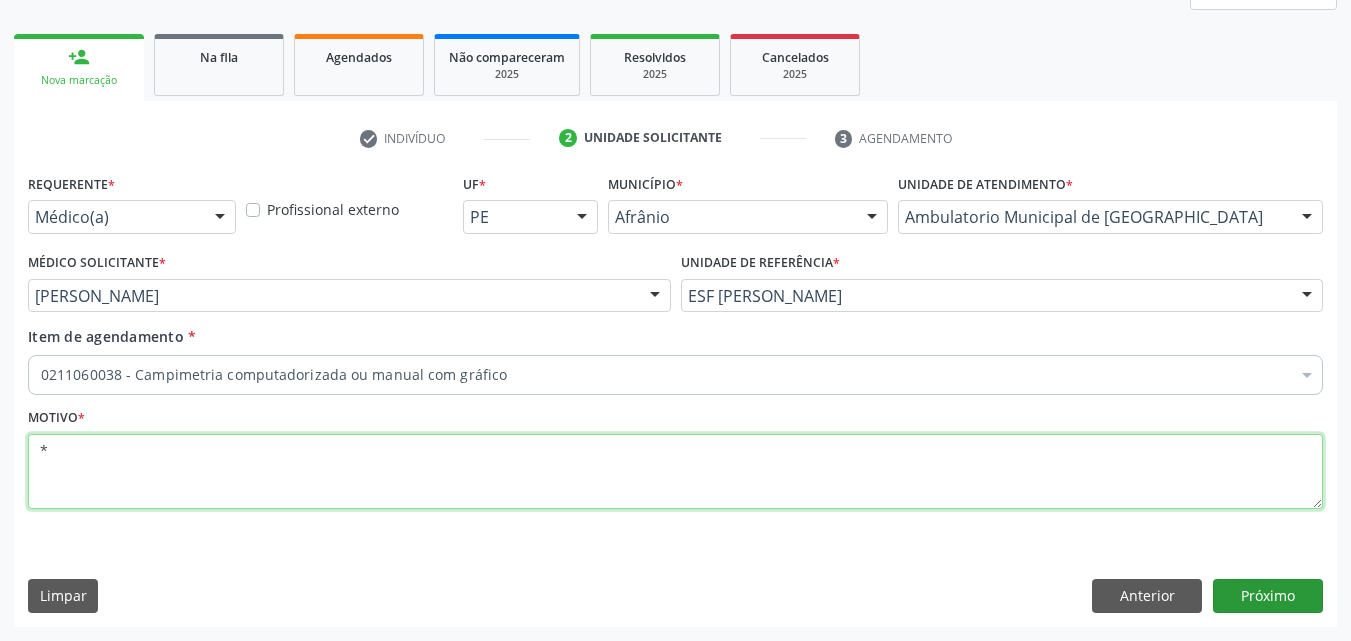 type on "*" 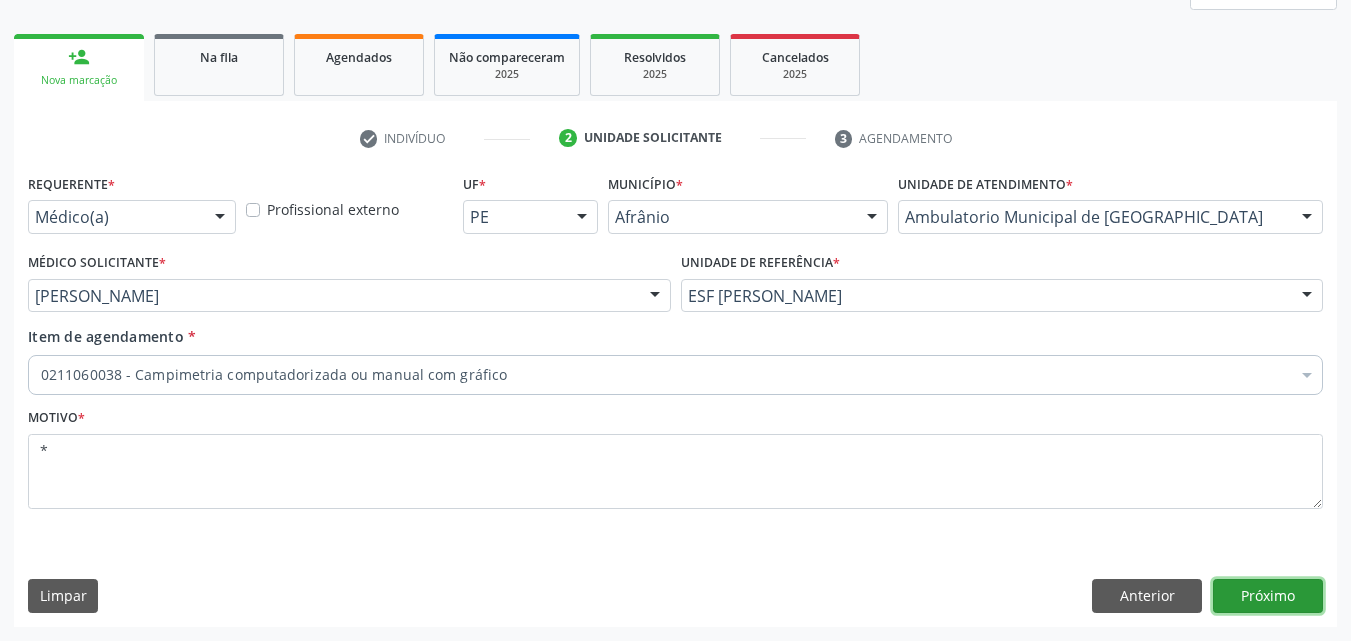 click on "Próximo" at bounding box center [1268, 596] 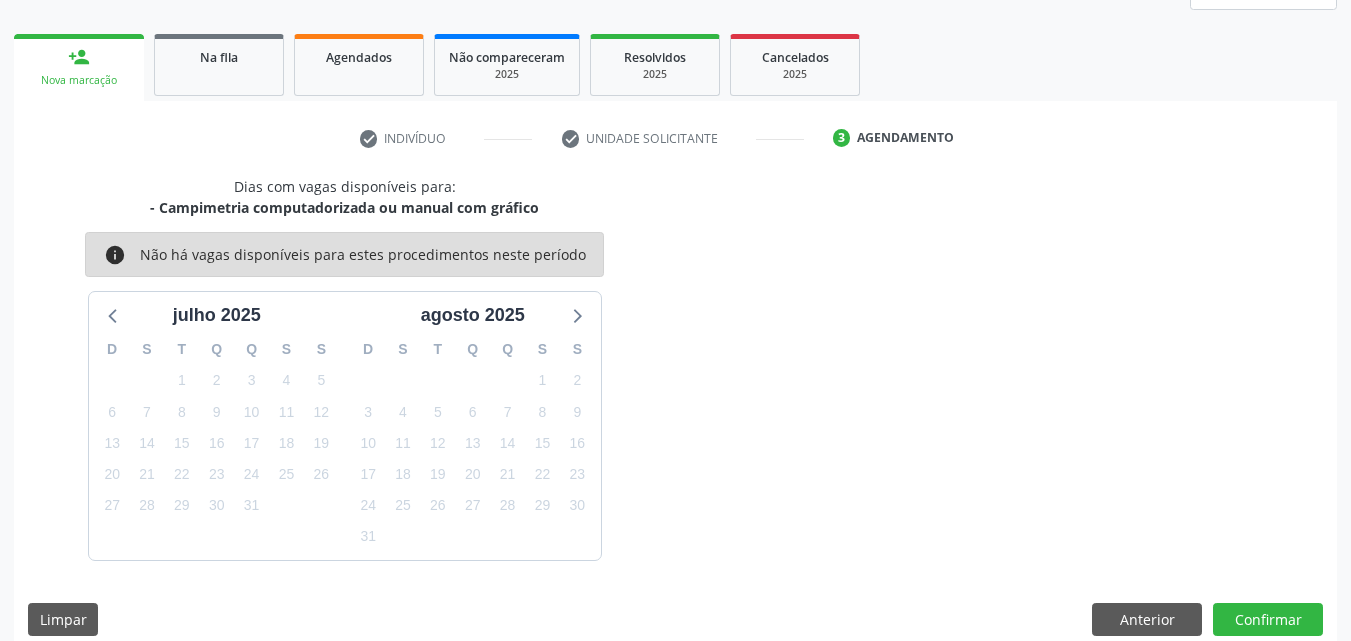 scroll, scrollTop: 165, scrollLeft: 0, axis: vertical 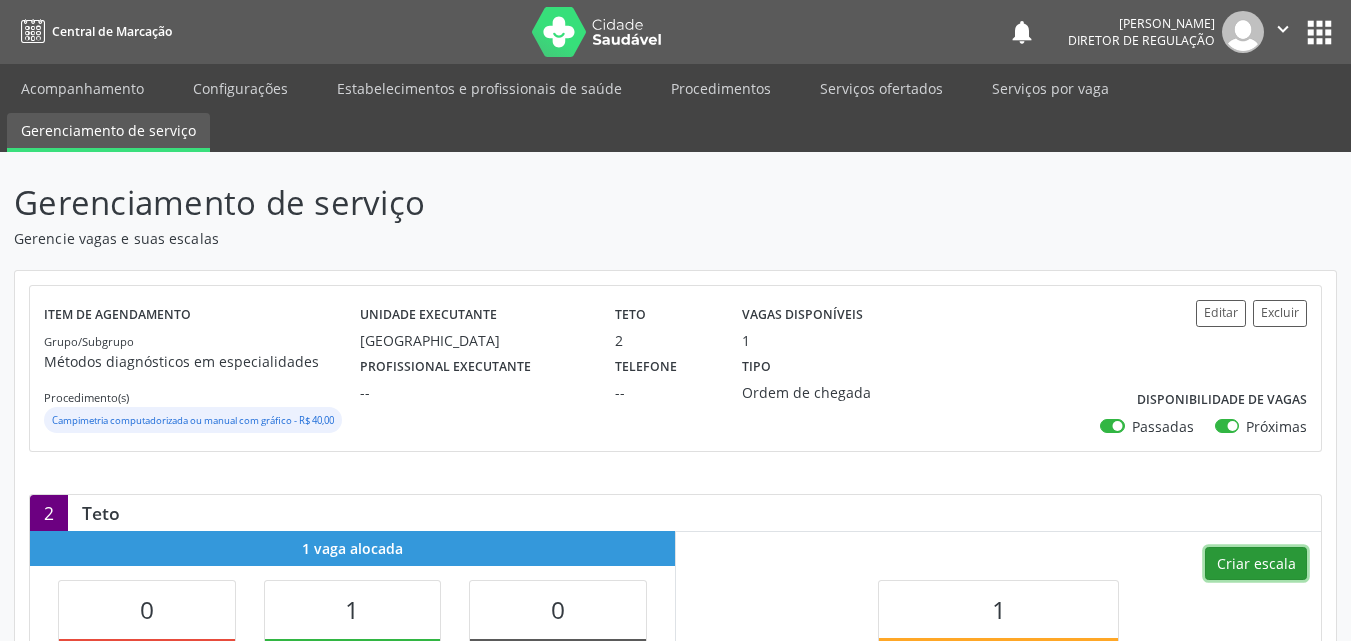 click on "Criar escala" at bounding box center [1256, 564] 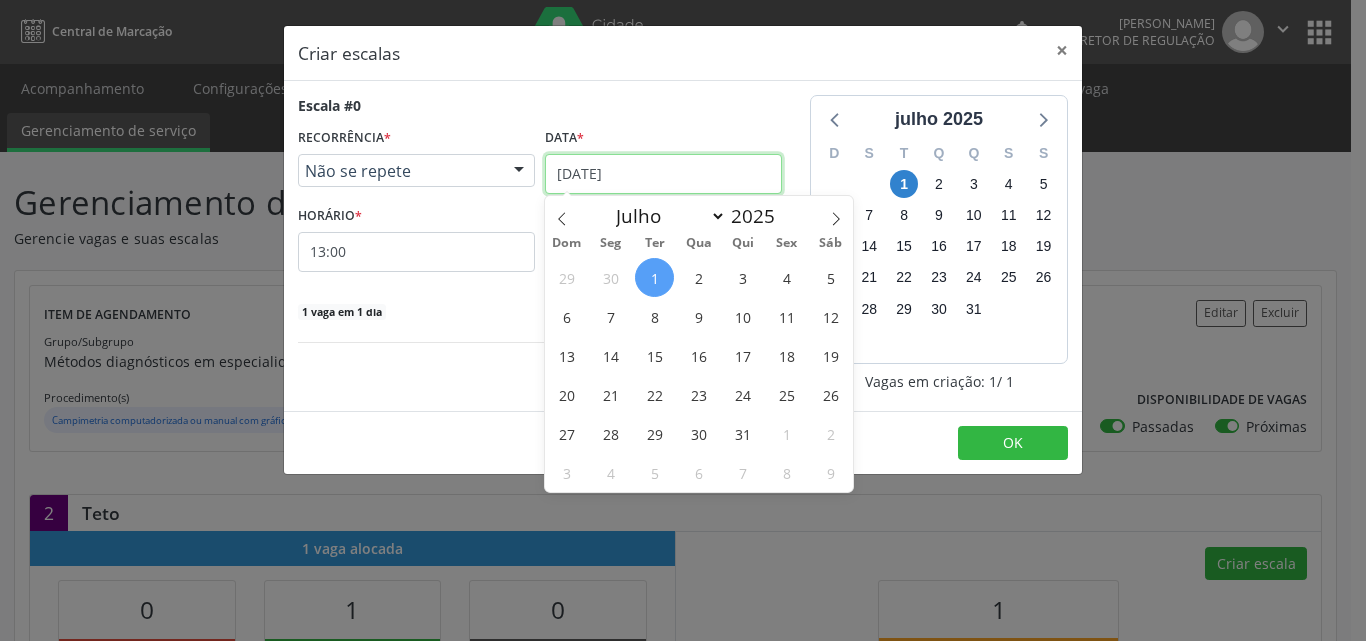 click on "[DATE]" at bounding box center (663, 174) 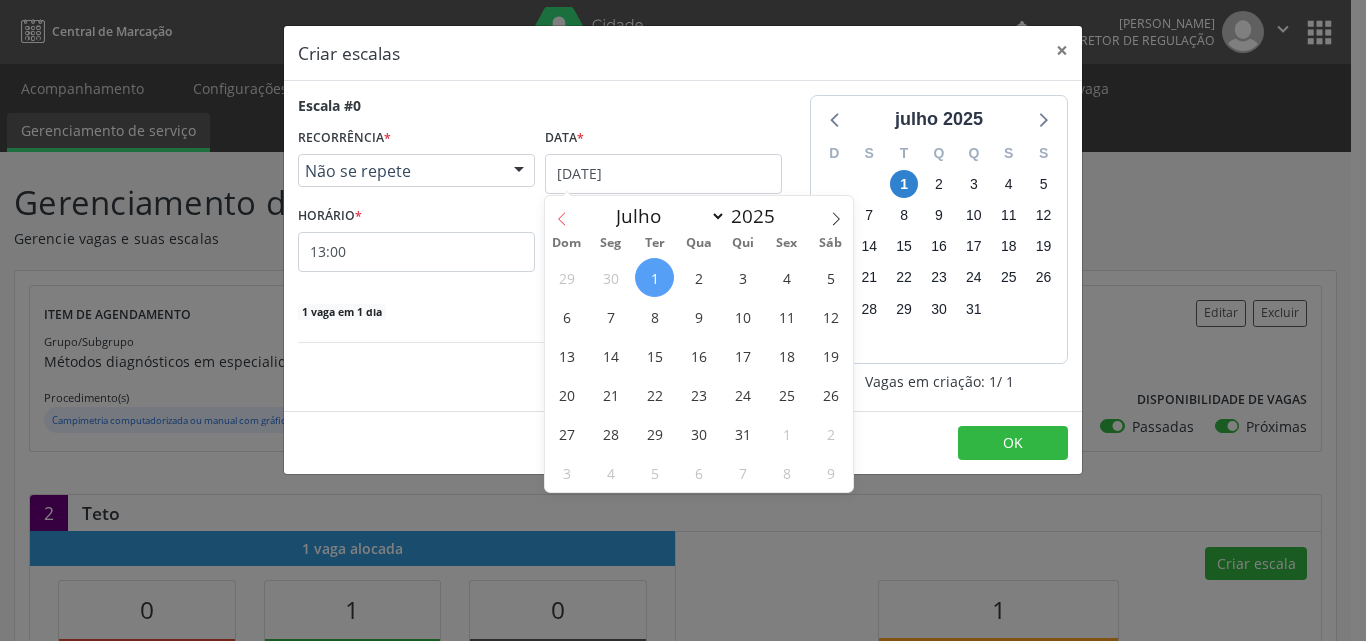 click 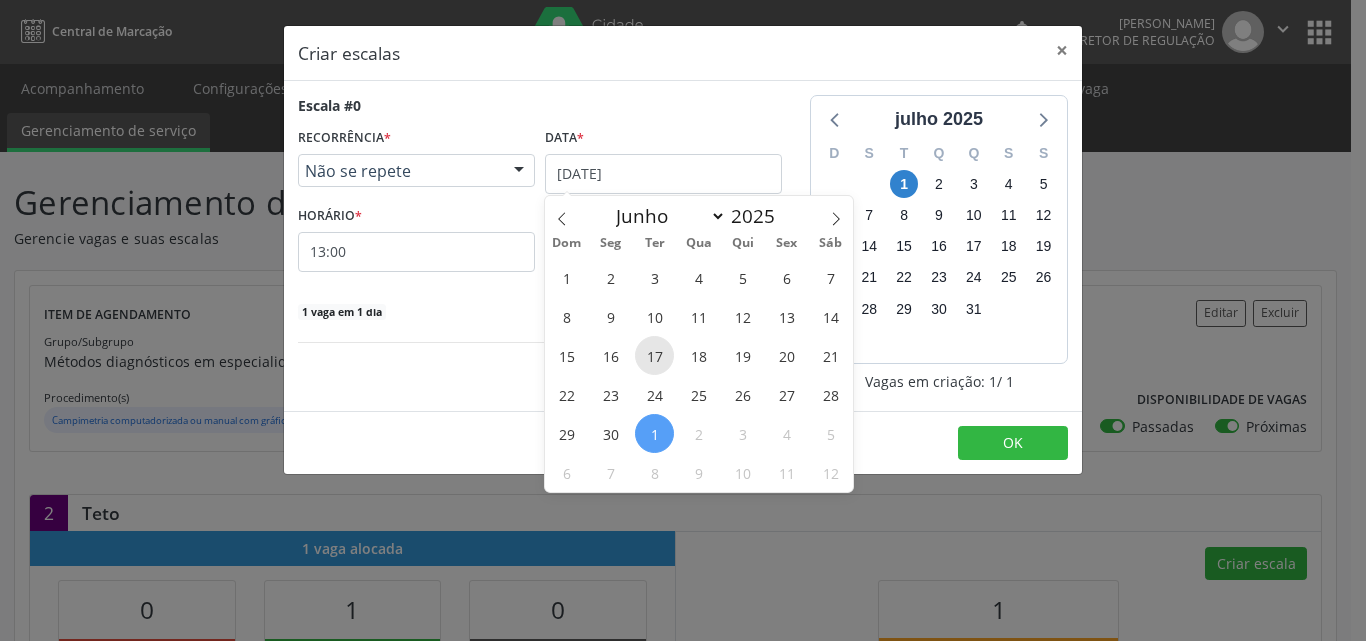 click on "17" at bounding box center (654, 355) 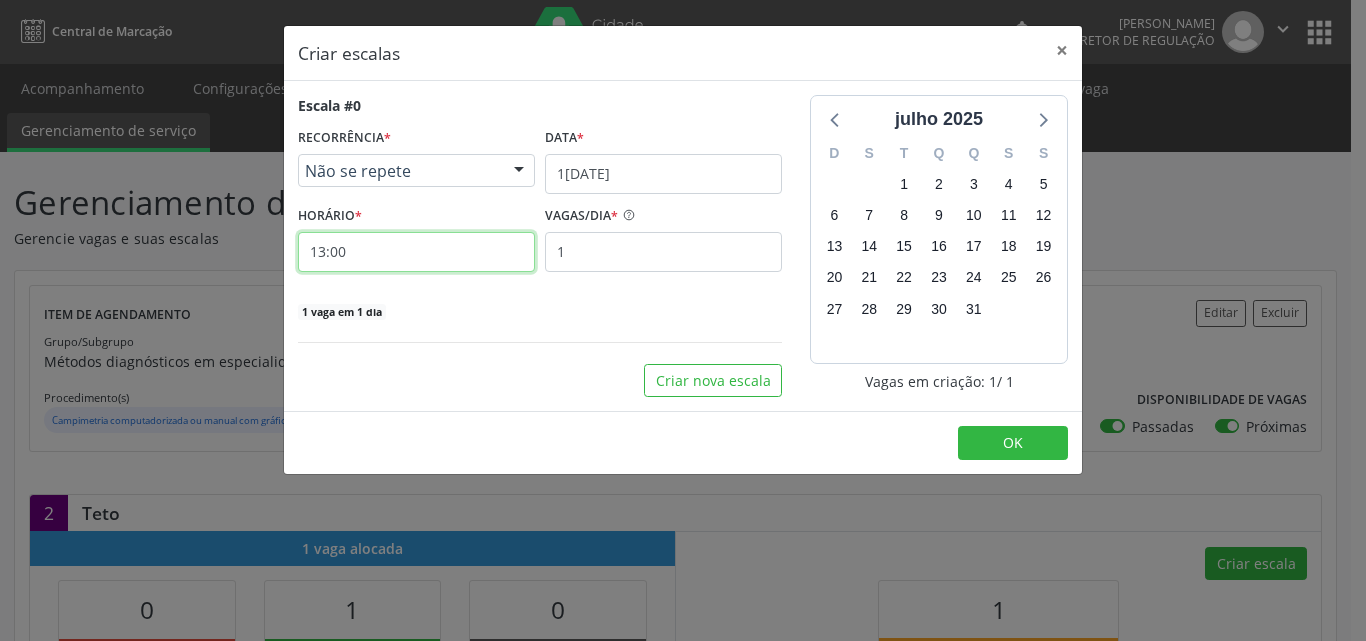 click on "13:00" at bounding box center [416, 252] 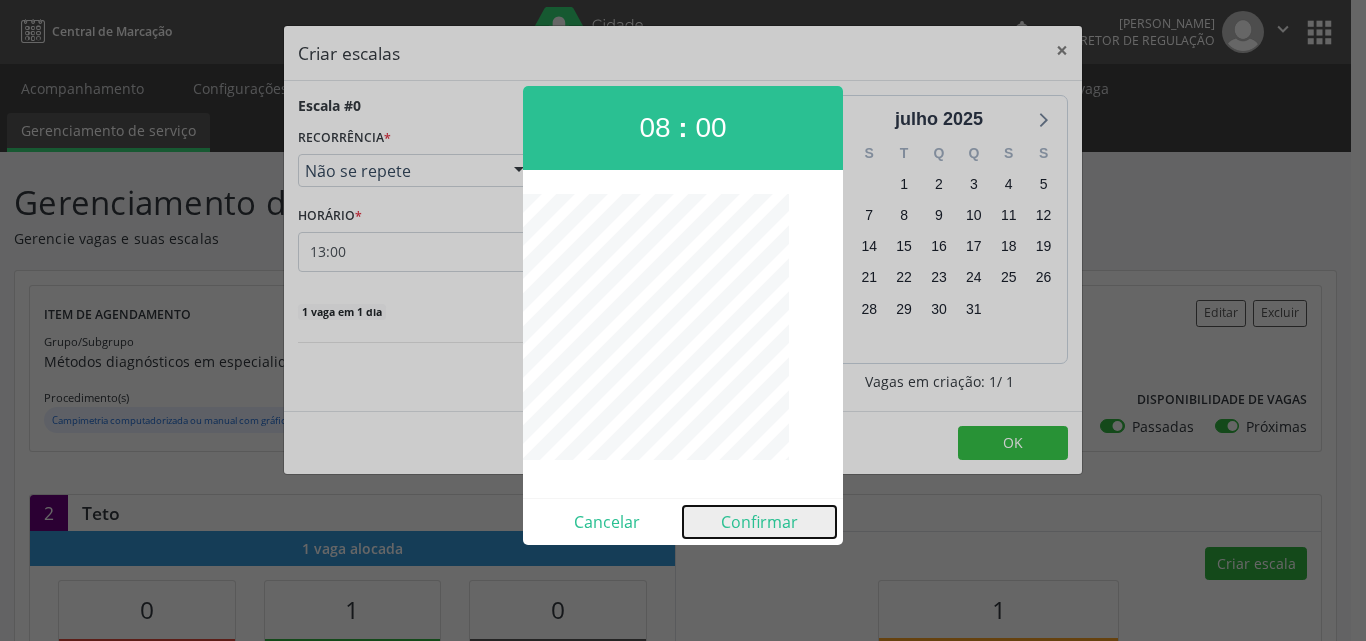 click on "Confirmar" at bounding box center [759, 522] 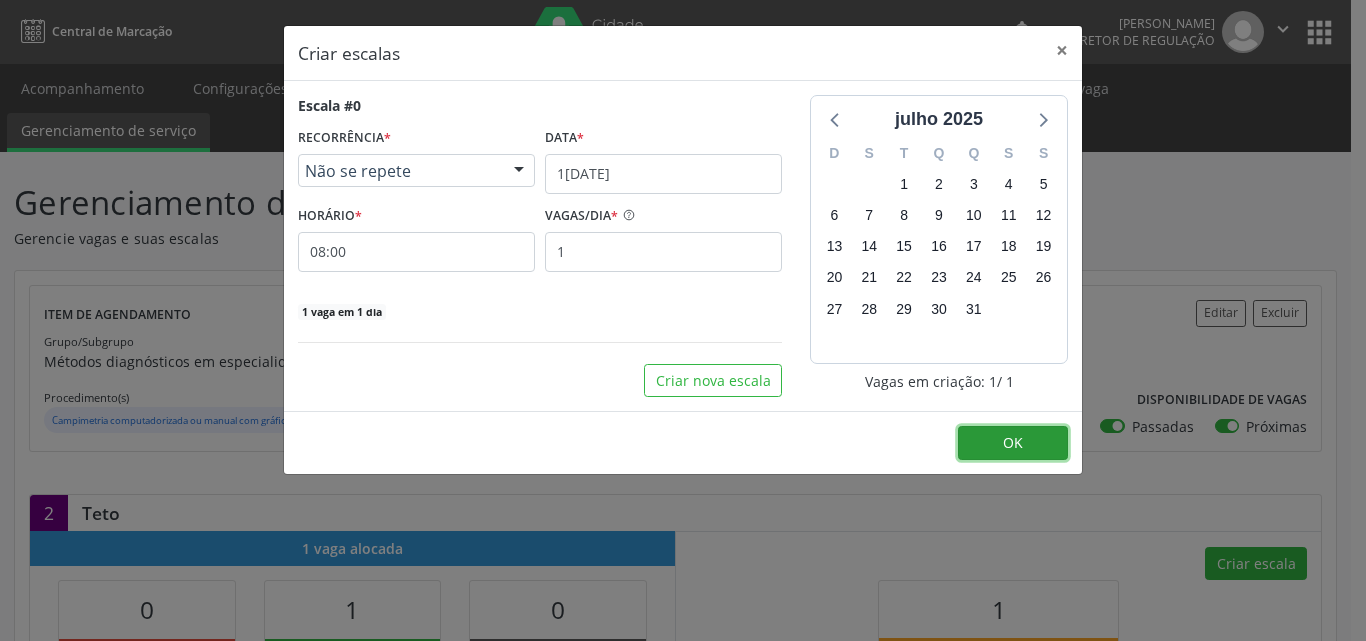 click on "OK" at bounding box center [1013, 443] 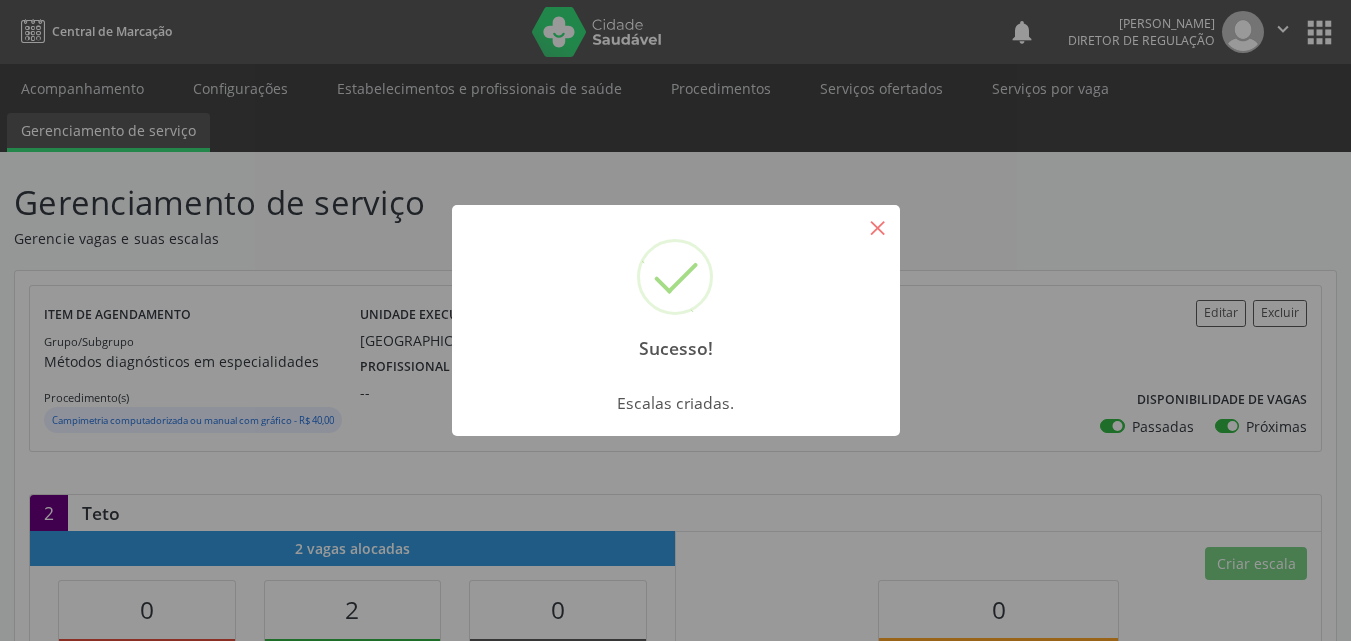click on "×" at bounding box center [878, 227] 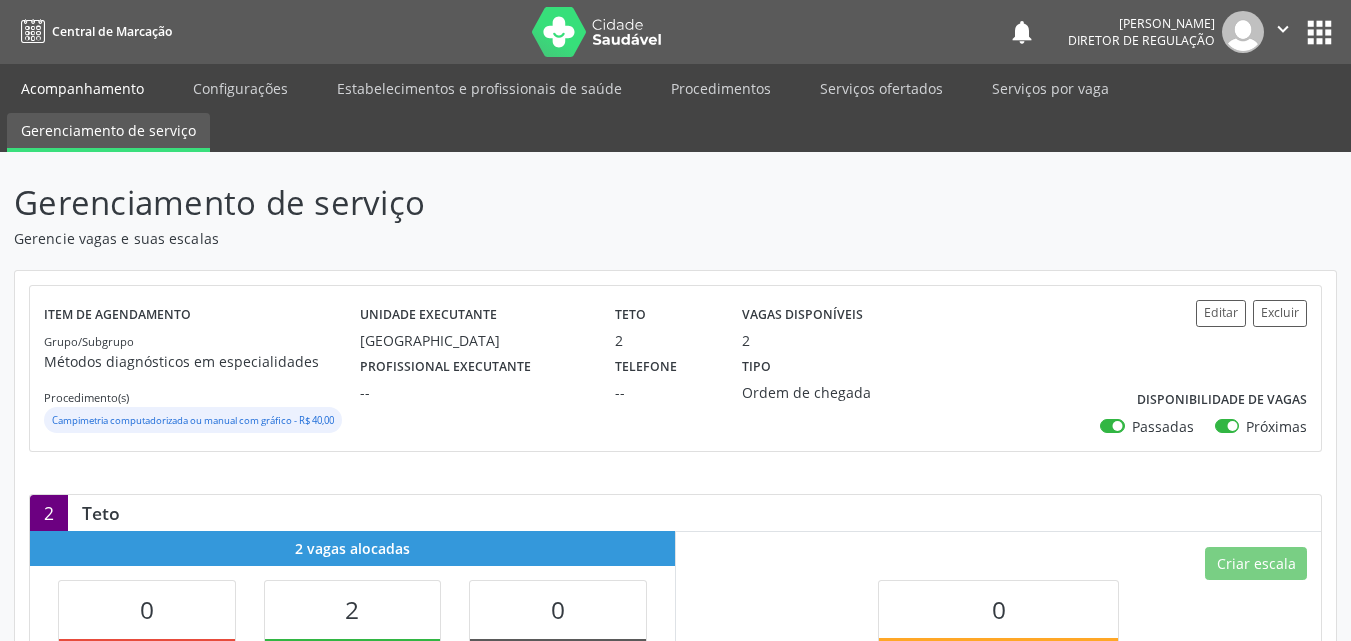 click on "Acompanhamento" at bounding box center [82, 88] 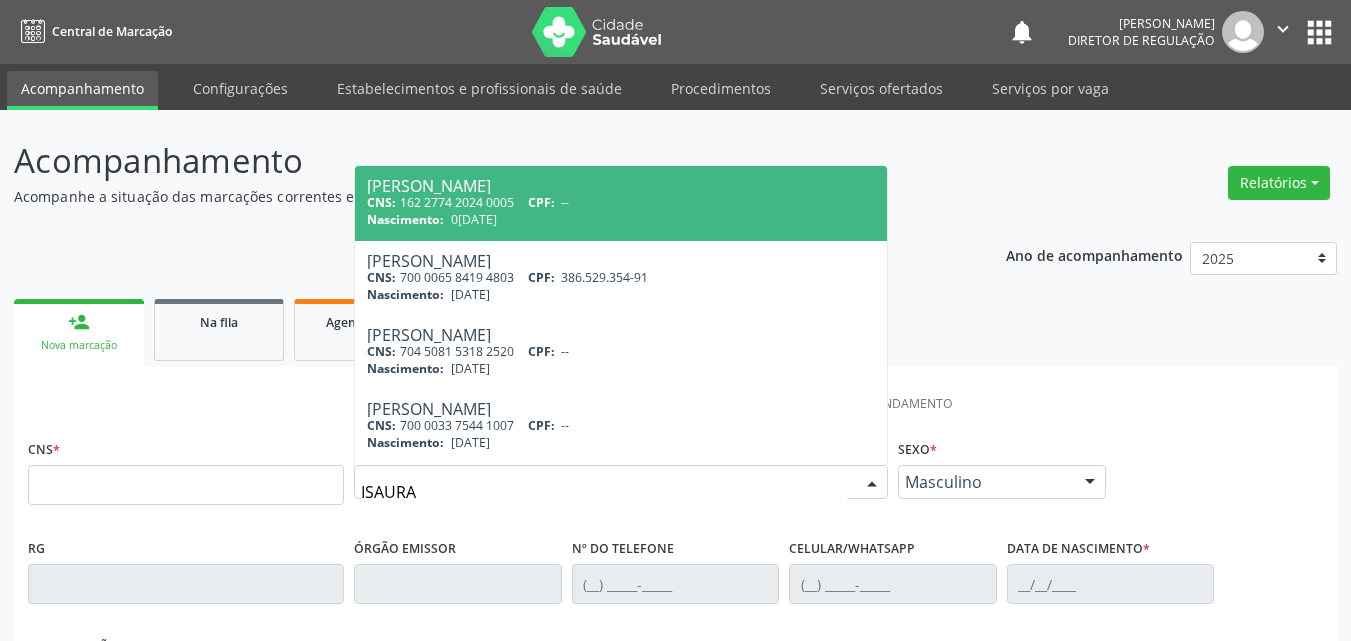 type on "ISAURA H" 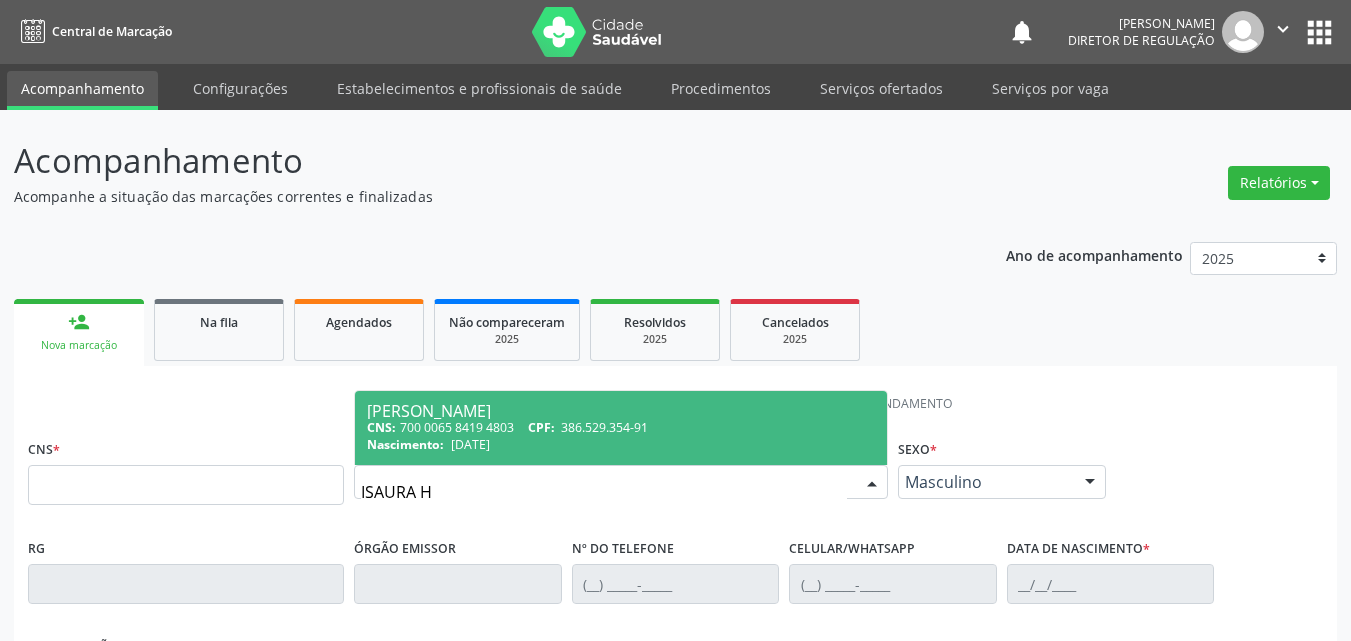 click on "[PERSON_NAME]" at bounding box center [621, 411] 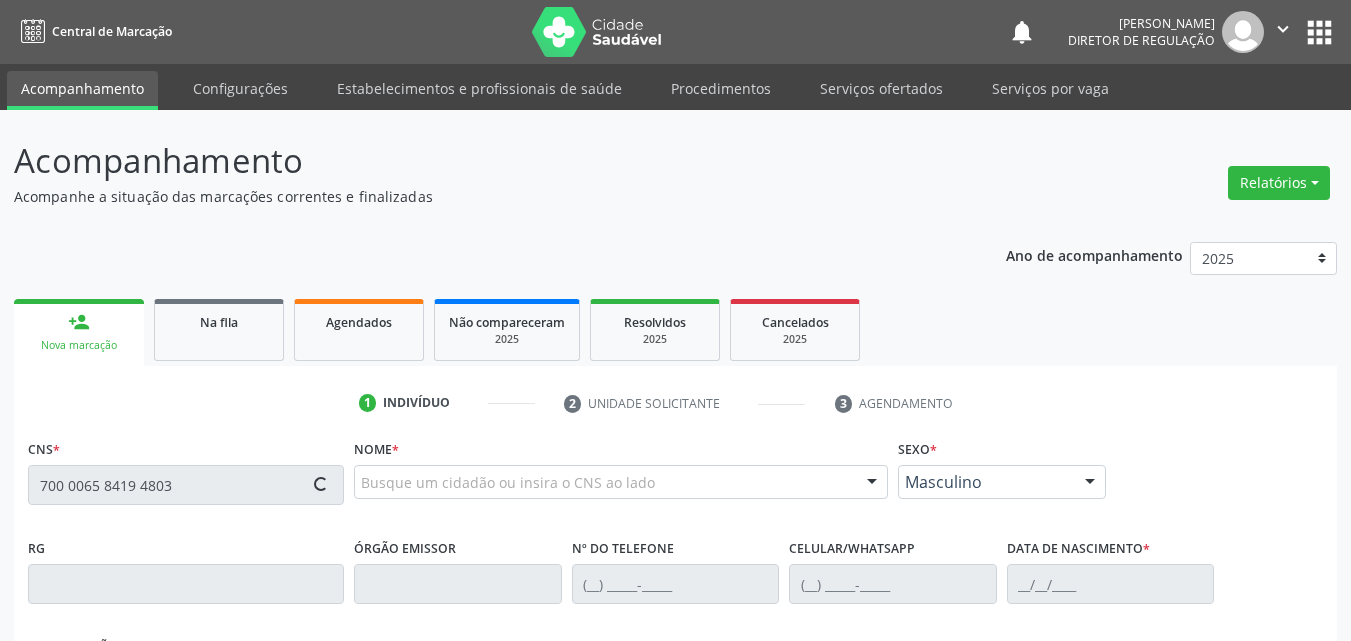 type on "700 0065 8419 4803" 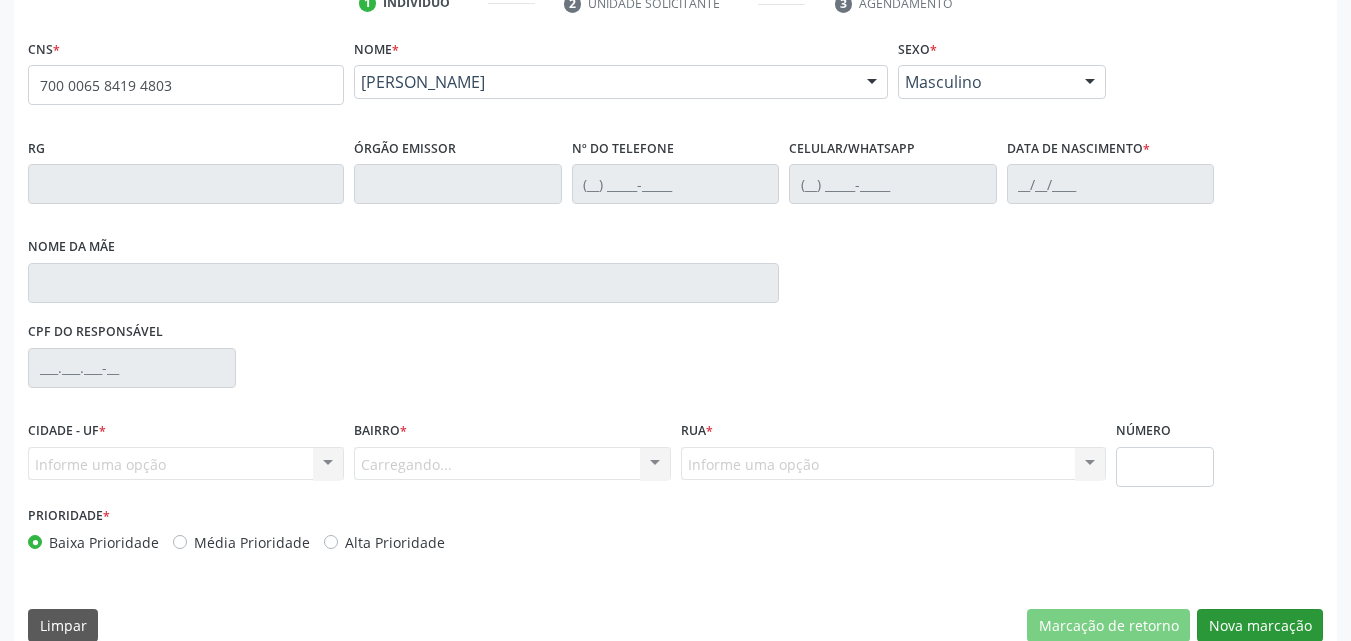 scroll, scrollTop: 429, scrollLeft: 0, axis: vertical 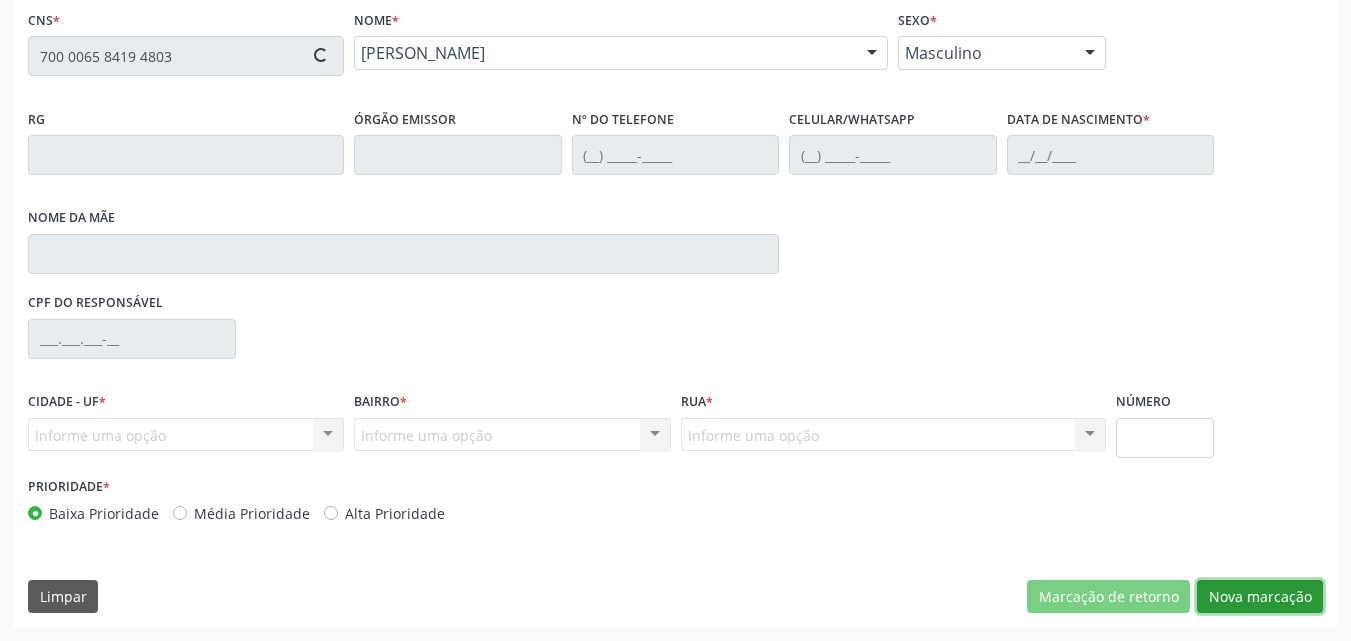 click on "Nova marcação" at bounding box center [1260, 597] 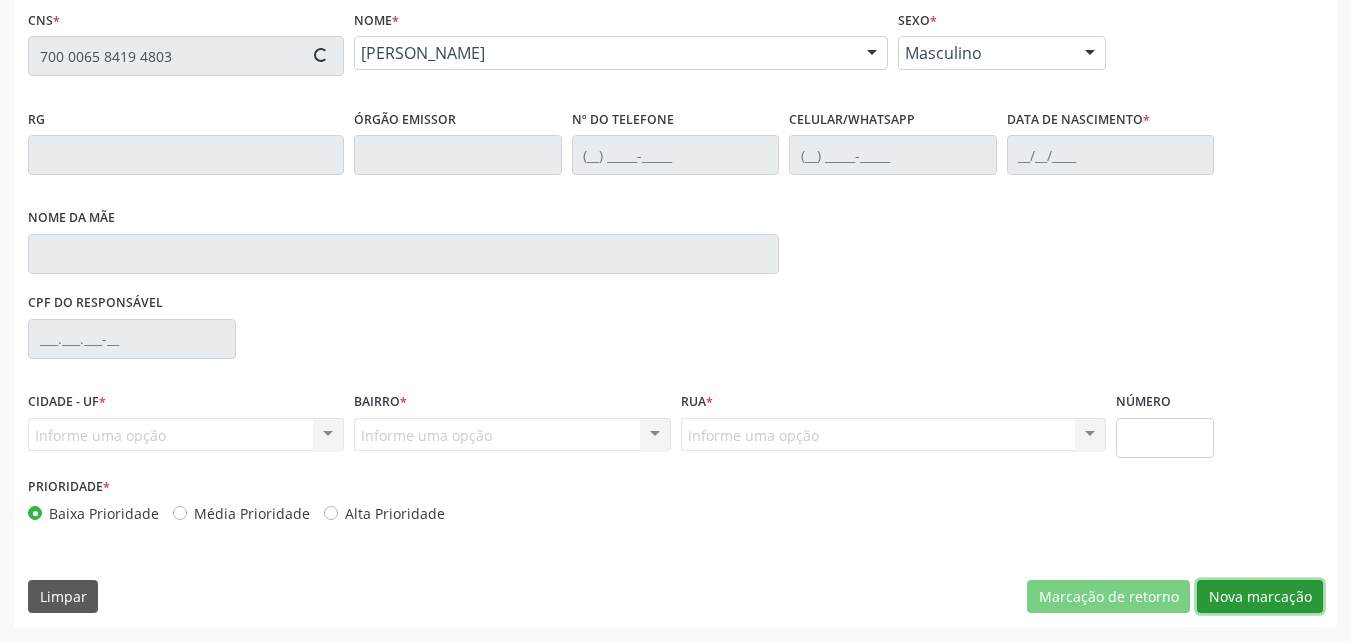 type on "[PHONE_NUMBER]" 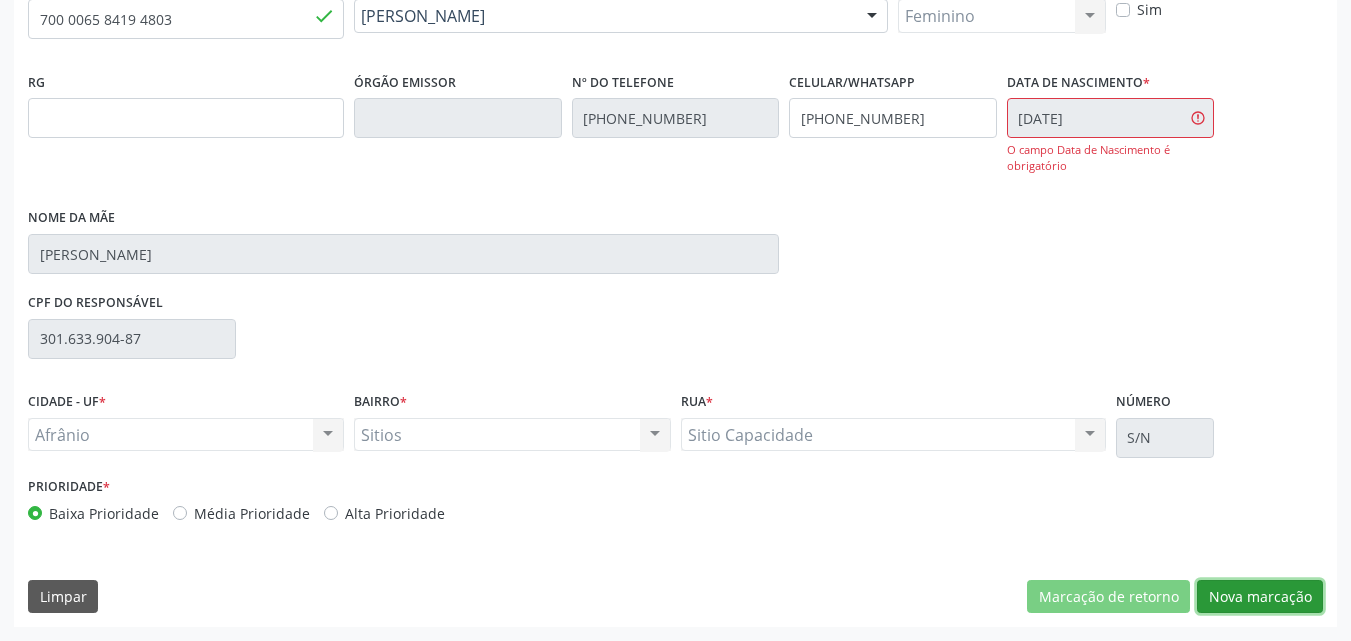 click on "Nova marcação" at bounding box center [1260, 597] 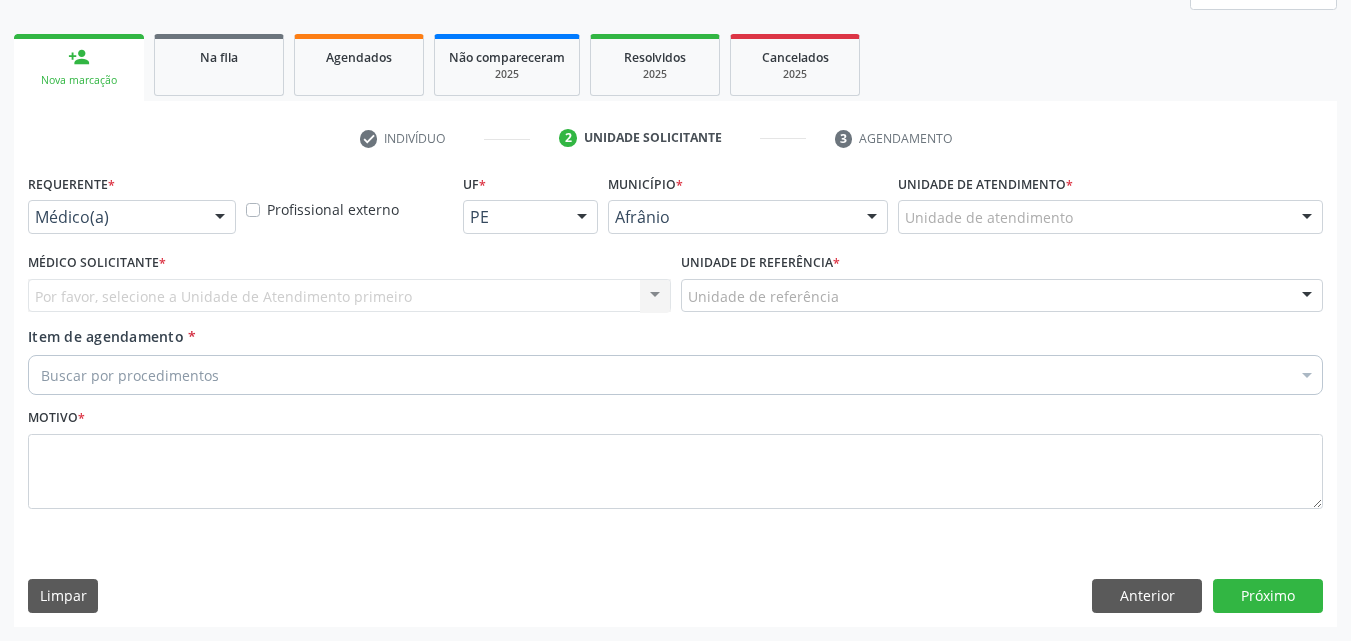 scroll, scrollTop: 265, scrollLeft: 0, axis: vertical 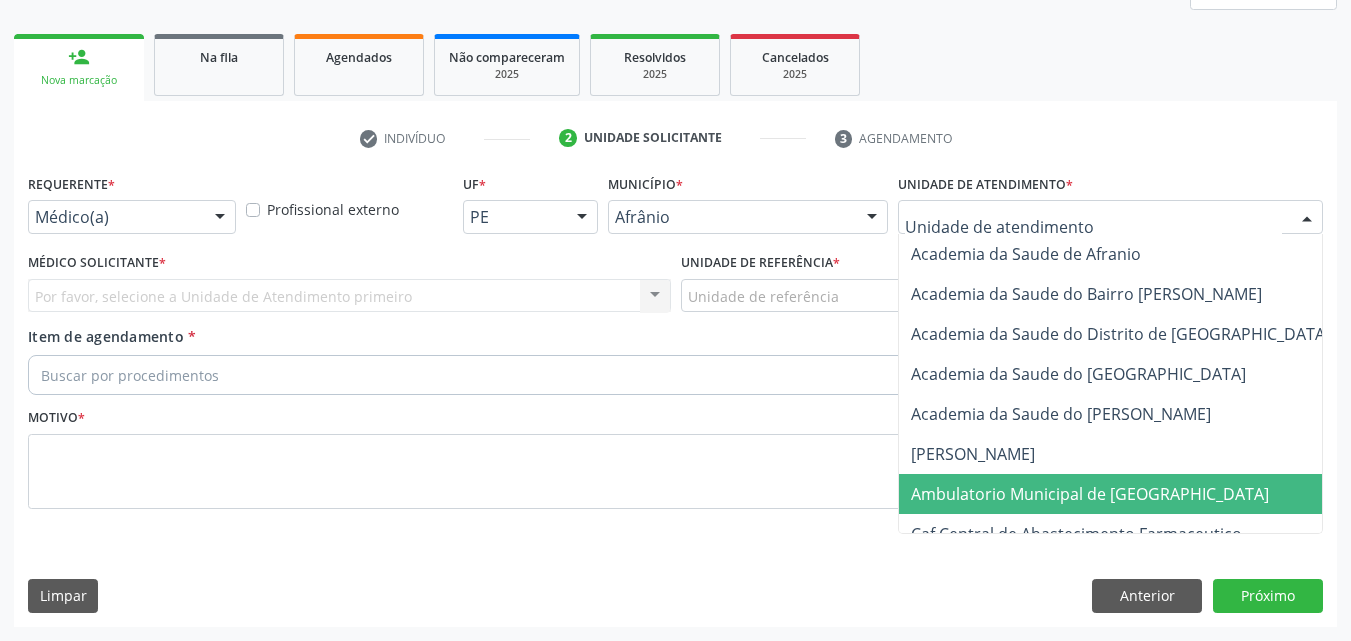 click on "Ambulatorio Municipal de [GEOGRAPHIC_DATA]" at bounding box center [1090, 494] 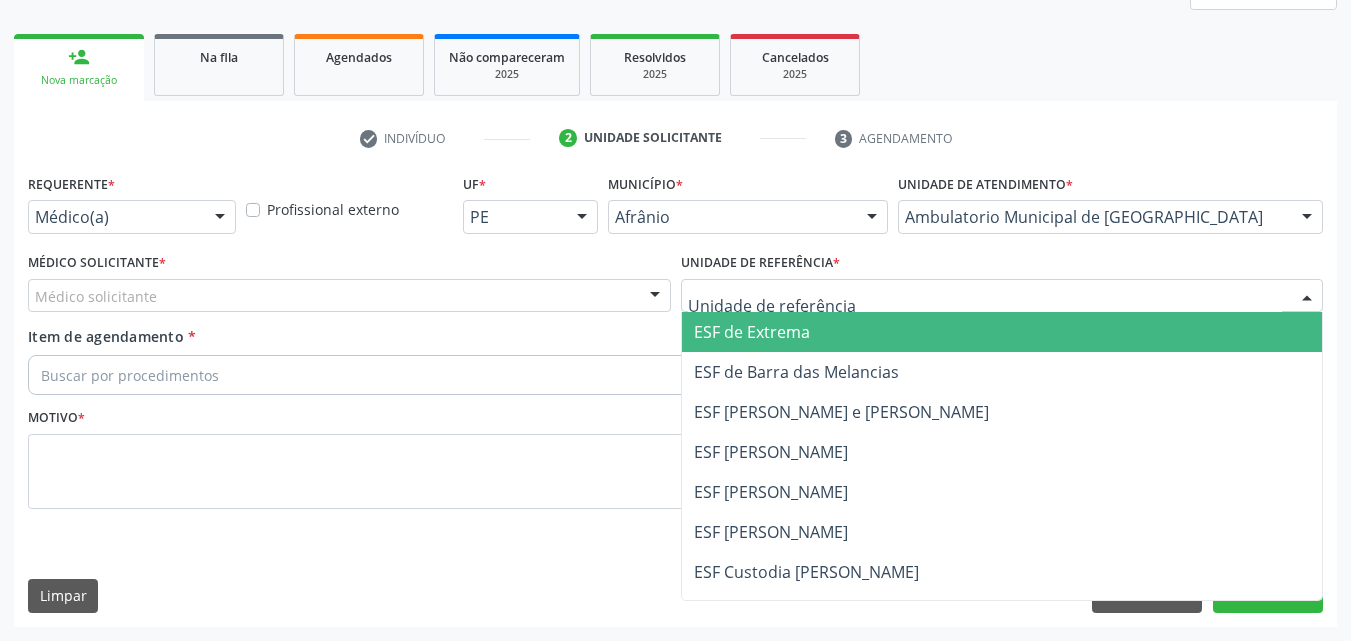 click at bounding box center [1002, 296] 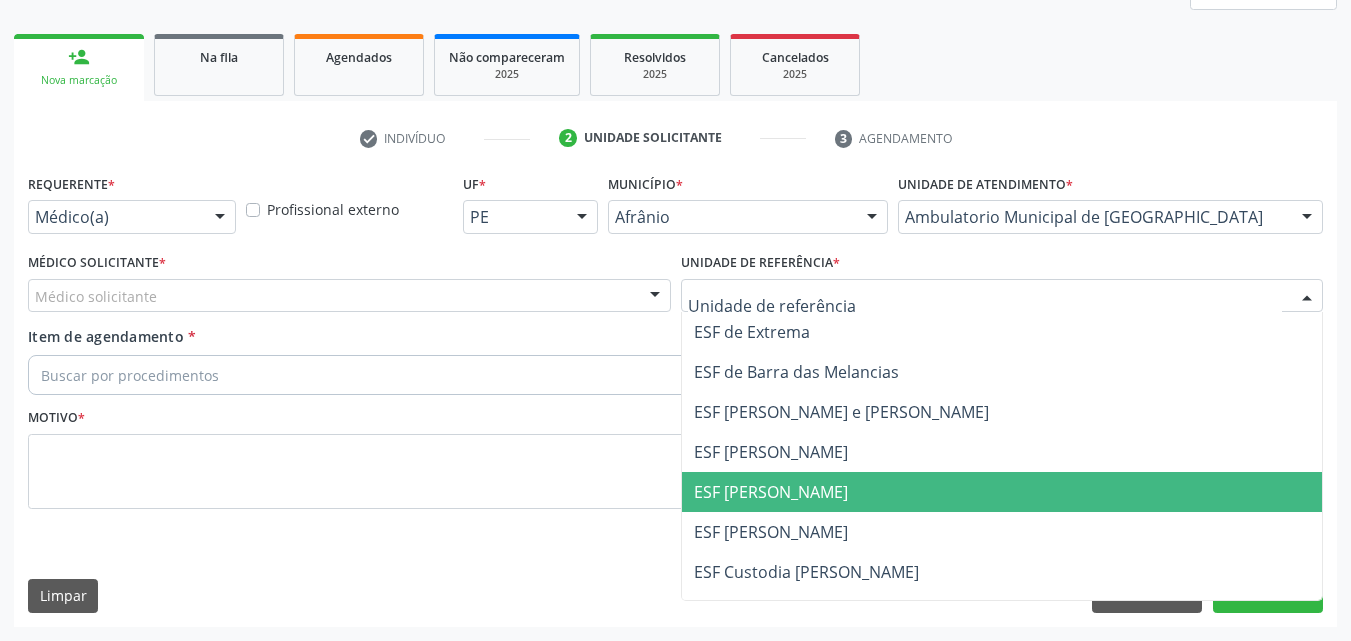click on "ESF [PERSON_NAME]" at bounding box center [1002, 492] 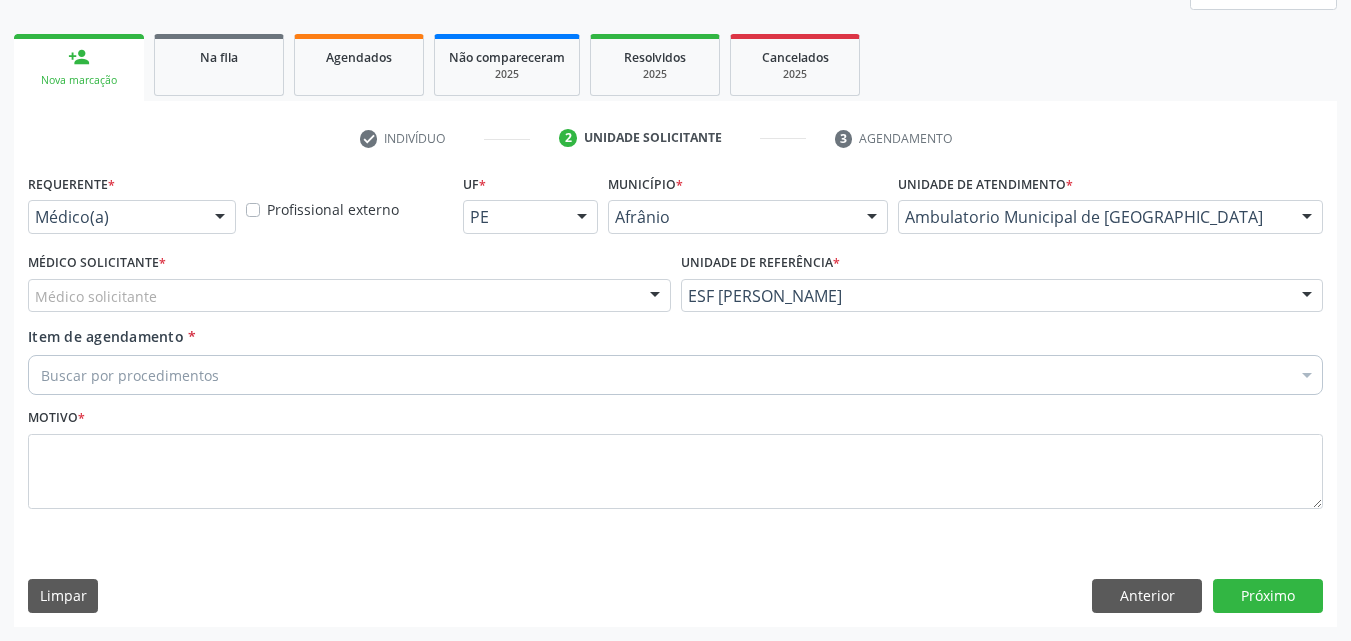click on "Médico solicitante" at bounding box center (349, 296) 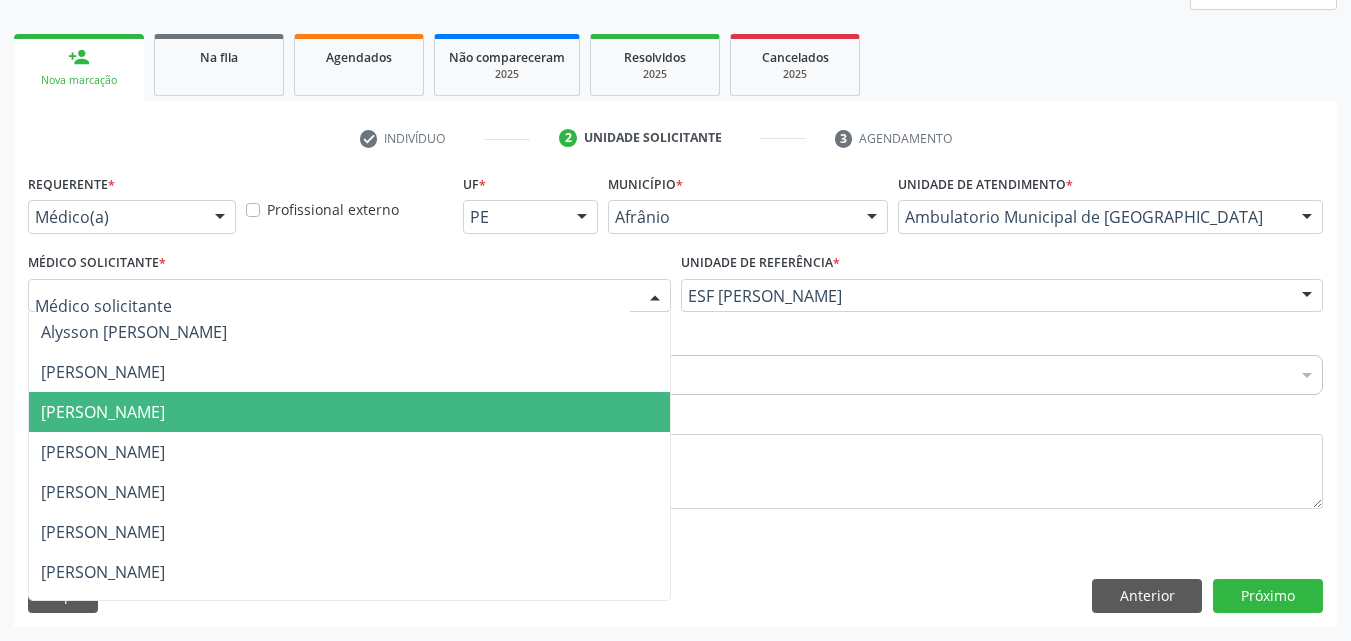 click on "[PERSON_NAME]" at bounding box center [349, 412] 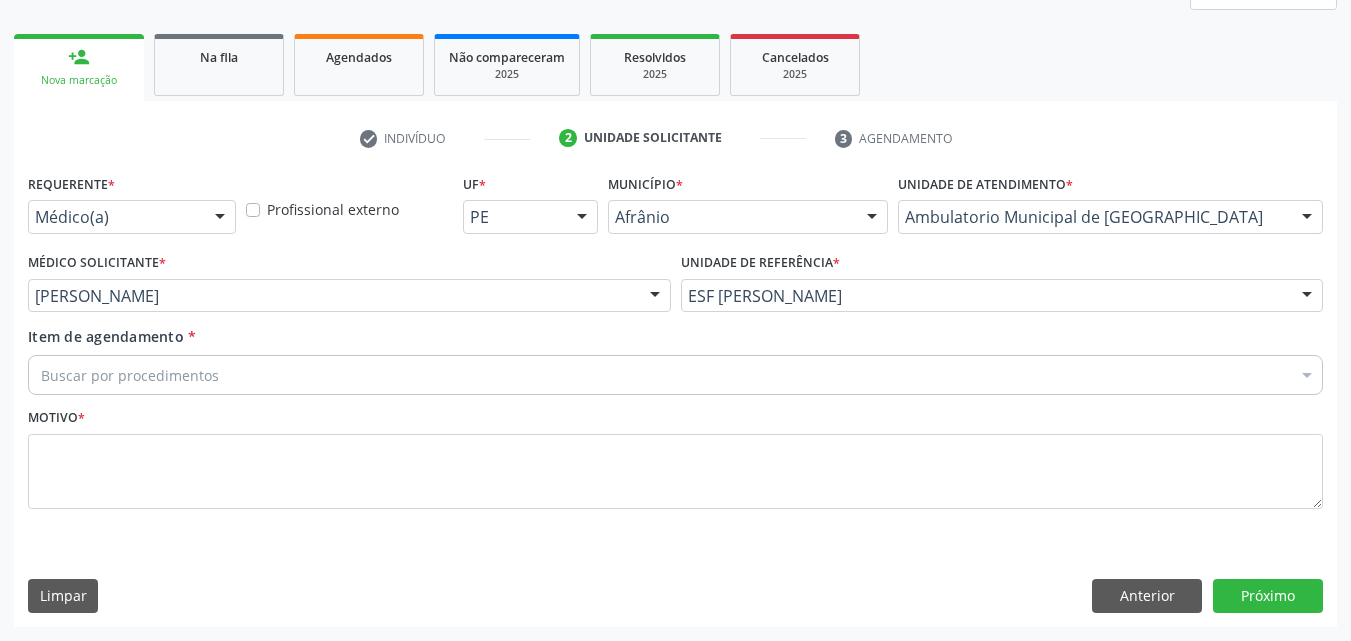 click on "Buscar por procedimentos" at bounding box center (675, 375) 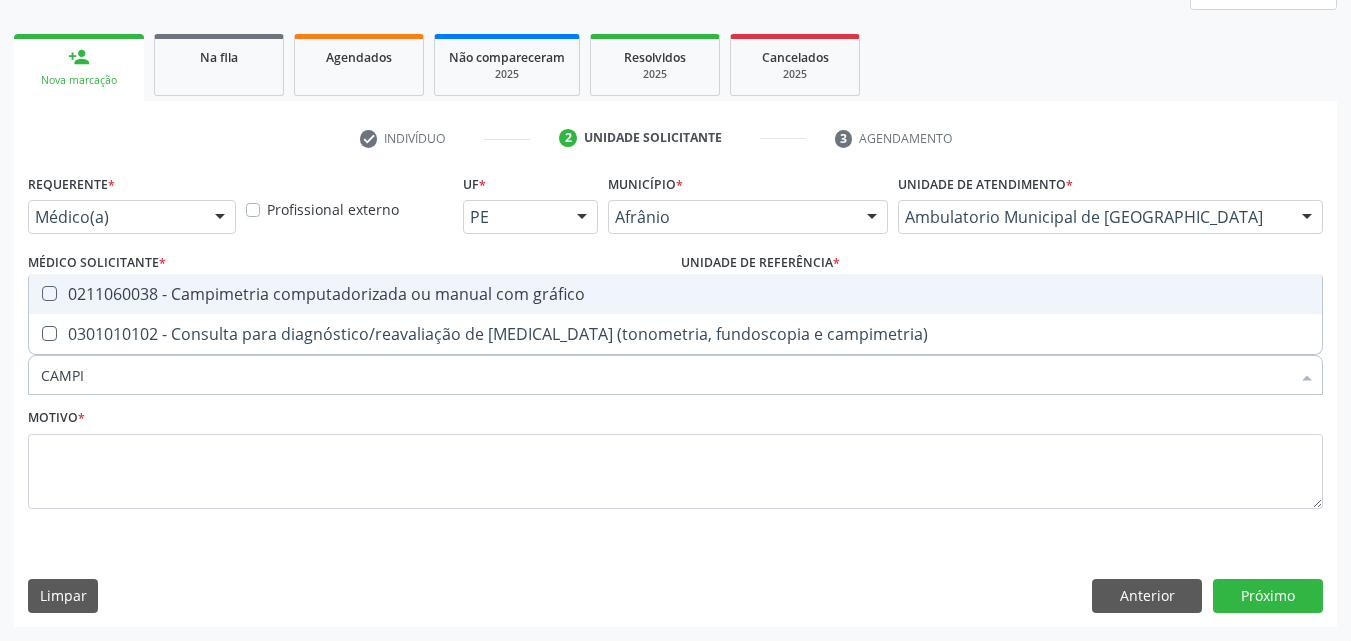 type on "CAMPIM" 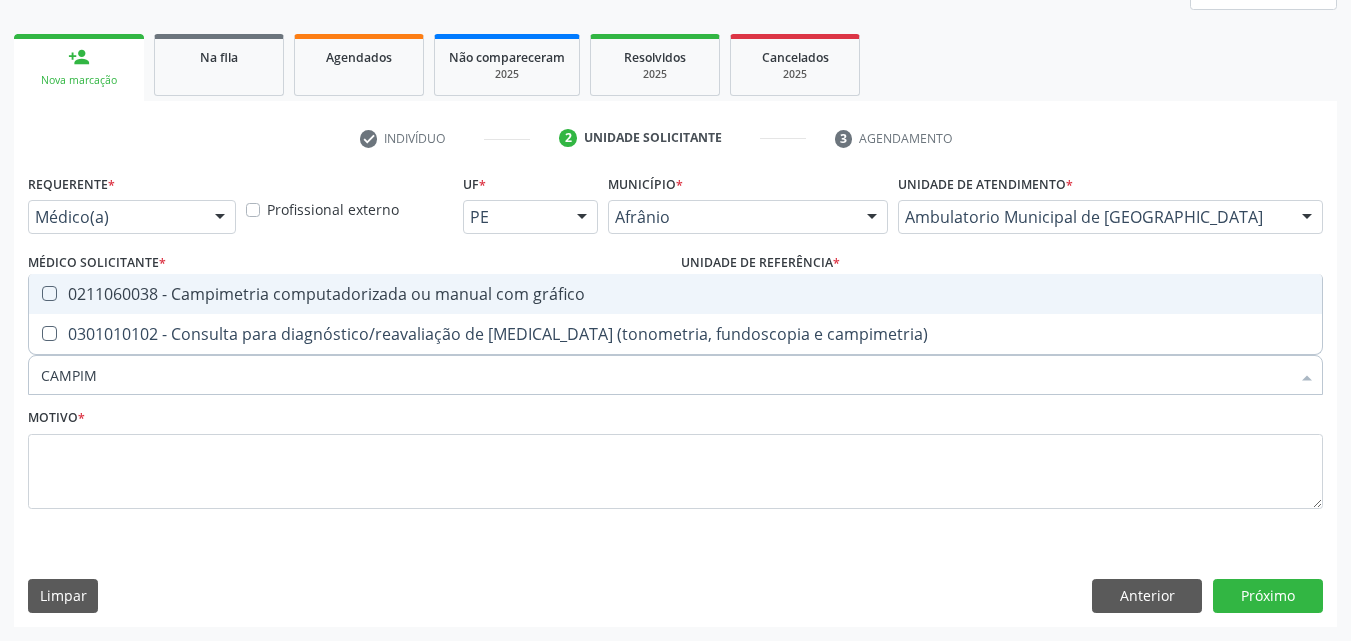 click on "0211060038 - Campimetria computadorizada ou manual com gráfico" at bounding box center (675, 294) 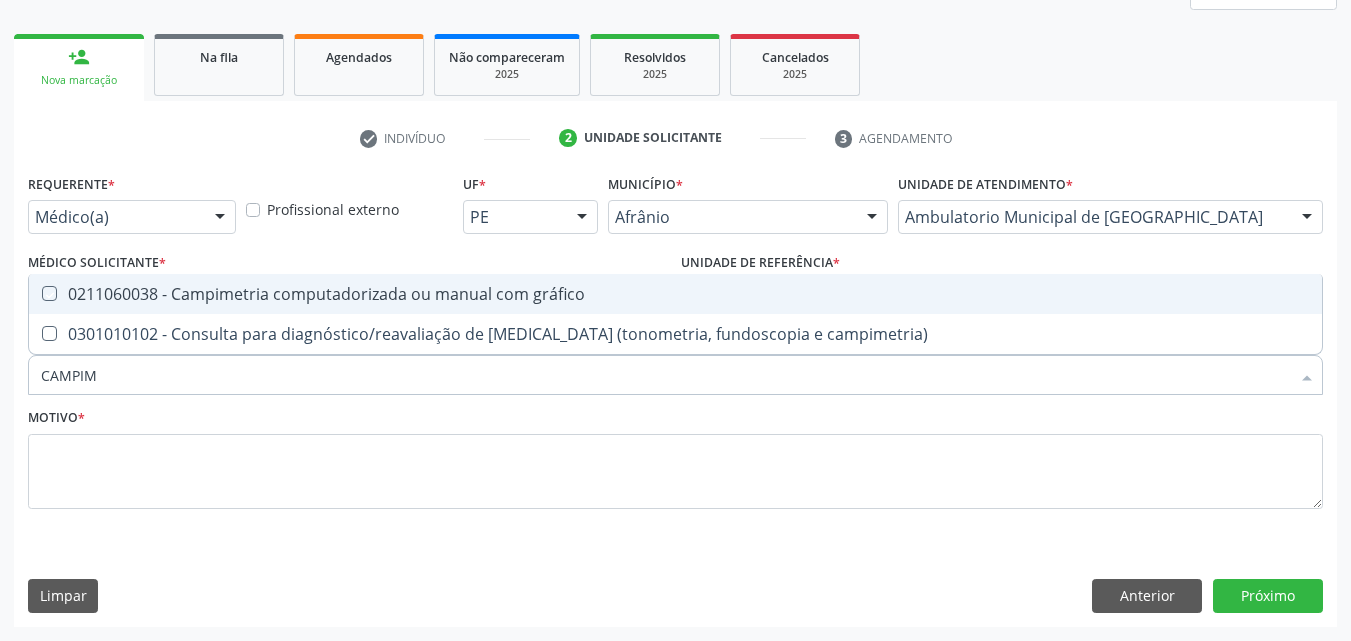 checkbox on "true" 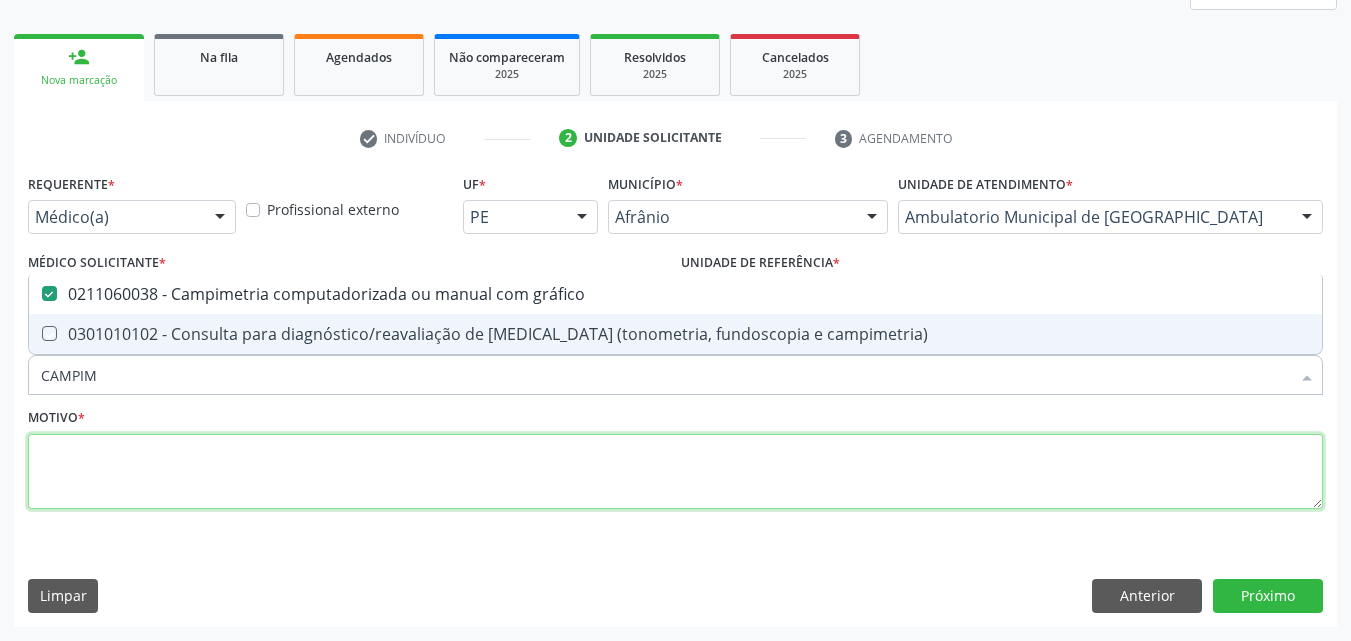 click at bounding box center [675, 472] 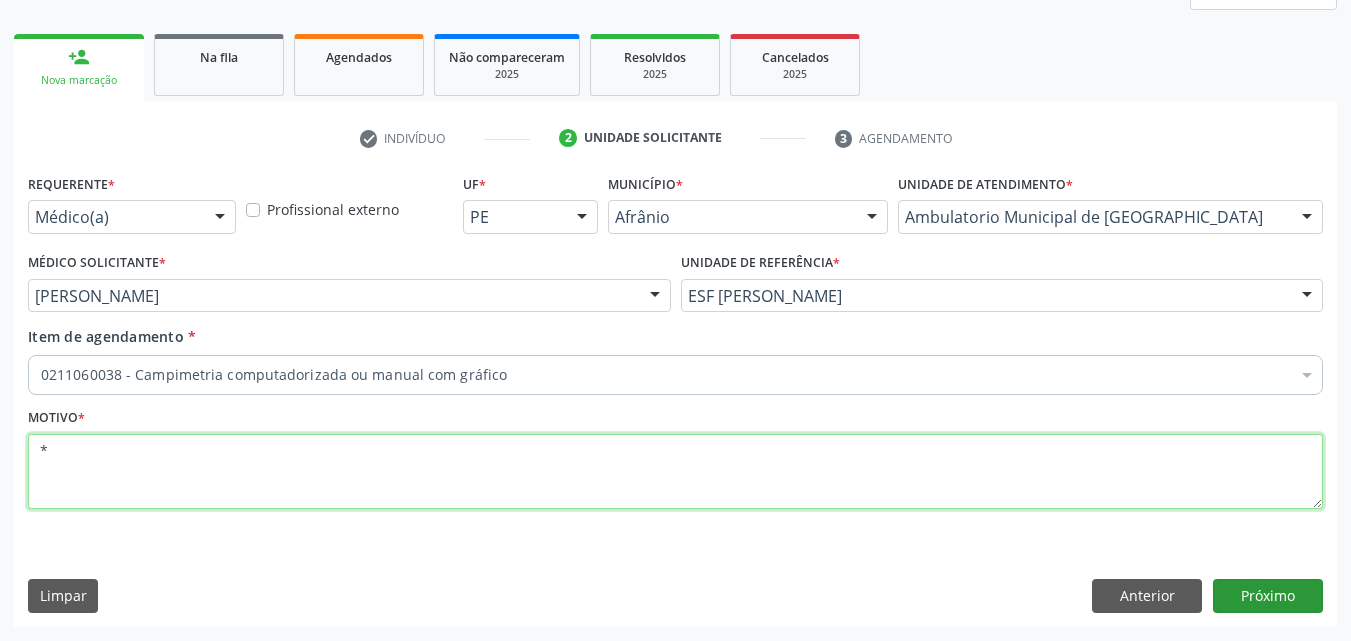 type on "*" 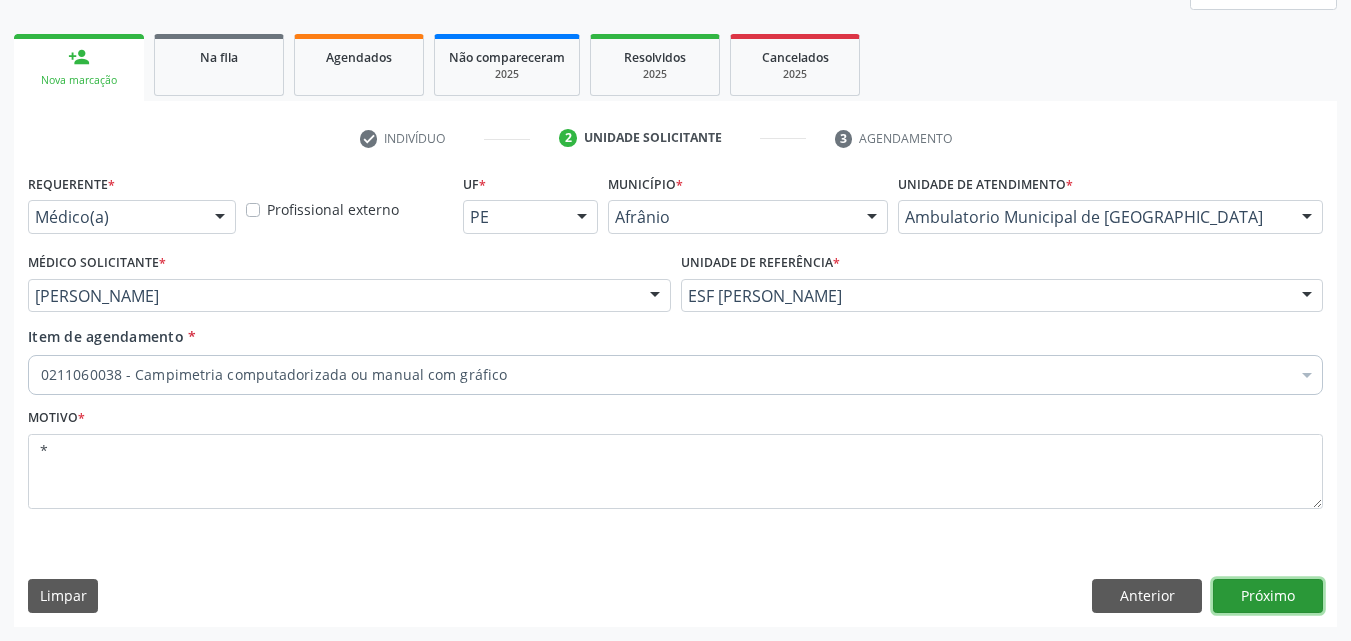 click on "Próximo" at bounding box center (1268, 596) 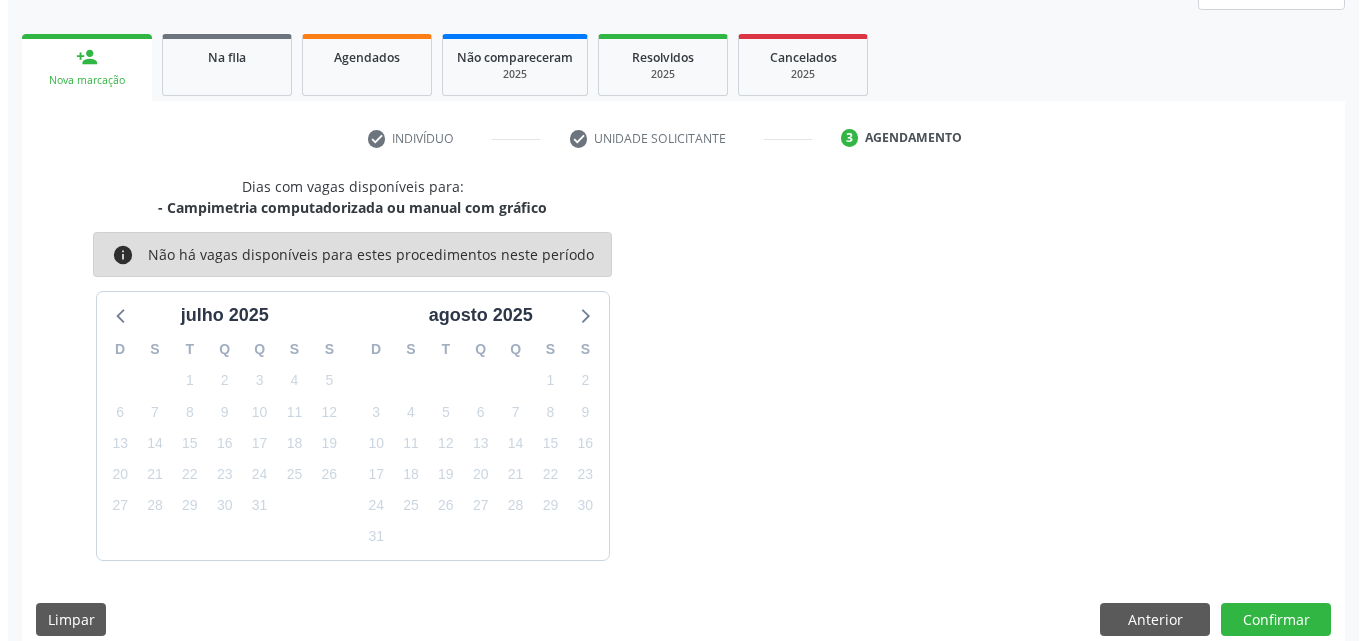 scroll, scrollTop: 0, scrollLeft: 0, axis: both 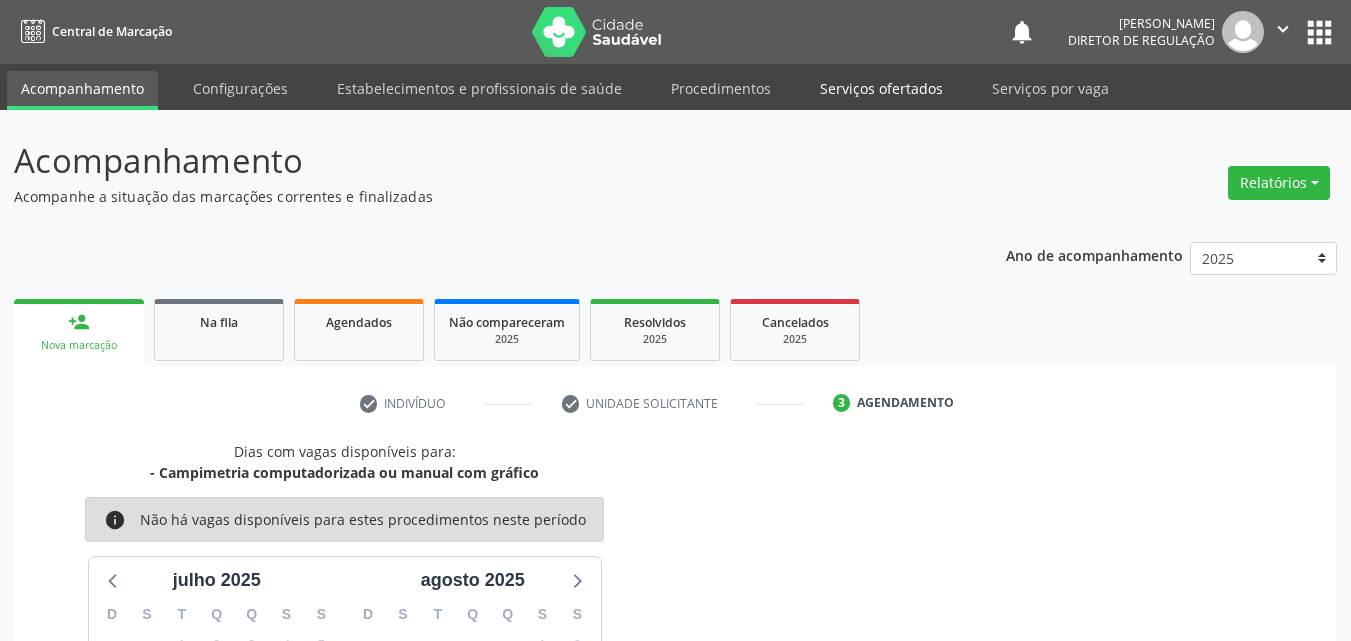 click on "Serviços ofertados" at bounding box center [881, 88] 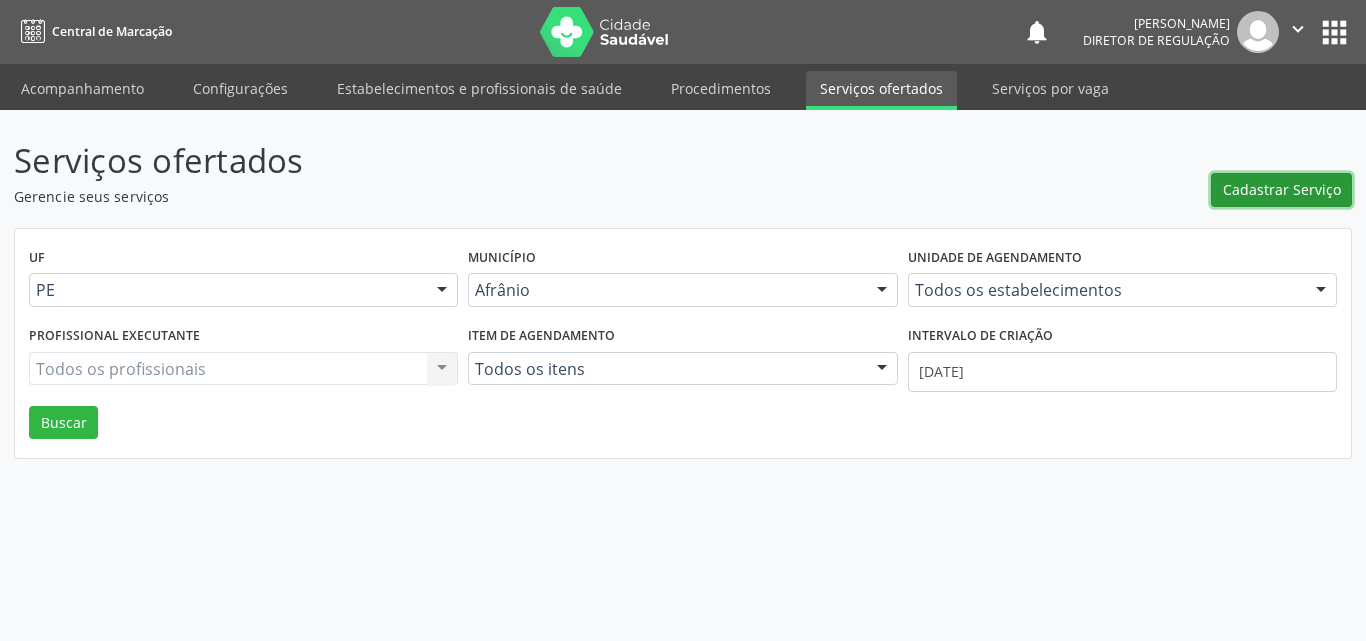 click on "Cadastrar Serviço" at bounding box center (1282, 189) 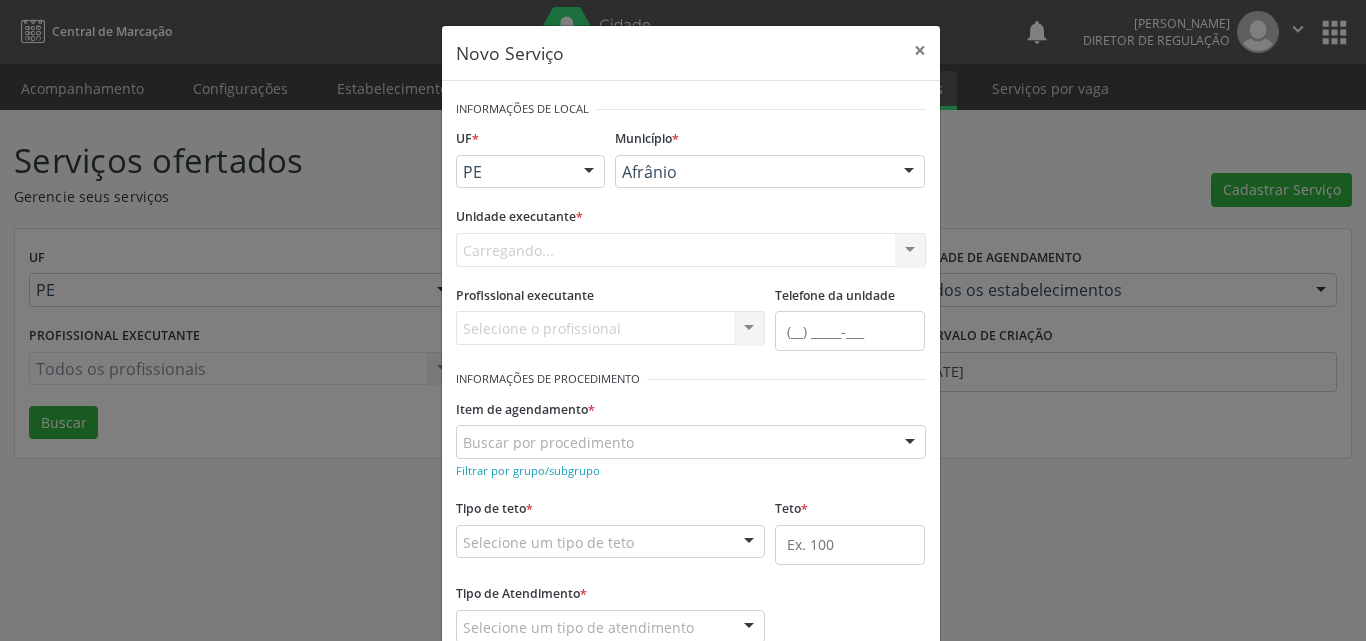 scroll, scrollTop: 0, scrollLeft: 0, axis: both 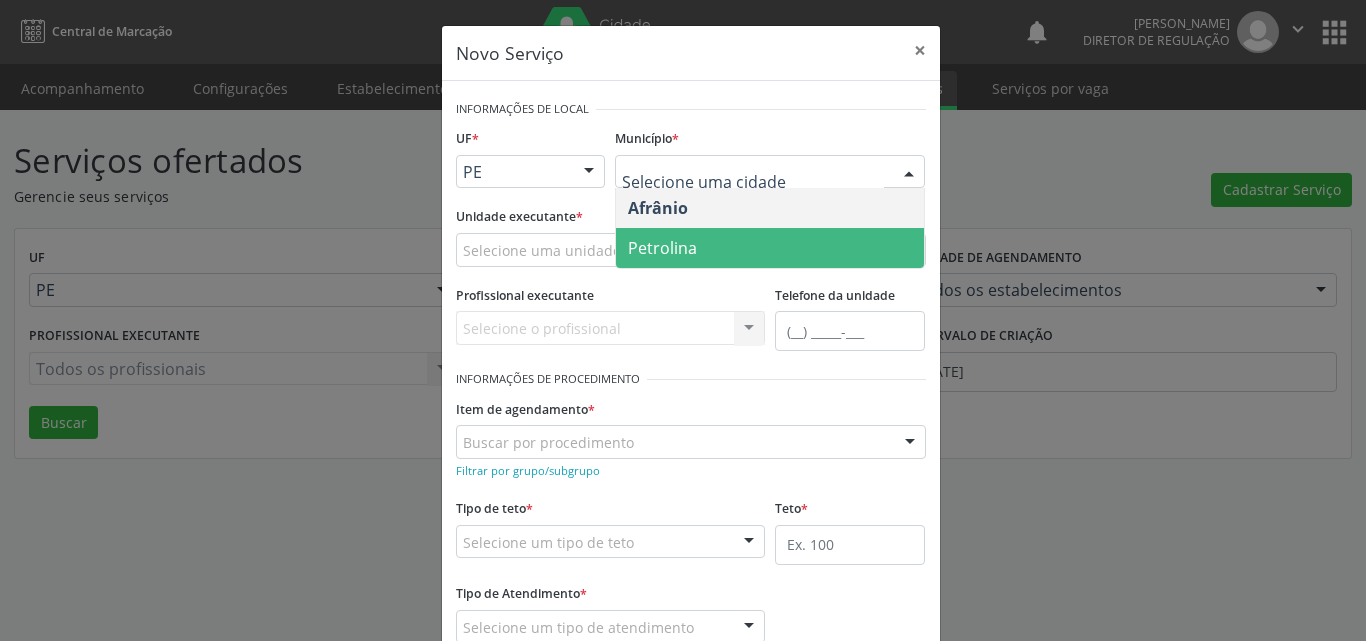 click on "Petrolina" at bounding box center [770, 248] 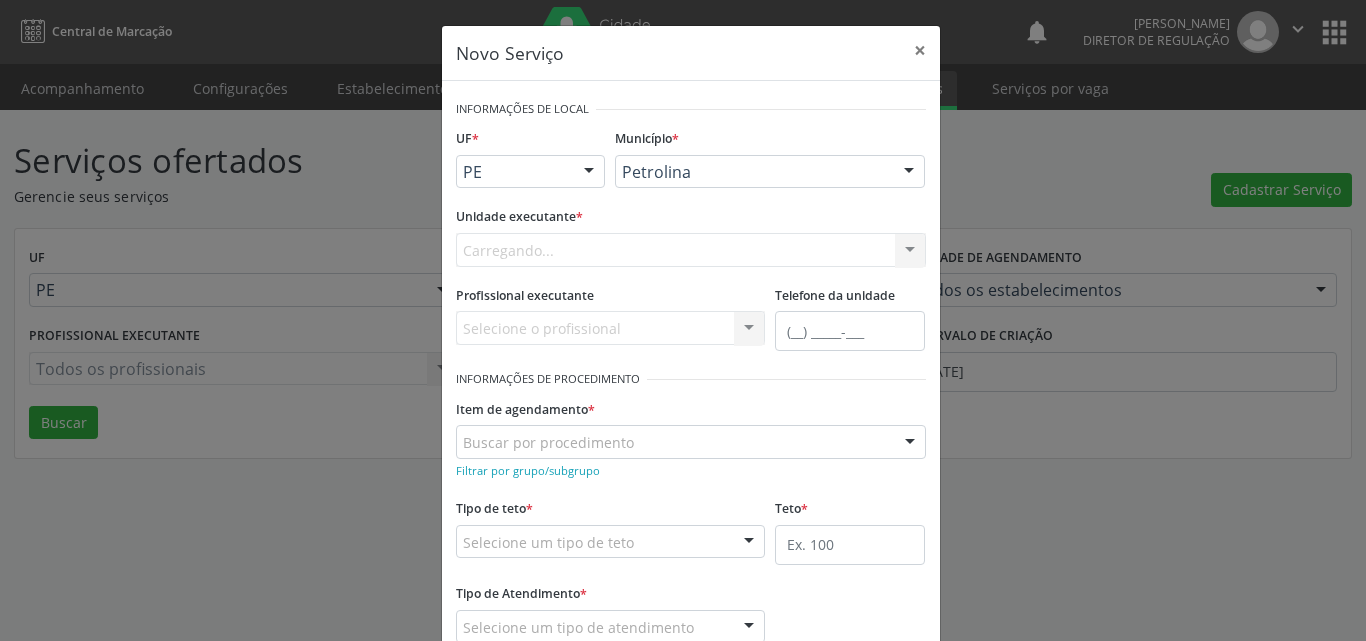 click on "Carregando...
Academia da Saude de Afranio   Academia da Saude do Bairro [PERSON_NAME]   Academia da Saude do Distrito de [GEOGRAPHIC_DATA] do Distrito de Extrema   [GEOGRAPHIC_DATA] do [PERSON_NAME]   Ambulatorio Municipal de Saude   Caf Central de Abastecimento Farmaceutico   Centro de Atencao Psicossocial de Afranio Pe   Centro de Especialidades   Cime   Cuidar   Equipe de Atencao Basica Prisional Tipo I com Saude Mental   Esf [PERSON_NAME] Nonato   Esf Custodia Maria da Conceicao   Esf [PERSON_NAME] e [PERSON_NAME]   Esf [PERSON_NAME]   Esf de Barra das Melancias   Esf de Extrema   Farmacia Basica do Municipio de [GEOGRAPHIC_DATA][PERSON_NAME] [MEDICAL_DATA] Ambulatorio Municipal   Laboratorio de Protese Dentario   Lid Laboratorio de Investigacoes e Diagnosticos               Selac" at bounding box center [691, 250] 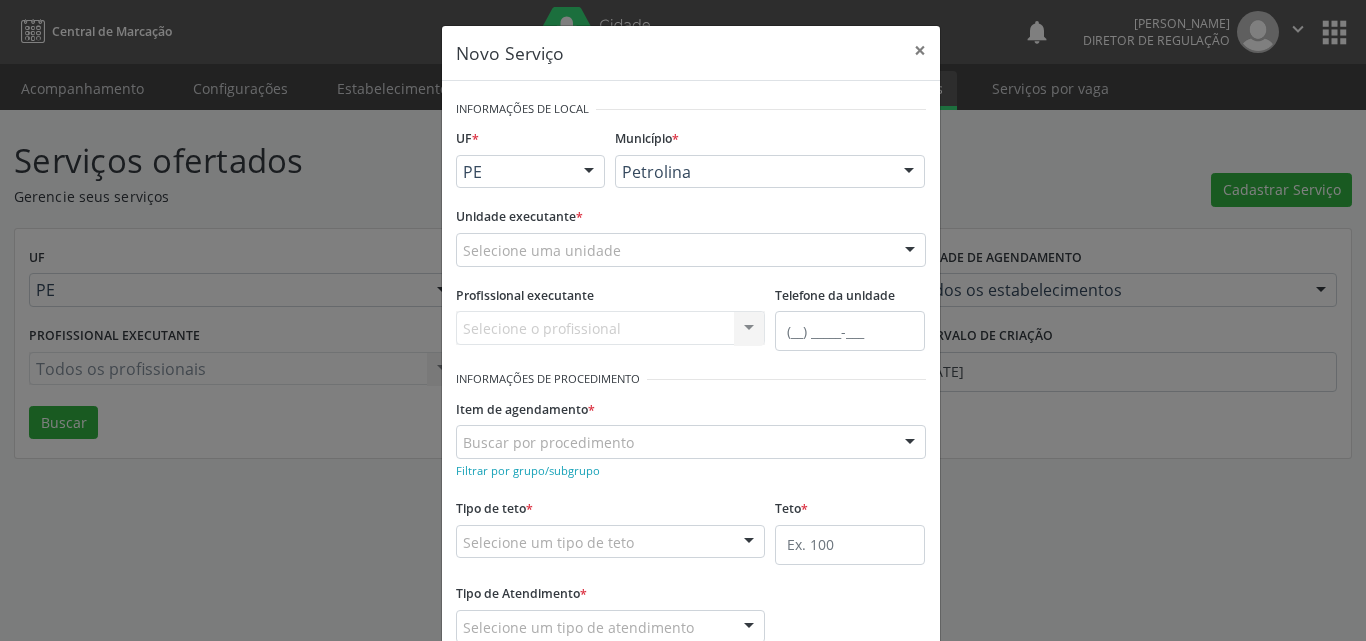 click on "Selecione uma unidade" at bounding box center (691, 250) 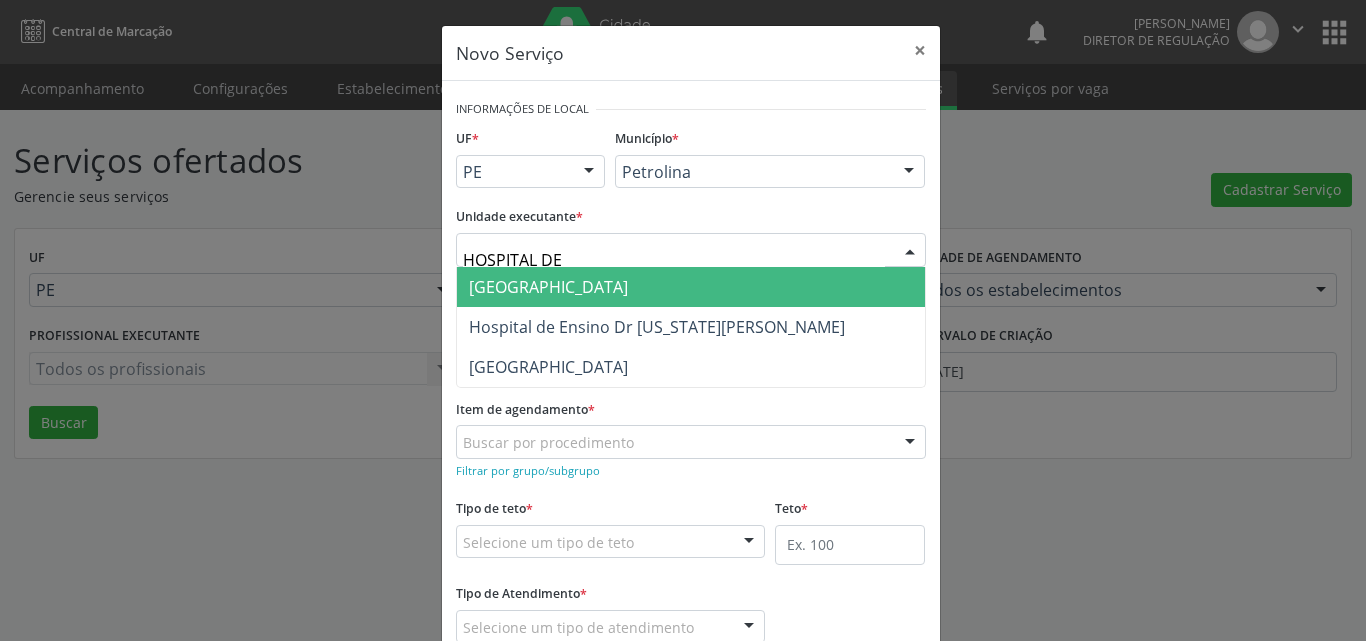 type on "HOSPITAL DE O" 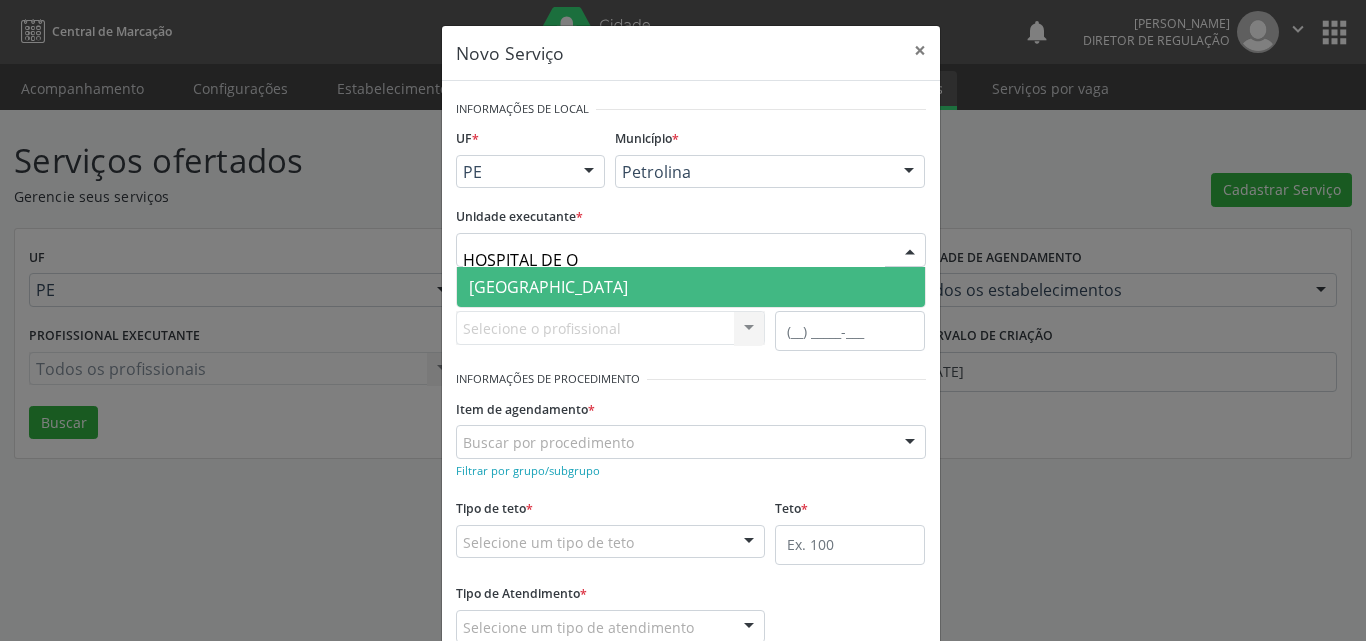 click on "[GEOGRAPHIC_DATA]" at bounding box center [691, 287] 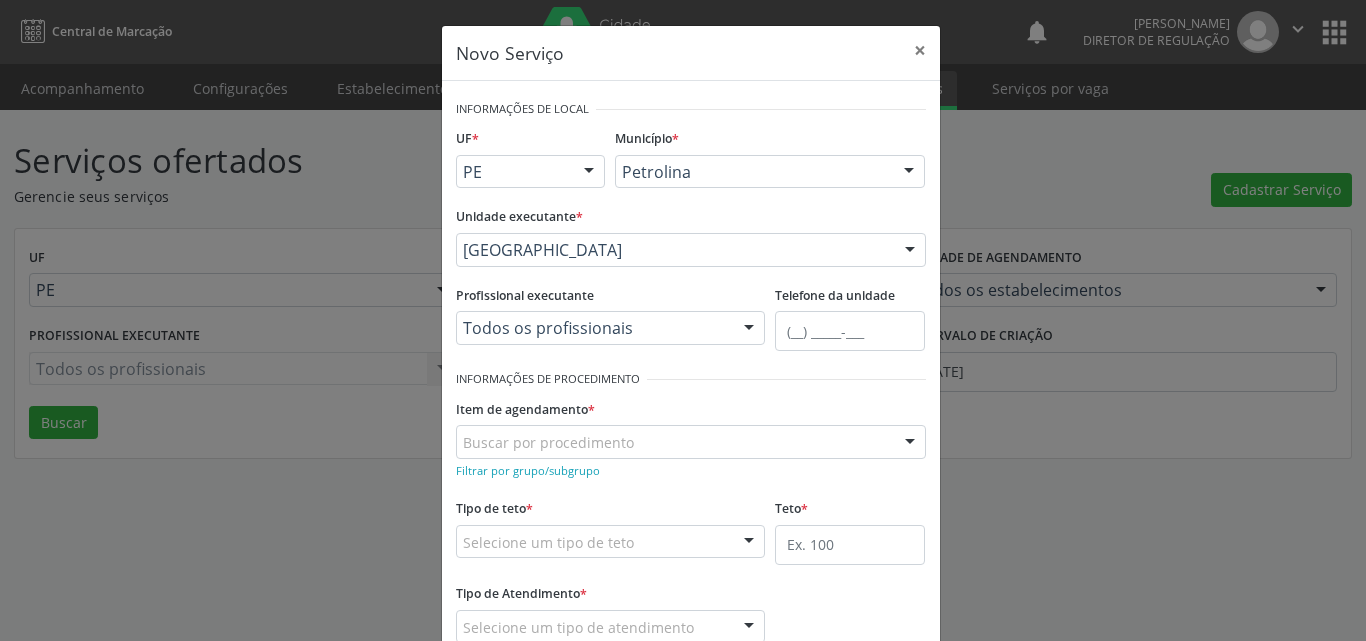 click on "Buscar por procedimento" at bounding box center (691, 442) 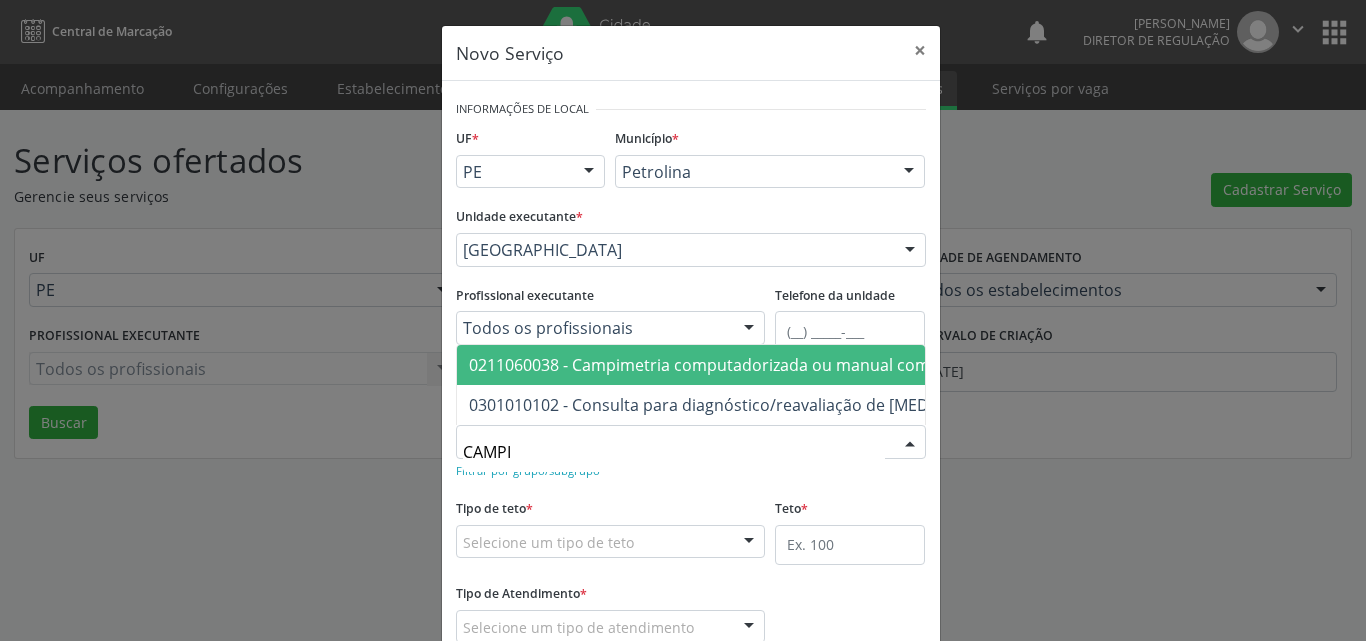 type on "CAMPIM" 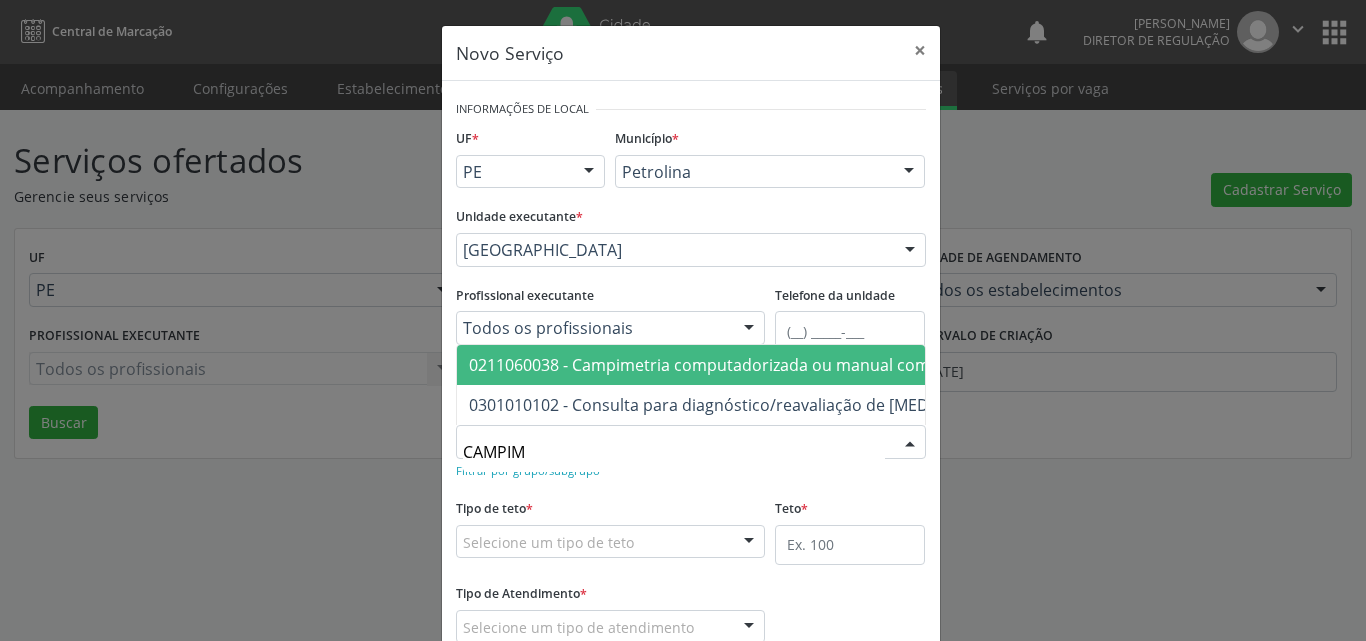 click on "0211060038 - Campimetria computadorizada ou manual com gráfico" at bounding box center [727, 365] 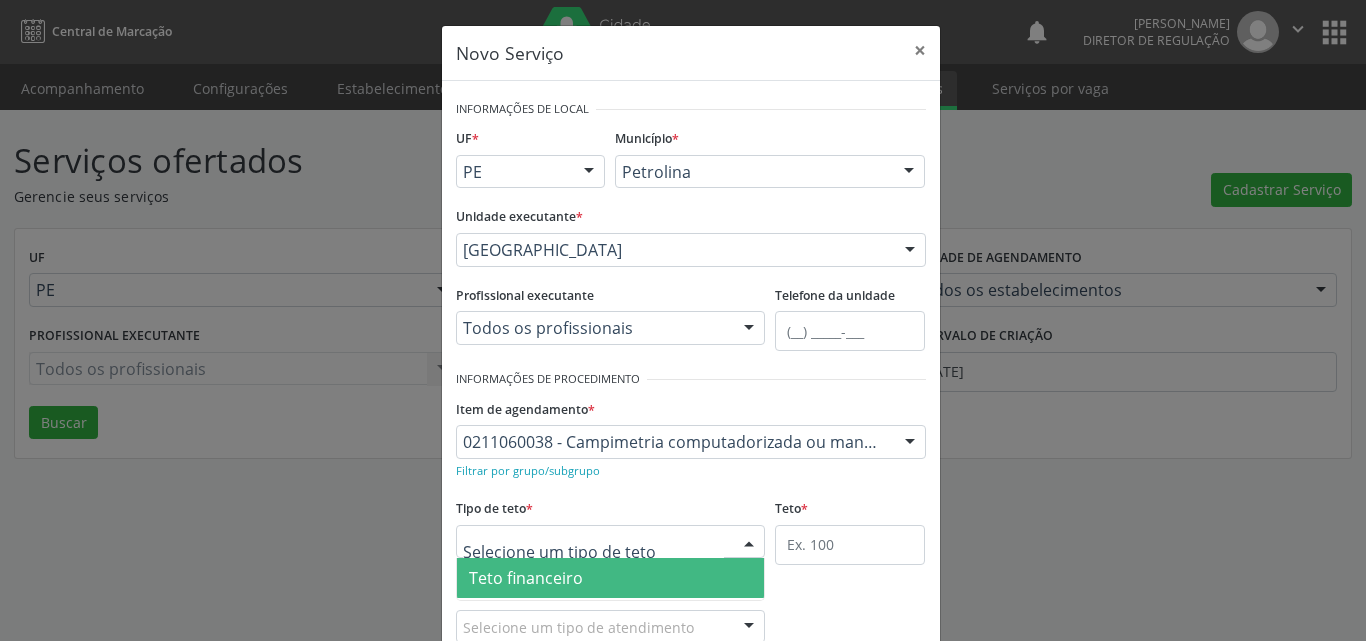 click on "Teto financeiro" at bounding box center (611, 578) 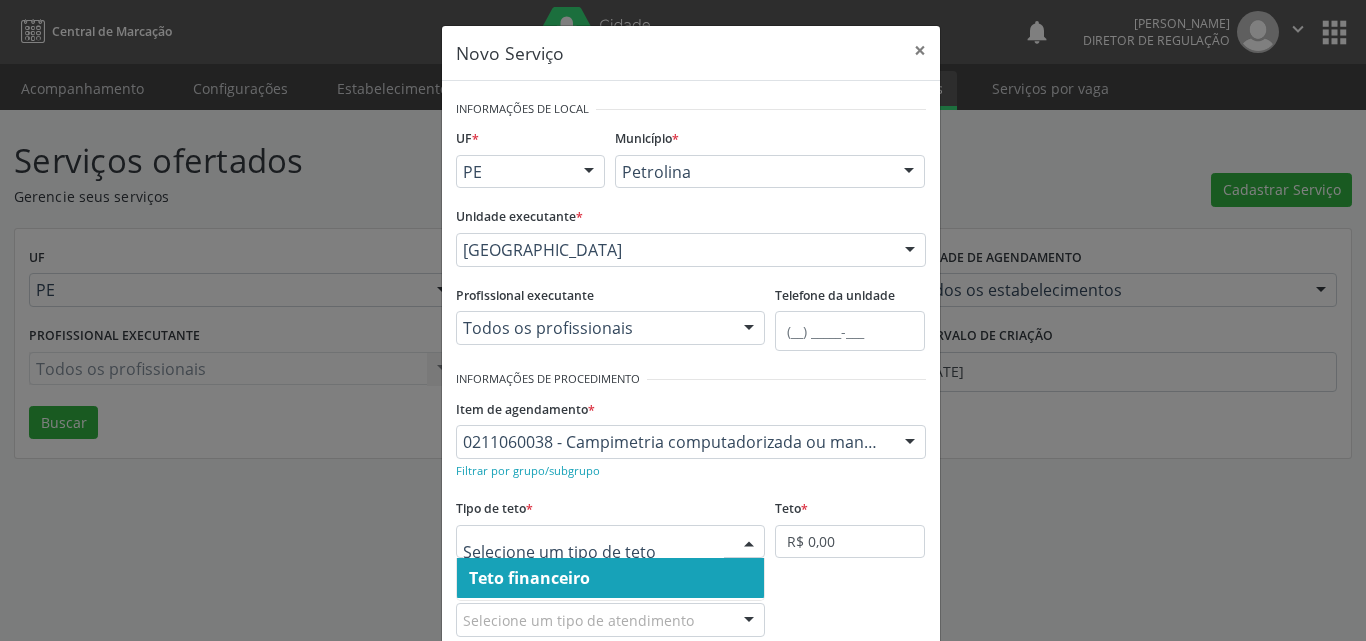 scroll, scrollTop: 38, scrollLeft: 0, axis: vertical 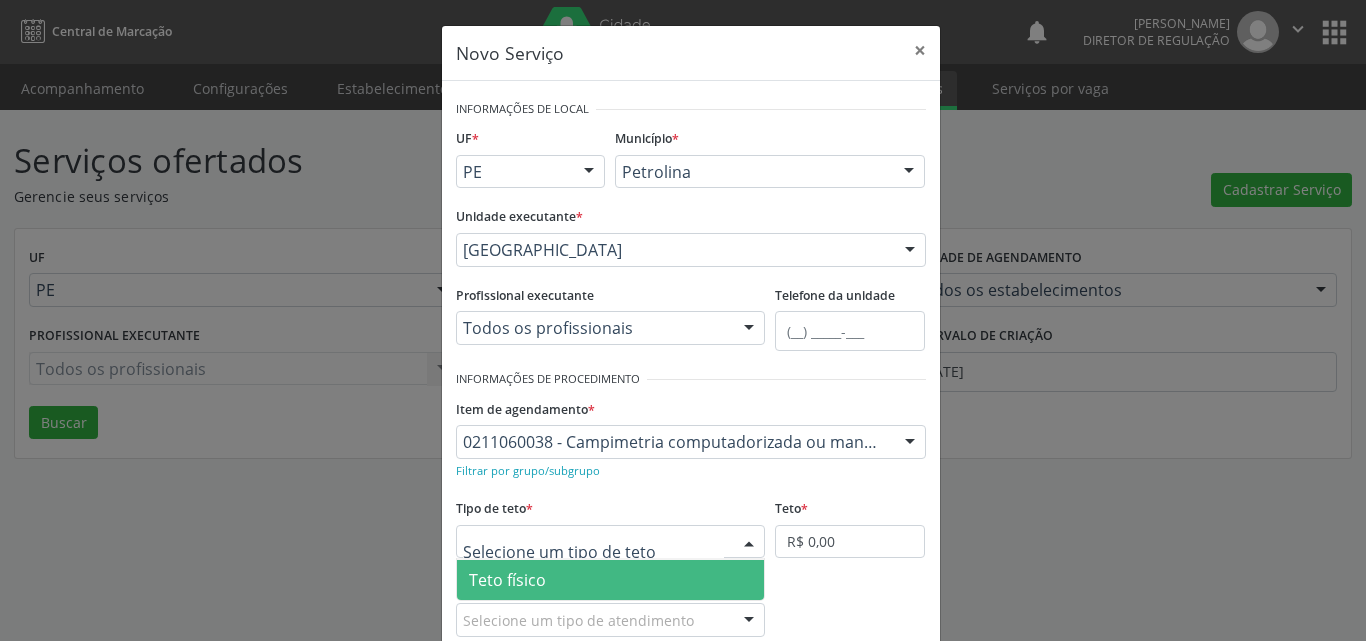 click on "Teto físico" at bounding box center (611, 580) 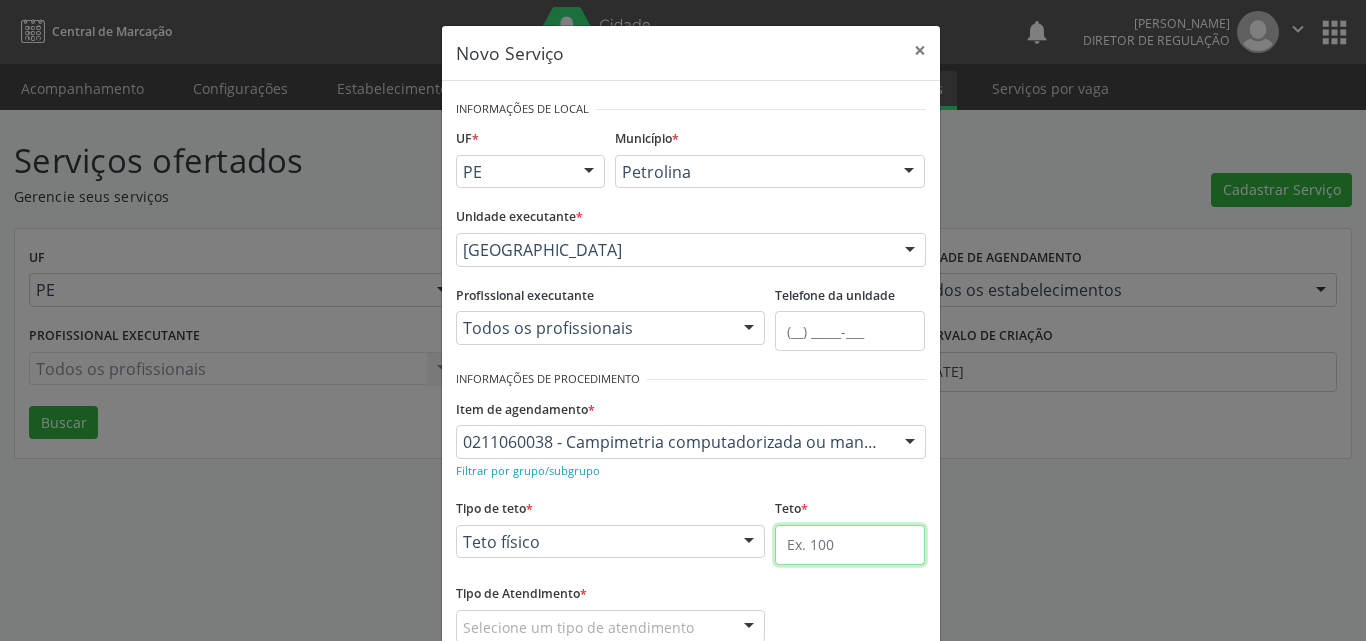 click at bounding box center (850, 545) 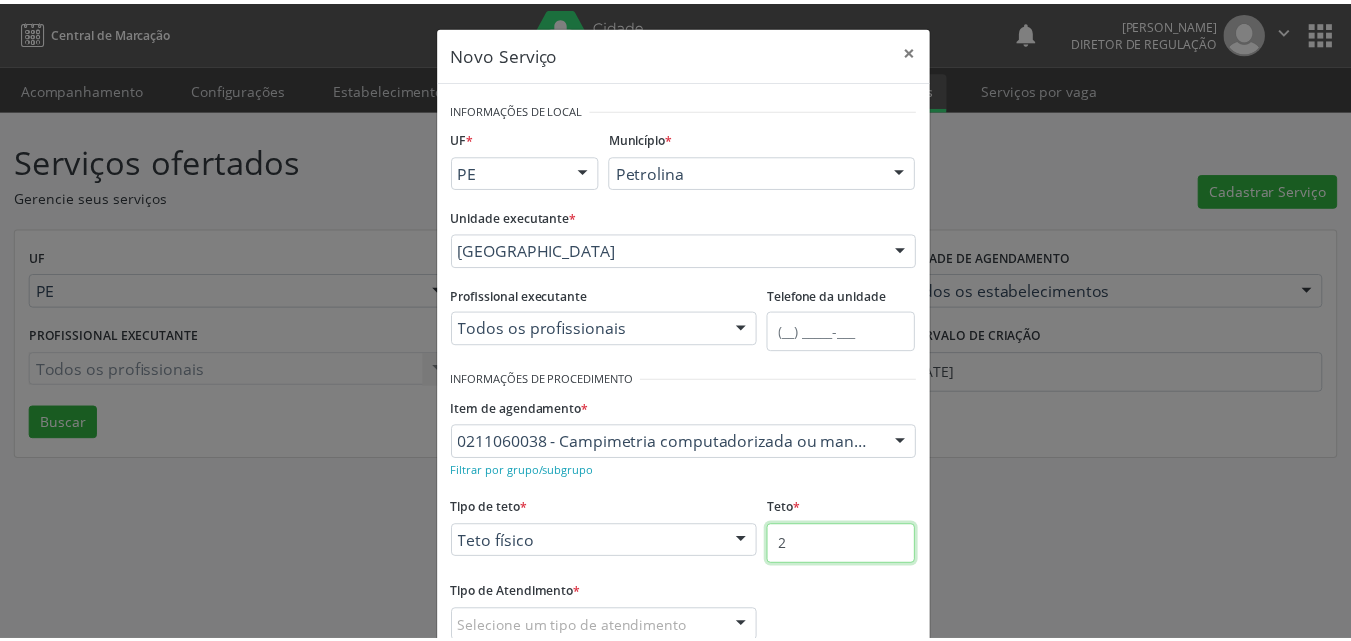 scroll, scrollTop: 132, scrollLeft: 0, axis: vertical 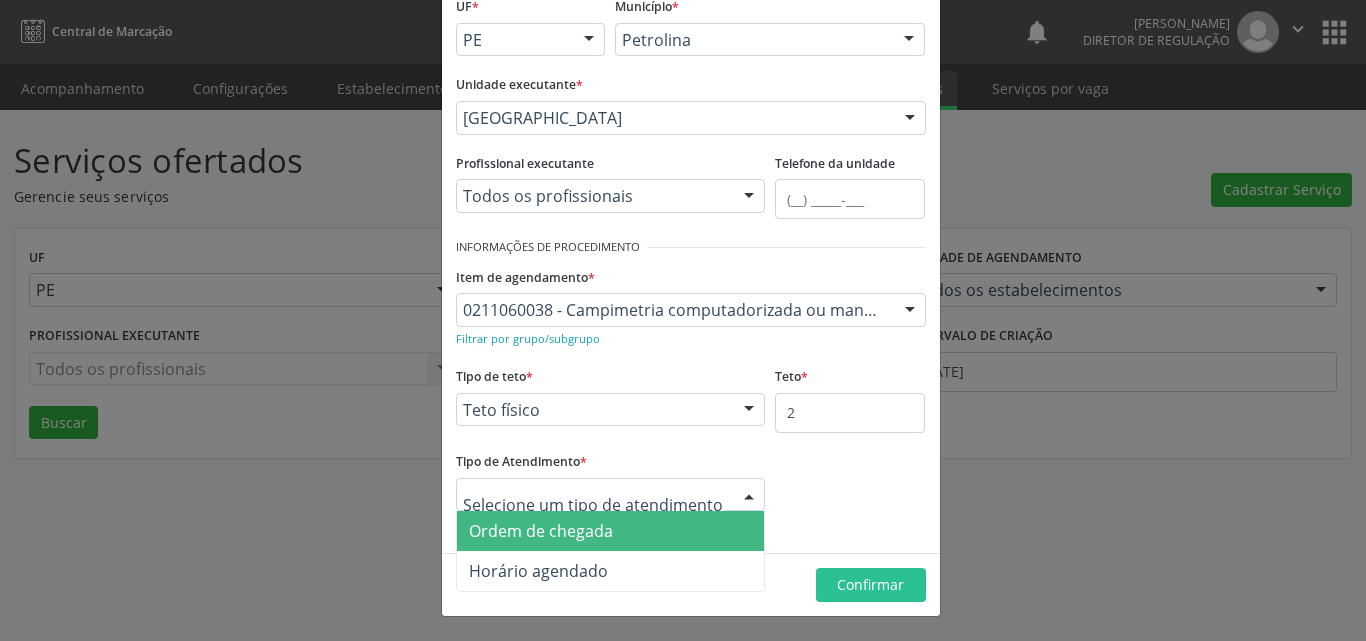 click on "Ordem de chegada" at bounding box center (611, 531) 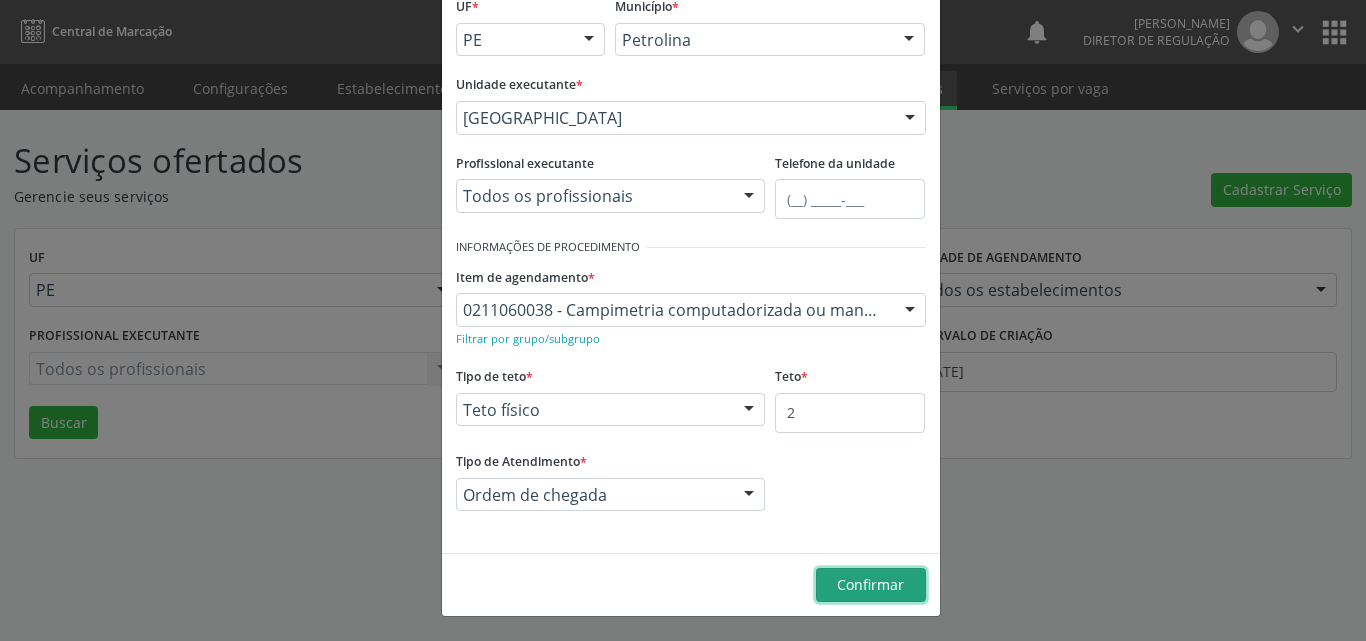 click on "Confirmar" at bounding box center (870, 584) 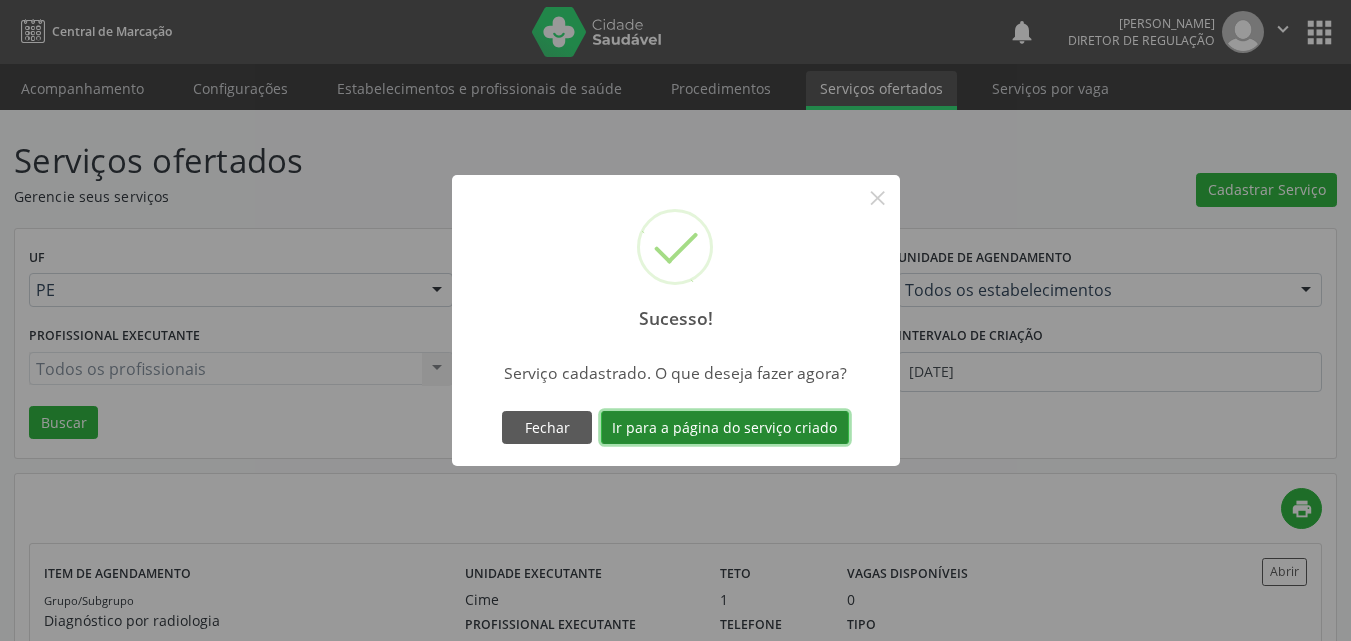 click on "Ir para a página do serviço criado" at bounding box center (725, 428) 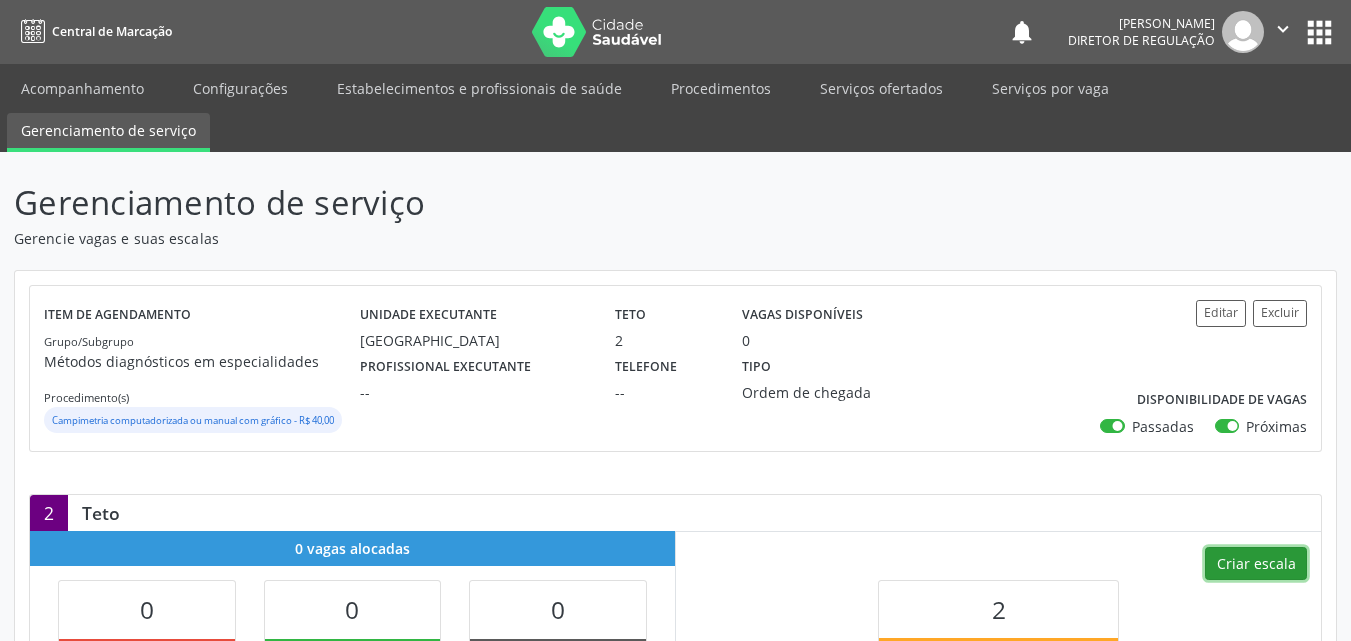 click on "Criar escala" at bounding box center (1256, 564) 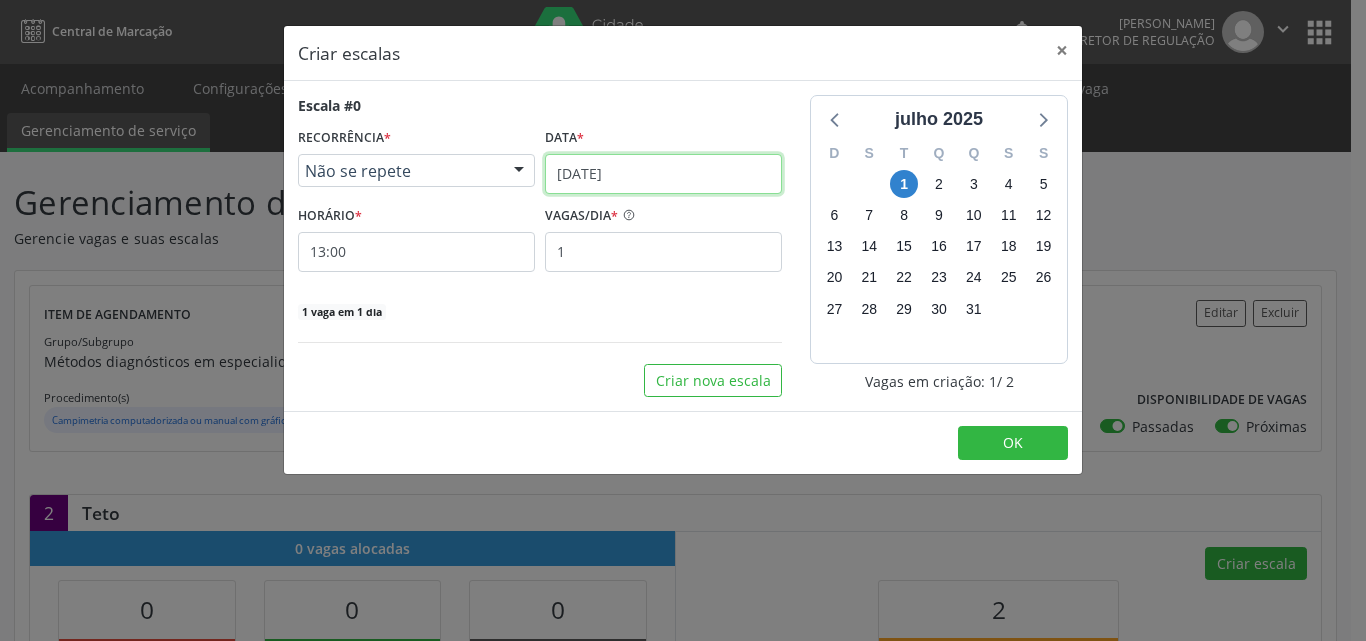 click on "[DATE]" at bounding box center (663, 174) 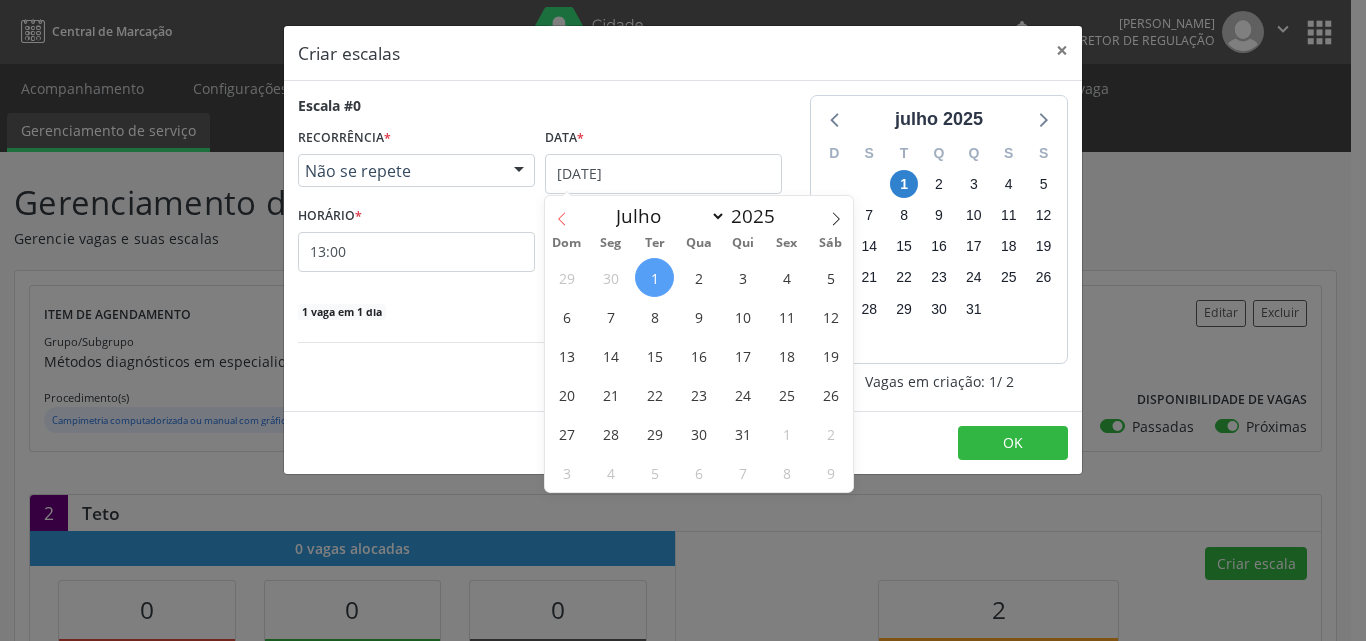 click 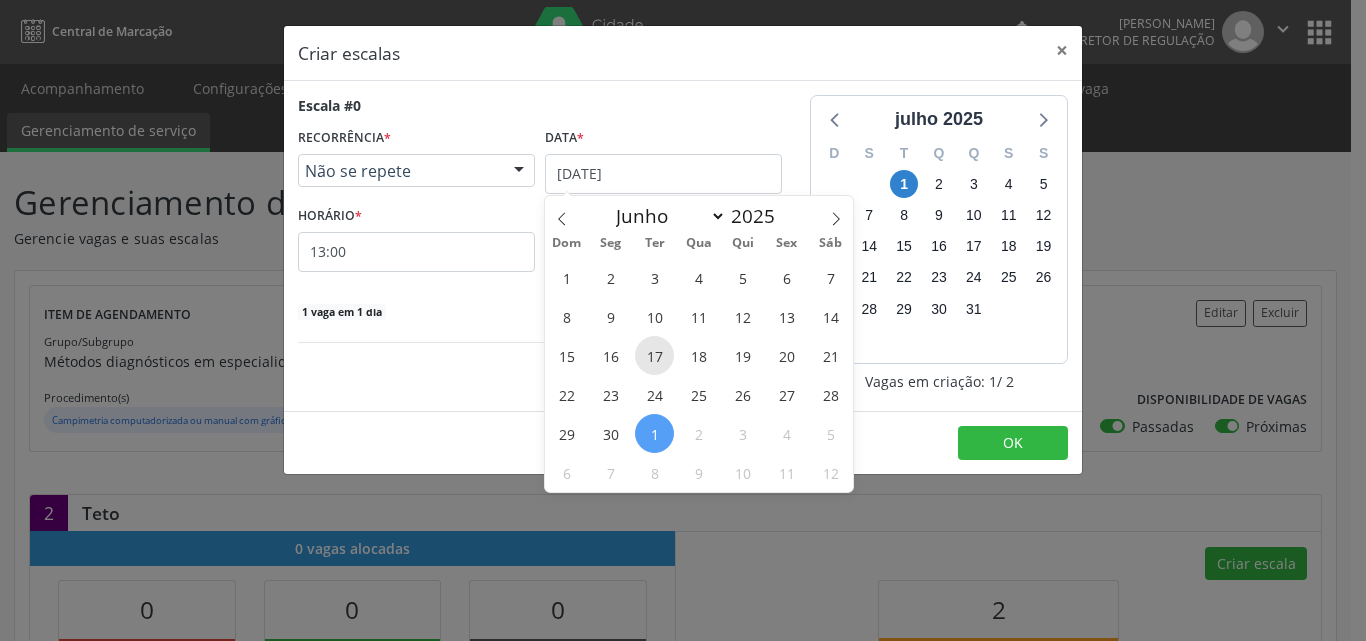 click on "17" at bounding box center (654, 355) 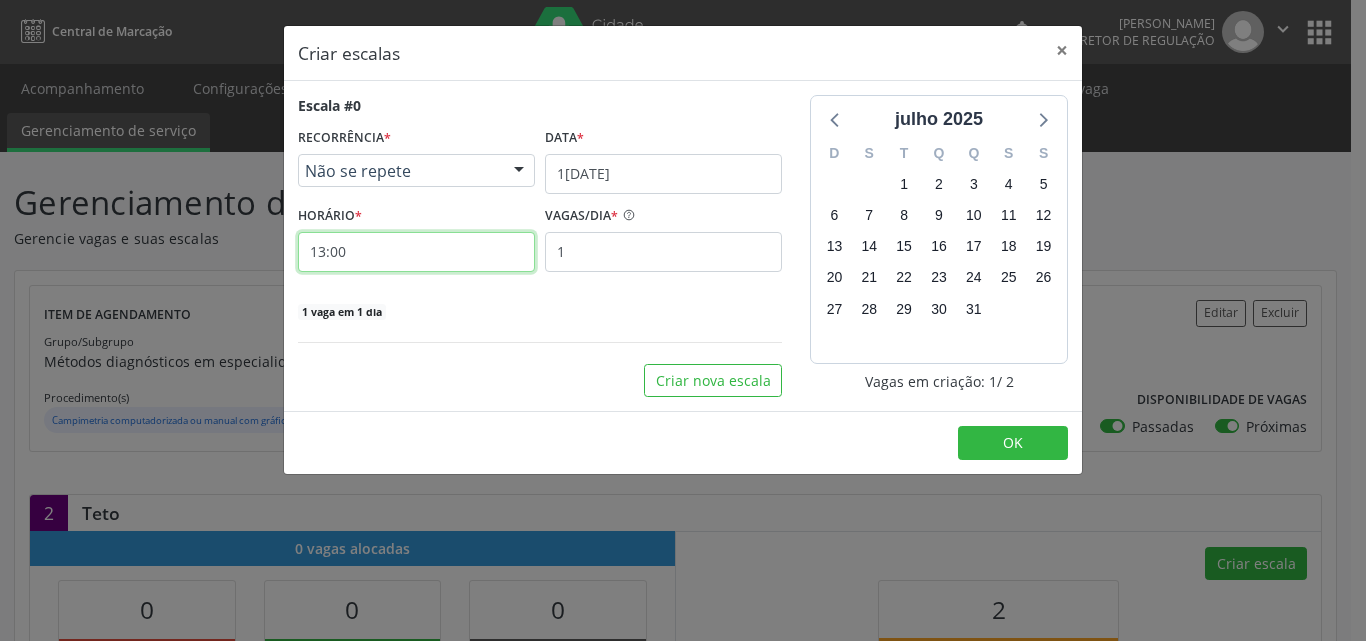 click on "13:00" at bounding box center (416, 252) 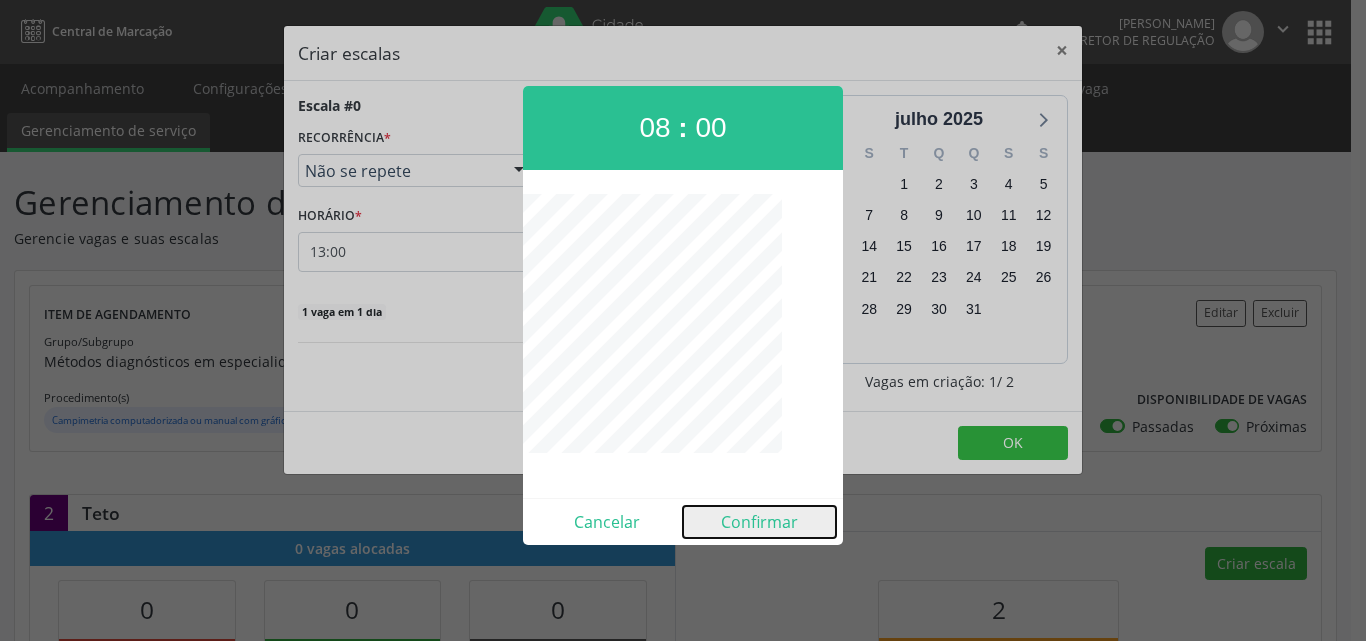 click on "Confirmar" at bounding box center [759, 522] 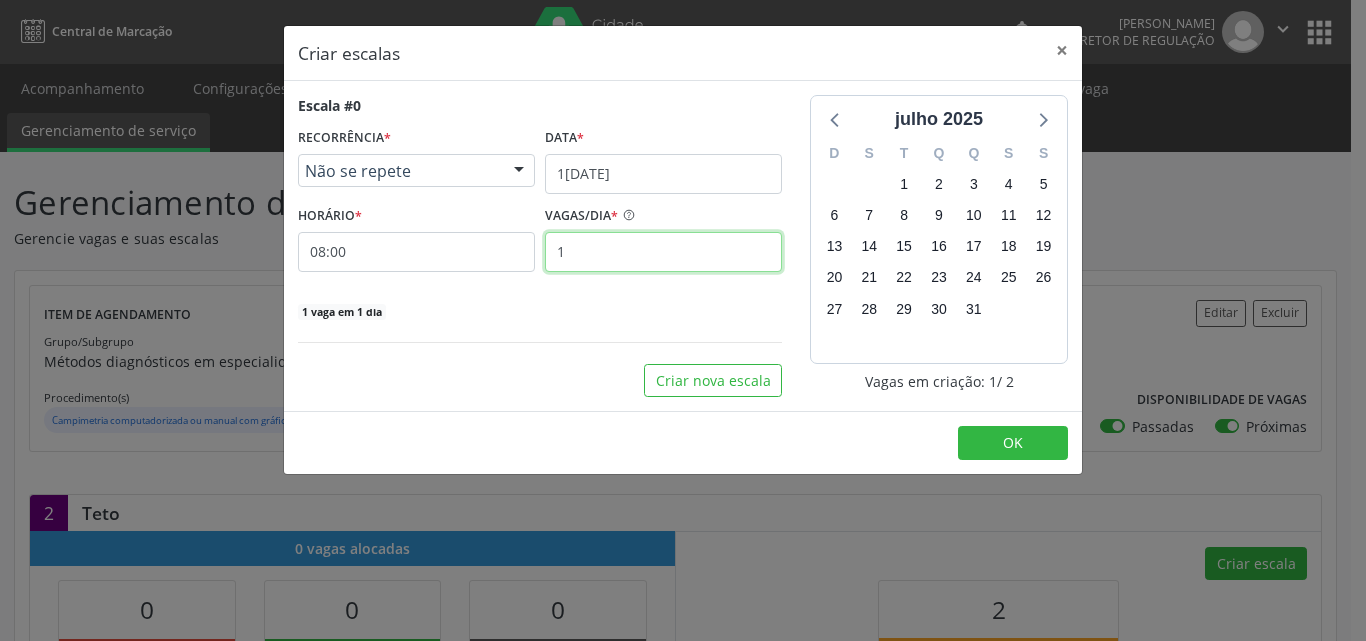 click on "1" at bounding box center (663, 252) 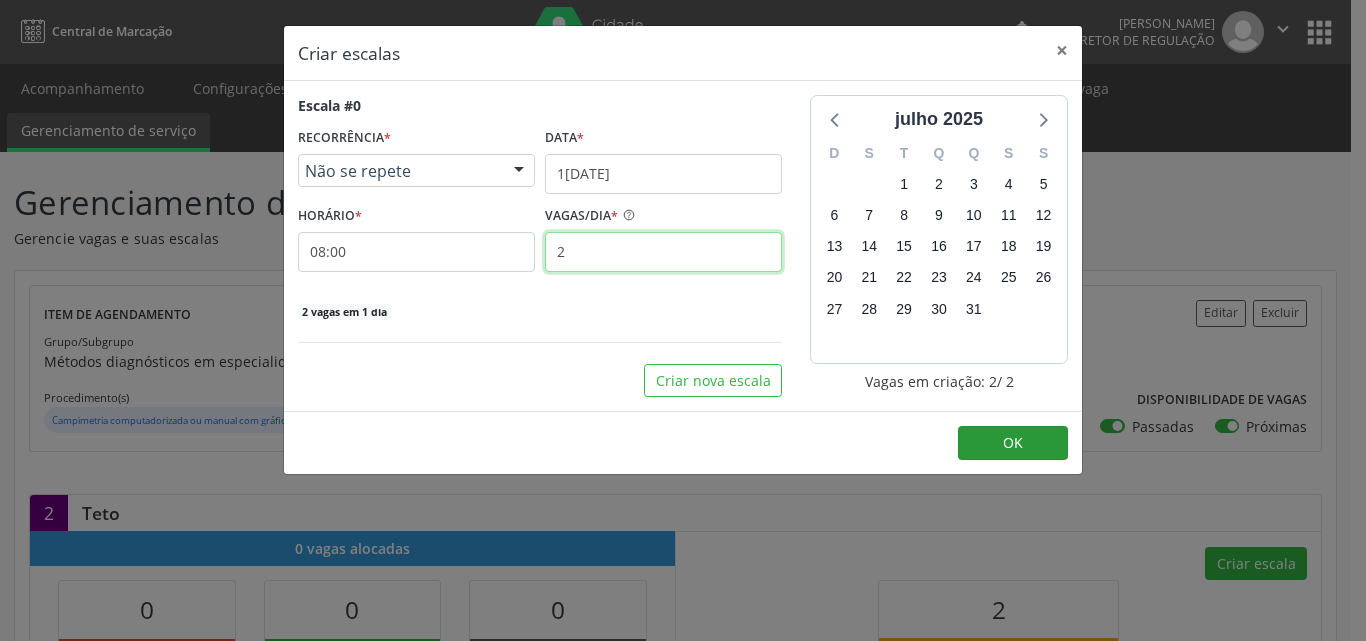 type on "2" 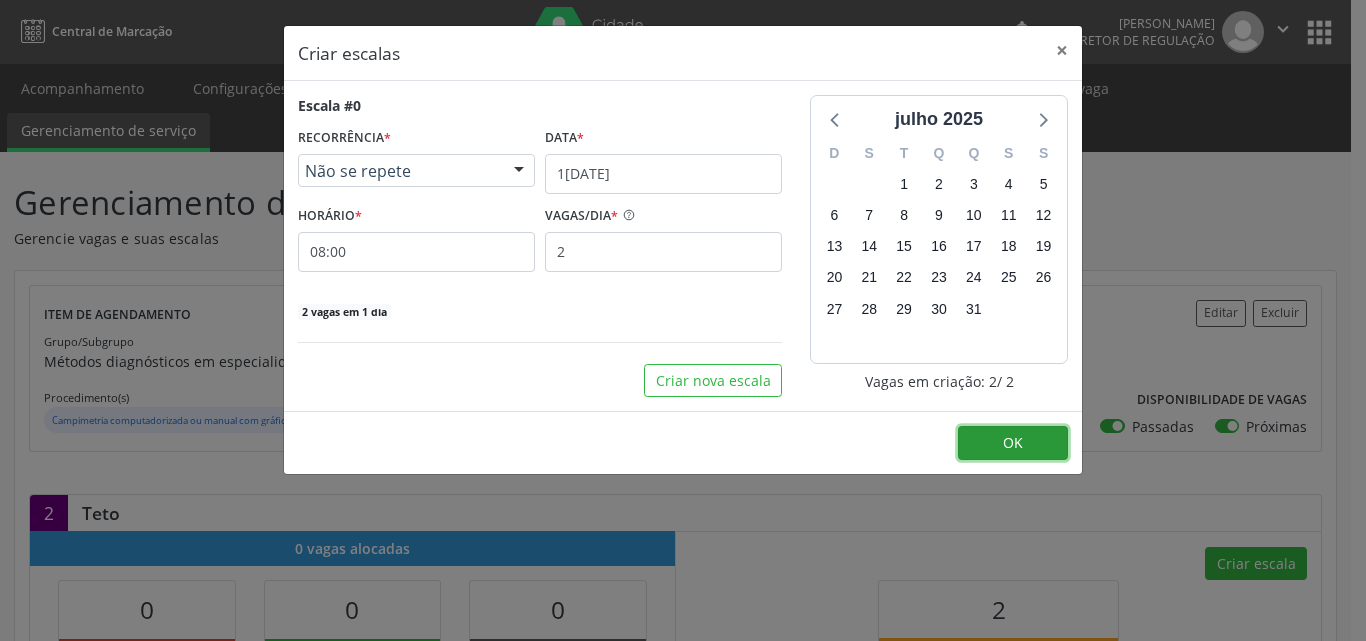 click on "OK" at bounding box center (1013, 442) 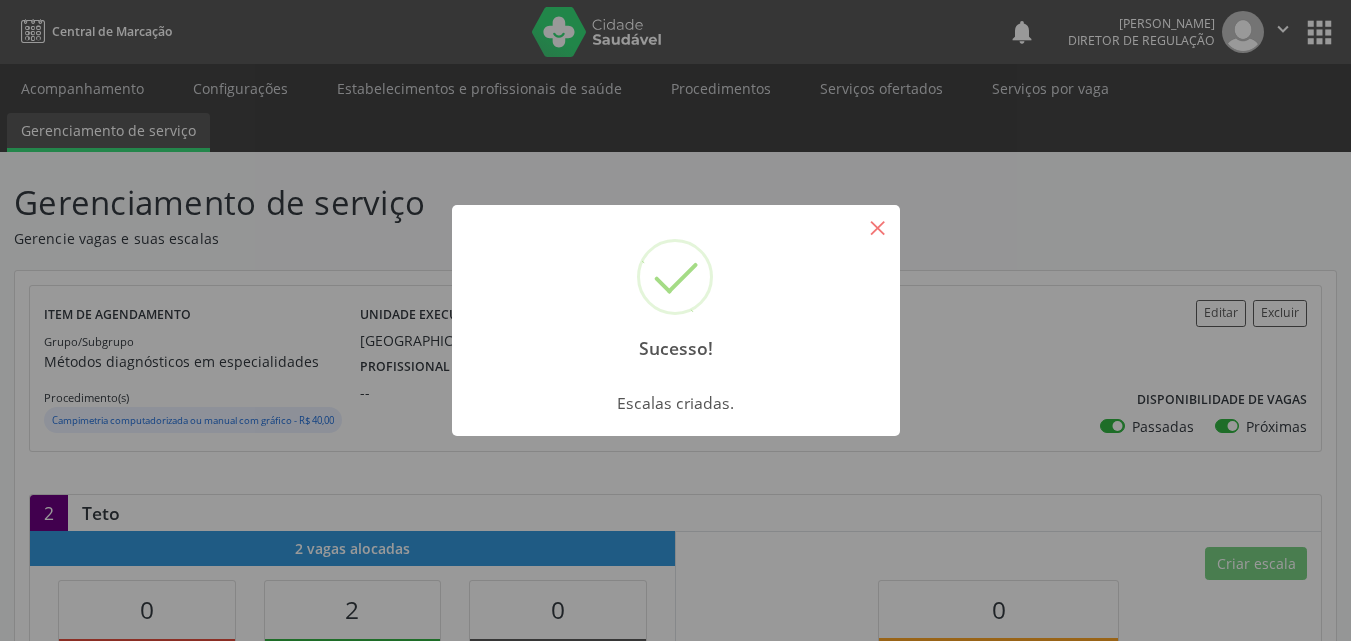 click on "×" at bounding box center (878, 227) 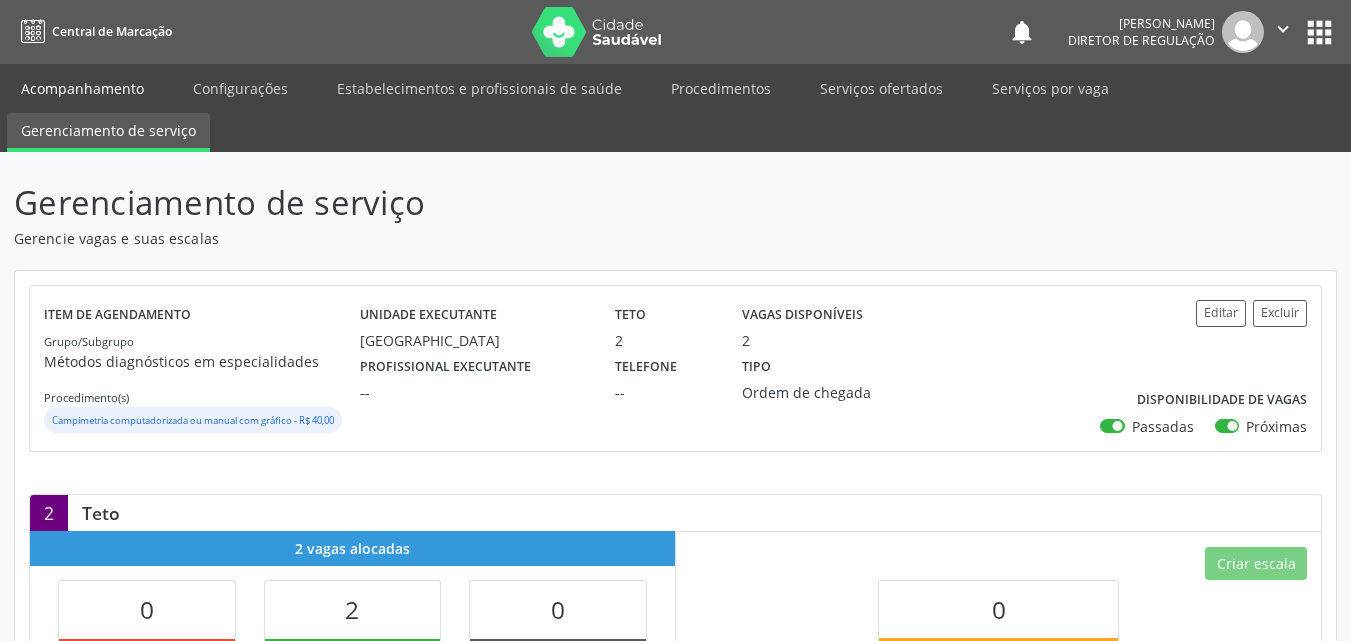 click on "Acompanhamento" at bounding box center [82, 88] 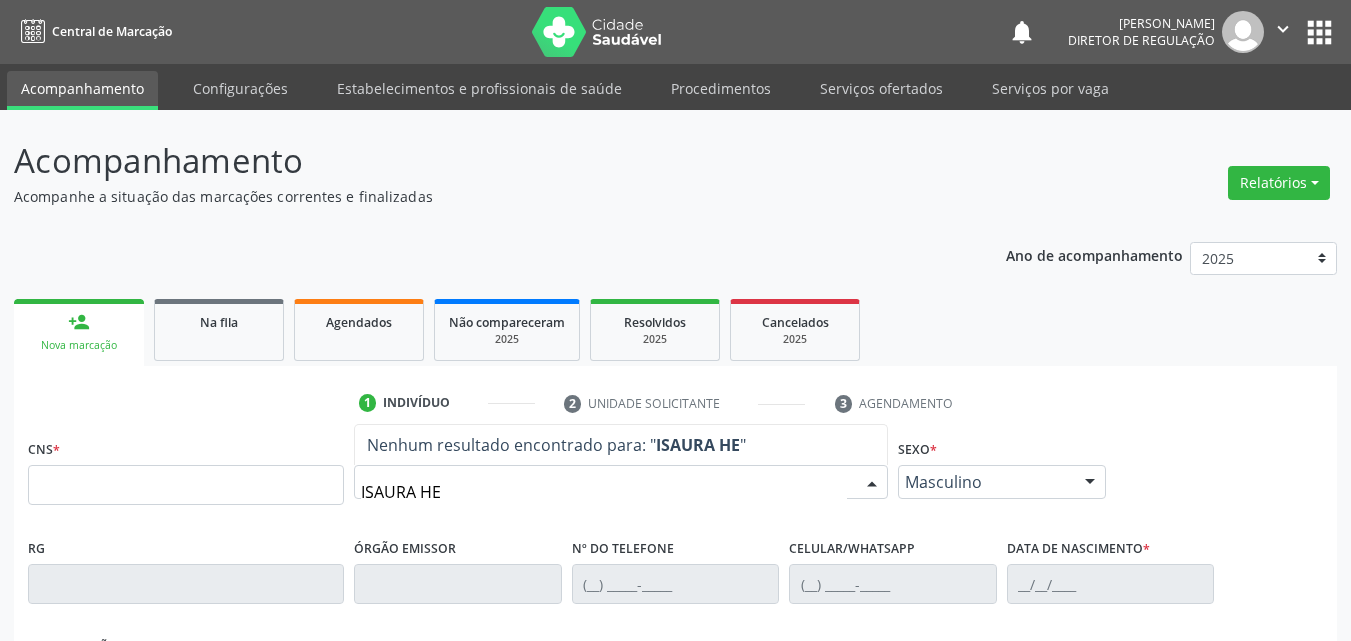 type on "ISAURA HER" 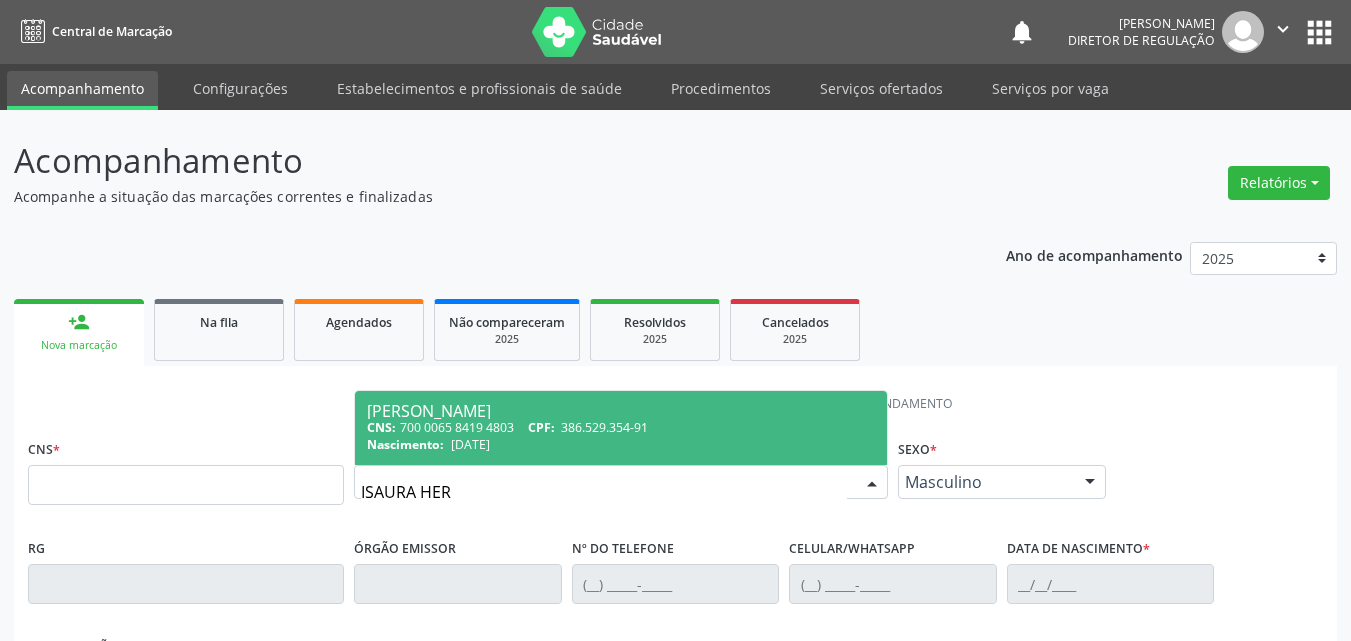 click on "[DATE]" at bounding box center [470, 444] 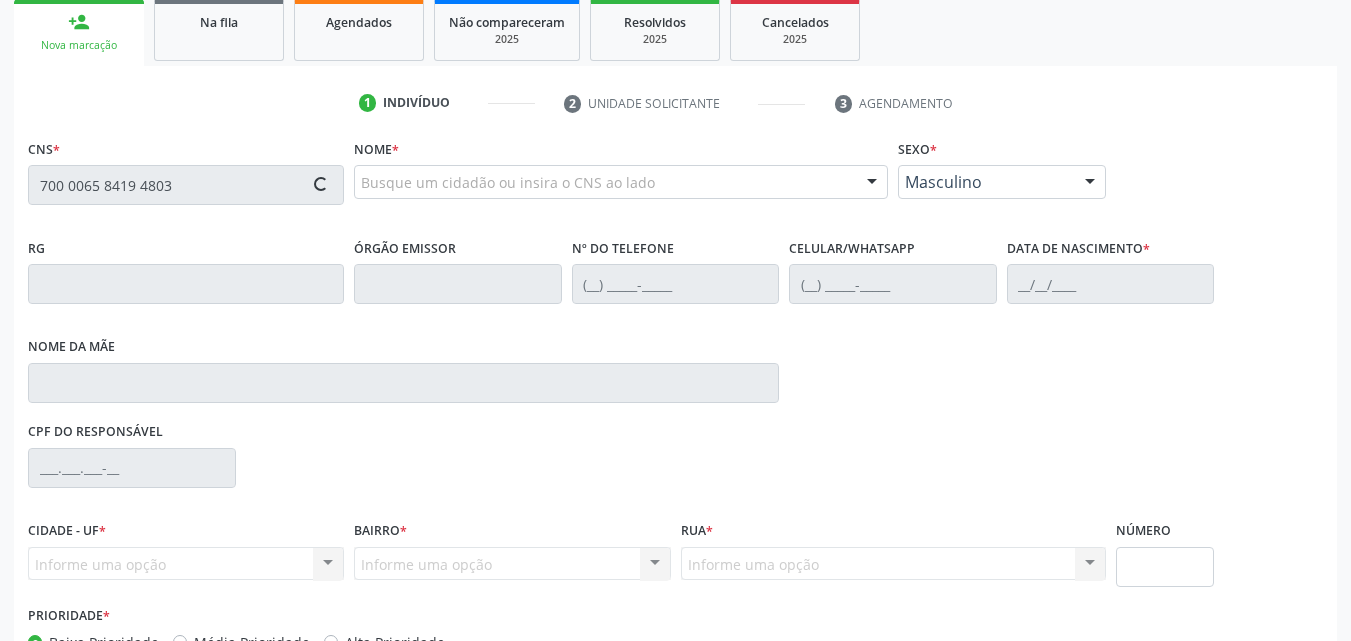 type on "700 0065 8419 4803" 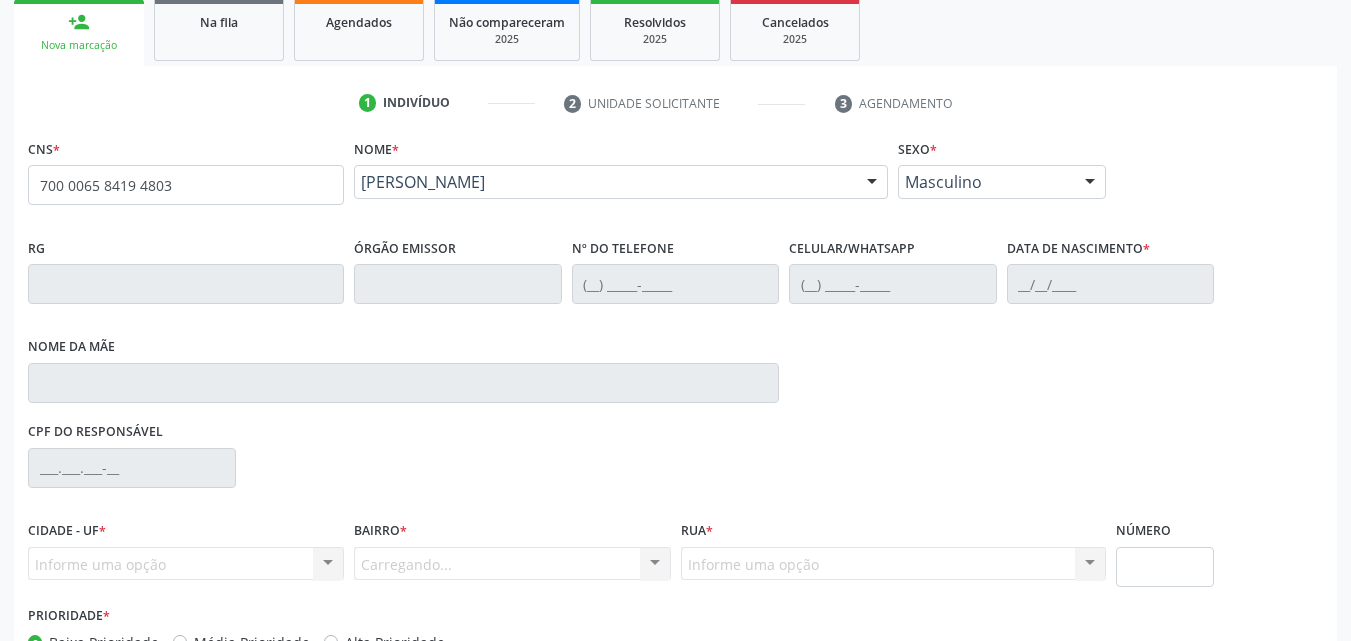 scroll, scrollTop: 429, scrollLeft: 0, axis: vertical 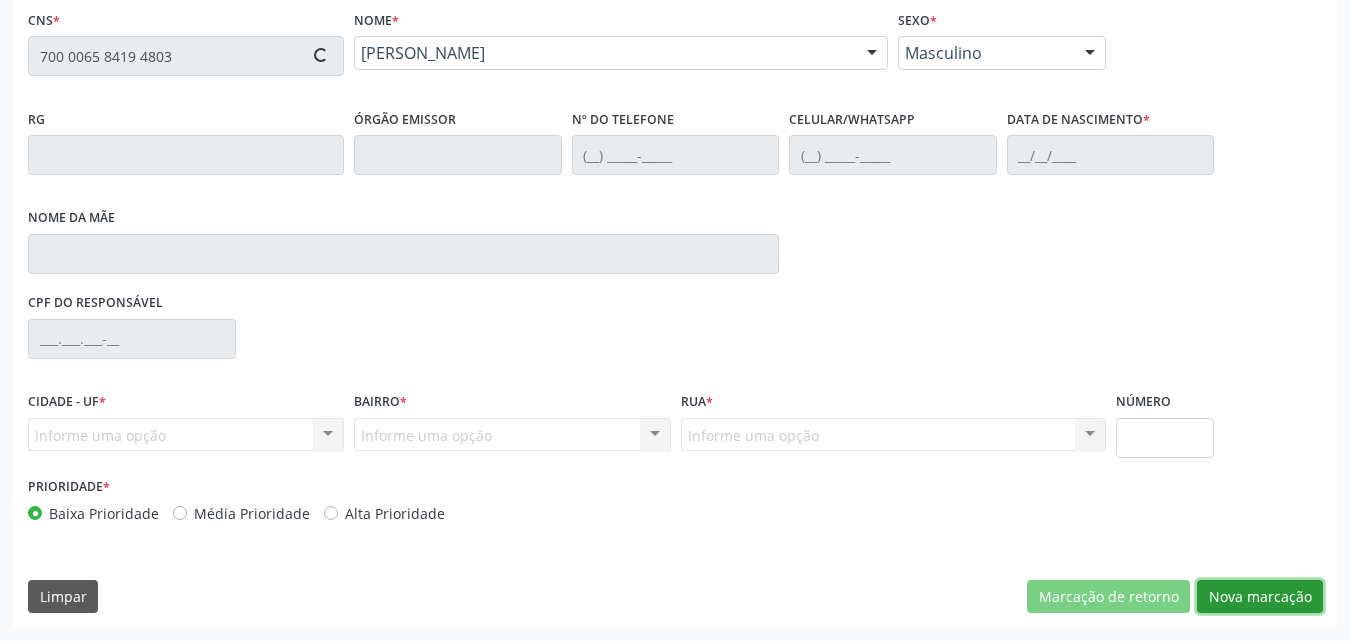click on "Nova marcação" at bounding box center [1260, 597] 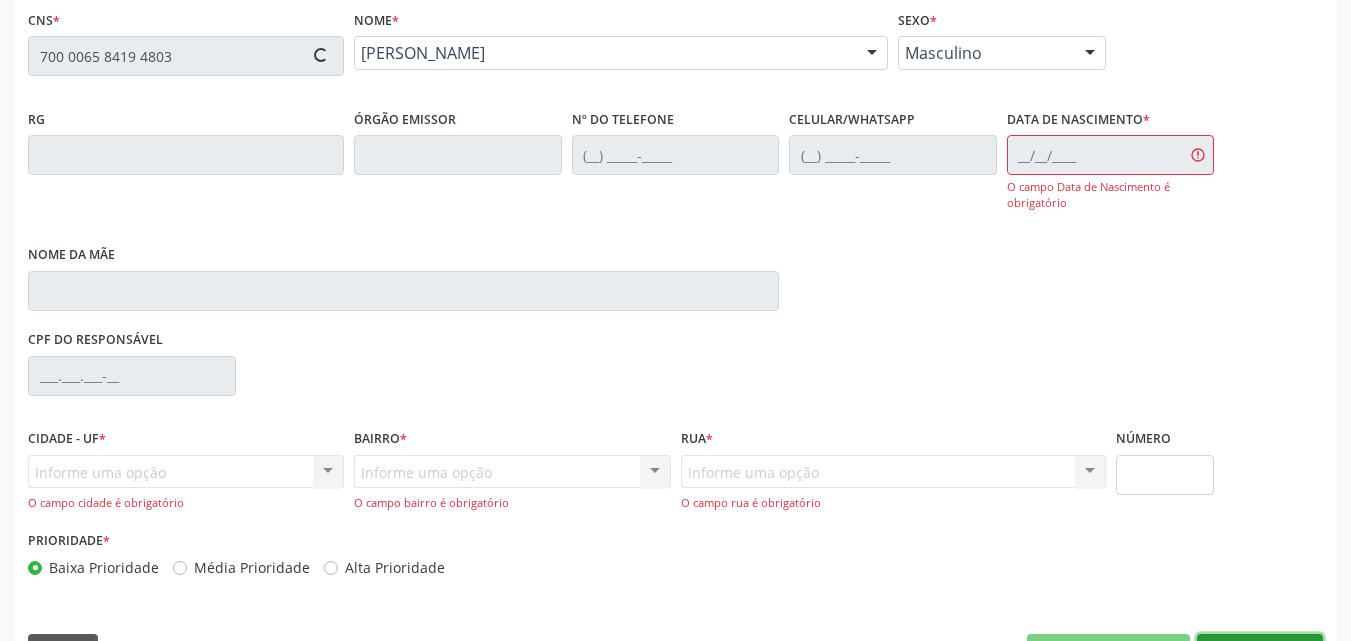 type on "[PHONE_NUMBER]" 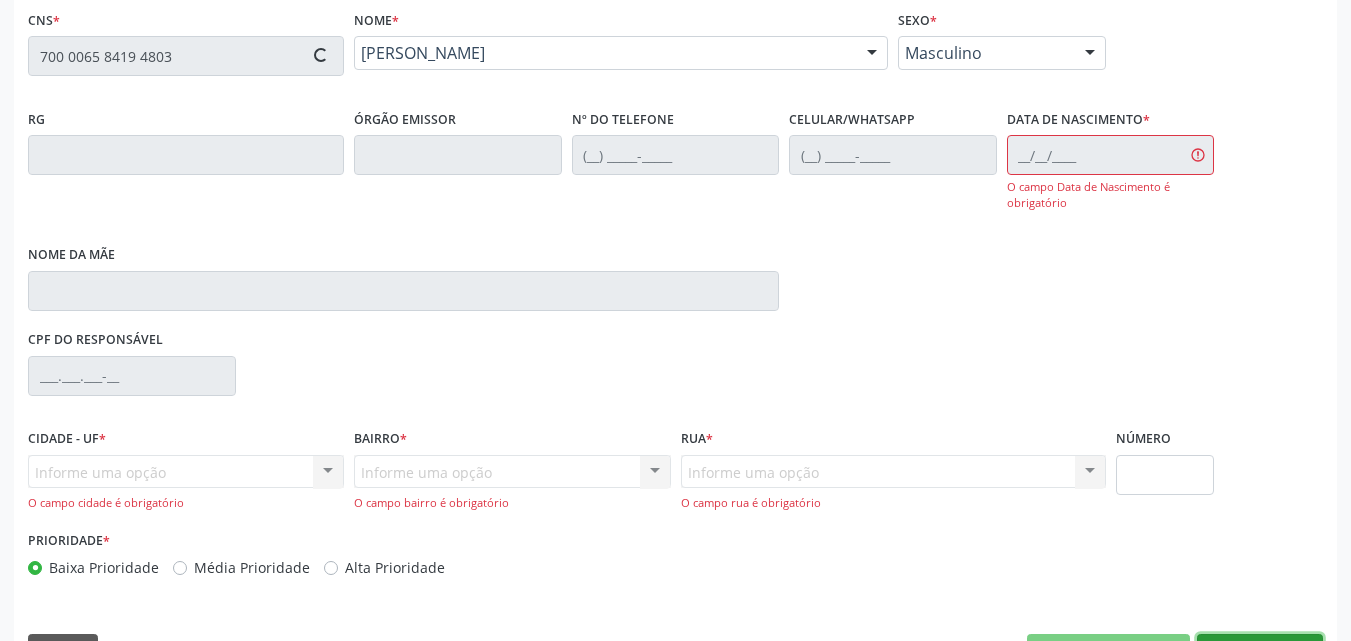 type on "[PHONE_NUMBER]" 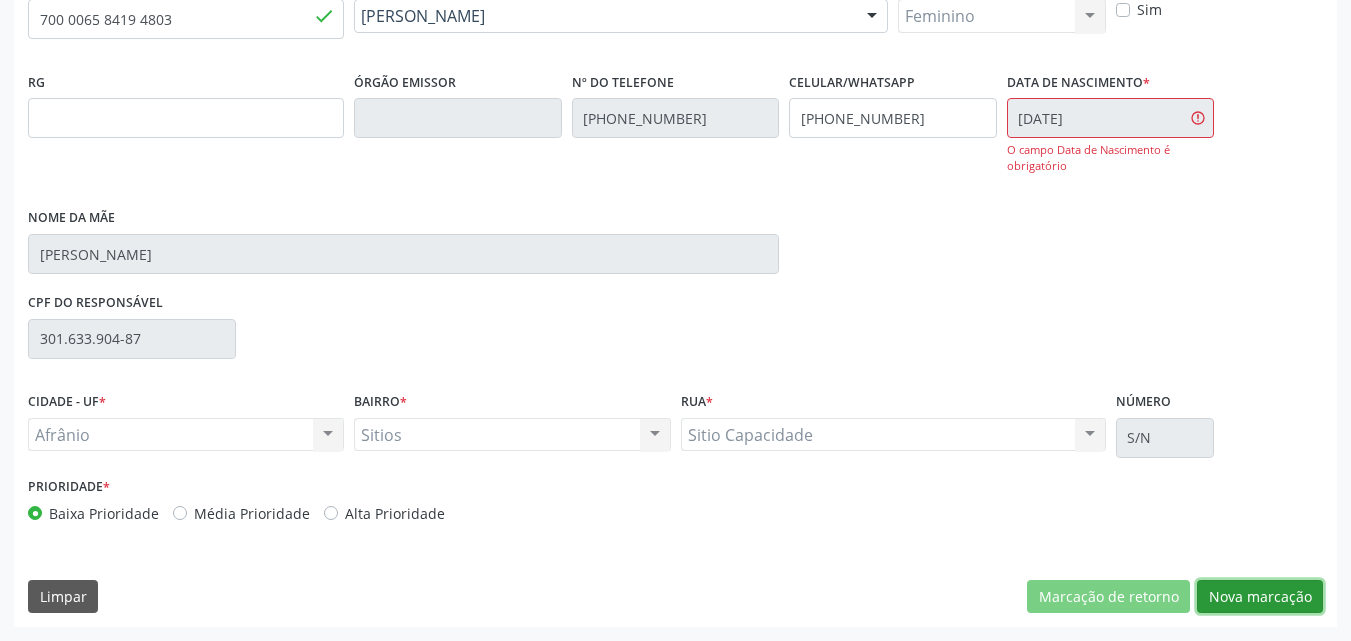 click on "Nova marcação" at bounding box center [1260, 597] 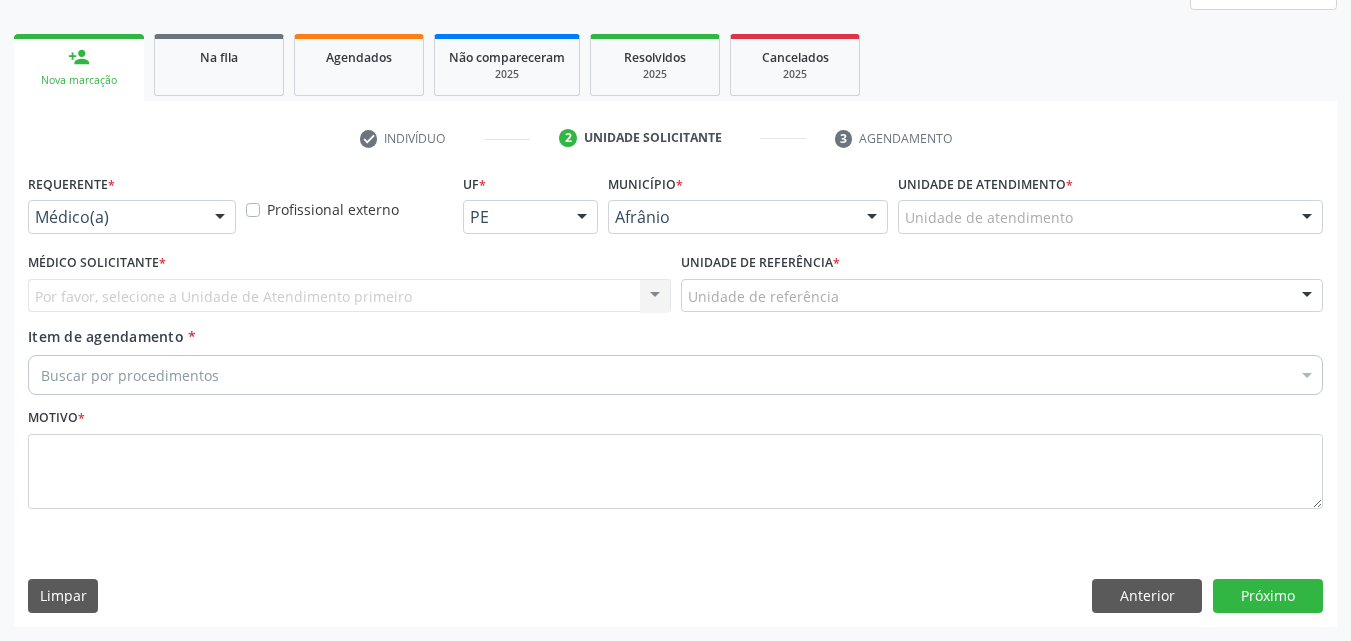 scroll, scrollTop: 265, scrollLeft: 0, axis: vertical 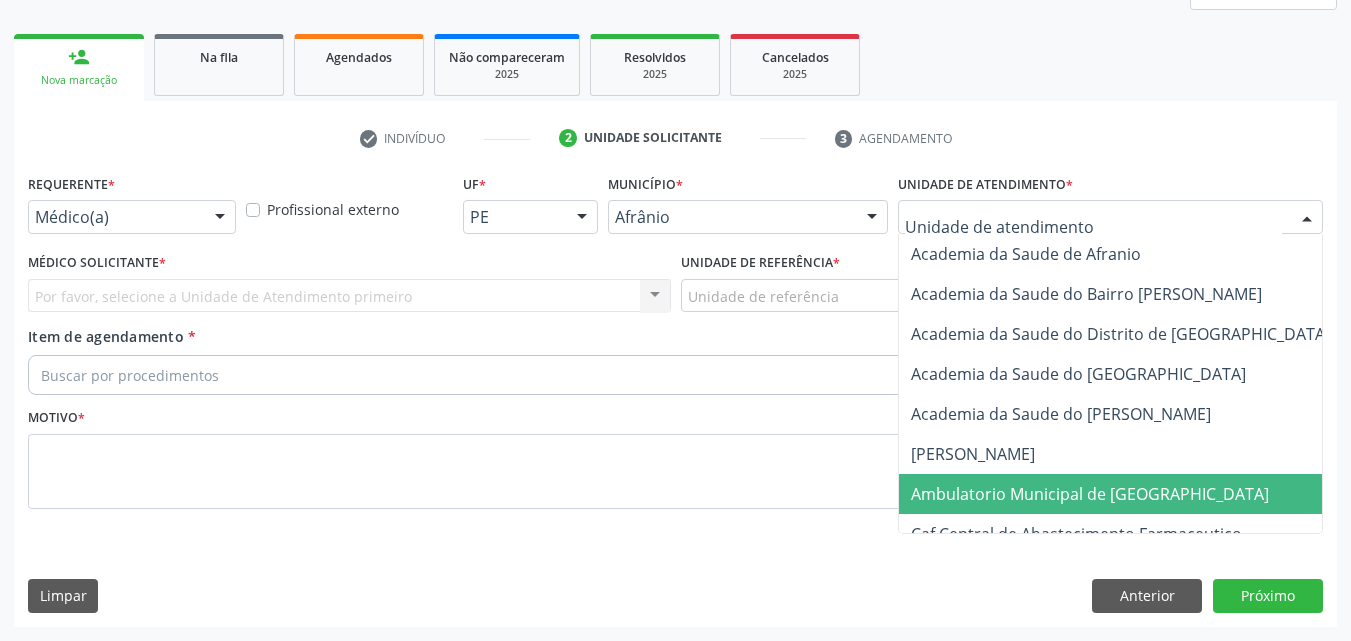 click on "Ambulatorio Municipal de [GEOGRAPHIC_DATA]" at bounding box center (1090, 494) 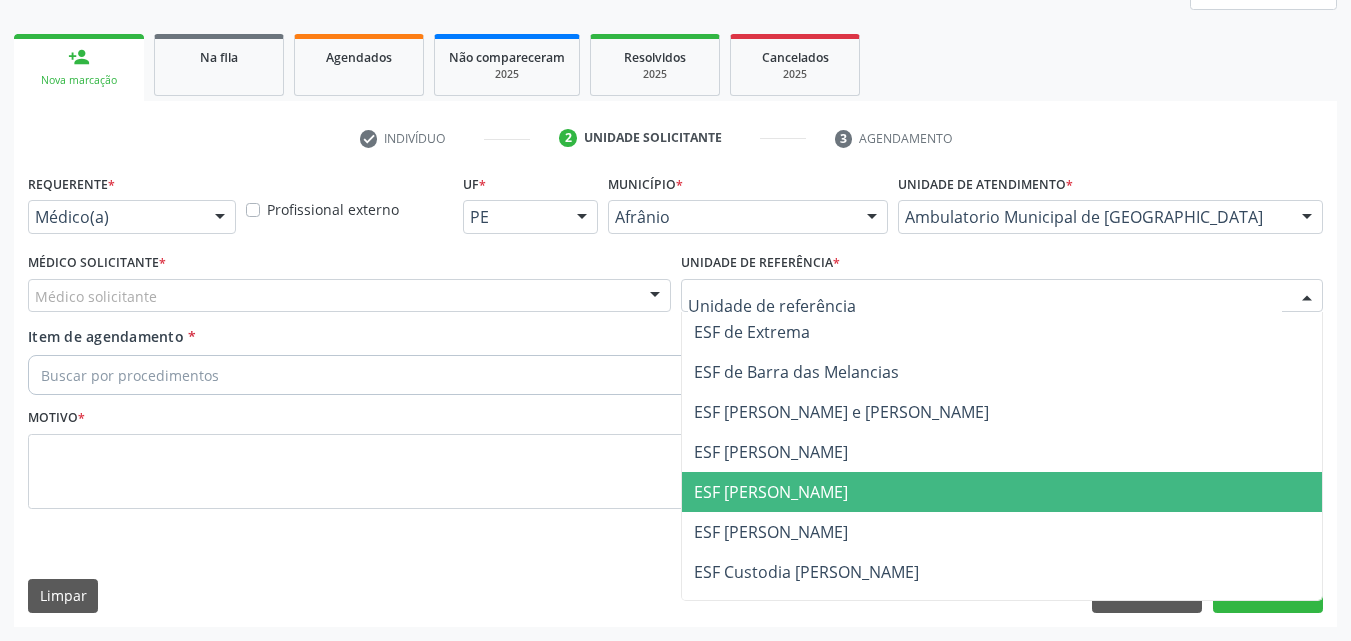 click on "ESF [PERSON_NAME]" at bounding box center (1002, 492) 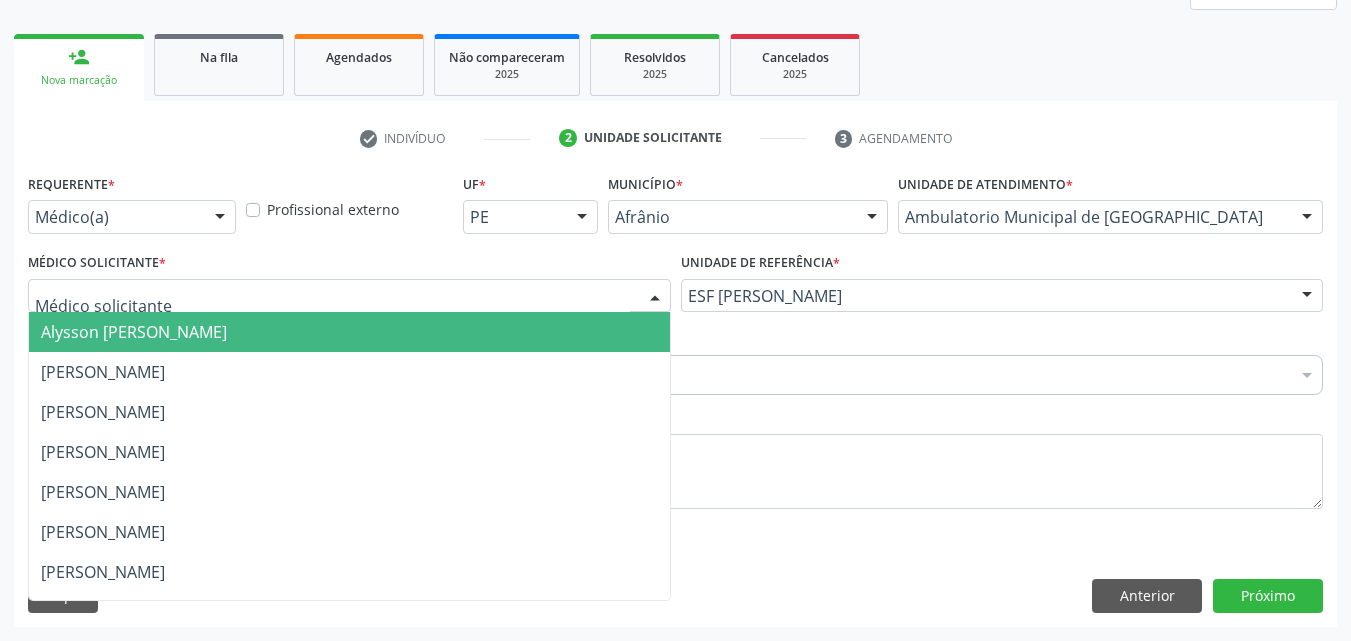 click at bounding box center (349, 296) 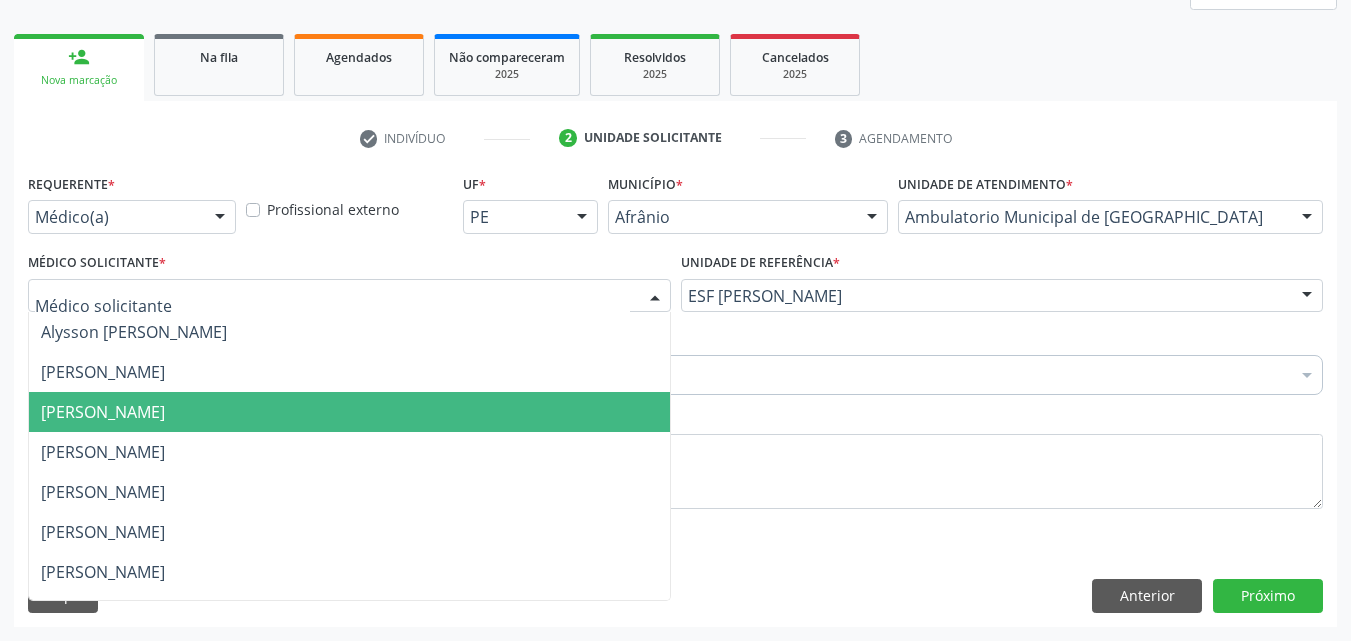 click on "Alysson Rodrigo Ferreira Cavalcanti   Bruno Saraiva Bezerra Medrado   Carlos Gustavo Pessoa da Silva Reis   Diego Ramon Ferreira Belem   Francisco Henrique Ferraz   Humberto Artur Silva Santos   Jiulianna Castro de Assis   Joao Monteiro Neto   Josenilson Ramos de Menezes   Lucas Daykson David Macedo de Oliveira   Luis Henrique de Sa Nunes   Paulo Webster Bezerra de Araujo   Risomar Fernandes de Sa   Shamara Crystynna Cardoso Santos   Suyenne Gomes de Araujo Freire   Thiago Fagner Inacio Vilar
Nenhum resultado encontrado para: "   "
Não há nenhuma opção para ser exibida." at bounding box center [349, 632] 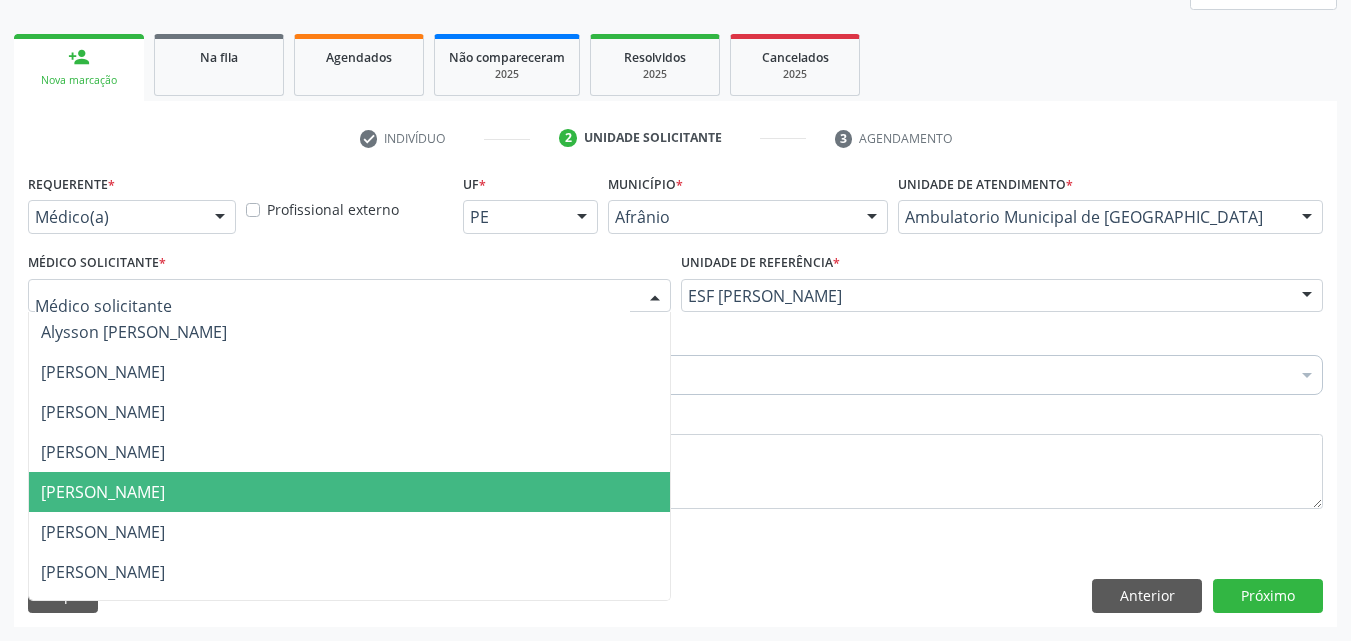 click on "[PERSON_NAME]" at bounding box center (349, 492) 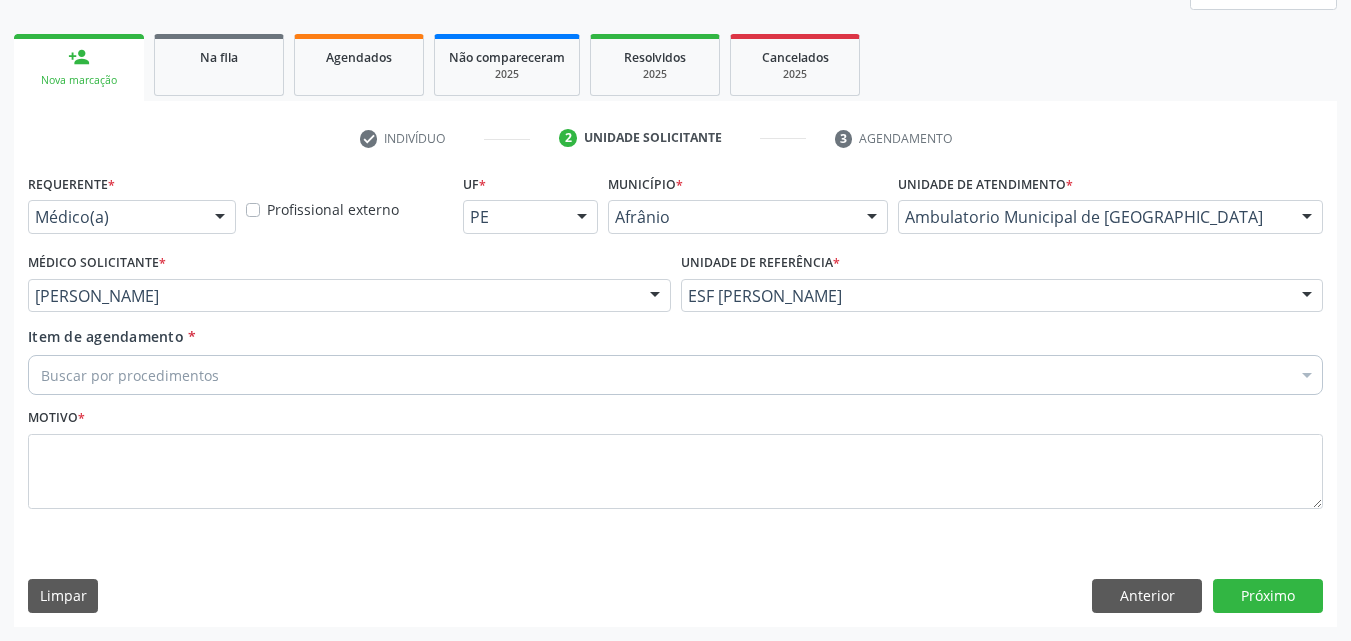 click on "Buscar por procedimentos" at bounding box center [675, 375] 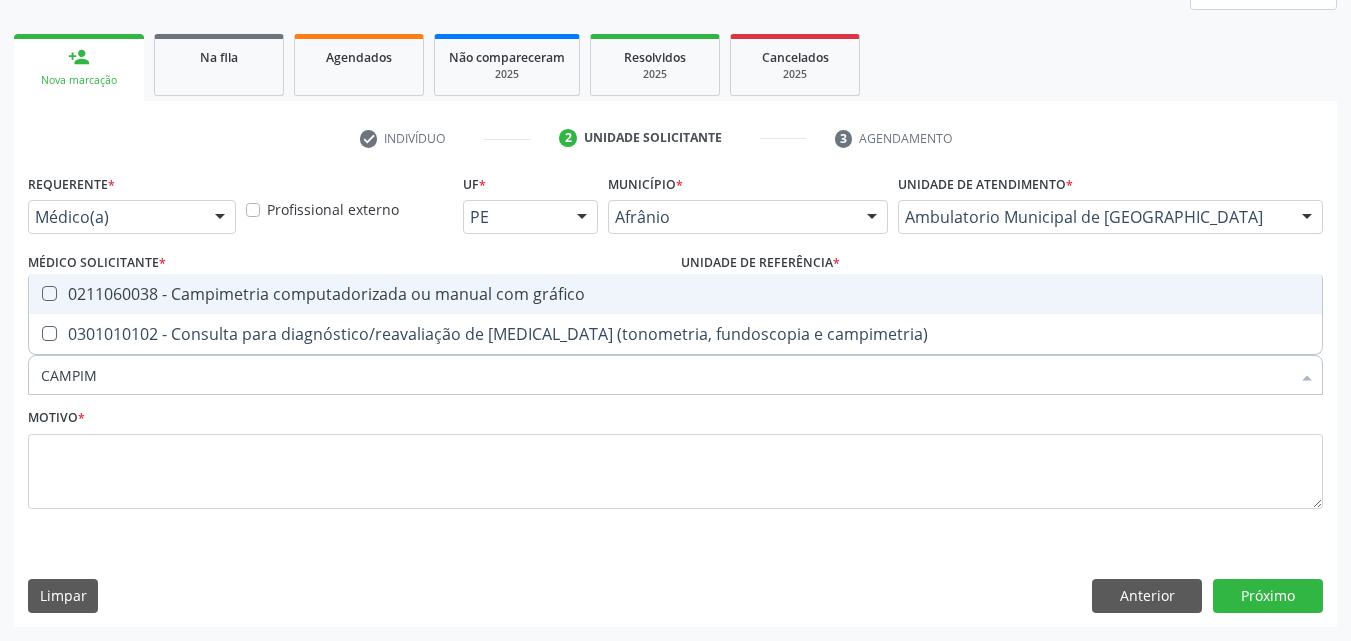 type on "CAMPIME" 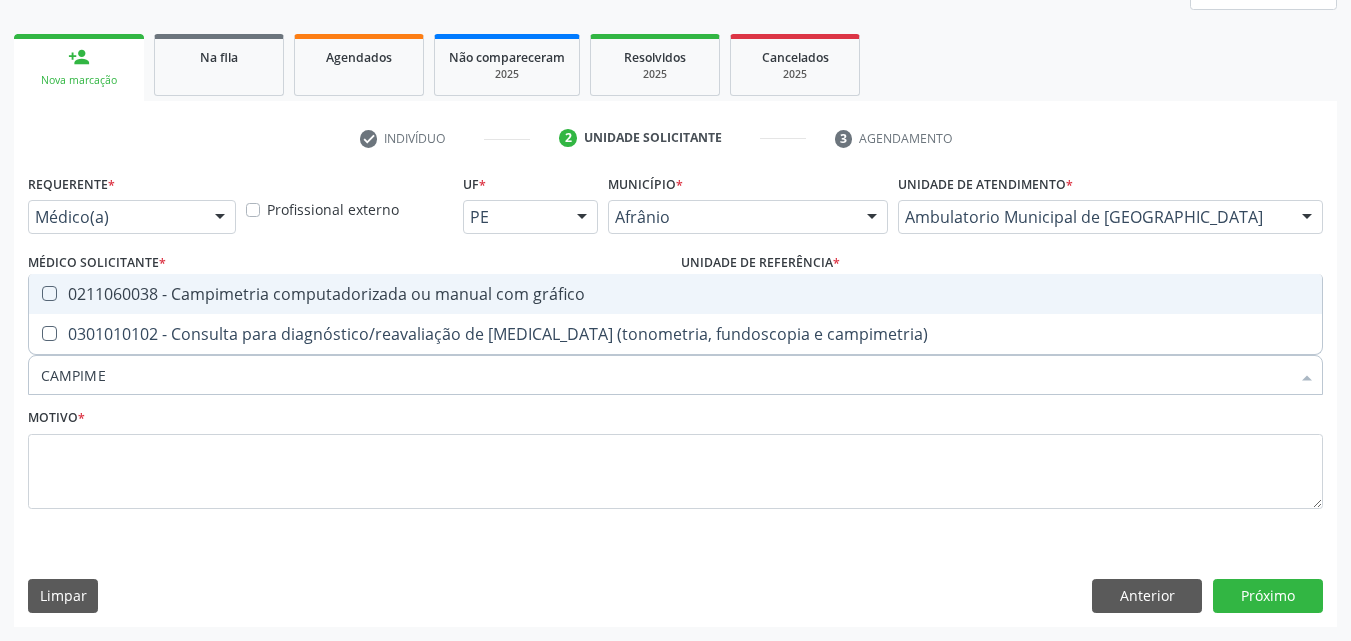click on "0211060038 - Campimetria computadorizada ou manual com gráfico" at bounding box center (675, 294) 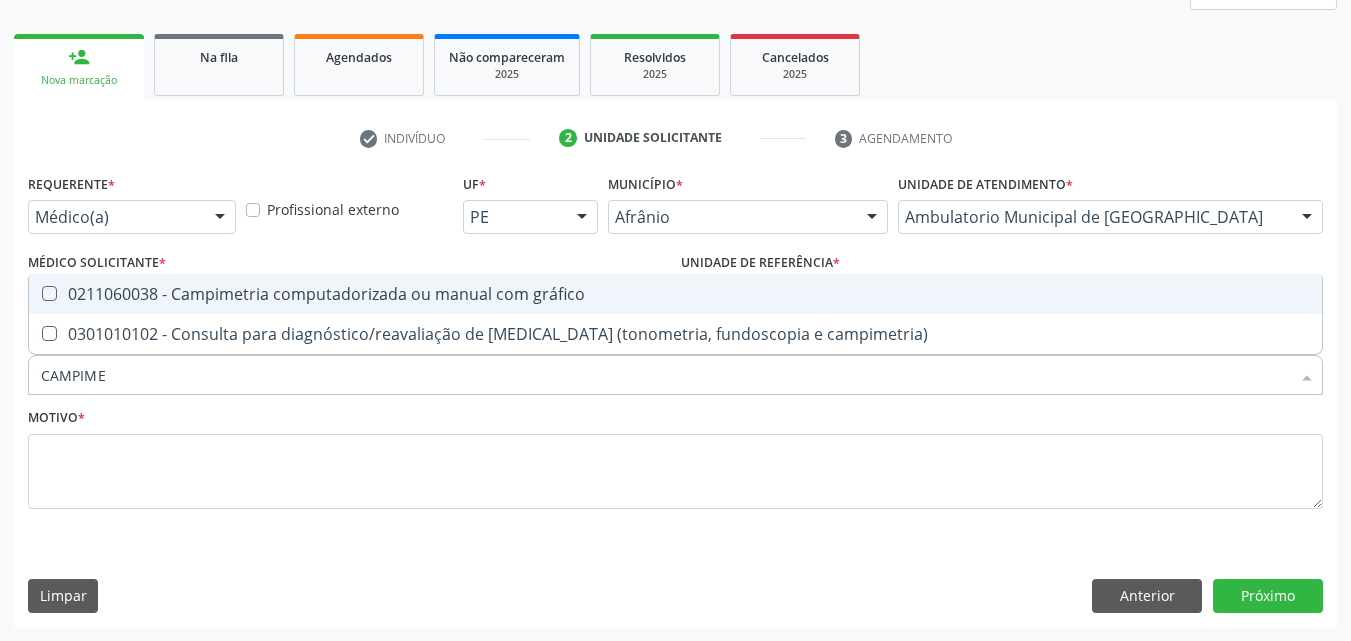 checkbox on "true" 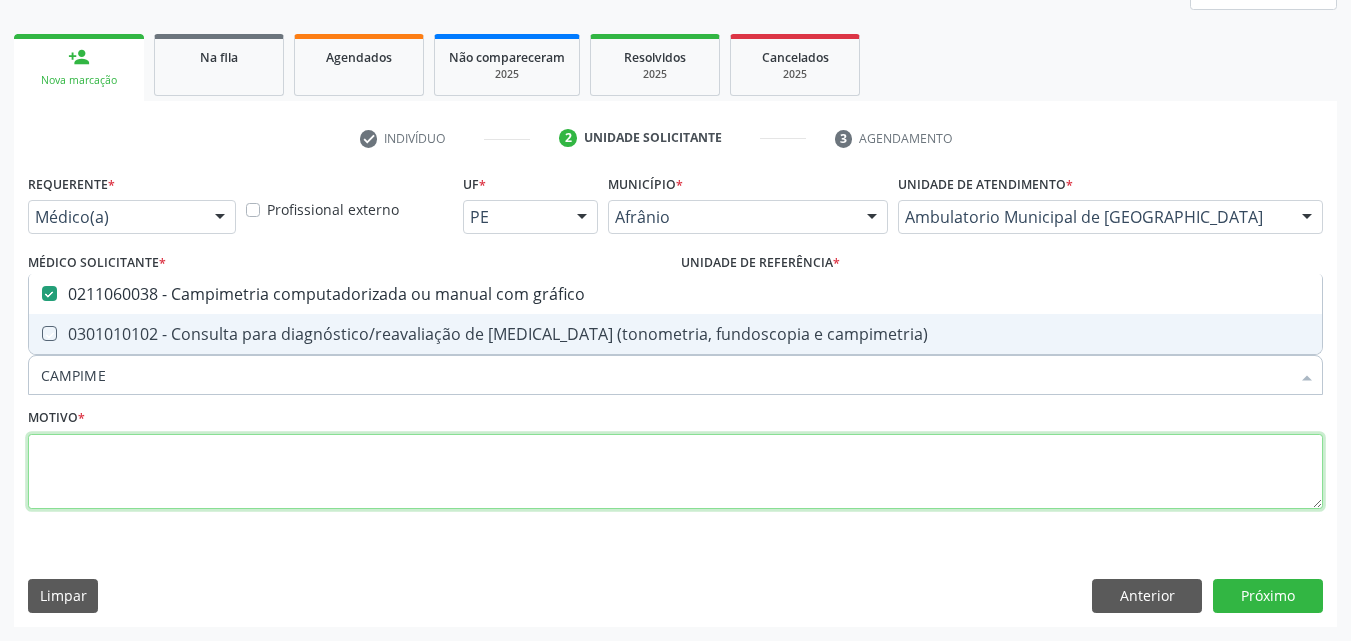click at bounding box center (675, 472) 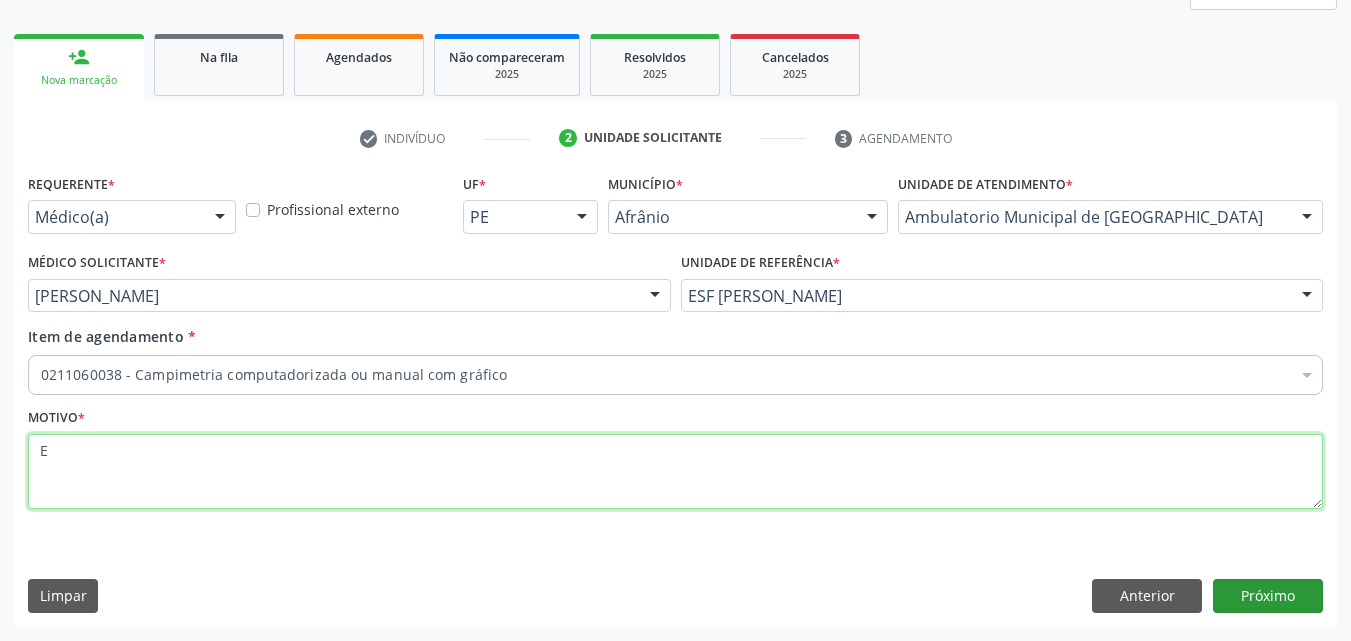 type on "E" 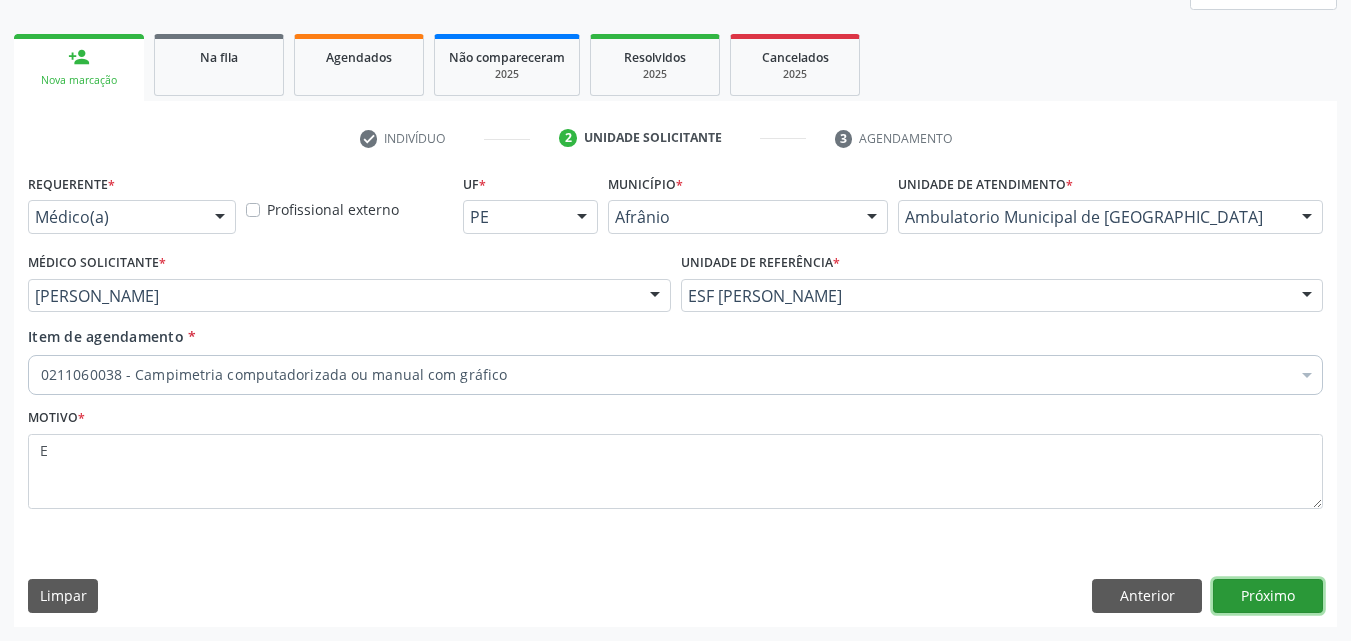 click on "Próximo" at bounding box center (1268, 596) 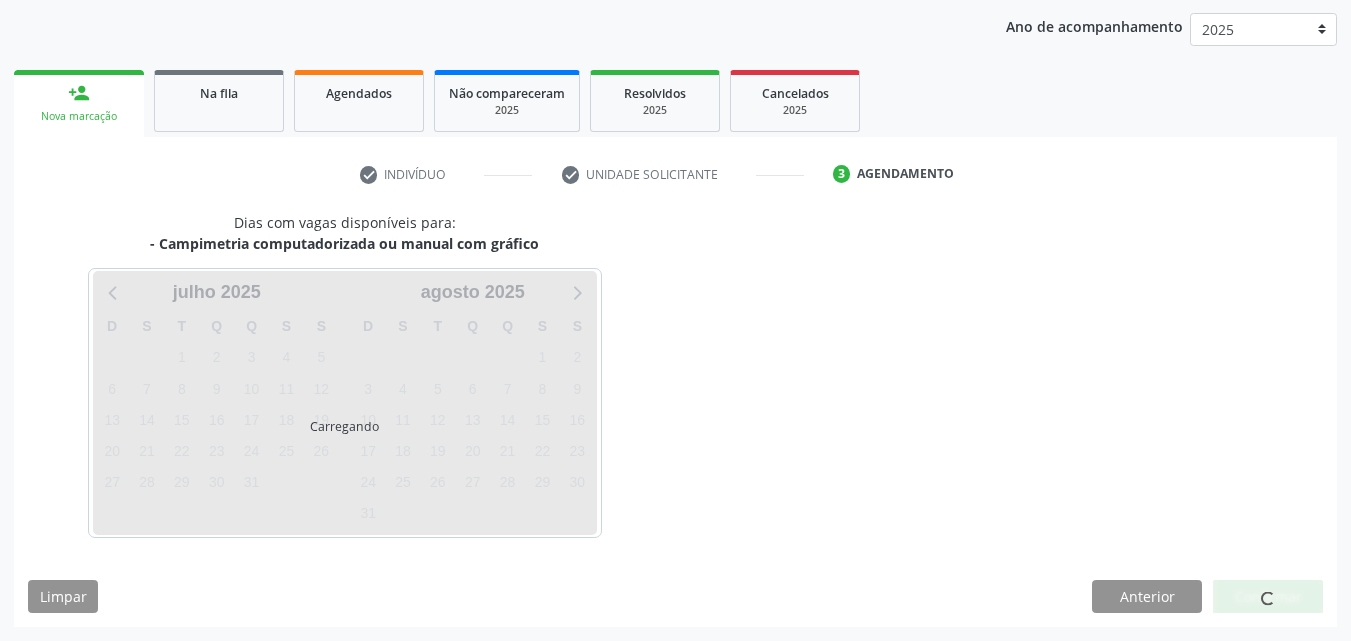 scroll, scrollTop: 265, scrollLeft: 0, axis: vertical 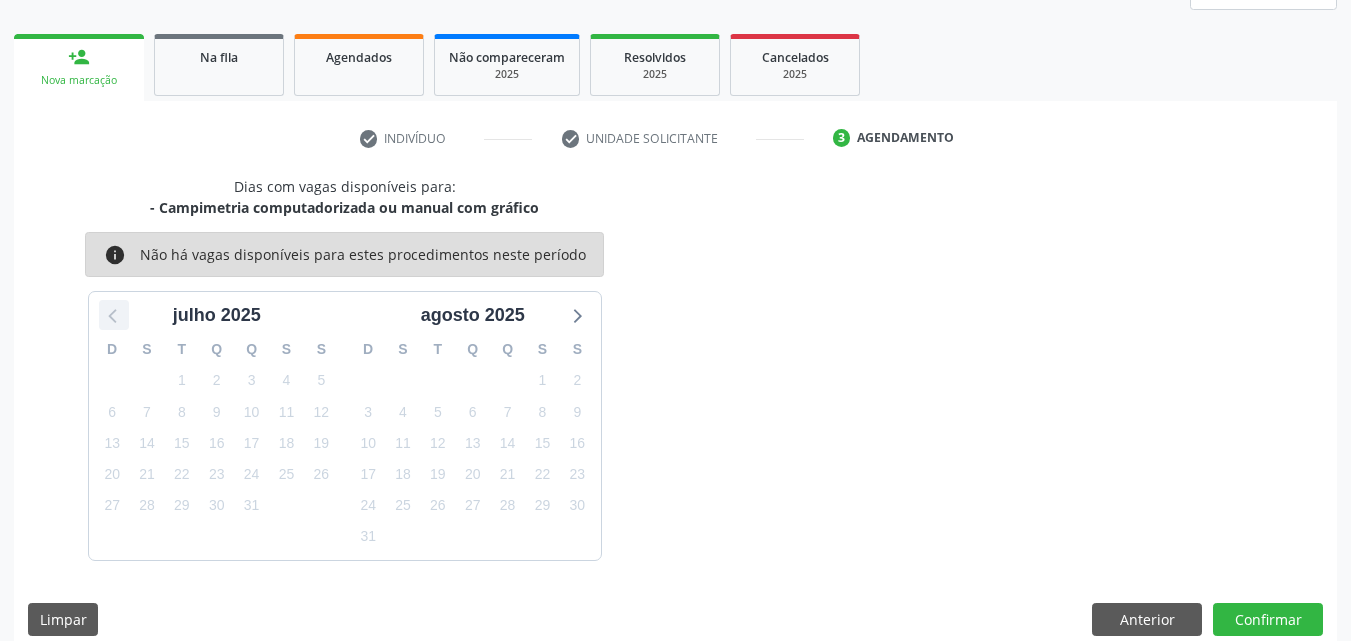 click 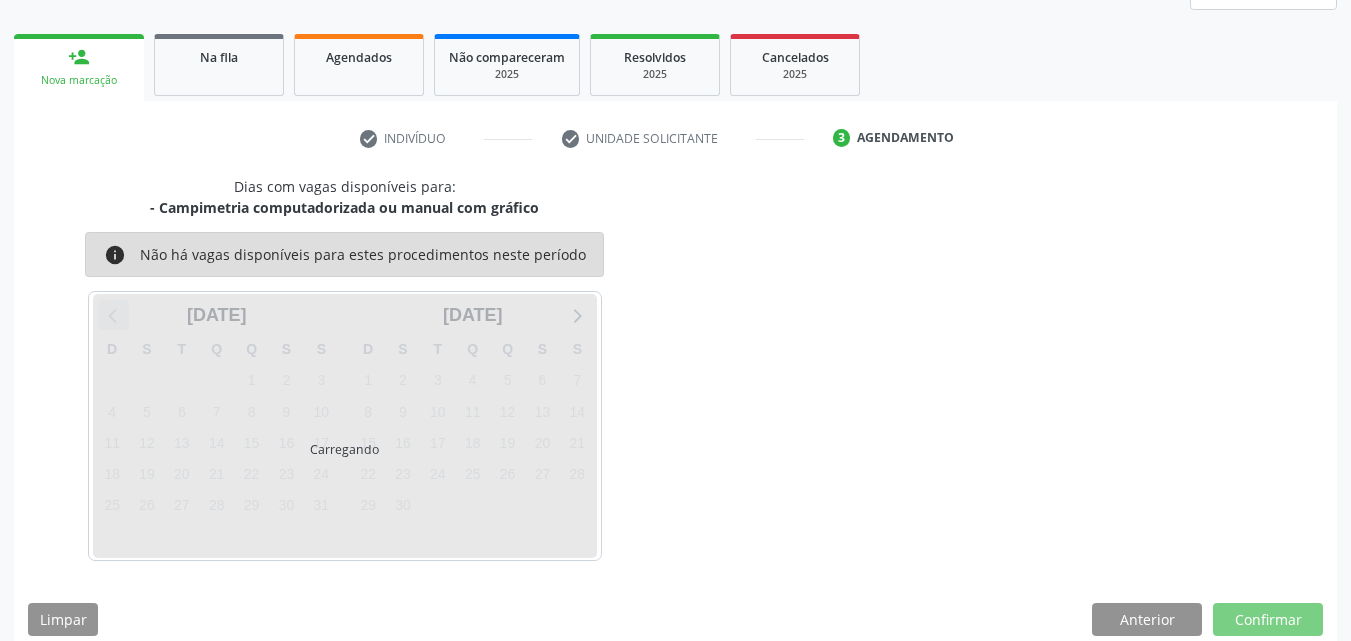 scroll, scrollTop: 229, scrollLeft: 0, axis: vertical 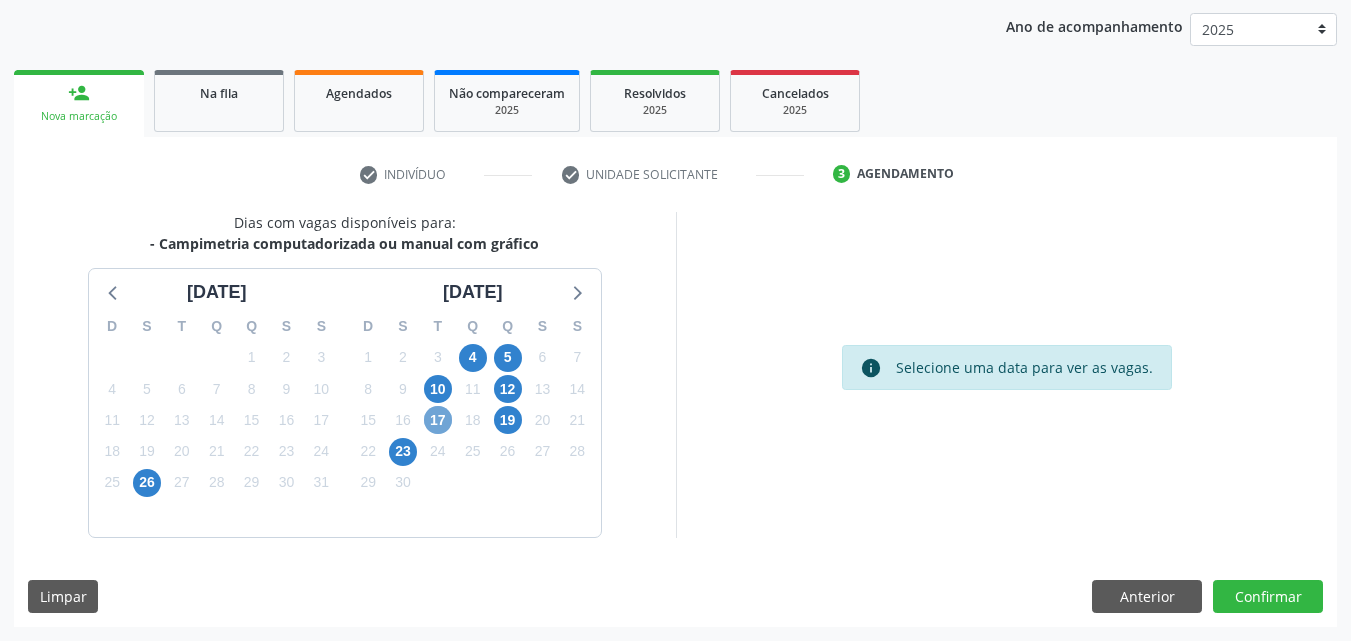 click on "17" at bounding box center (438, 420) 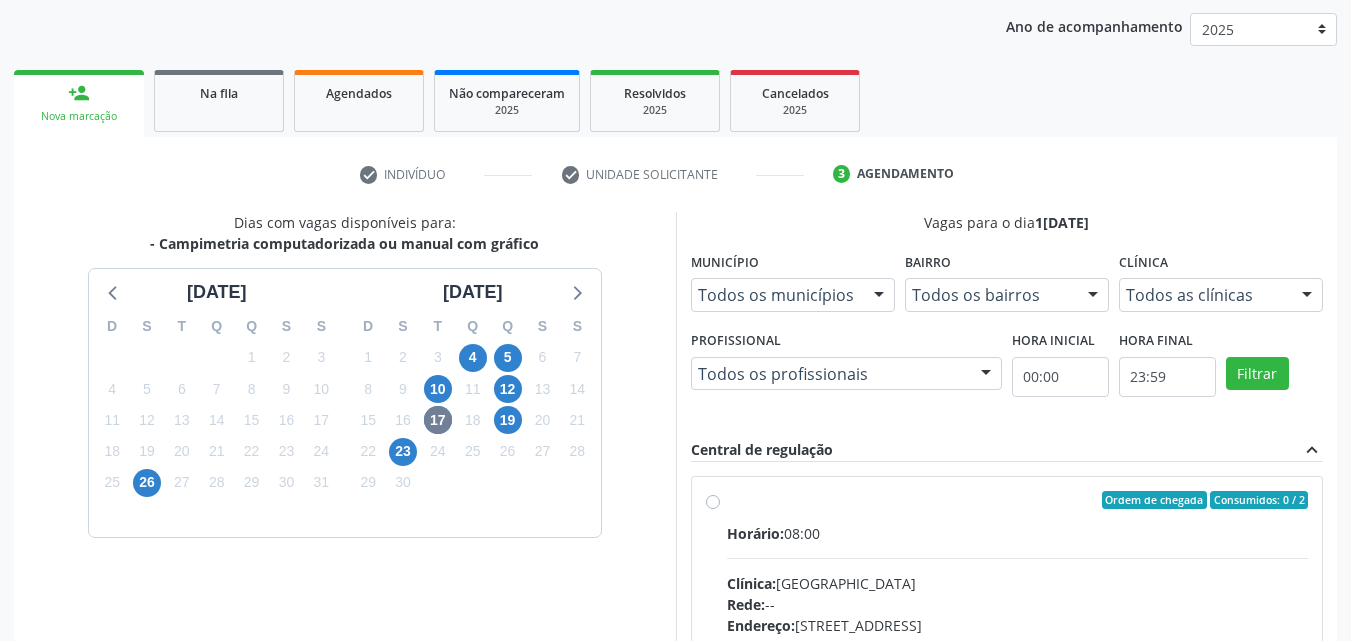 click on "Ordem de chegada
Consumidos: 0 / 2" at bounding box center [1018, 500] 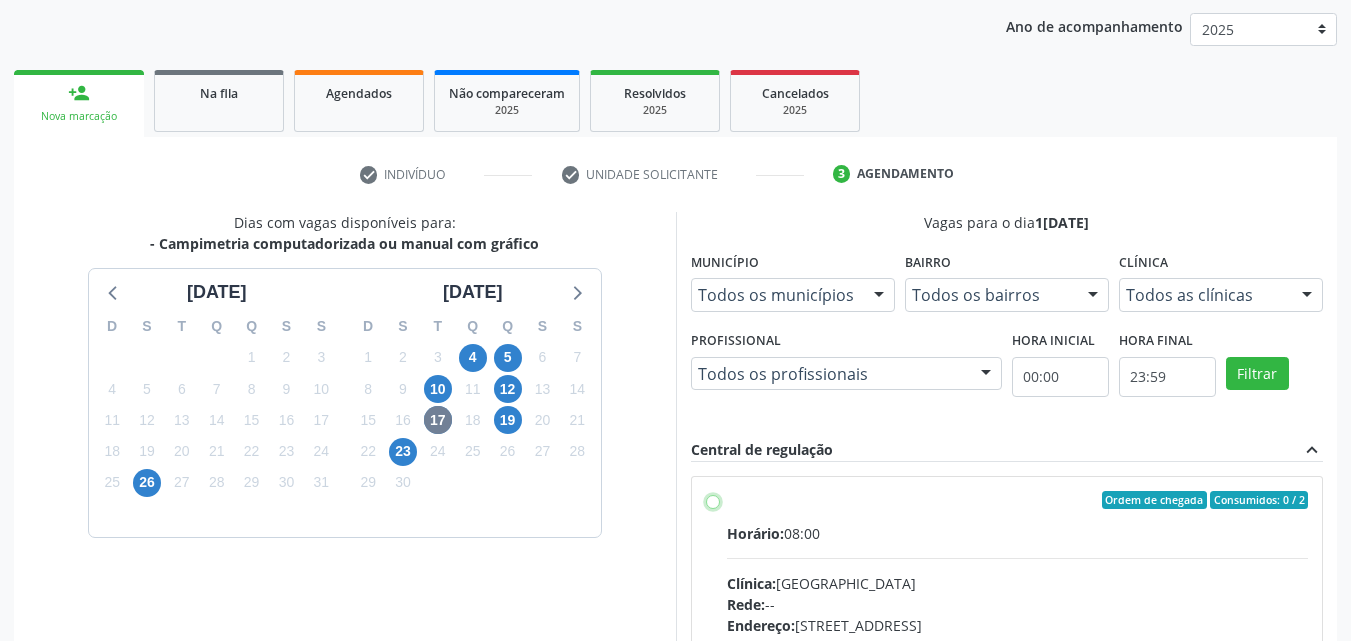 click on "Ordem de chegada
Consumidos: 0 / 2
Horário:   08:00
Clínica:  Hospital de Olhos
Rede:
--
Endereço:   Andar 3, nº 82, Centro, Petrolina - PE
Telefone:   (87) 38610066
Profissional:
--
Informações adicionais sobre o atendimento
Idade de atendimento:
Sem restrição
Gênero(s) atendido(s):
Sem restrição
Informações adicionais:
--" at bounding box center [713, 500] 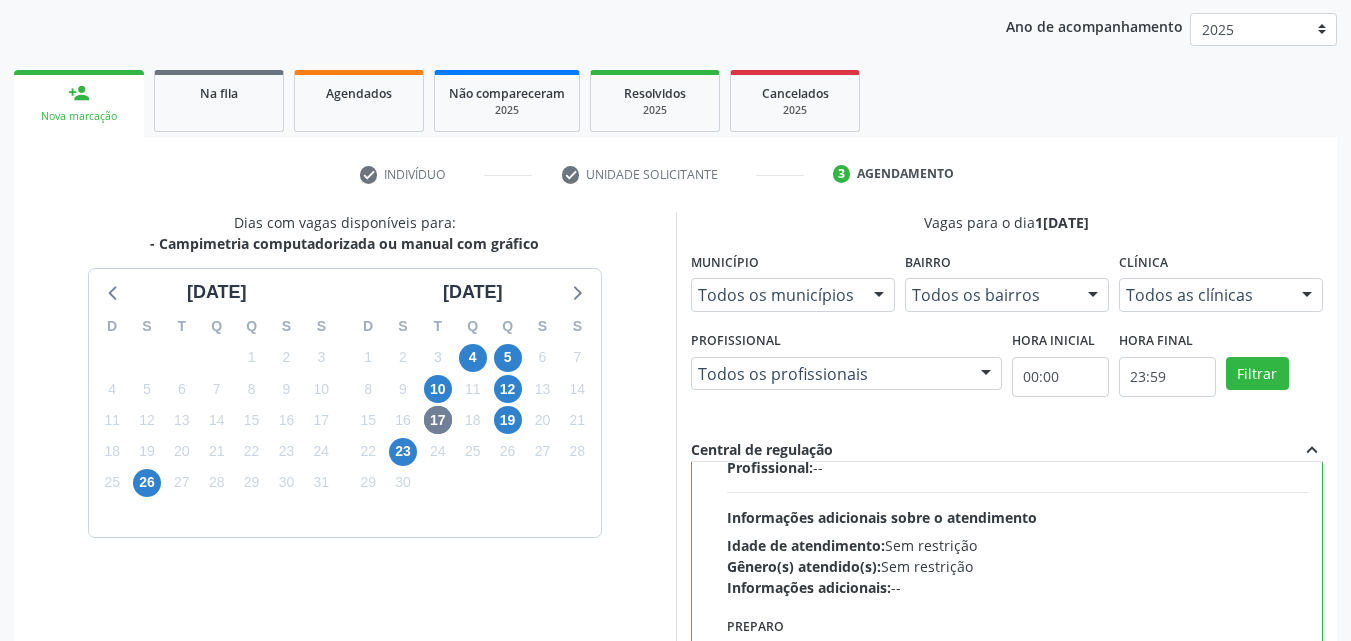 scroll, scrollTop: 450, scrollLeft: 0, axis: vertical 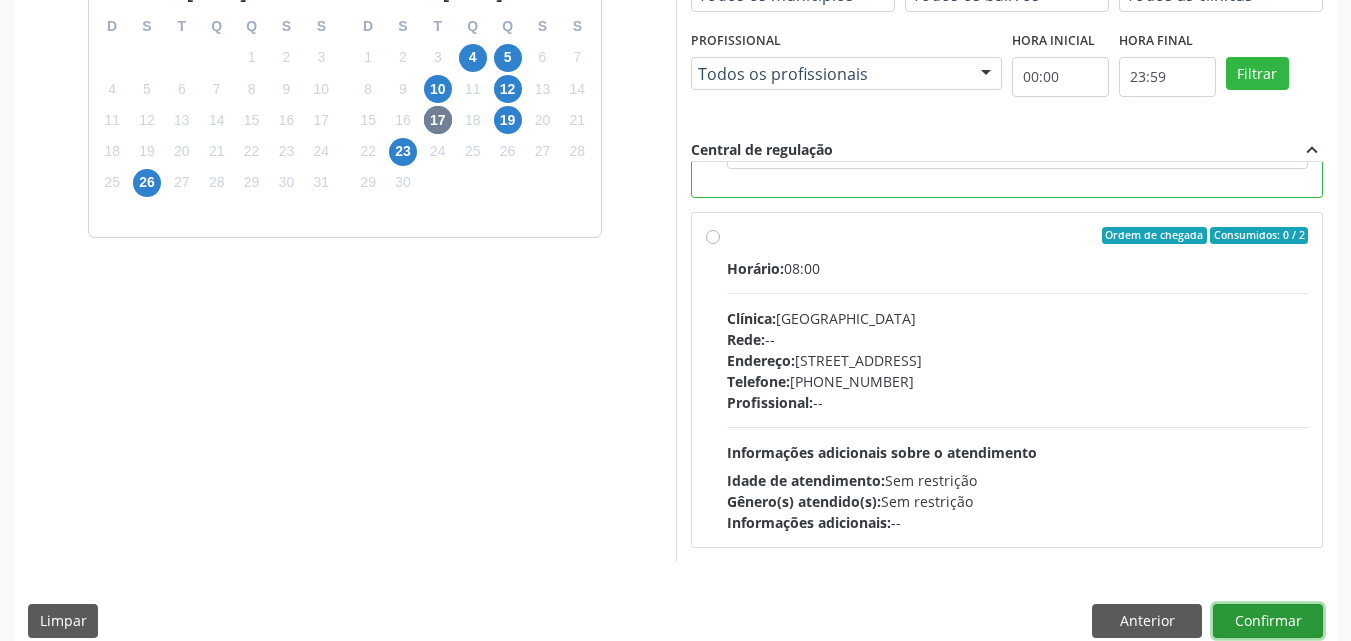click on "Confirmar" at bounding box center (1268, 621) 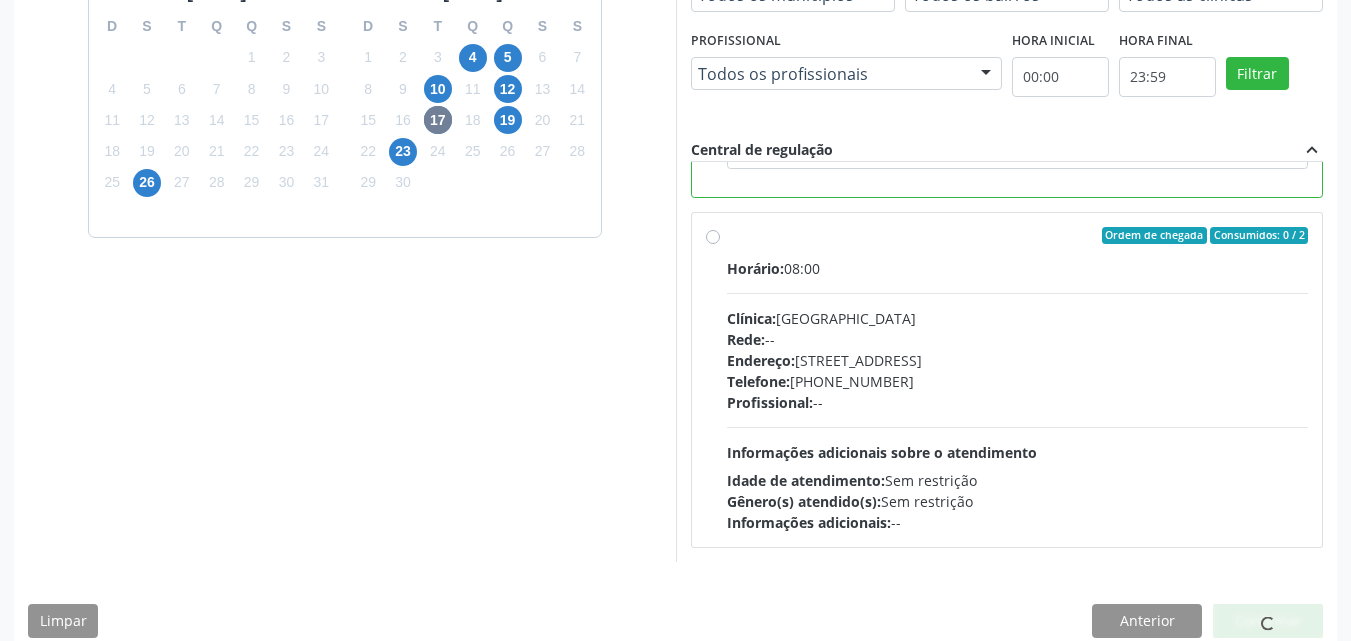 scroll, scrollTop: 26, scrollLeft: 0, axis: vertical 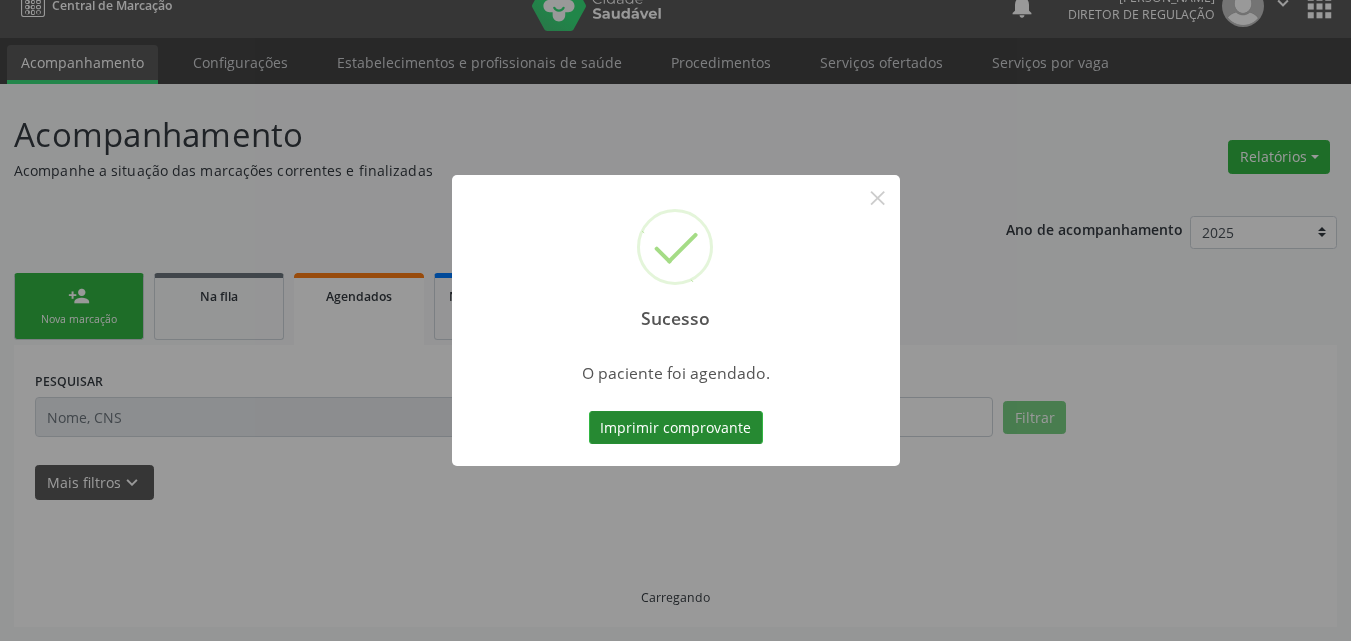 click on "Imprimir comprovante" at bounding box center (676, 428) 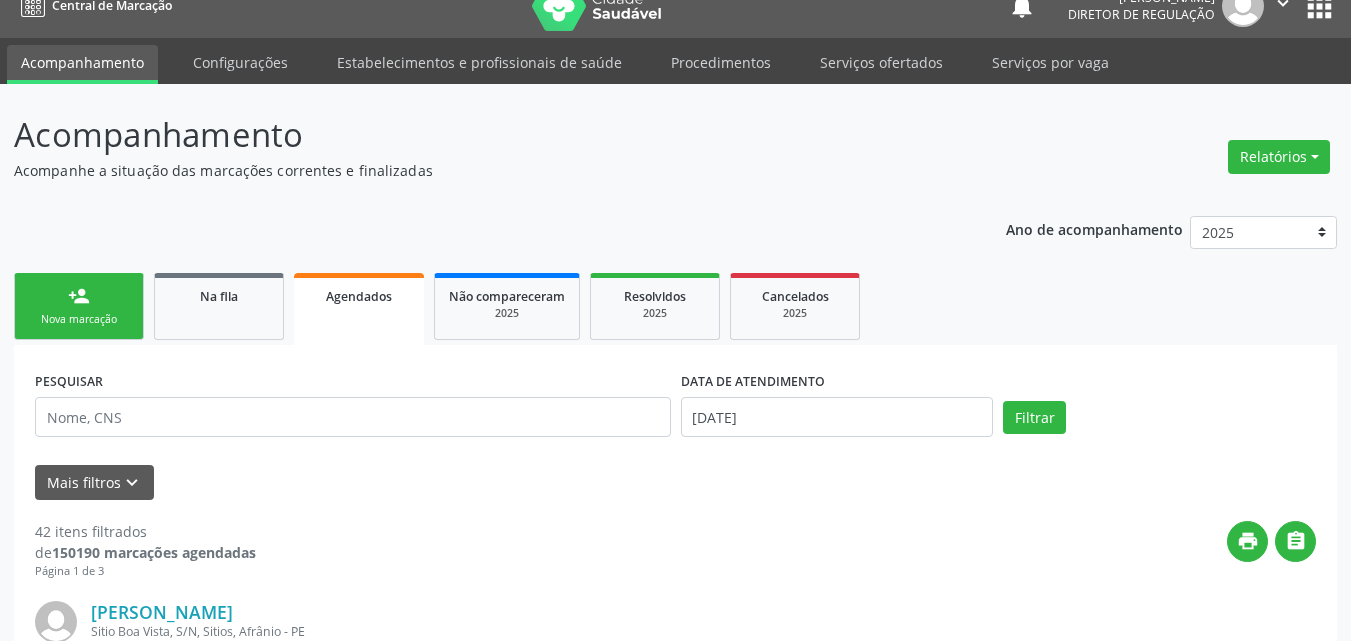 click on "Nova marcação" at bounding box center (79, 319) 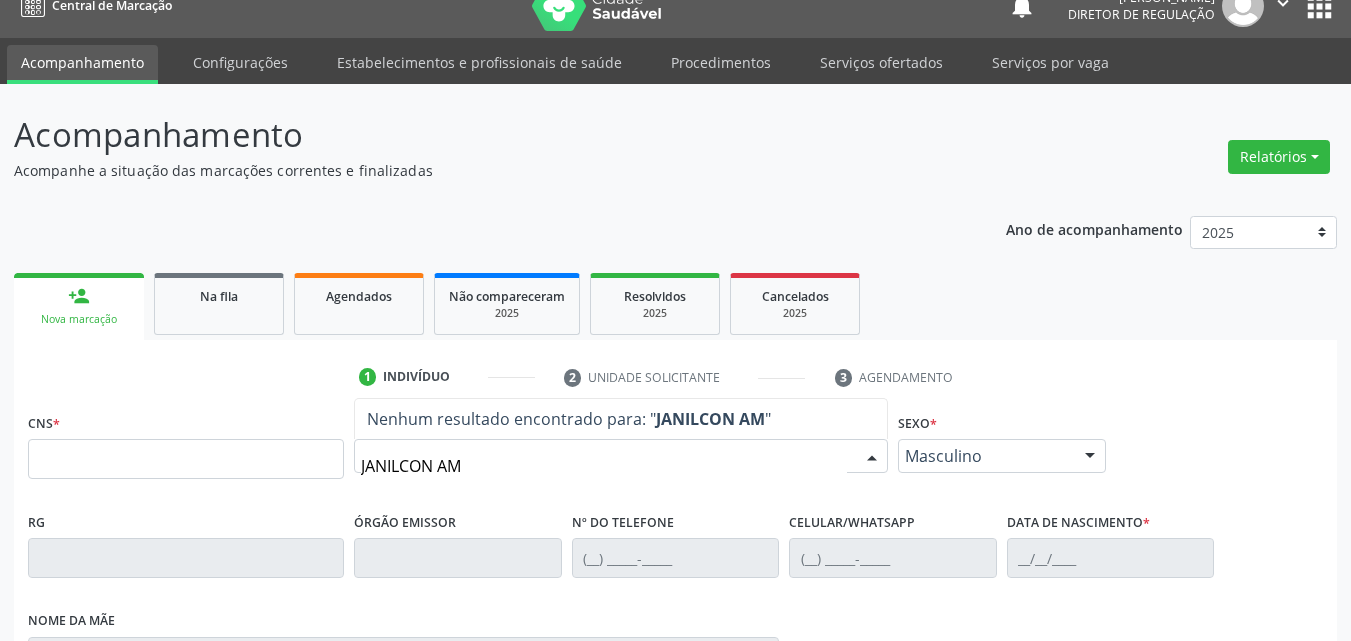 click on "JANILCON AM" at bounding box center (604, 466) 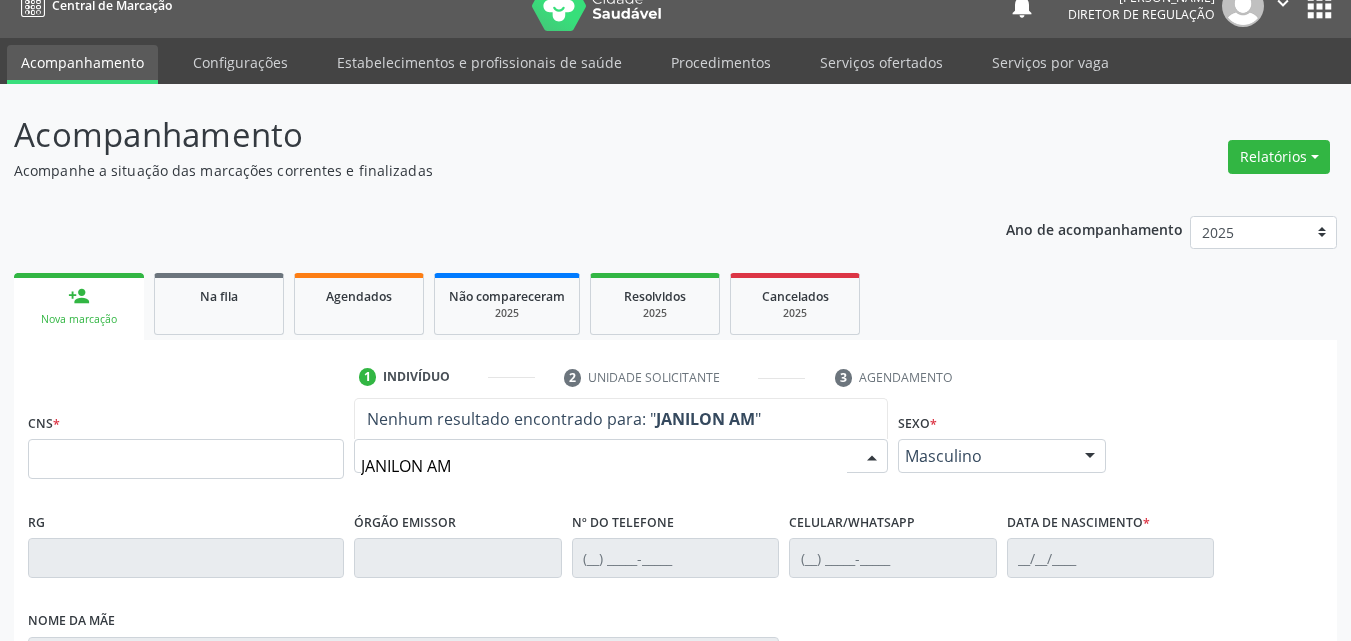 type on "JANILSON AM" 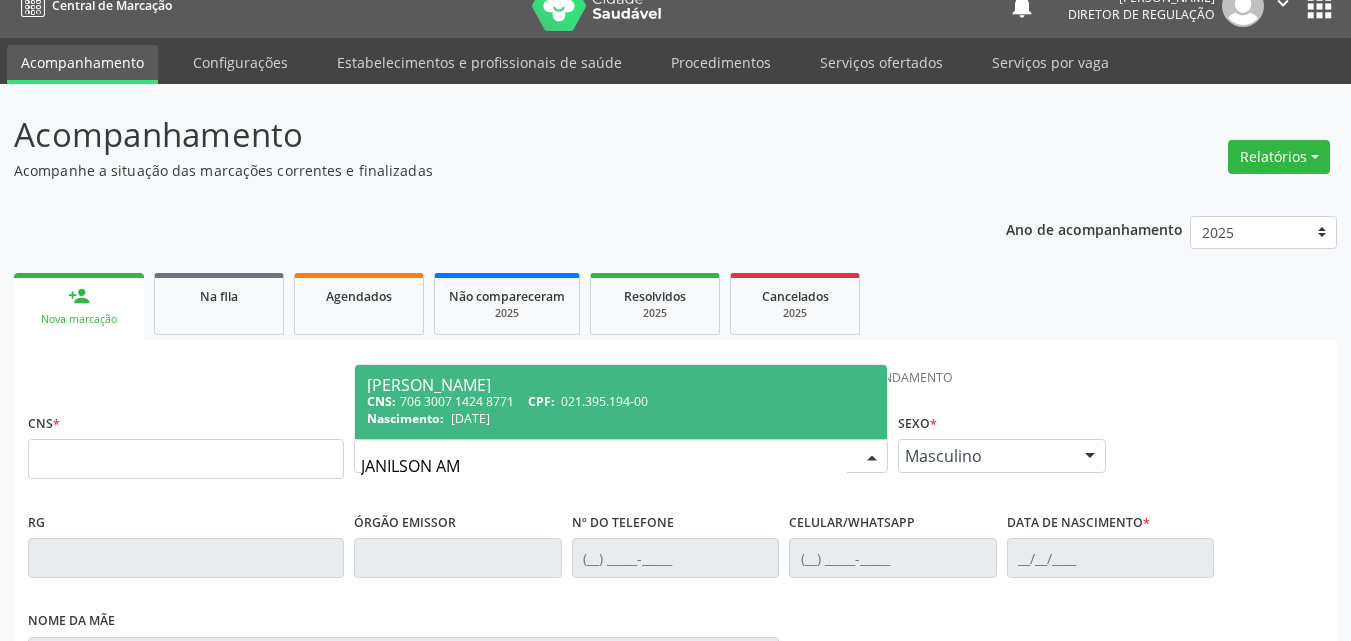 click on "021.395.194-00" at bounding box center [604, 401] 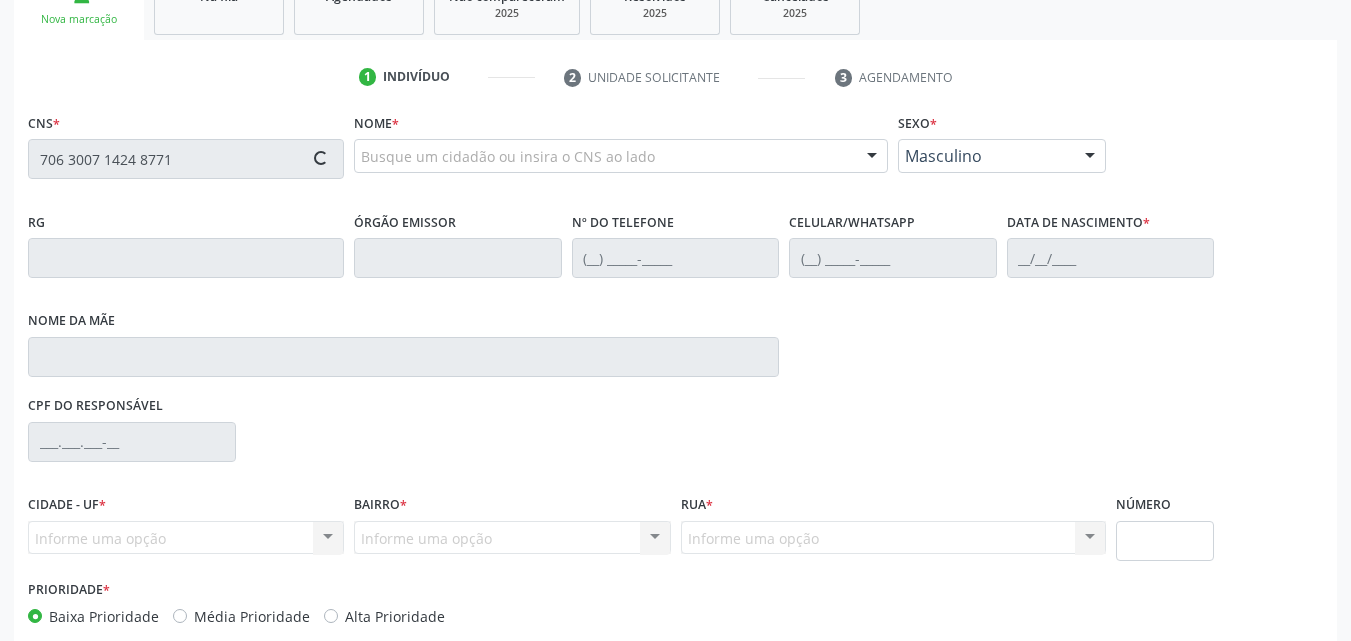 scroll, scrollTop: 429, scrollLeft: 0, axis: vertical 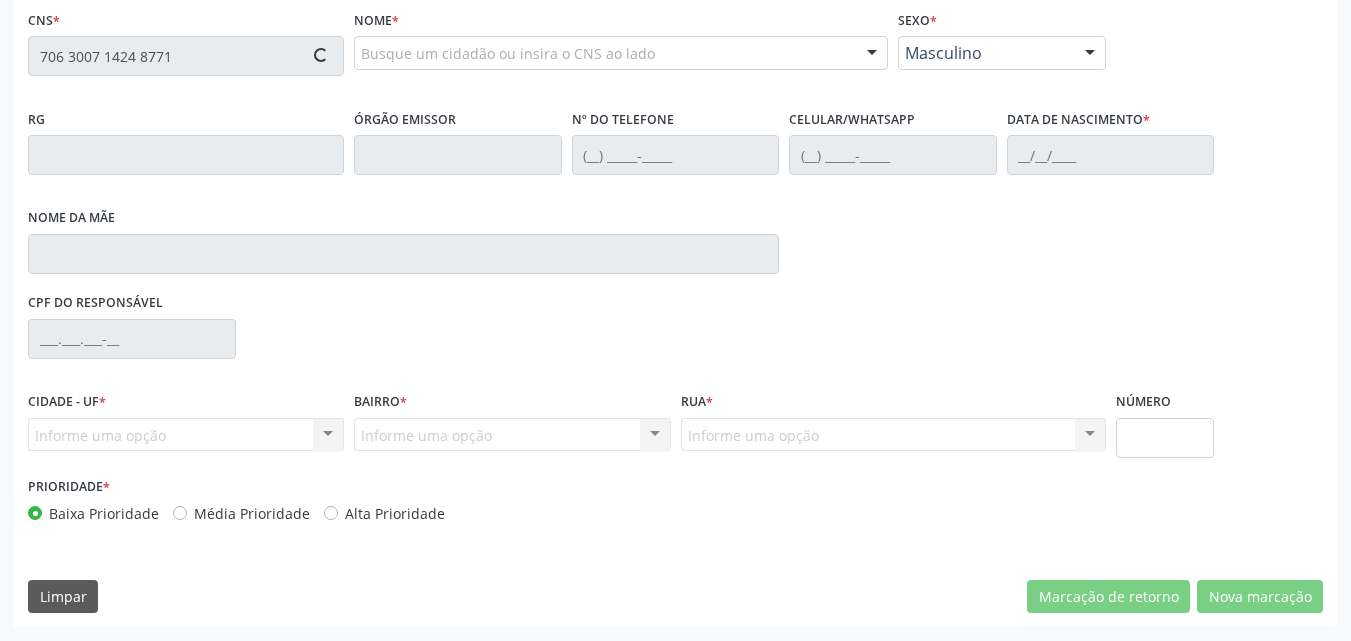 type on "706 3007 1424 8771" 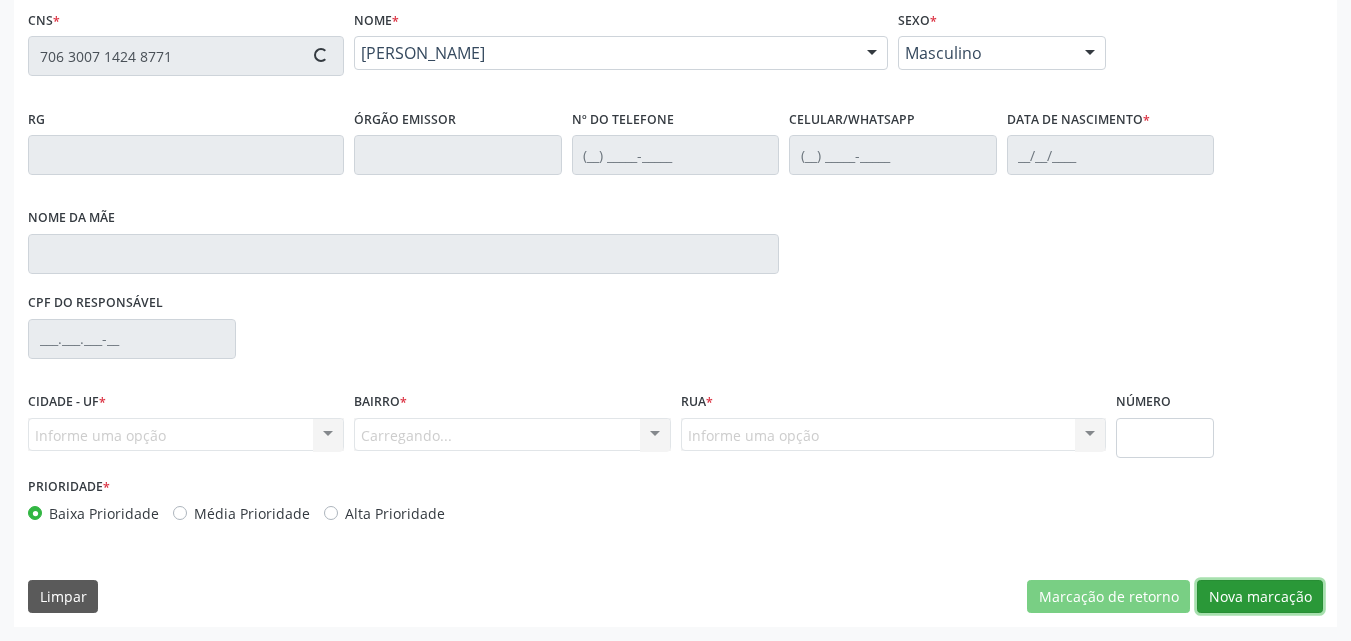 click on "Nova marcação" at bounding box center (1260, 597) 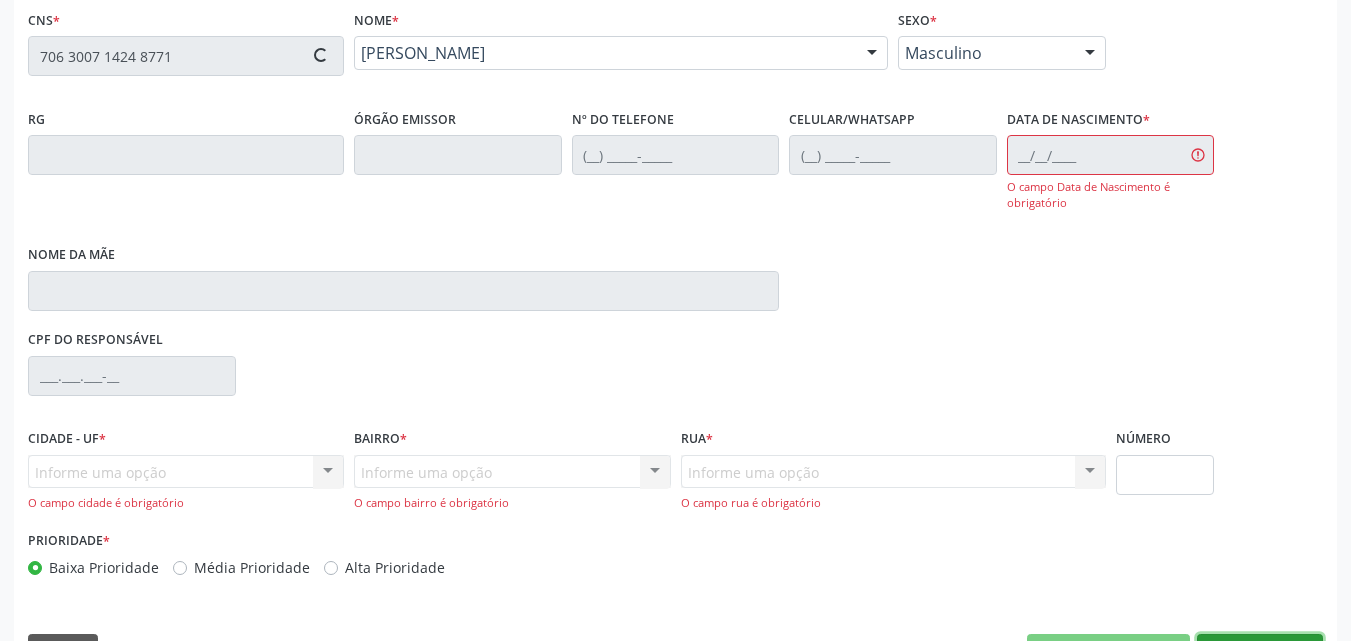 type on "[PHONE_NUMBER]" 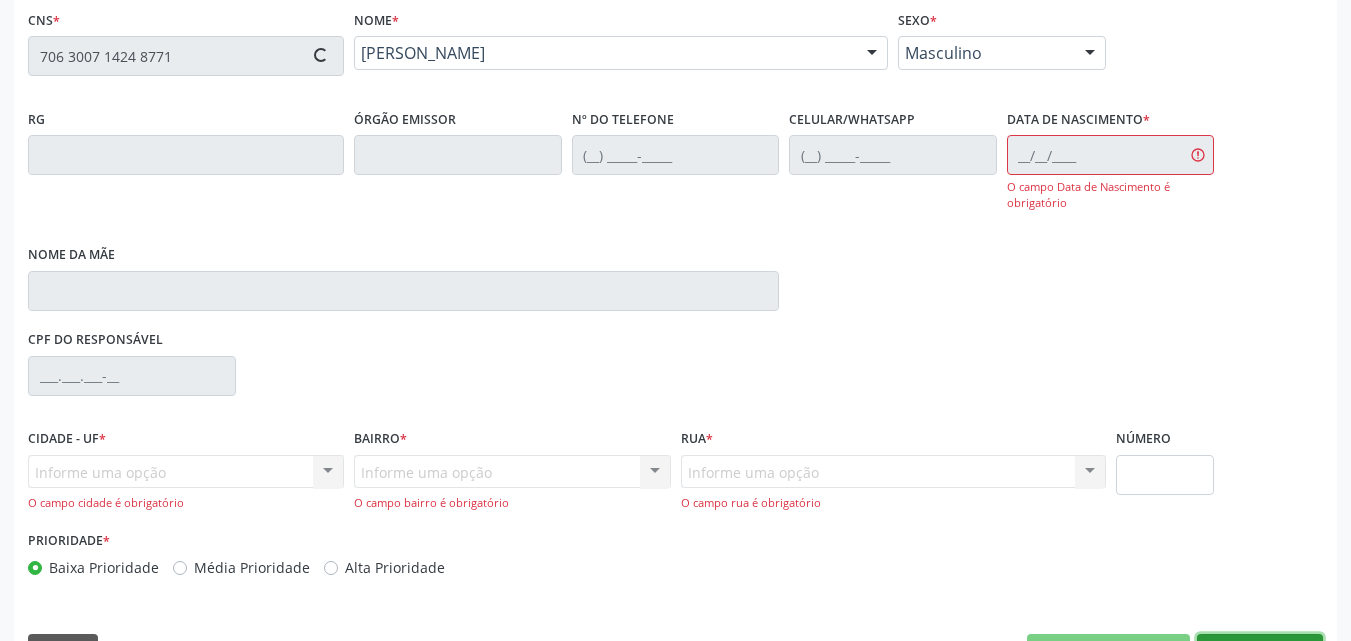 type on "[PHONE_NUMBER]" 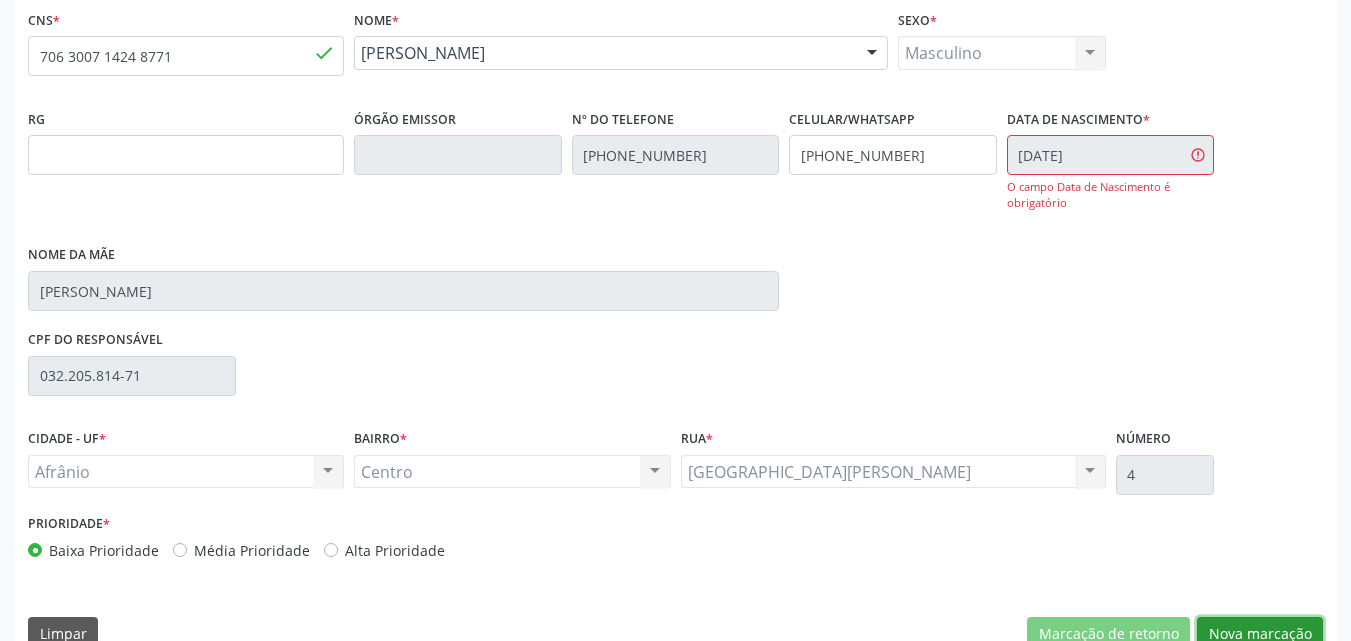 scroll, scrollTop: 466, scrollLeft: 0, axis: vertical 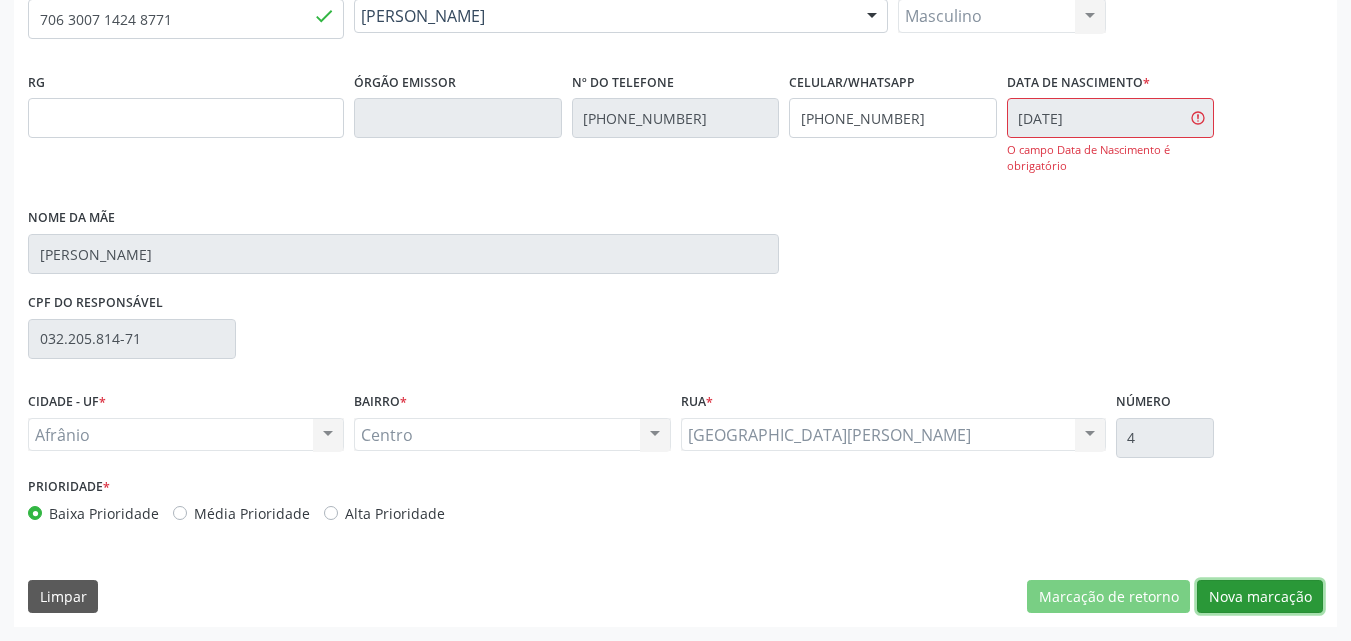 click on "Nova marcação" at bounding box center (1260, 597) 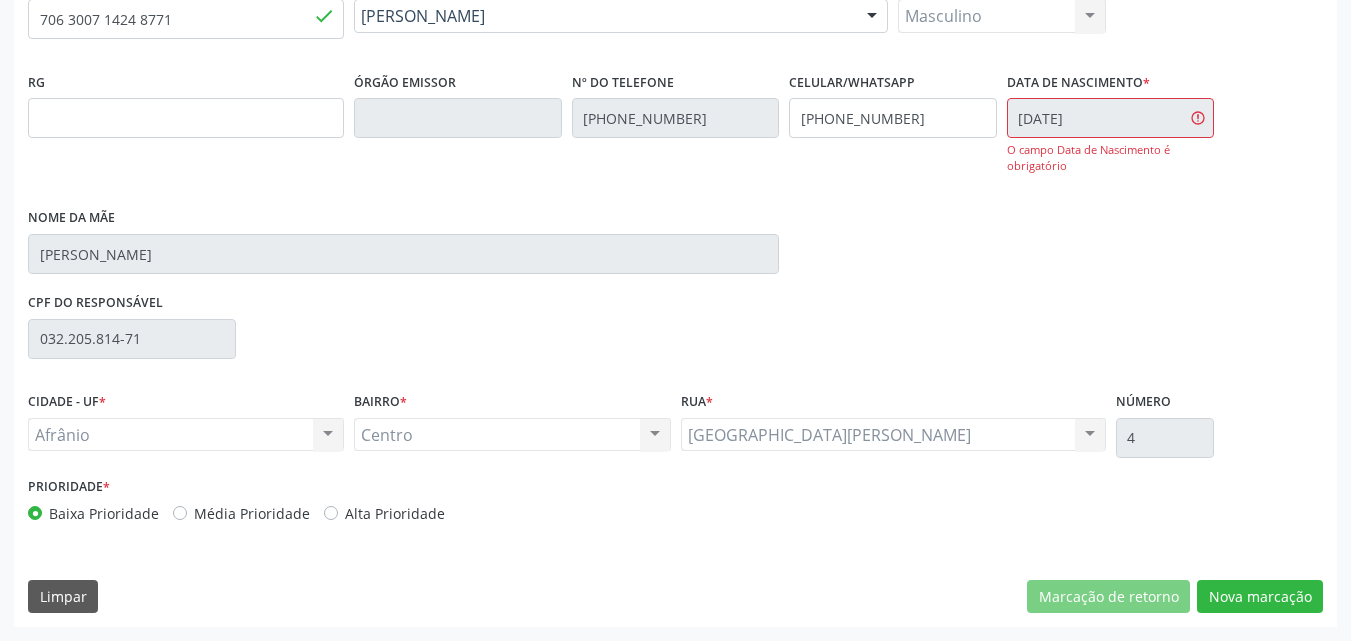 scroll, scrollTop: 265, scrollLeft: 0, axis: vertical 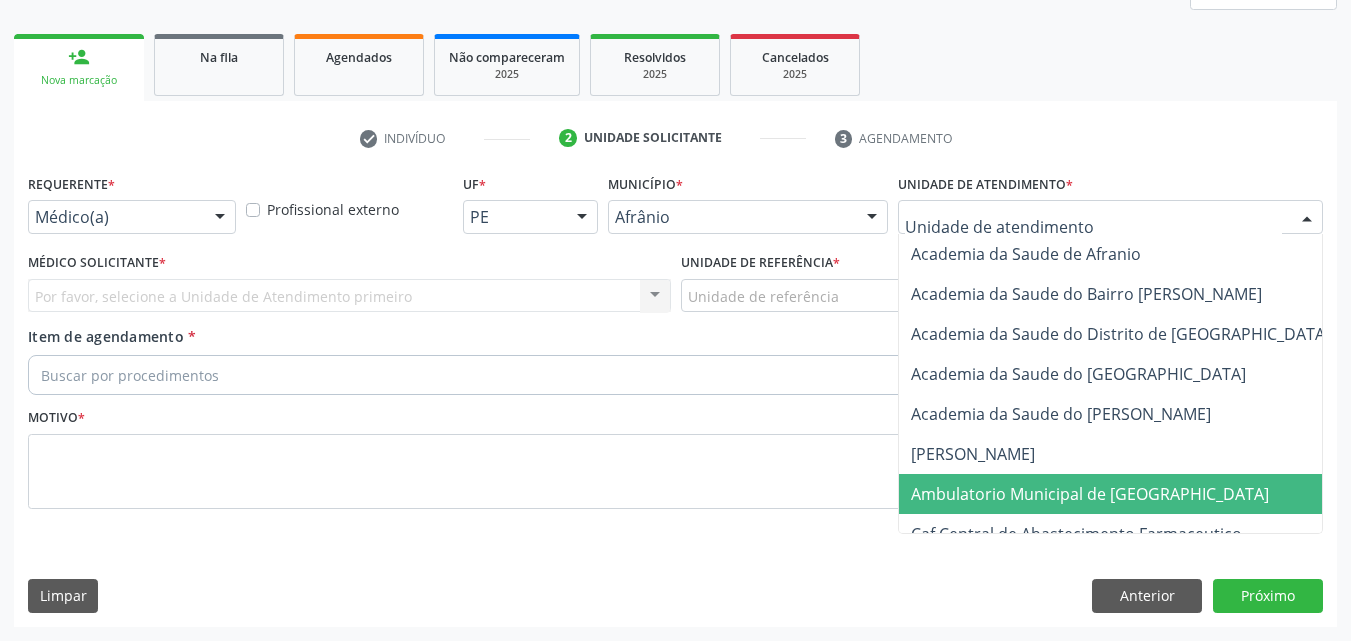 click on "Ambulatorio Municipal de [GEOGRAPHIC_DATA]" at bounding box center [1090, 494] 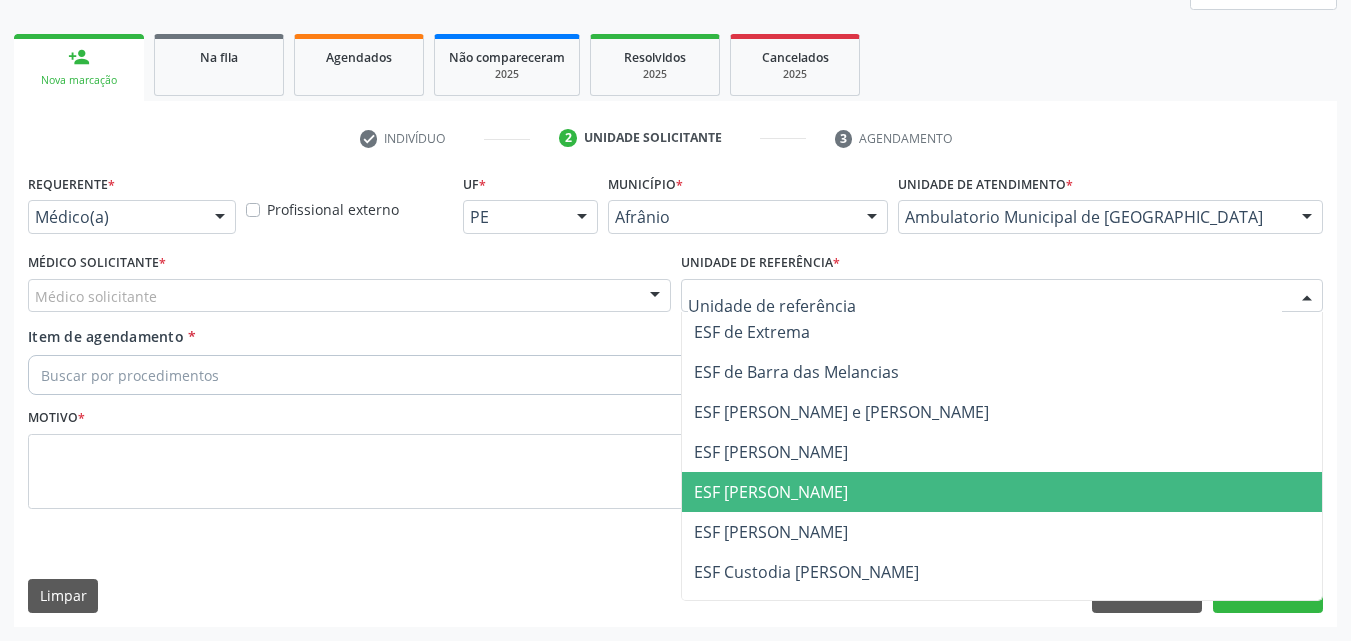 drag, startPoint x: 802, startPoint y: 500, endPoint x: 656, endPoint y: 468, distance: 149.46571 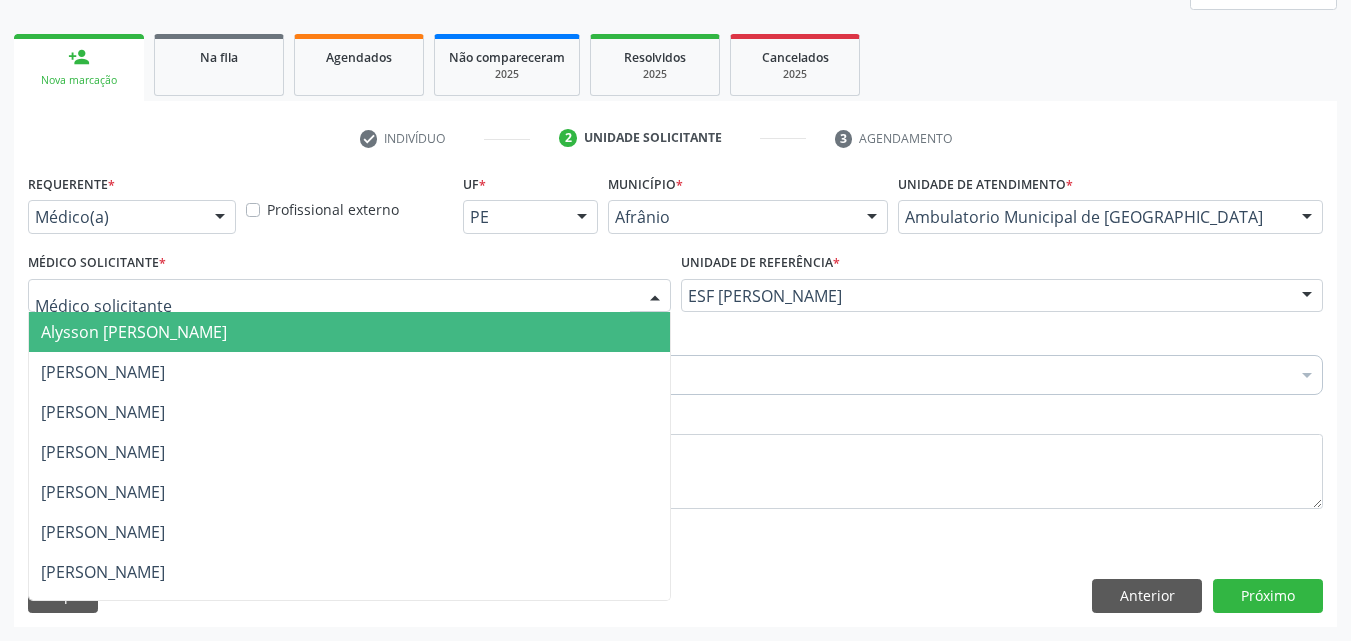 click at bounding box center (349, 296) 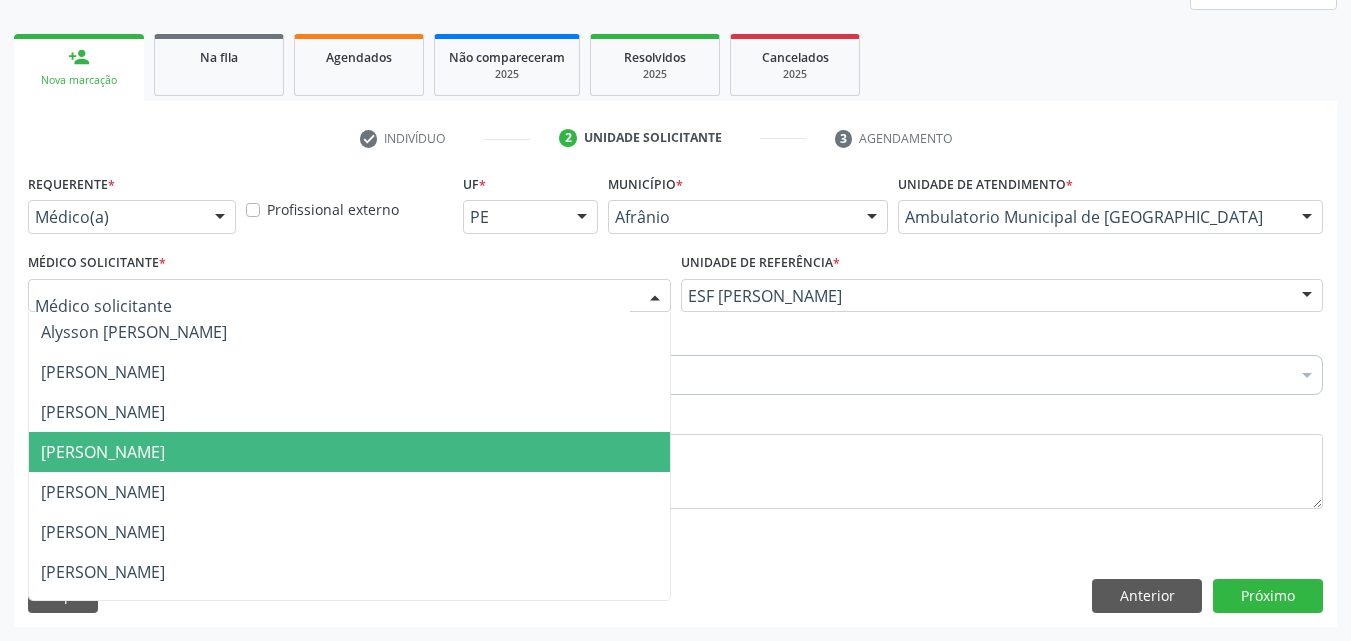 click on "[PERSON_NAME]" at bounding box center (349, 452) 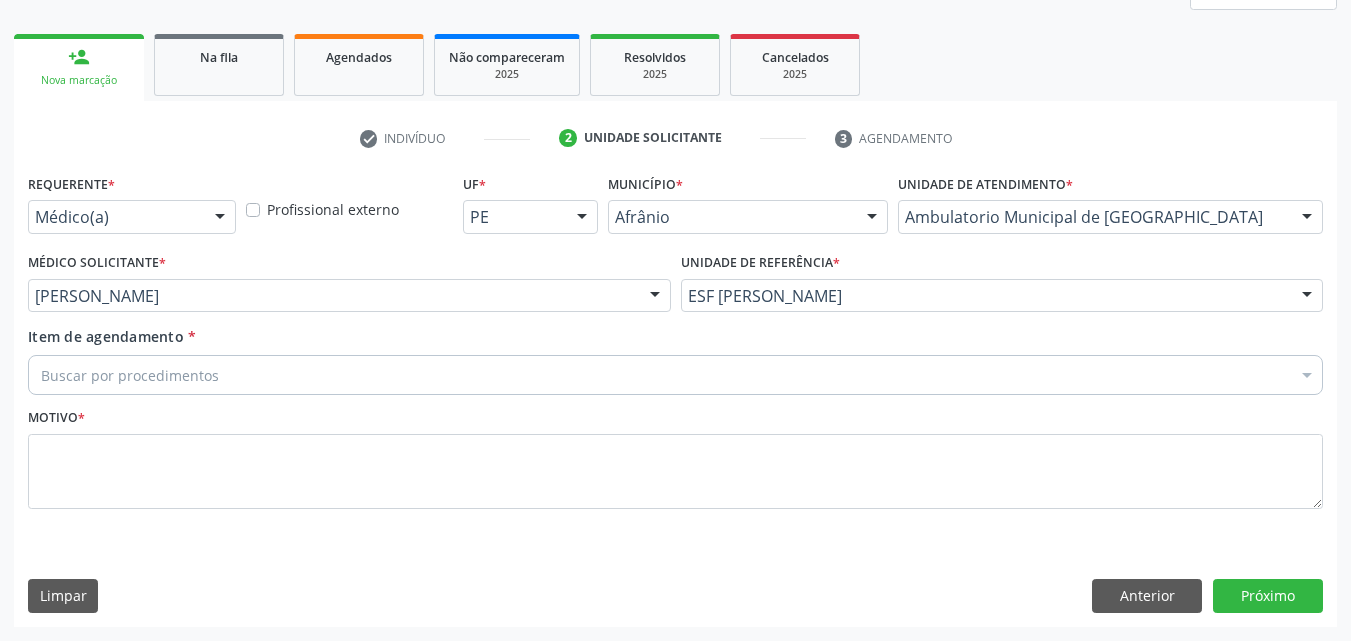 click on "Buscar por procedimentos" at bounding box center (675, 375) 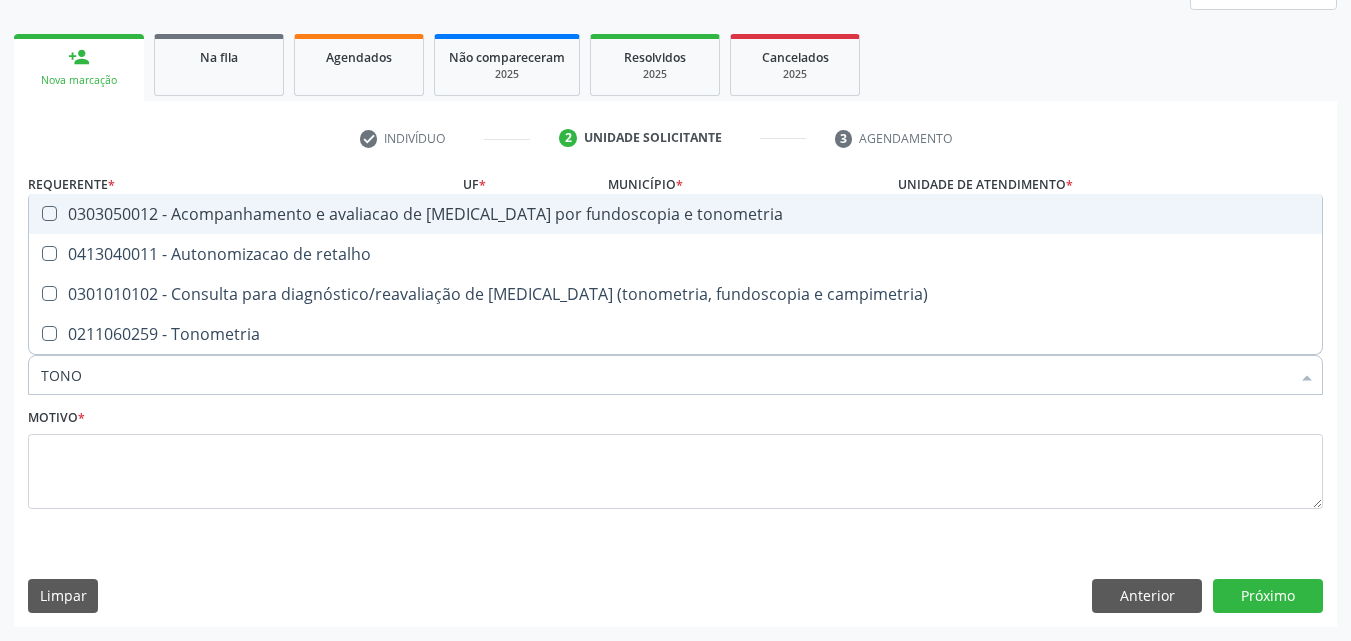 type on "TONOM" 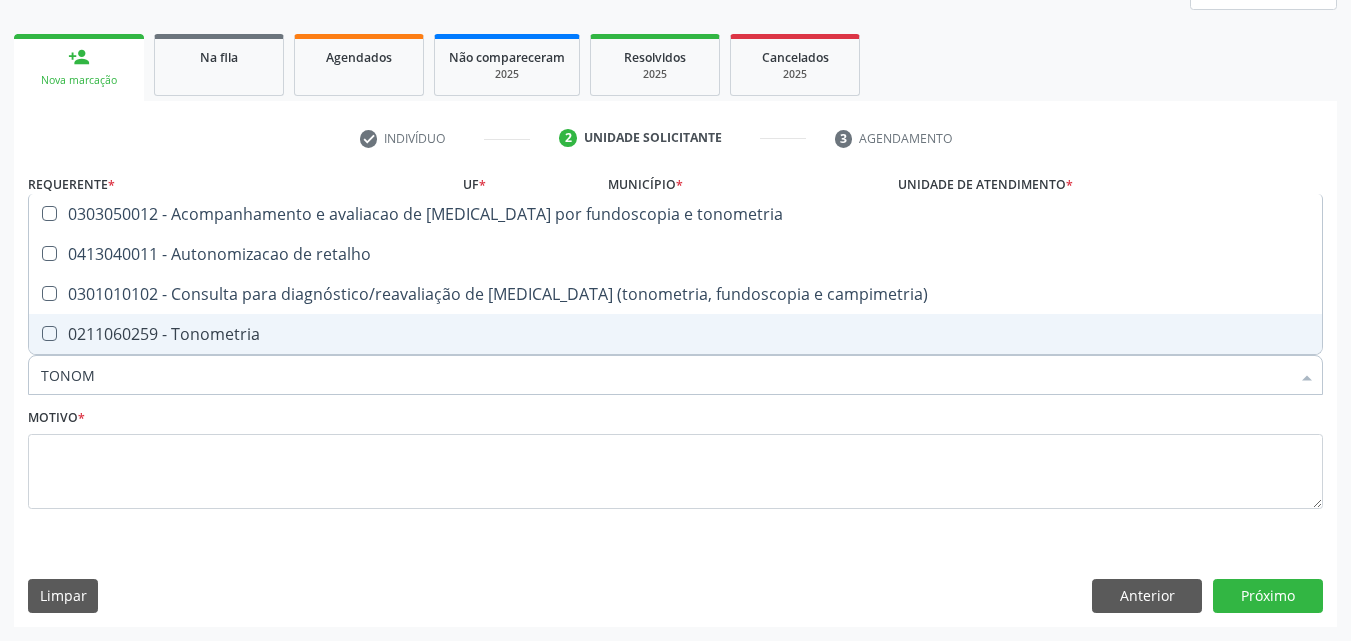 click on "0211060259 - Tonometria" at bounding box center (675, 334) 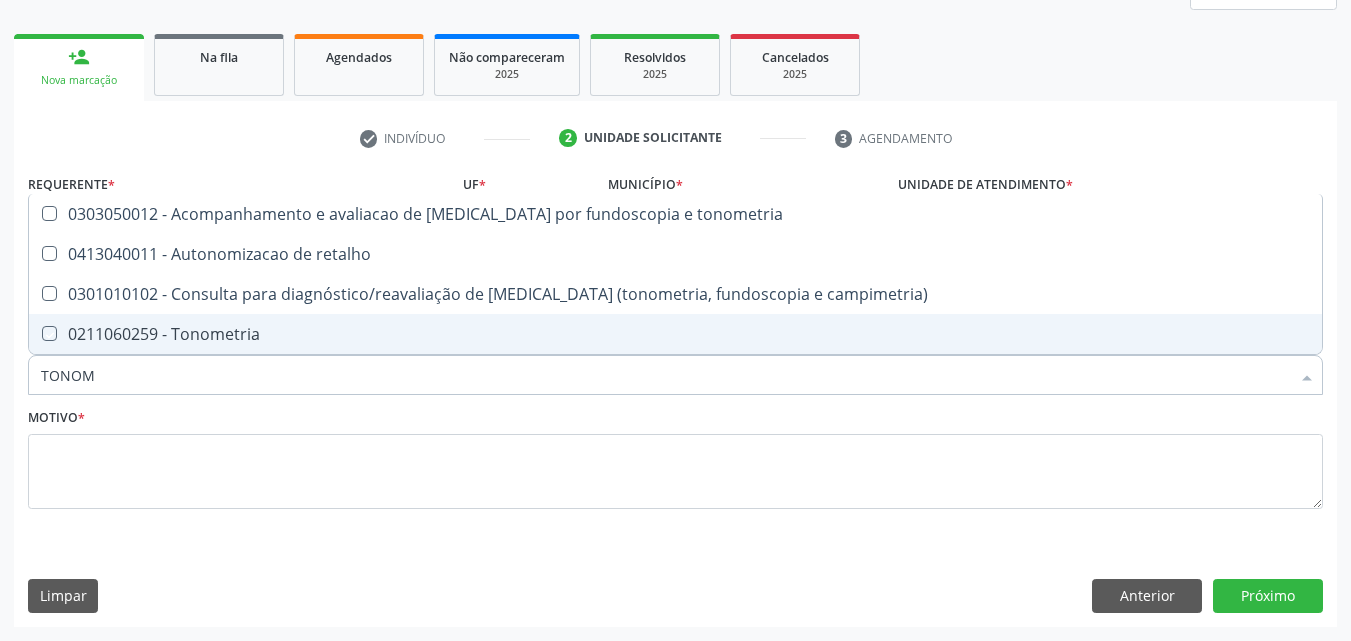 checkbox on "true" 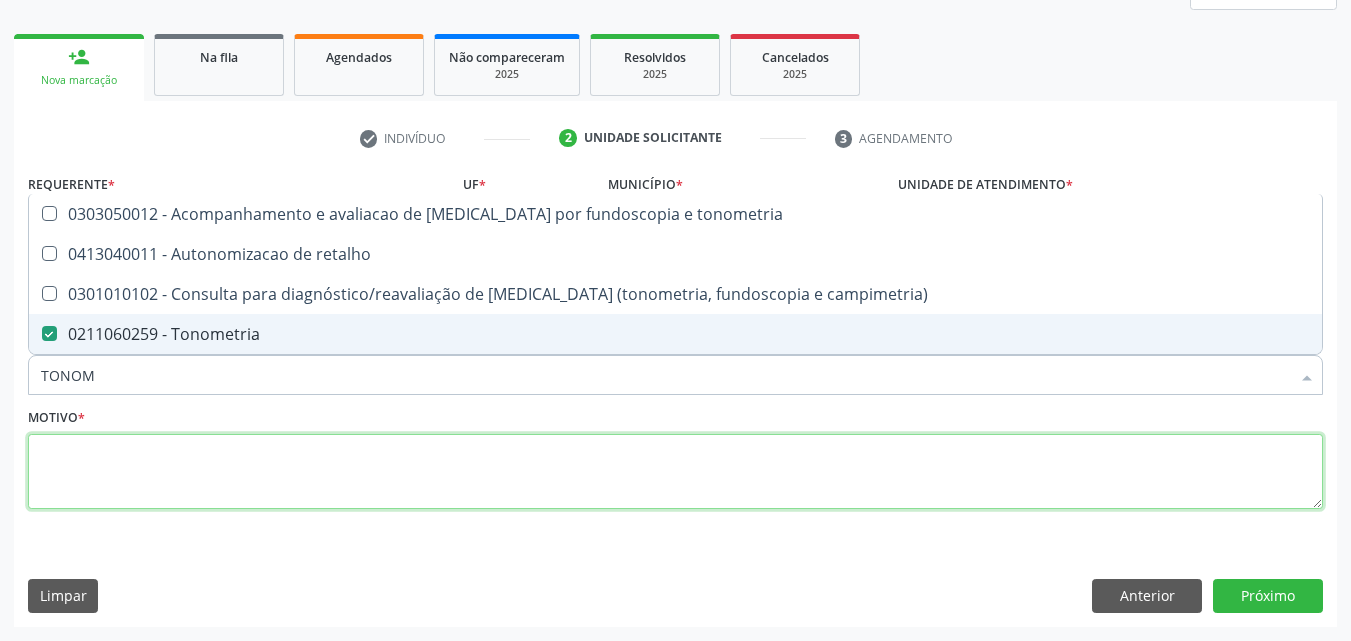 click at bounding box center (675, 472) 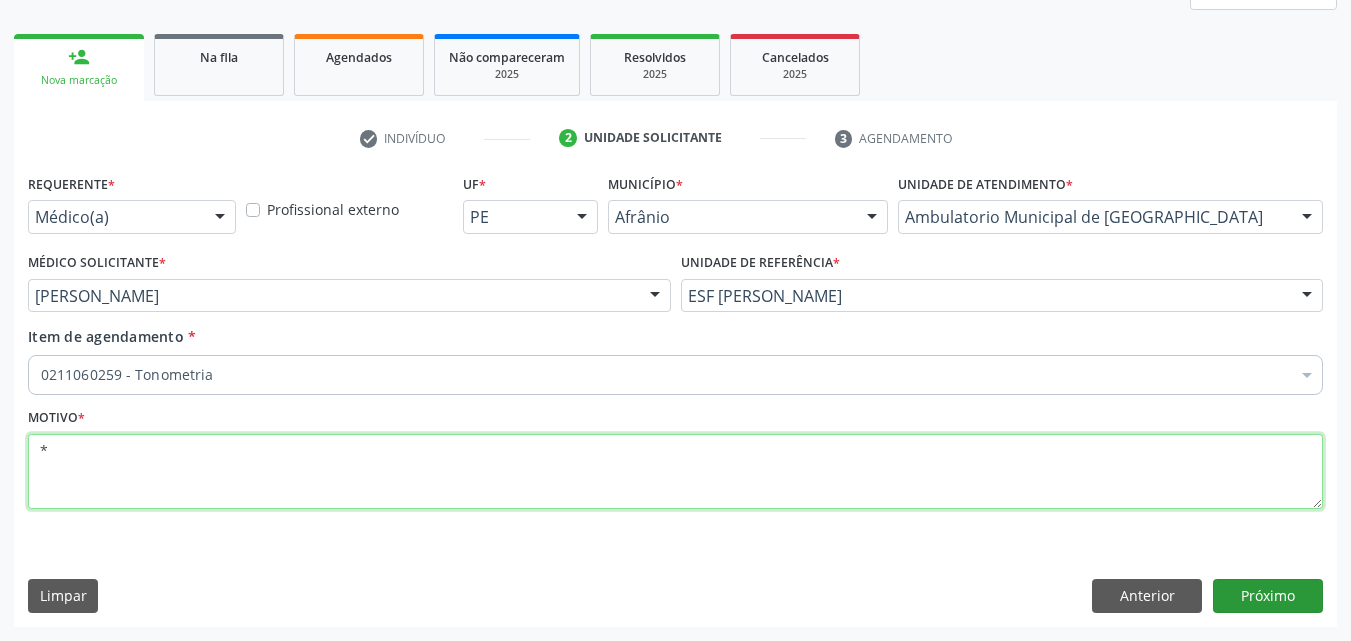 type on "*" 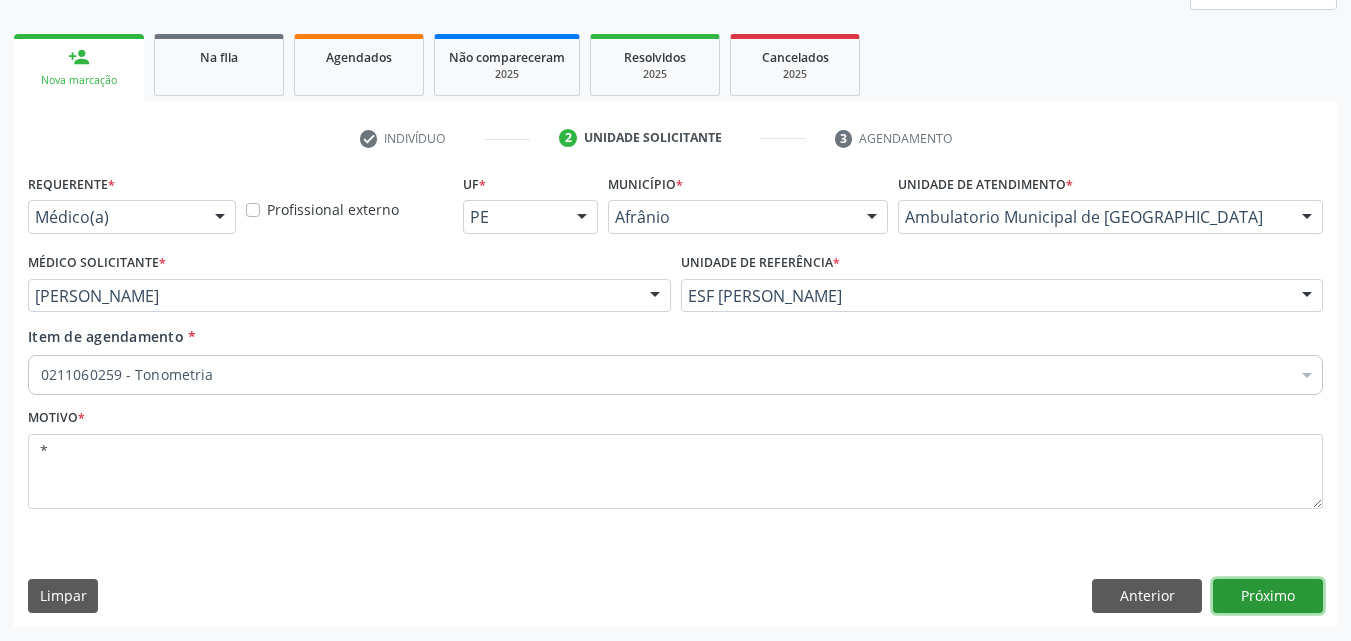 click on "Próximo" at bounding box center (1268, 596) 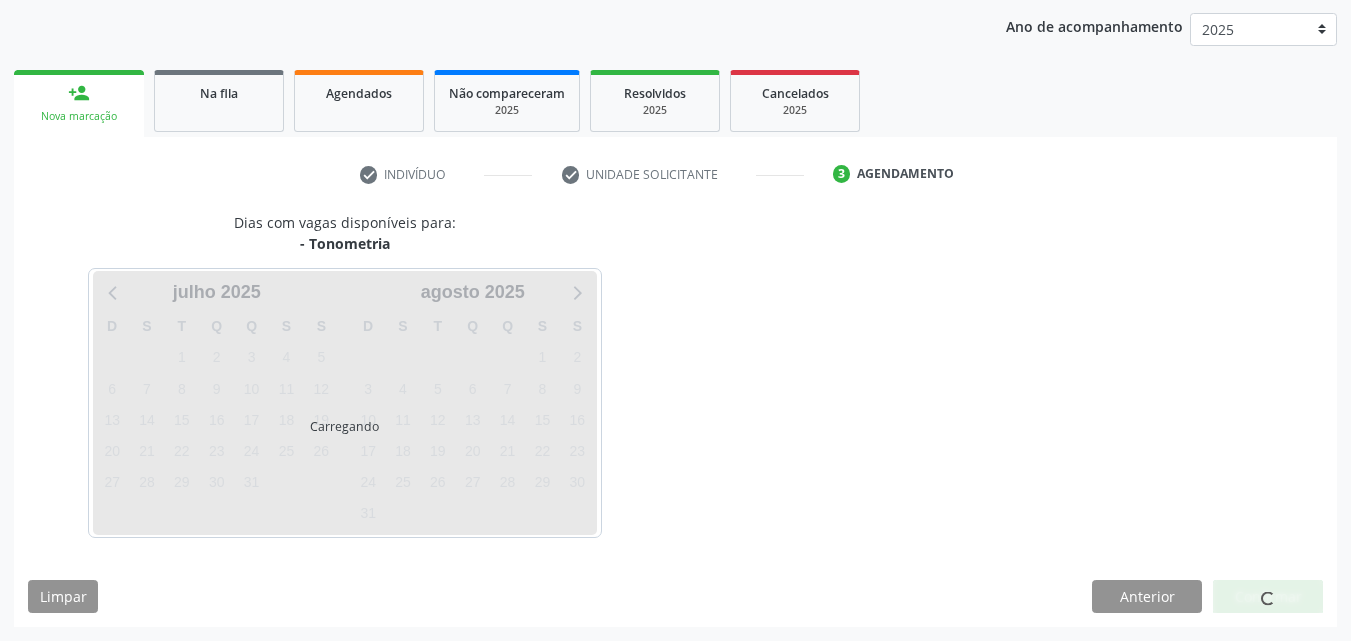 scroll, scrollTop: 265, scrollLeft: 0, axis: vertical 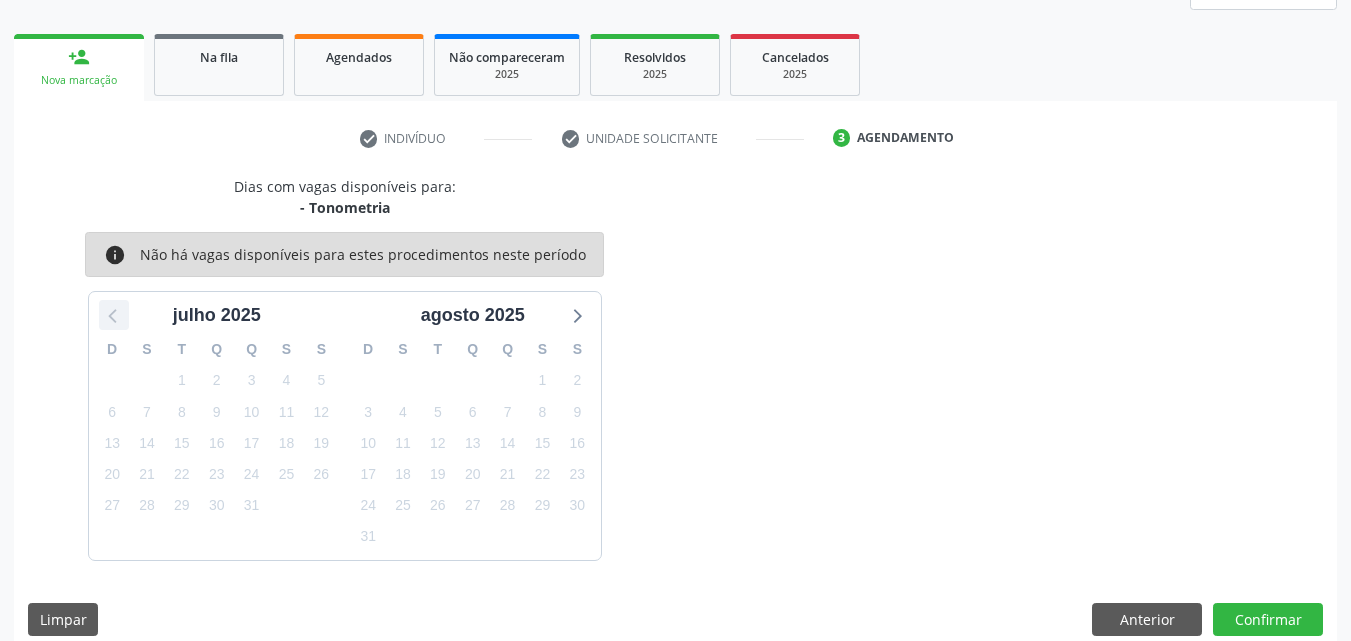 click 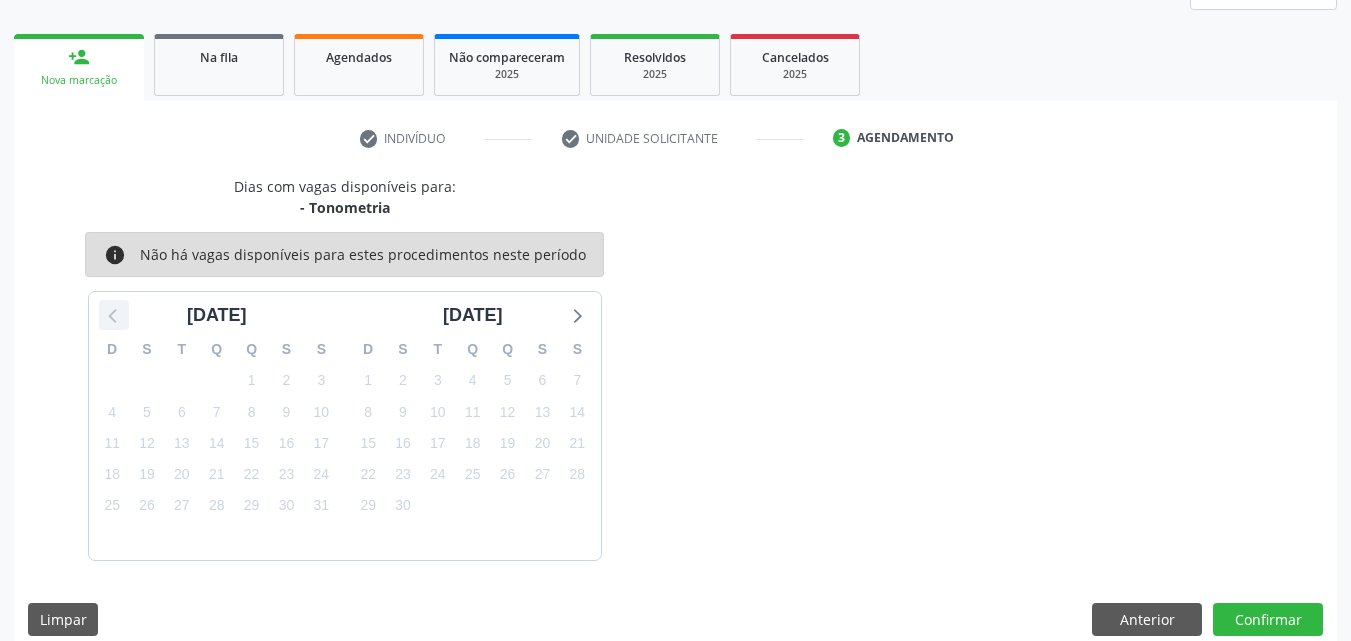 scroll, scrollTop: 229, scrollLeft: 0, axis: vertical 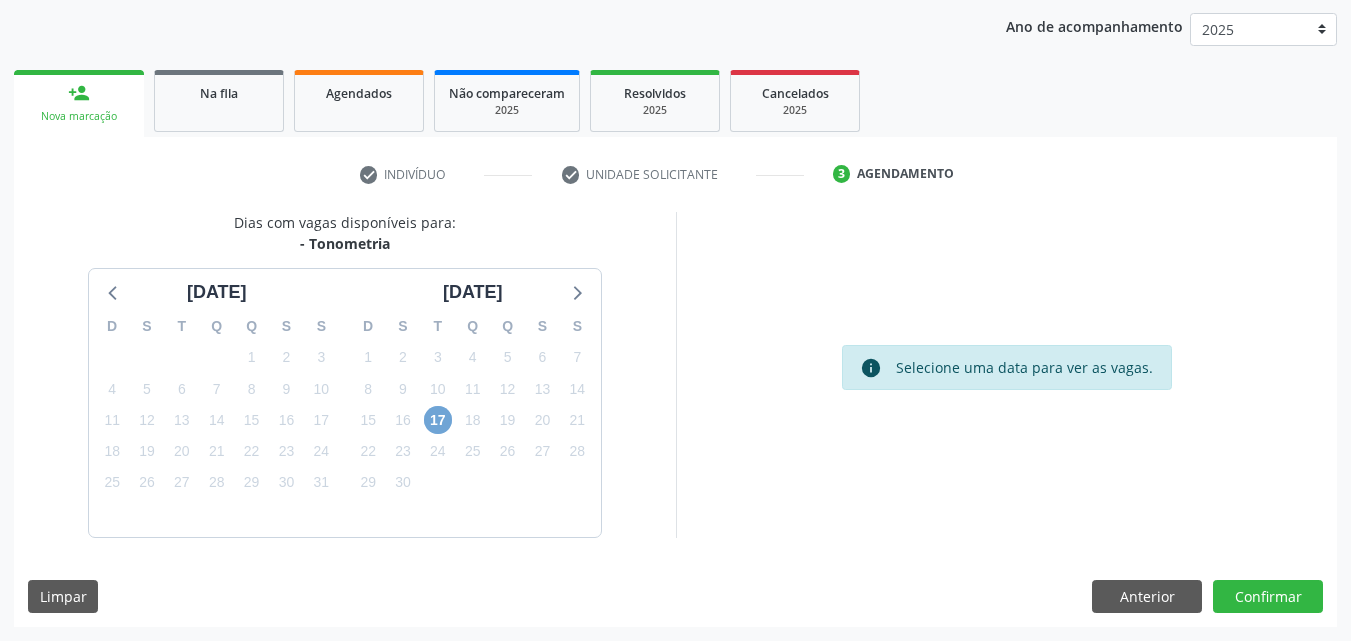 click on "17" at bounding box center (438, 420) 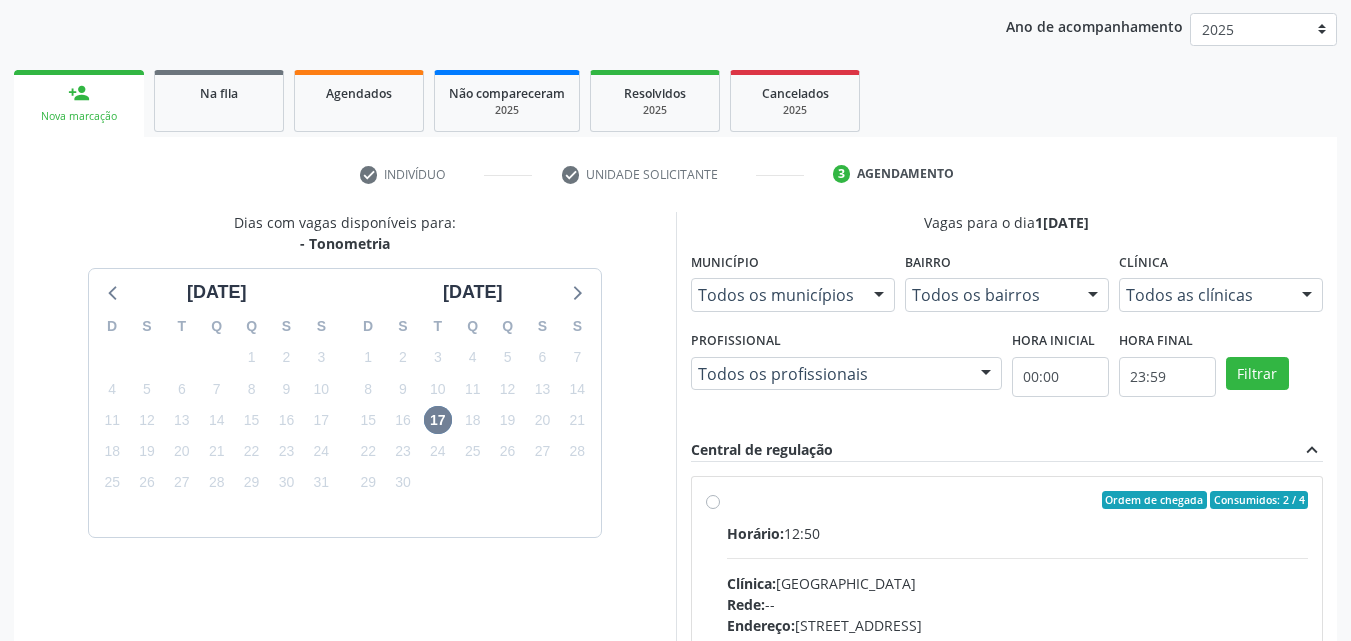 click on "Ordem de chegada
Consumidos: 2 / 4" at bounding box center (1018, 500) 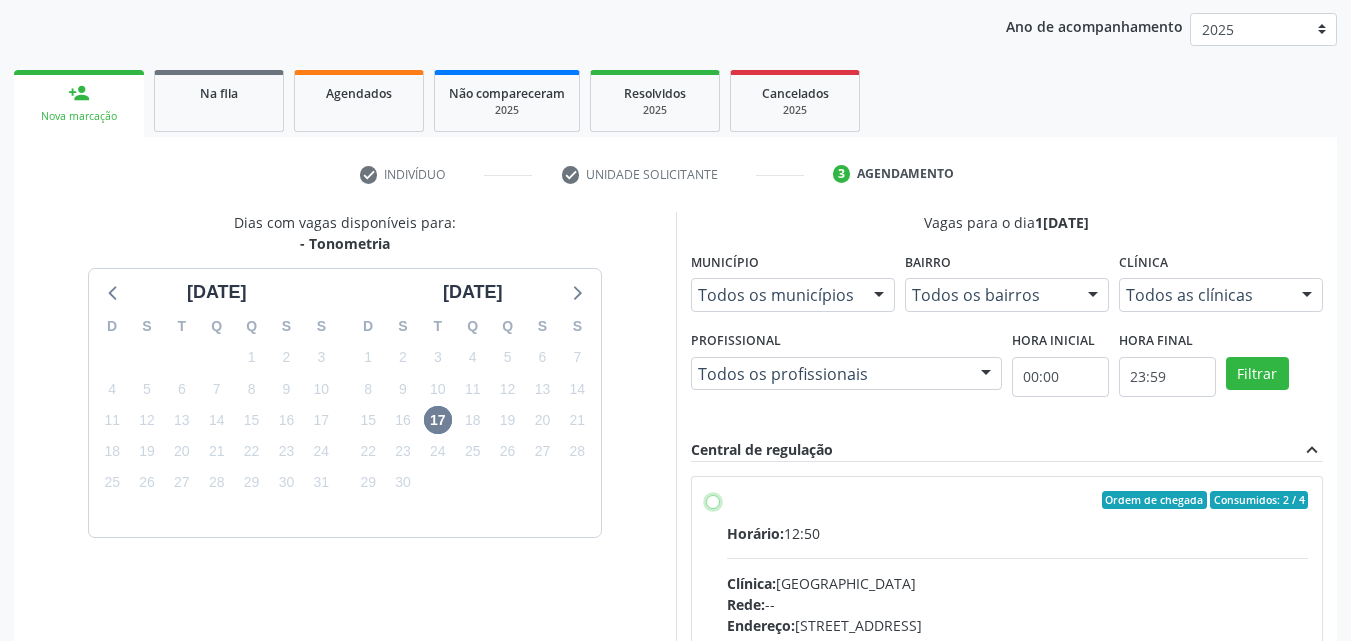 click on "Ordem de chegada
Consumidos: 2 / 4
Horário:   12:50
Clínica:  Hospital de Olhos
Rede:
--
Endereço:   Andar 3, nº 82, Centro, Petrolina - PE
Telefone:   (87) 38610066
Profissional:
--
Informações adicionais sobre o atendimento
Idade de atendimento:
Sem restrição
Gênero(s) atendido(s):
Sem restrição
Informações adicionais:
--" at bounding box center (713, 500) 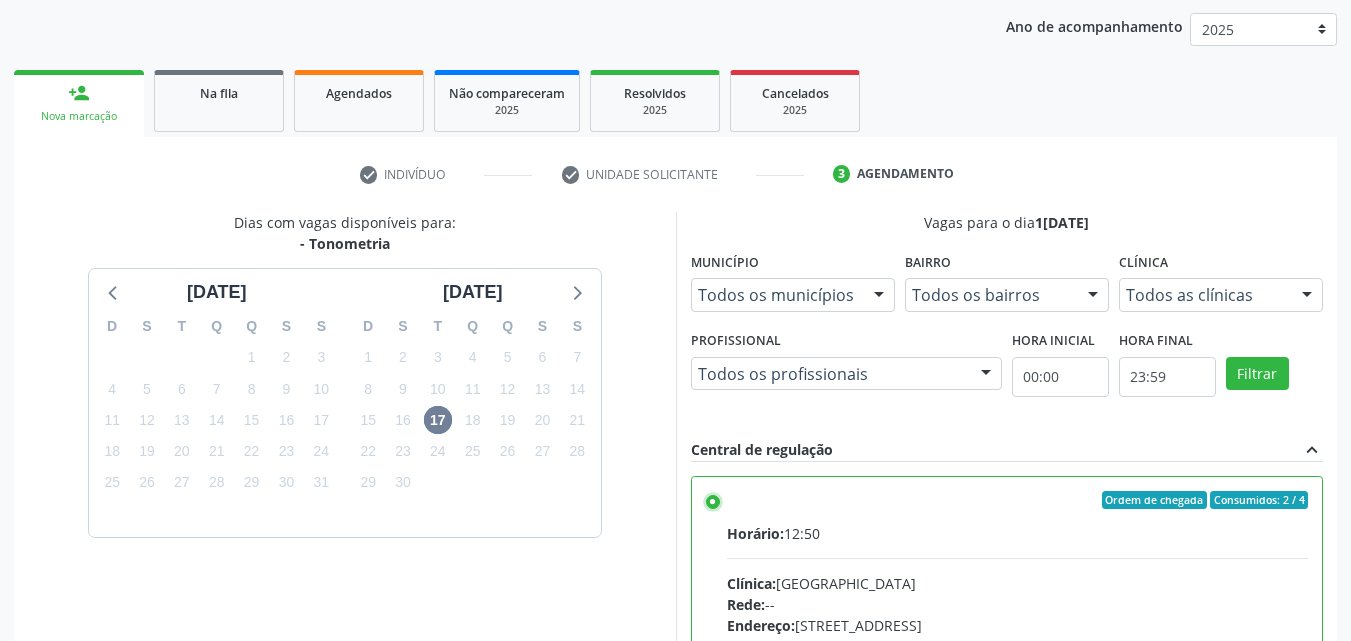 scroll, scrollTop: 329, scrollLeft: 0, axis: vertical 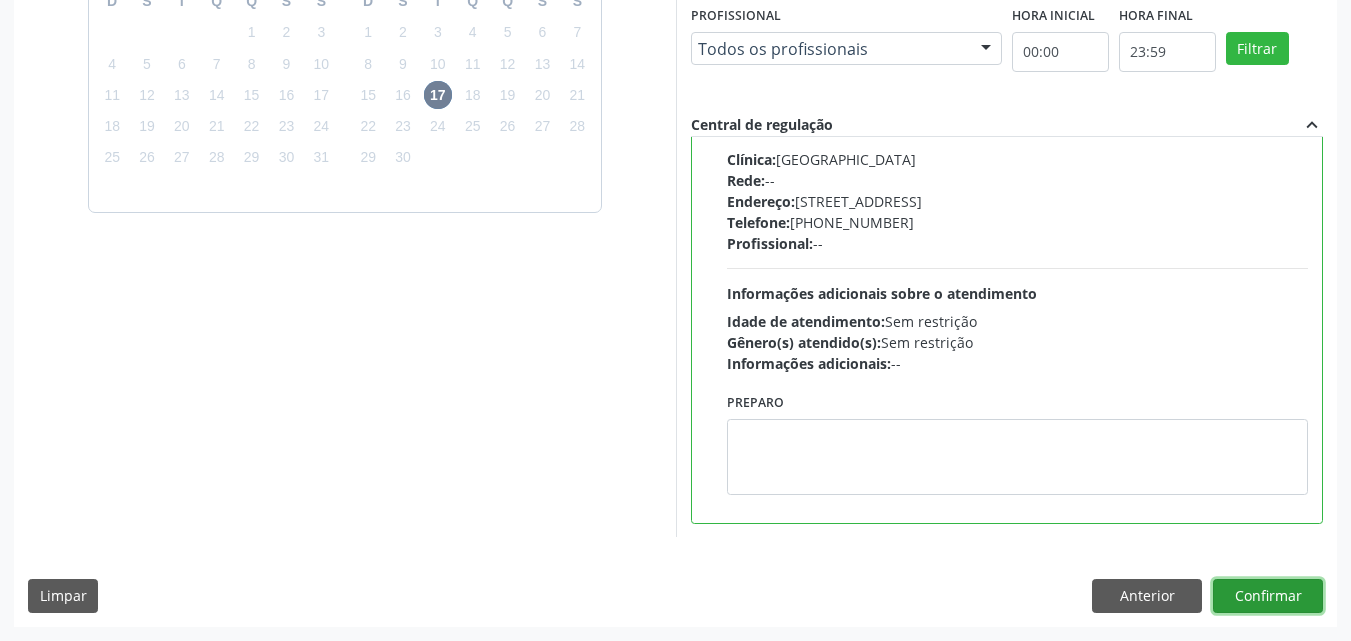 click on "Confirmar" at bounding box center [1268, 596] 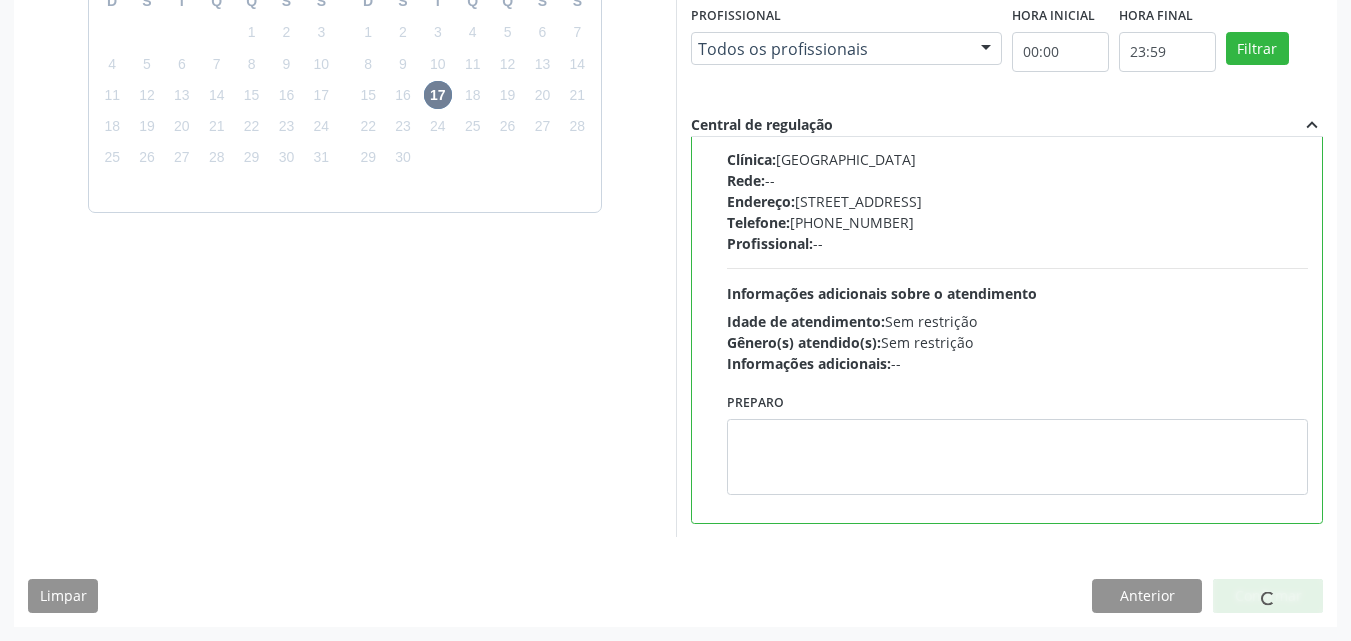 scroll, scrollTop: 26, scrollLeft: 0, axis: vertical 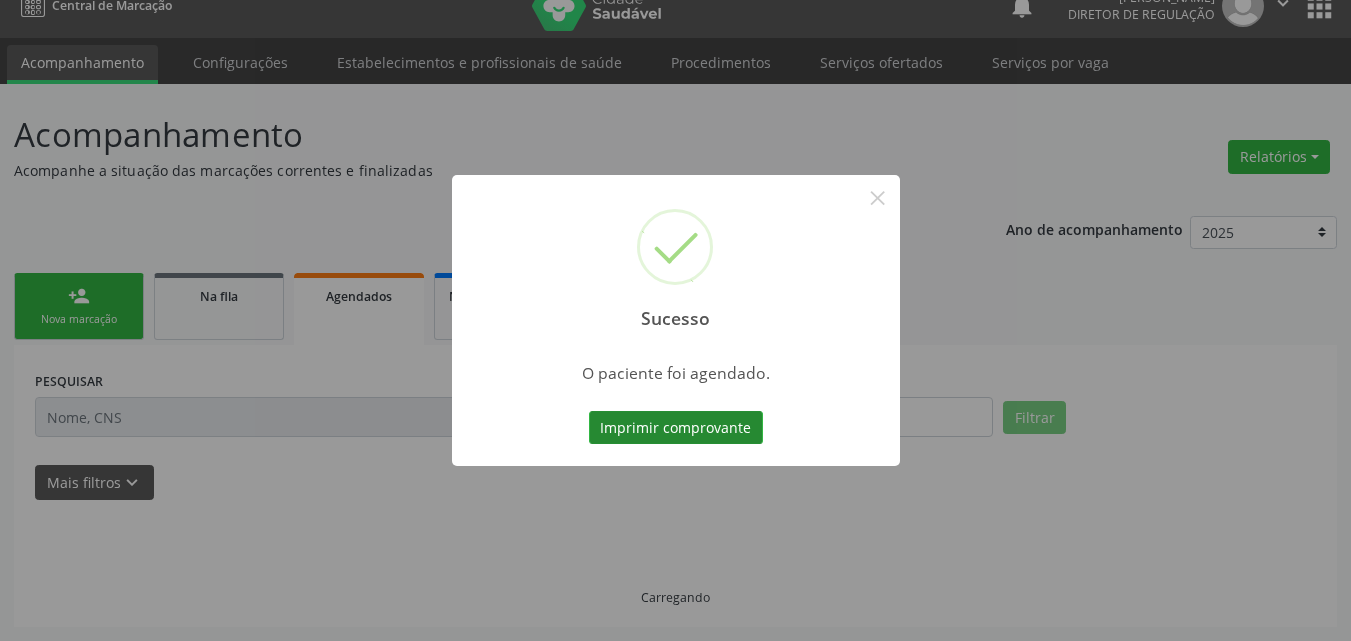 click on "Imprimir comprovante" at bounding box center [676, 428] 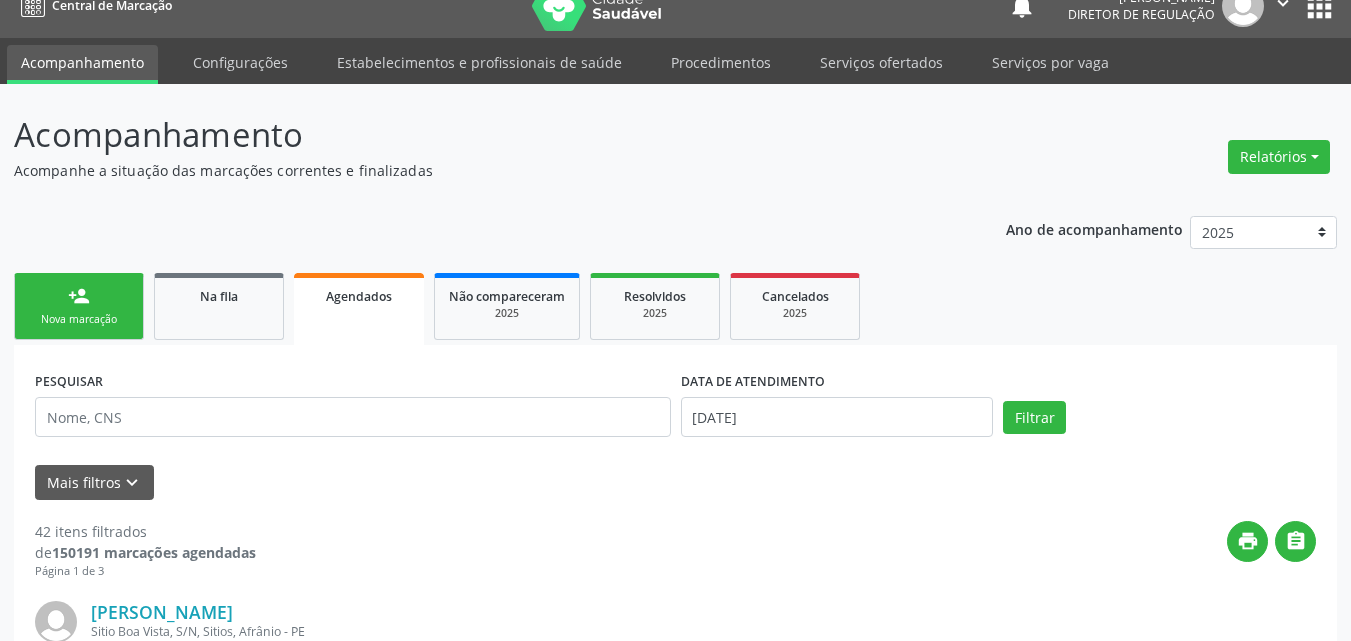 scroll, scrollTop: 0, scrollLeft: 0, axis: both 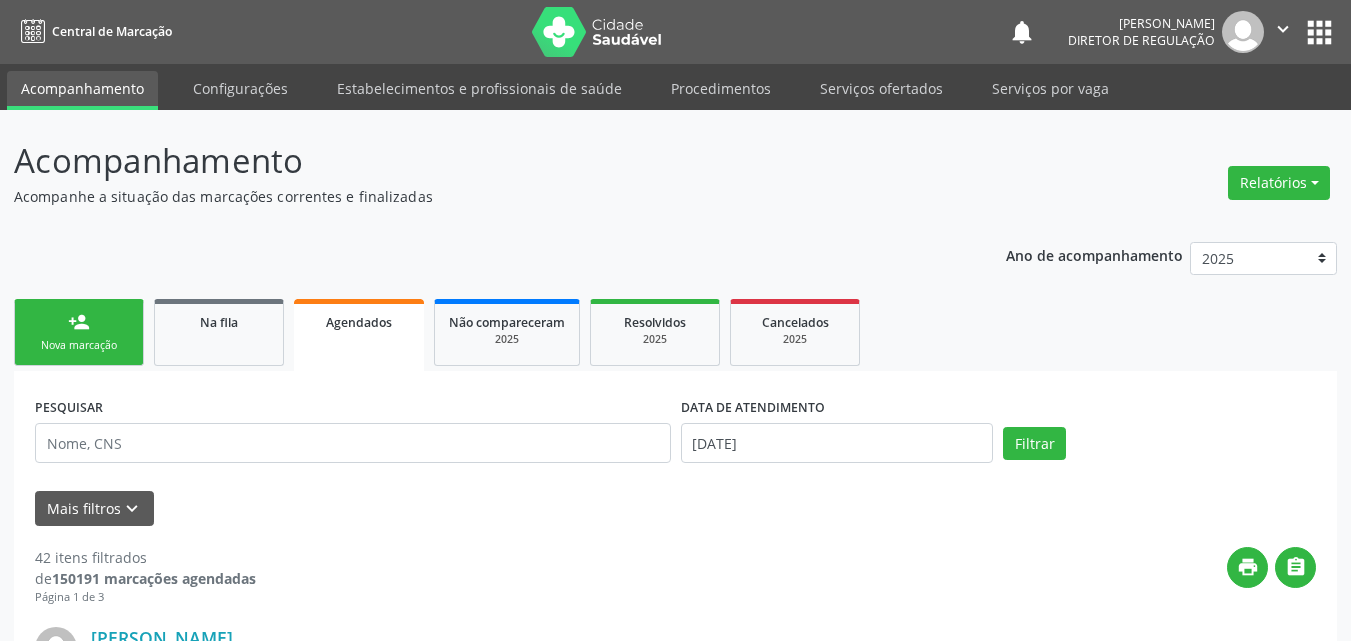 click on "Nova marcação" at bounding box center [79, 345] 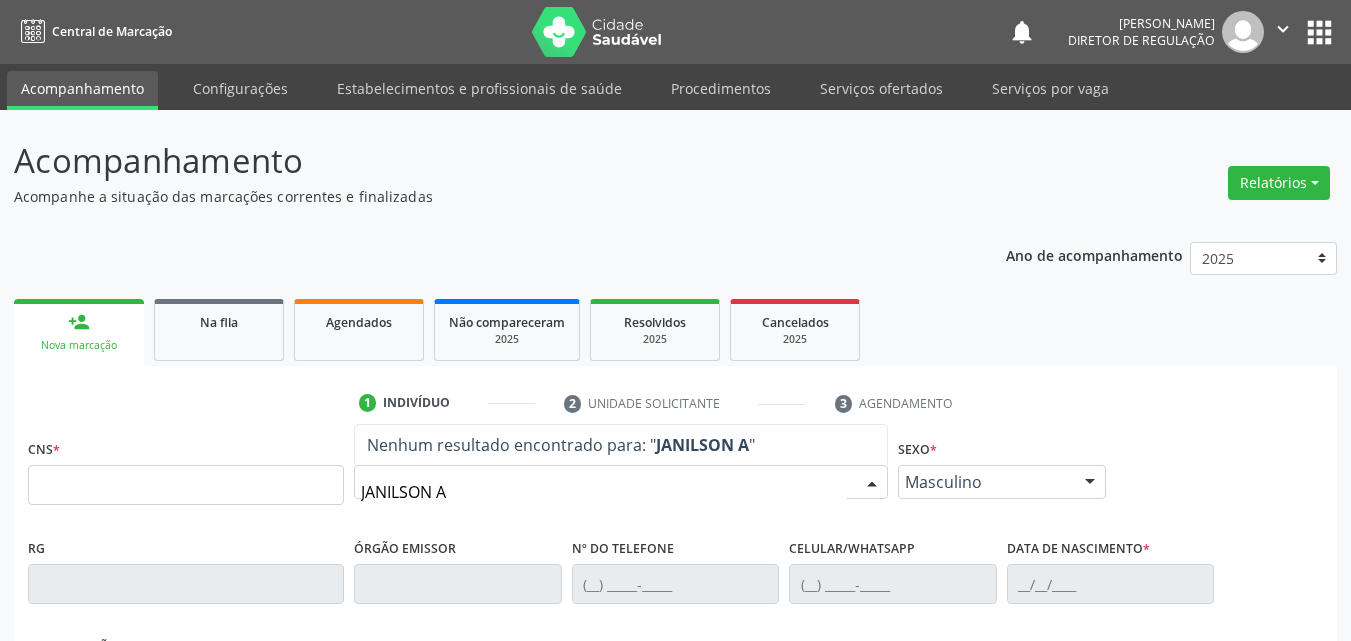 type on "JANILSON AM" 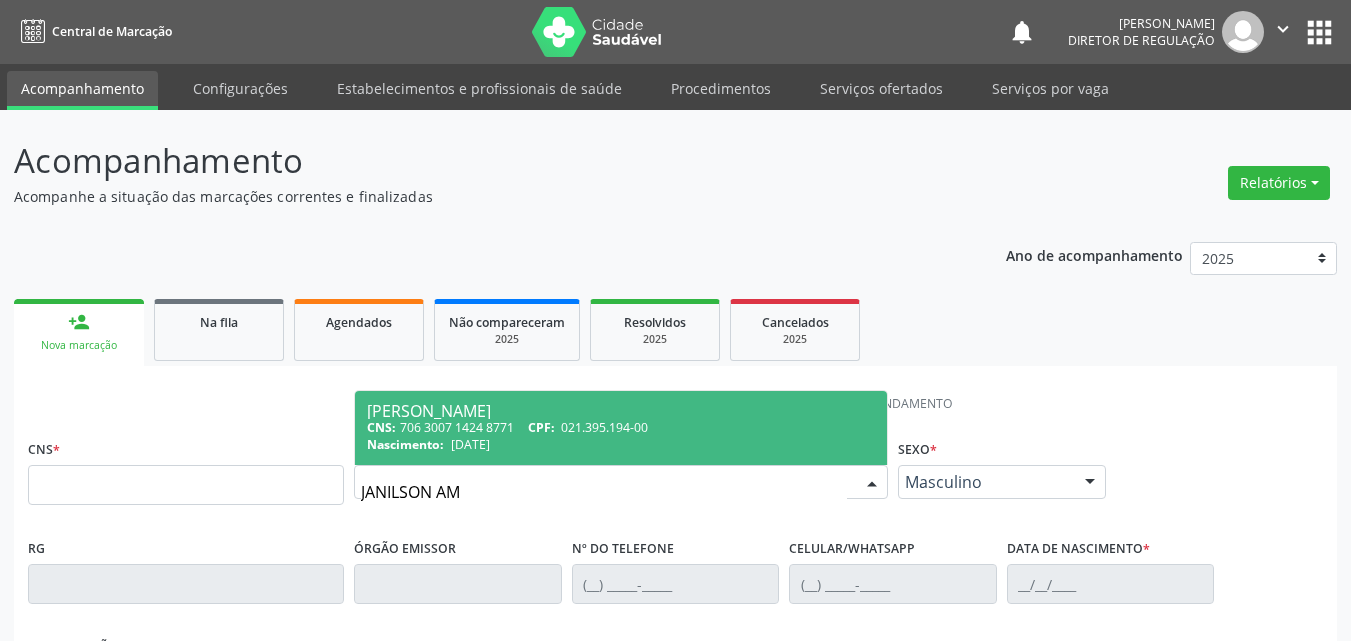 click on "CNS:
706 3007 1424 8771
CPF:
021.395.194-00" at bounding box center [621, 427] 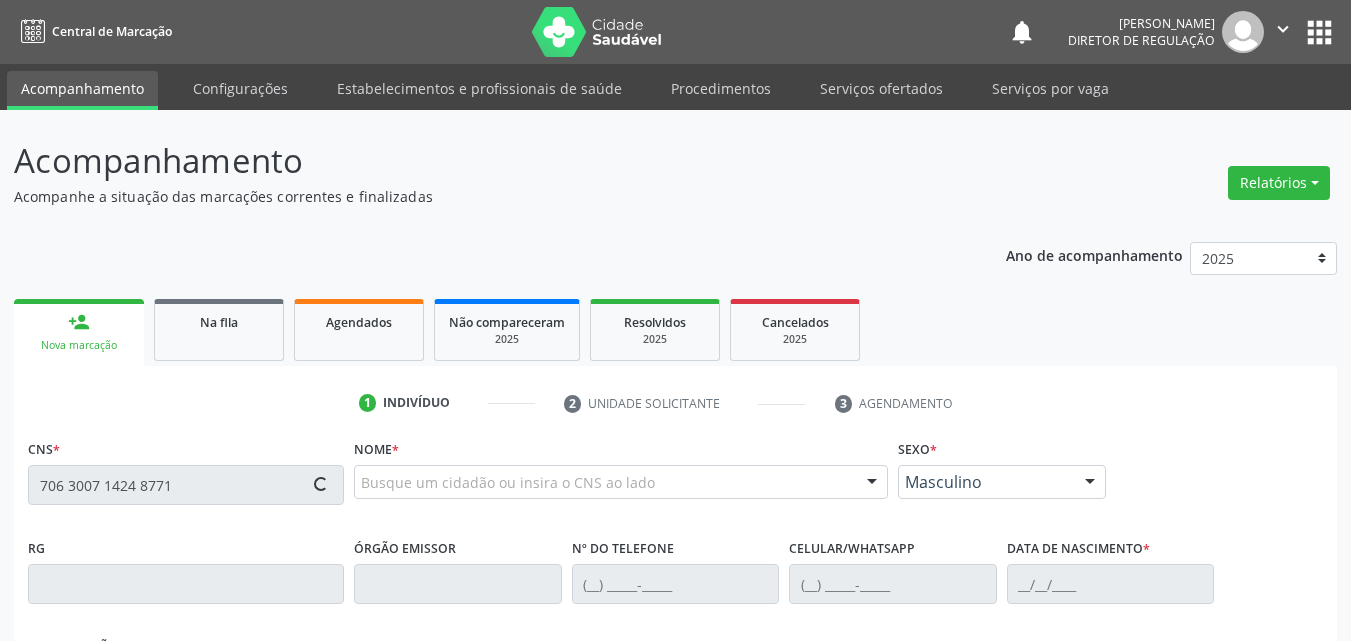 type on "706 3007 1424 8771" 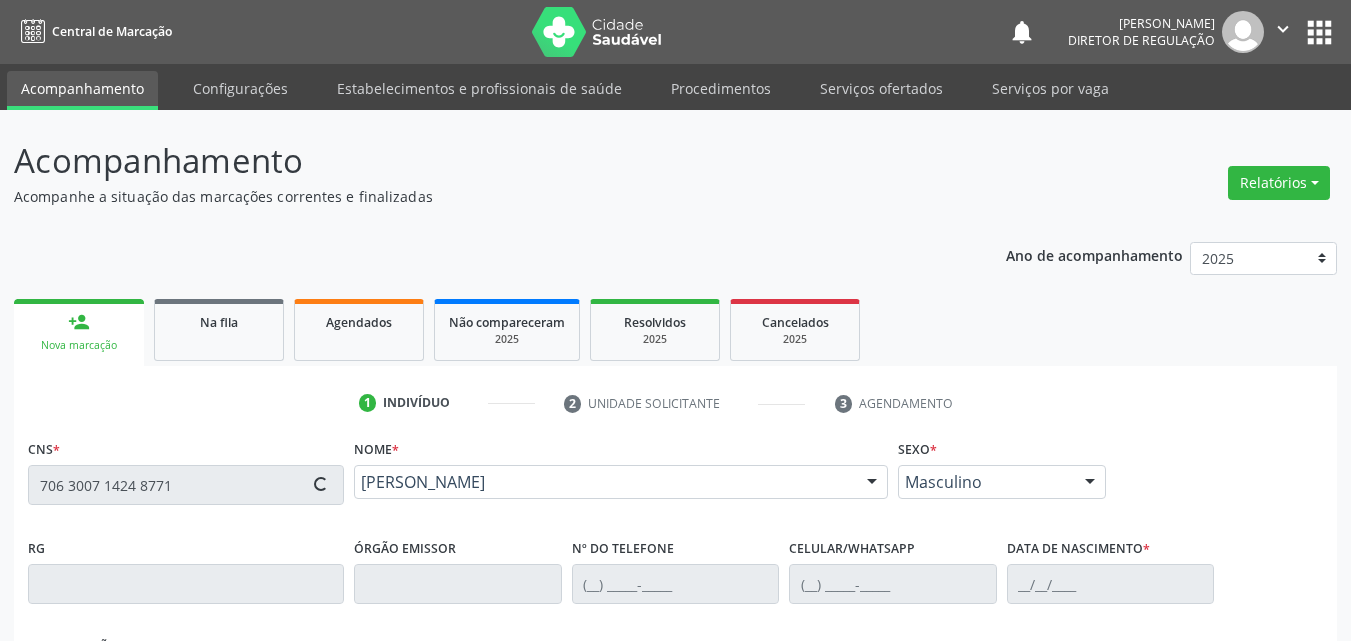 type on "[PHONE_NUMBER]" 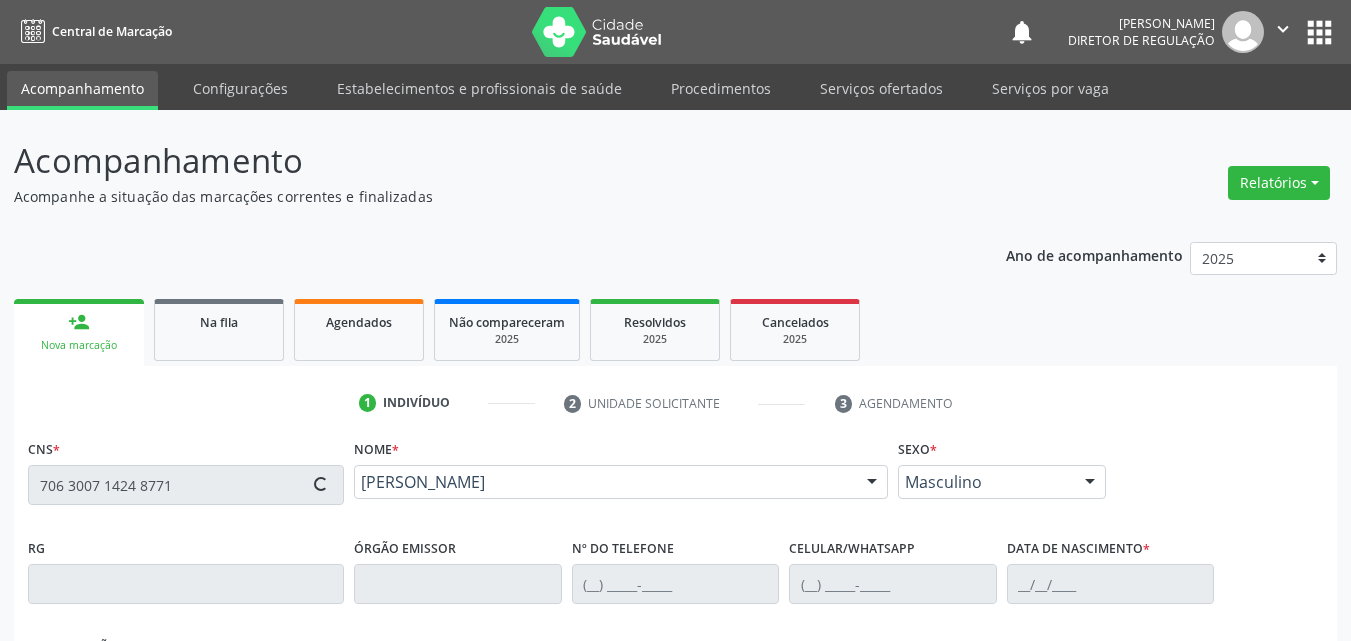type on "[PHONE_NUMBER]" 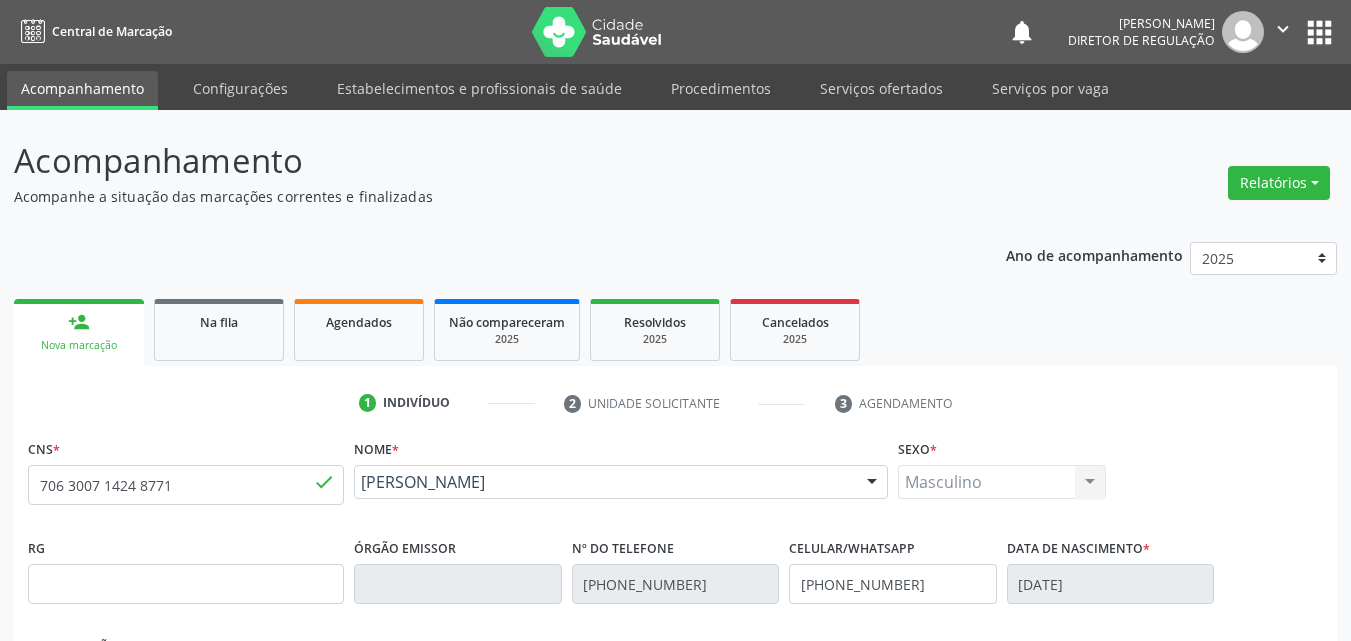 scroll, scrollTop: 429, scrollLeft: 0, axis: vertical 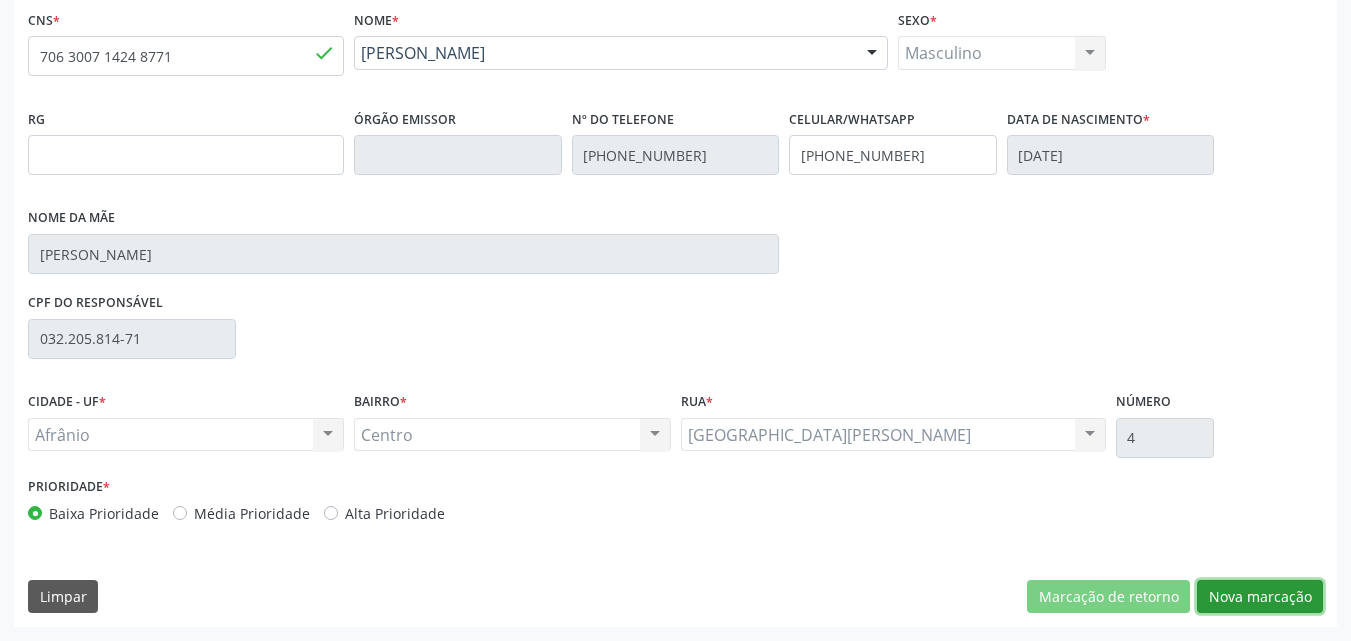click on "Nova marcação" at bounding box center [1260, 597] 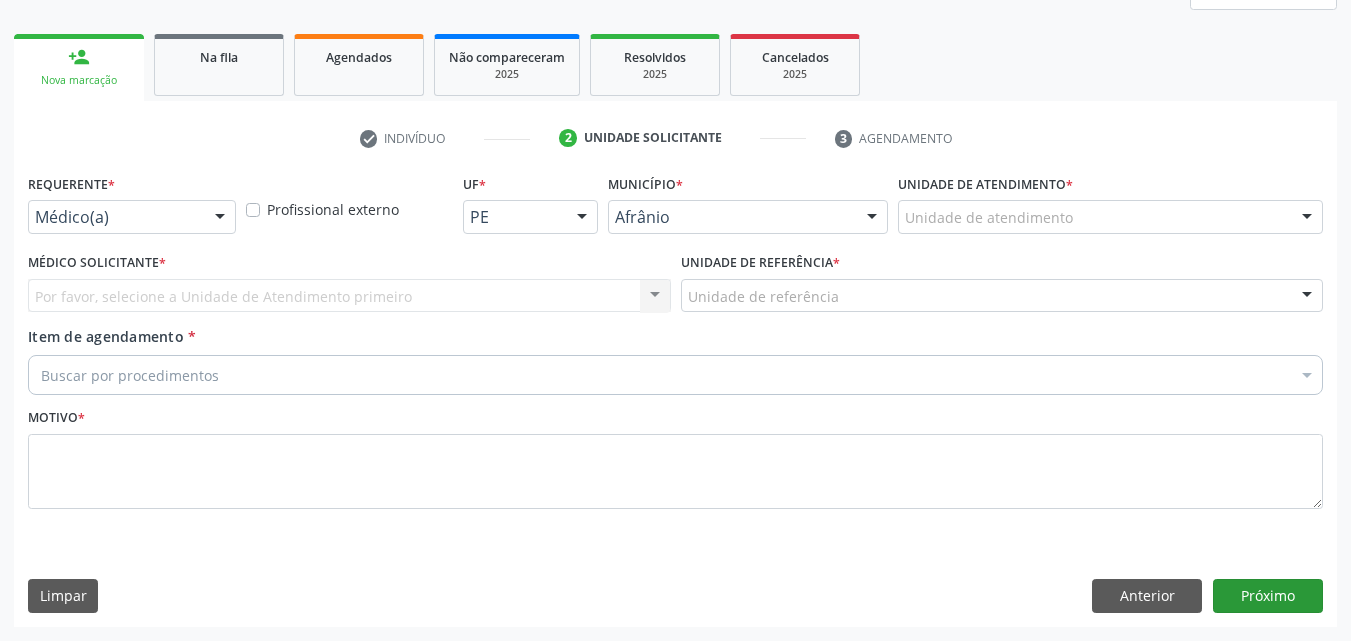 scroll, scrollTop: 265, scrollLeft: 0, axis: vertical 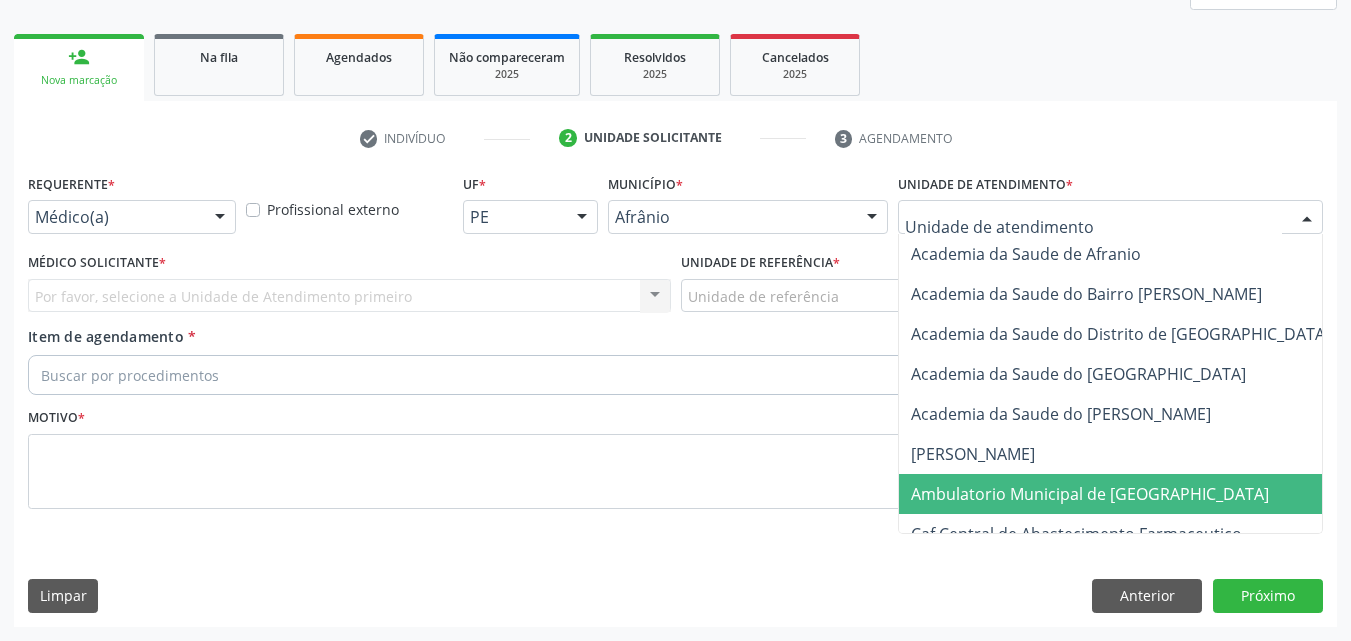 drag, startPoint x: 1073, startPoint y: 498, endPoint x: 948, endPoint y: 471, distance: 127.88276 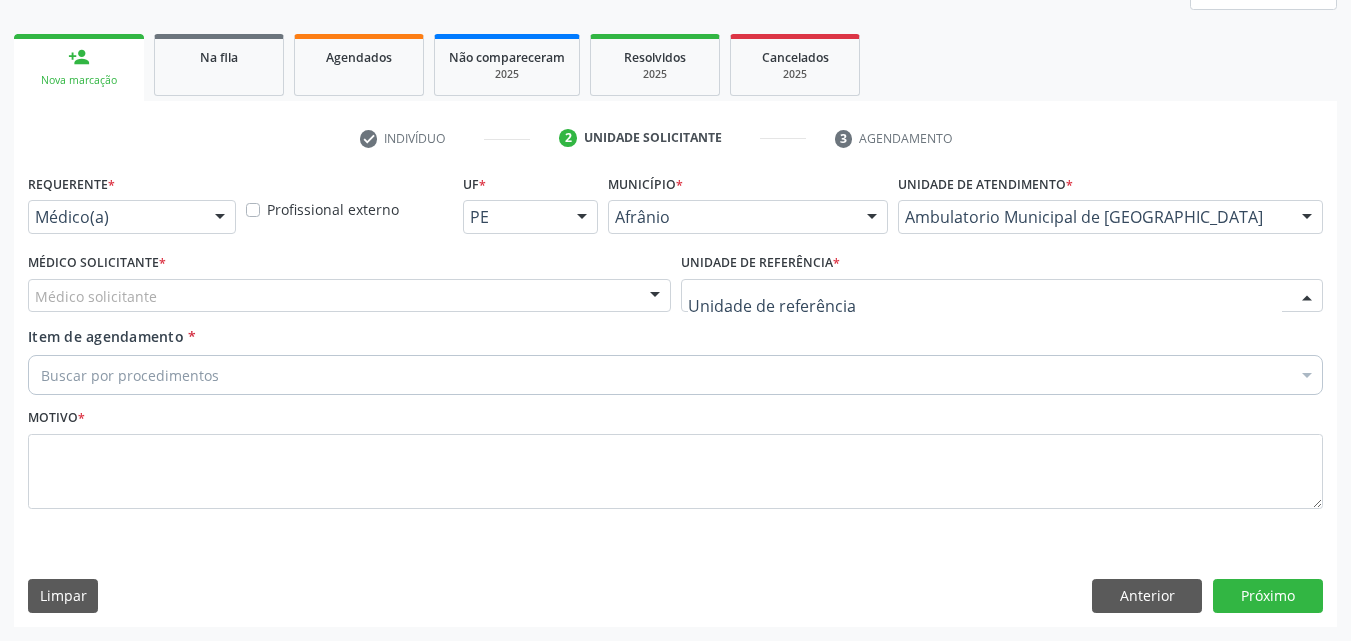 click at bounding box center (1002, 296) 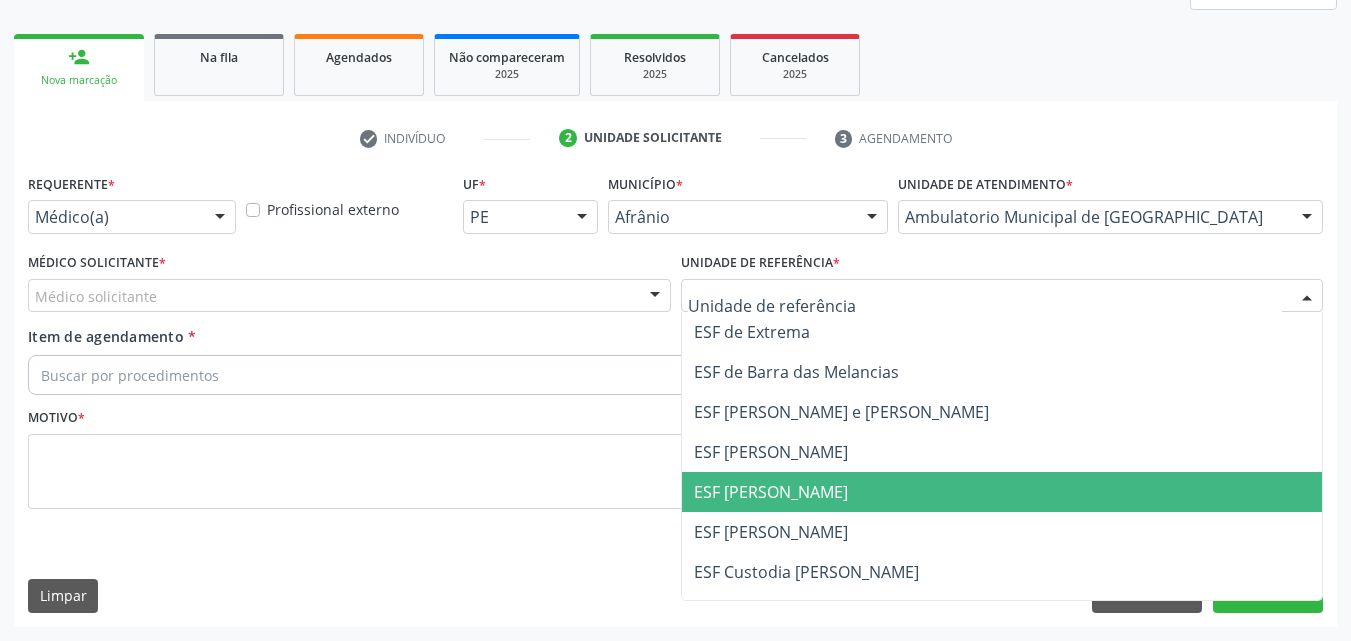 drag, startPoint x: 843, startPoint y: 489, endPoint x: 777, endPoint y: 494, distance: 66.189125 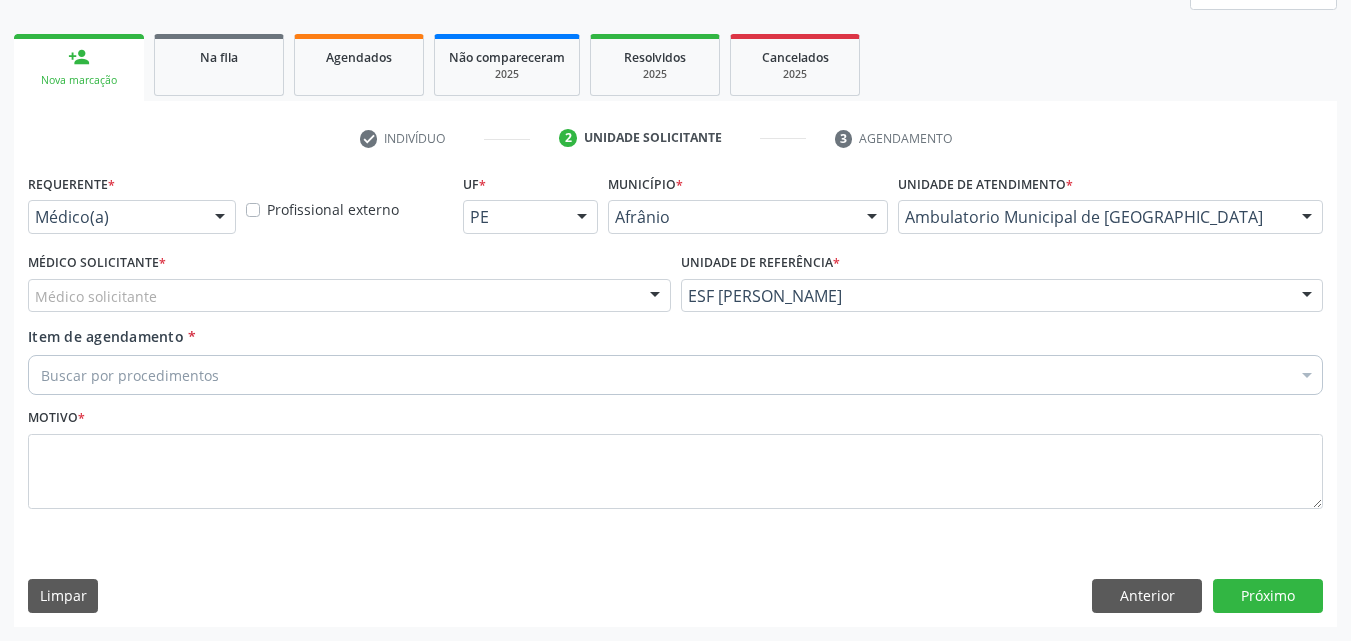 click on "Médico Solicitante
*
Médico solicitante
[PERSON_NAME]   [PERSON_NAME]   [PERSON_NAME] Reis   [PERSON_NAME]   [PERSON_NAME] de [PERSON_NAME]   [PERSON_NAME]   [PERSON_NAME] [PERSON_NAME]   [PERSON_NAME] [PERSON_NAME] [PERSON_NAME] de Sa   Shamara [PERSON_NAME] [PERSON_NAME] resultado encontrado para: "   "
Não há nenhuma opção para ser exibida." at bounding box center [349, 280] 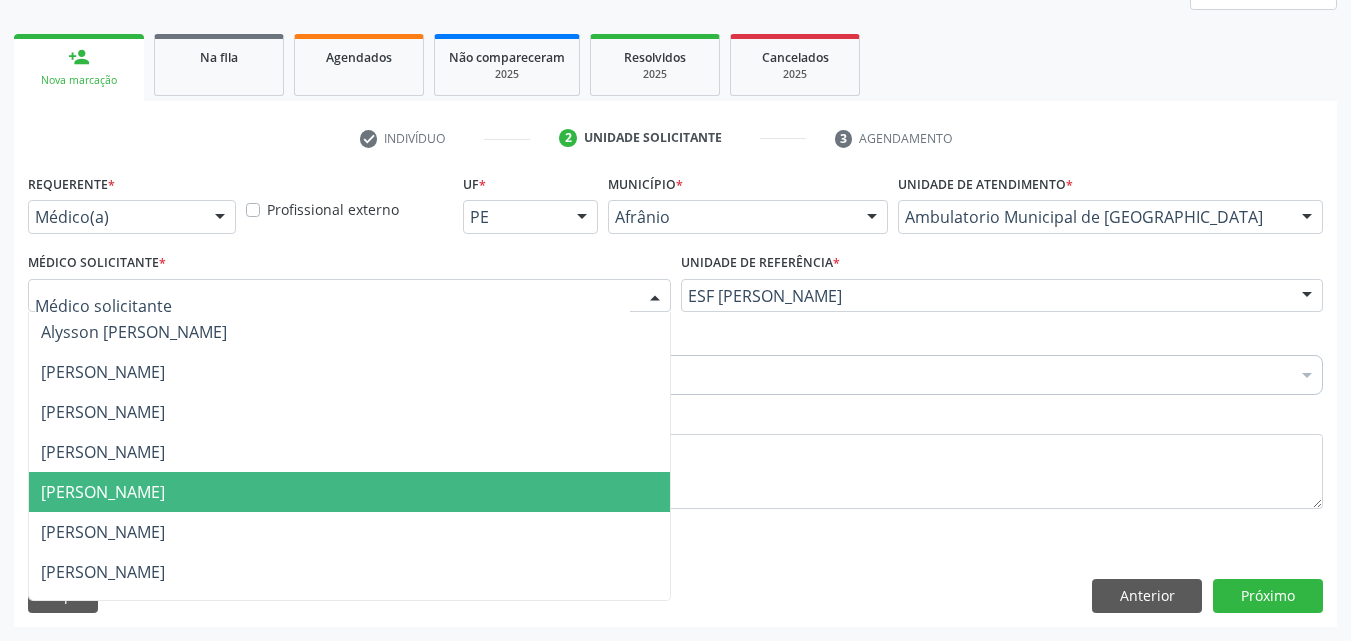 click on "[PERSON_NAME]" at bounding box center [349, 492] 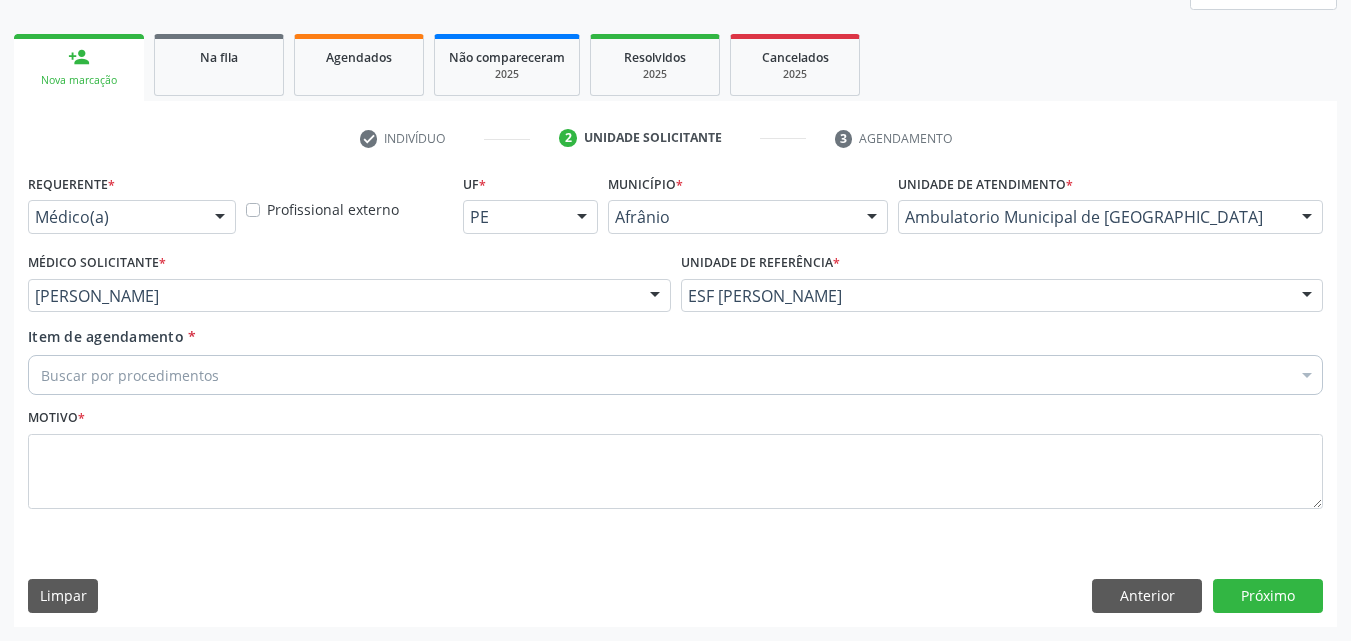 click on "Buscar por procedimentos" at bounding box center [675, 375] 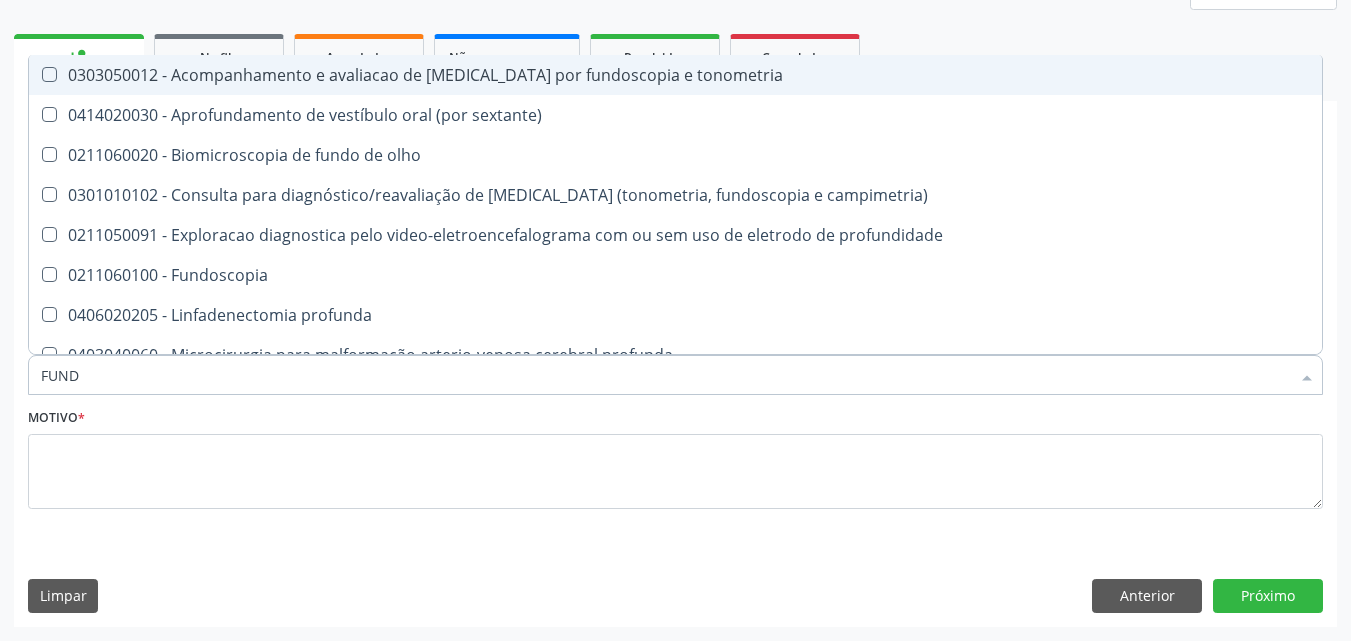 type on "FUNDO" 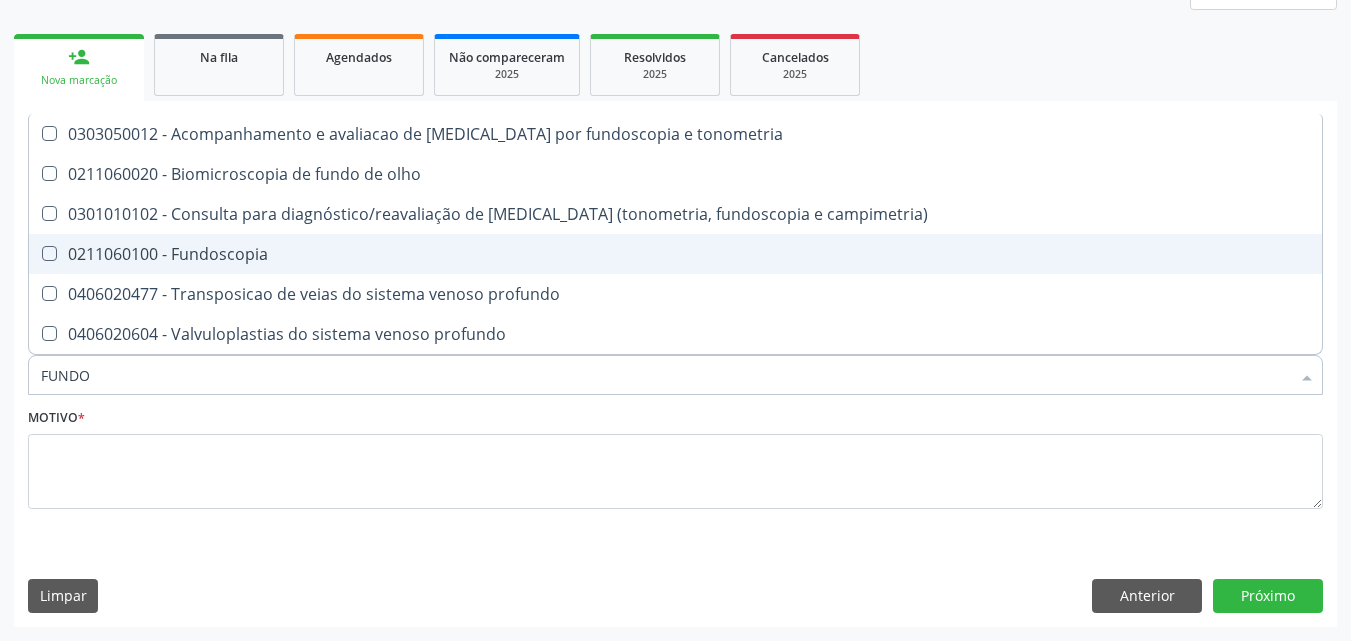 click on "0211060100 - Fundoscopia" at bounding box center [675, 254] 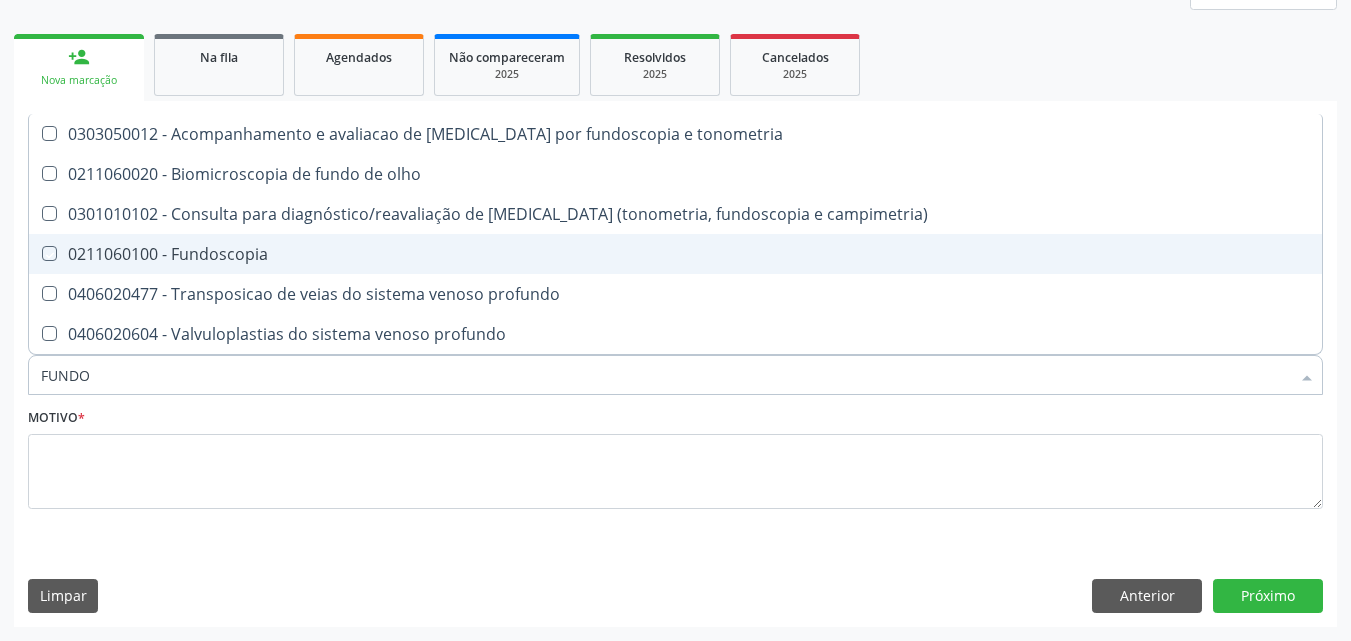 checkbox on "true" 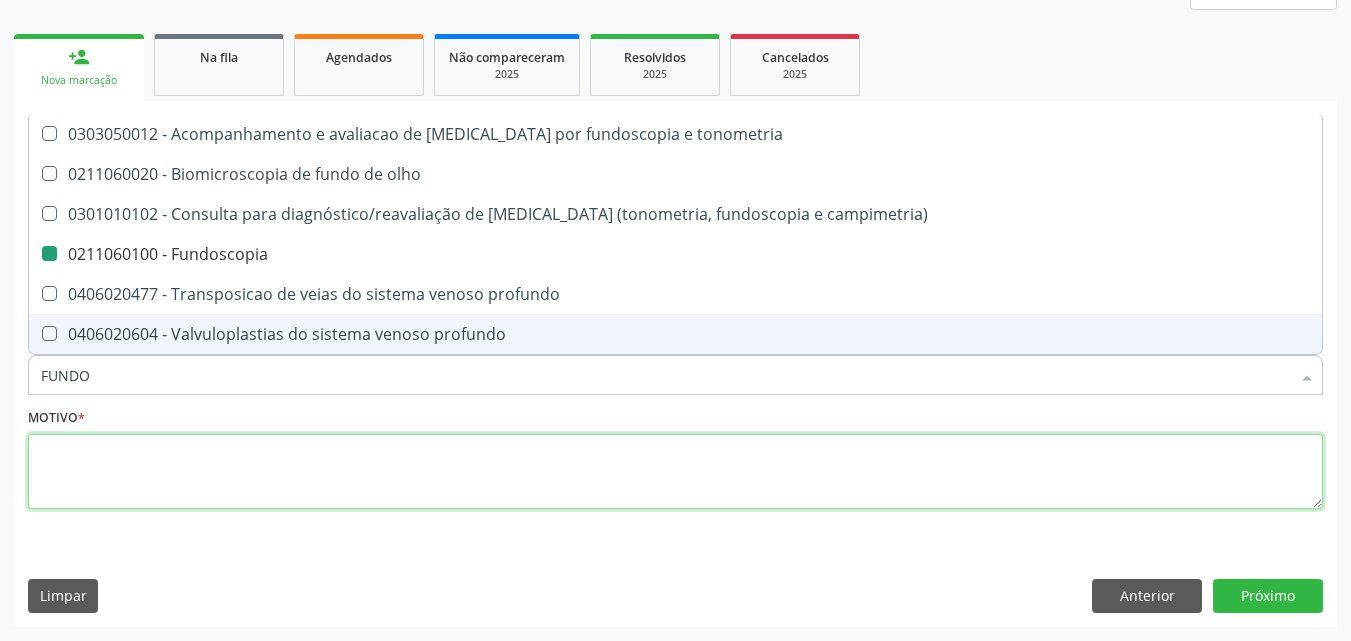 click at bounding box center [675, 472] 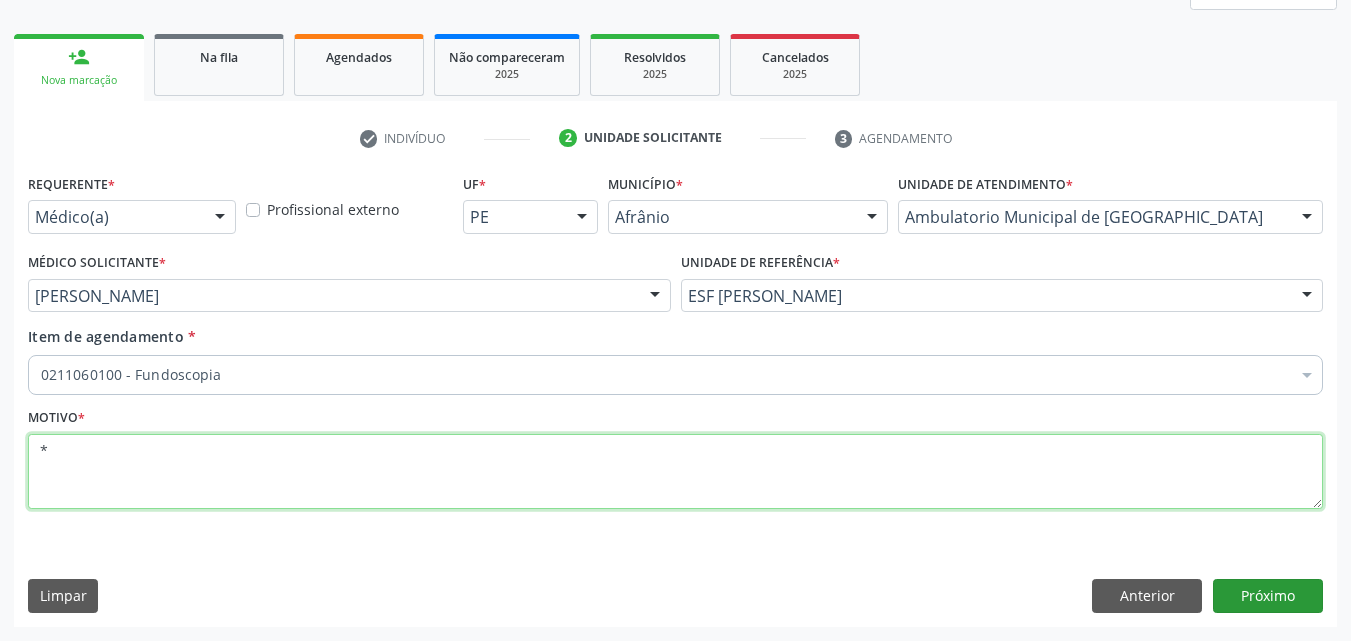 type on "*" 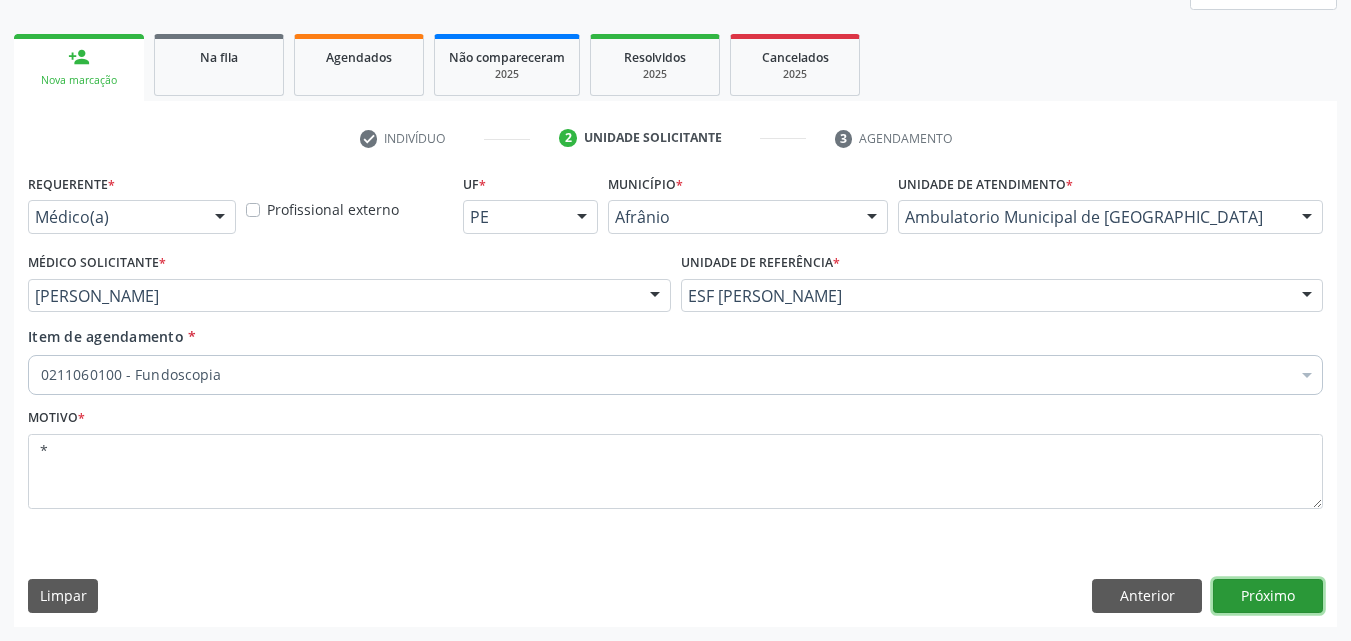 click on "Próximo" at bounding box center [1268, 596] 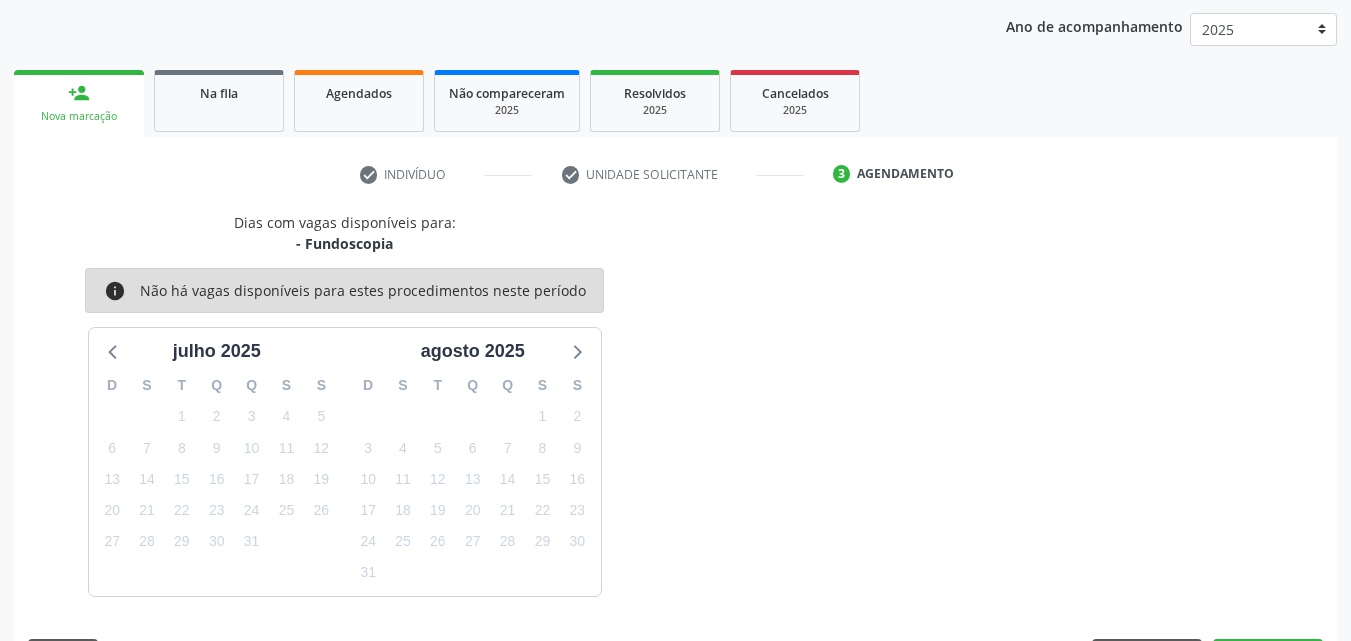 scroll, scrollTop: 265, scrollLeft: 0, axis: vertical 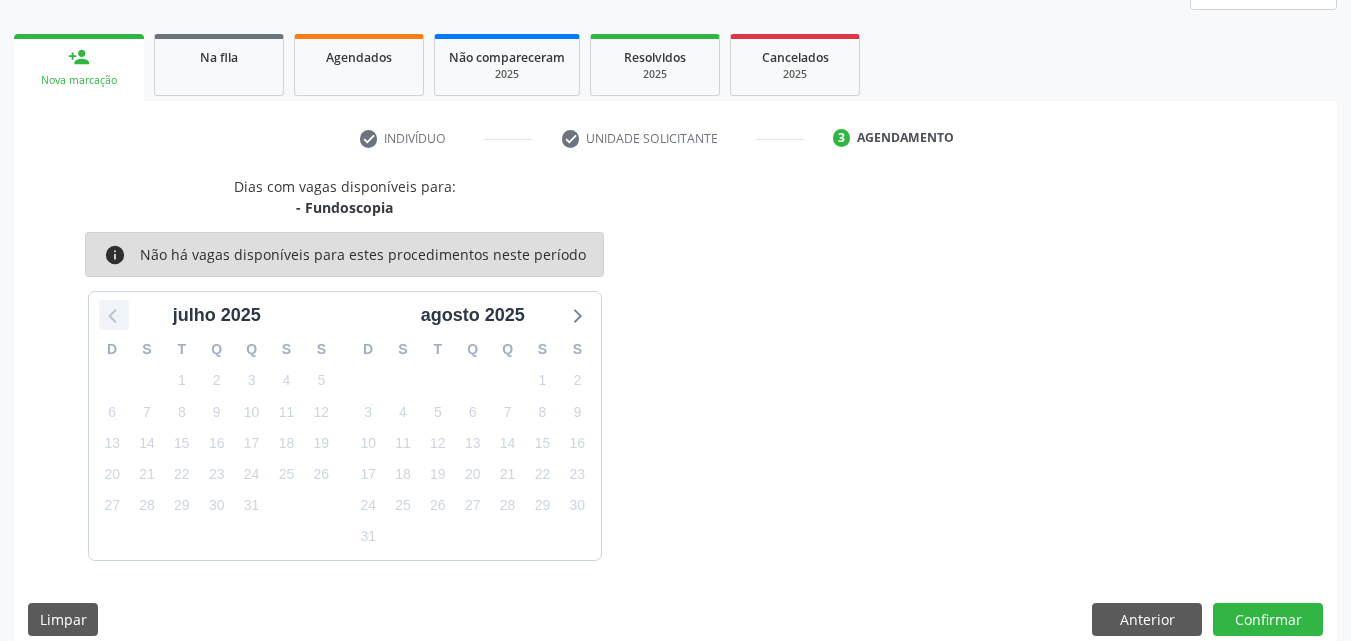 click 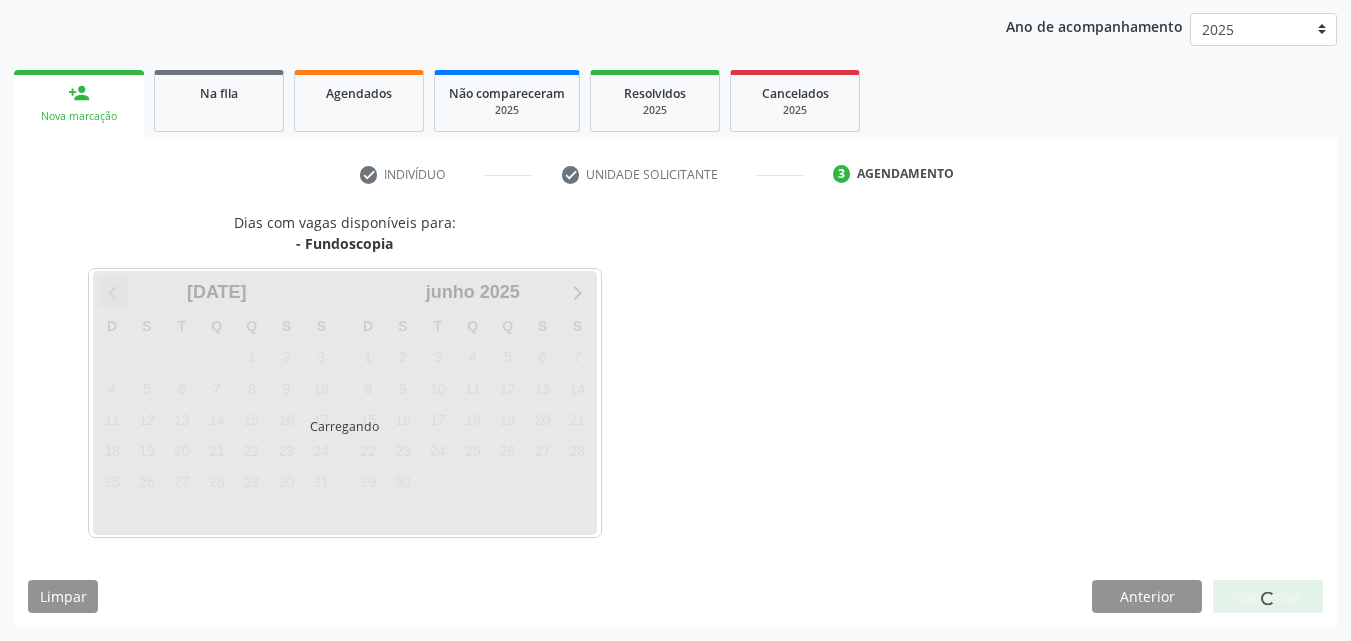 scroll, scrollTop: 229, scrollLeft: 0, axis: vertical 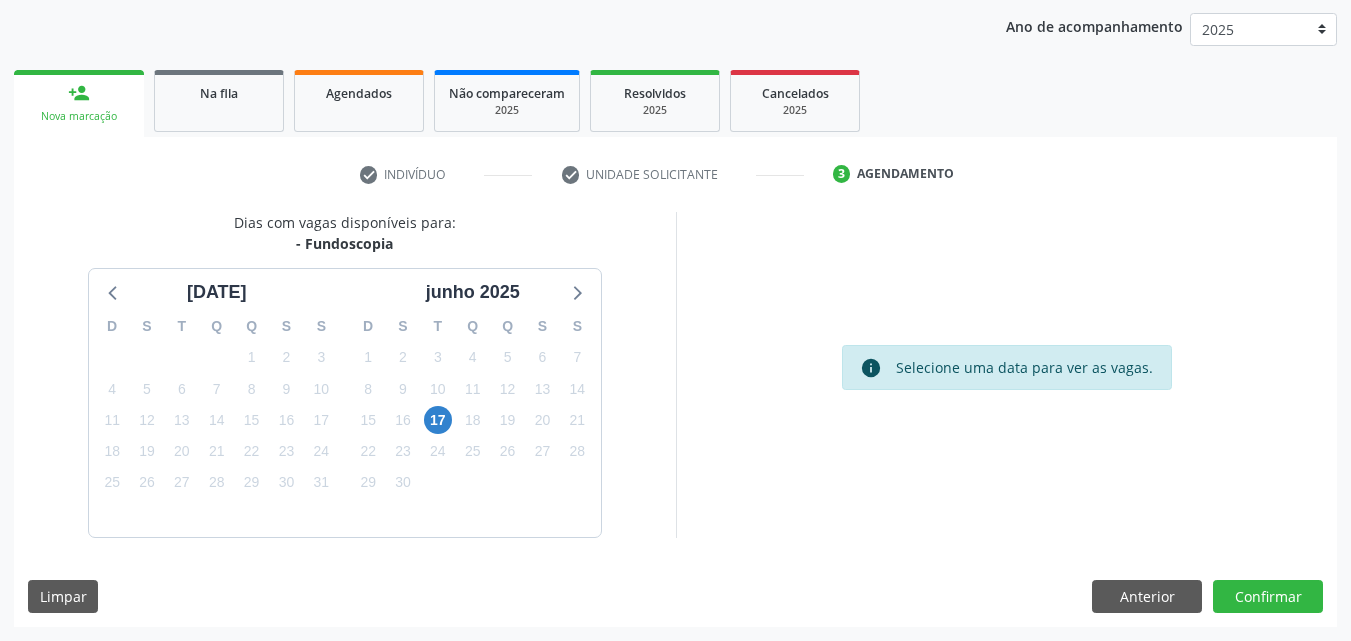 click on "17" at bounding box center [438, 420] 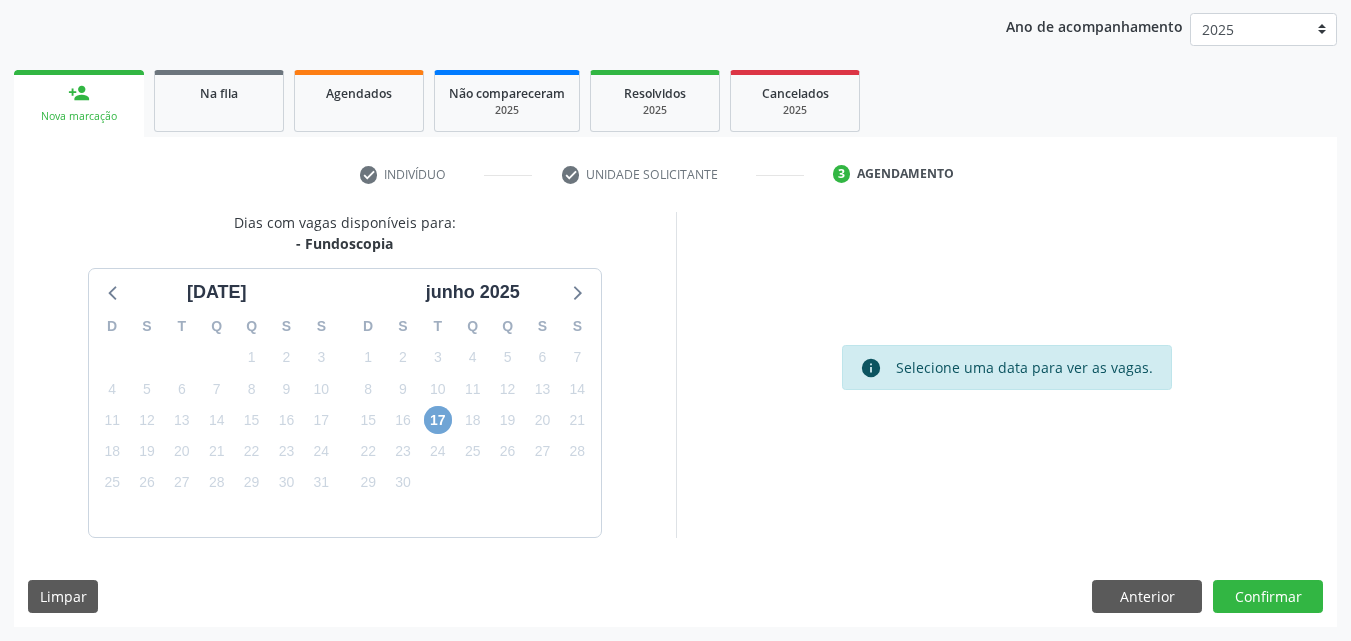 click on "17" at bounding box center [438, 420] 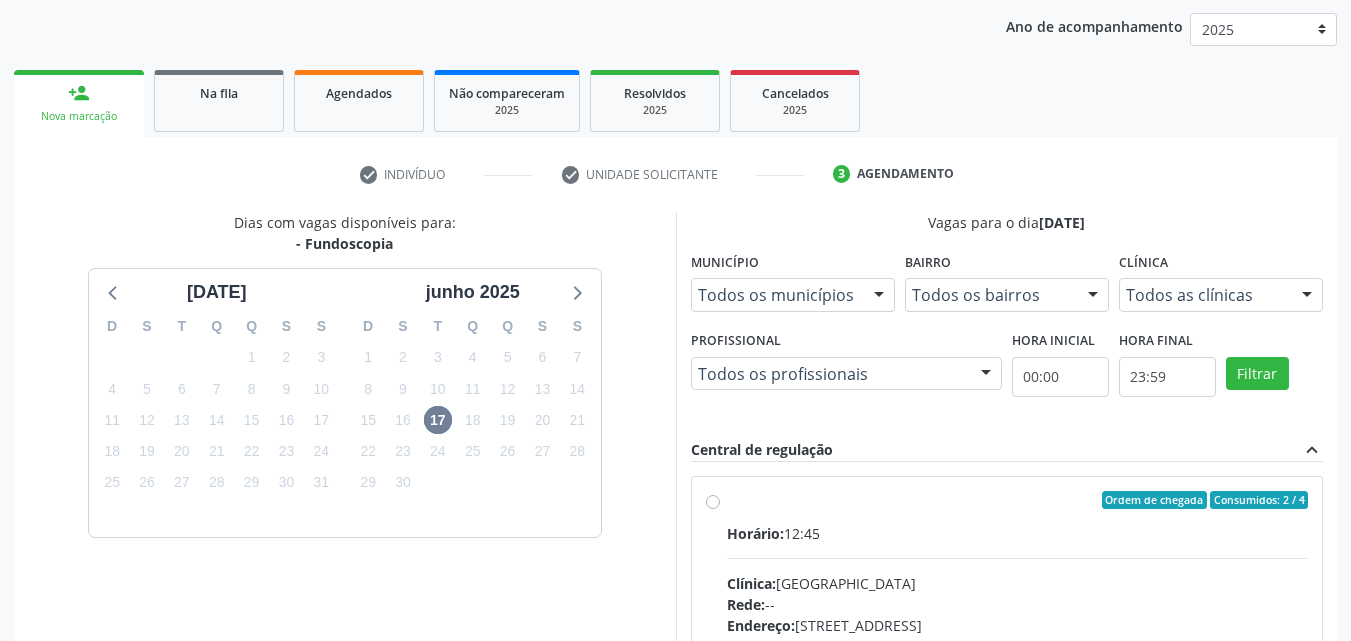 click on "Horário:   12:45" at bounding box center (1018, 533) 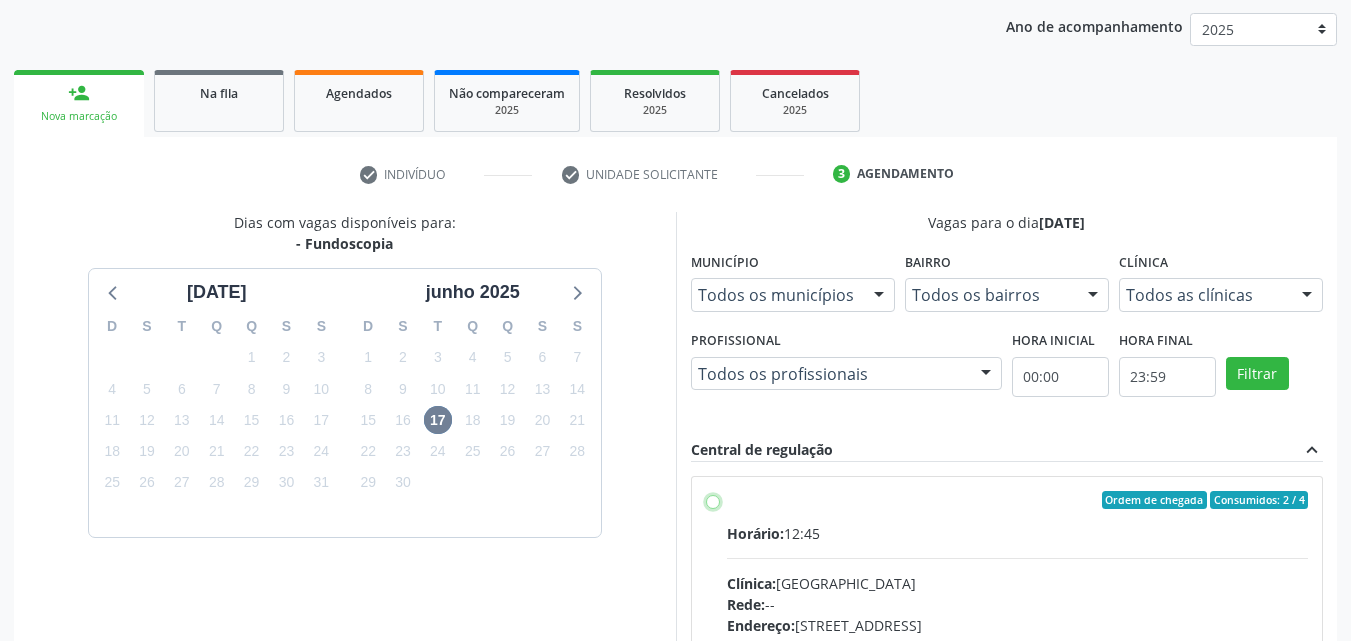 click on "Ordem de chegada
Consumidos: 2 / 4
Horário:   12:45
Clínica:  Hospital de Olhos
Rede:
--
Endereço:   Andar 3, nº 82, Centro, Petrolina - PE
Telefone:   (87) 38610066
Profissional:
--
Informações adicionais sobre o atendimento
Idade de atendimento:
Sem restrição
Gênero(s) atendido(s):
Sem restrição
Informações adicionais:
--" at bounding box center (713, 500) 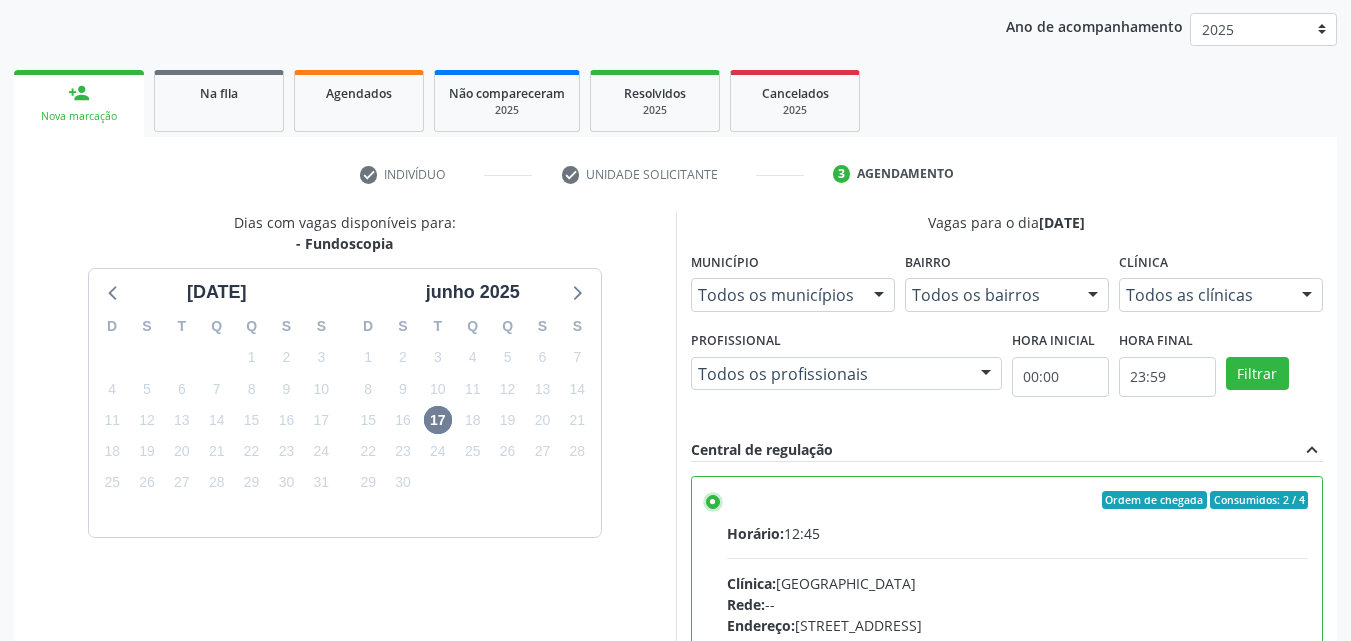 scroll, scrollTop: 99, scrollLeft: 0, axis: vertical 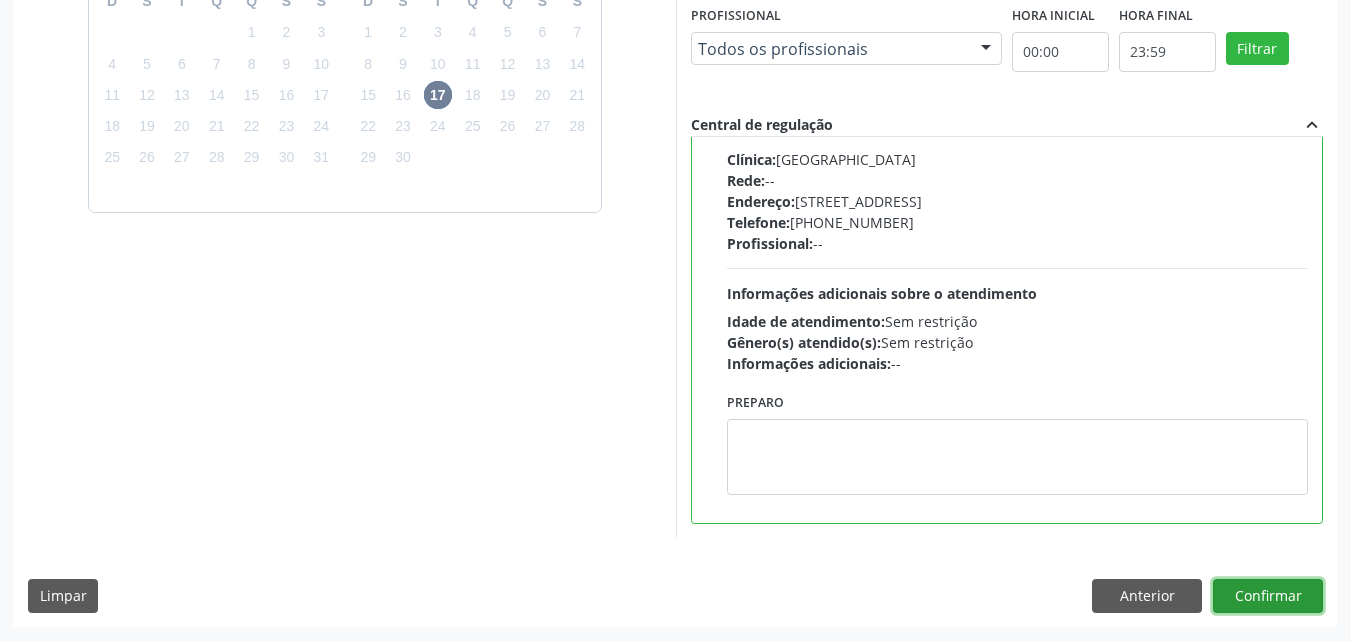 click on "Confirmar" at bounding box center [1268, 596] 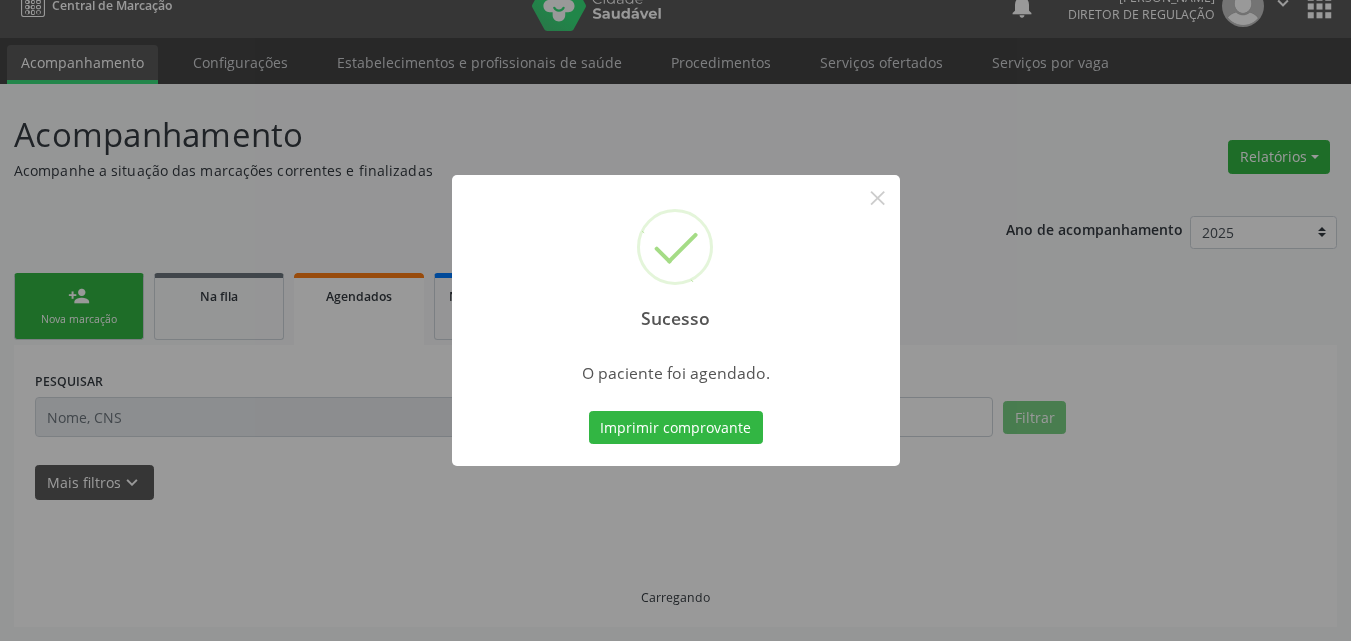 scroll, scrollTop: 26, scrollLeft: 0, axis: vertical 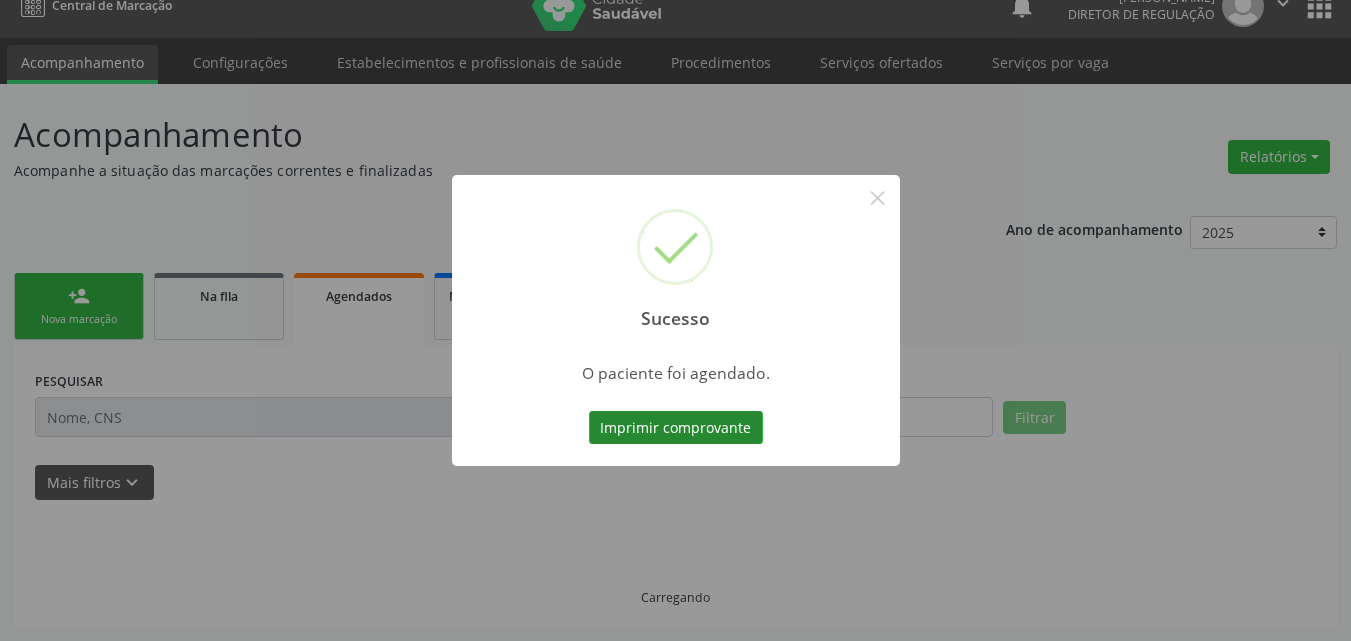 click on "Imprimir comprovante" at bounding box center (676, 428) 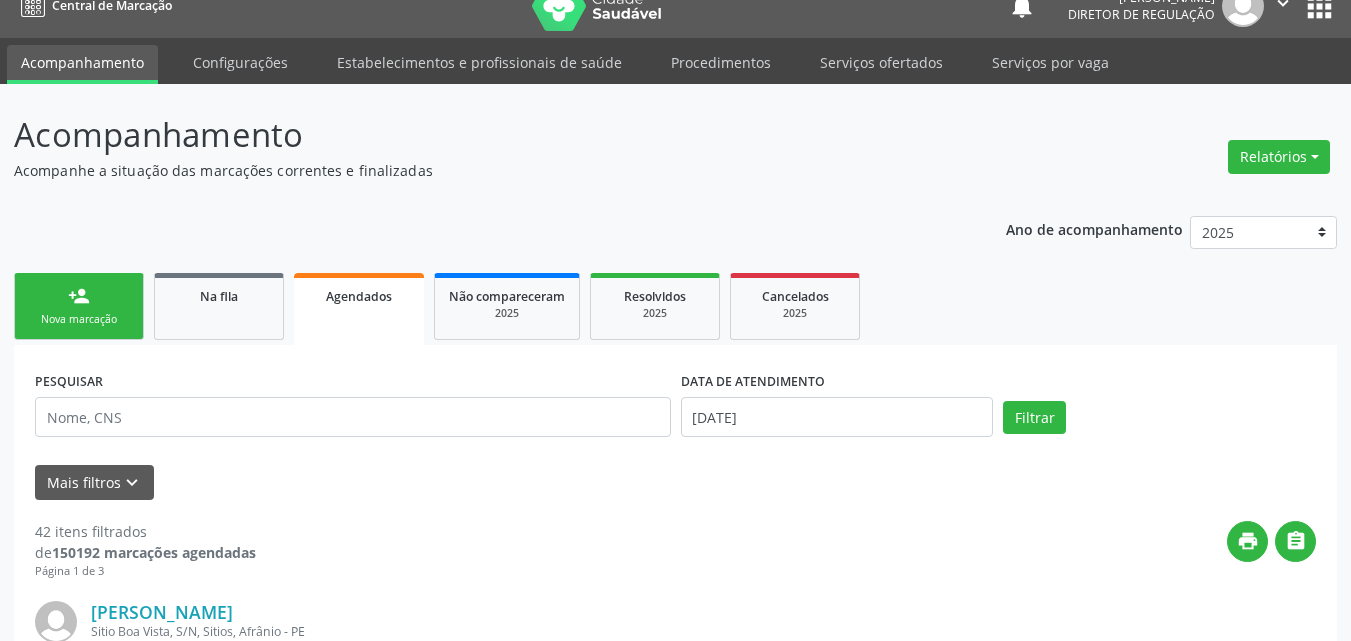 click on "Nova marcação" at bounding box center (79, 319) 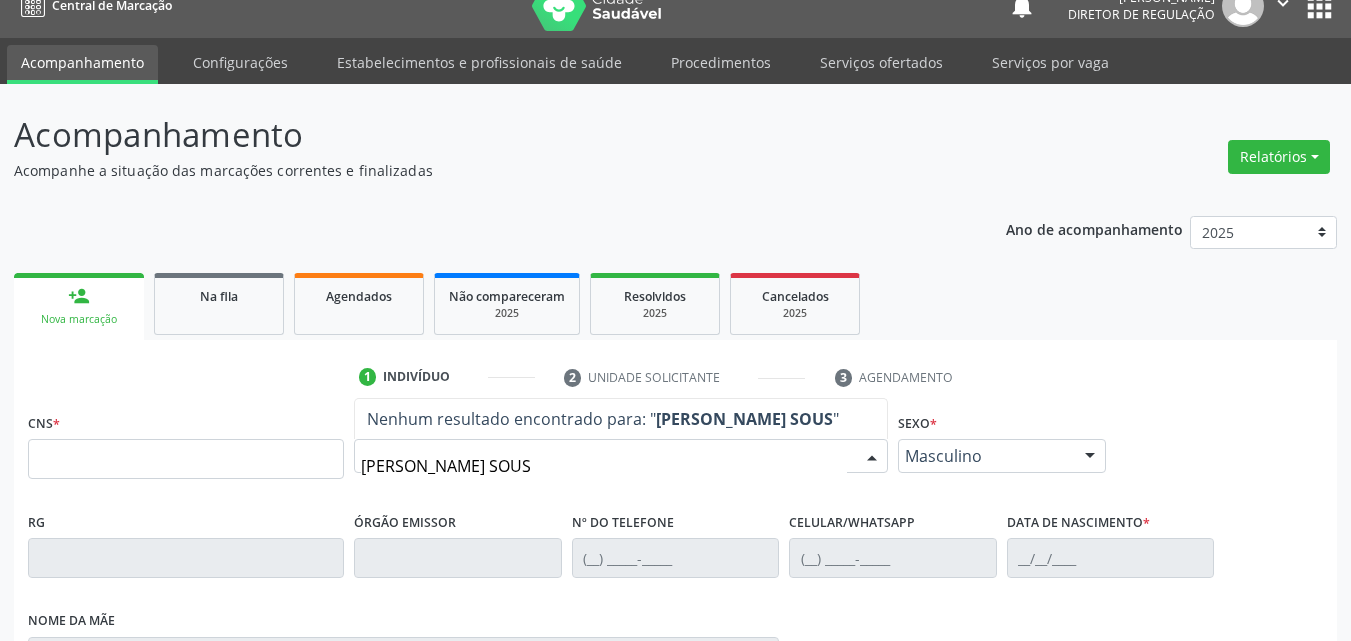 type on "[PERSON_NAME]" 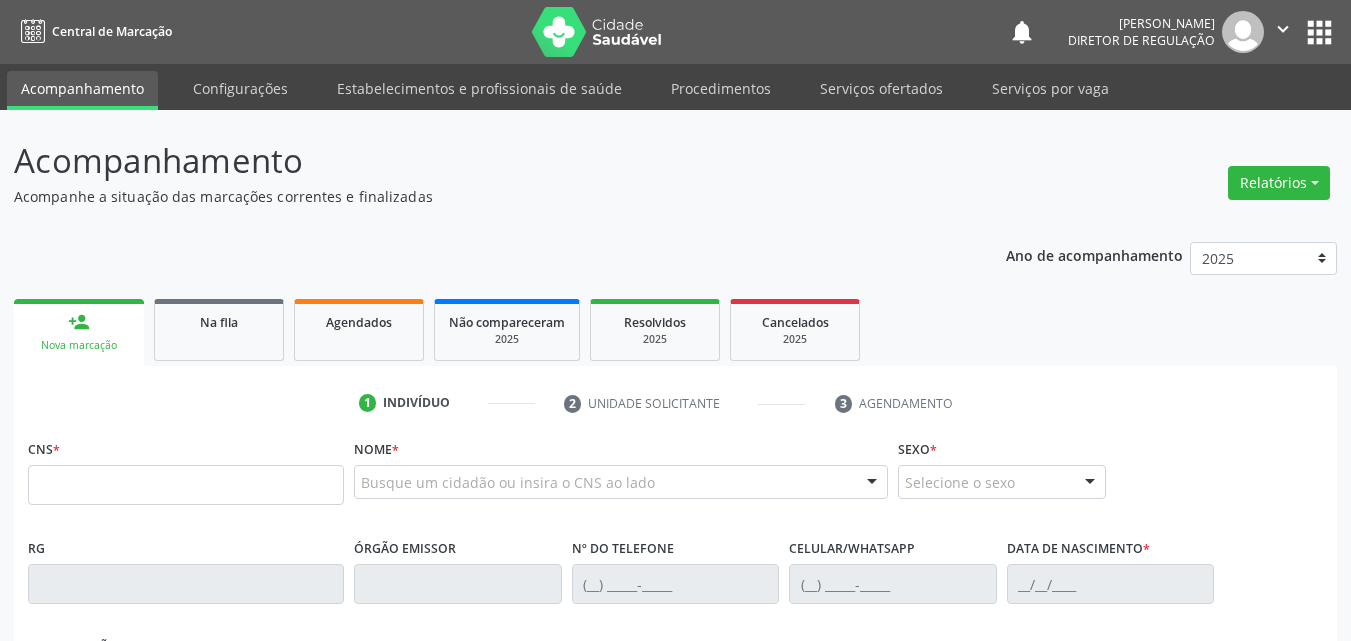 scroll, scrollTop: 26, scrollLeft: 0, axis: vertical 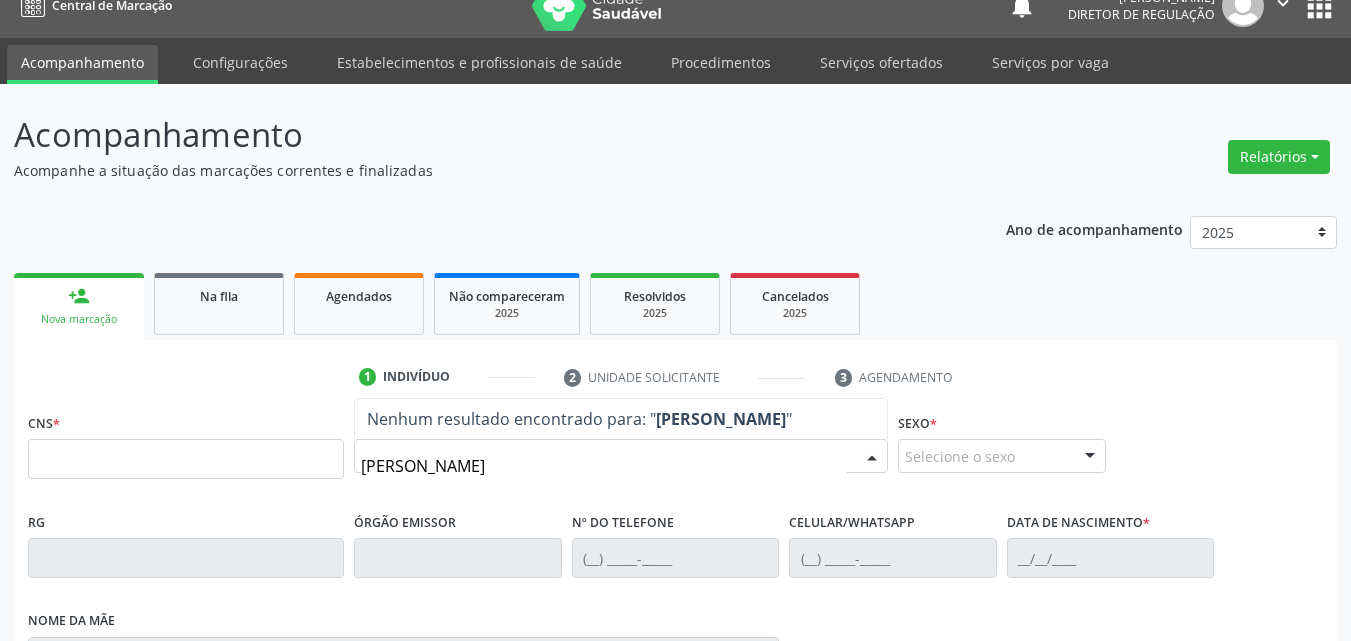 click on "[PERSON_NAME]" at bounding box center [604, 466] 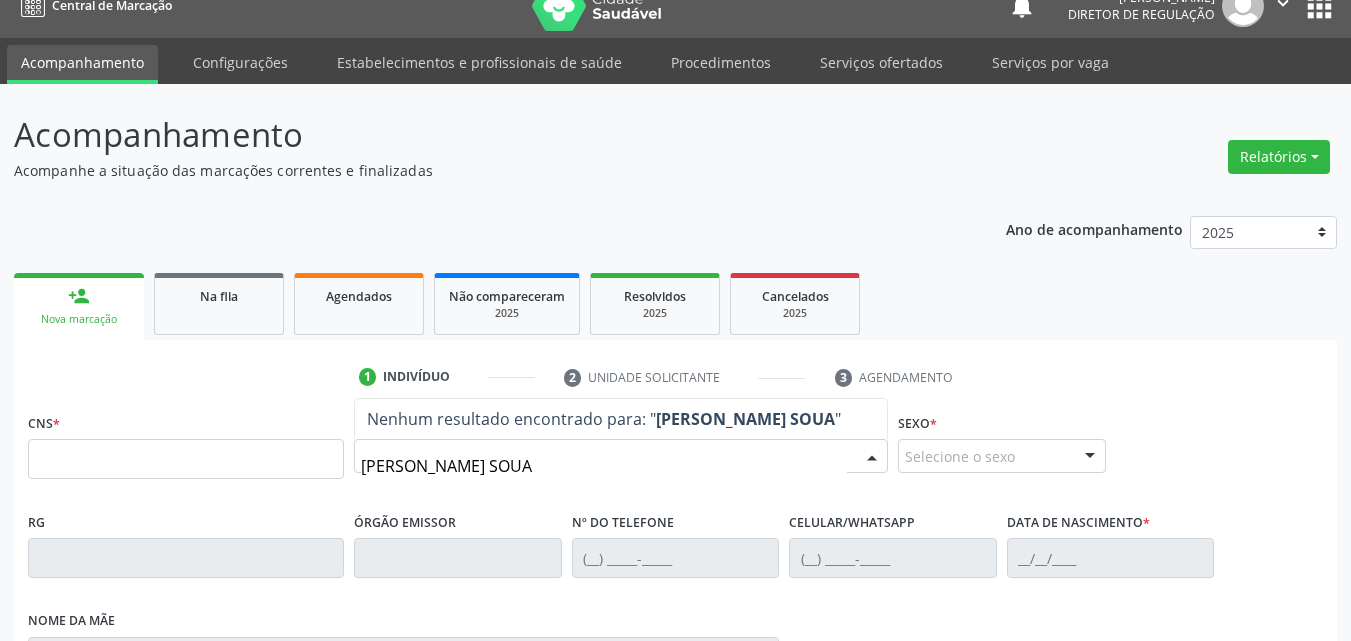 type on "[PERSON_NAME]" 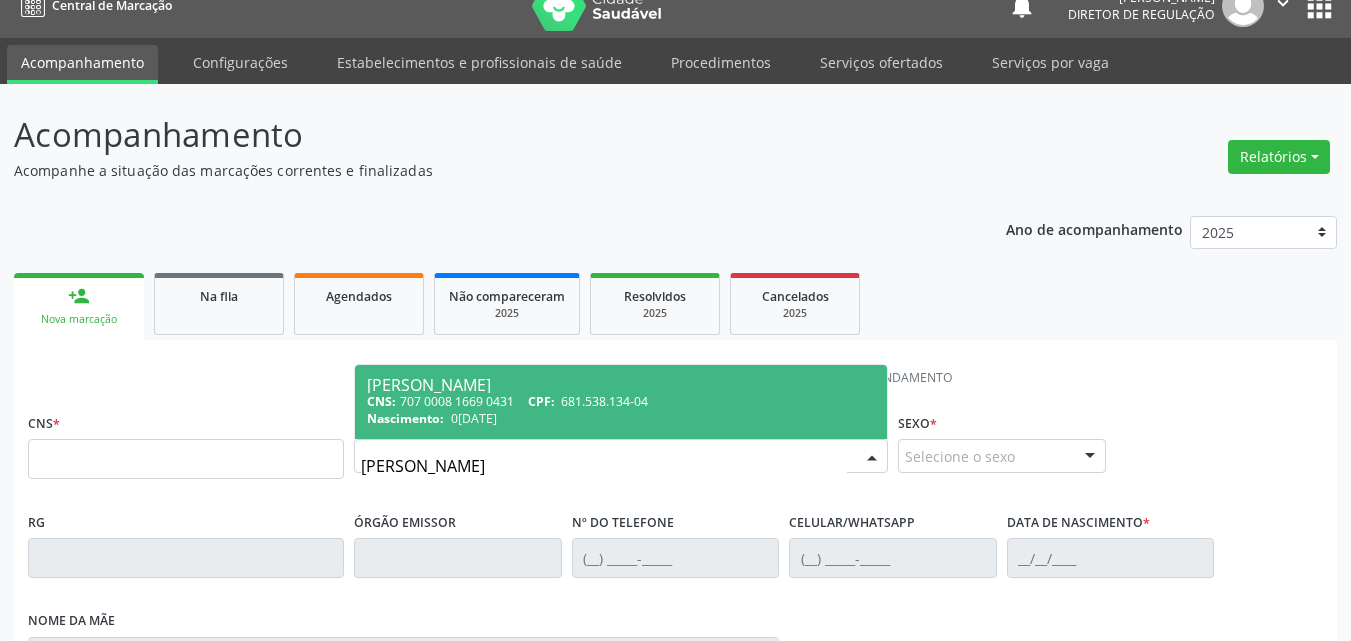 click on "CPF:" at bounding box center (541, 401) 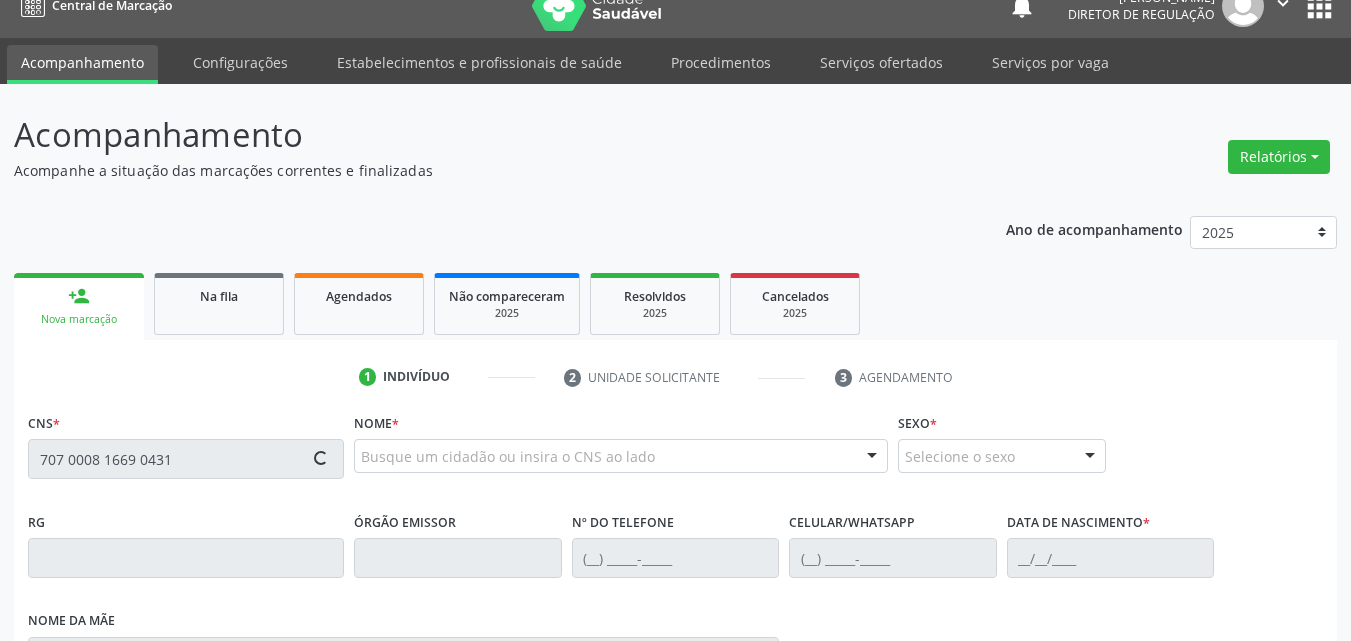 type on "707 0008 1669 0431" 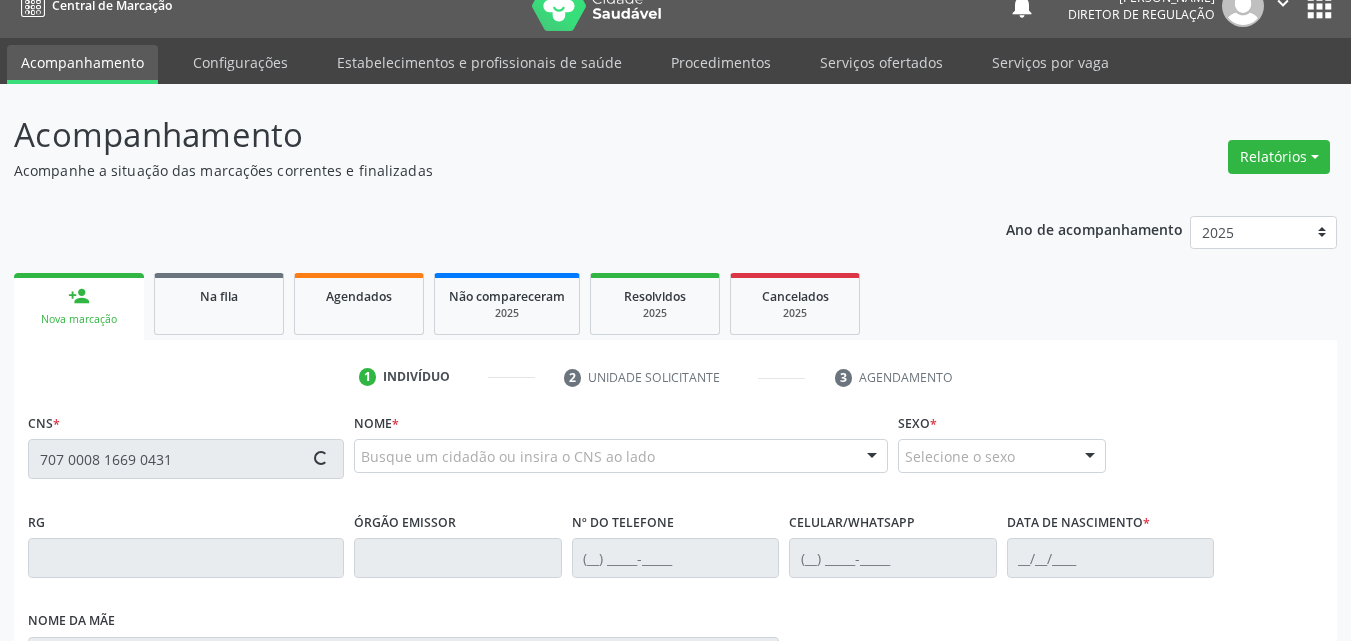 type 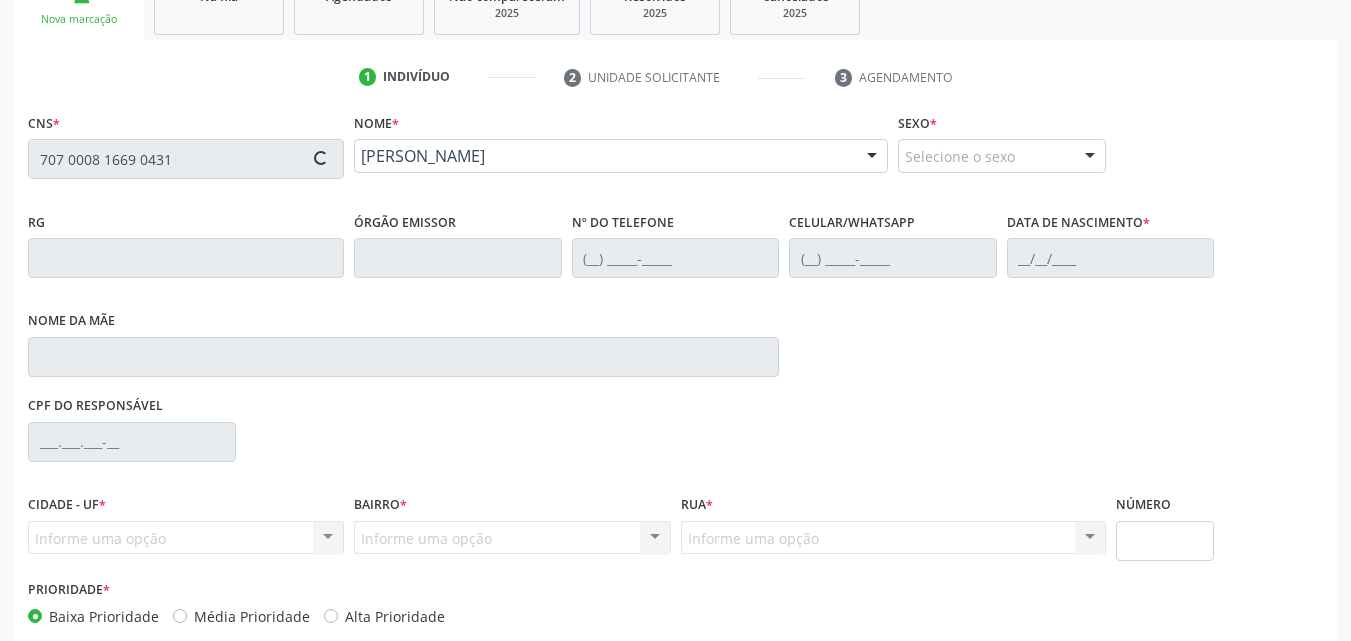 scroll, scrollTop: 429, scrollLeft: 0, axis: vertical 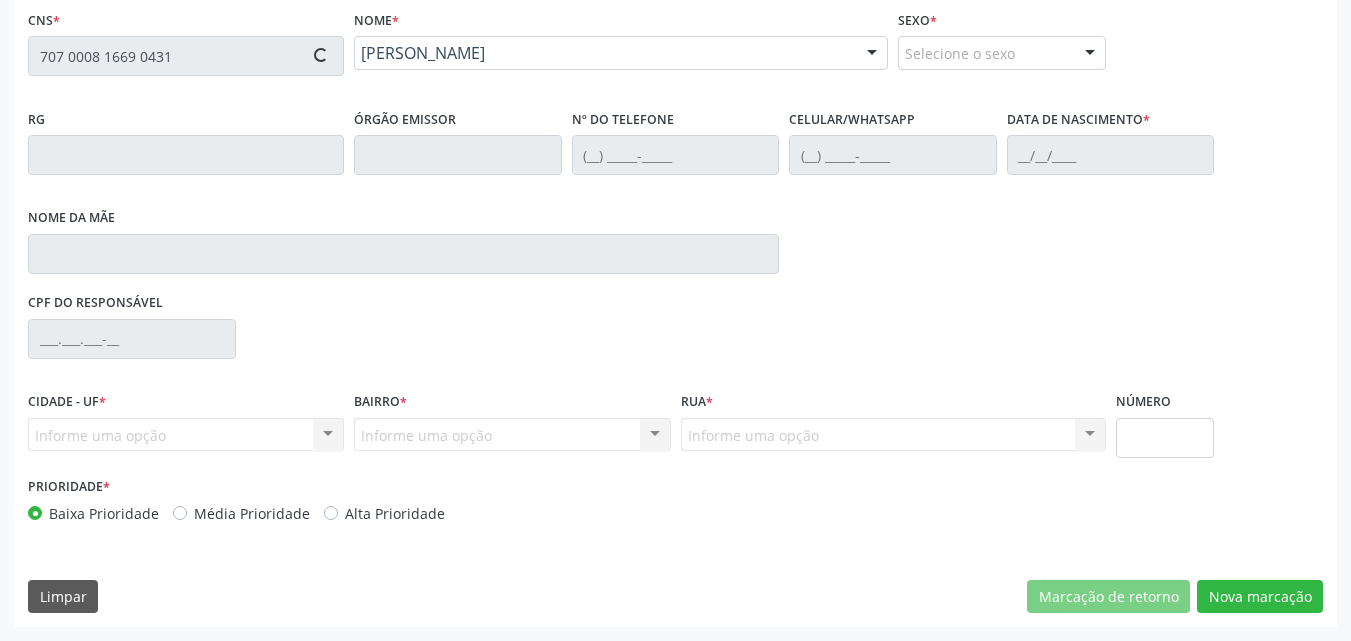 type on "[PHONE_NUMBER]" 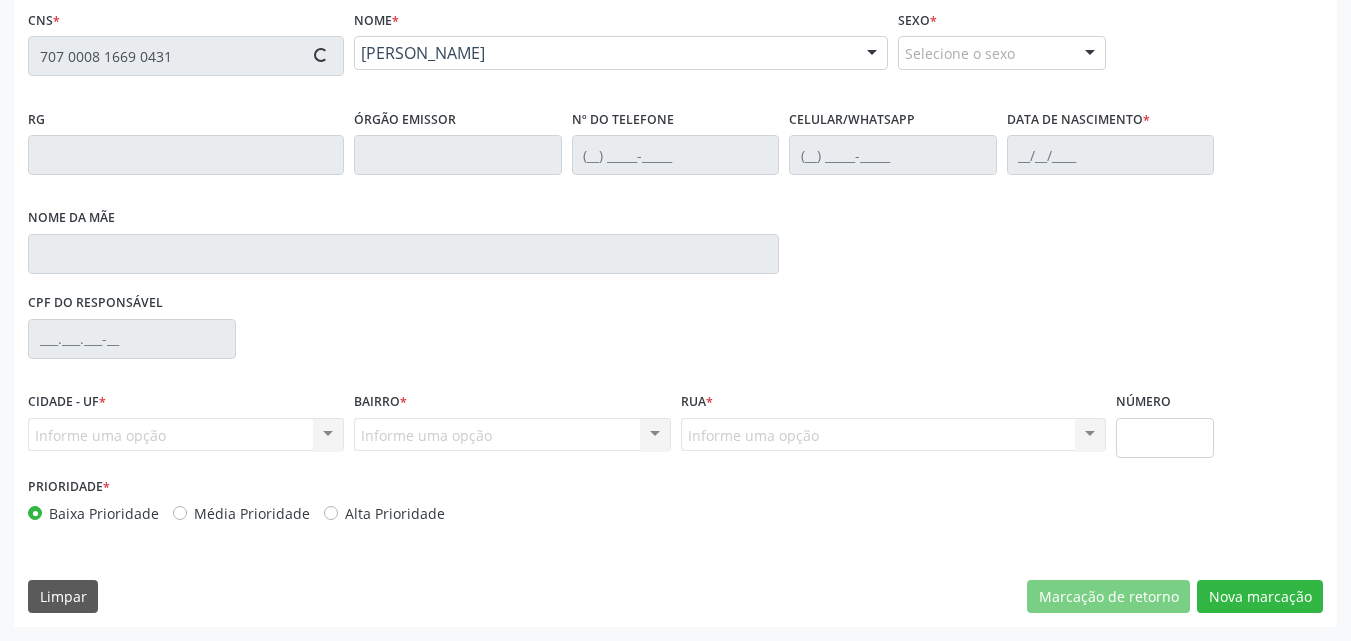 type on "[PHONE_NUMBER]" 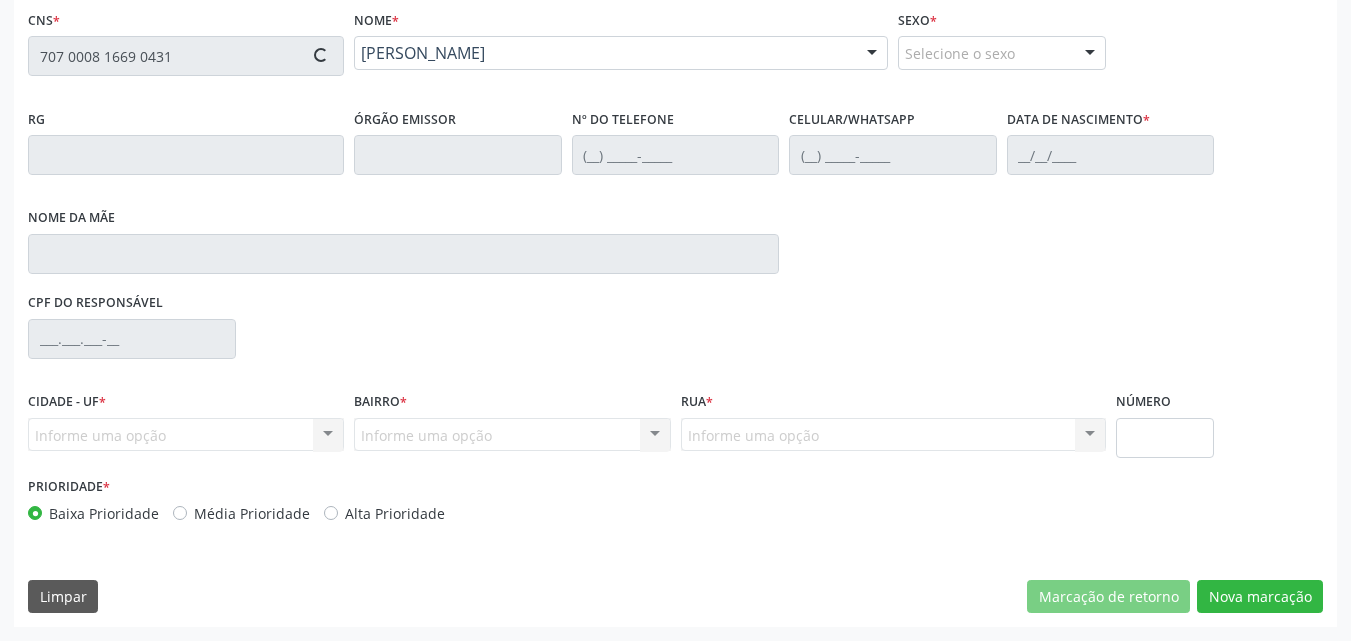 type on "[PERSON_NAME]" 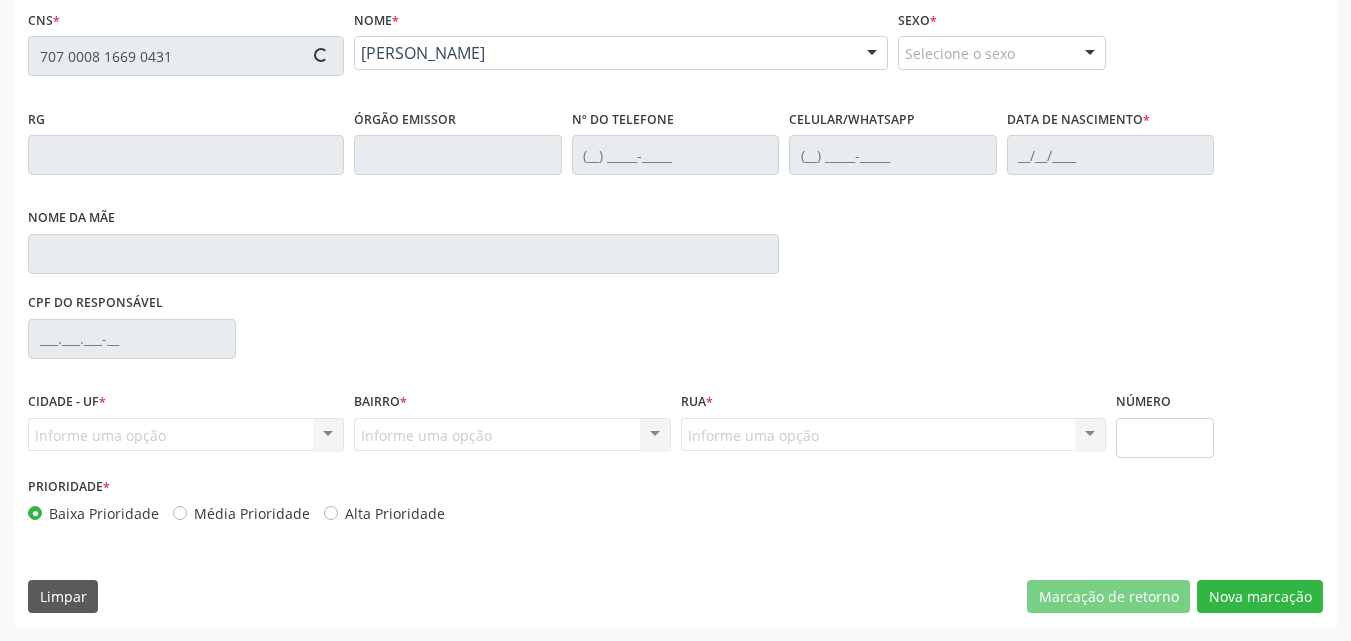 type on "657.214.704-53" 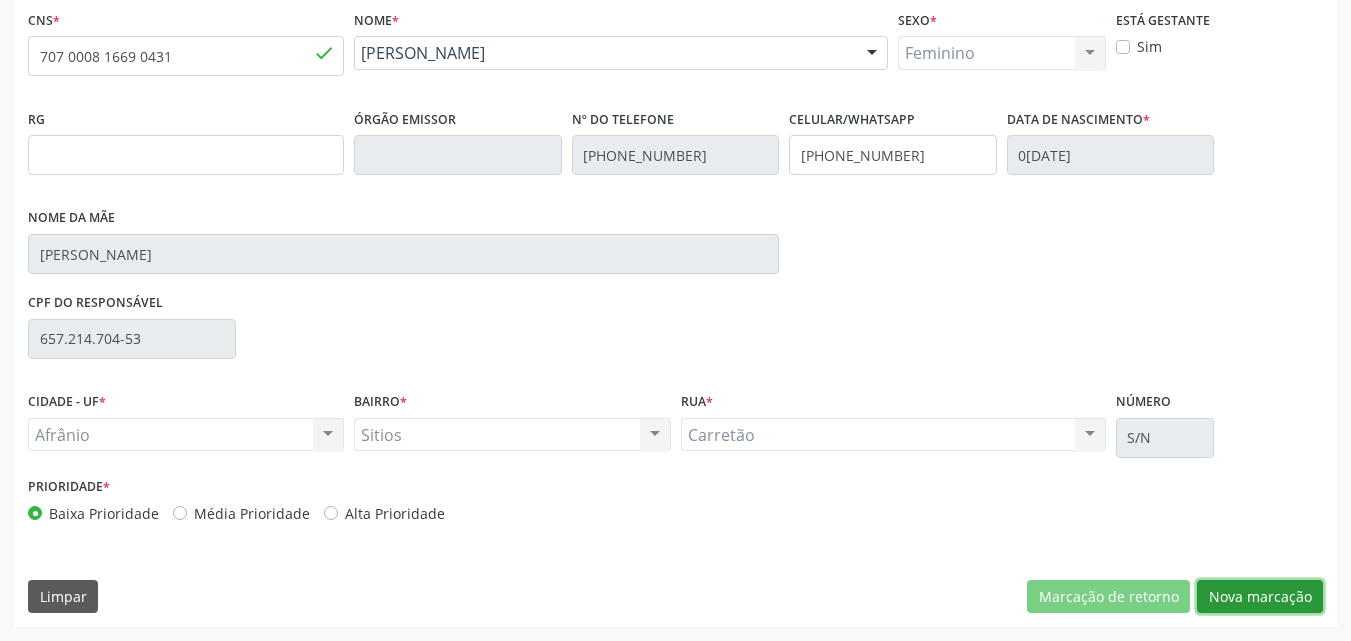 click on "Nova marcação" at bounding box center [1260, 597] 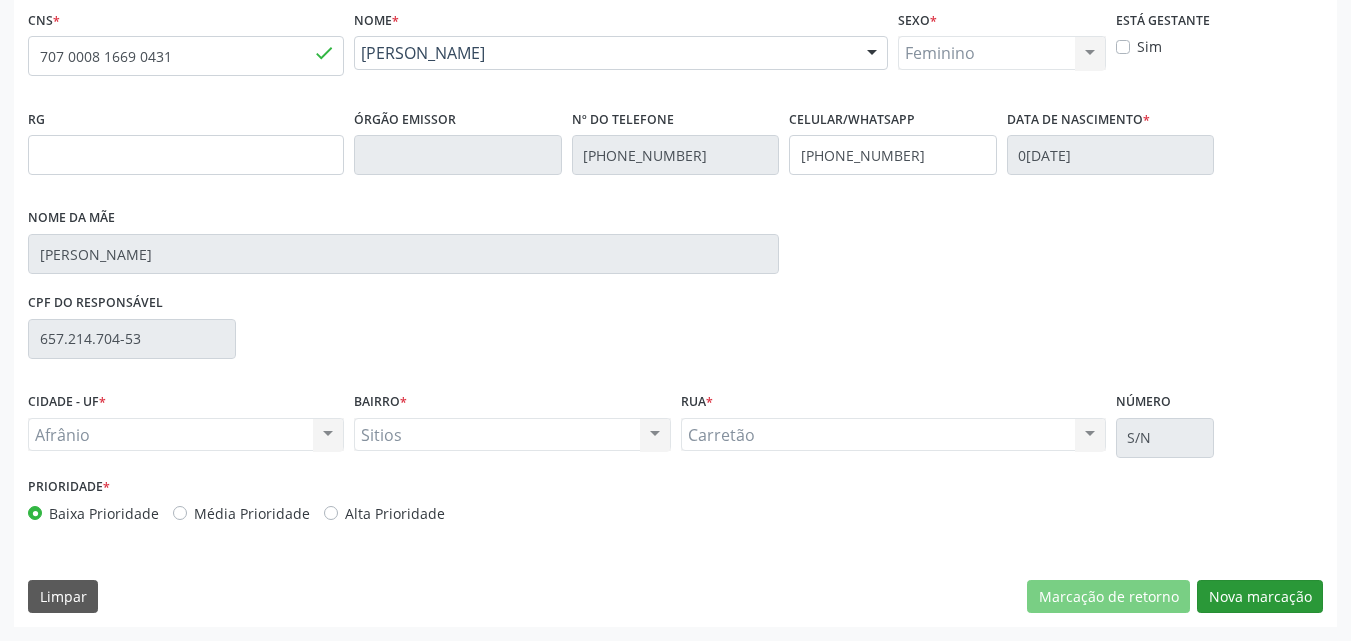 scroll, scrollTop: 265, scrollLeft: 0, axis: vertical 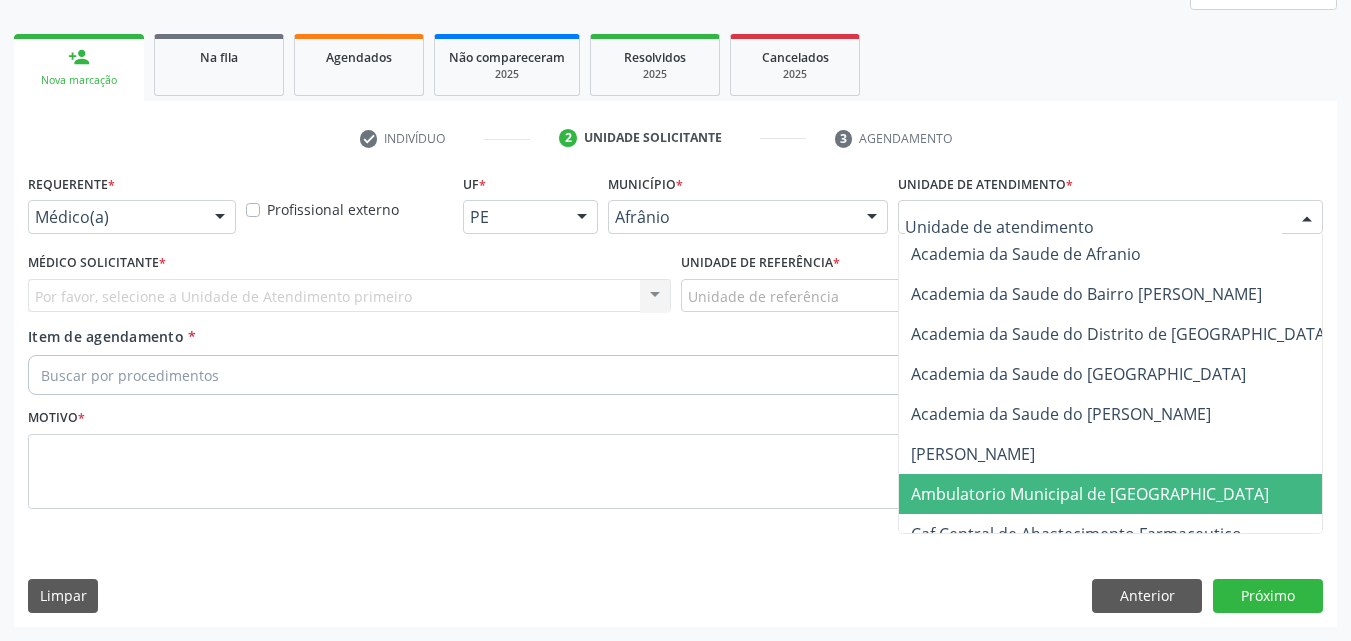 click on "Ambulatorio Municipal de [GEOGRAPHIC_DATA]" at bounding box center [1090, 494] 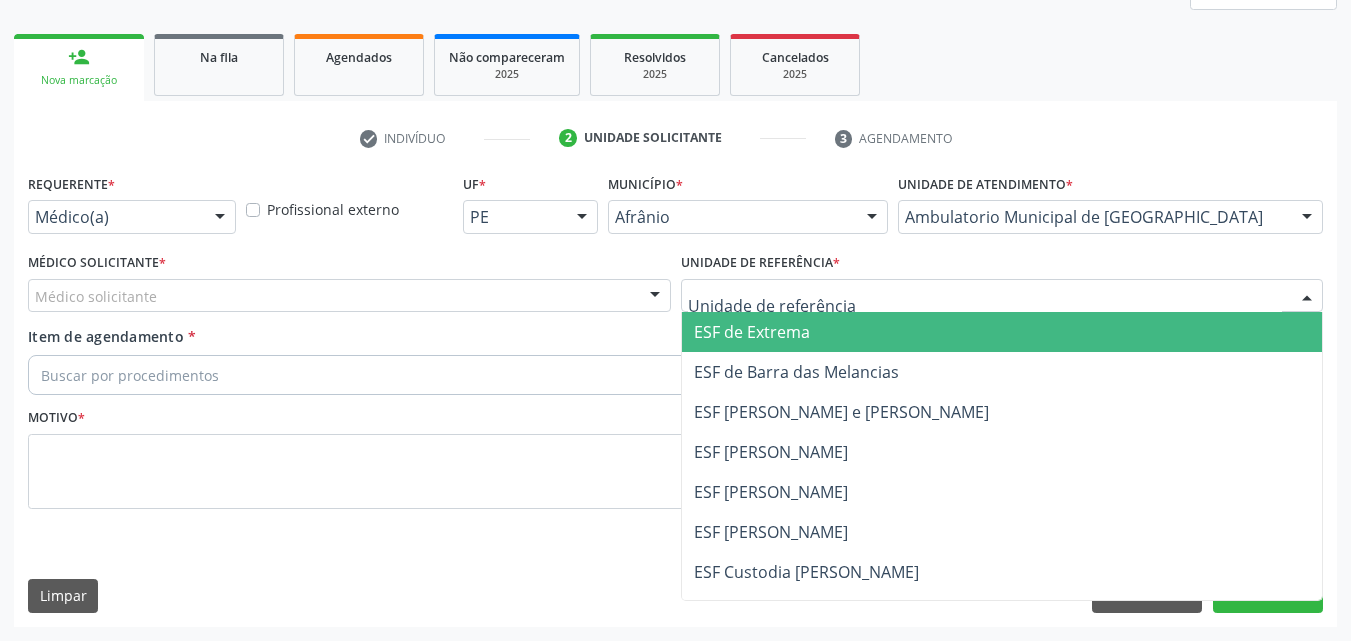 click at bounding box center (1002, 296) 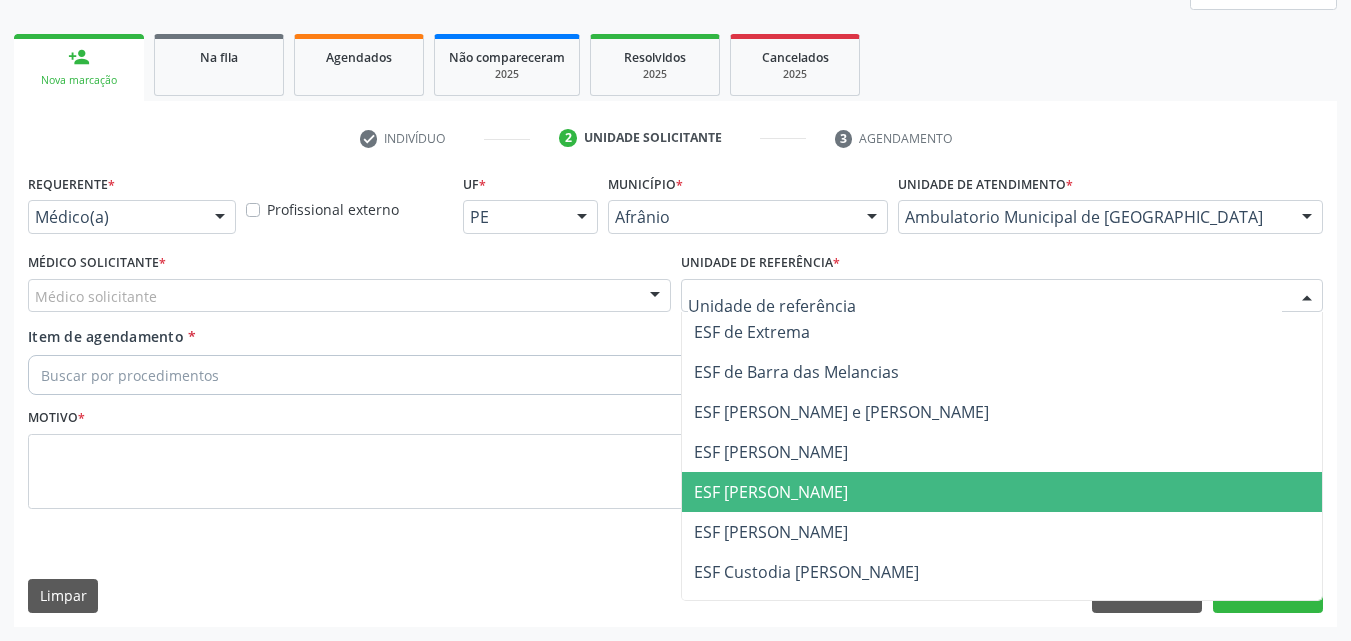 drag, startPoint x: 843, startPoint y: 487, endPoint x: 784, endPoint y: 472, distance: 60.876926 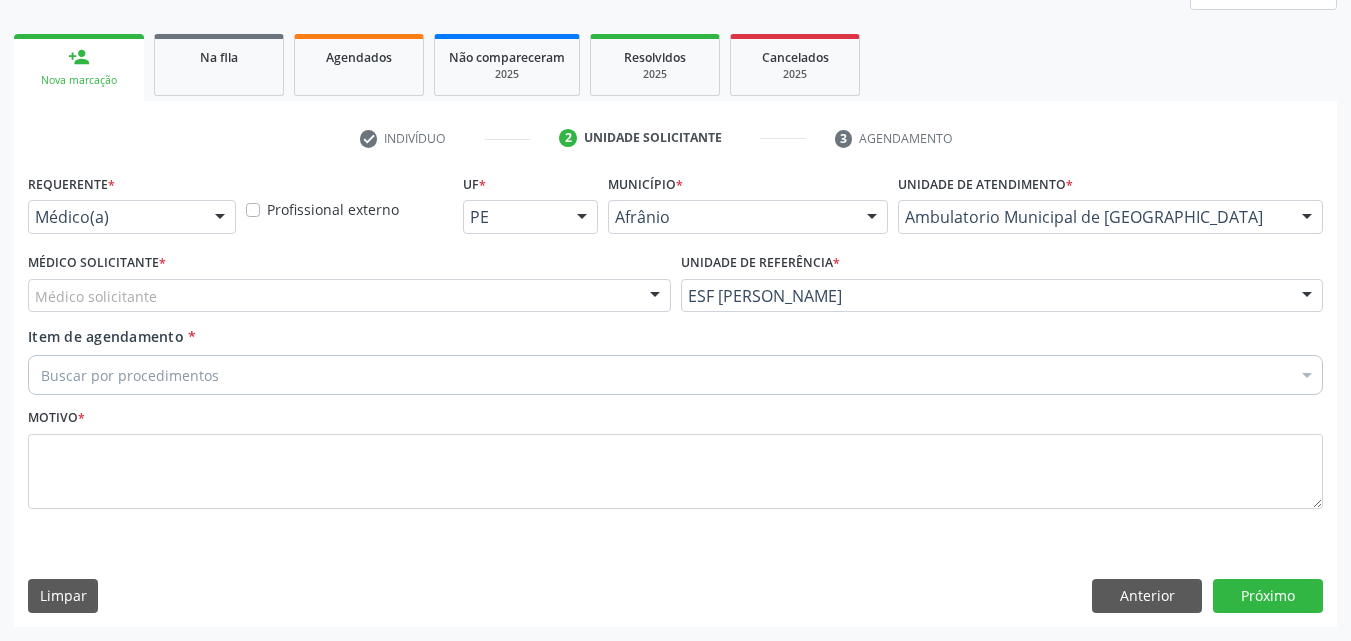 click on "Médico solicitante" at bounding box center [349, 296] 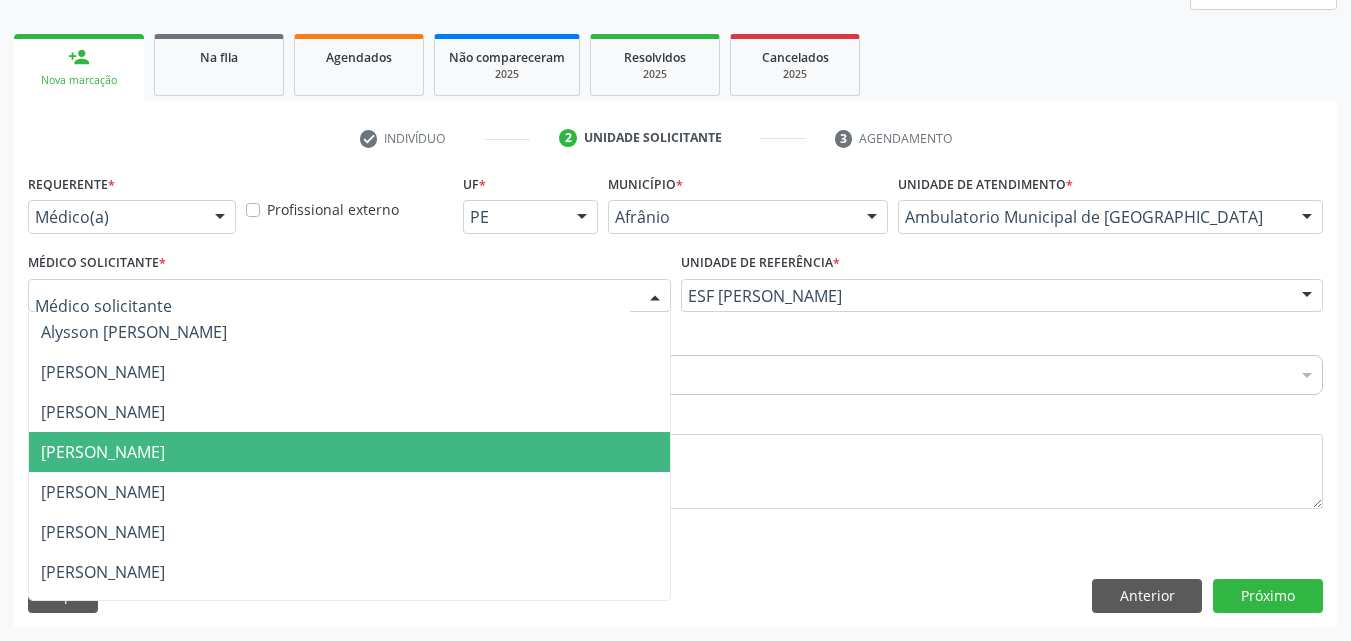click on "[PERSON_NAME]" at bounding box center (349, 452) 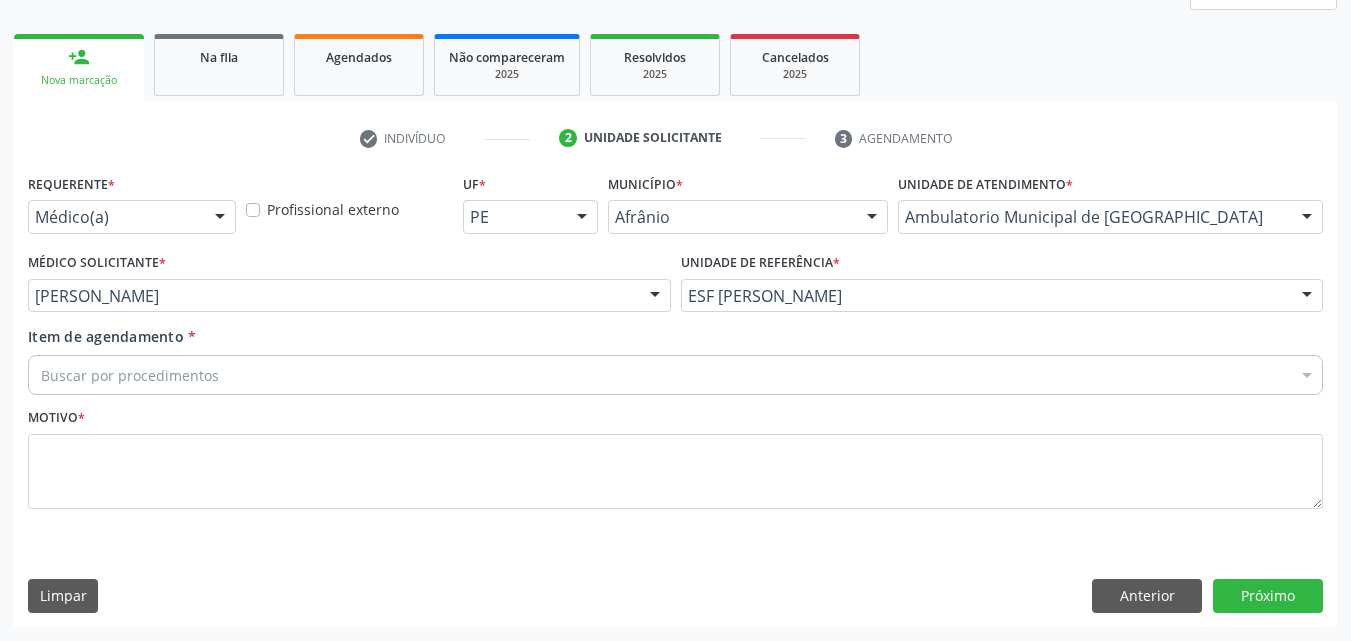click on "Buscar por procedimentos" at bounding box center (675, 375) 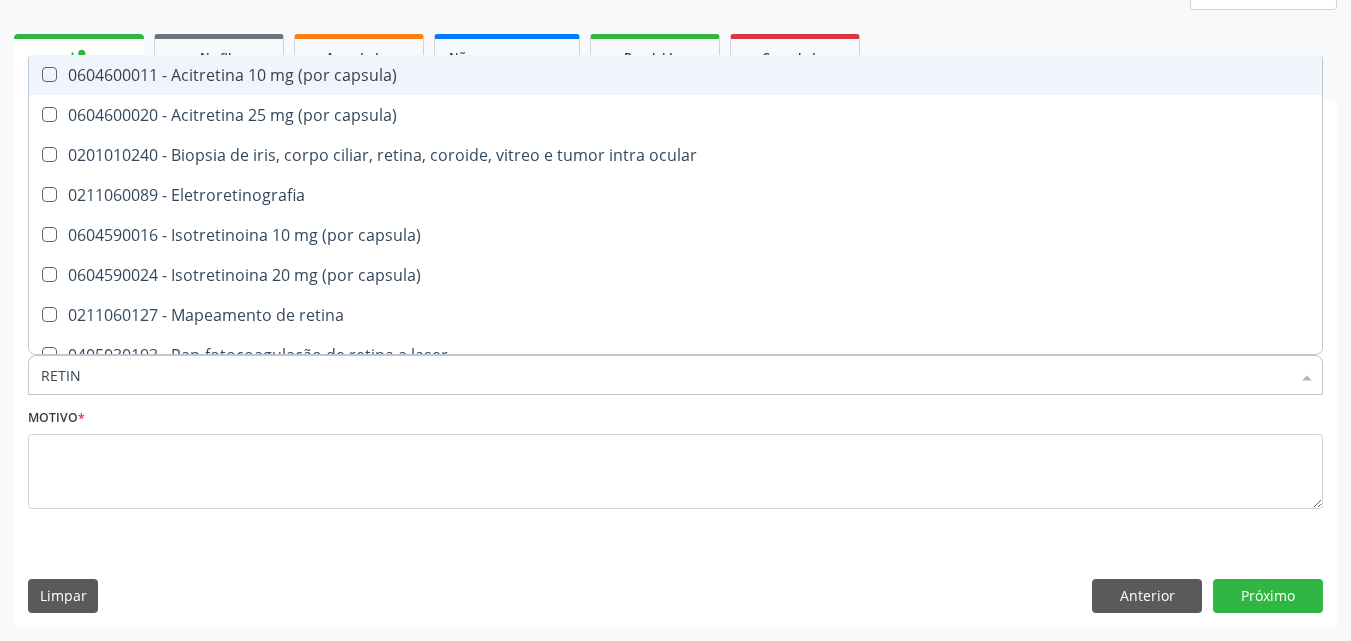 type on "RETINO" 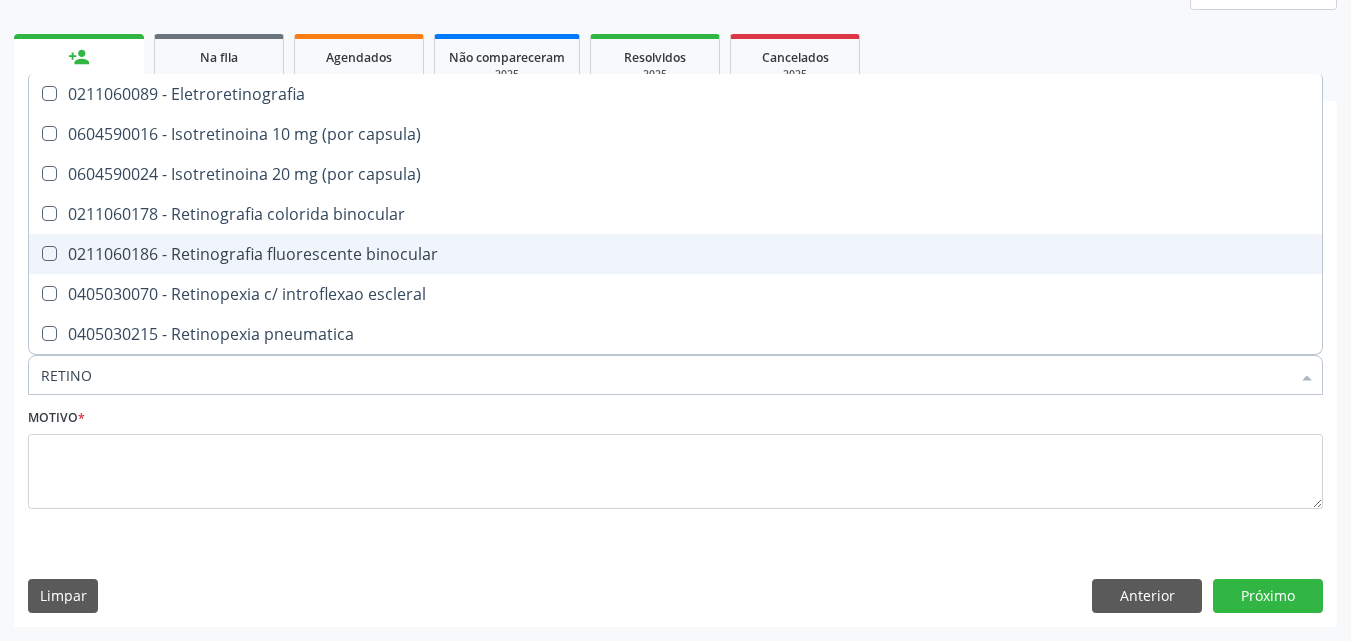 click on "0211060186 - Retinografia fluorescente binocular" at bounding box center (675, 254) 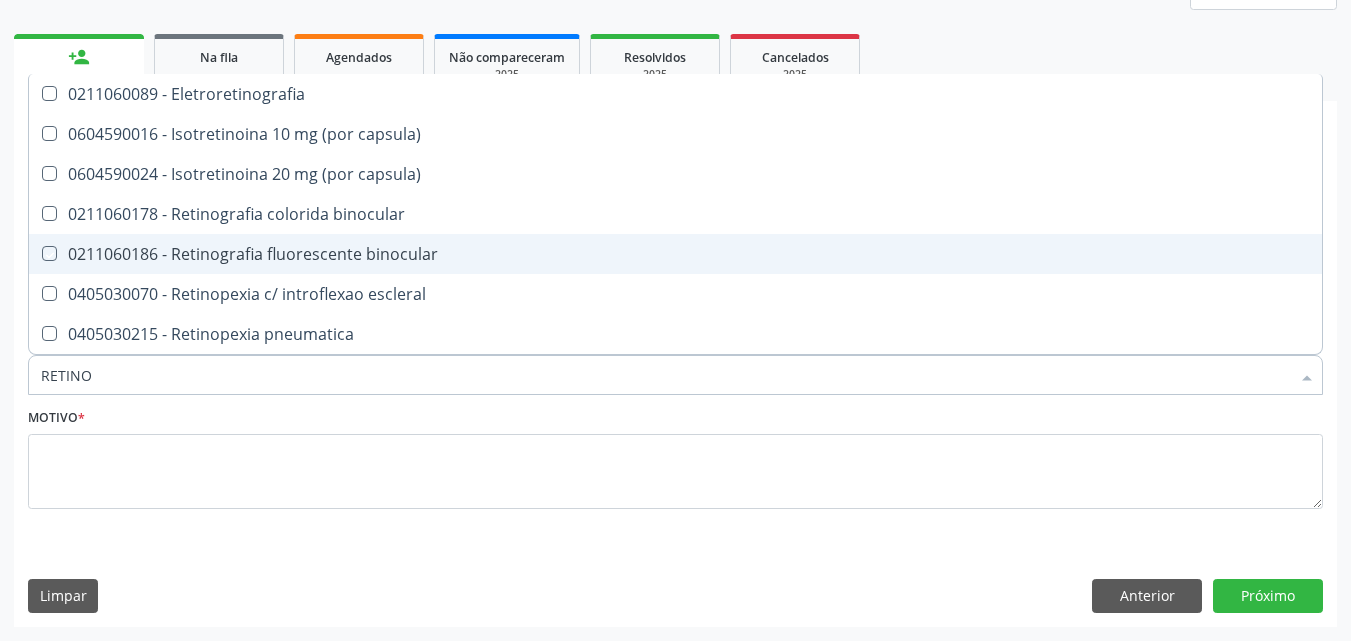 checkbox on "true" 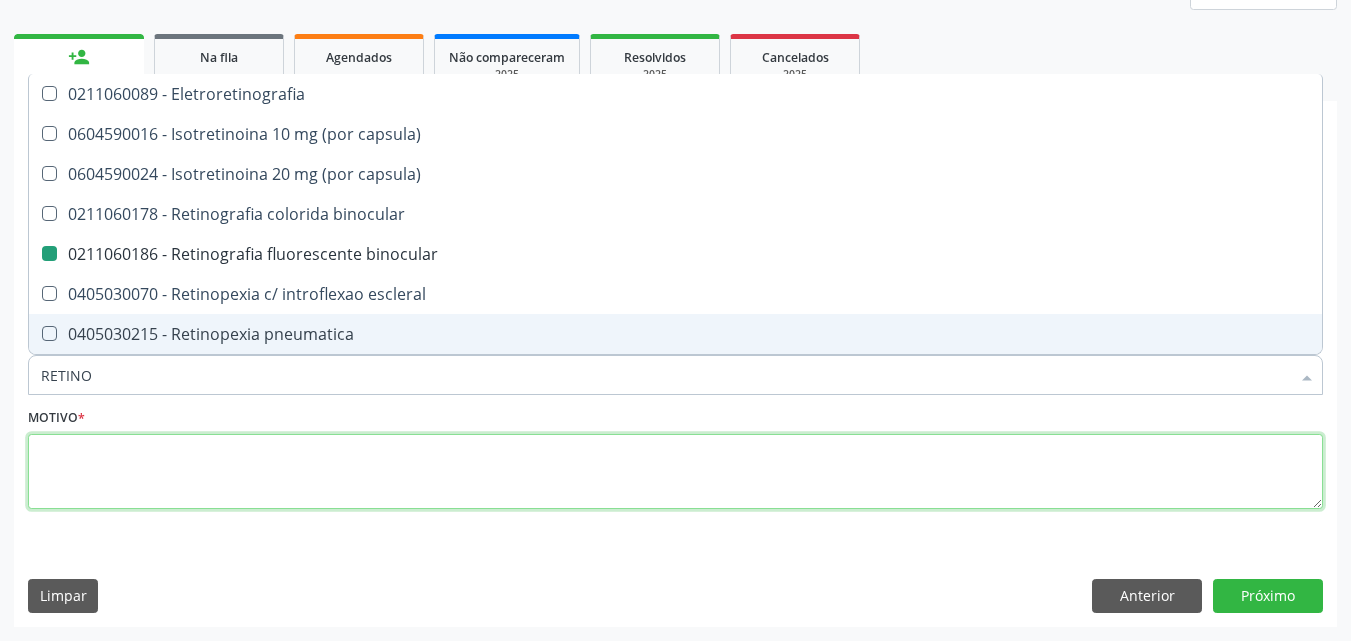 click at bounding box center (675, 472) 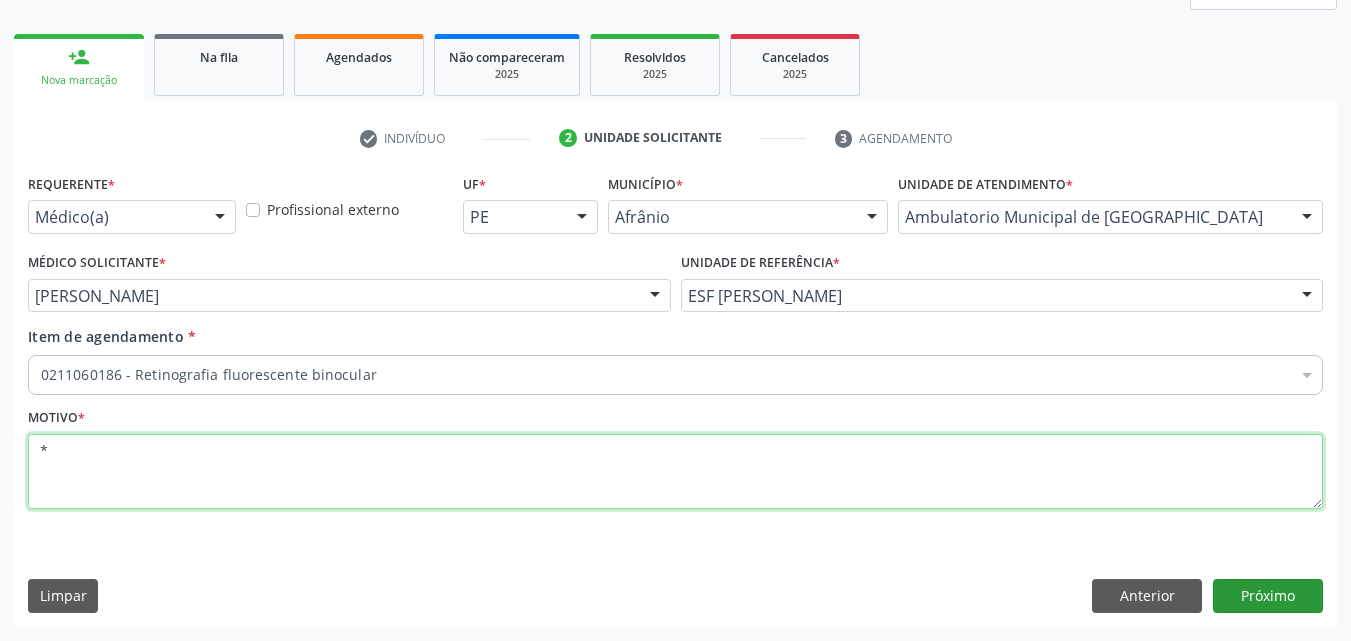 type on "*" 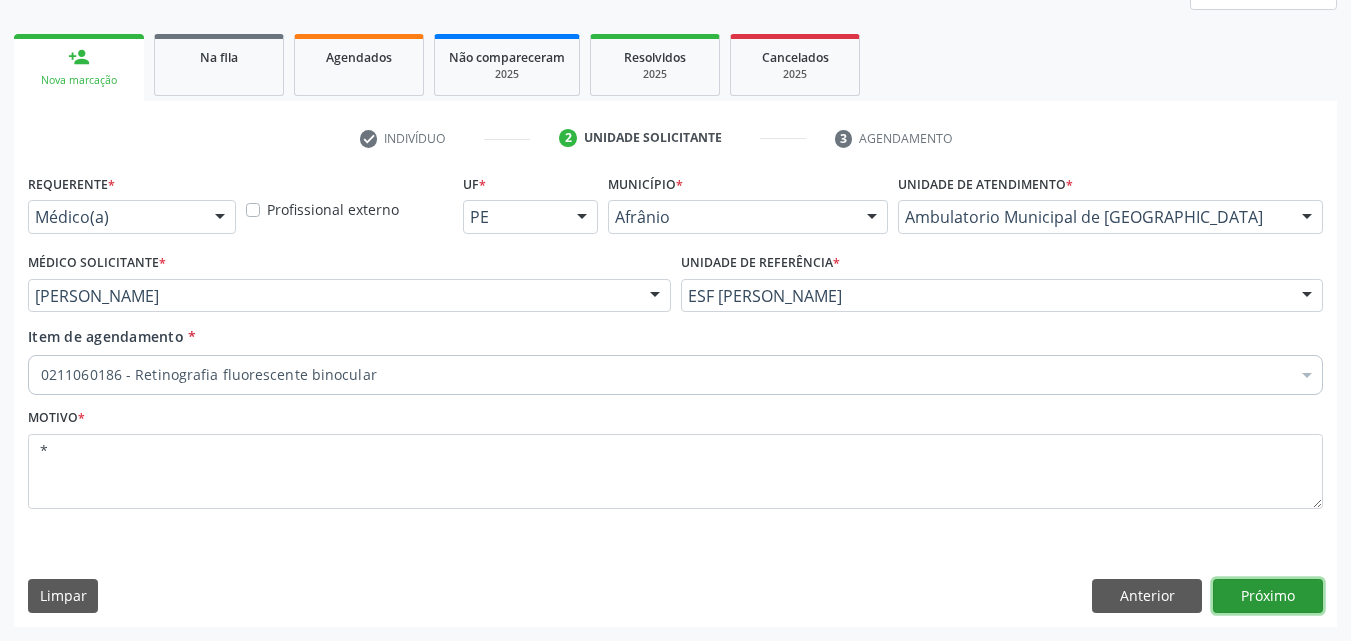 click on "Próximo" at bounding box center (1268, 596) 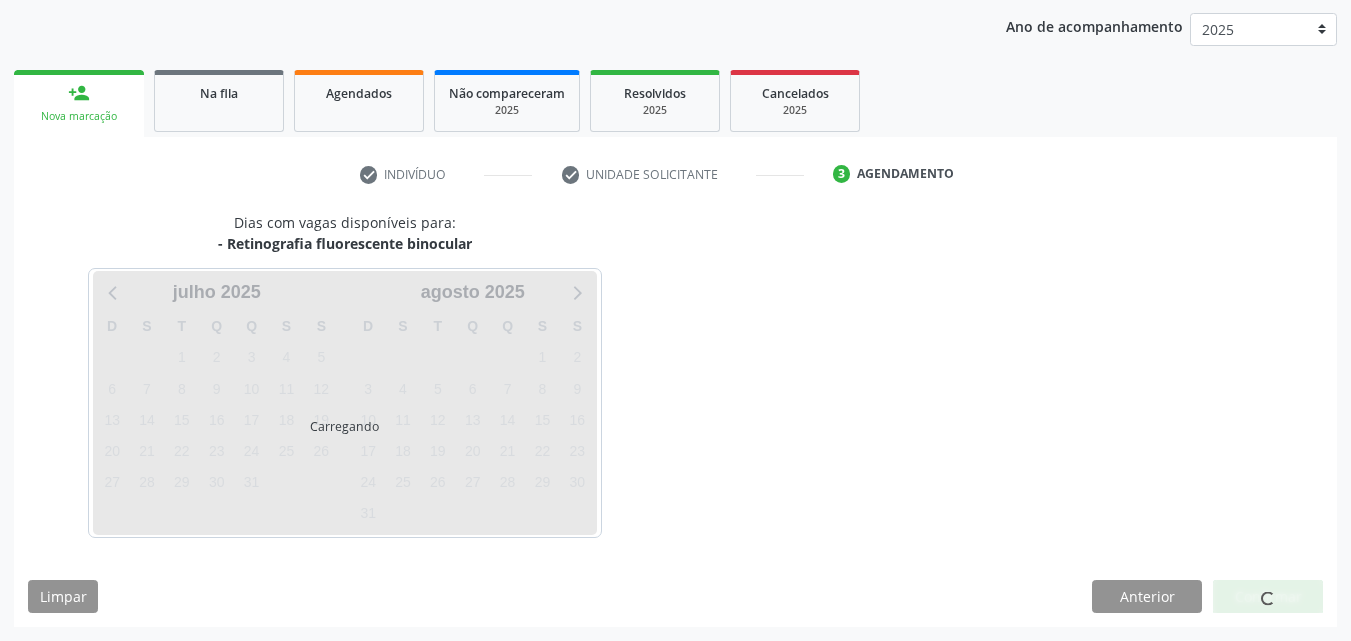 scroll, scrollTop: 229, scrollLeft: 0, axis: vertical 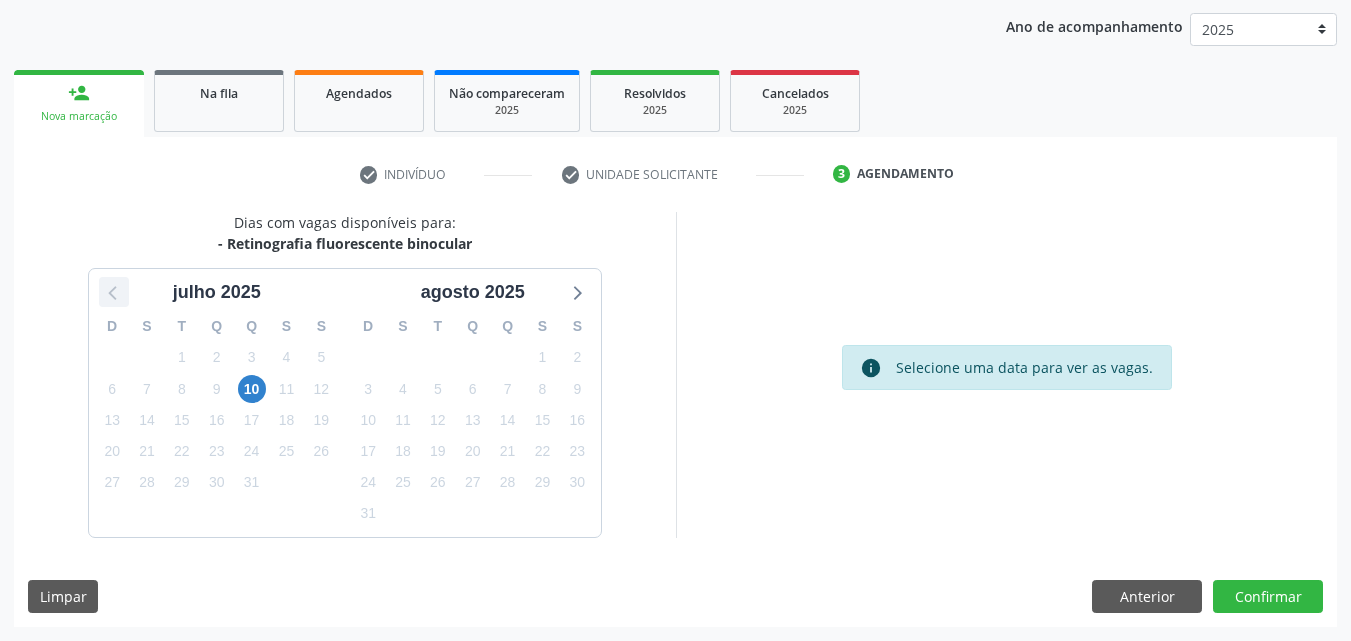 click 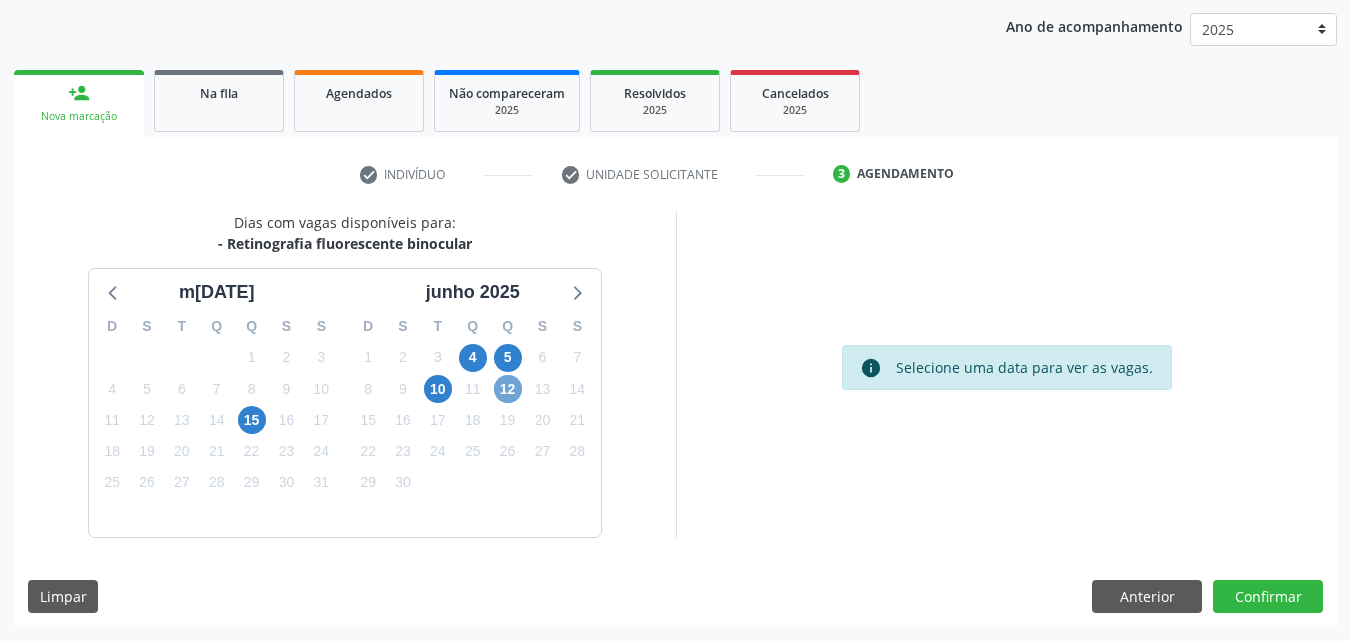 click on "12" at bounding box center (508, 389) 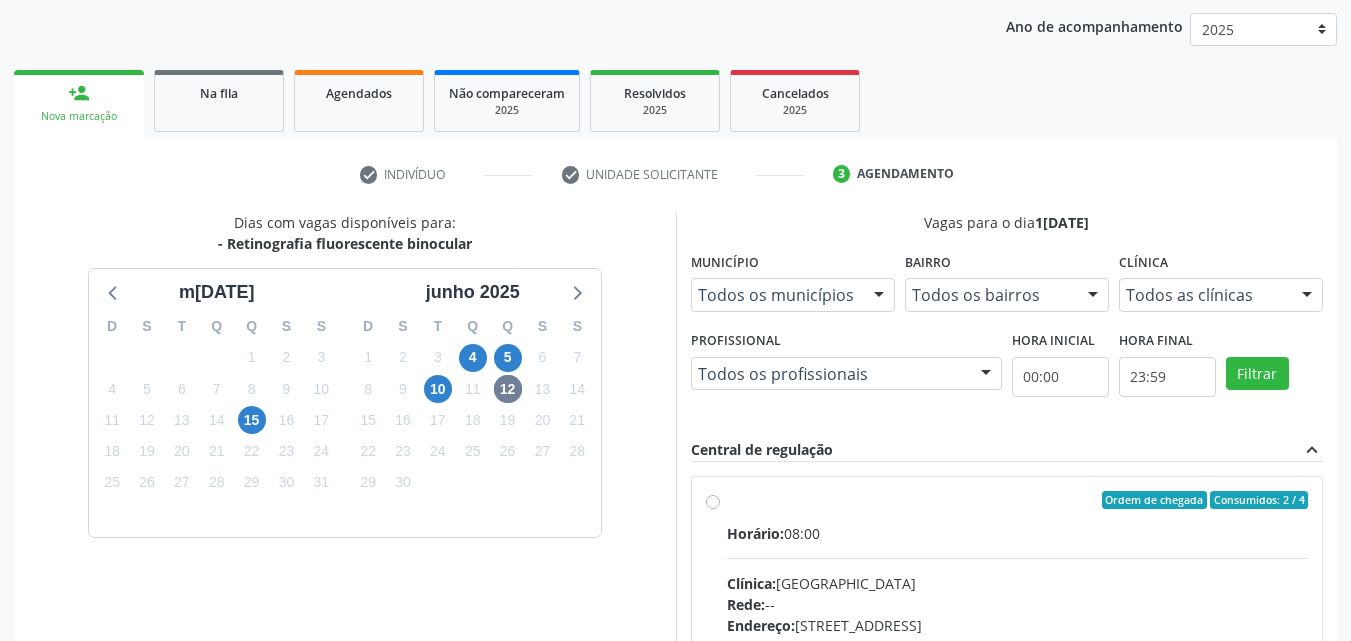 click on "Ordem de chegada
Consumidos: 2 / 4" at bounding box center [1018, 500] 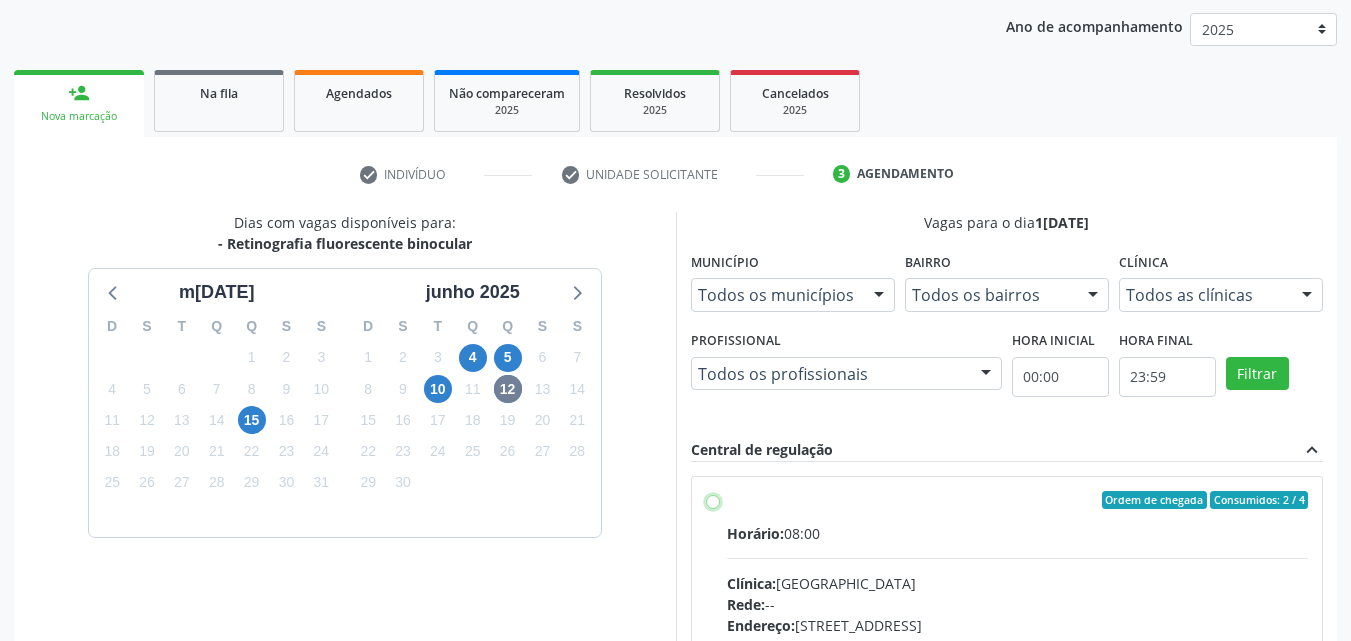 click on "Ordem de chegada
Consumidos: 2 / 4
Horário:   08:00
Clínica:  [GEOGRAPHIC_DATA]
Rede:
--
Endereço:   [STREET_ADDRESS]
Telefone:   [PHONE_NUMBER]
Profissional:
--
Informações adicionais sobre o atendimento
Idade de atendimento:
Sem restrição
Gênero(s) atendido(s):
Sem restrição
Informações adicionais:
--" at bounding box center (713, 500) 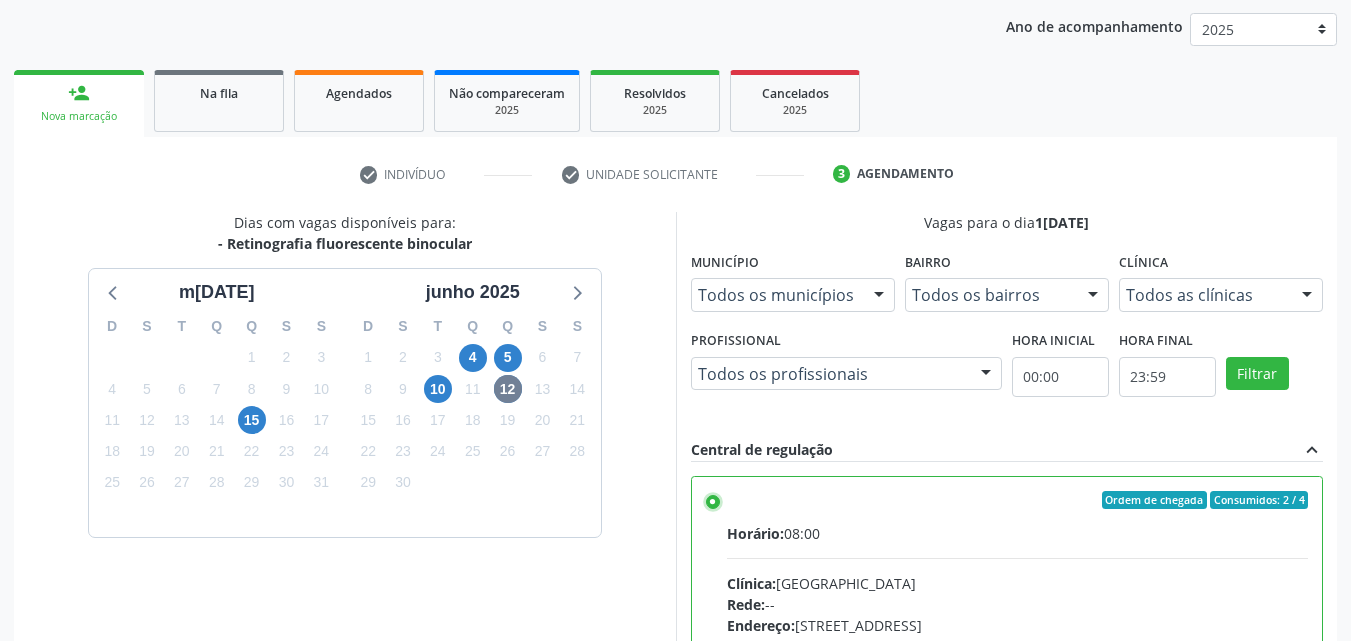 scroll, scrollTop: 99, scrollLeft: 0, axis: vertical 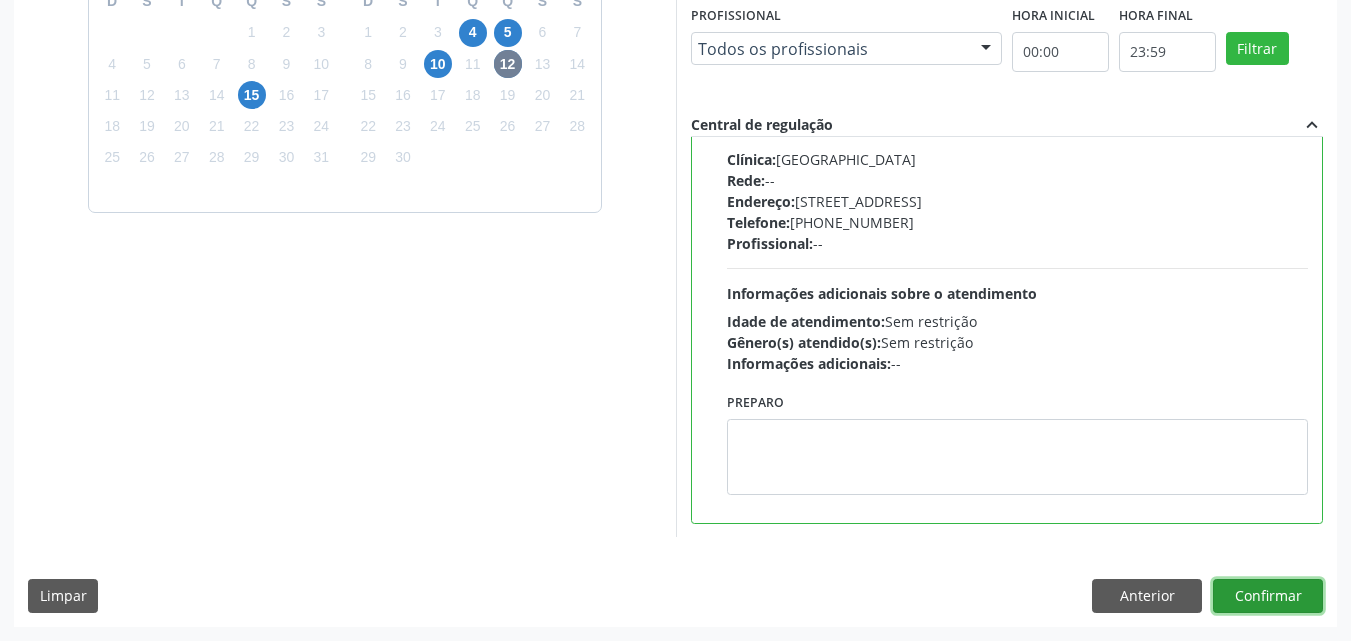 click on "Confirmar" at bounding box center [1268, 596] 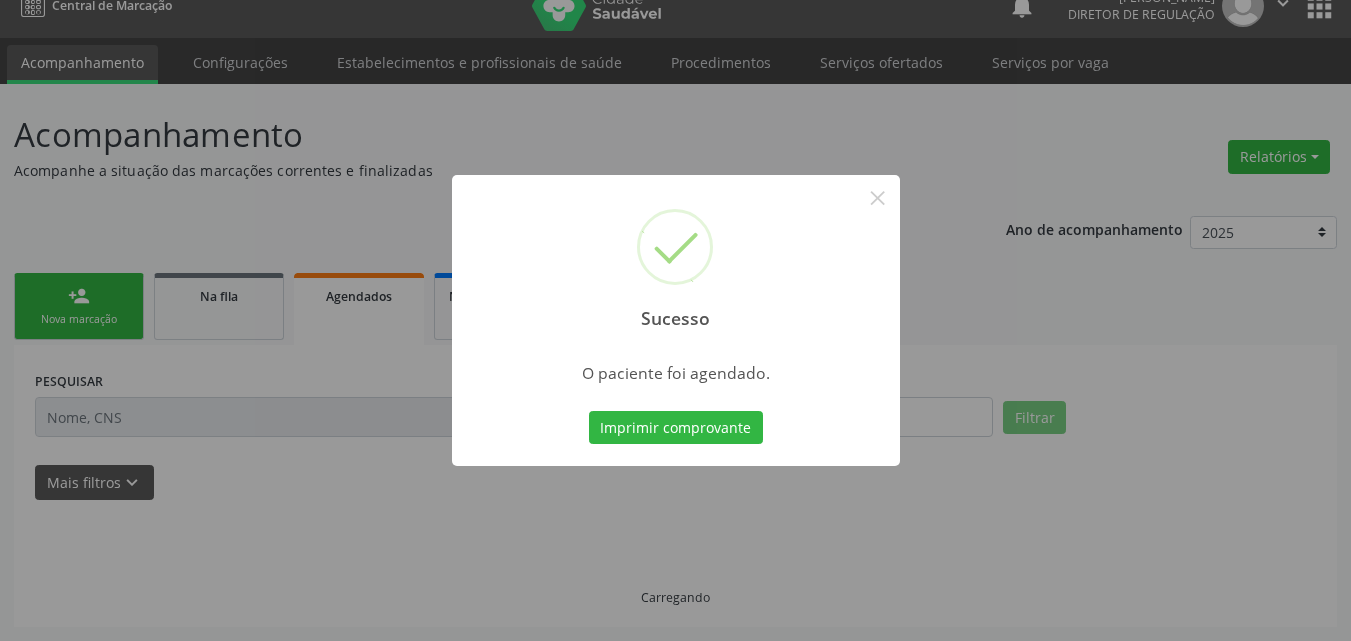 scroll, scrollTop: 26, scrollLeft: 0, axis: vertical 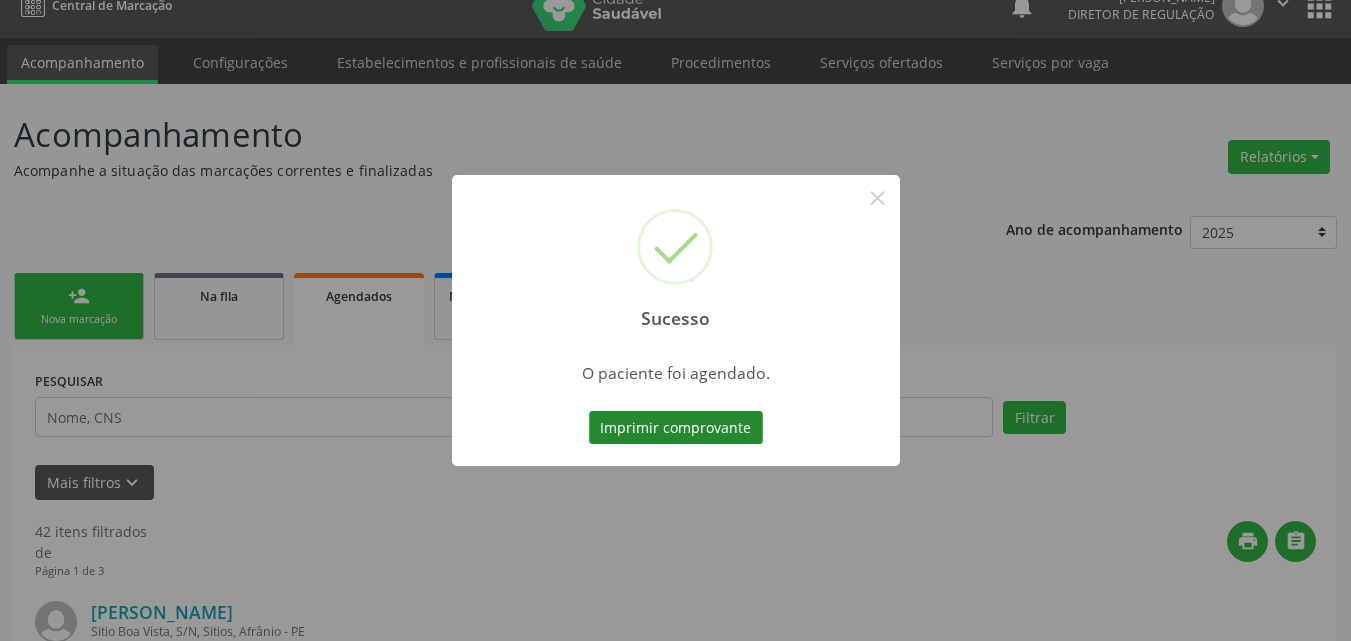 click on "Imprimir comprovante" at bounding box center [676, 428] 